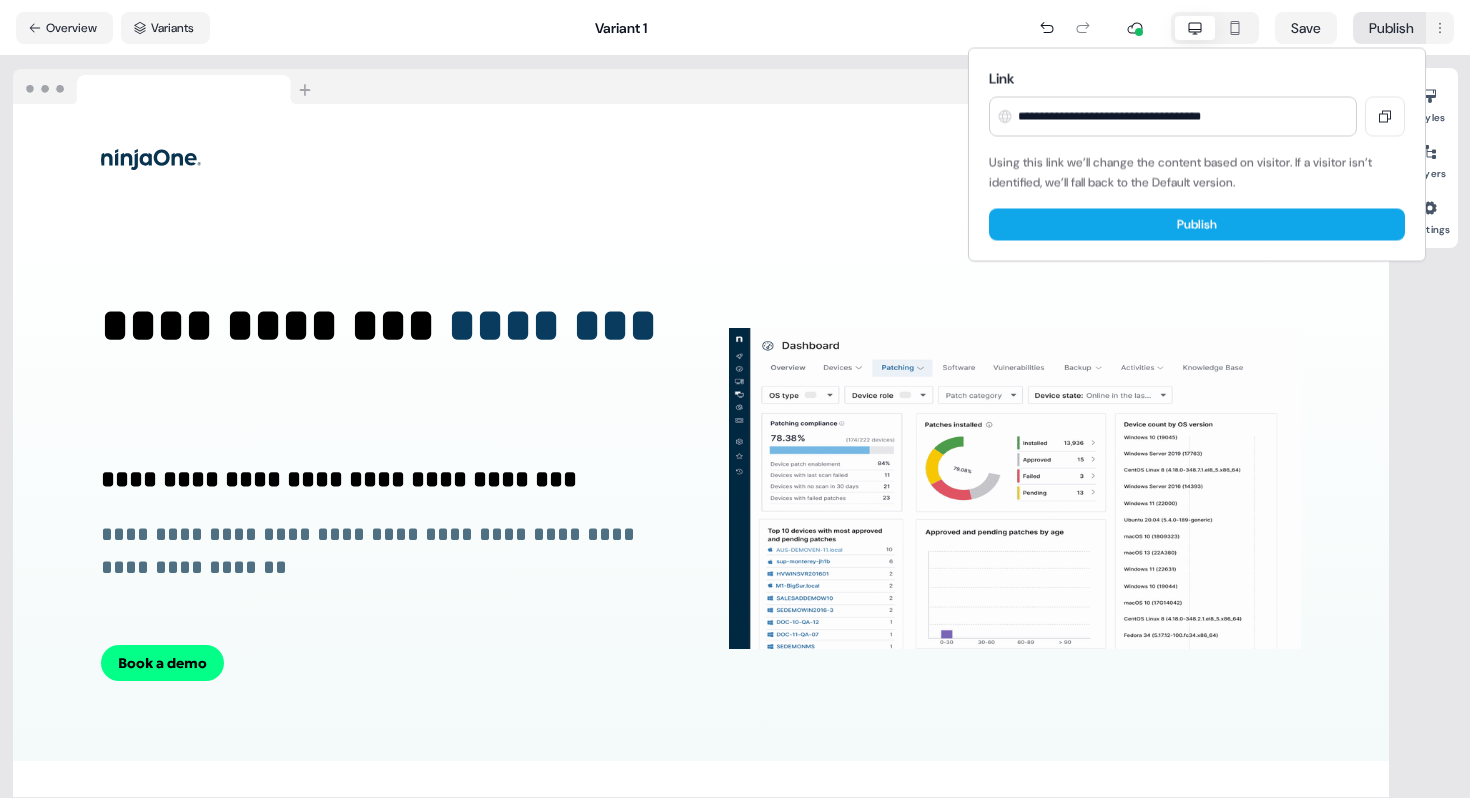 scroll, scrollTop: 0, scrollLeft: 0, axis: both 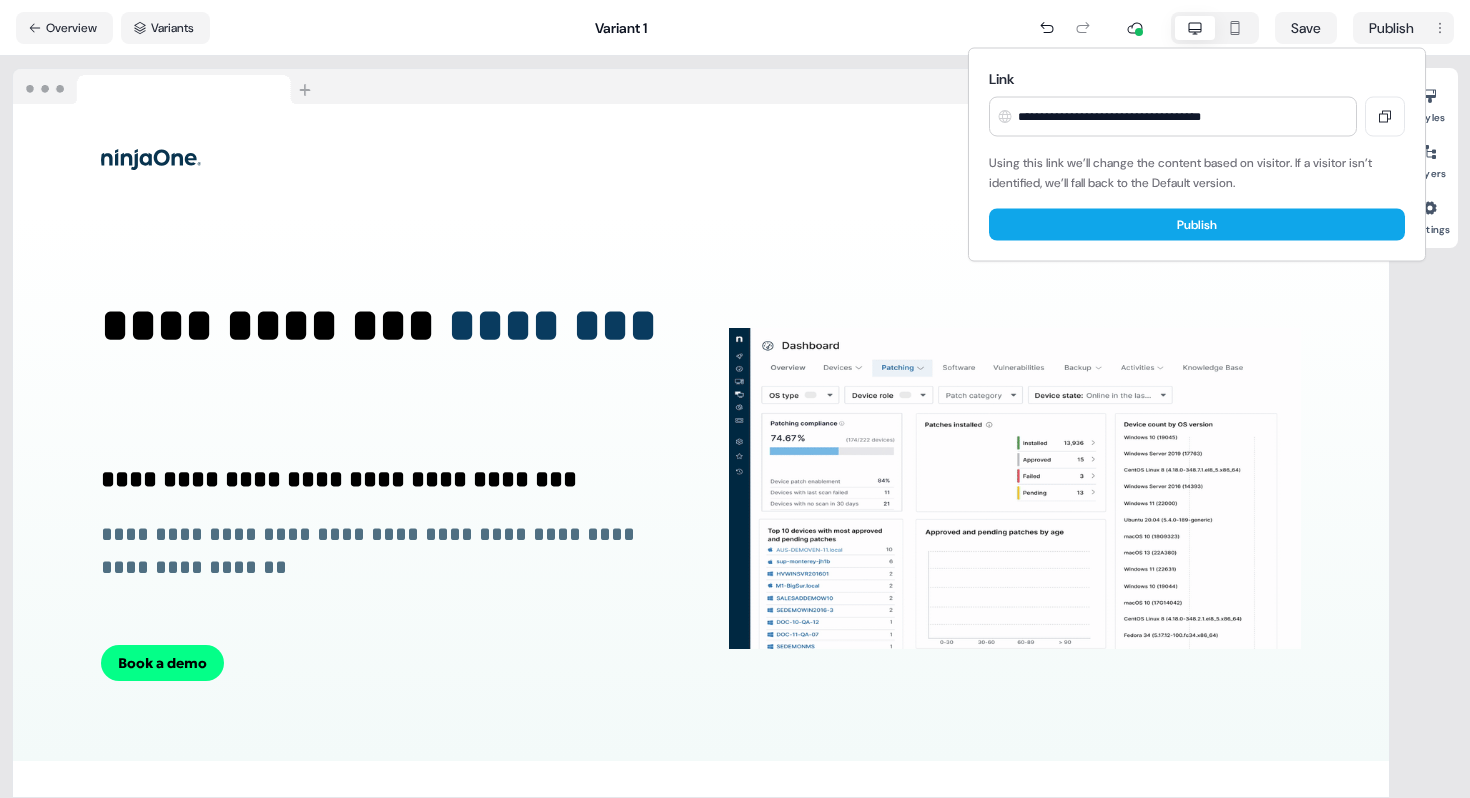 click on "**********" at bounding box center [735, 399] 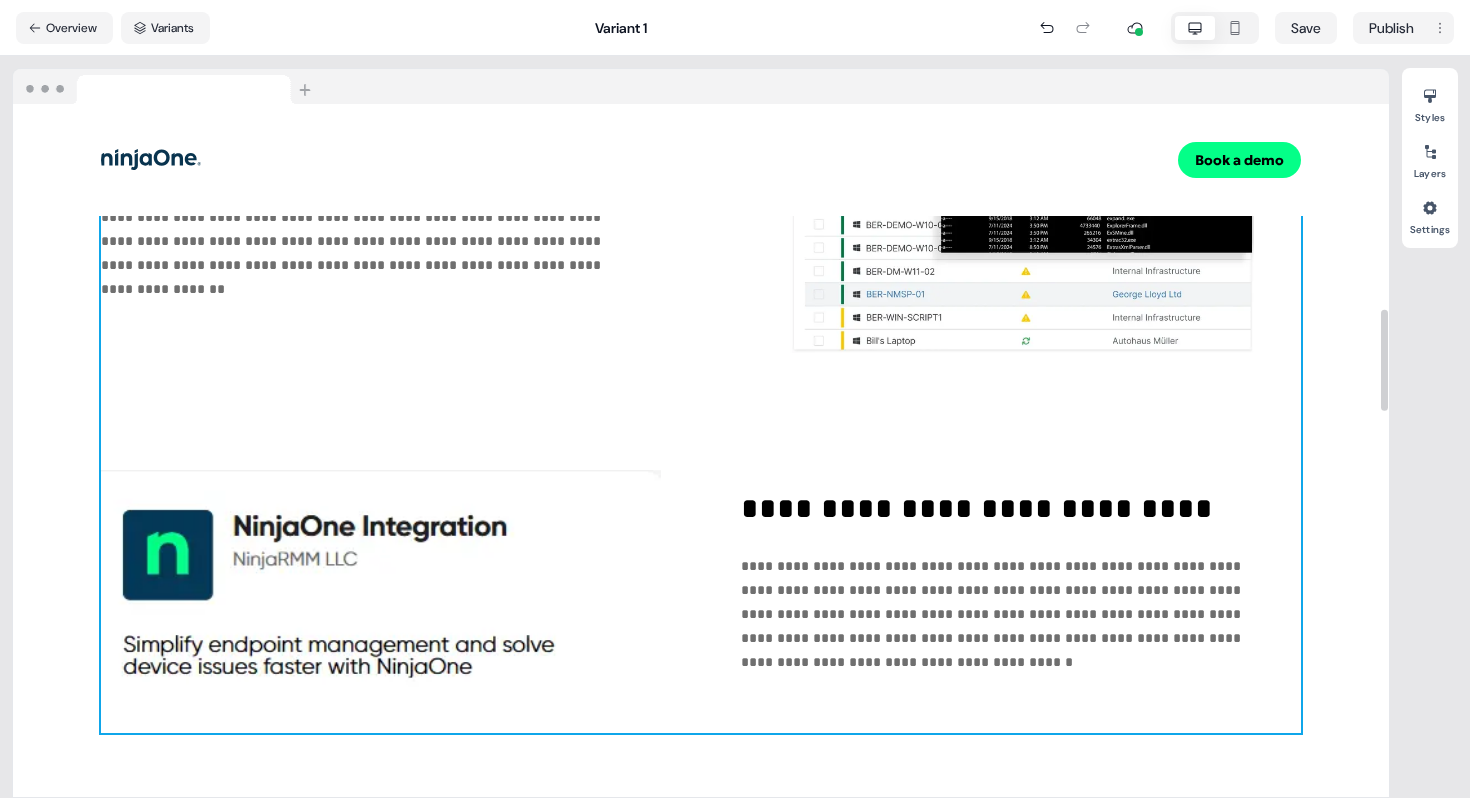 scroll, scrollTop: 1661, scrollLeft: 0, axis: vertical 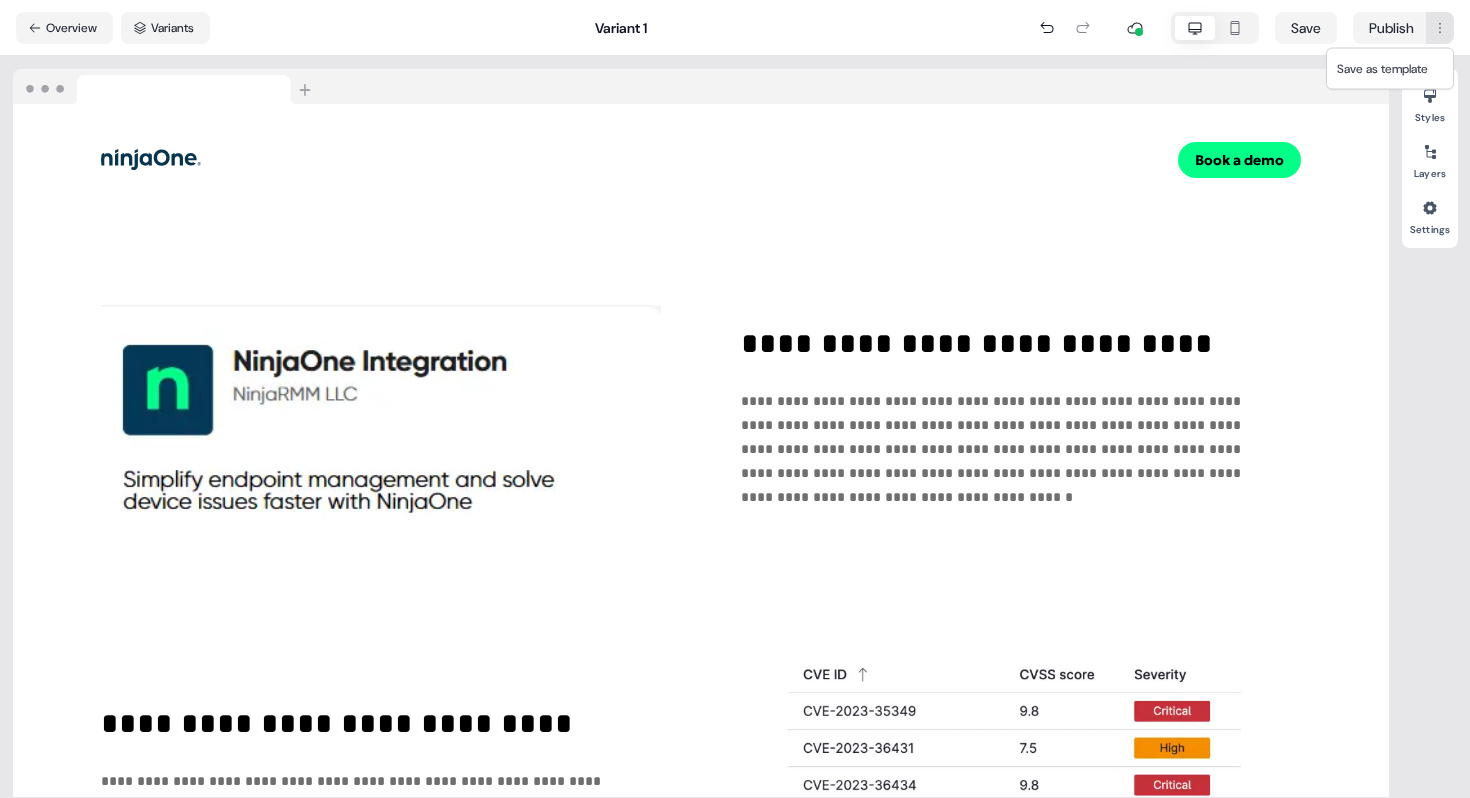 click on "**********" at bounding box center [735, 399] 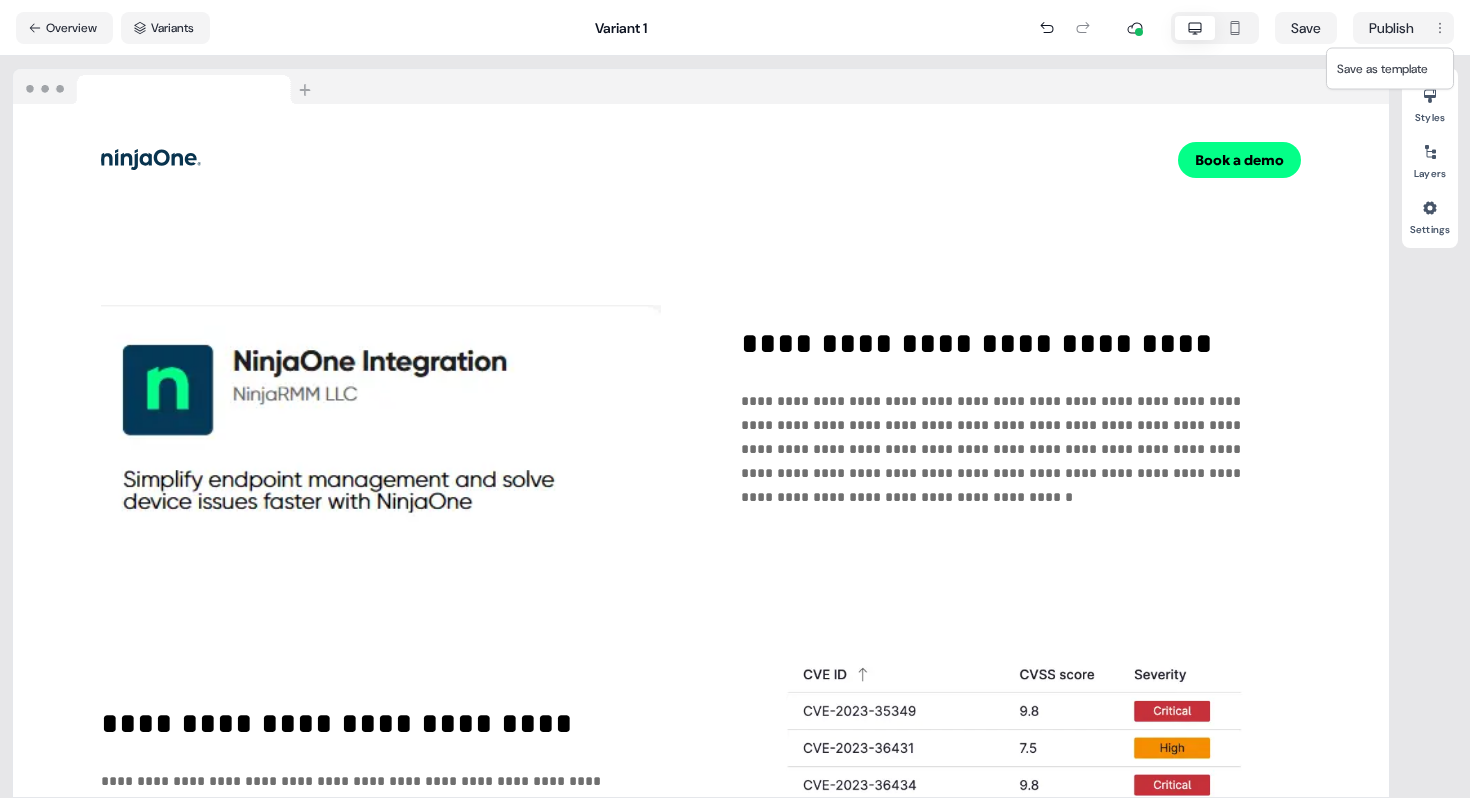 click on "**********" at bounding box center (735, 399) 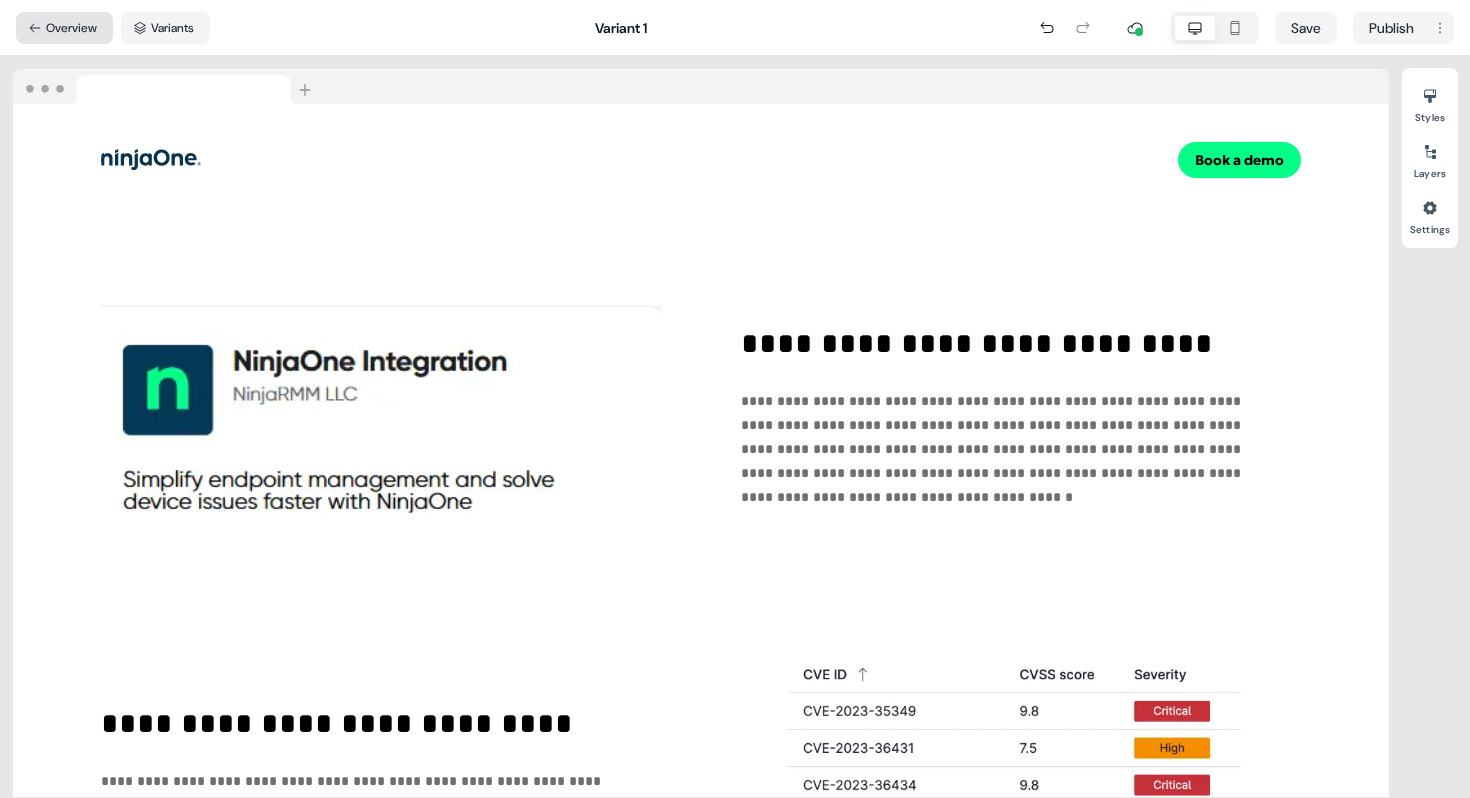 click on "Overview" at bounding box center [64, 28] 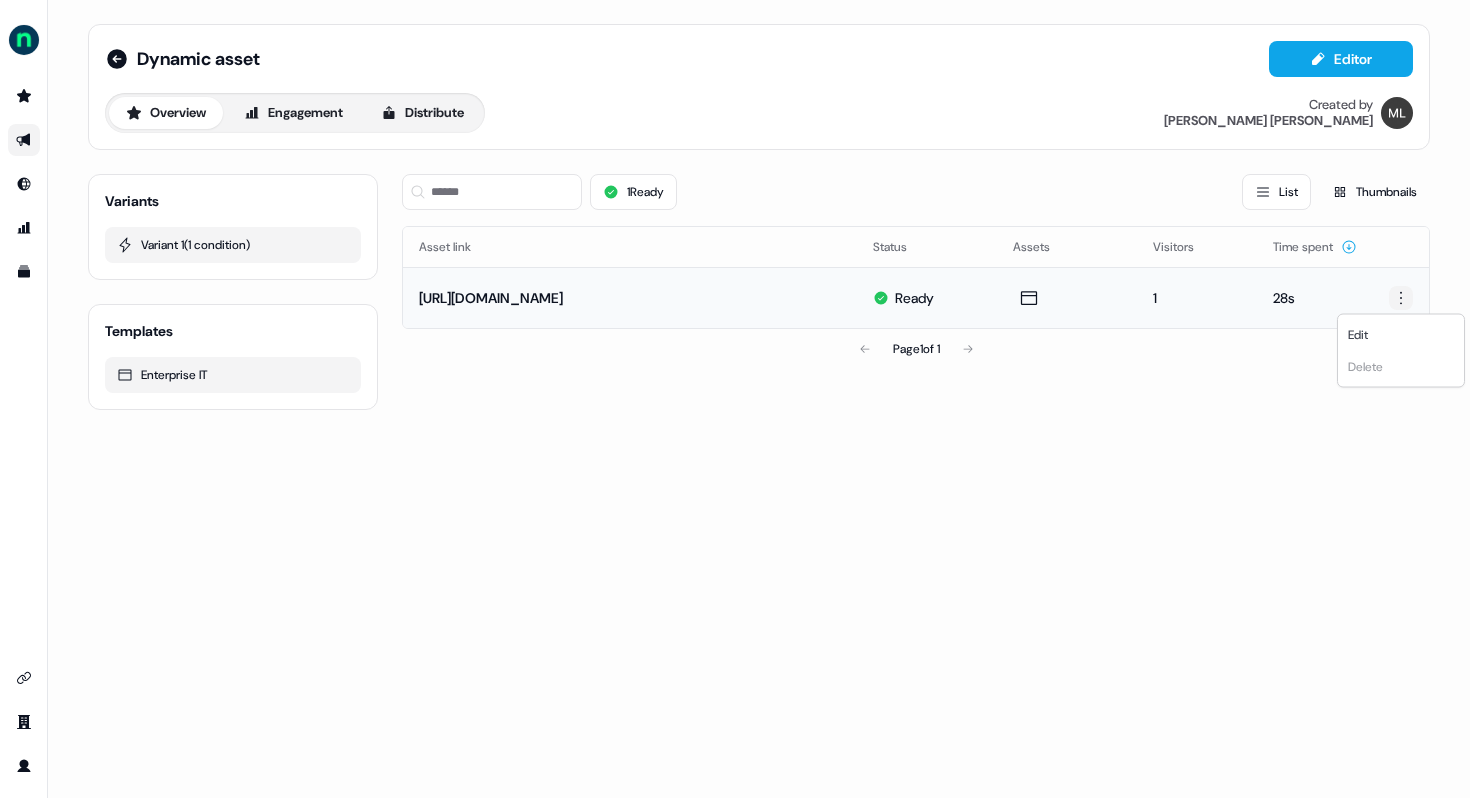 click on "For the best experience switch devices to a bigger screen. Go to Userled.io   Dynamic asset Editor Overview Engagement Distribute Created by Megan   Lee Variants Variant 1  ( 1   condition ) Templates Enterprise IT 1  Ready List Thumbnails Asset link Status Assets Visitors Time spent https://engage.ninjaone.com/BQlnPqdIp Ready 1 28s Page  1  of 1 Edit Delete" at bounding box center (735, 399) 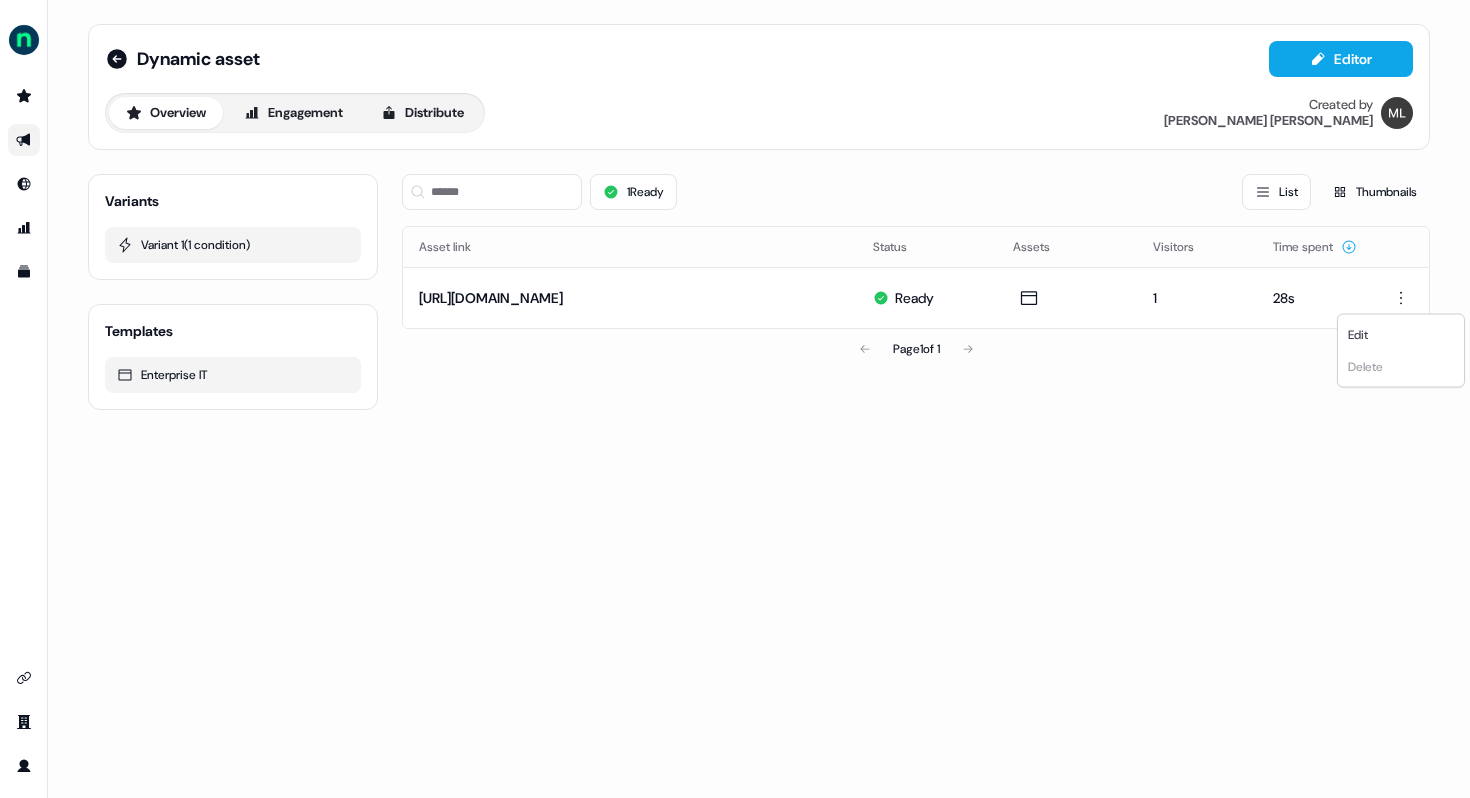 click on "For the best experience switch devices to a bigger screen. Go to Userled.io   Dynamic asset Editor Overview Engagement Distribute Created by Megan   Lee Variants Variant 1  ( 1   condition ) Templates Enterprise IT 1  Ready List Thumbnails Asset link Status Assets Visitors Time spent https://engage.ninjaone.com/BQlnPqdIp Ready 1 28s Page  1  of 1 Edit Delete" at bounding box center [735, 399] 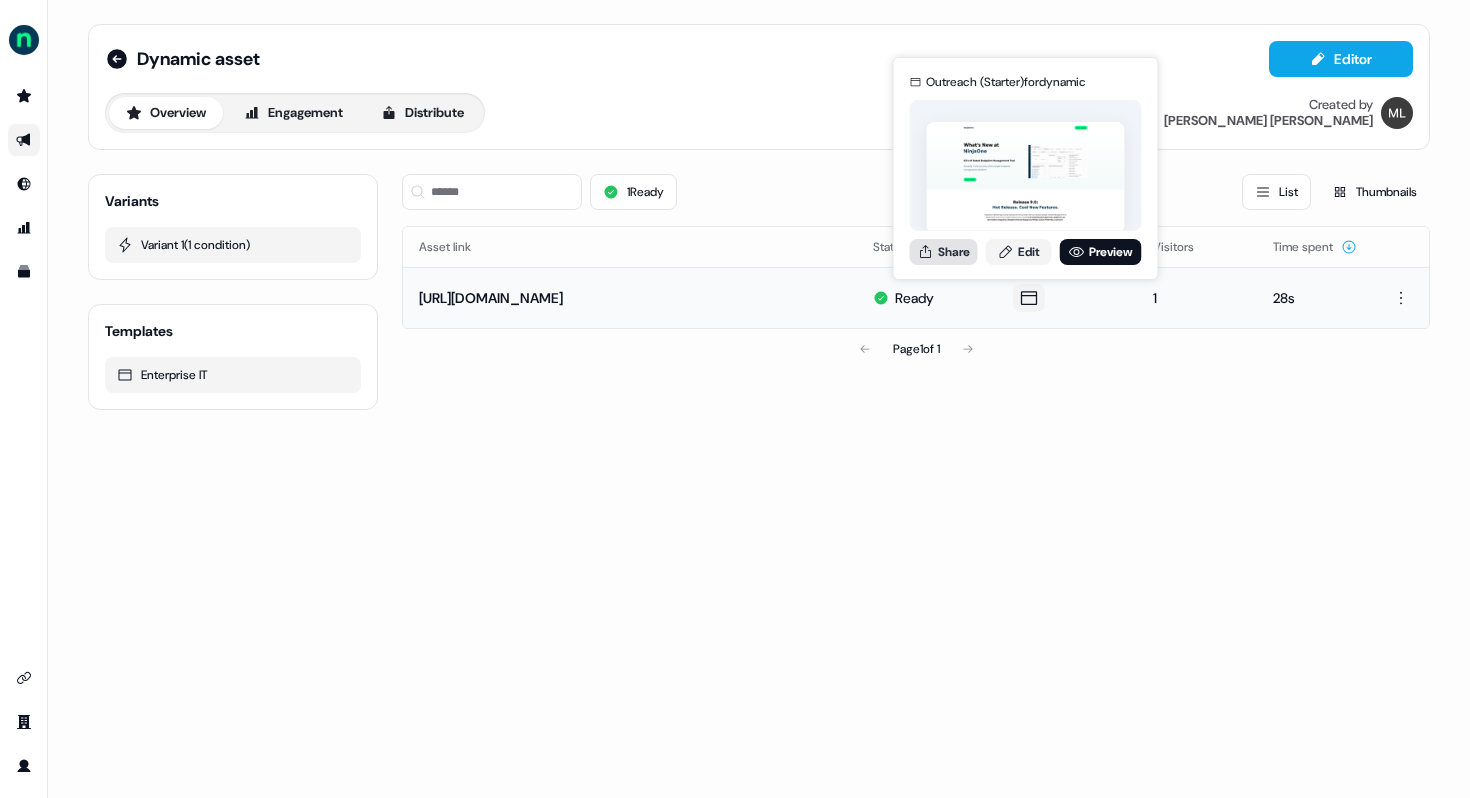 click on "Share" at bounding box center [944, 252] 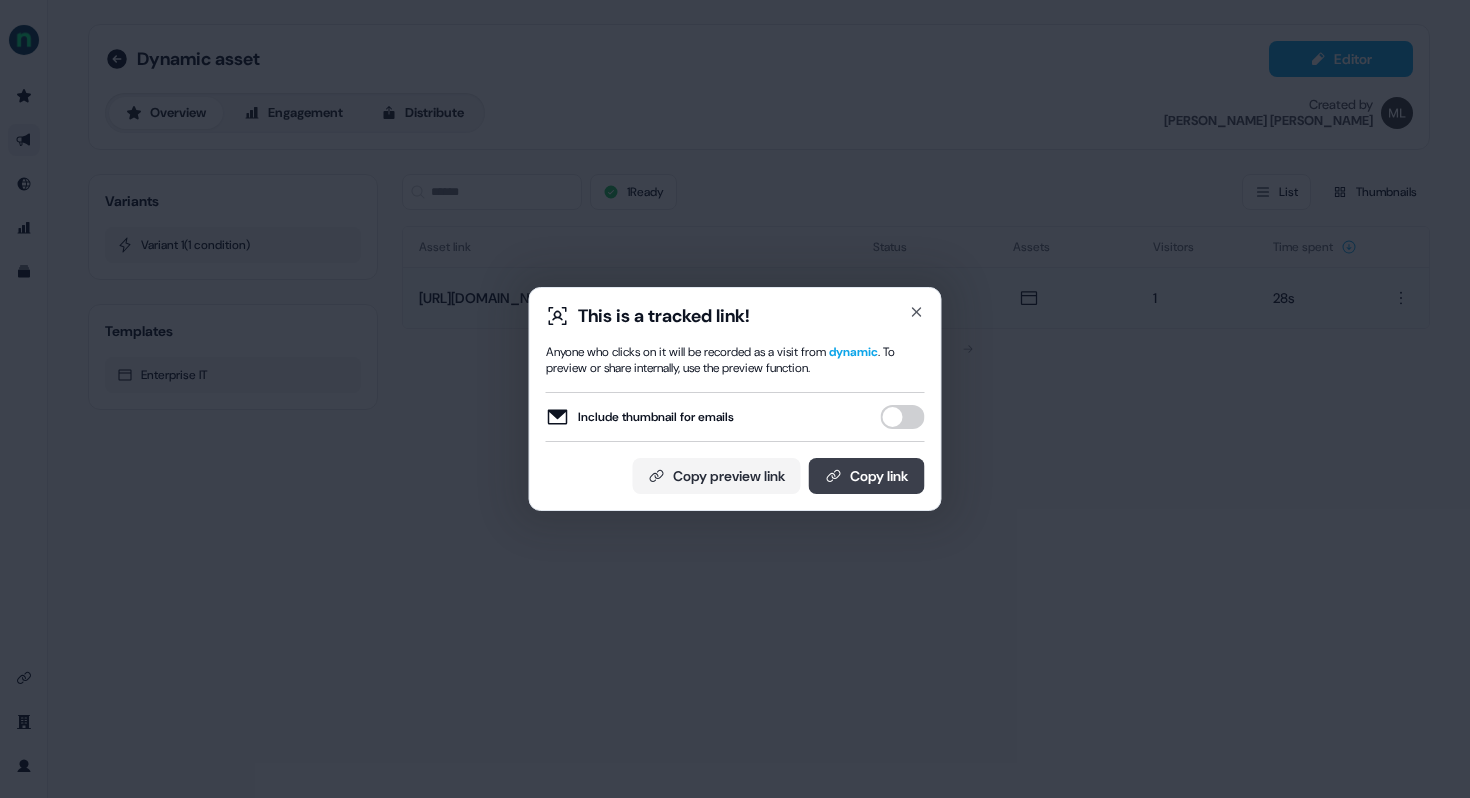 click on "Copy link" at bounding box center [867, 476] 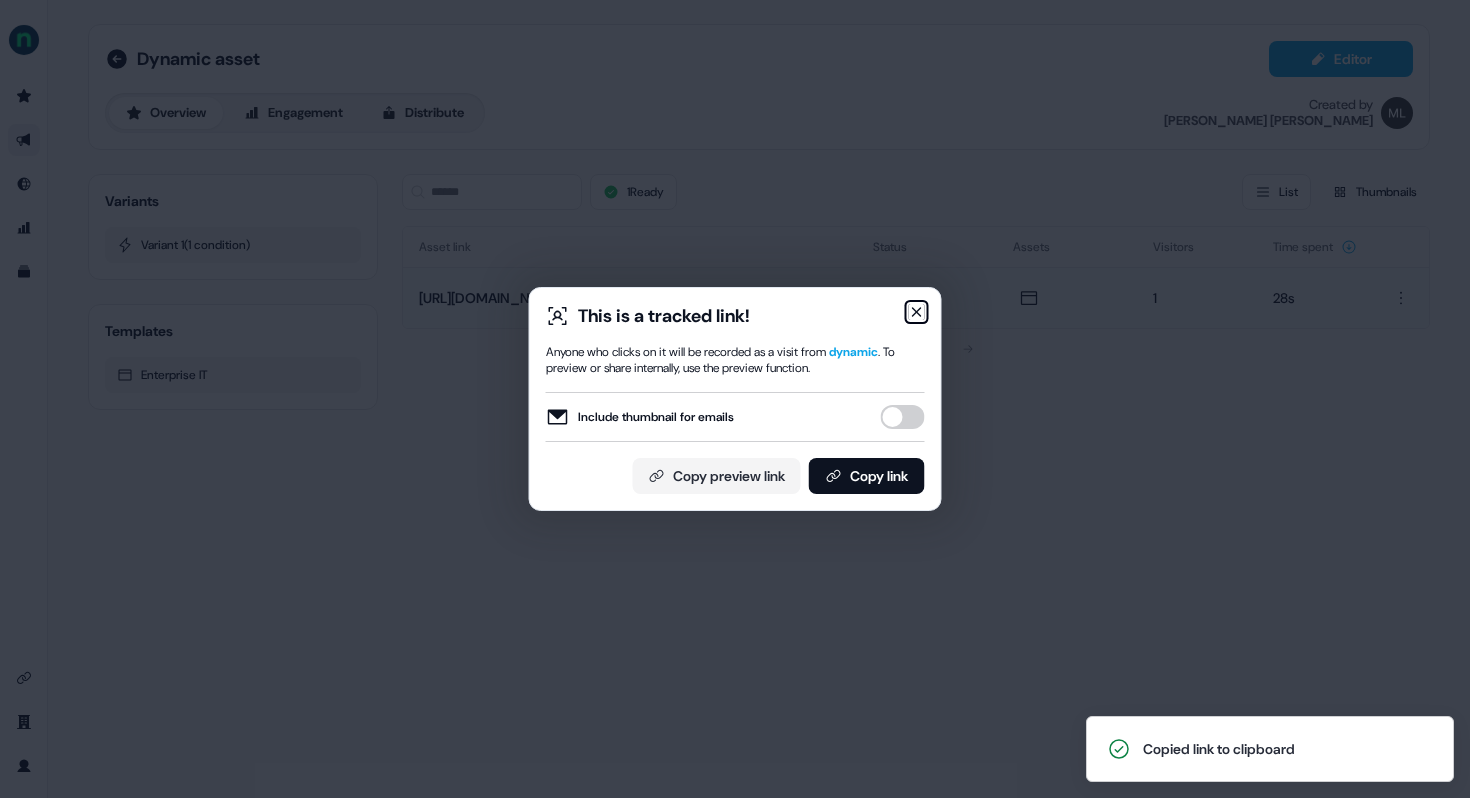 click 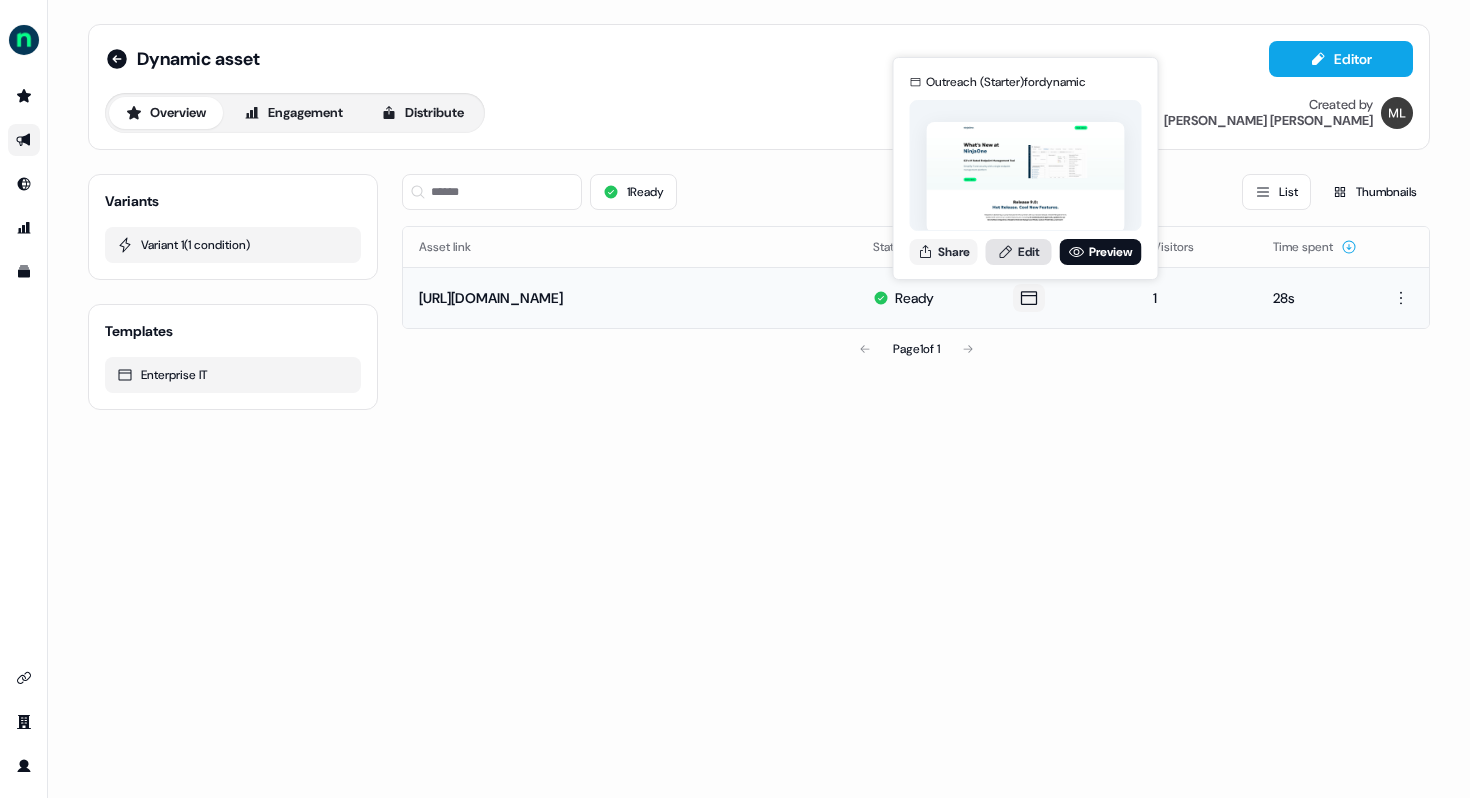 click on "Edit" at bounding box center [1019, 252] 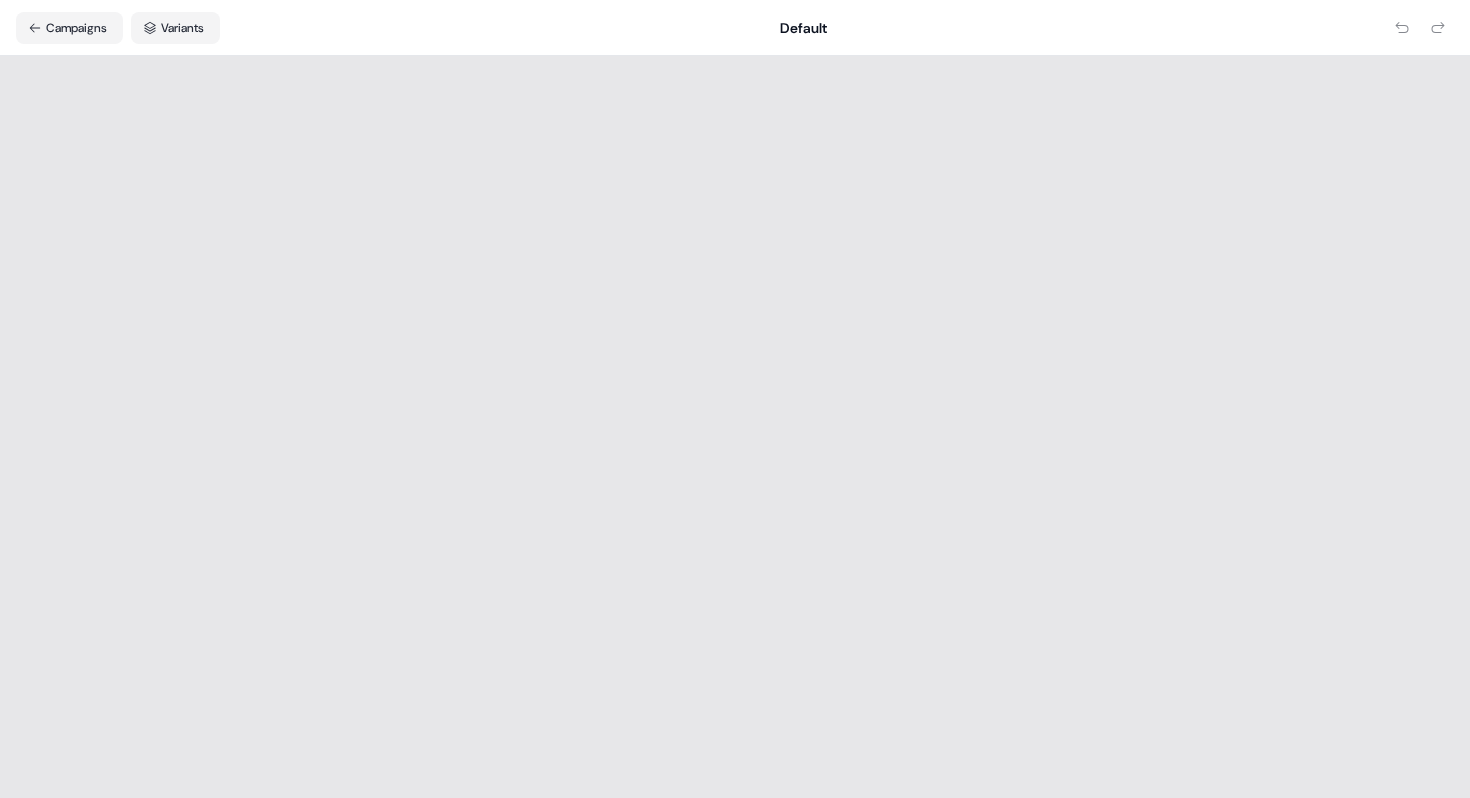 scroll, scrollTop: 0, scrollLeft: 0, axis: both 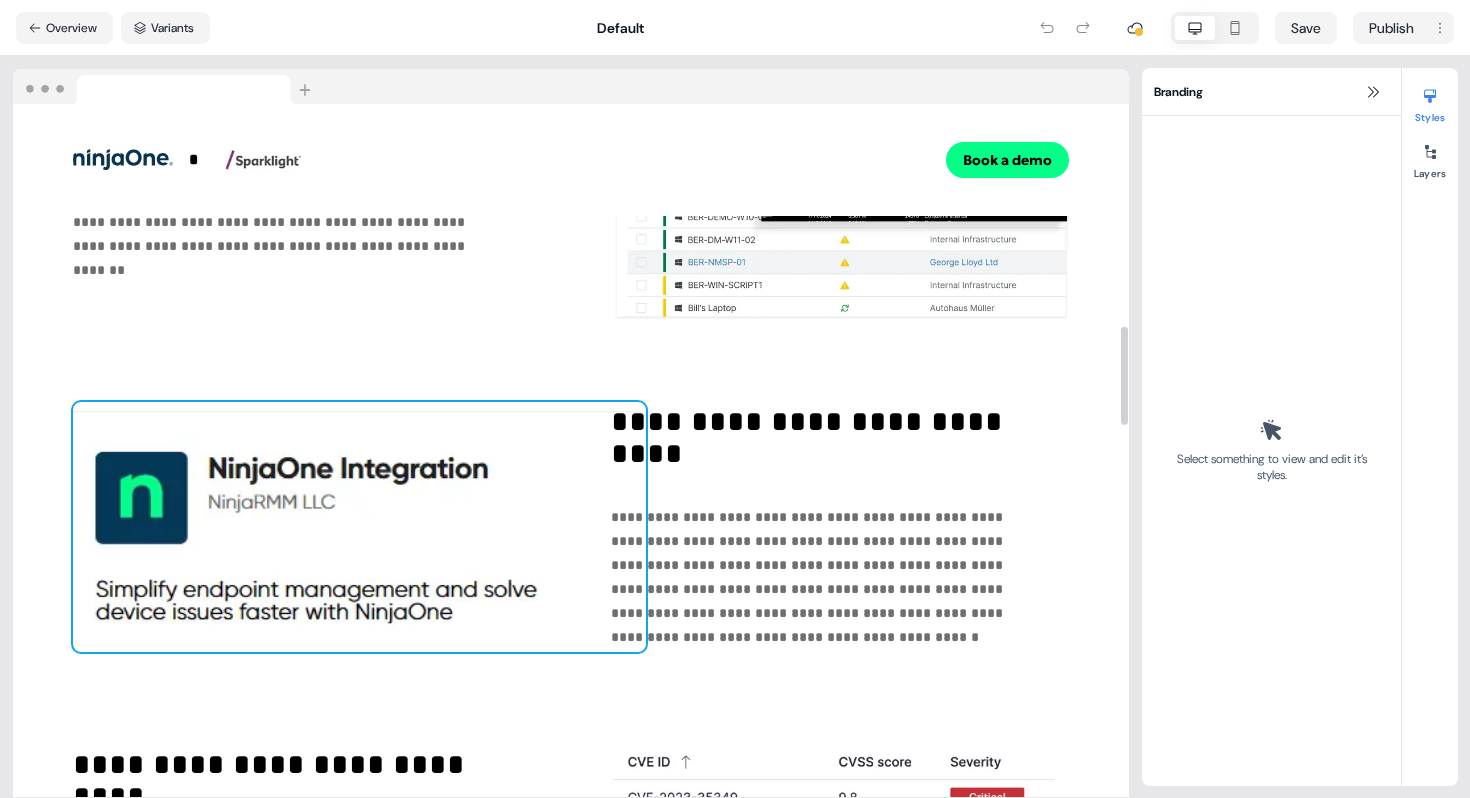 click at bounding box center (359, 527) 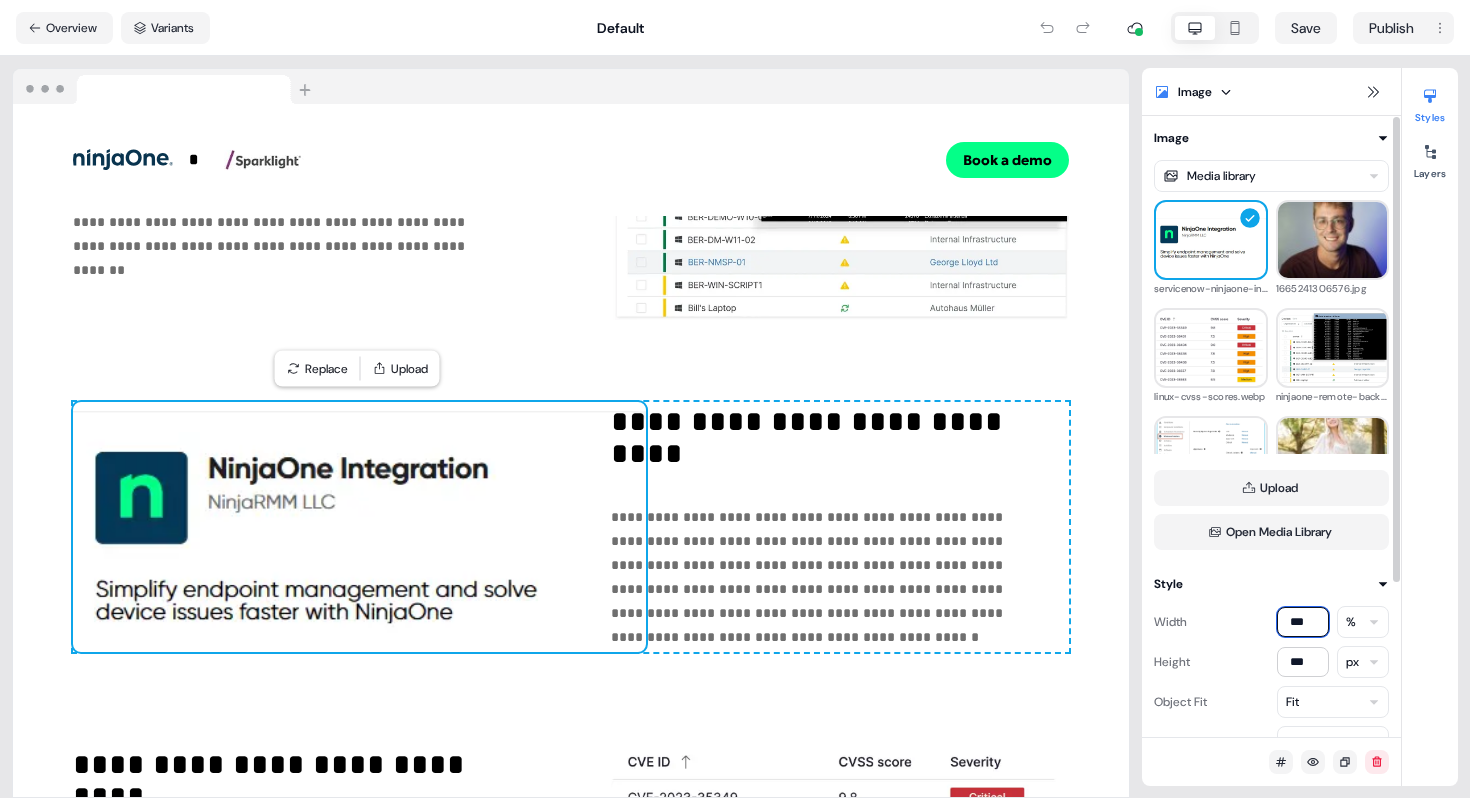 click on "***" at bounding box center (1303, 622) 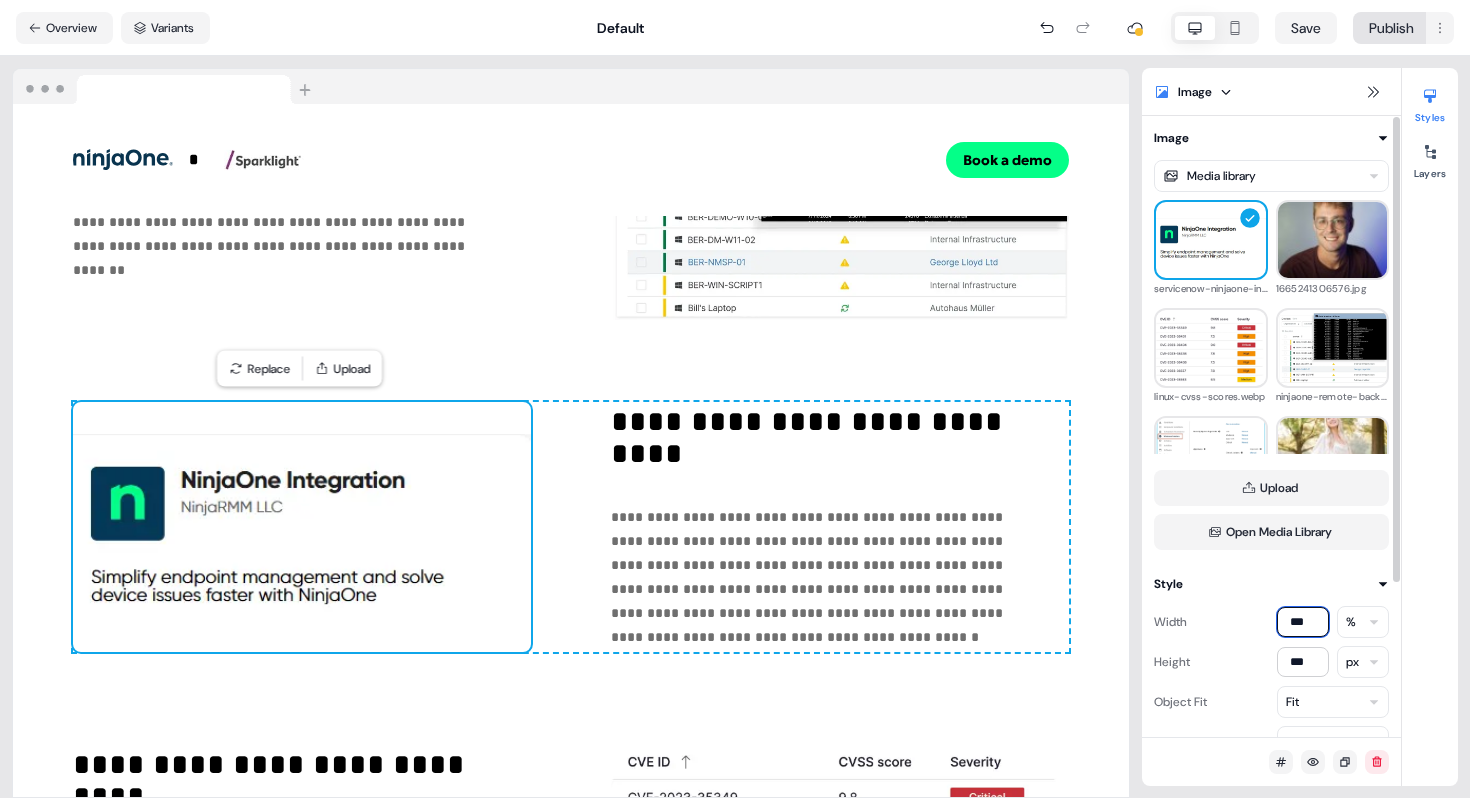 type on "***" 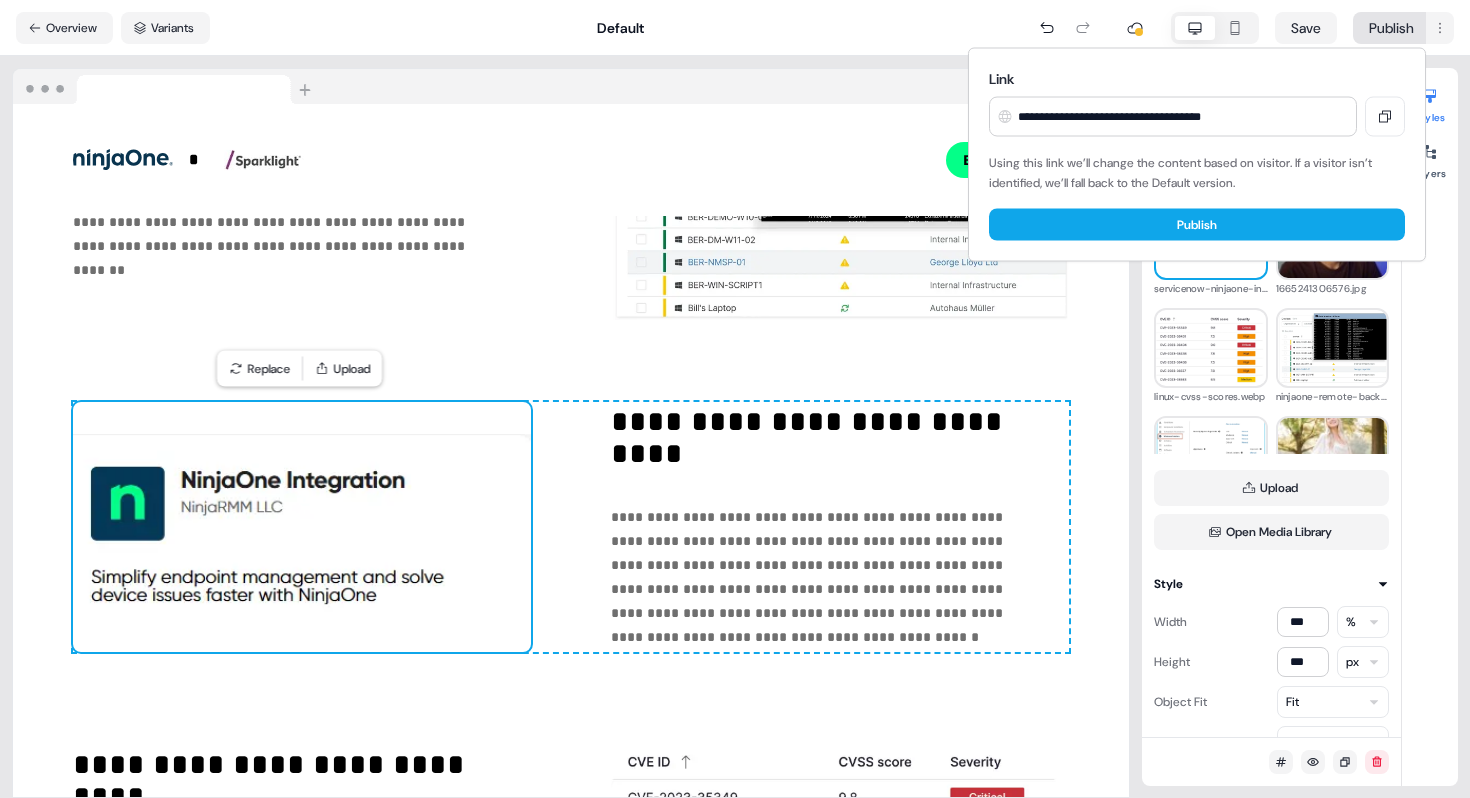 click on "**********" at bounding box center [735, 399] 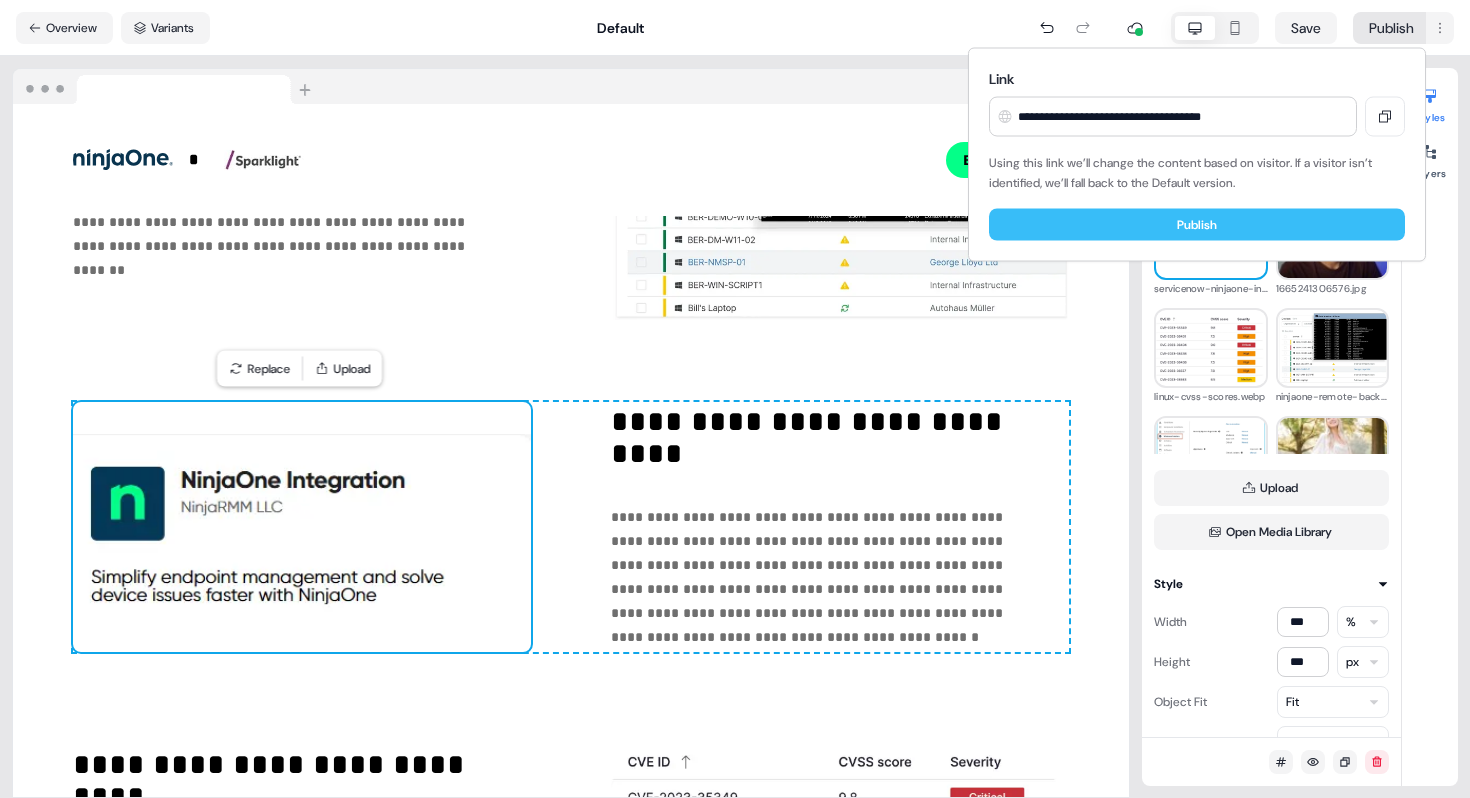 click on "Publish" at bounding box center [1197, 225] 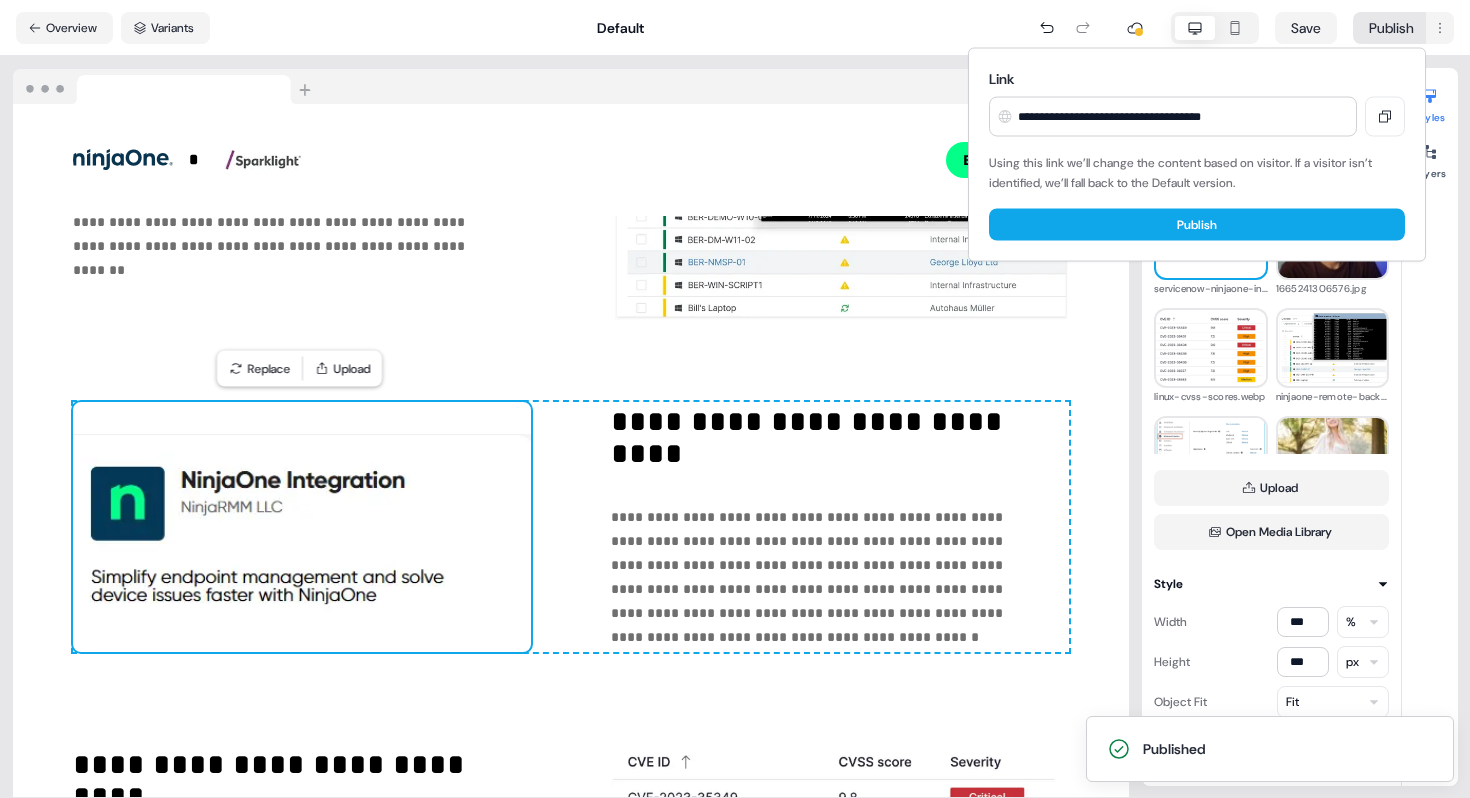 click on "**********" at bounding box center (735, 399) 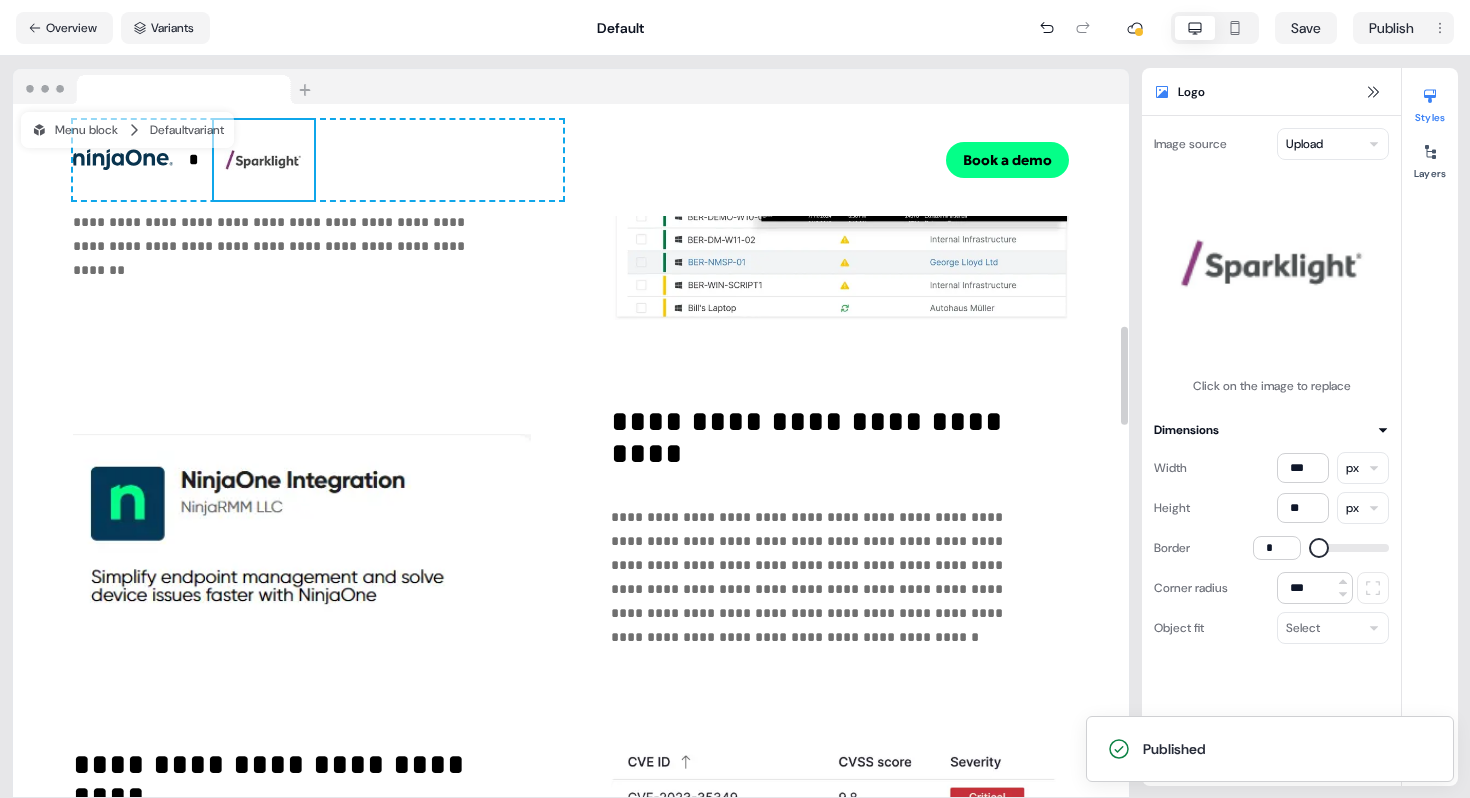 type 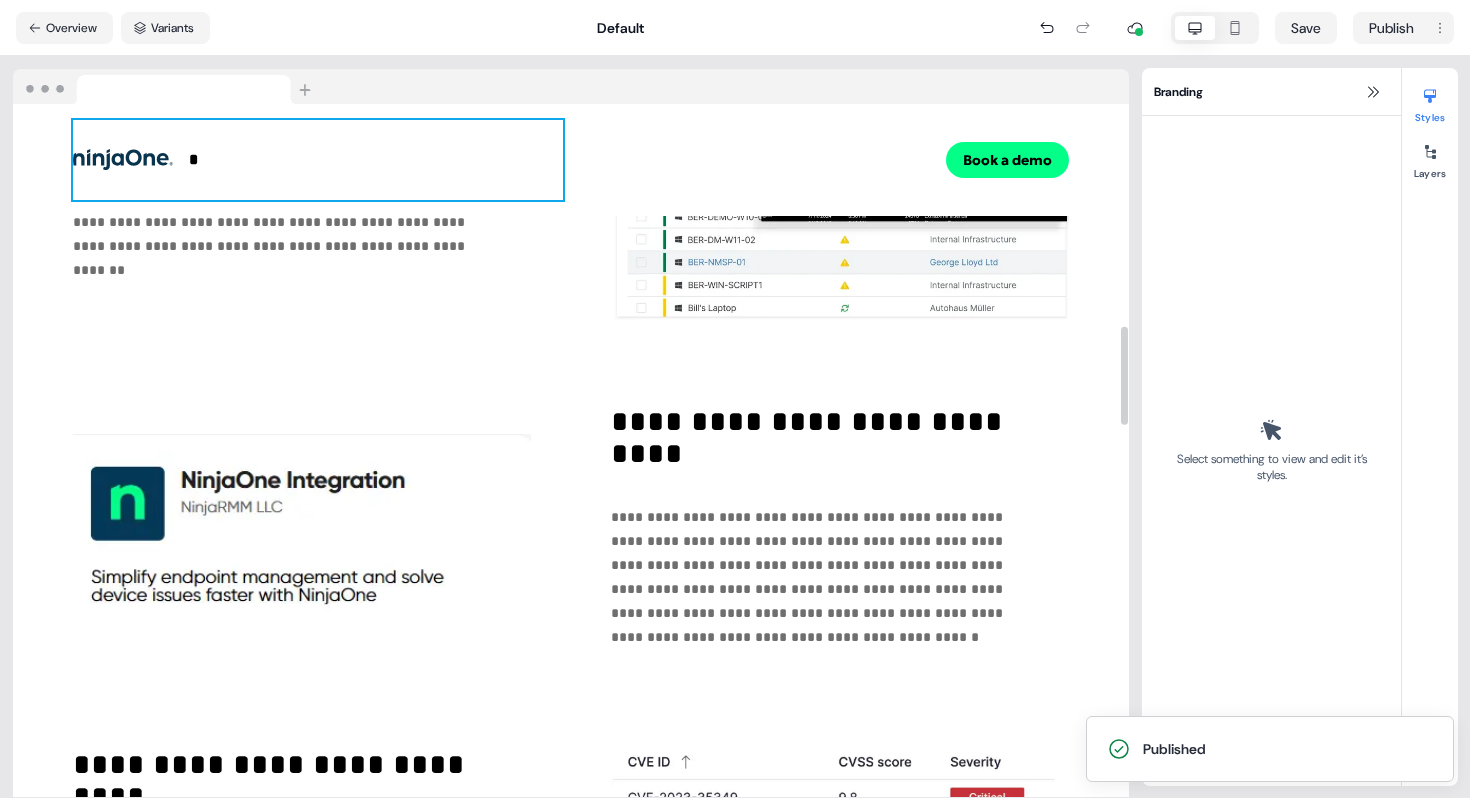 click on "*" at bounding box center [193, 159] 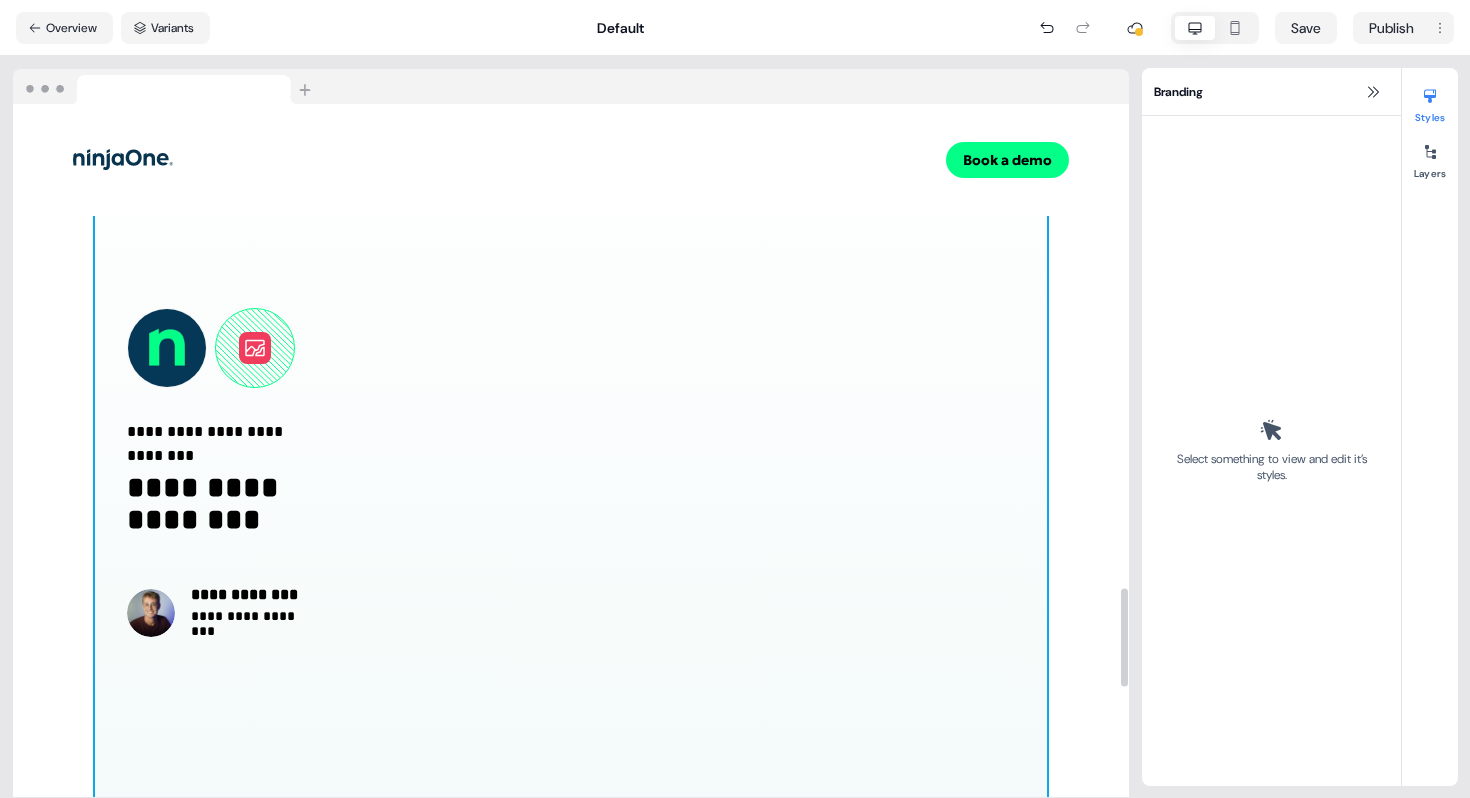 scroll, scrollTop: 3241, scrollLeft: 0, axis: vertical 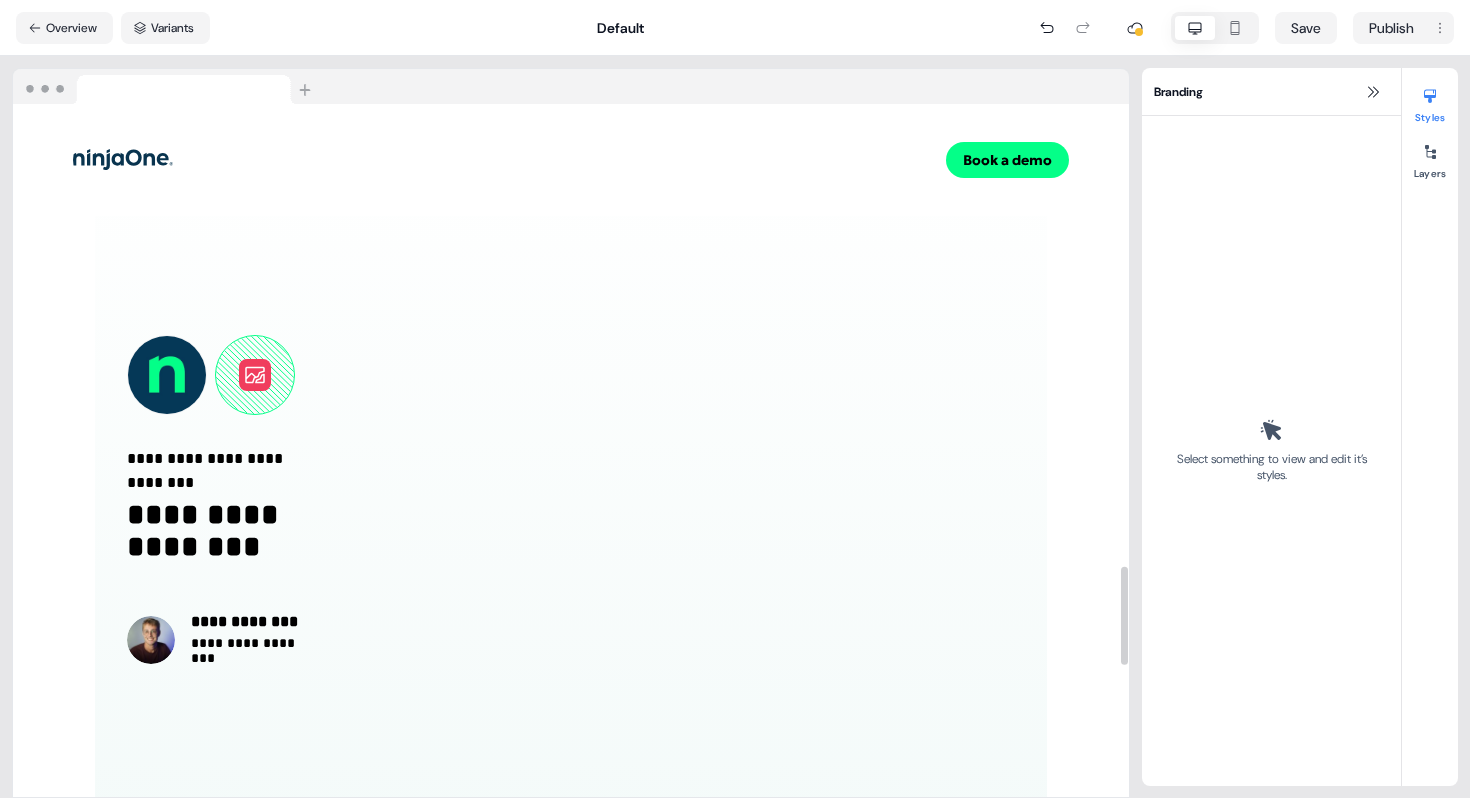 click at bounding box center (255, 375) 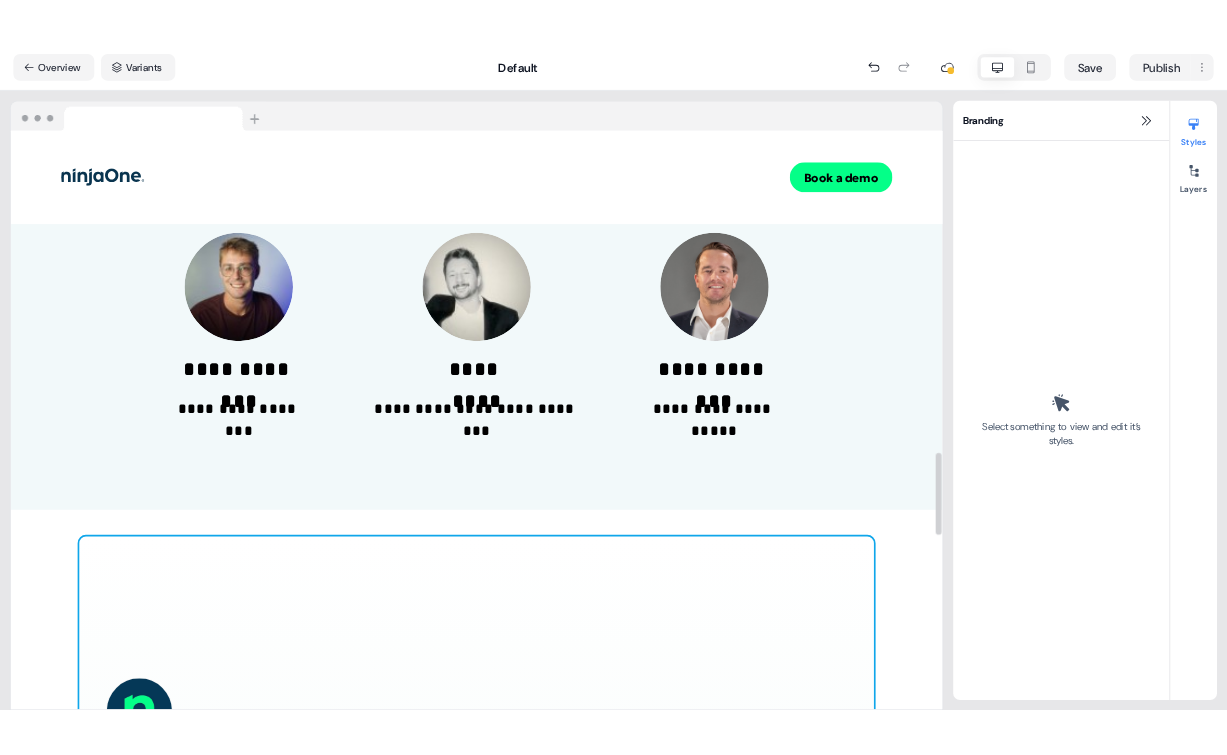 scroll, scrollTop: 2530, scrollLeft: 0, axis: vertical 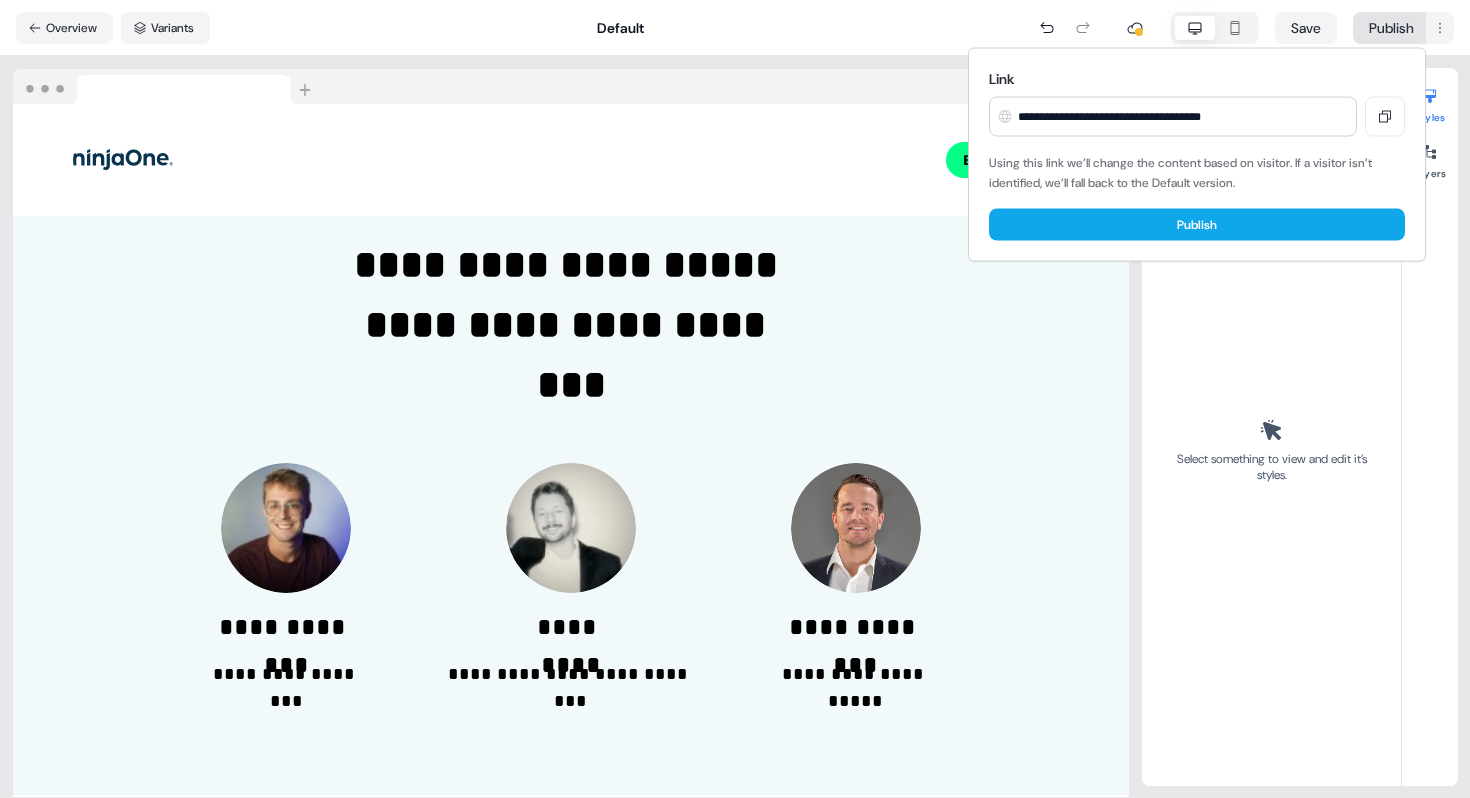 click on "**********" at bounding box center [735, 399] 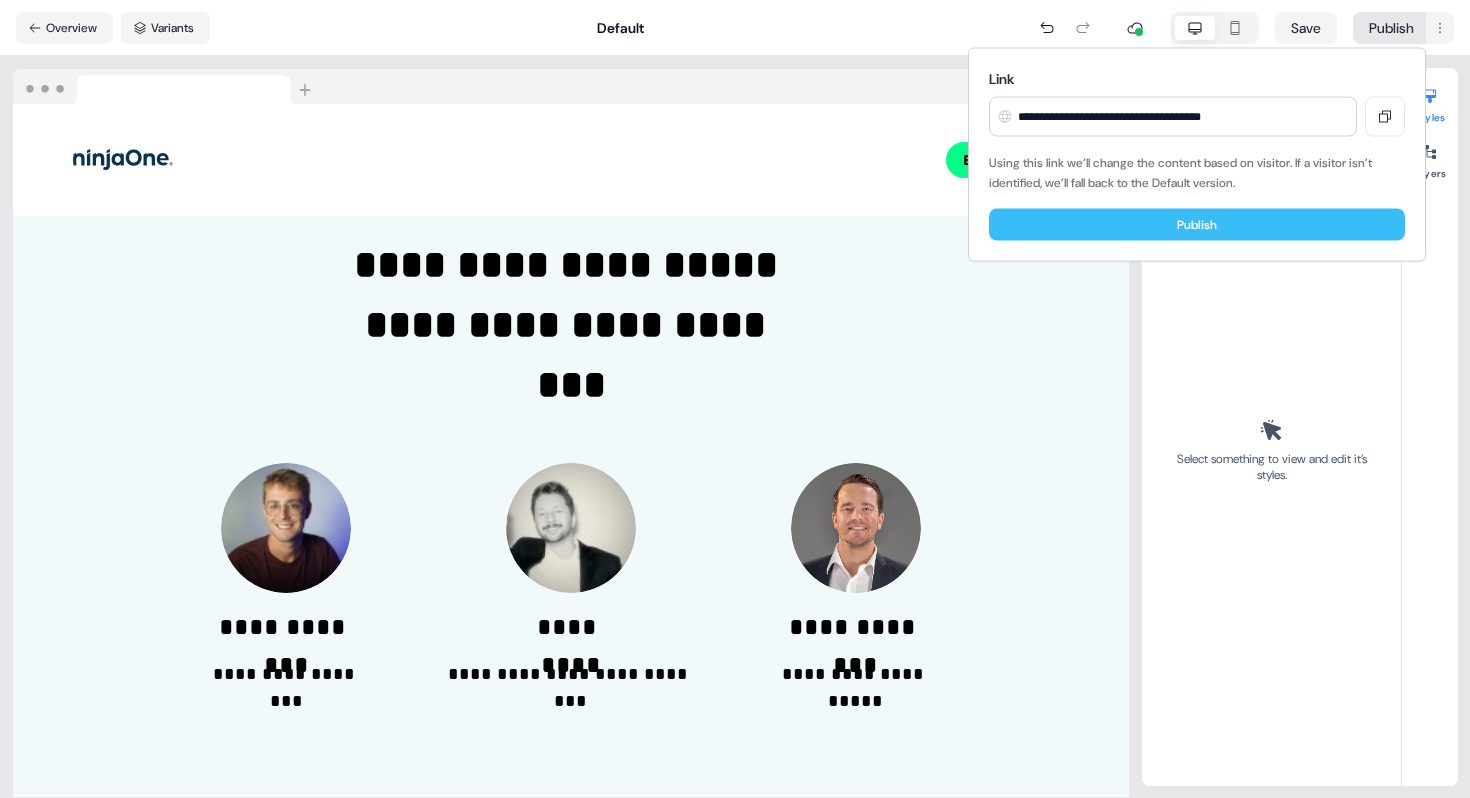 click on "Publish" at bounding box center (1197, 225) 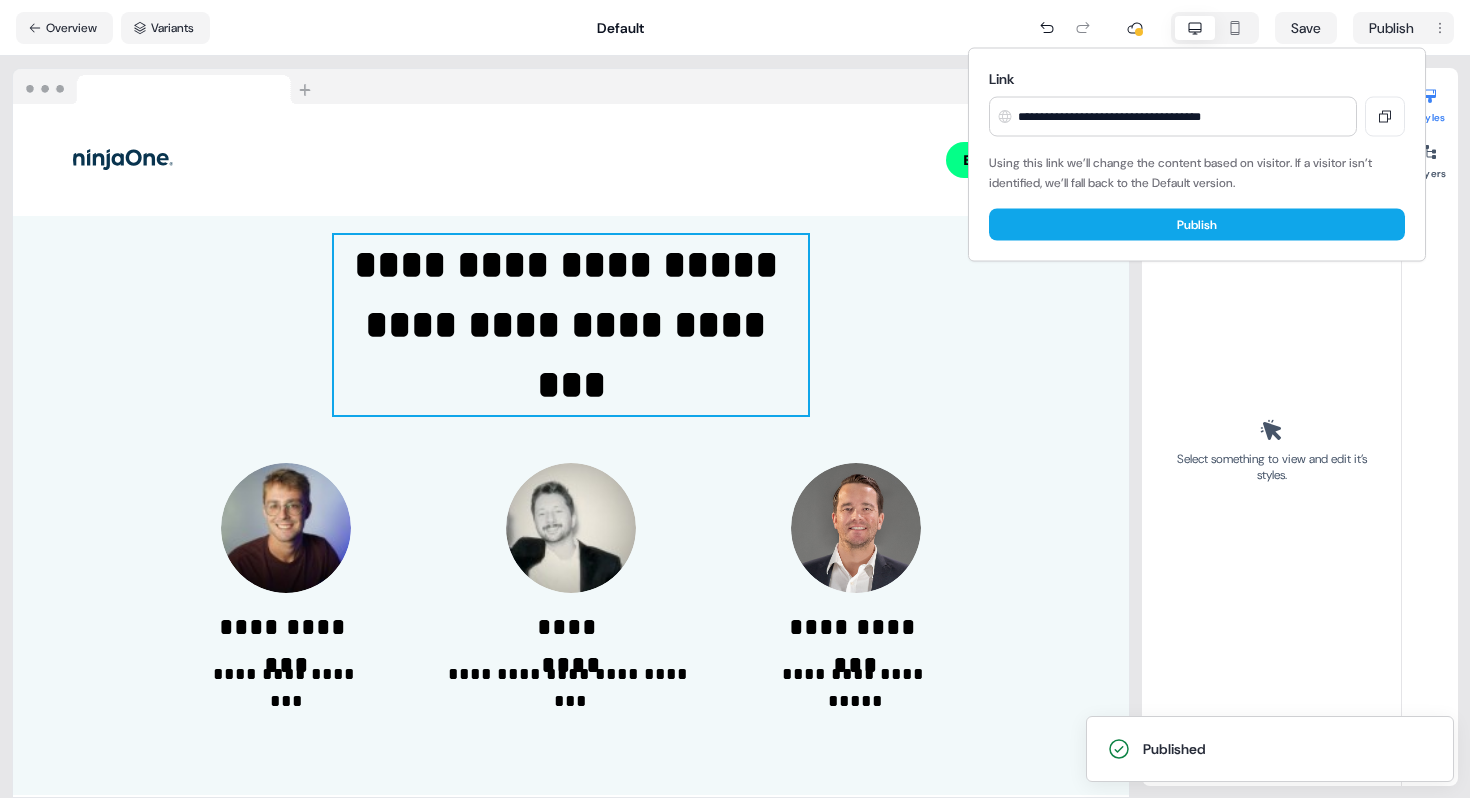 click on "**********" at bounding box center [735, 399] 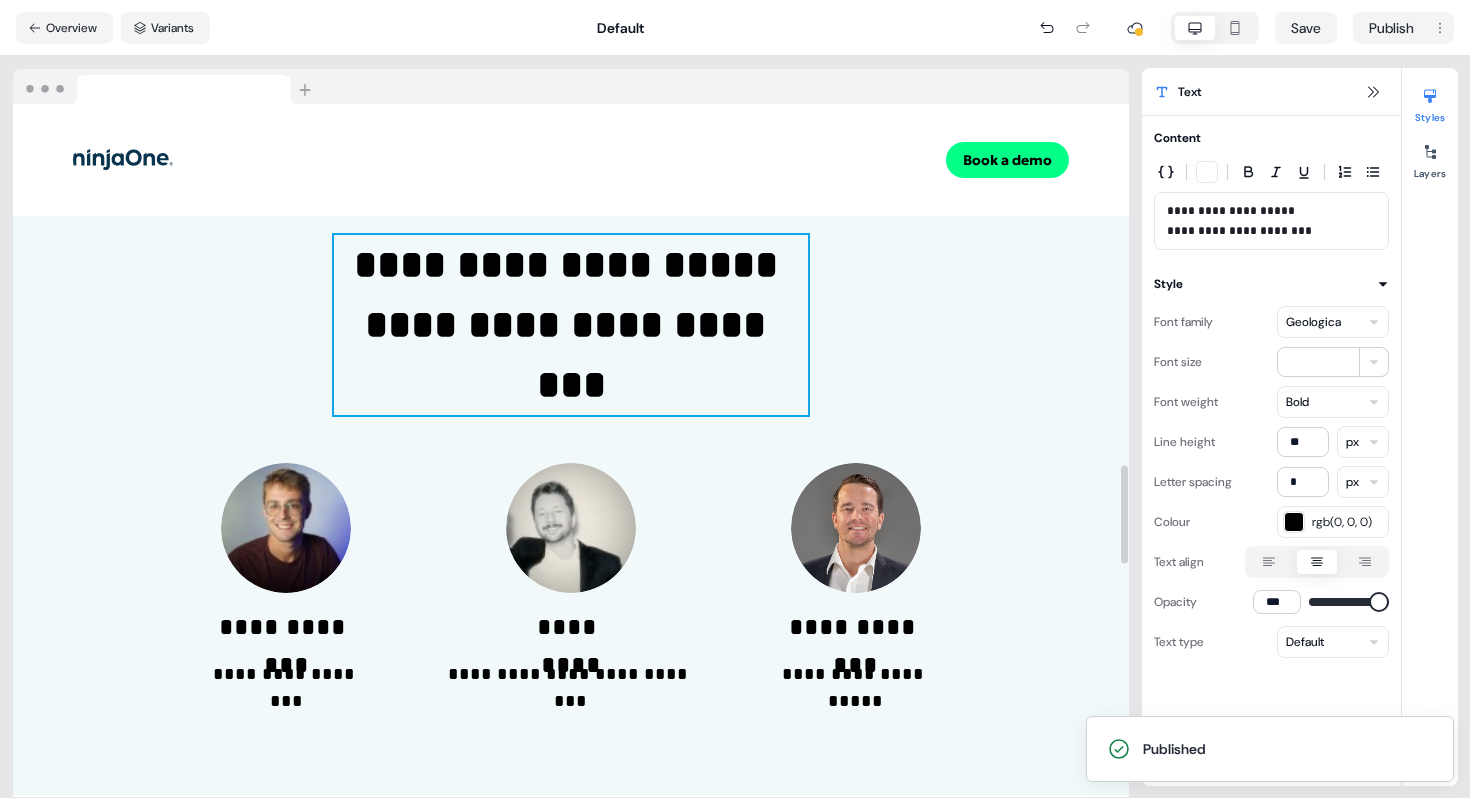 click on "**********" at bounding box center [571, 325] 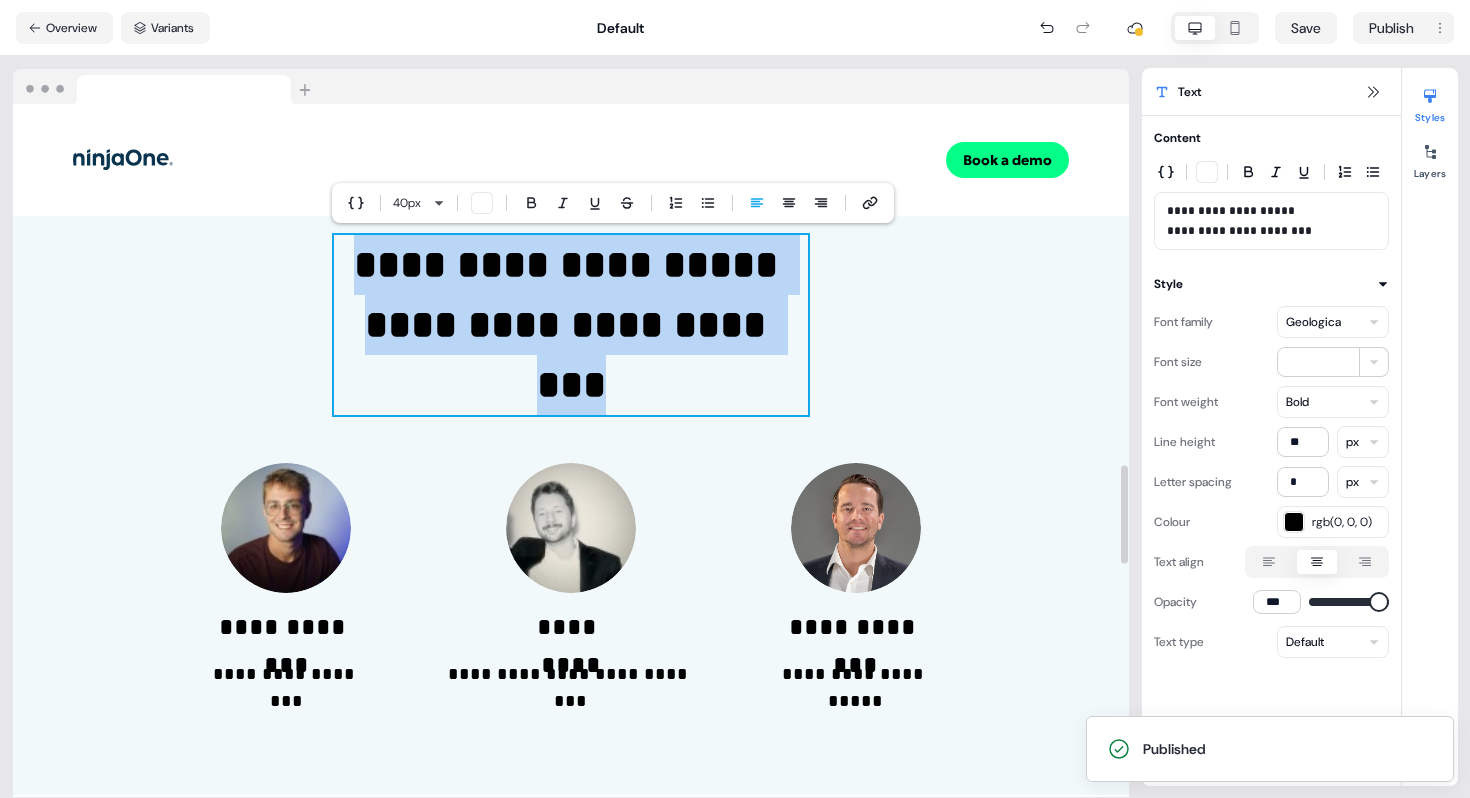 click on "**********" at bounding box center (571, 325) 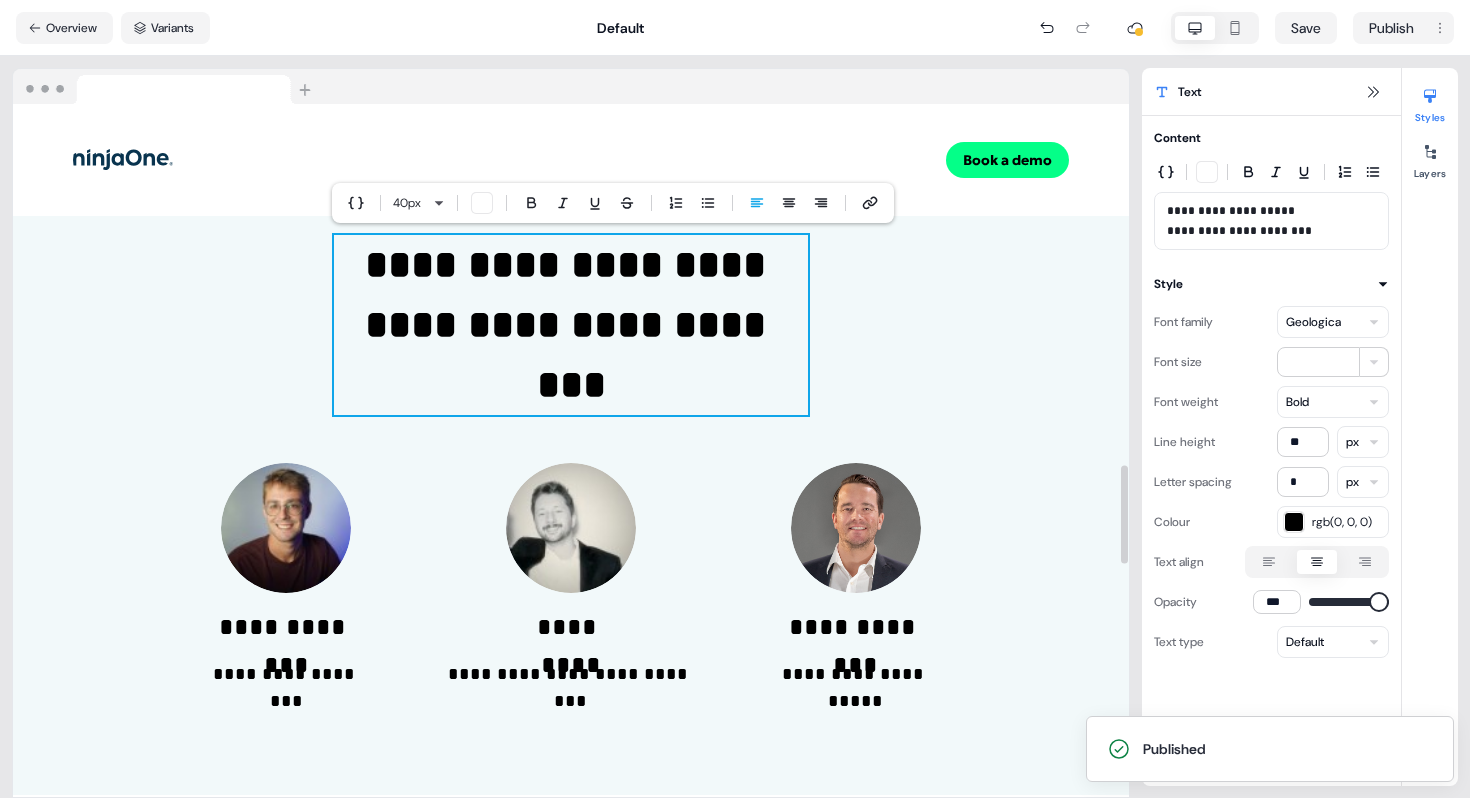 type 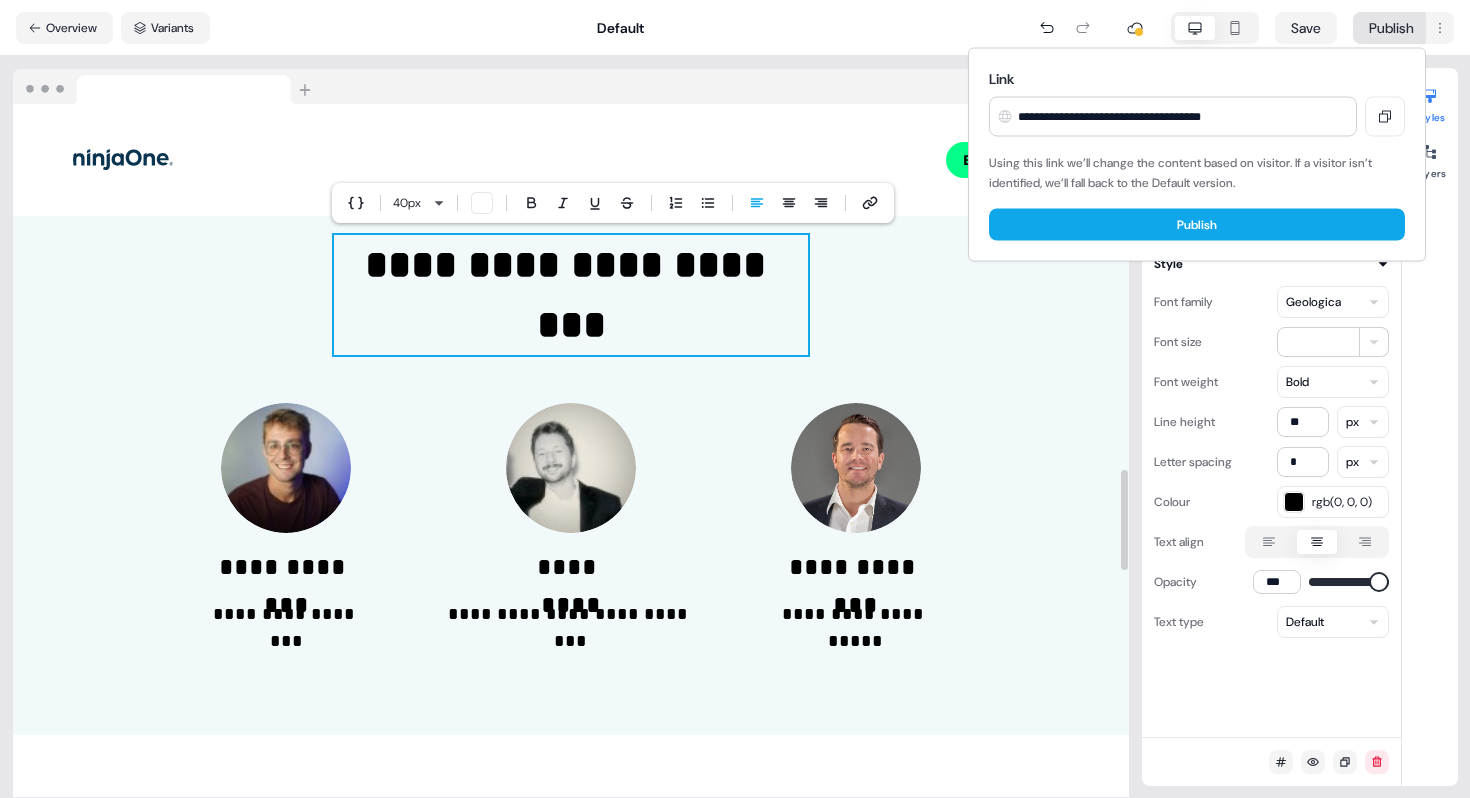 click on "**********" at bounding box center [735, 399] 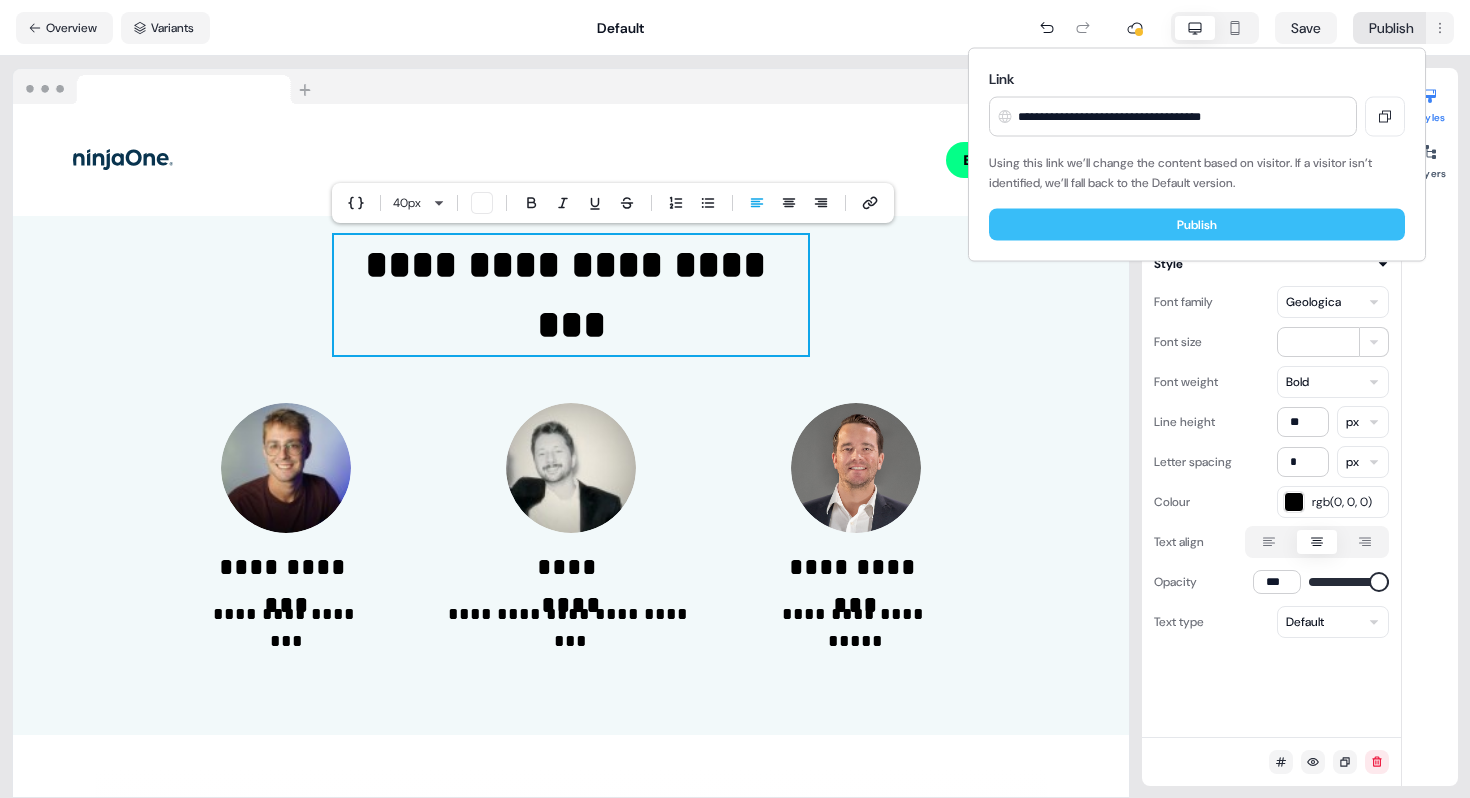 click on "Publish" at bounding box center (1197, 225) 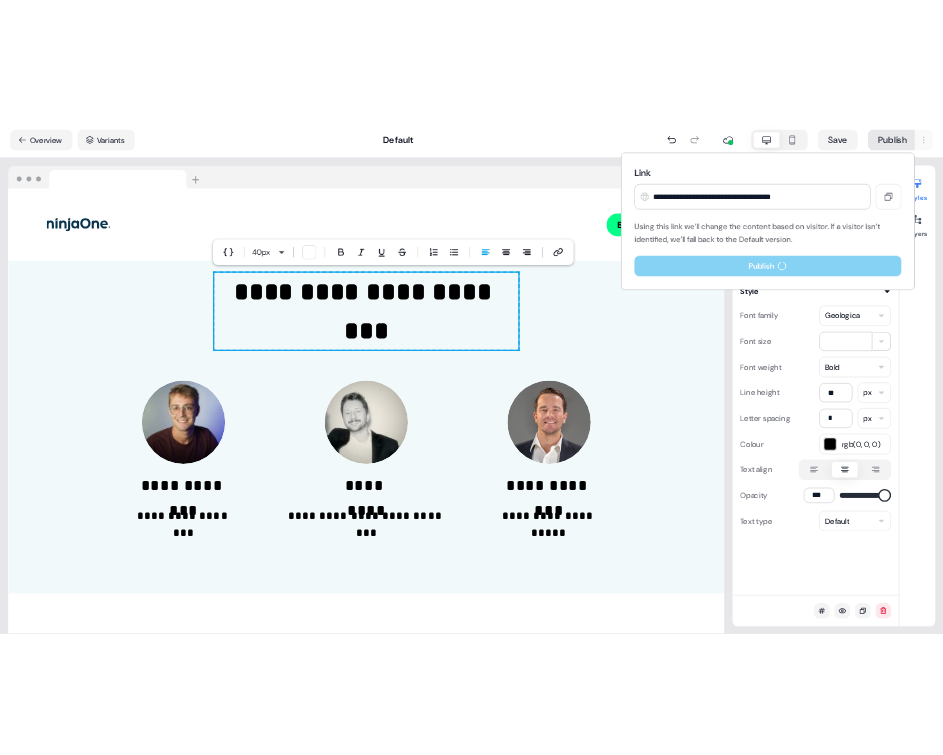 scroll, scrollTop: 2563, scrollLeft: 0, axis: vertical 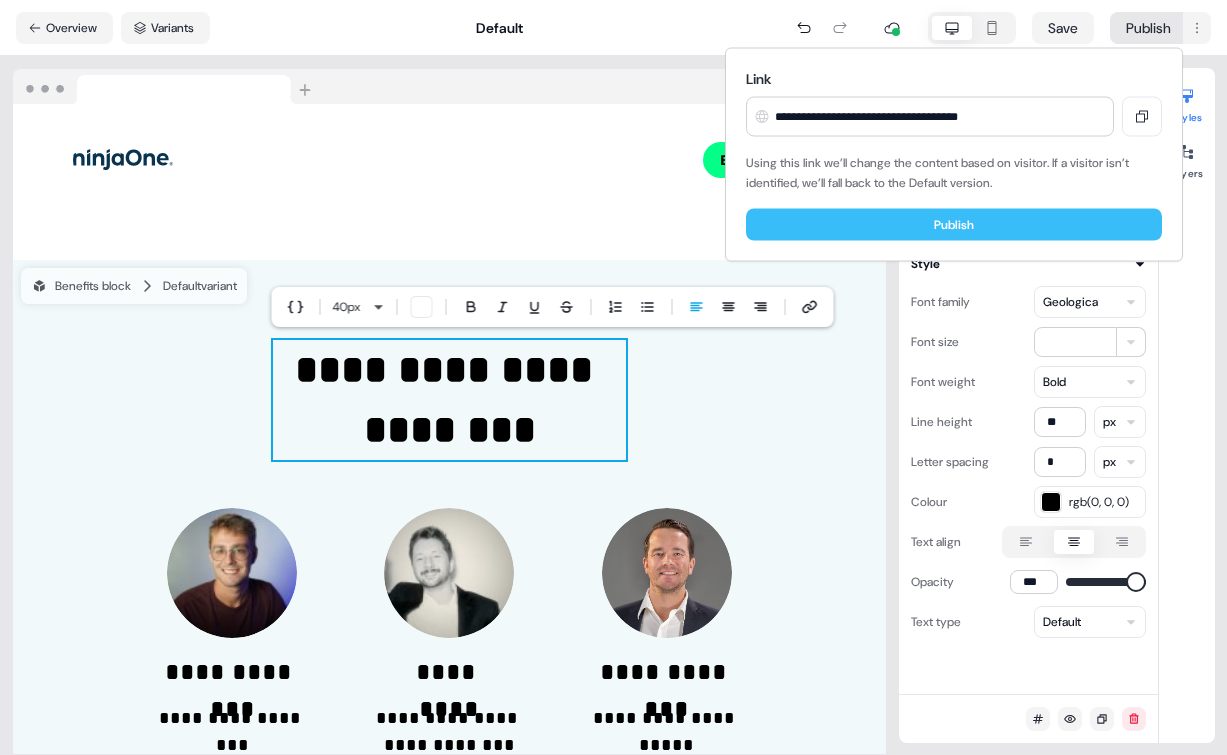 click on "Publish" at bounding box center (954, 225) 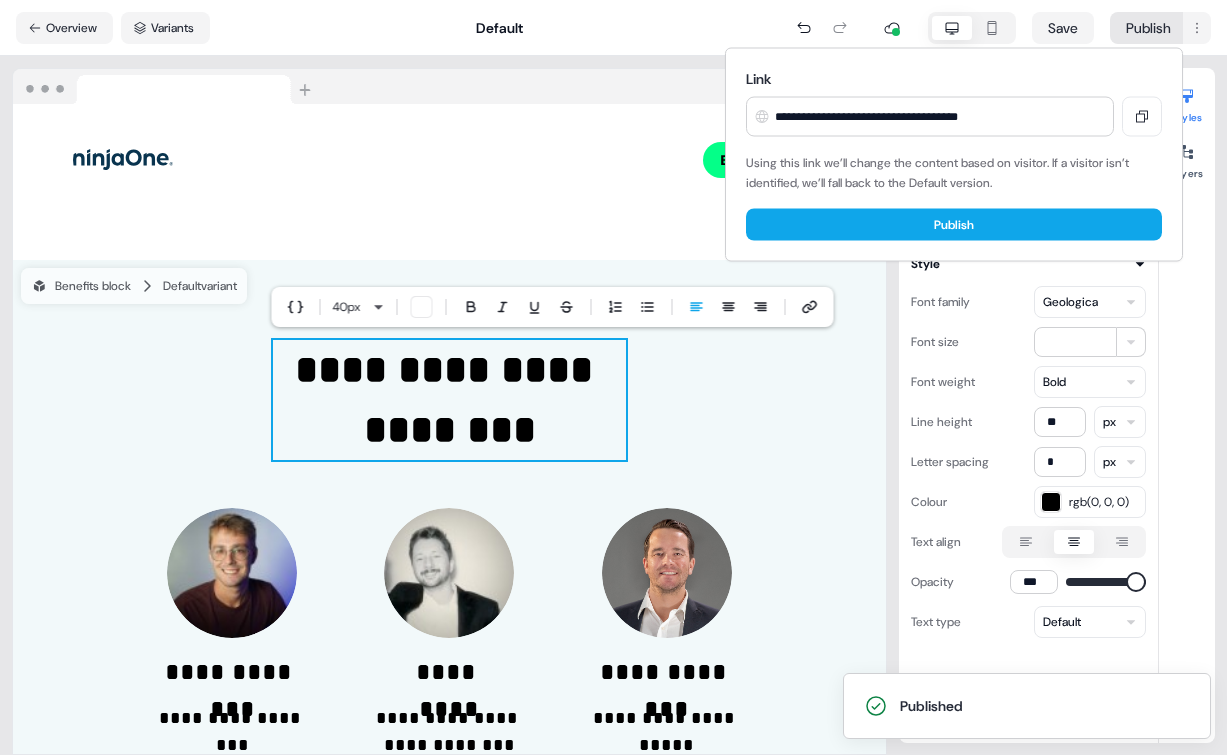 click on "**********" at bounding box center [613, 377] 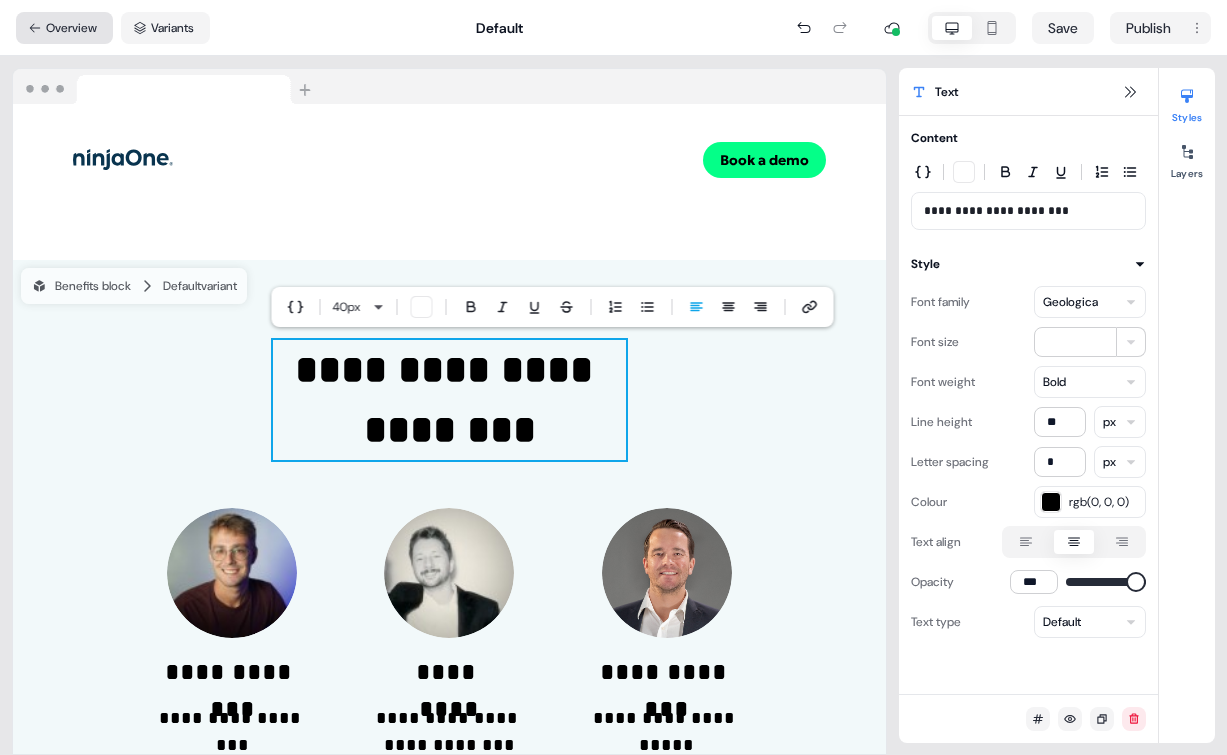 click on "Overview" at bounding box center (64, 28) 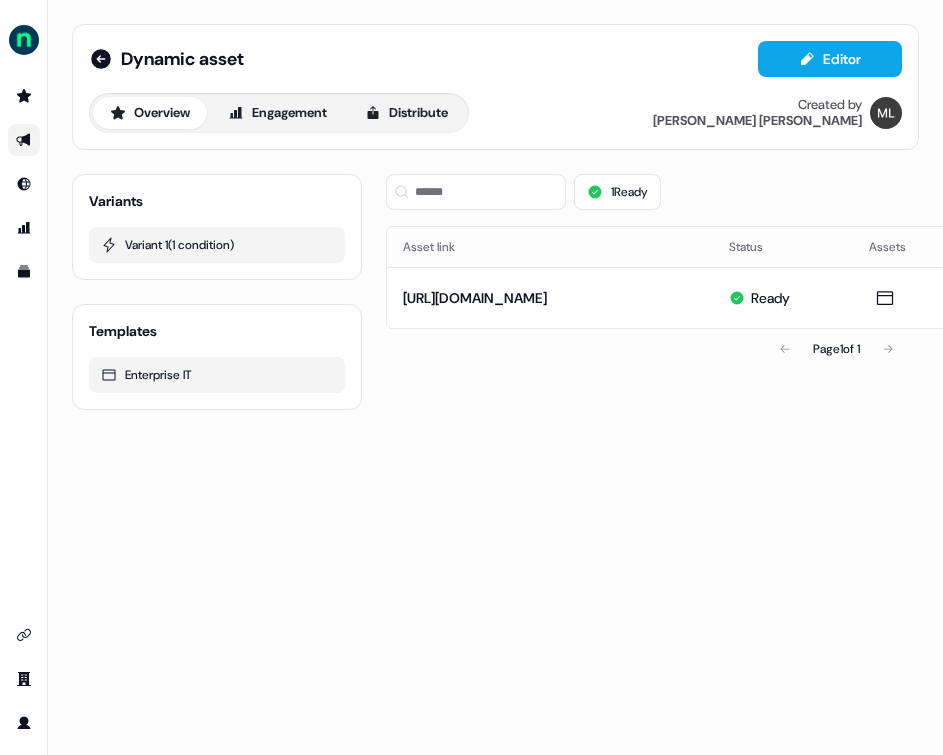 click at bounding box center (24, 140) 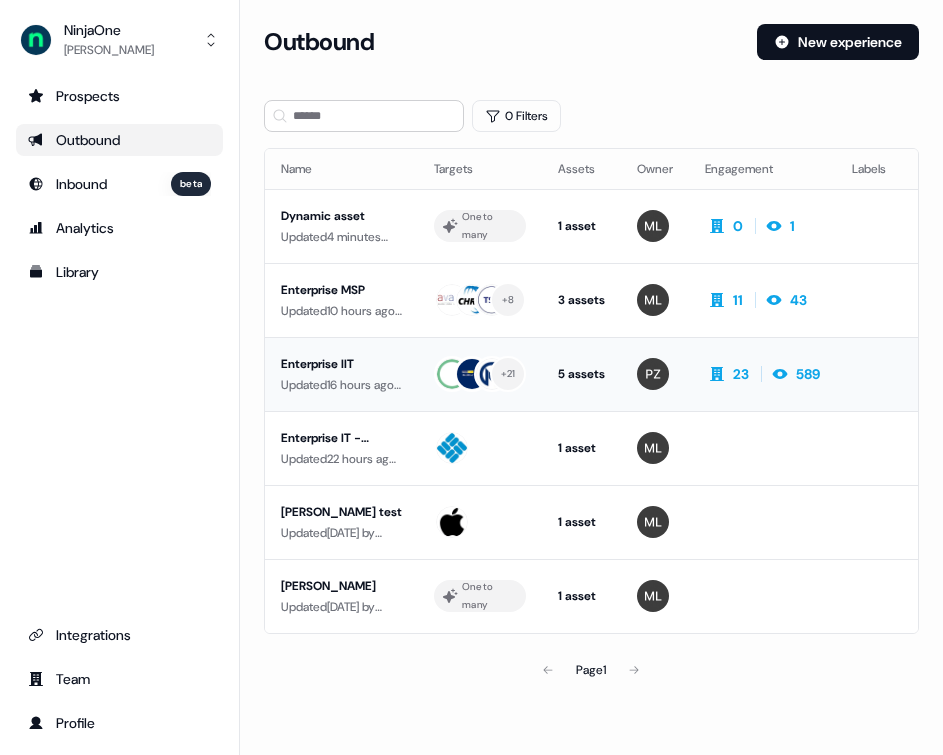click on "Enterprise IIT" at bounding box center [341, 364] 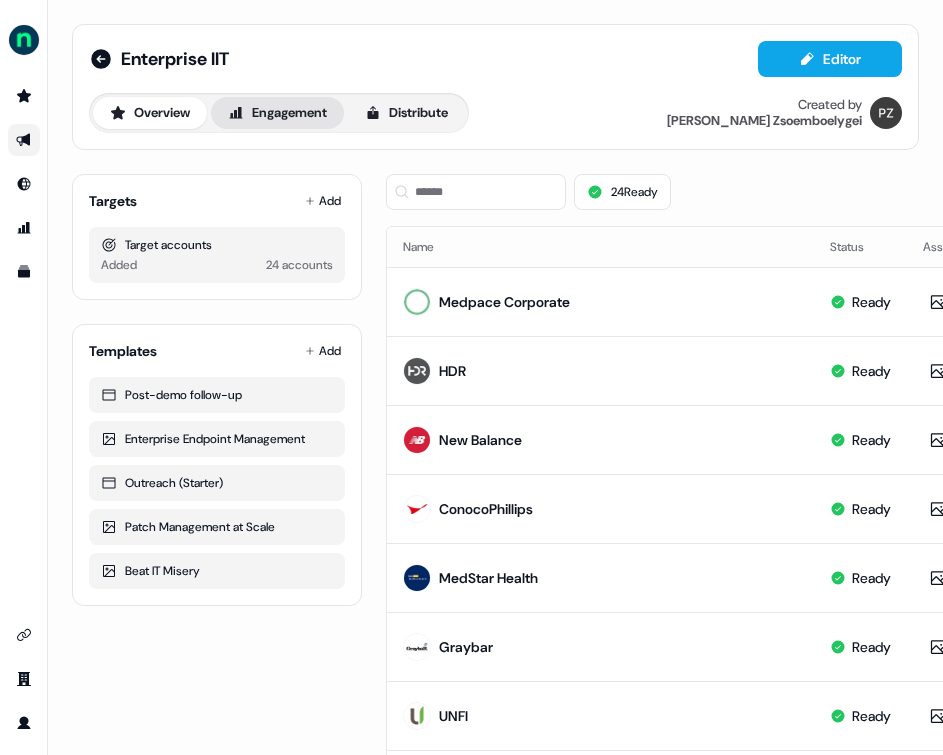 click on "Engagement" at bounding box center [277, 113] 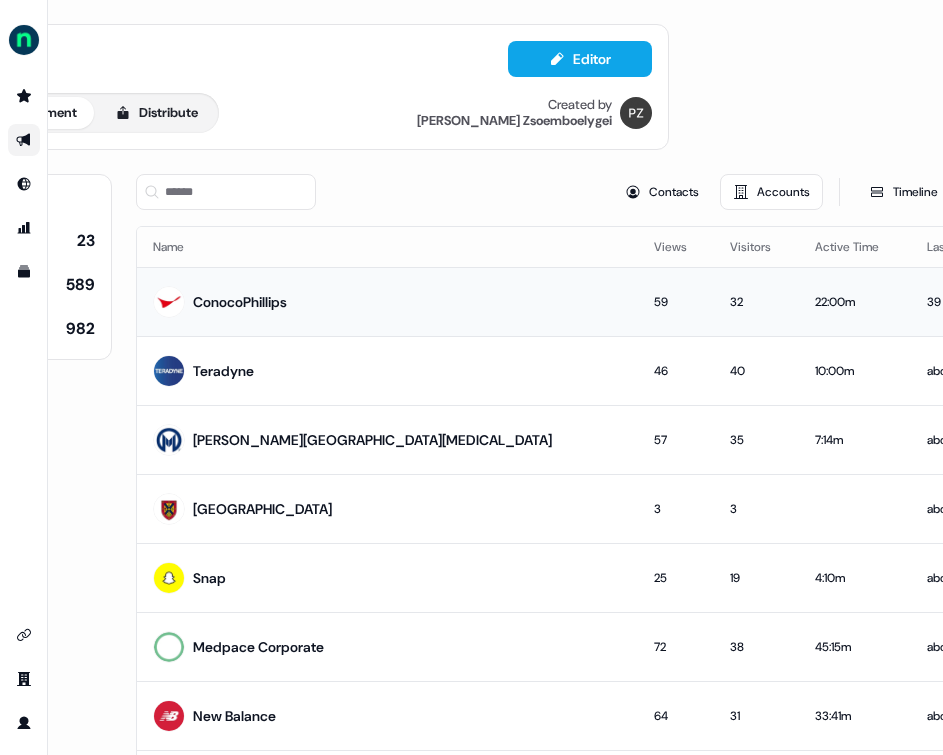 scroll, scrollTop: 0, scrollLeft: 350, axis: horizontal 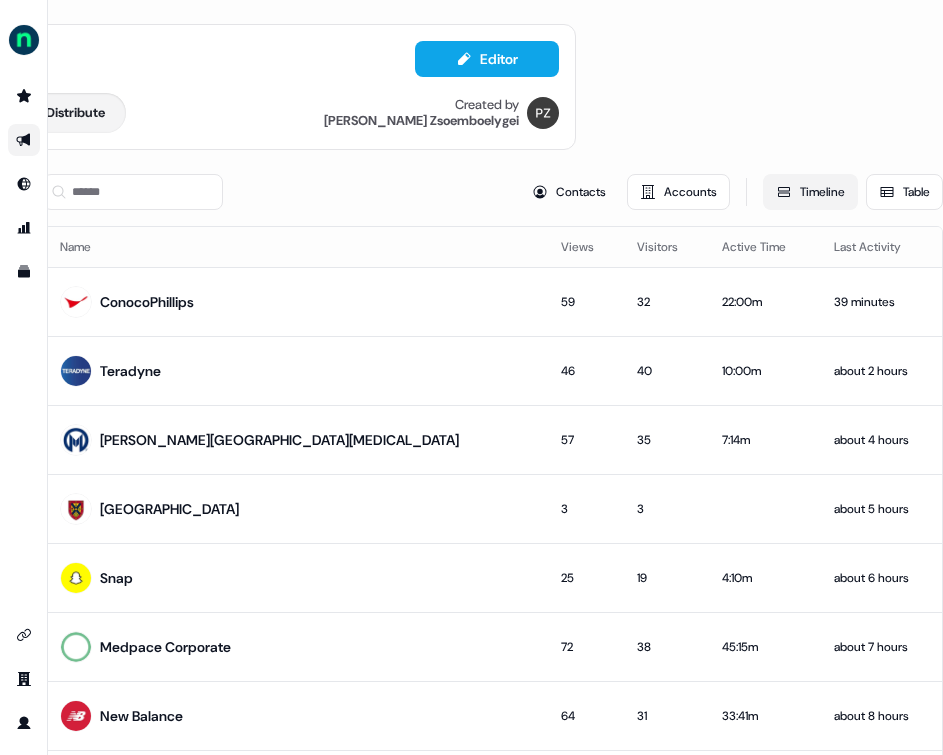 click on "Timeline" at bounding box center (810, 192) 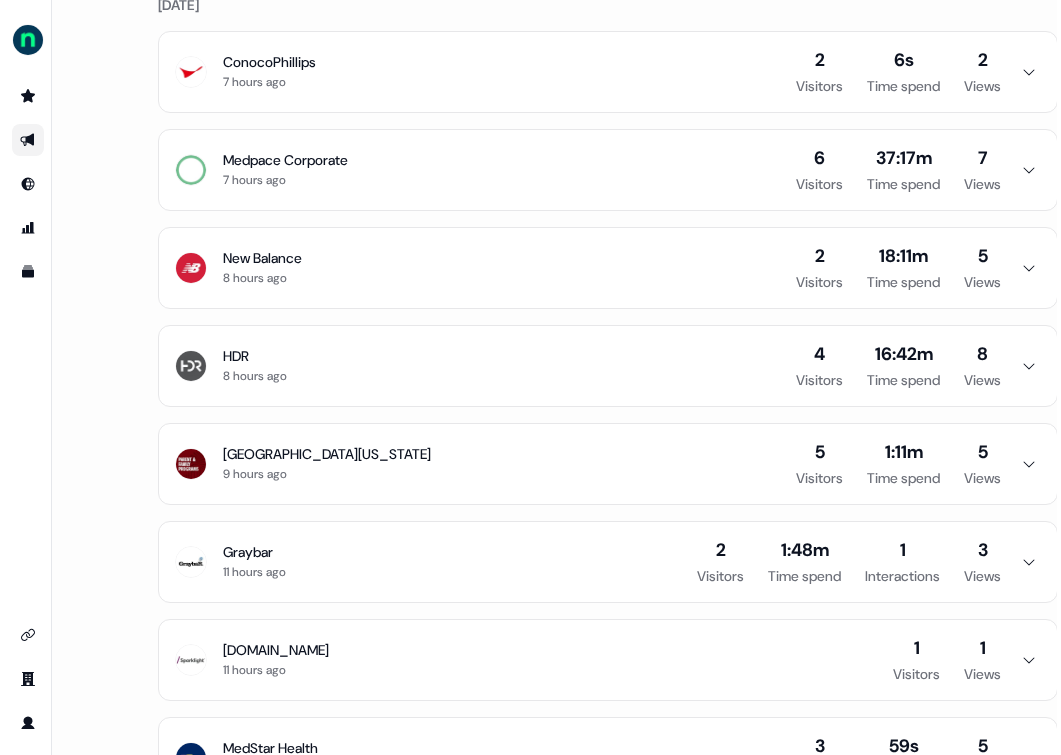 scroll, scrollTop: 815, scrollLeft: 232, axis: both 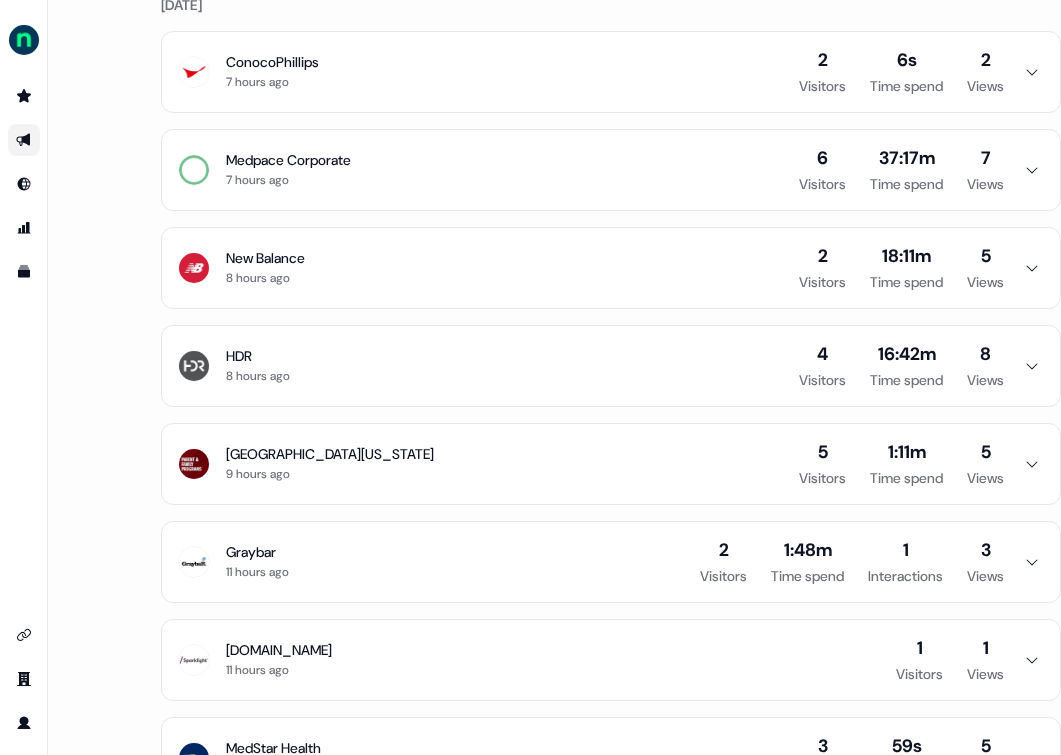 click 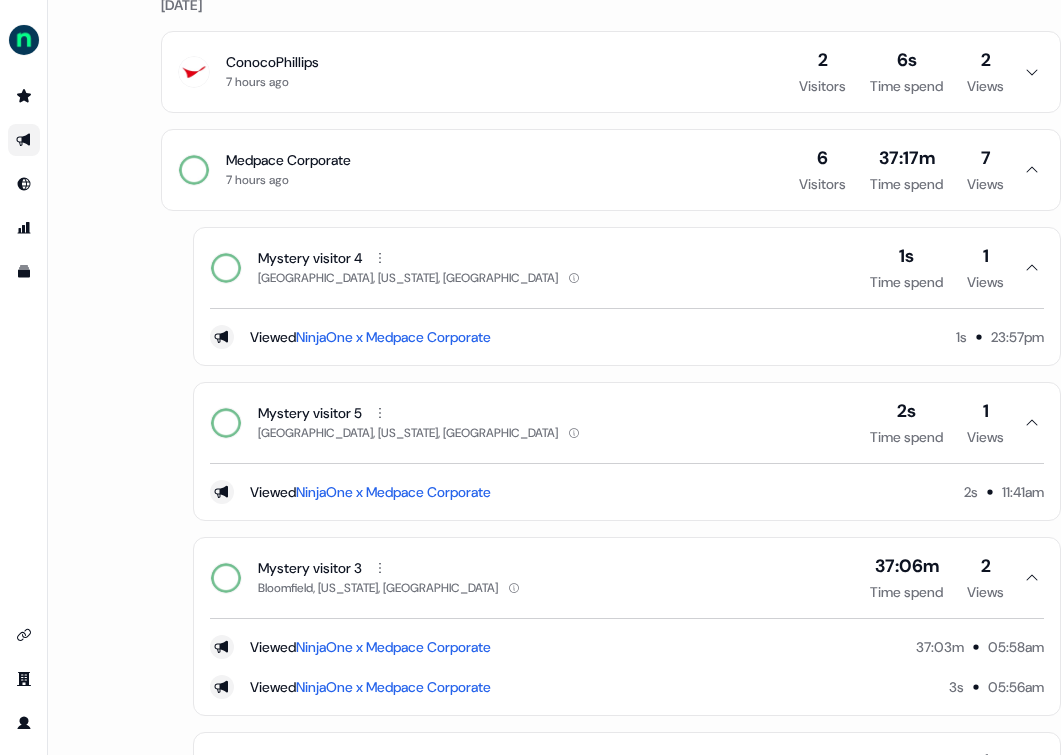 click 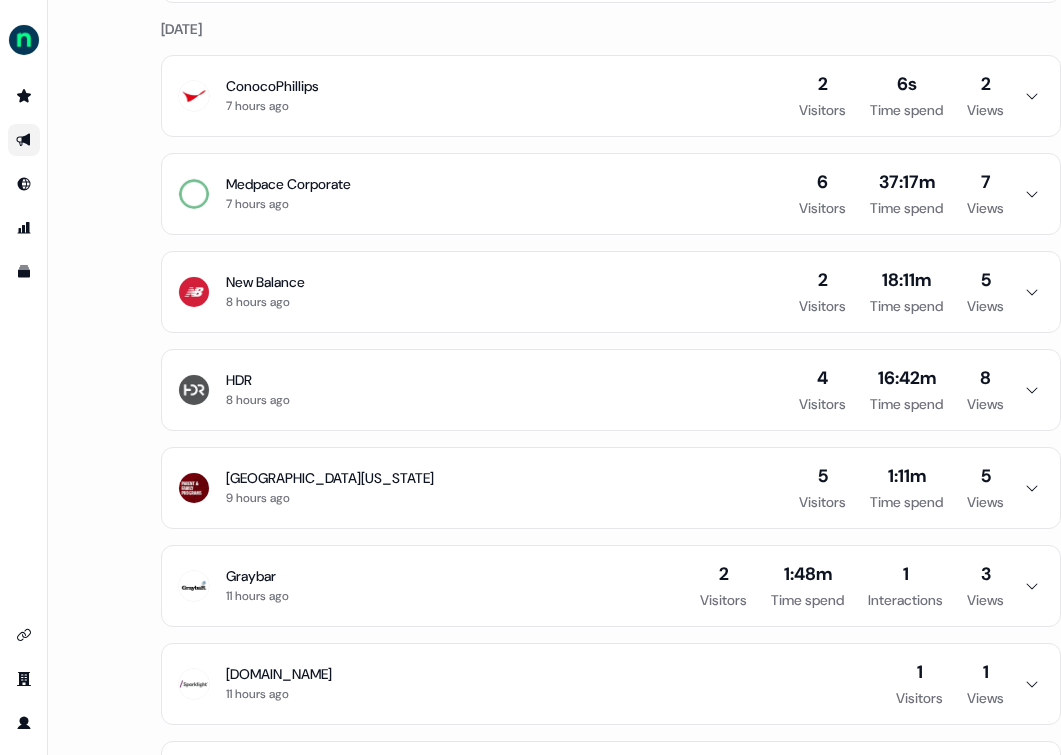 scroll, scrollTop: 788, scrollLeft: 232, axis: both 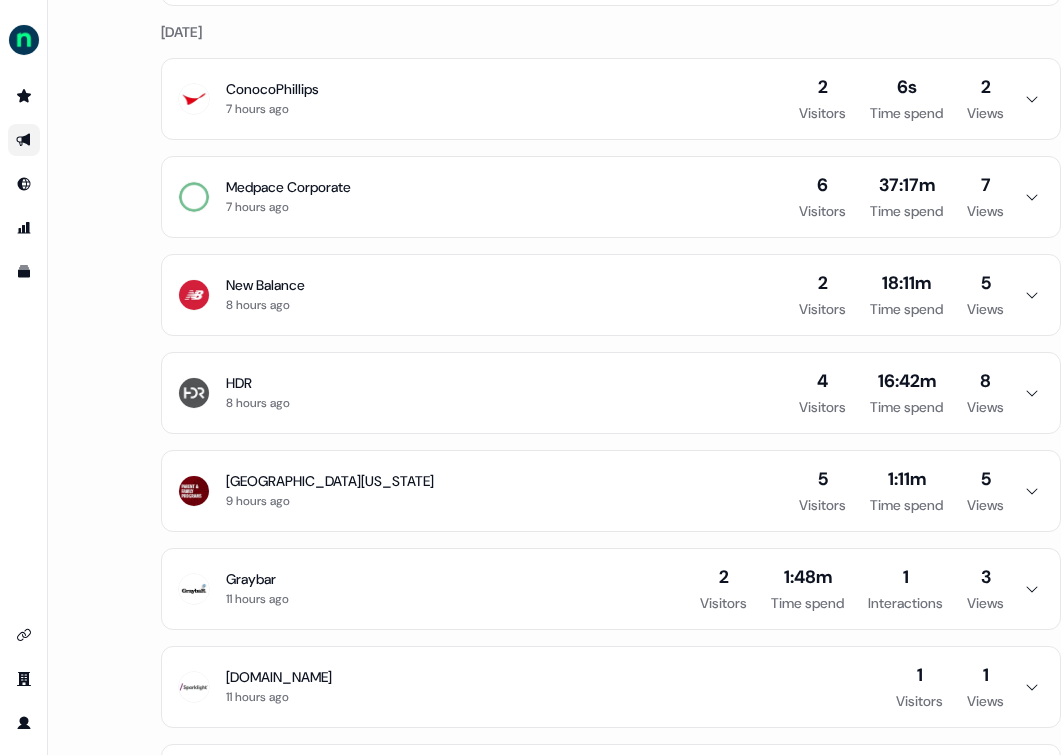 click 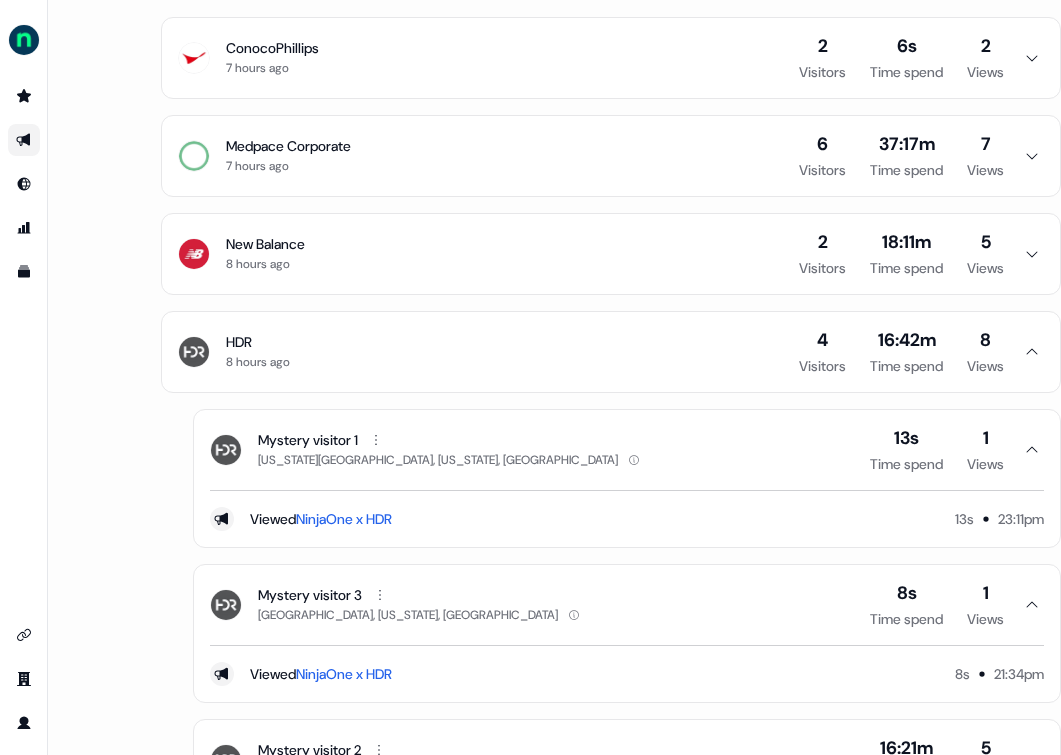 scroll, scrollTop: 828, scrollLeft: 232, axis: both 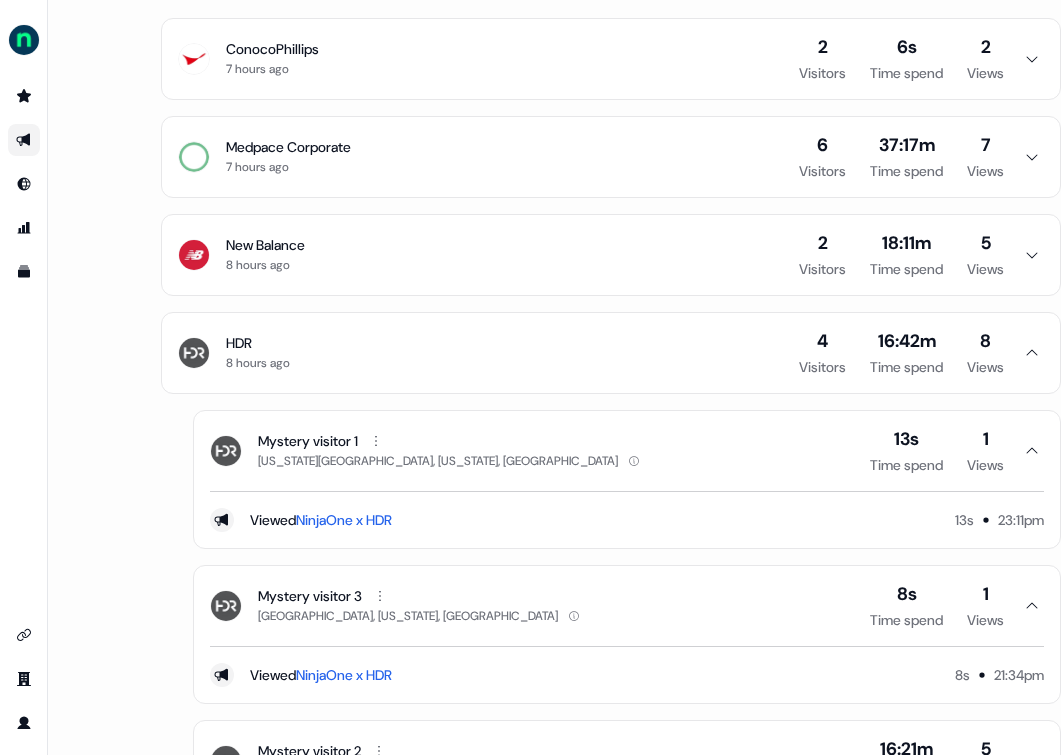 click on "HDR 8 hours ago 4 Visitors 16:42m Time spend 8 Views" at bounding box center [611, 353] 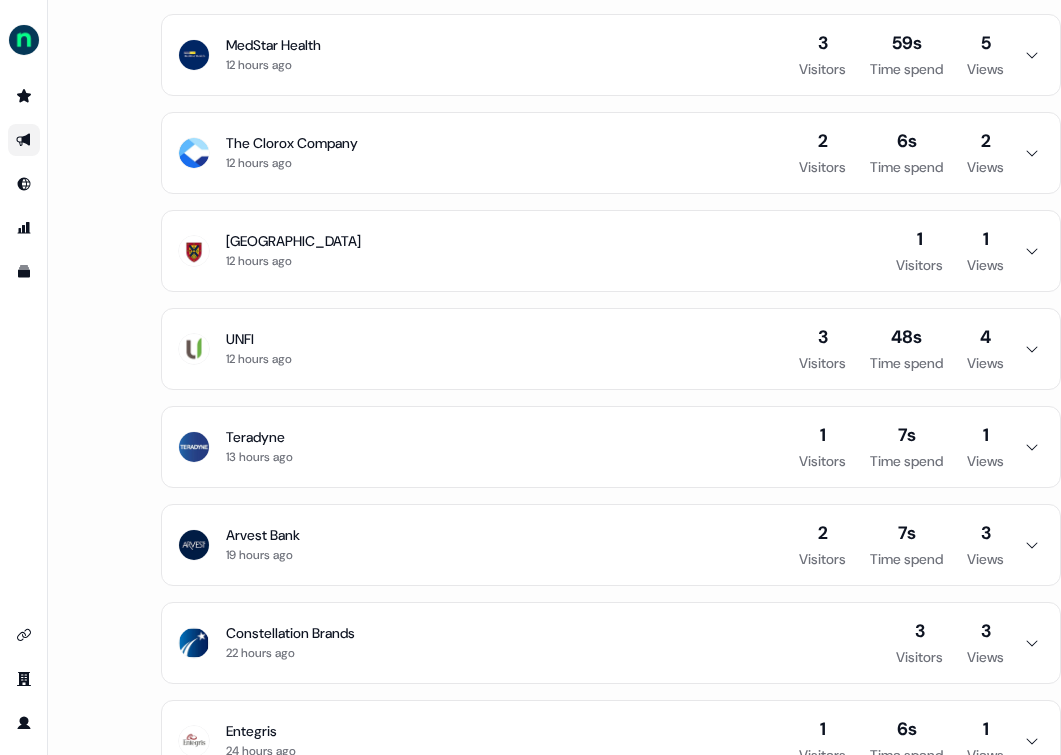 scroll, scrollTop: 1521, scrollLeft: 232, axis: both 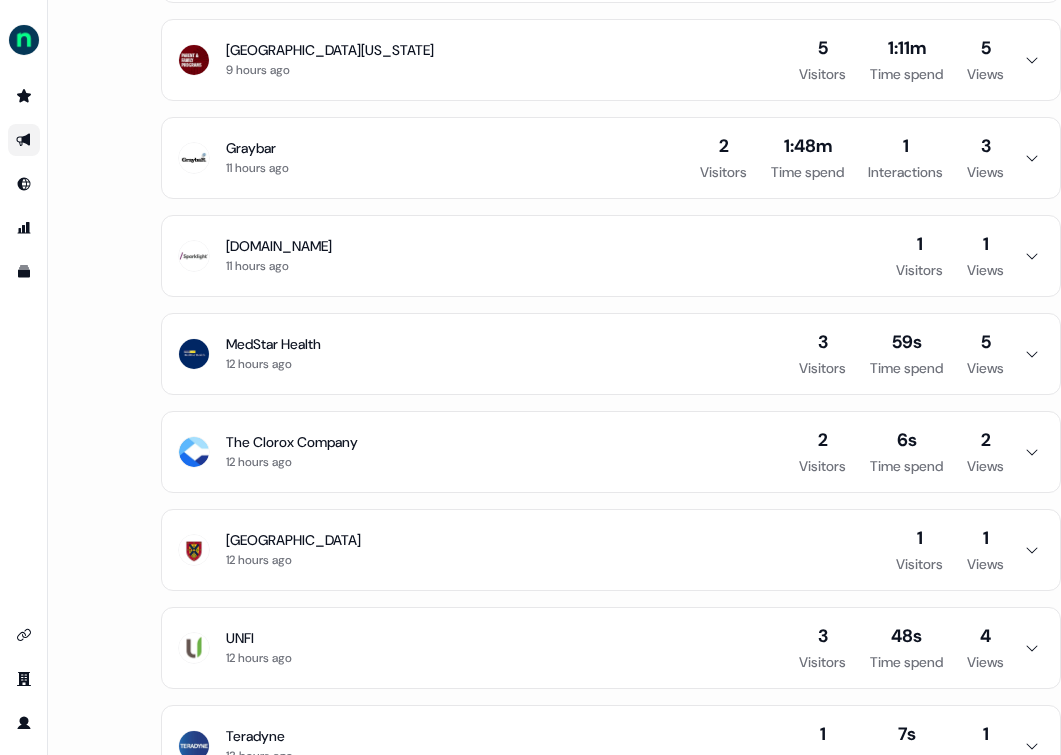 click 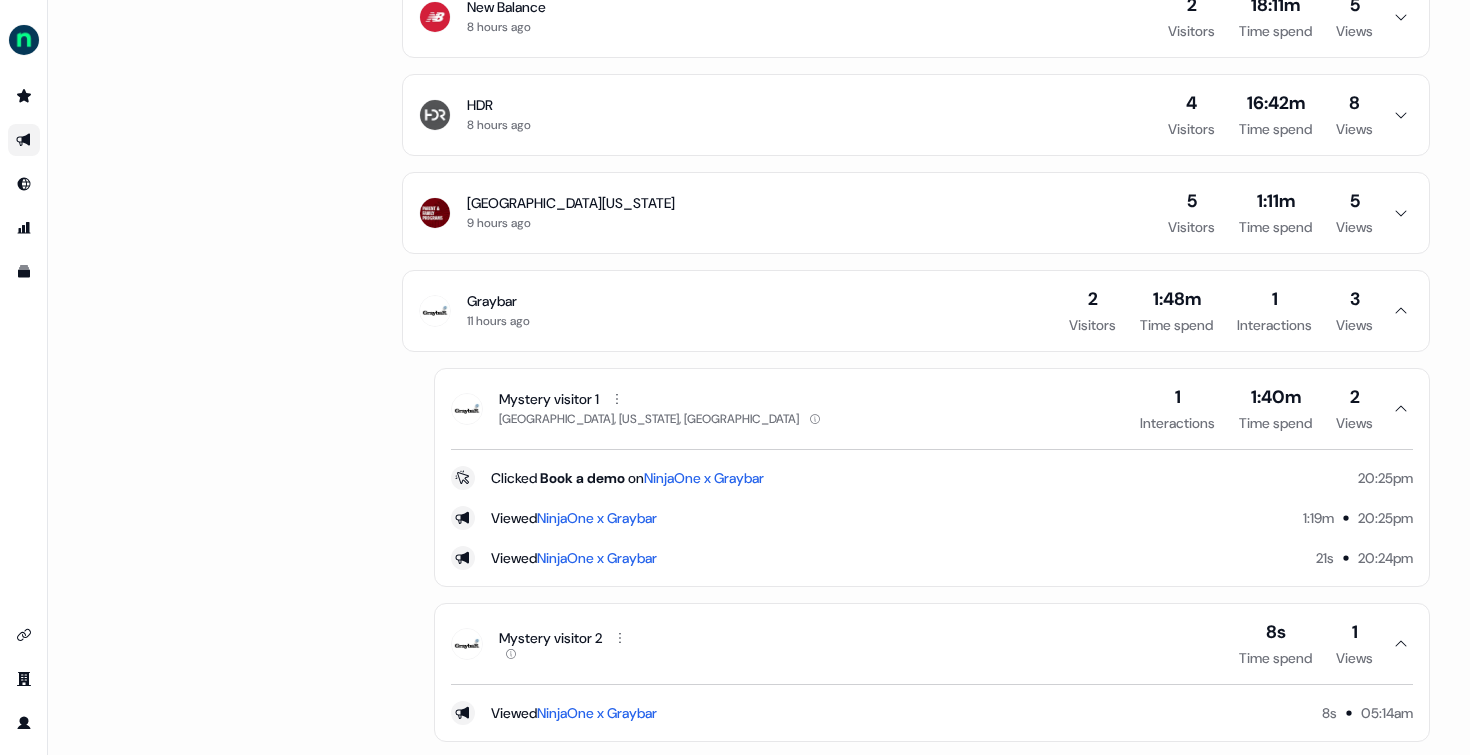 scroll, scrollTop: 0, scrollLeft: 0, axis: both 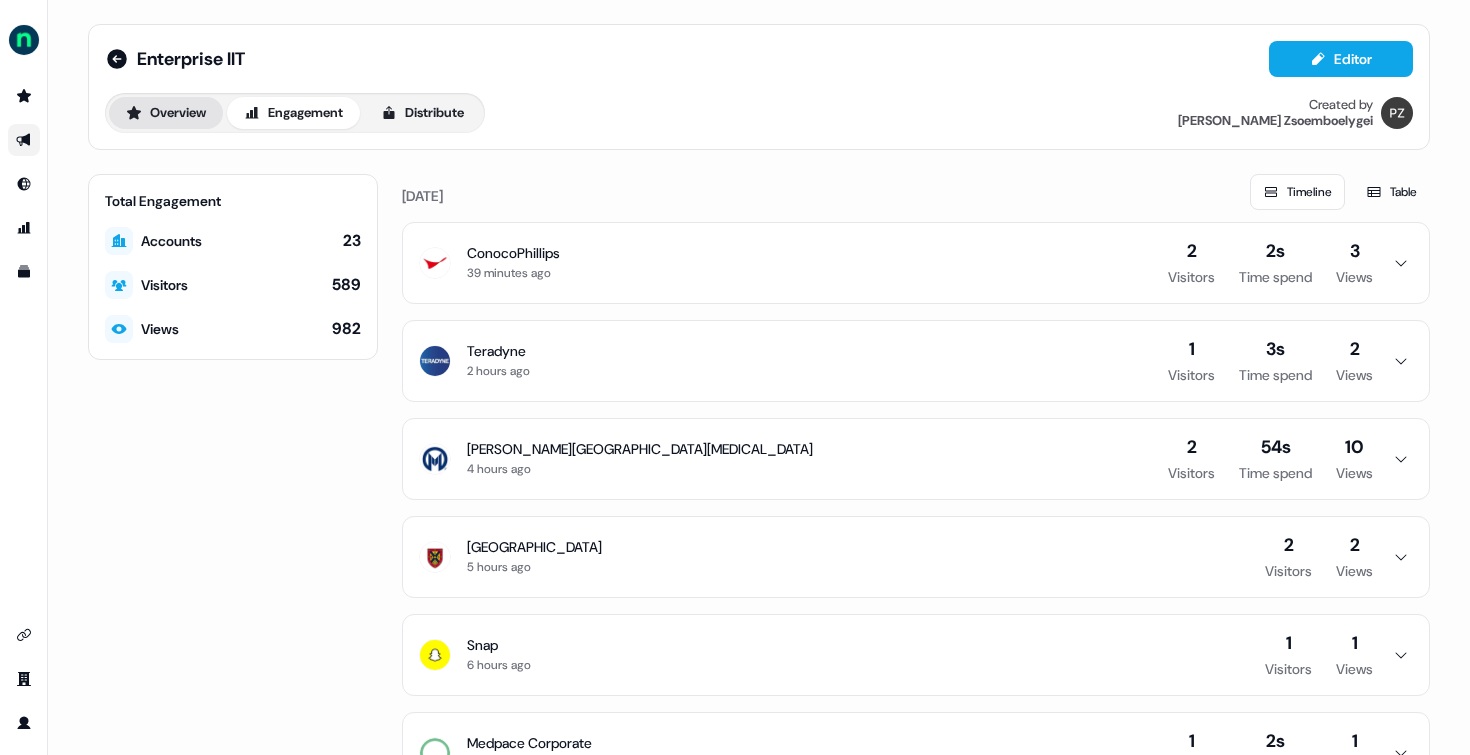 click on "Overview" at bounding box center [166, 113] 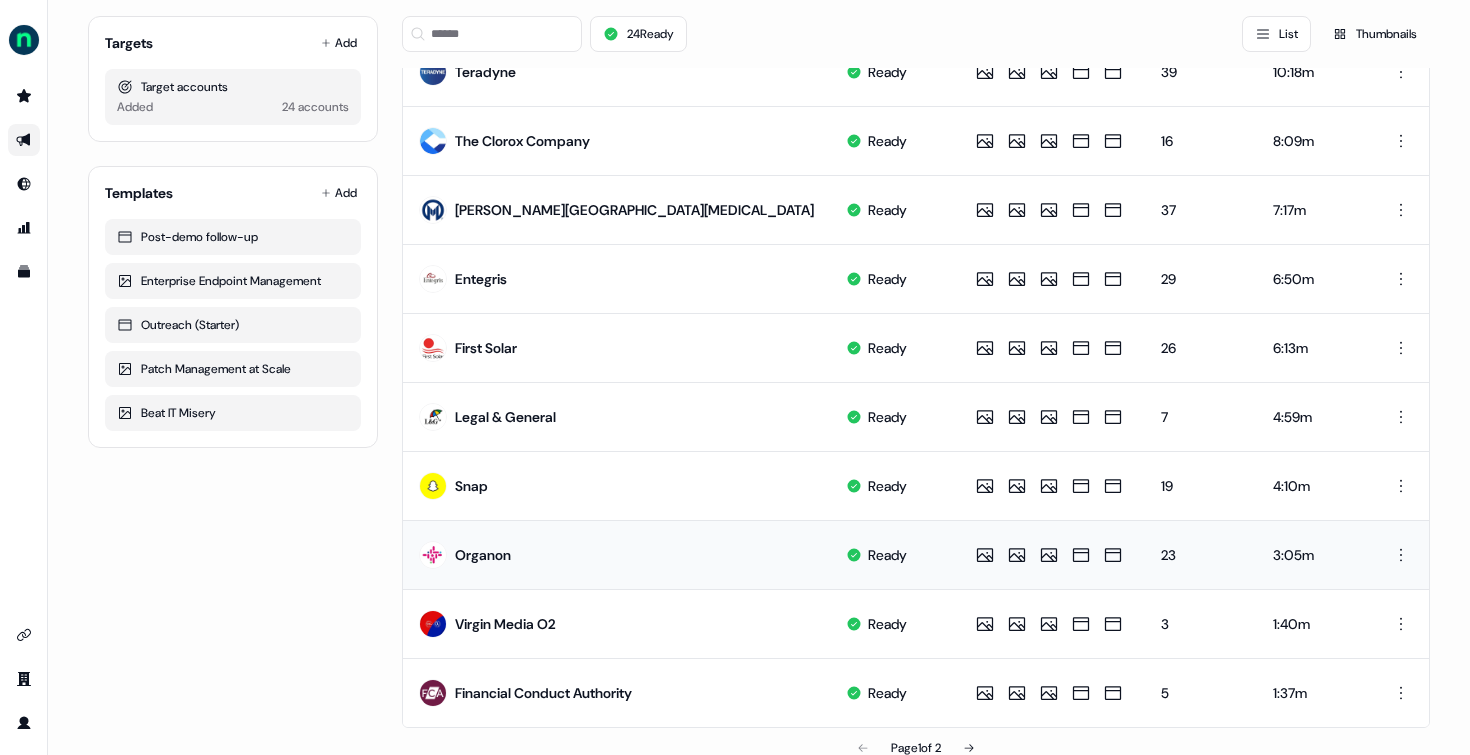 scroll, scrollTop: 956, scrollLeft: 0, axis: vertical 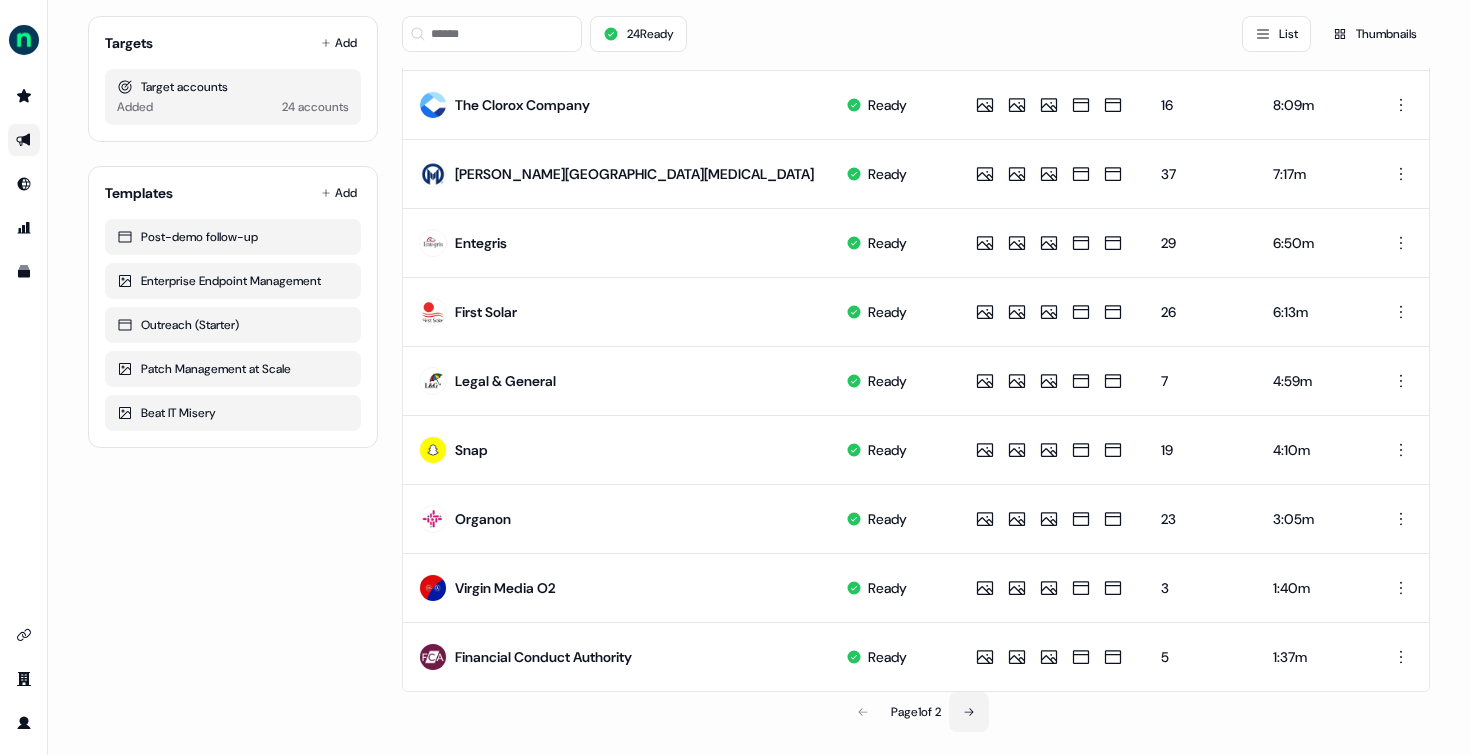click at bounding box center (969, 712) 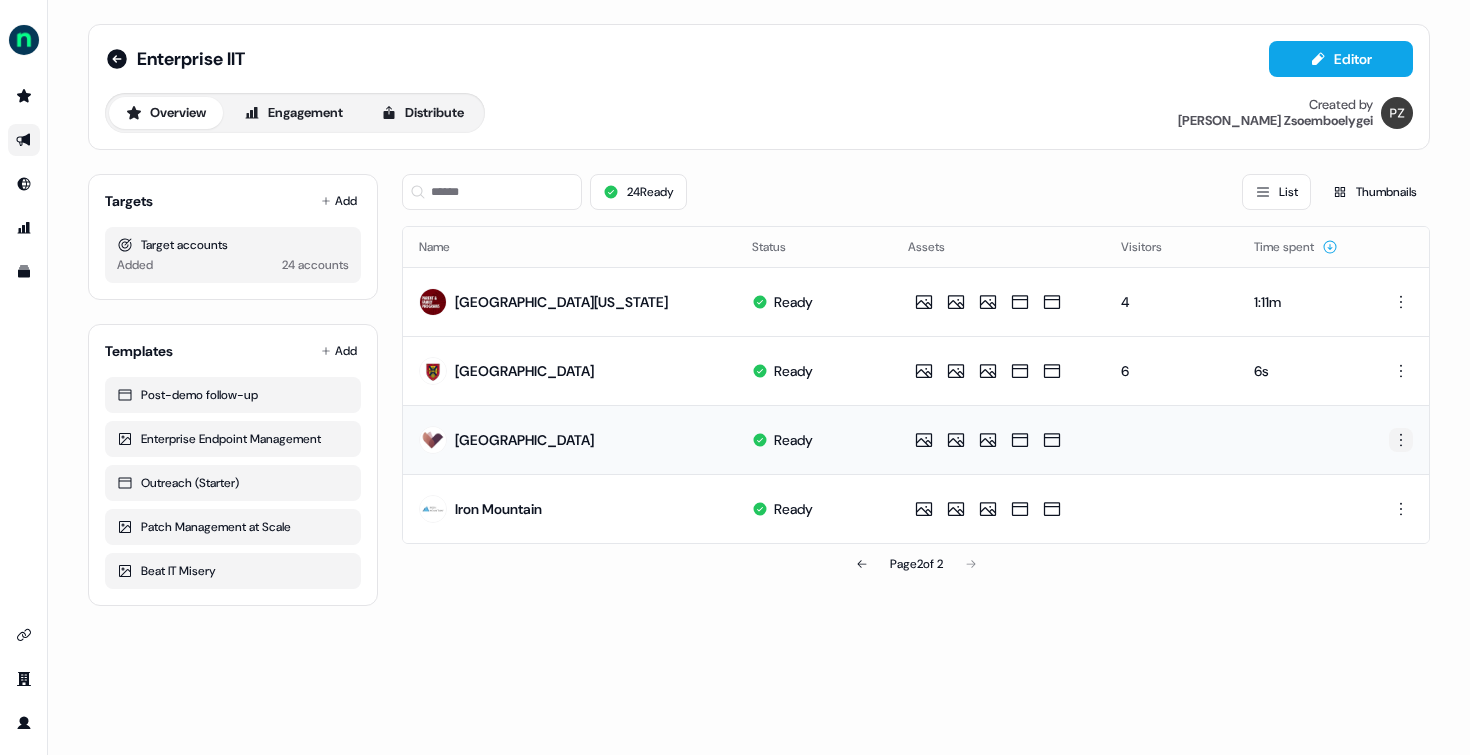 click on "For the best experience switch devices to a bigger screen. Go to Userled.io   Enterprise IIT Editor Overview Engagement Distribute Created by Petra   Zsoemboelygei Targets Add Target   accounts Added 24   accounts Templates Add Post-demo follow-up Enterprise Endpoint Management Outreach (Starter) Patch Management at Scale Beat IT Misery 24  Ready List Thumbnails Name Status Assets Visitors Time spent University of South Carolina Ready 4 1:11m Queen's University Ready 6 6s Grand River Hospital Ready Iron Mountain Ready Page  2  of 2" at bounding box center (735, 377) 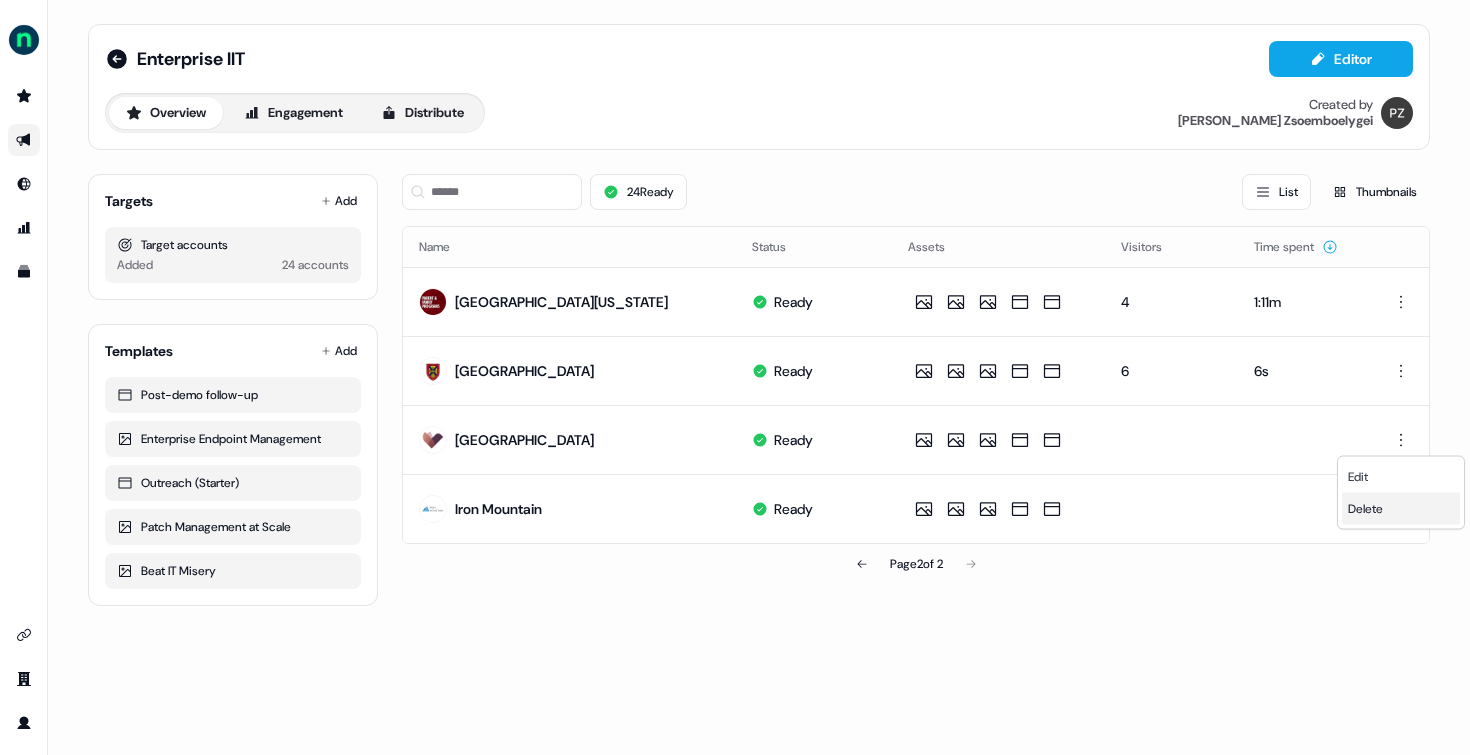 click on "Delete" at bounding box center [1365, 509] 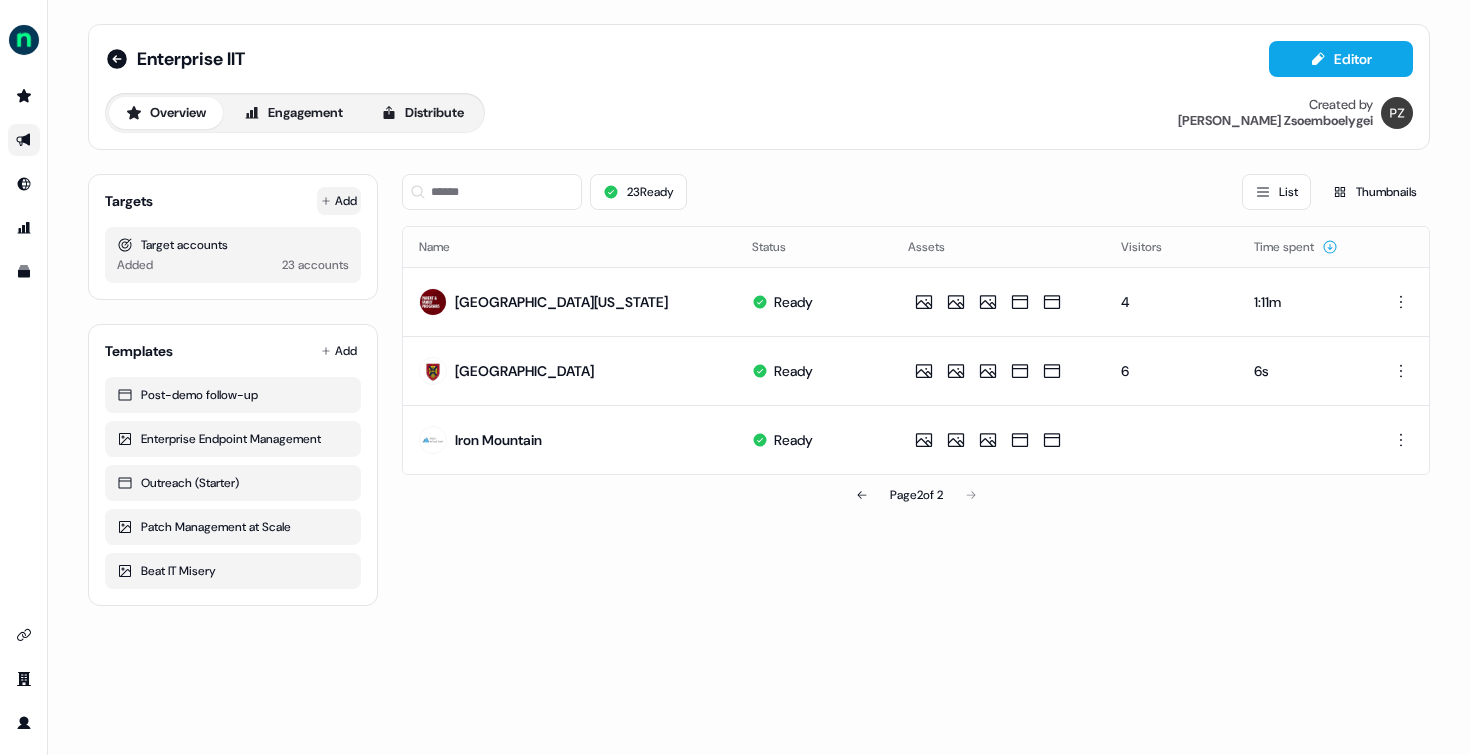 click on "Add" at bounding box center [339, 201] 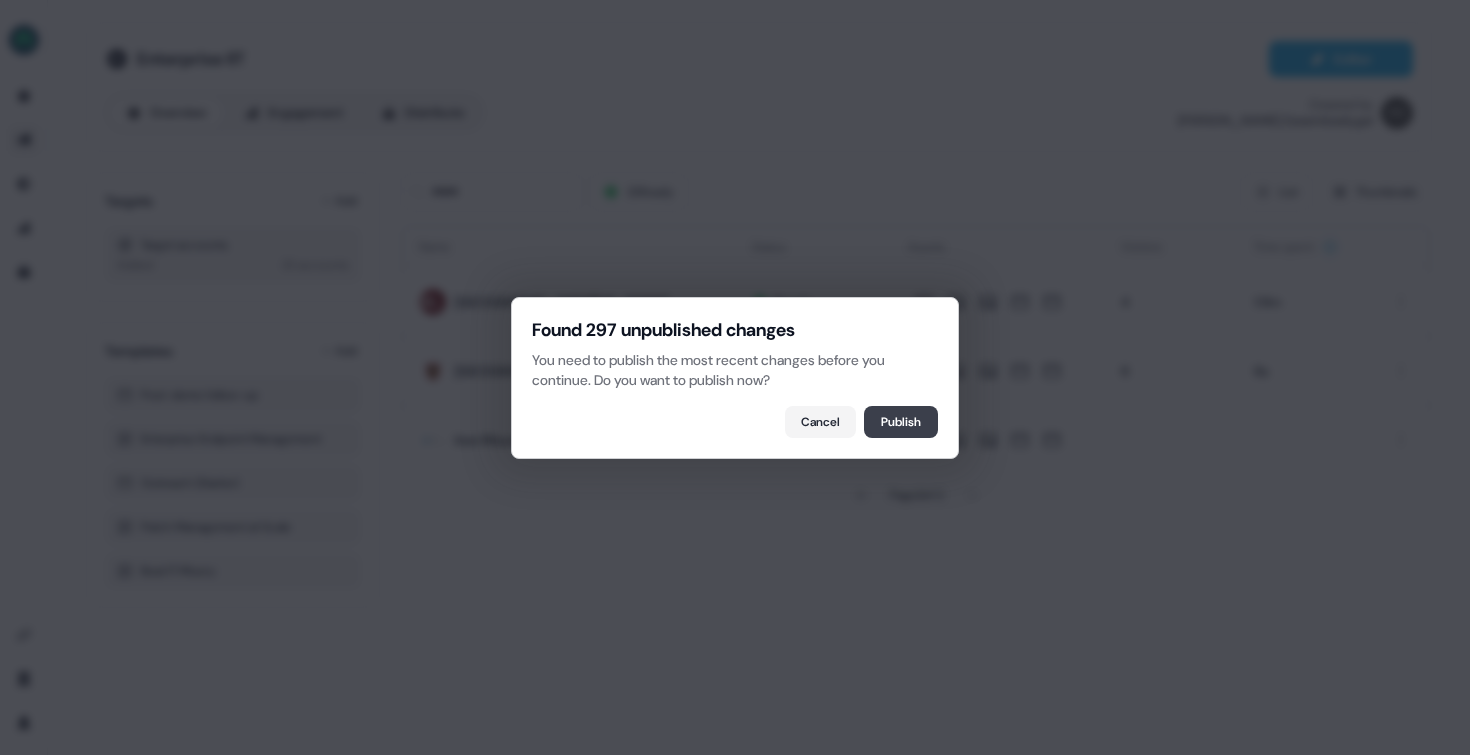 click on "Publish" at bounding box center (901, 422) 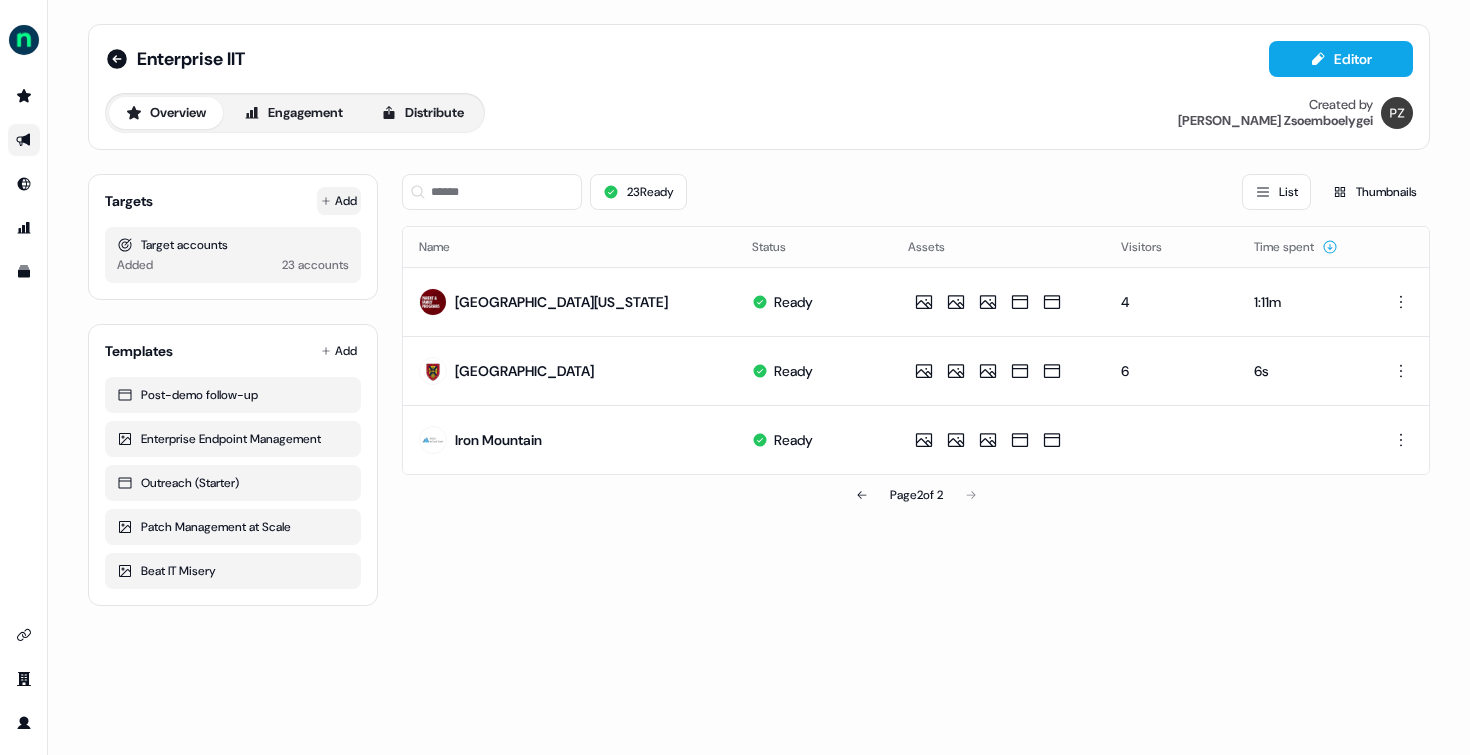 click on "Add" at bounding box center (339, 201) 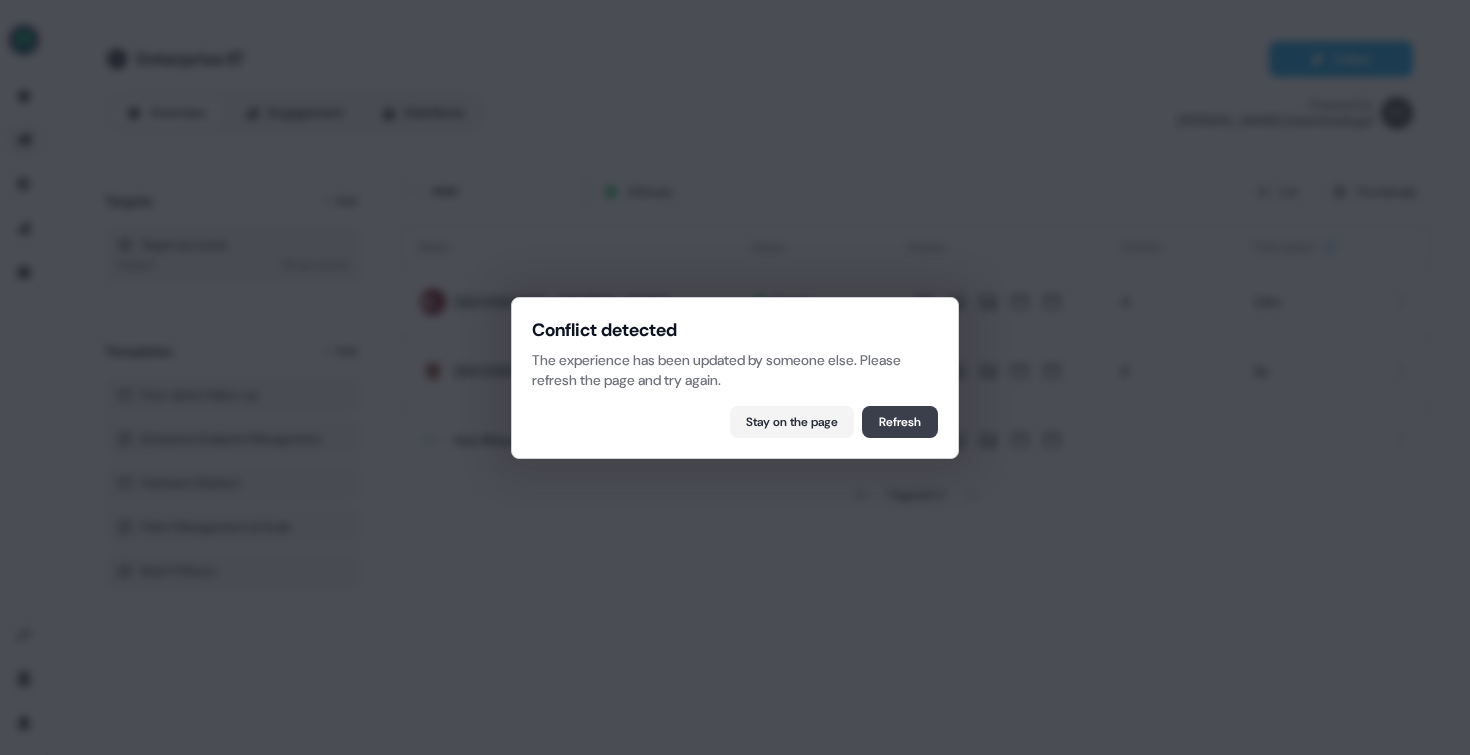 click on "Refresh" at bounding box center (900, 422) 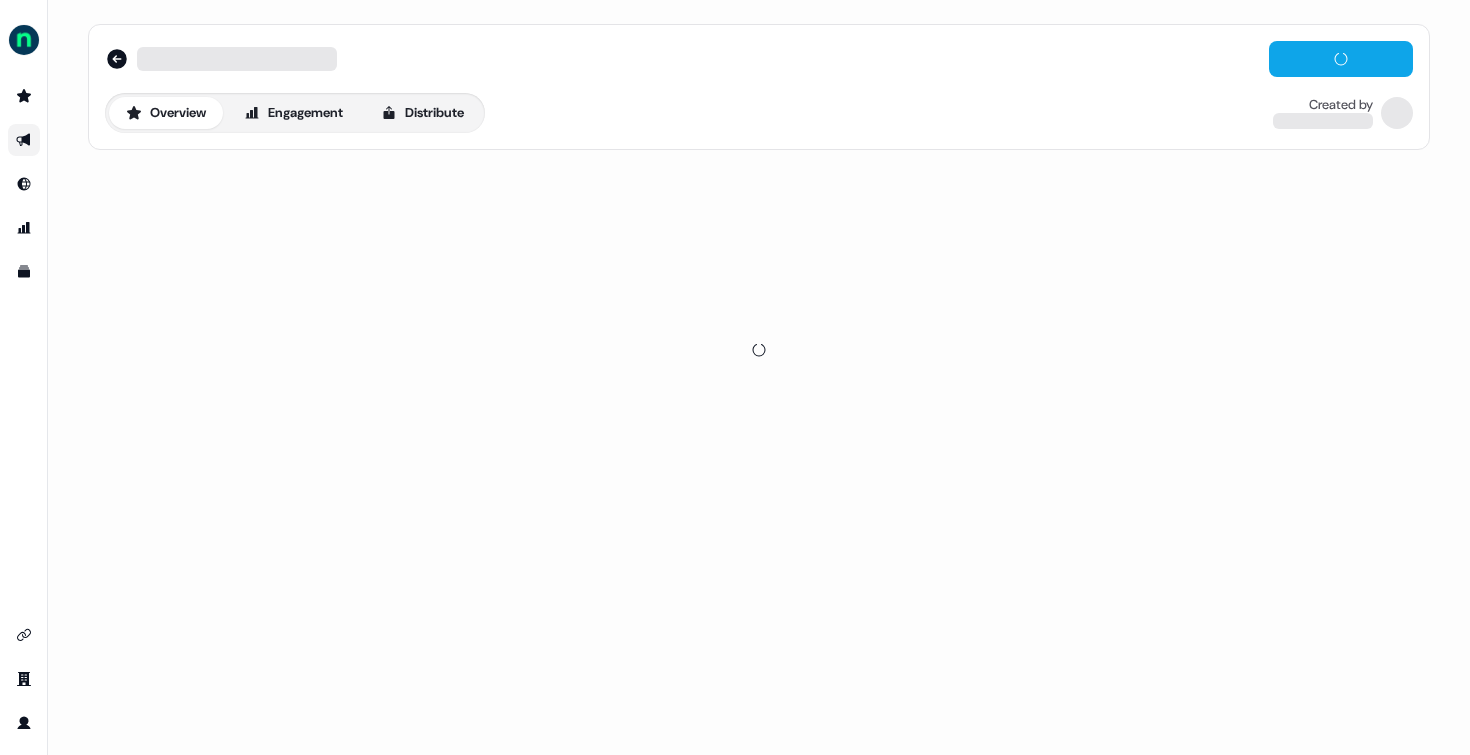 scroll, scrollTop: 0, scrollLeft: 0, axis: both 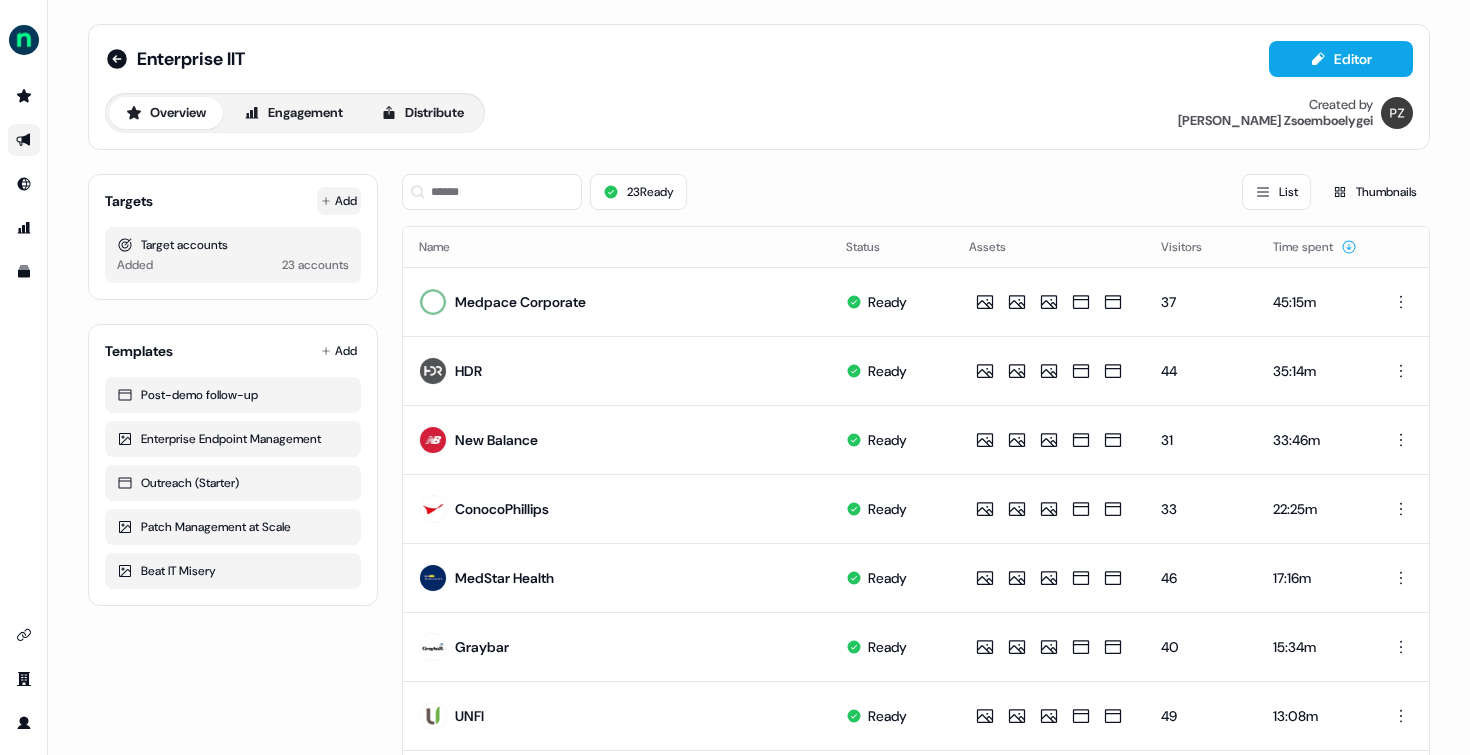 click on "Add" at bounding box center (339, 201) 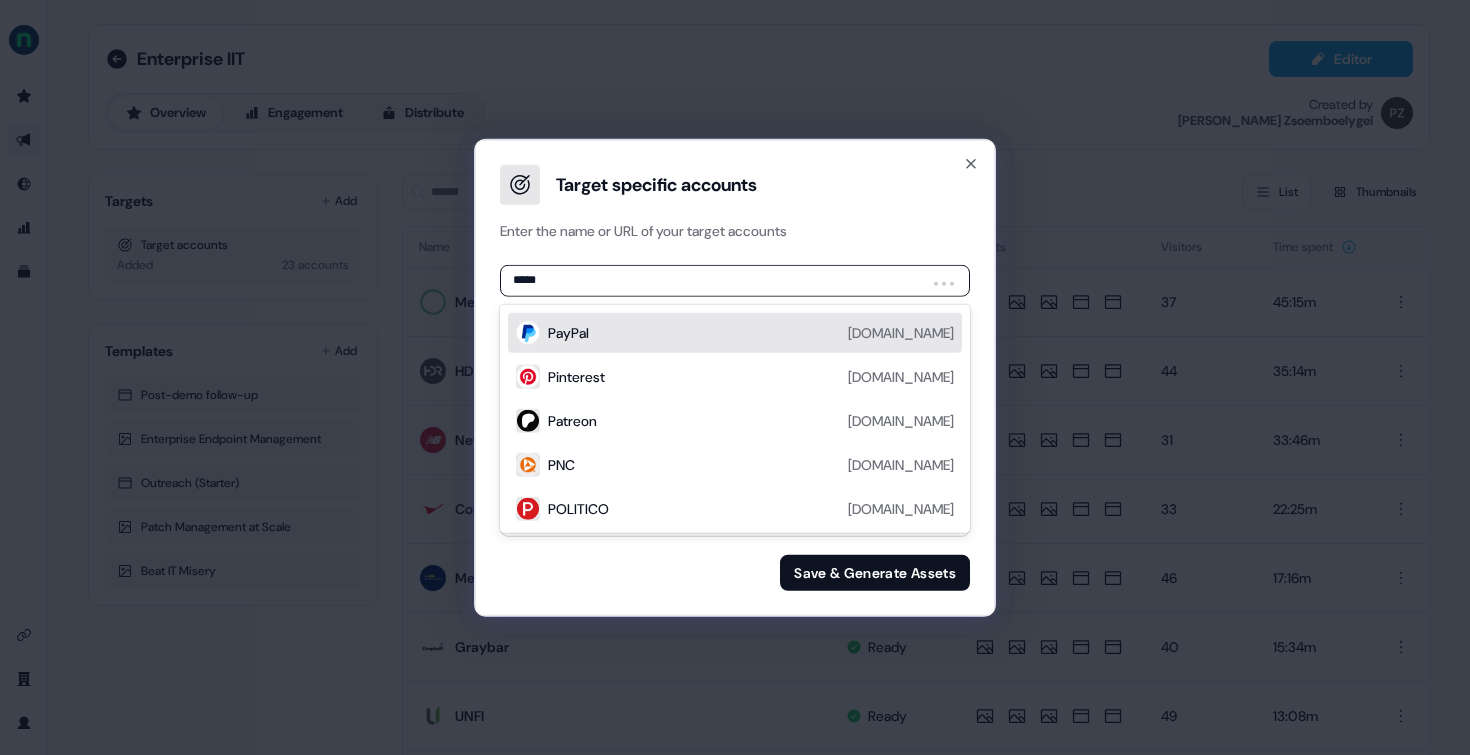 type on "******" 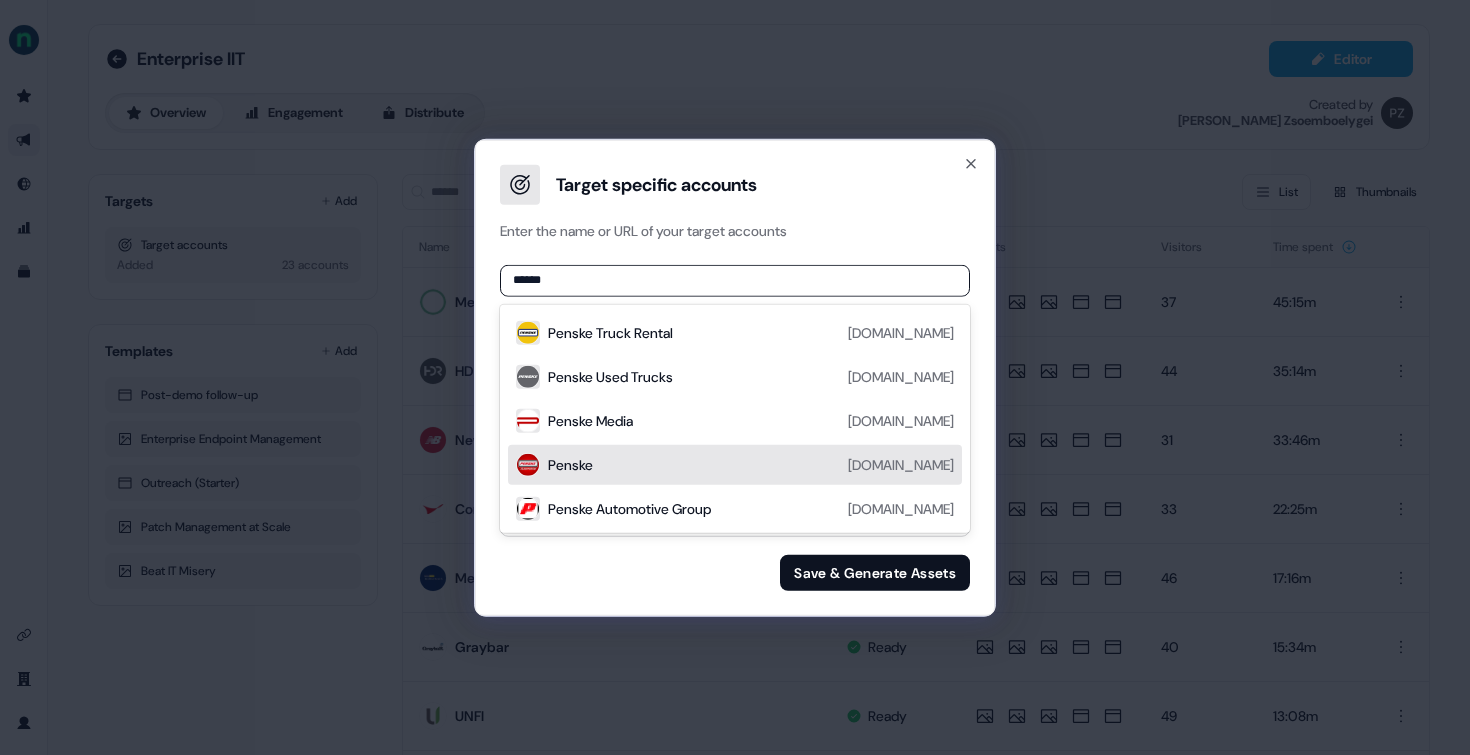 click on "Penske [DOMAIN_NAME]" at bounding box center (751, 464) 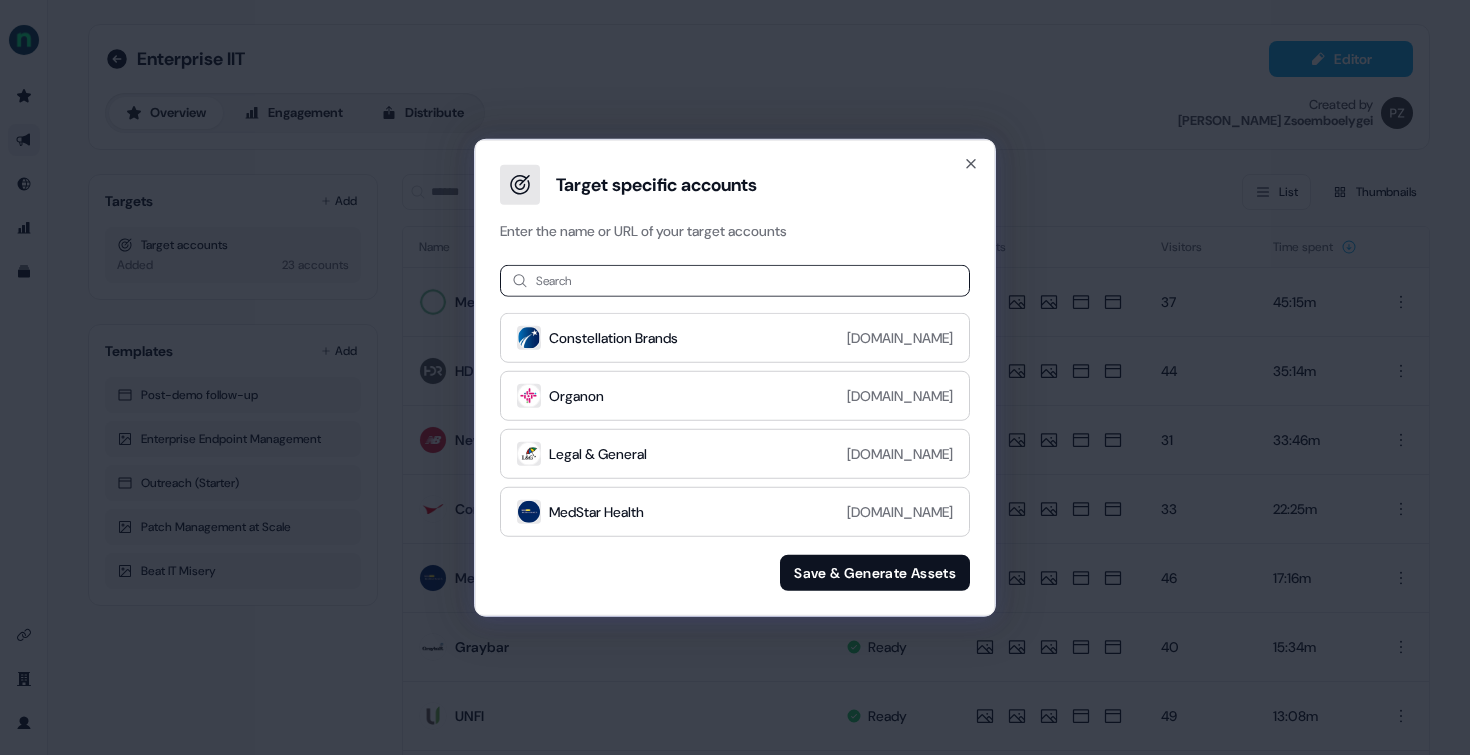 click on "Save & Generate Assets" at bounding box center [875, 573] 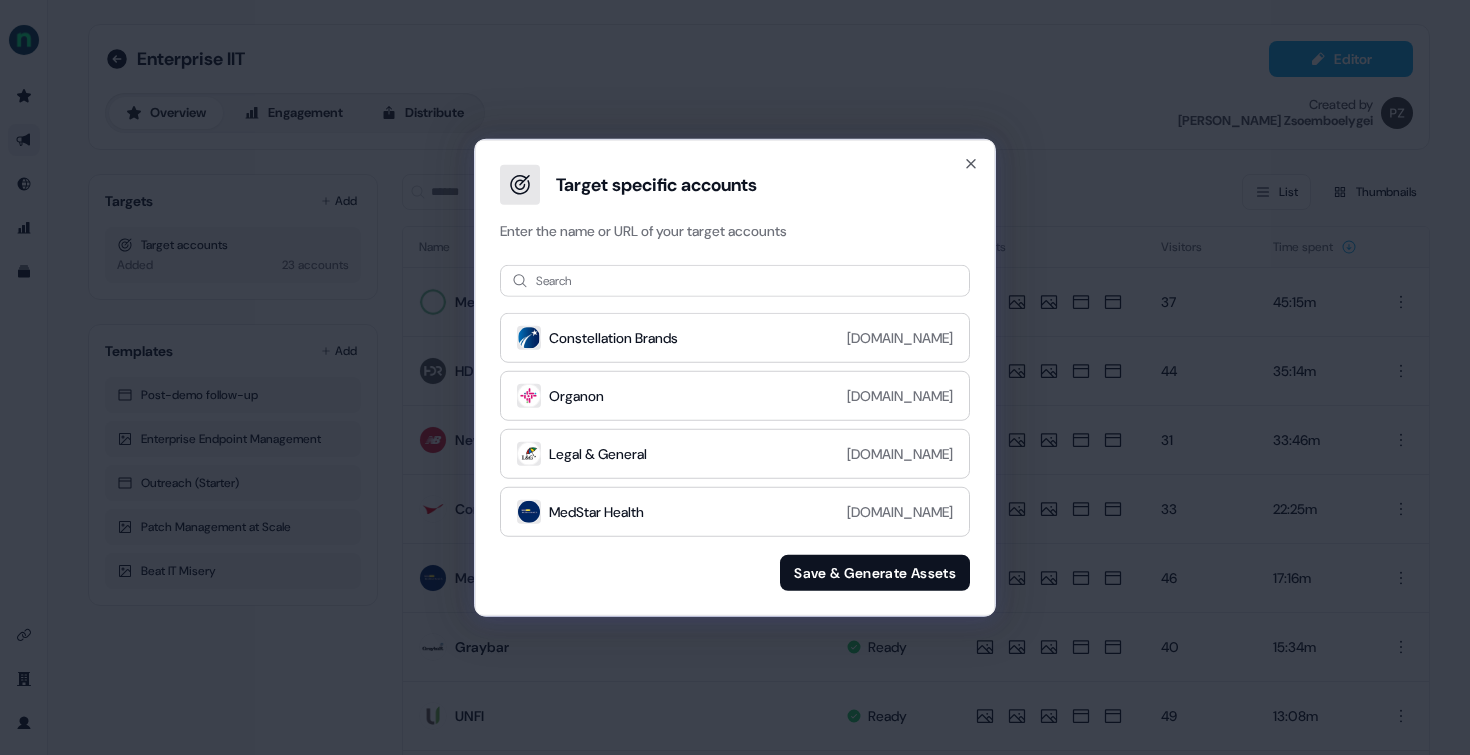 click on "Save & Generate Assets" at bounding box center (875, 573) 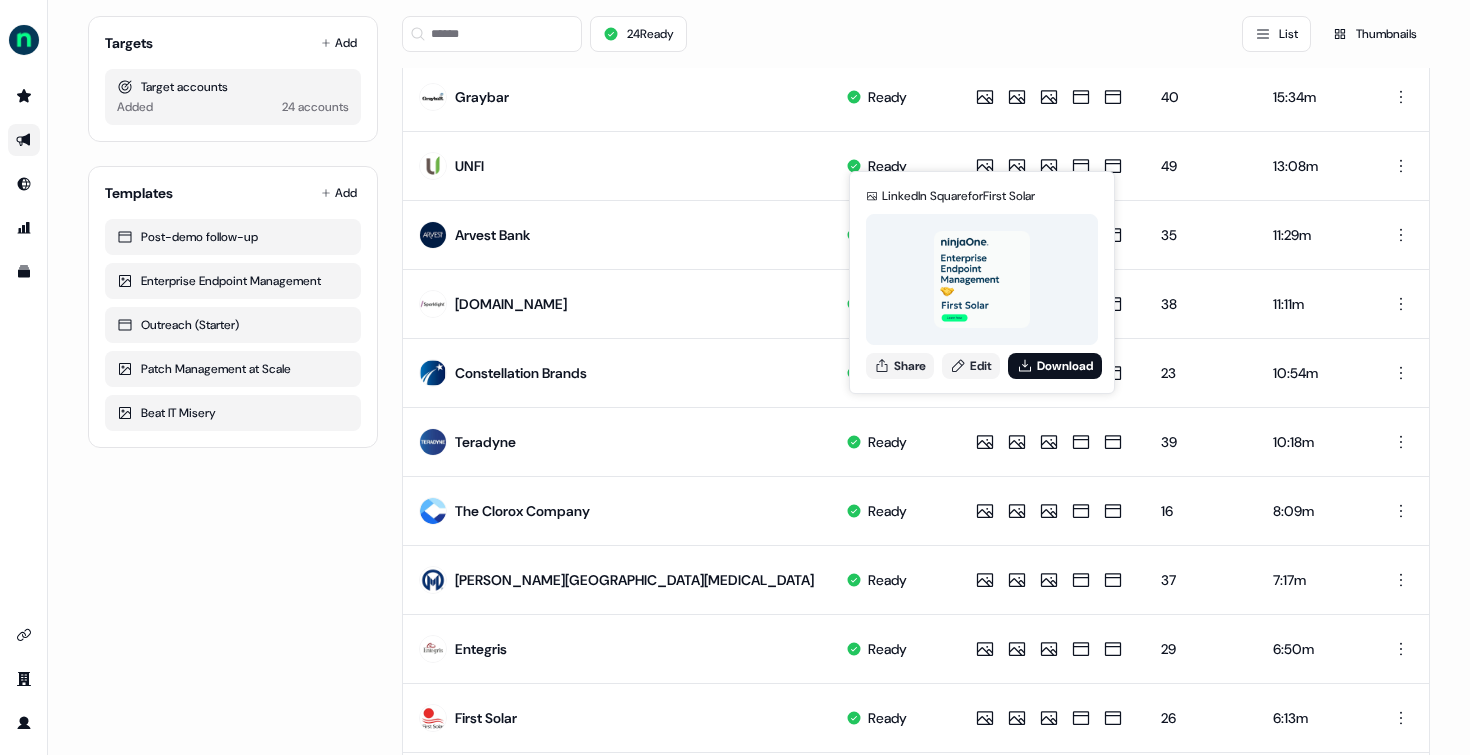 scroll, scrollTop: 956, scrollLeft: 0, axis: vertical 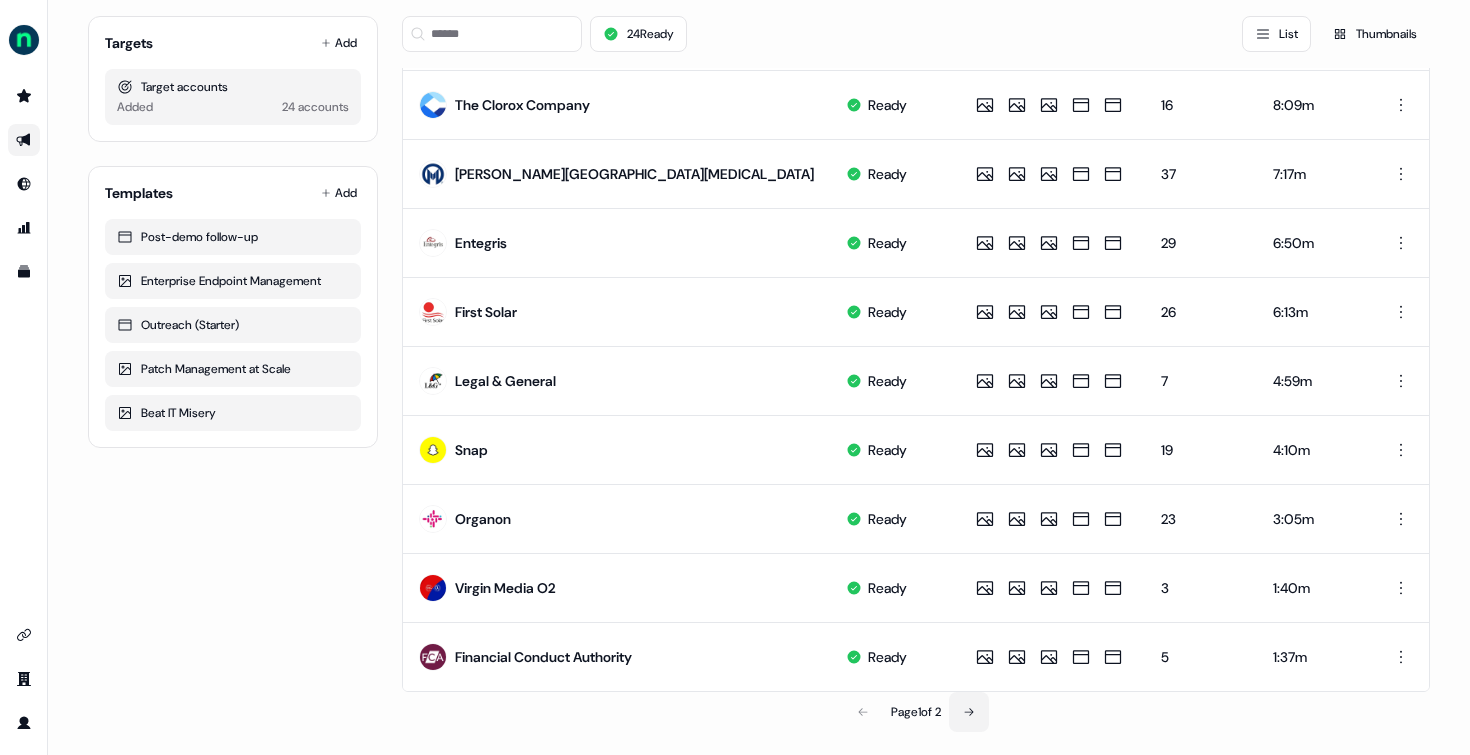 click at bounding box center [969, 712] 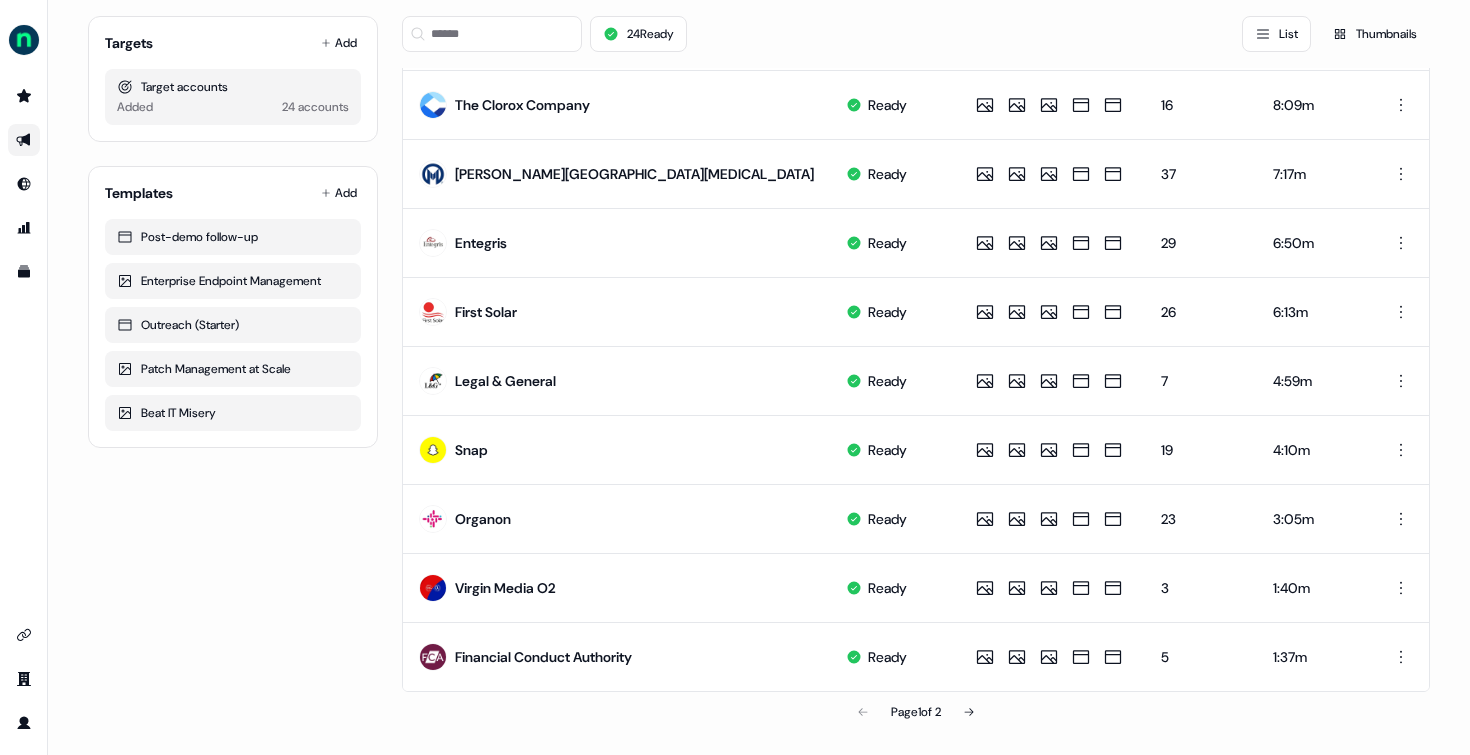 scroll, scrollTop: 0, scrollLeft: 0, axis: both 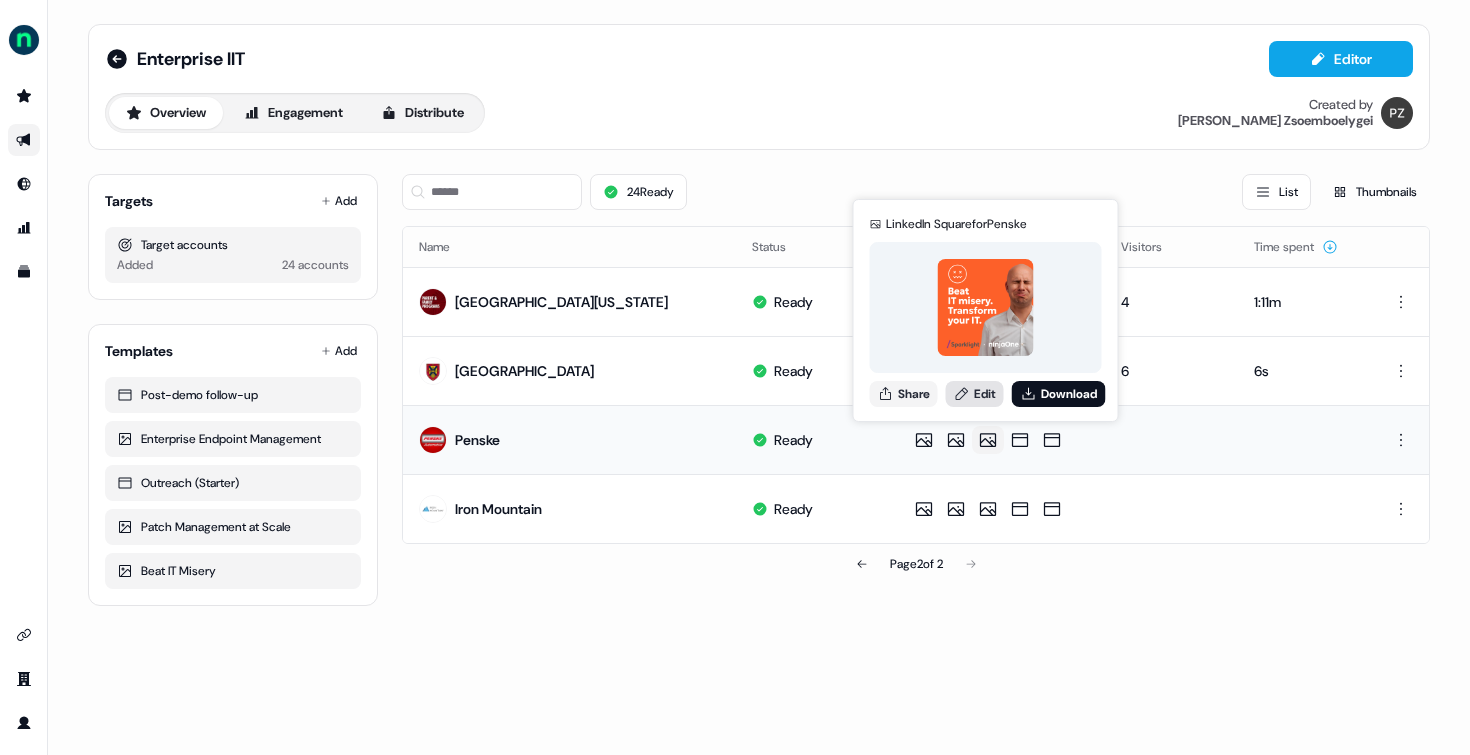 click on "Edit" at bounding box center (975, 394) 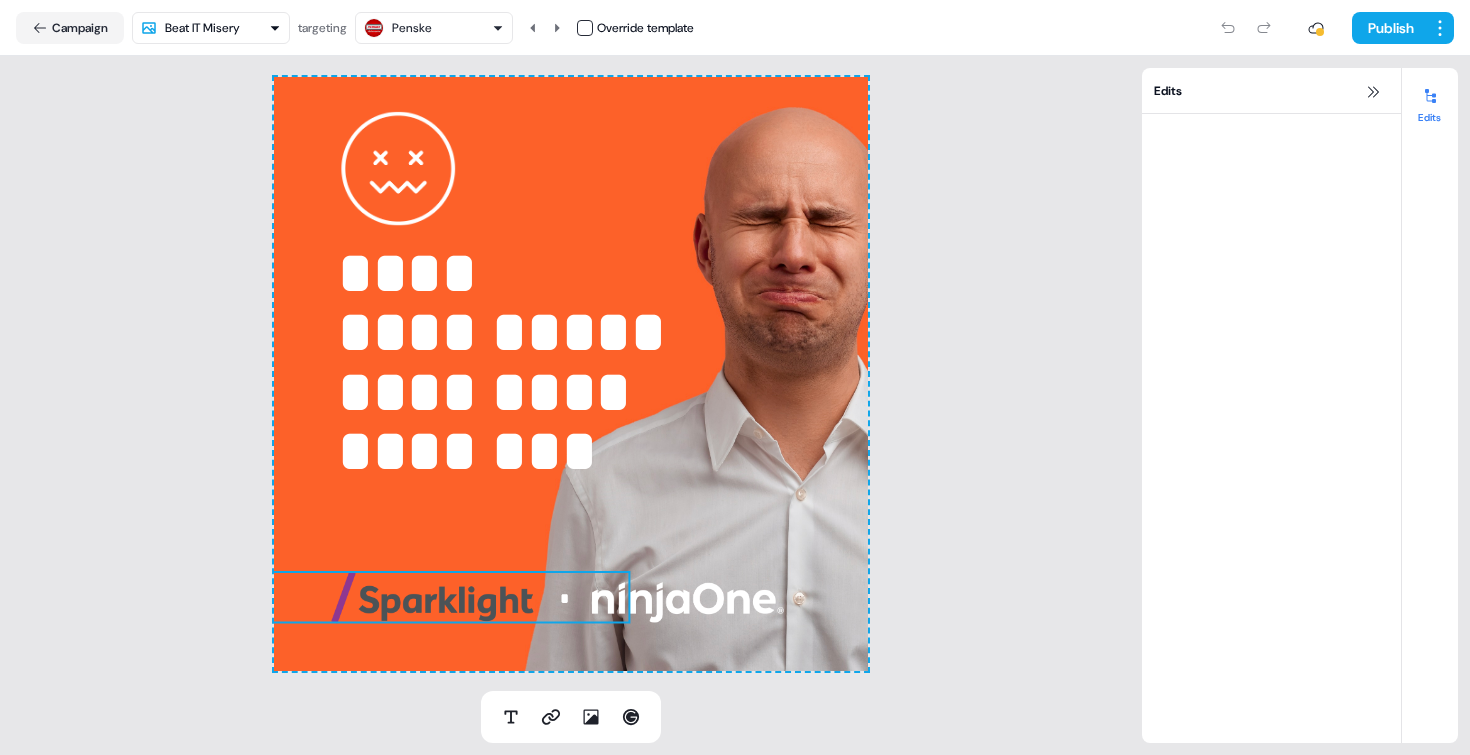 click at bounding box center [432, 597] 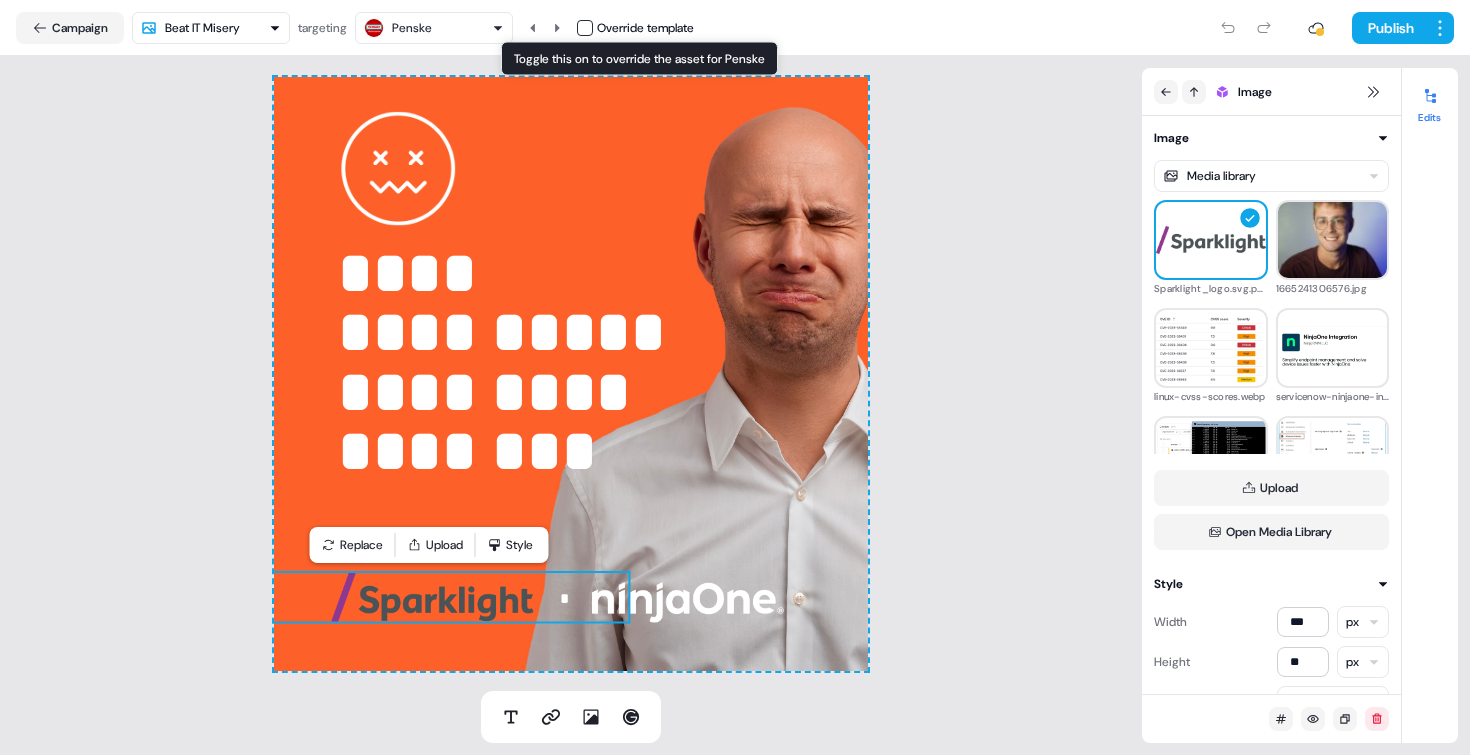 click at bounding box center [585, 28] 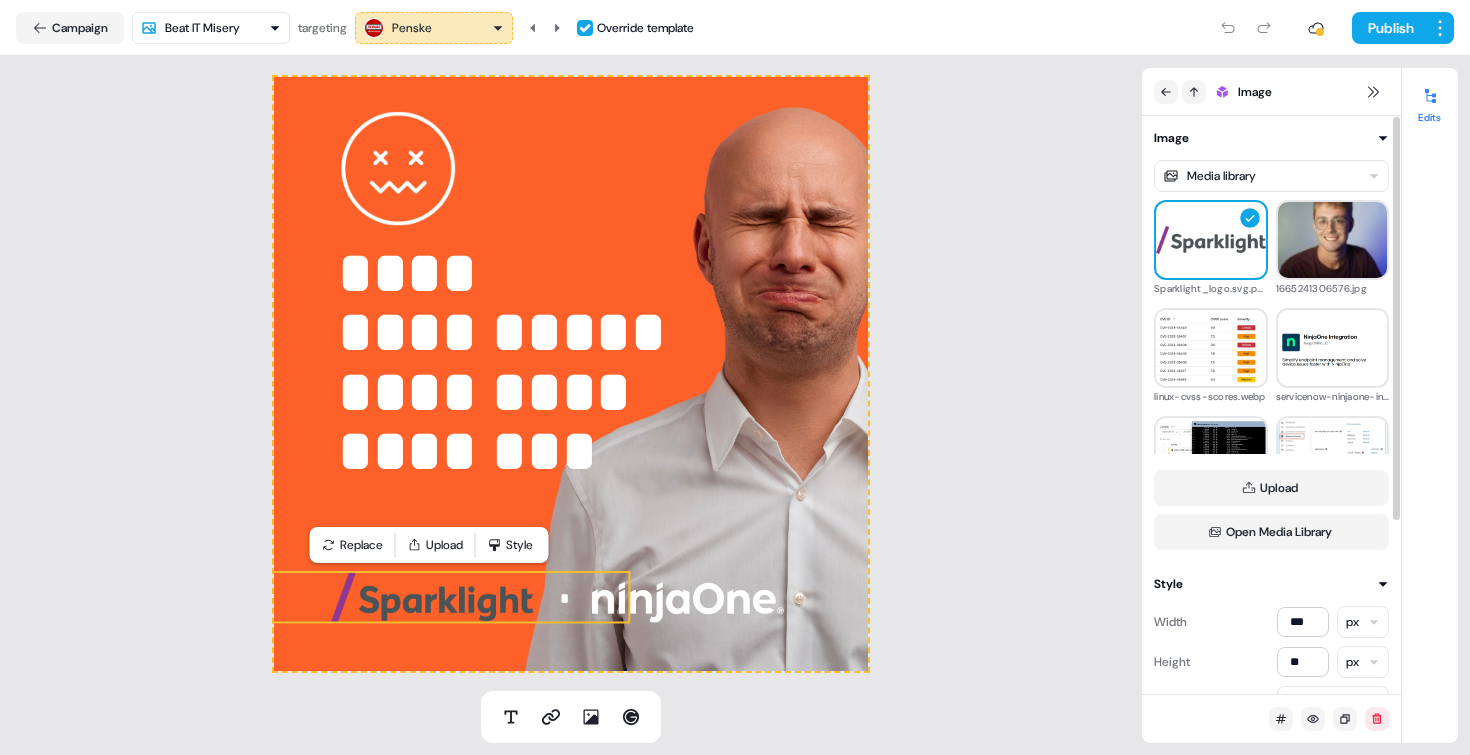 click on "**********" at bounding box center [735, 377] 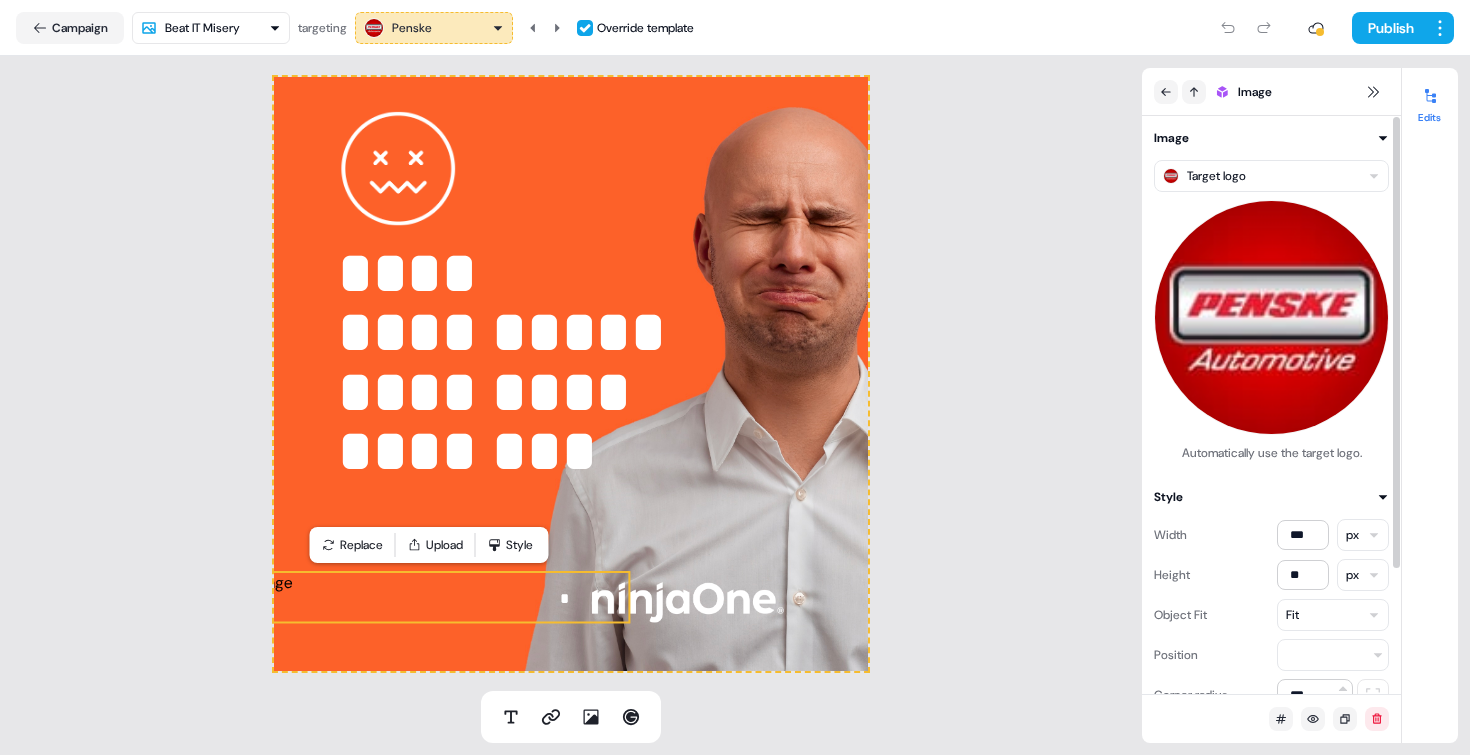 click on "**********" at bounding box center (735, 377) 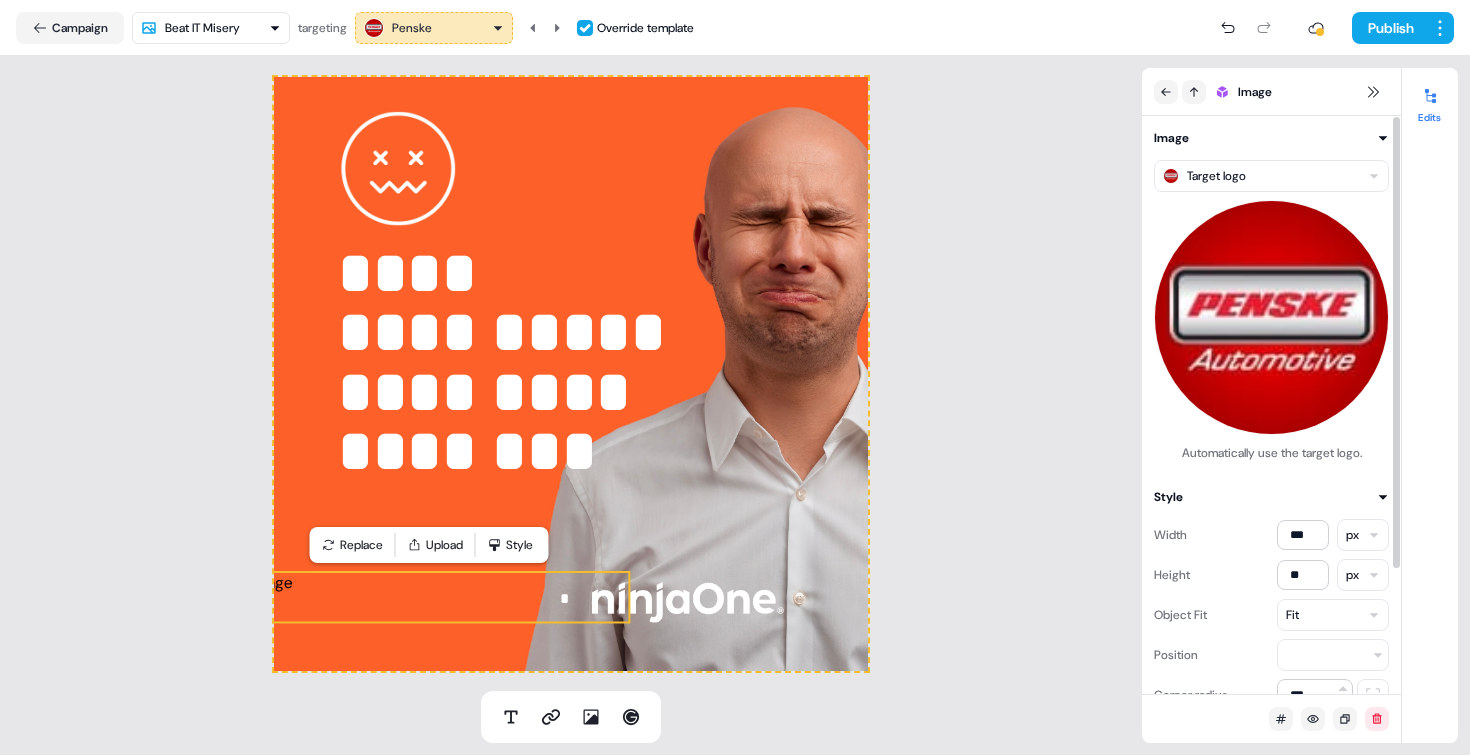 click on "**********" at bounding box center [735, 377] 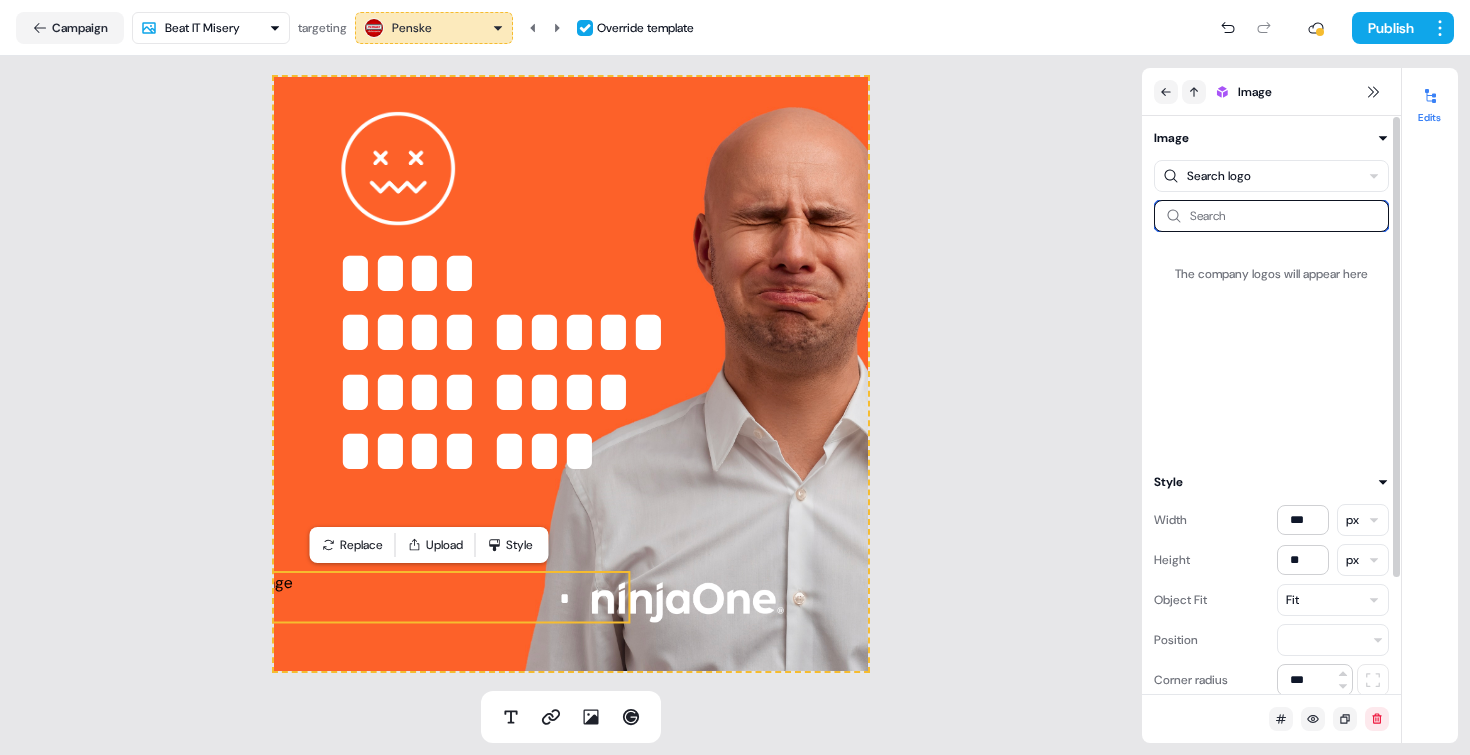 click at bounding box center (1271, 216) 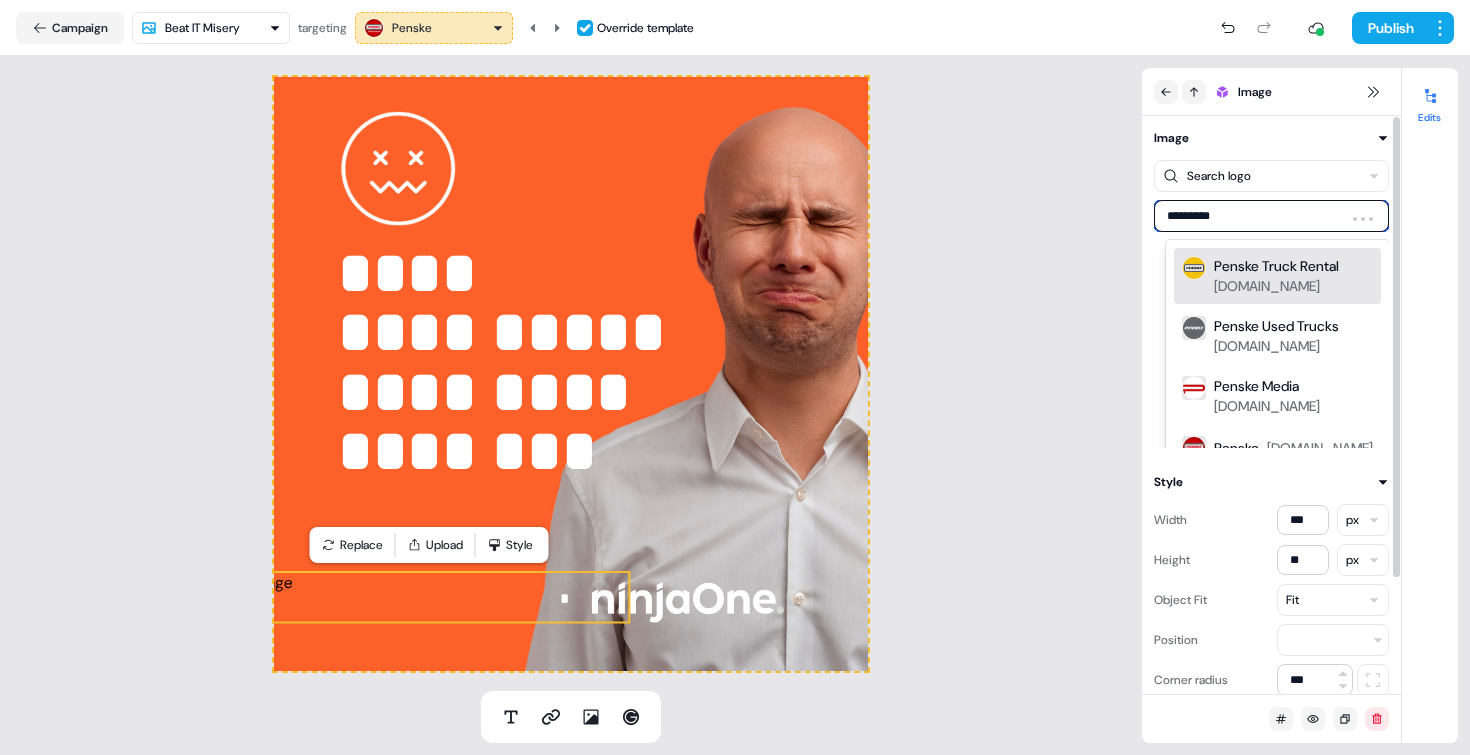 type on "**********" 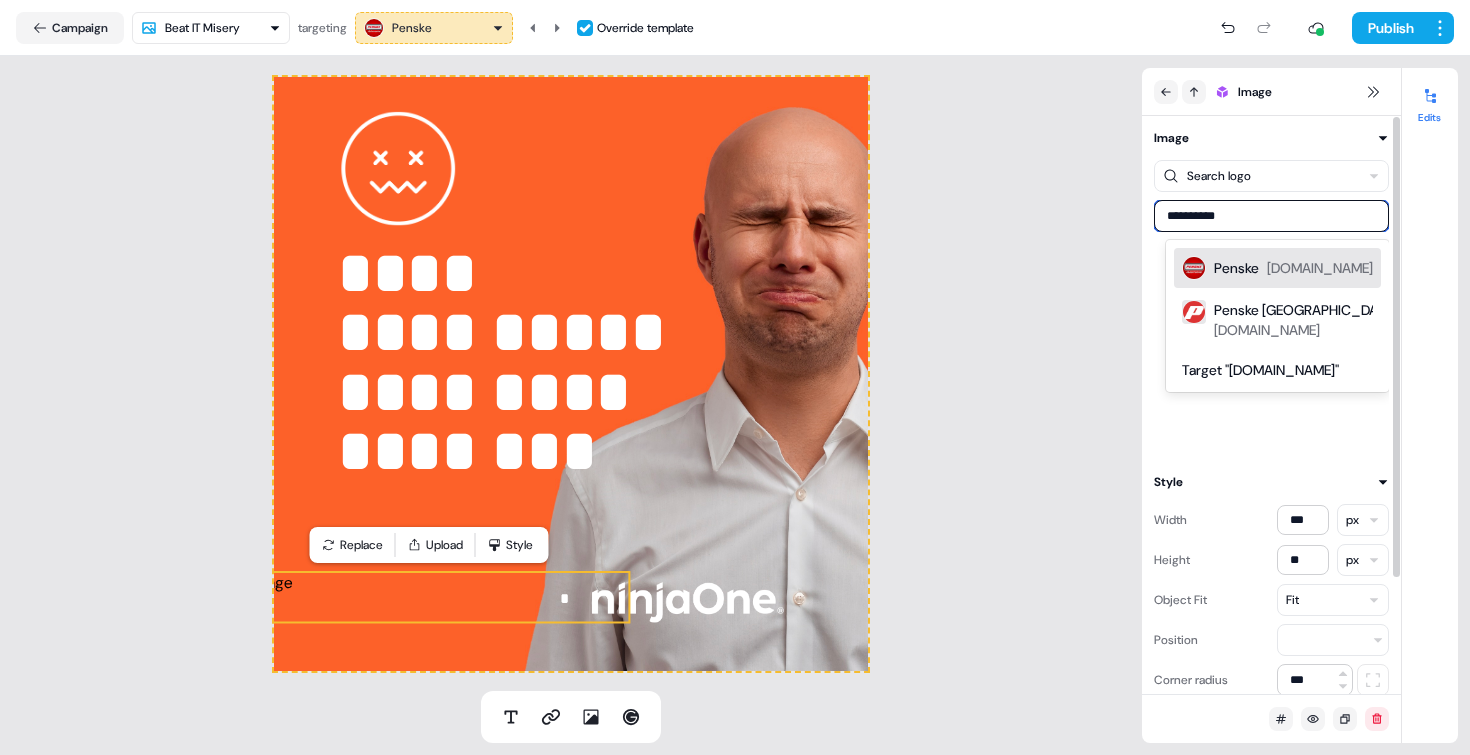 click on "Penske [DOMAIN_NAME]" at bounding box center (1293, 268) 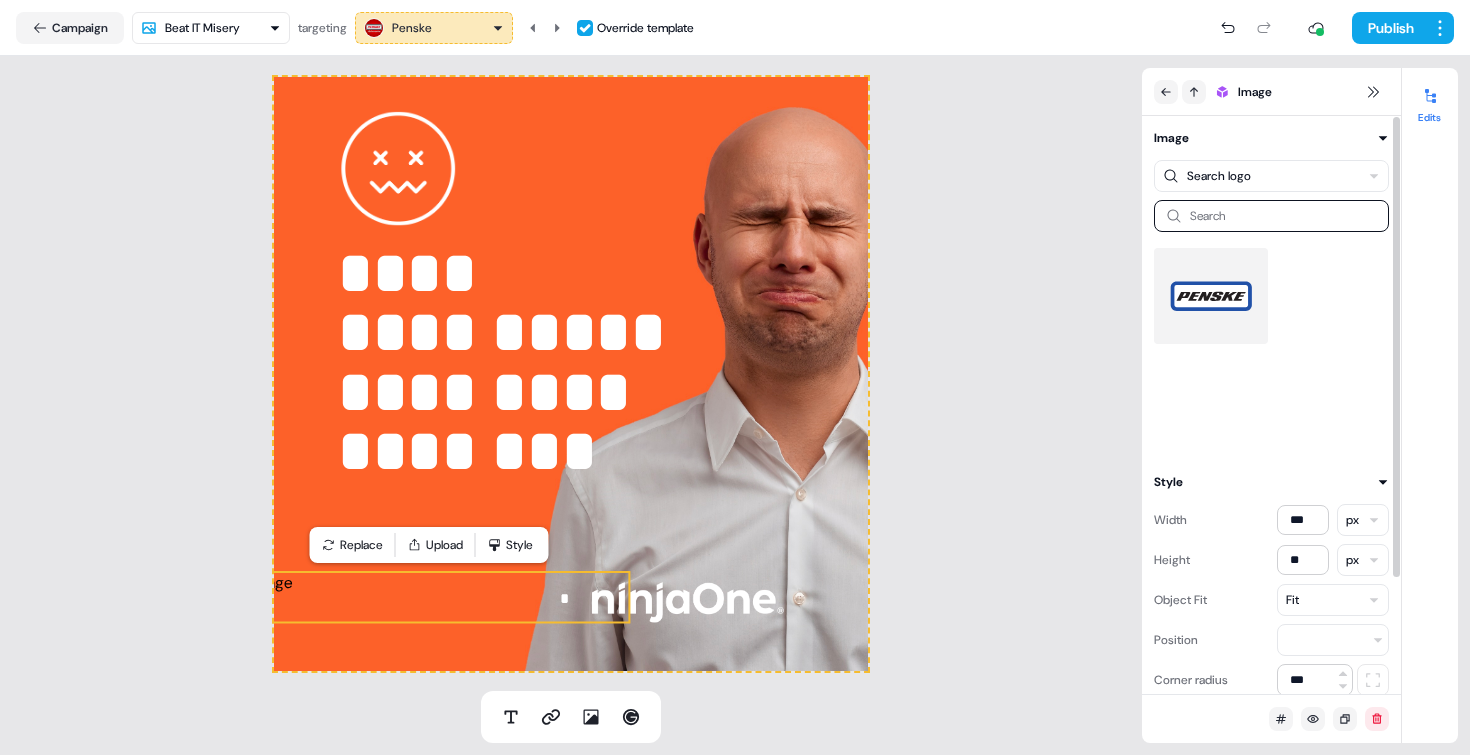 click at bounding box center (1211, 296) 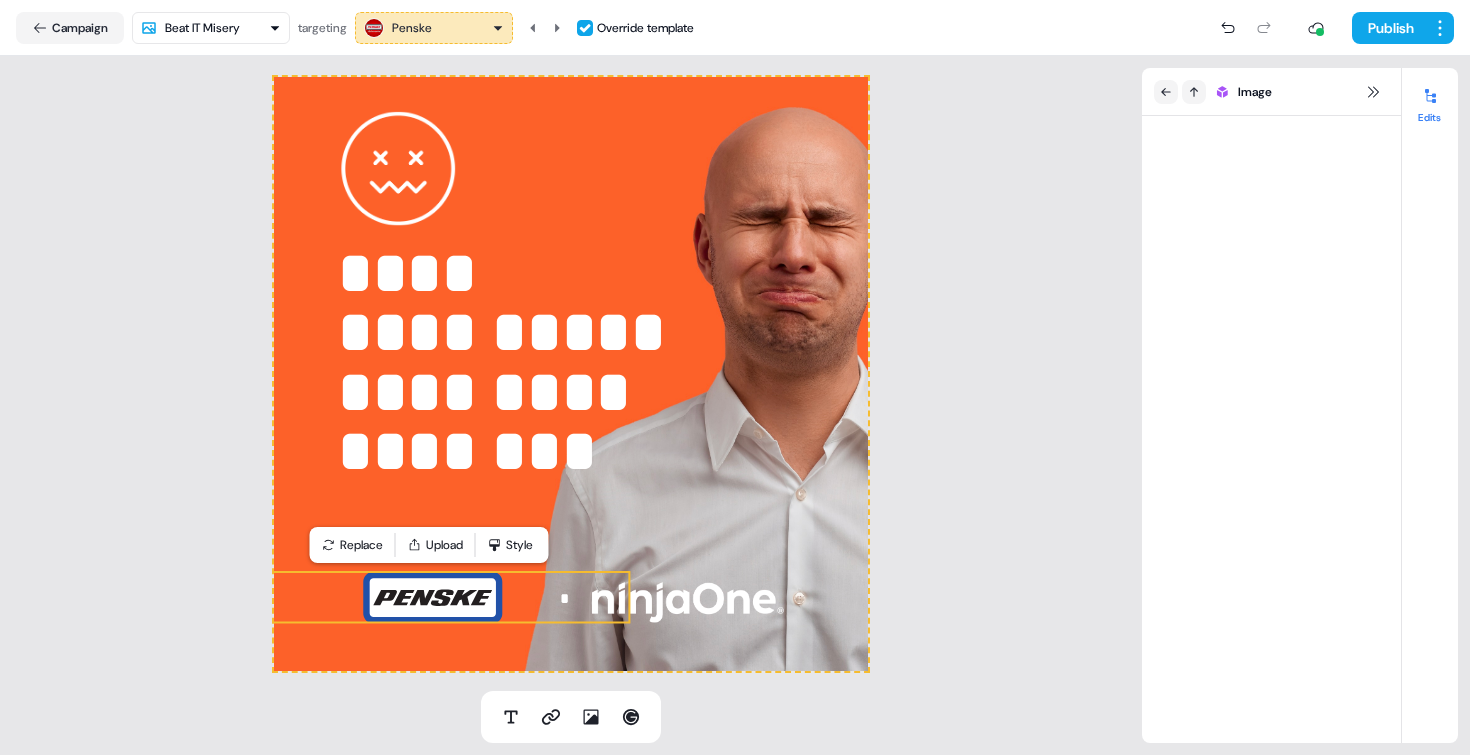 click on "**********" at bounding box center (571, 373) 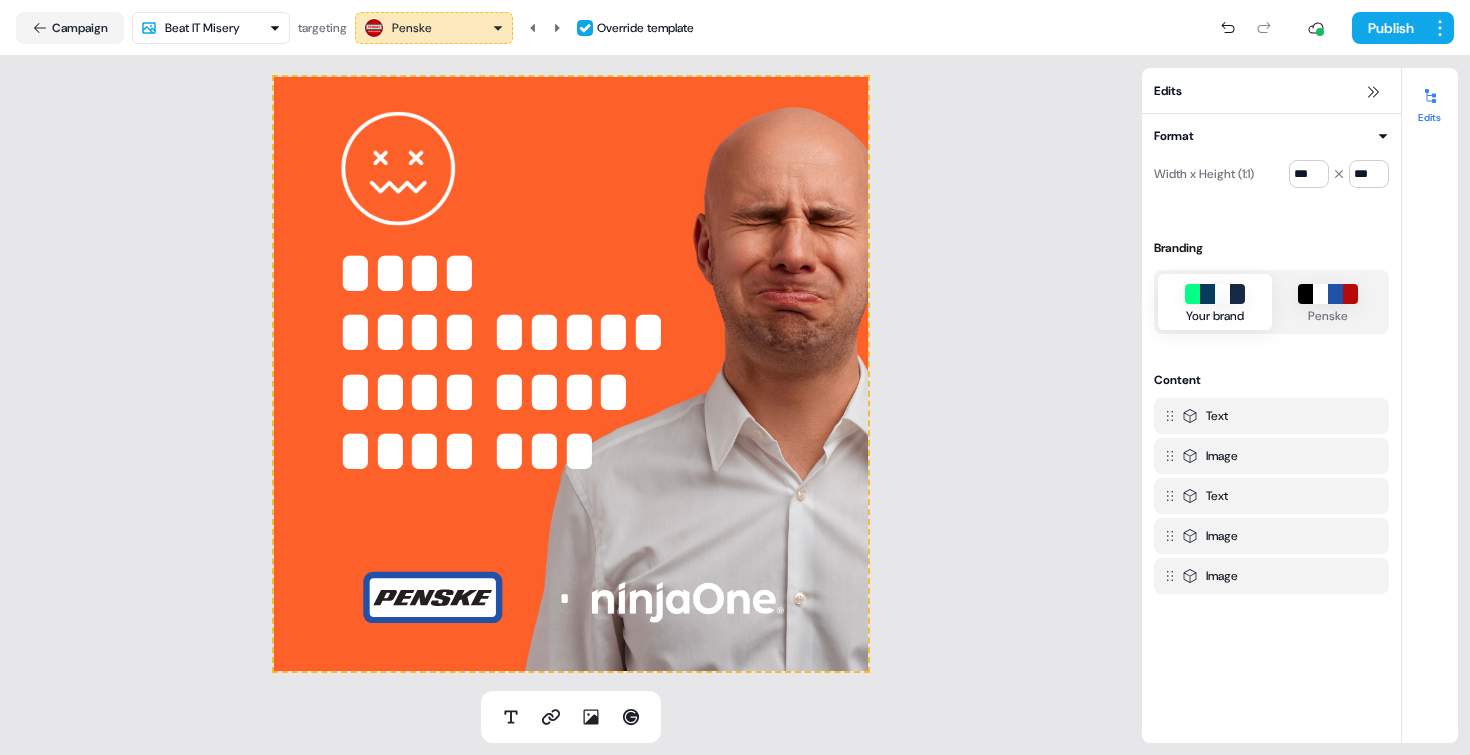 click on "**********" at bounding box center [735, 377] 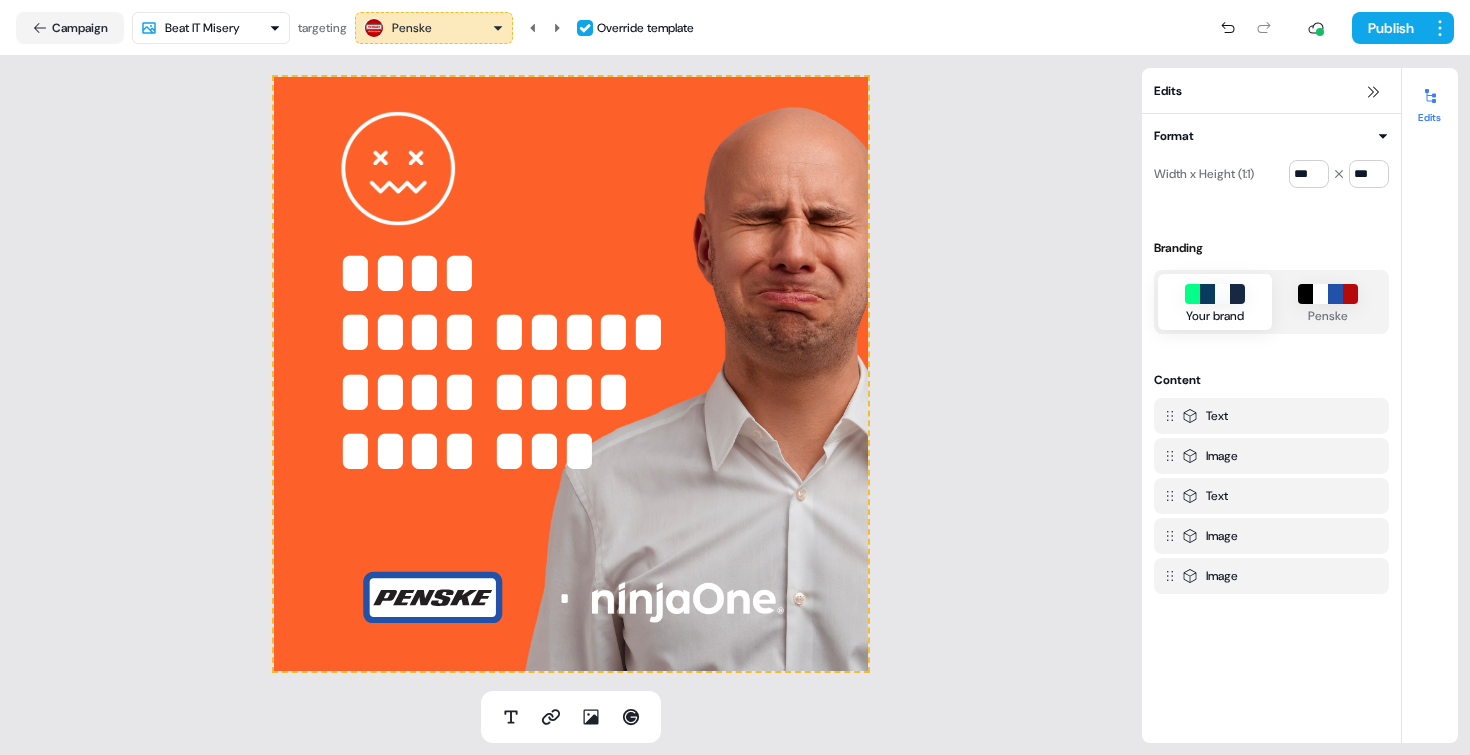 click on "**********" at bounding box center [735, 377] 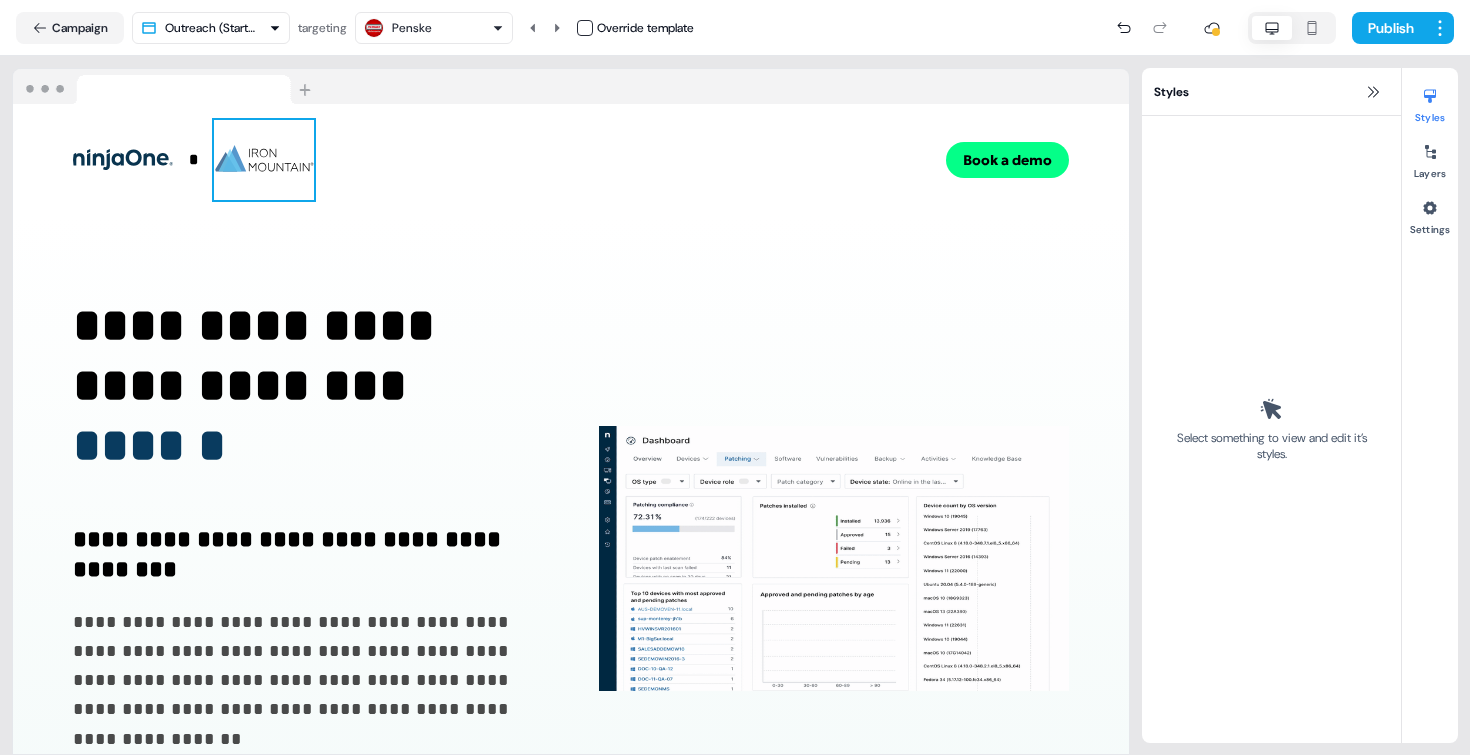 click at bounding box center [264, 160] 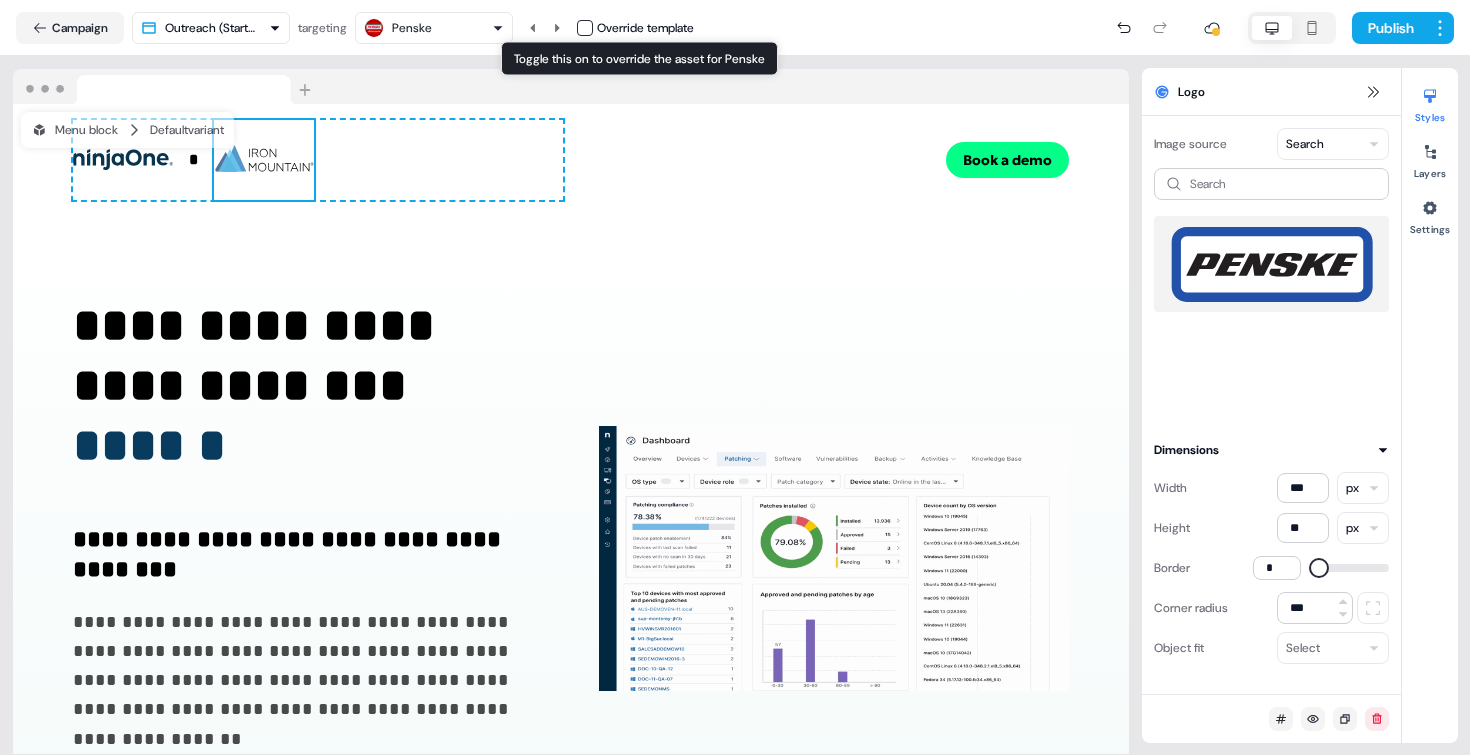 click at bounding box center (585, 28) 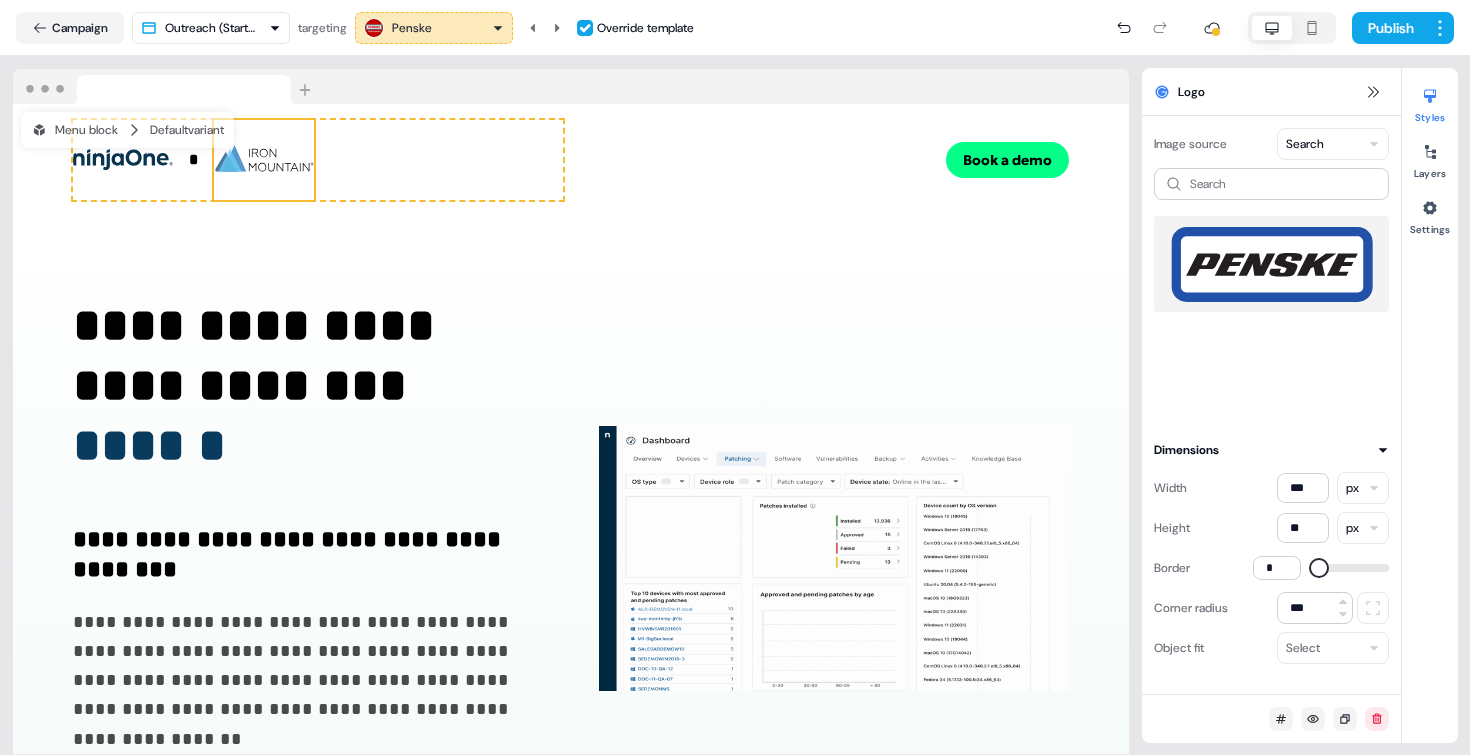 click at bounding box center (1271, 264) 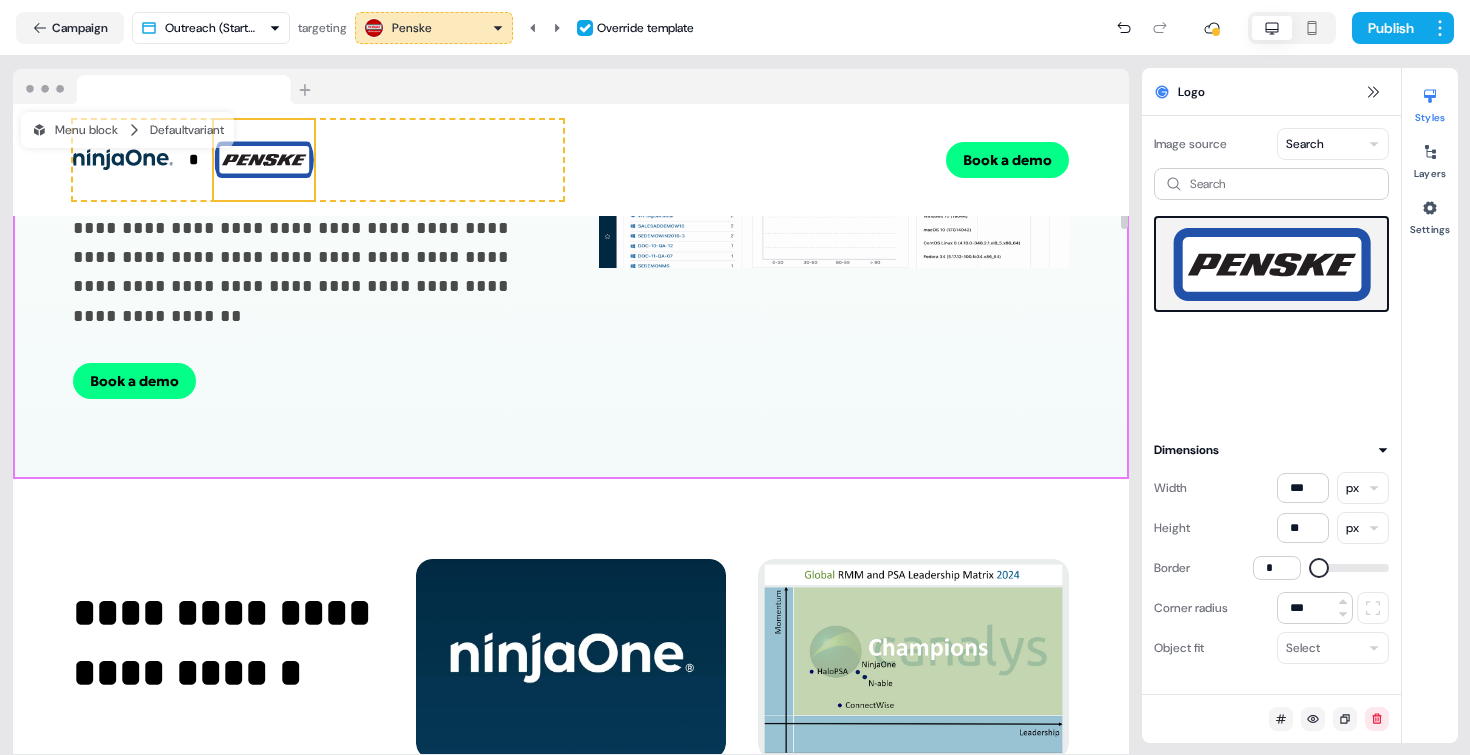 scroll, scrollTop: 118, scrollLeft: 0, axis: vertical 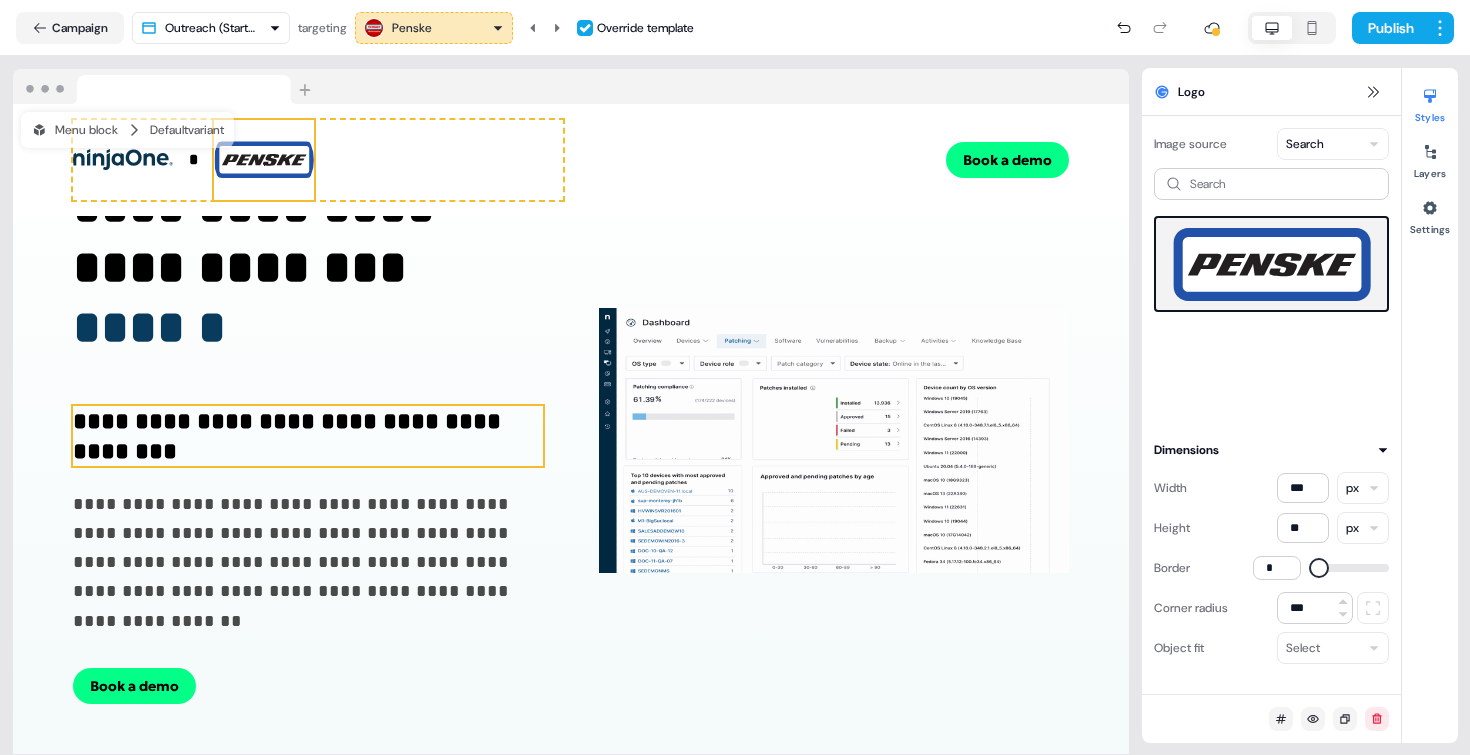 click on "**********" at bounding box center (308, 436) 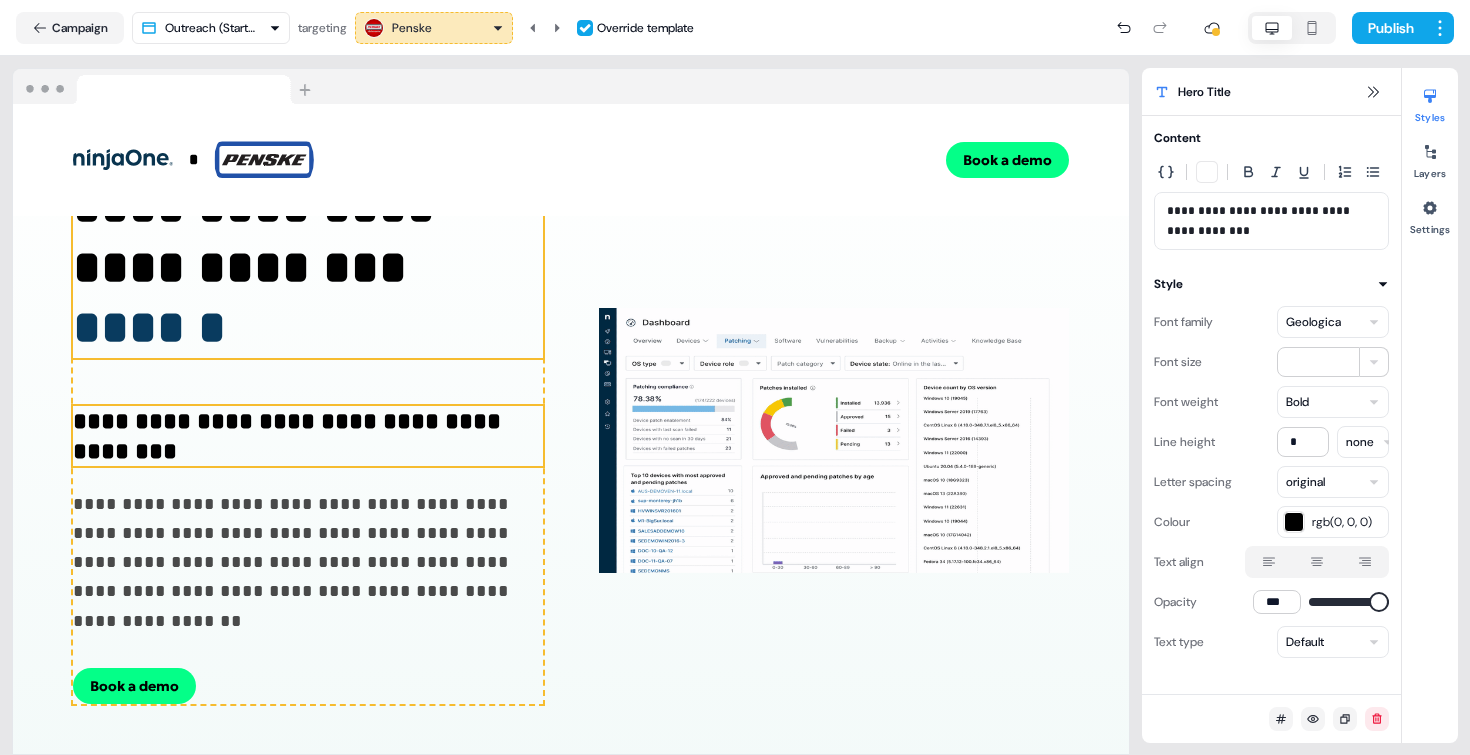 scroll, scrollTop: 493, scrollLeft: 0, axis: vertical 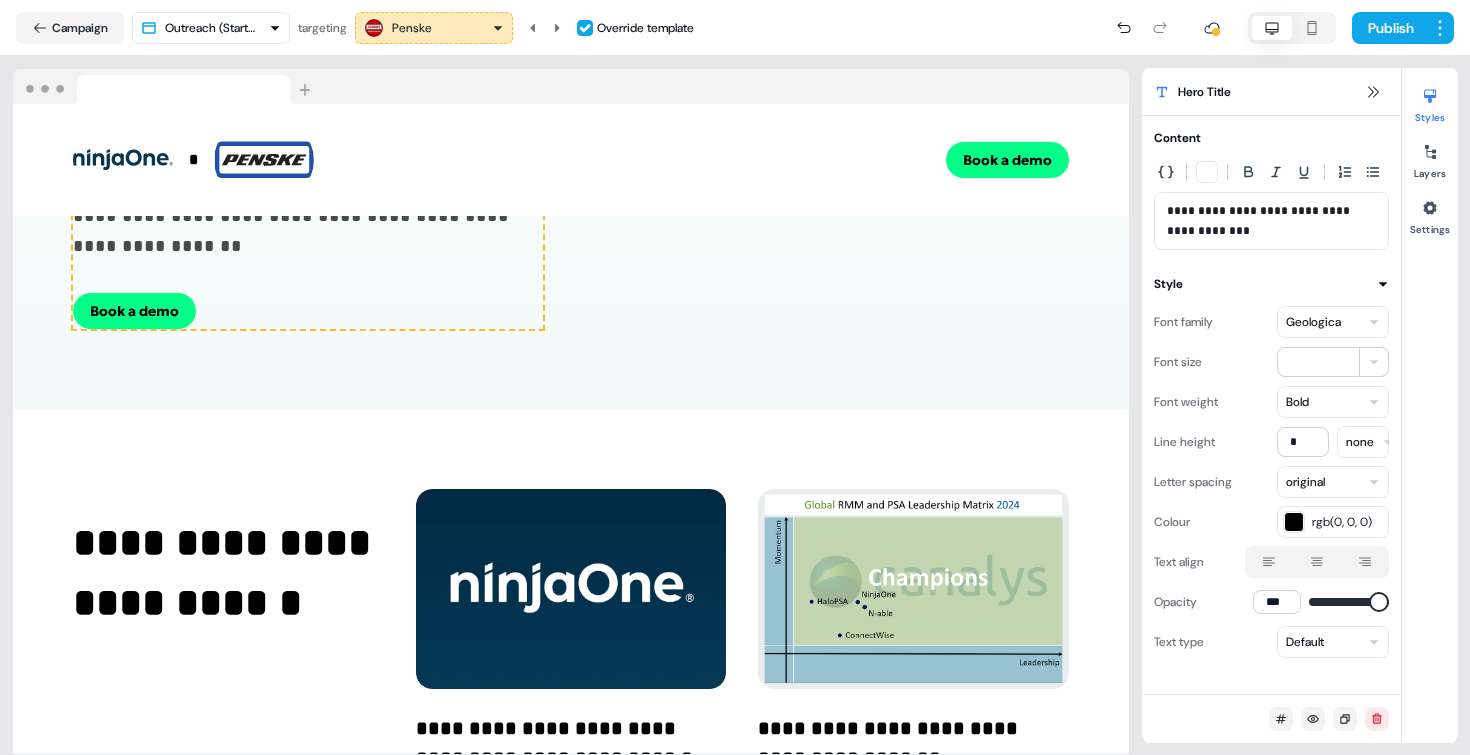 click on "**********" at bounding box center [735, 377] 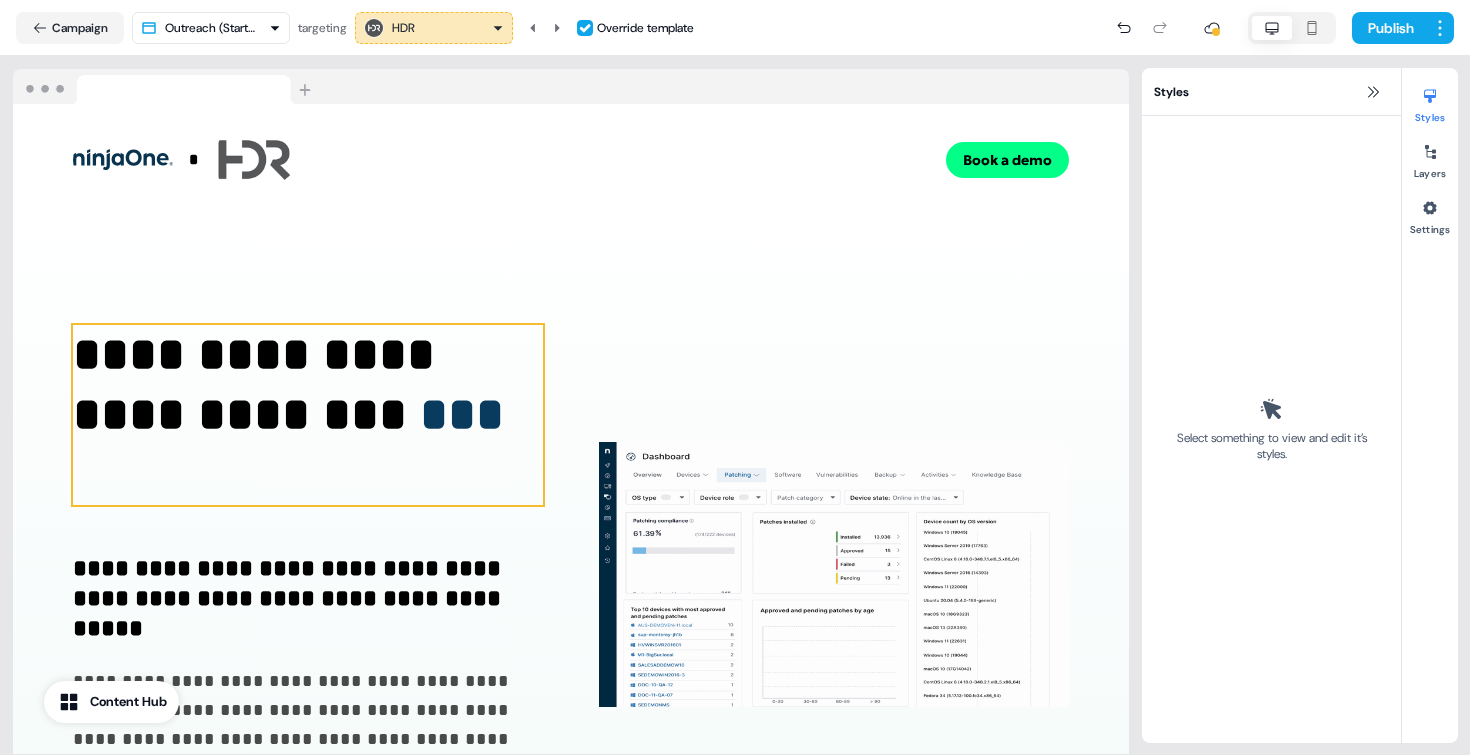 scroll, scrollTop: 17, scrollLeft: 0, axis: vertical 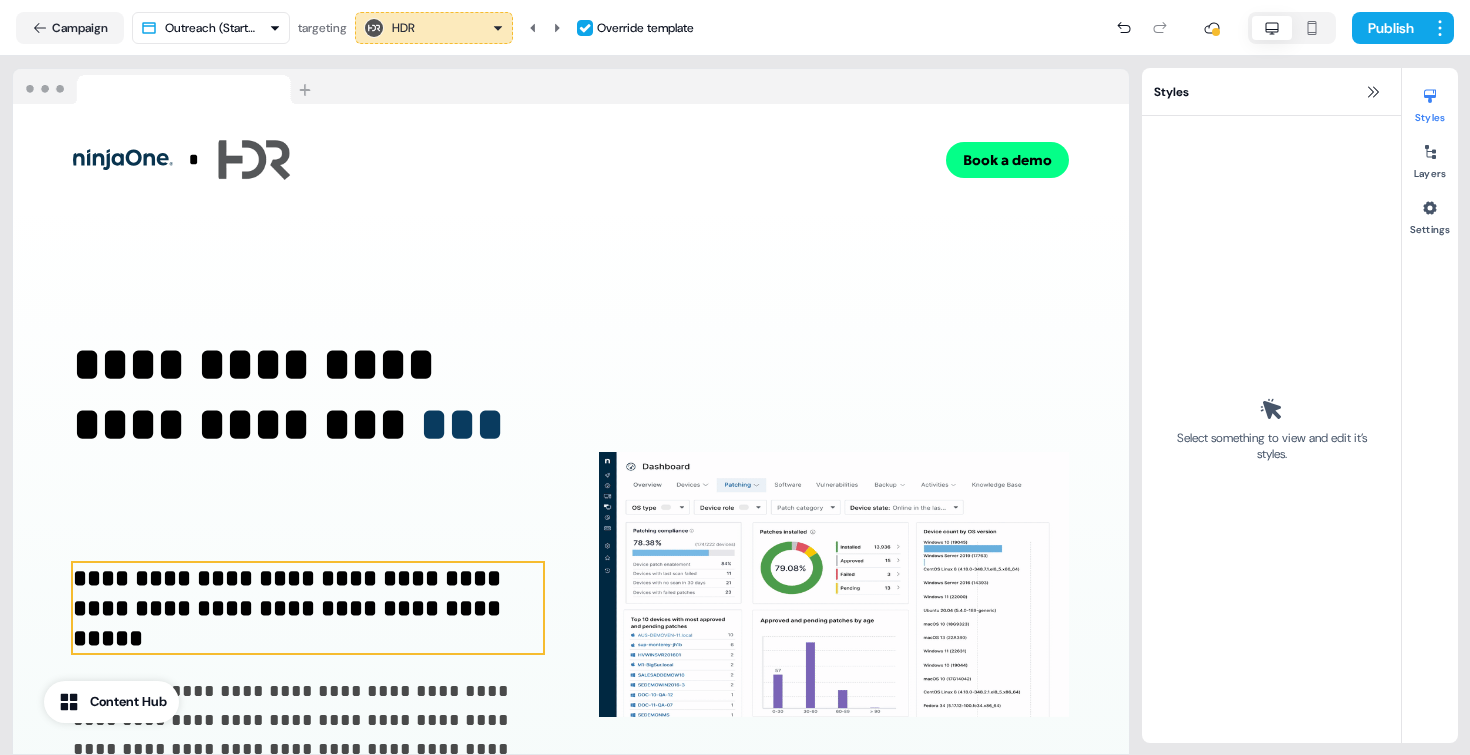 click on "**********" at bounding box center [308, 608] 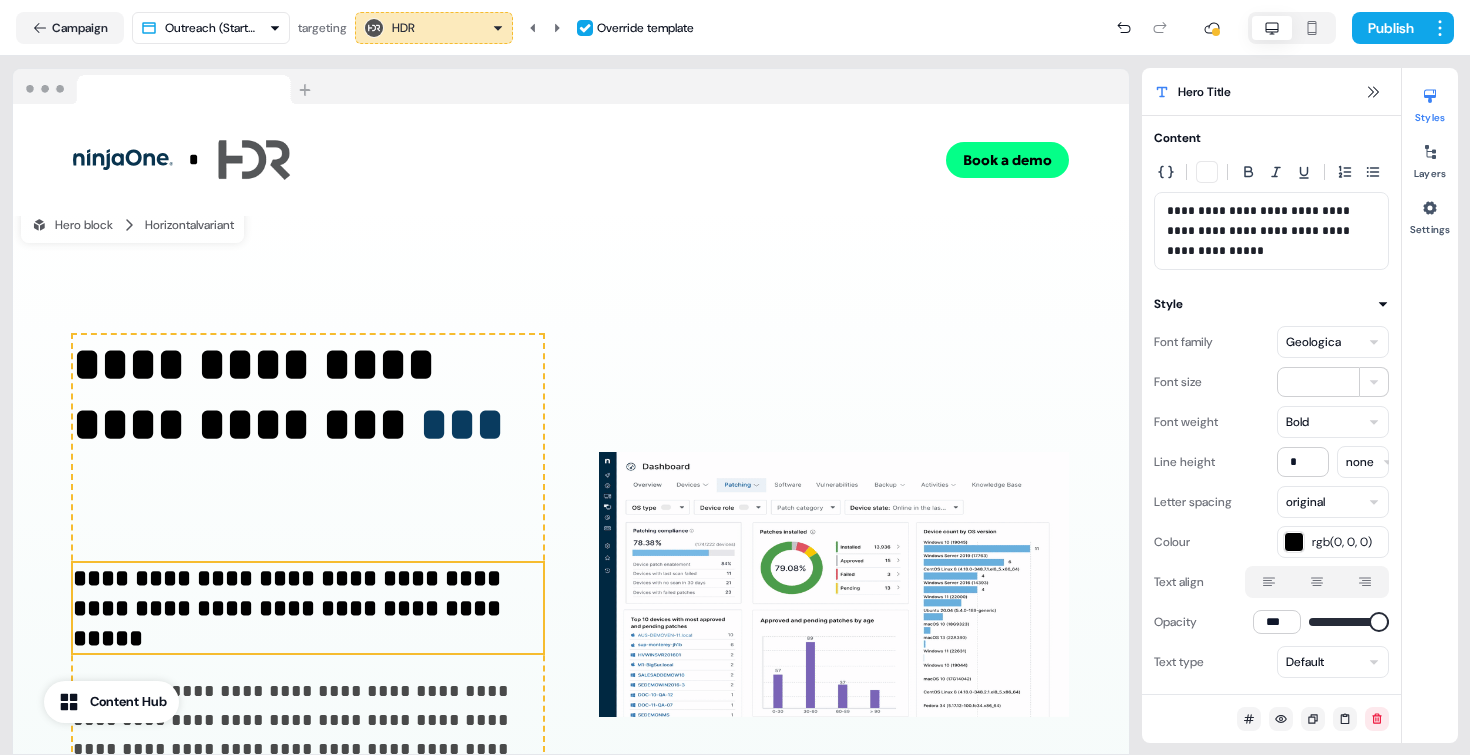 click on "**********" at bounding box center (735, 377) 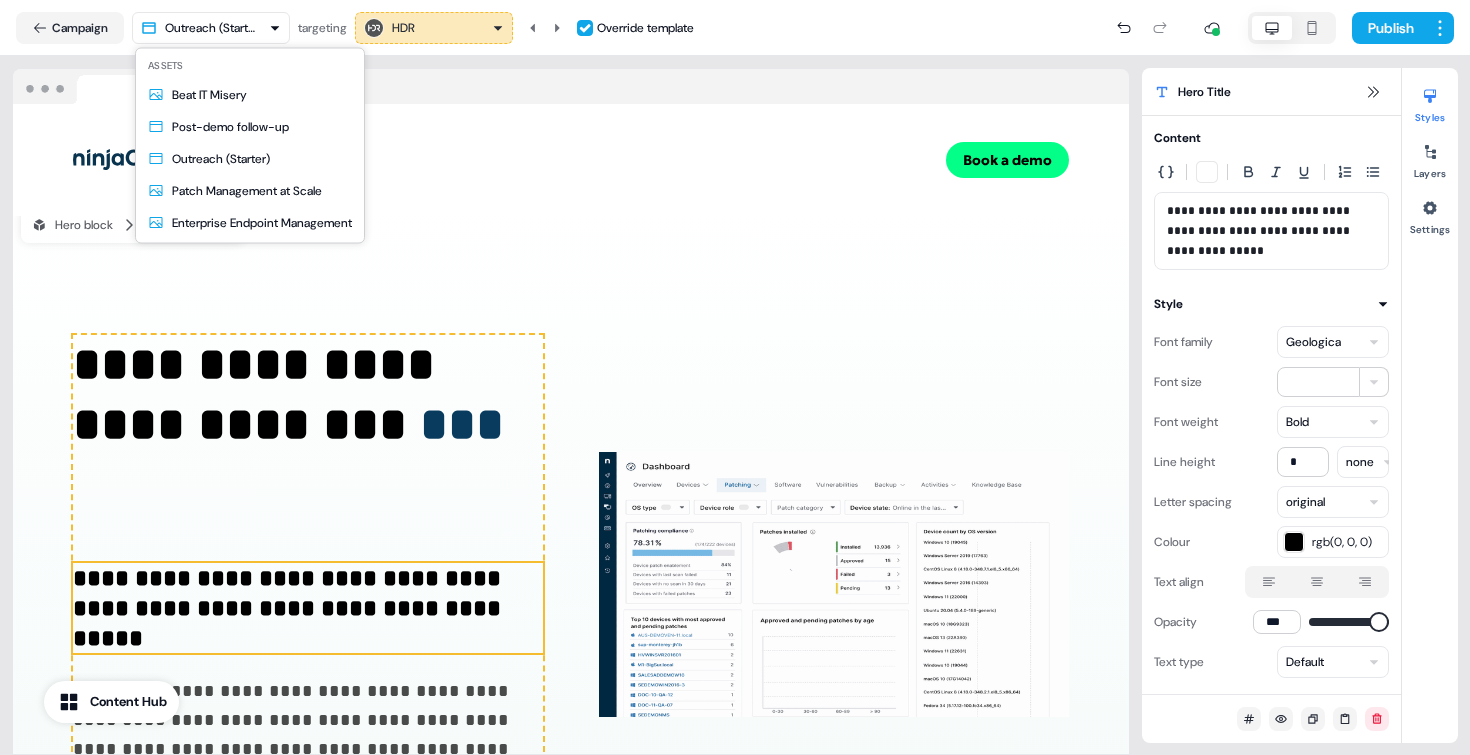 click on "**********" at bounding box center [735, 377] 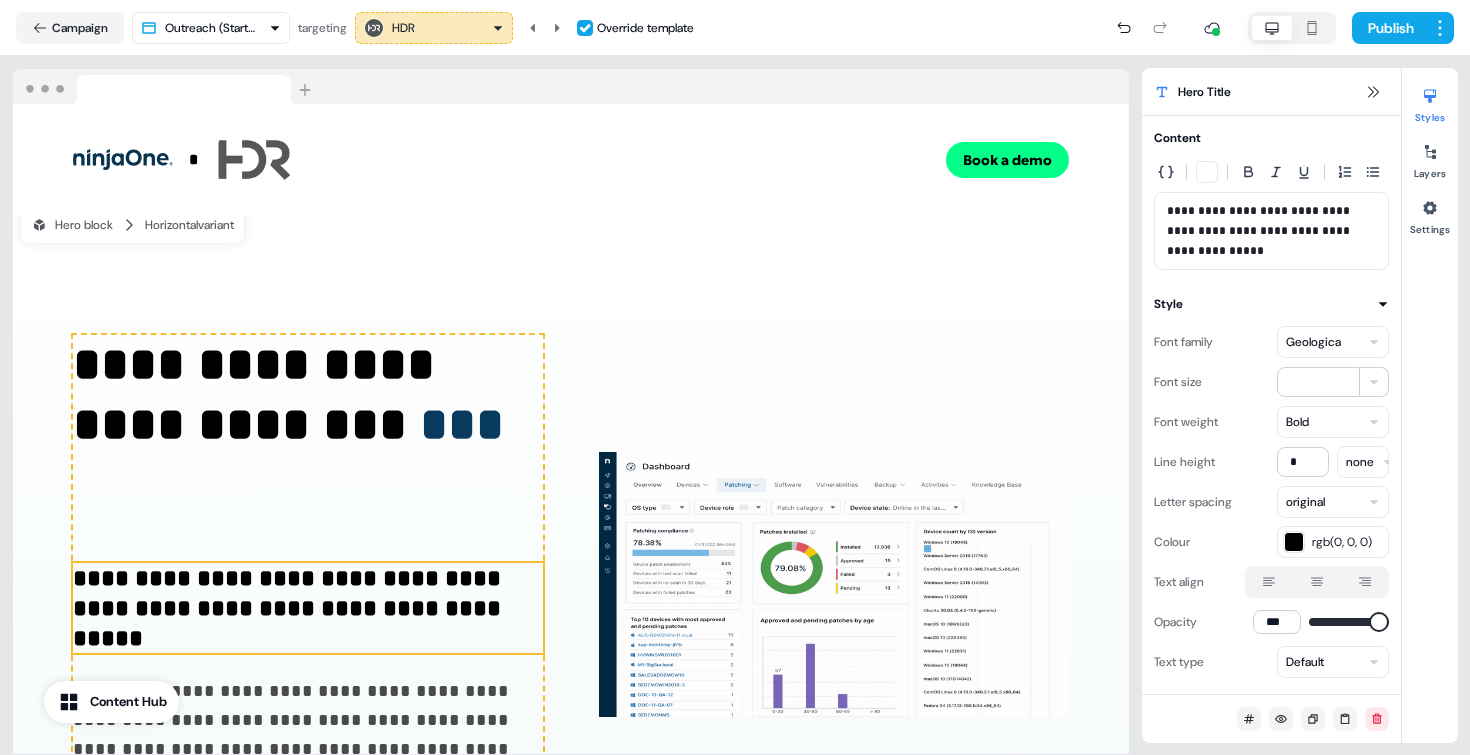 click on "**********" at bounding box center (735, 377) 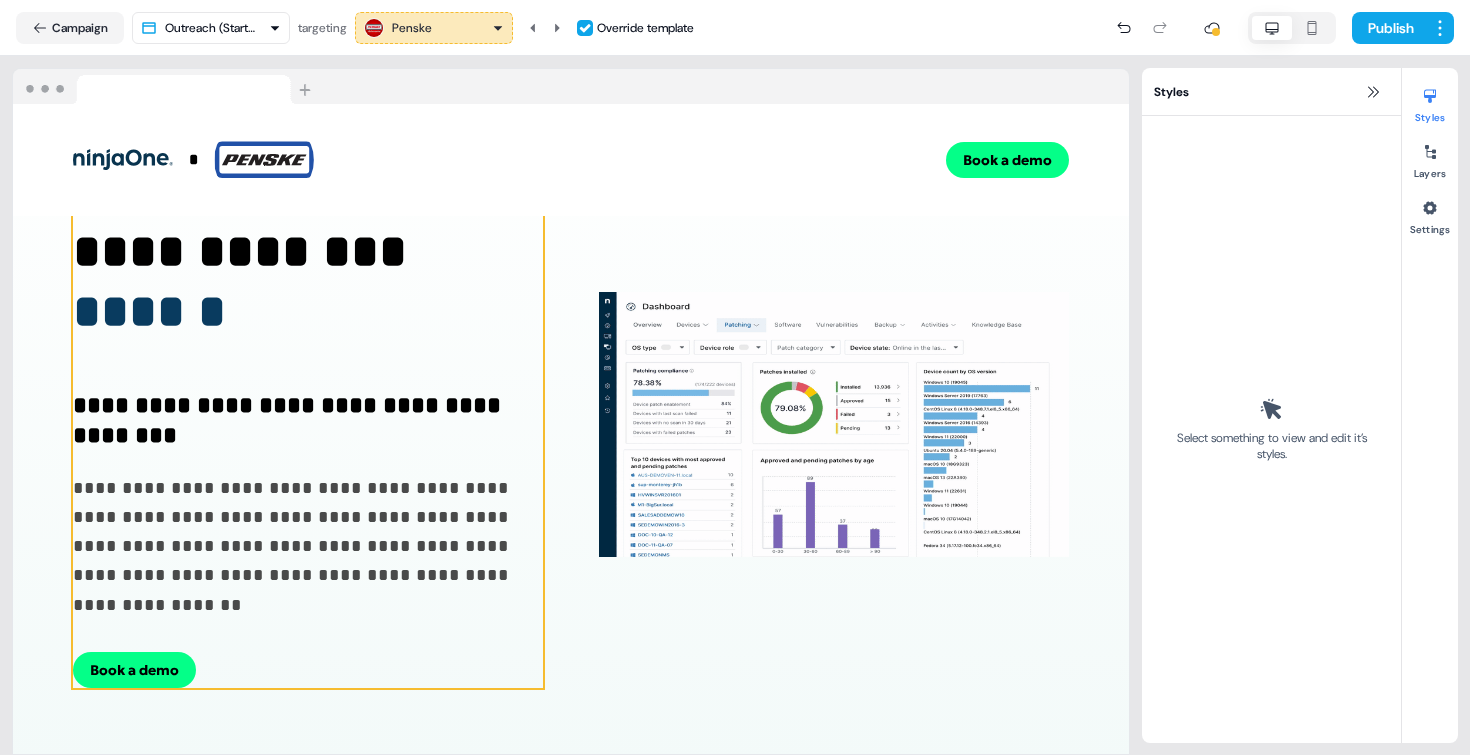 scroll, scrollTop: 224, scrollLeft: 0, axis: vertical 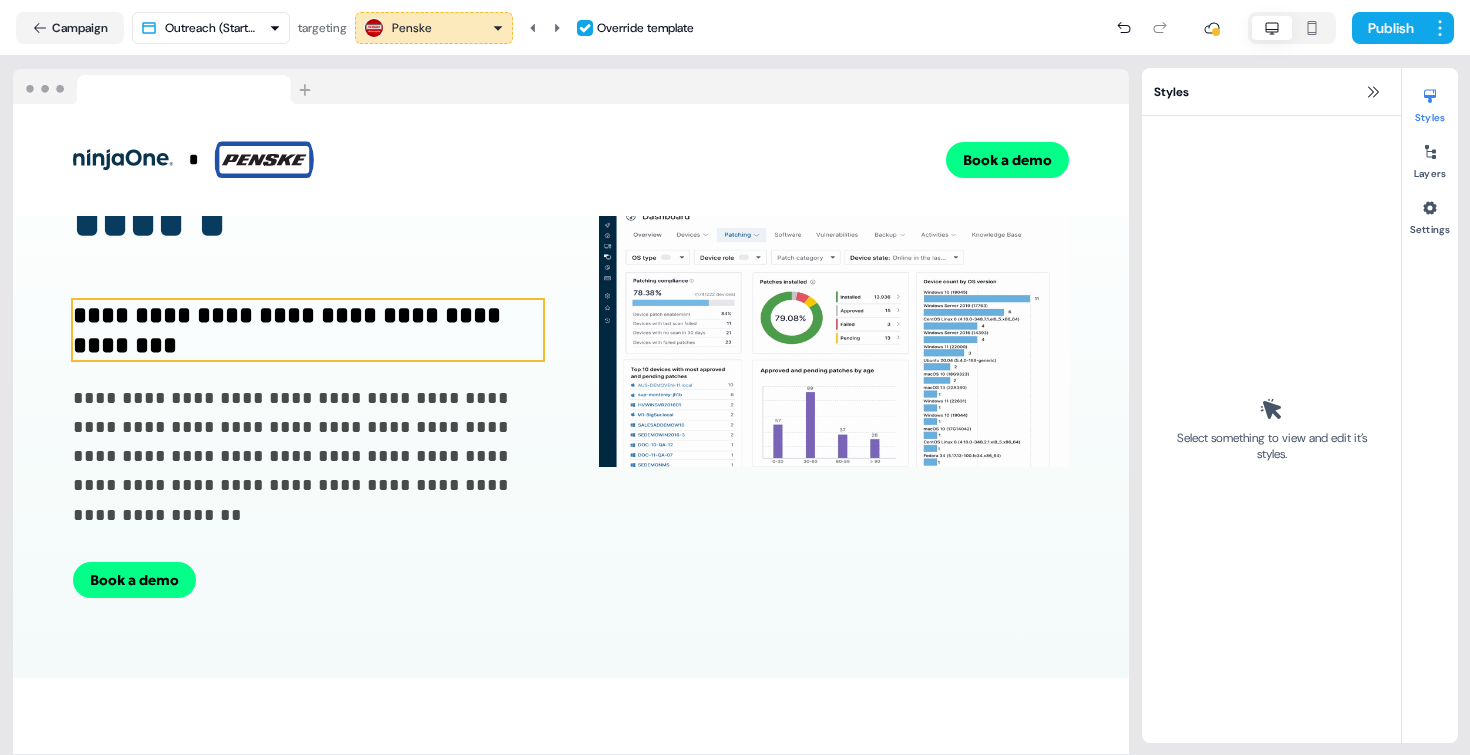 click on "**********" at bounding box center [308, 330] 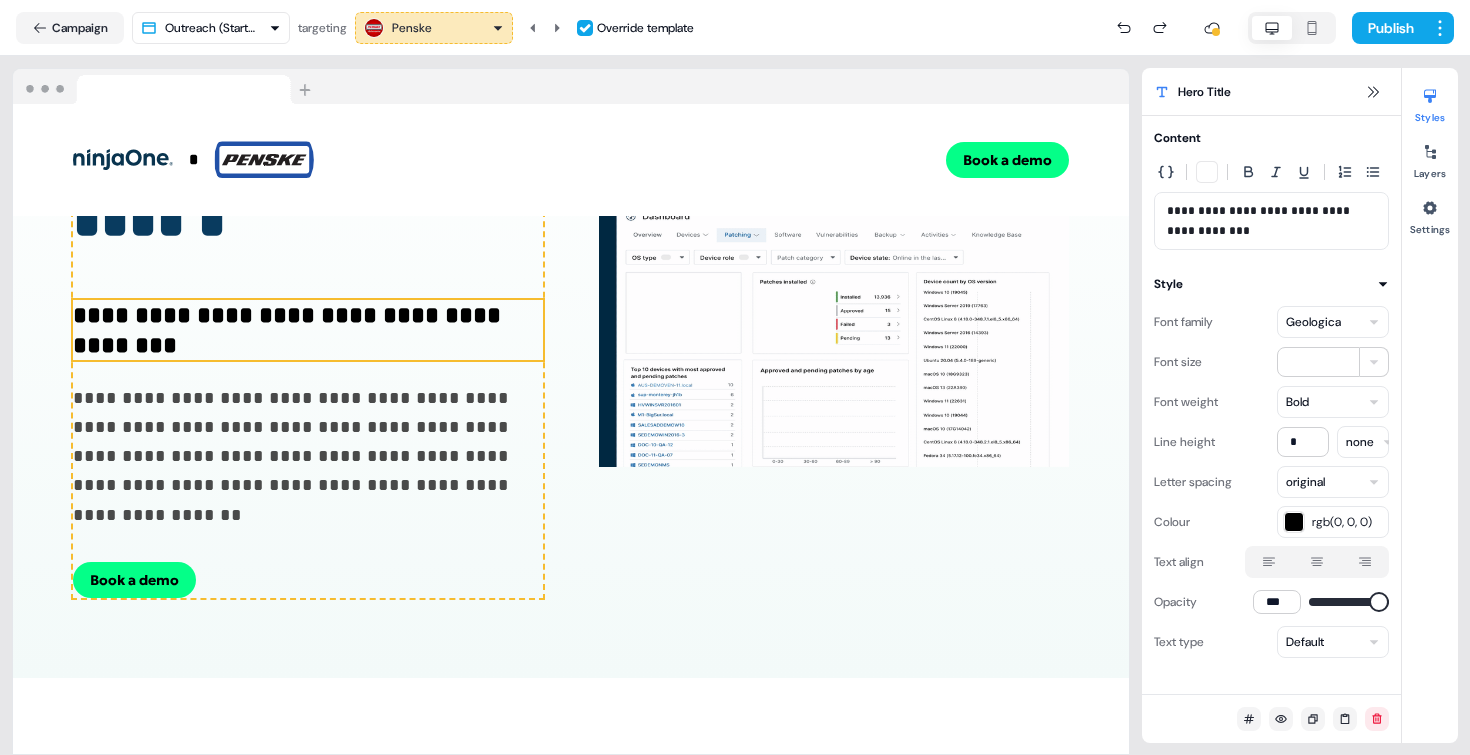 click on "**********" at bounding box center [308, 330] 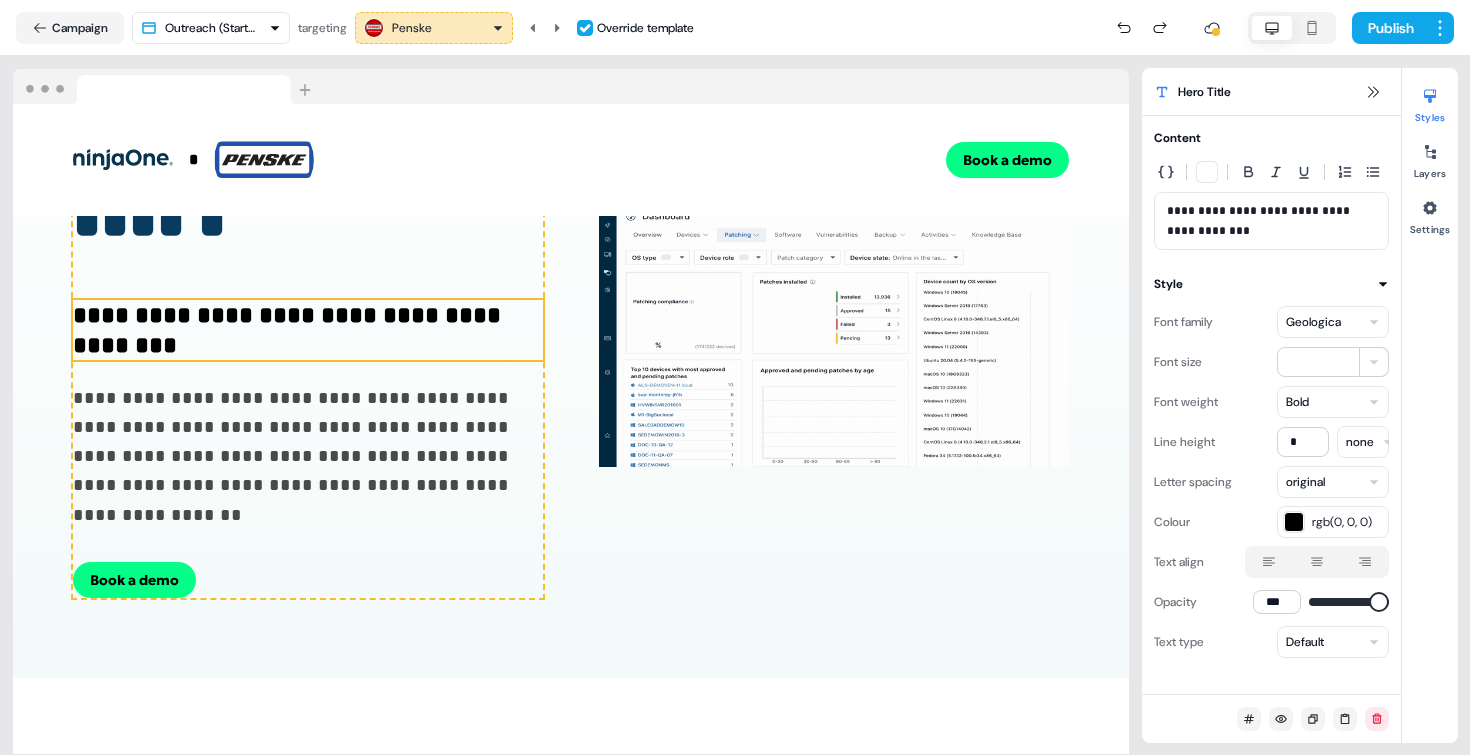 click on "**********" at bounding box center (308, 330) 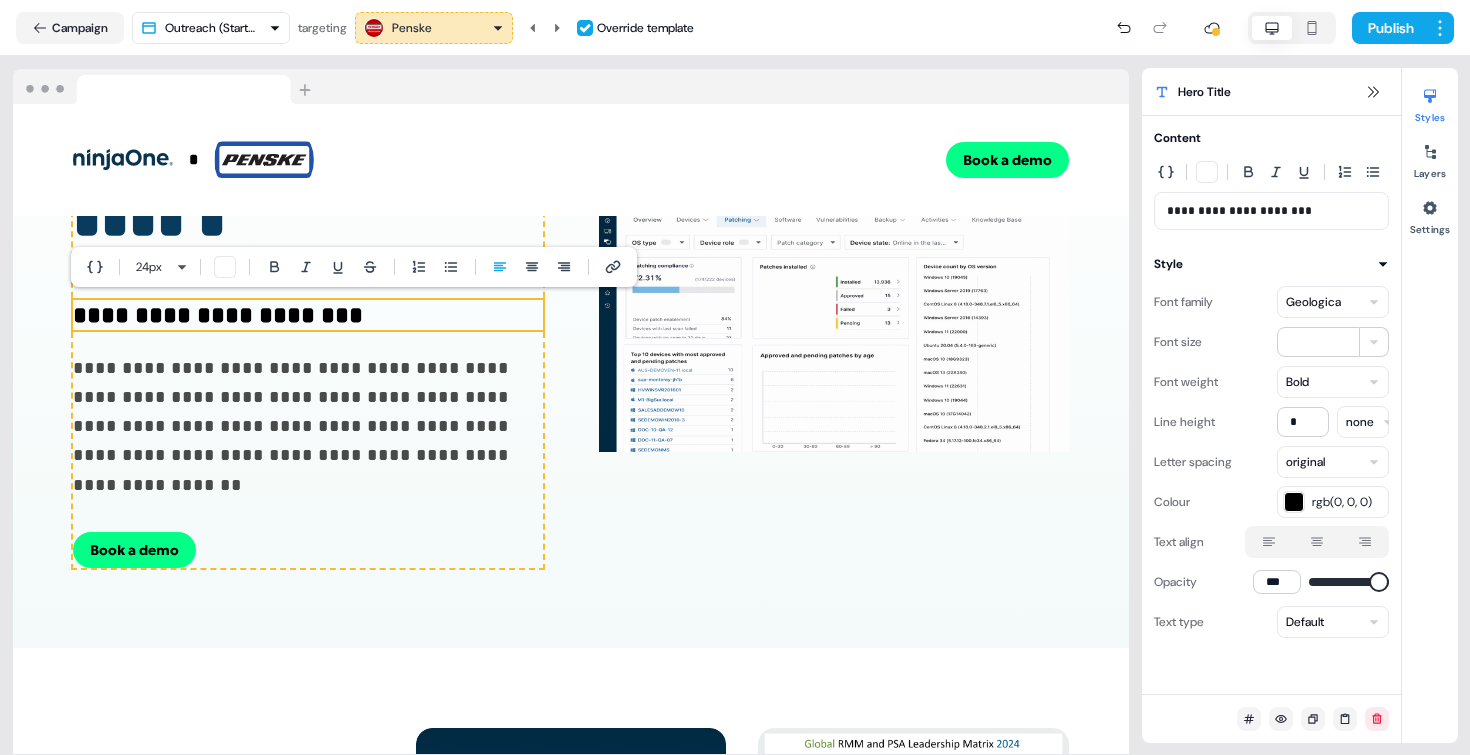 click on "**********" at bounding box center (735, 377) 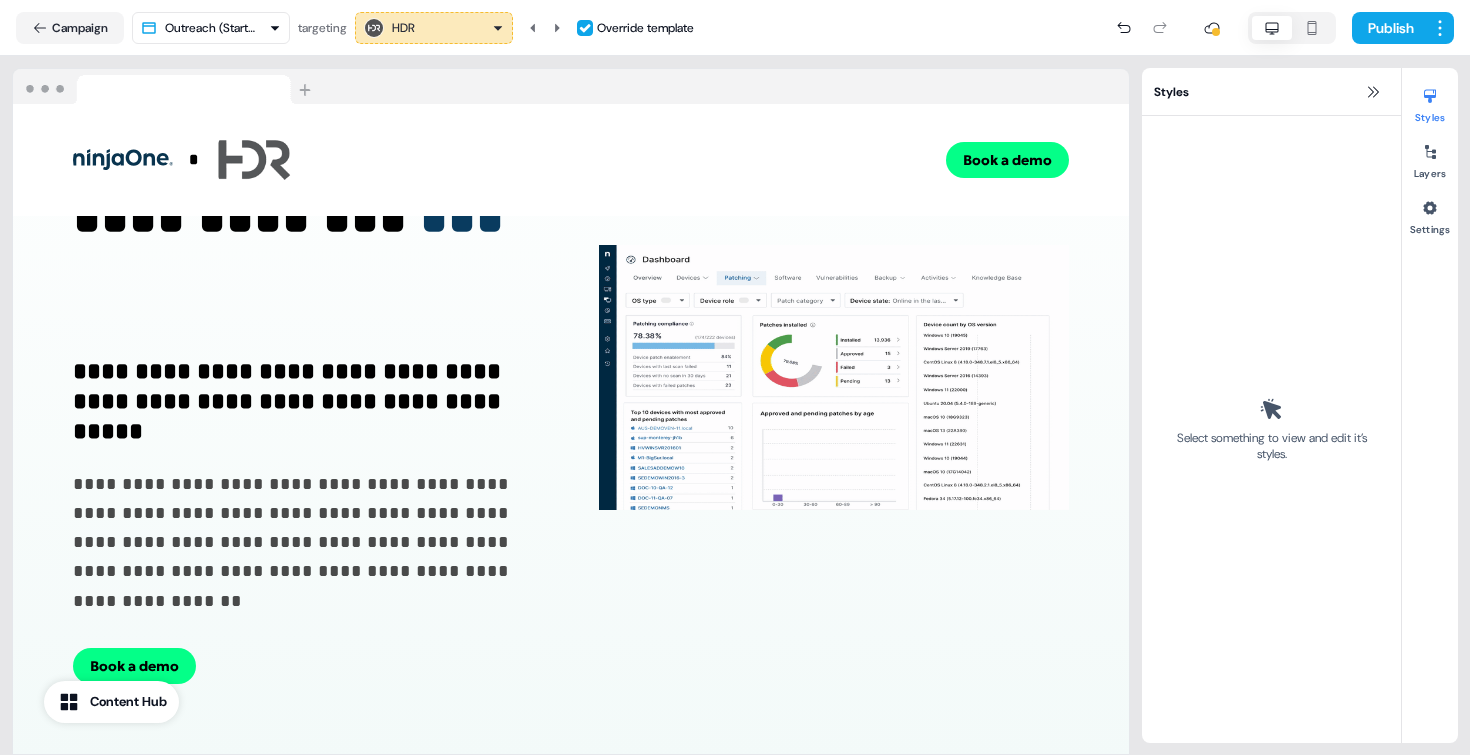 scroll, scrollTop: 0, scrollLeft: 0, axis: both 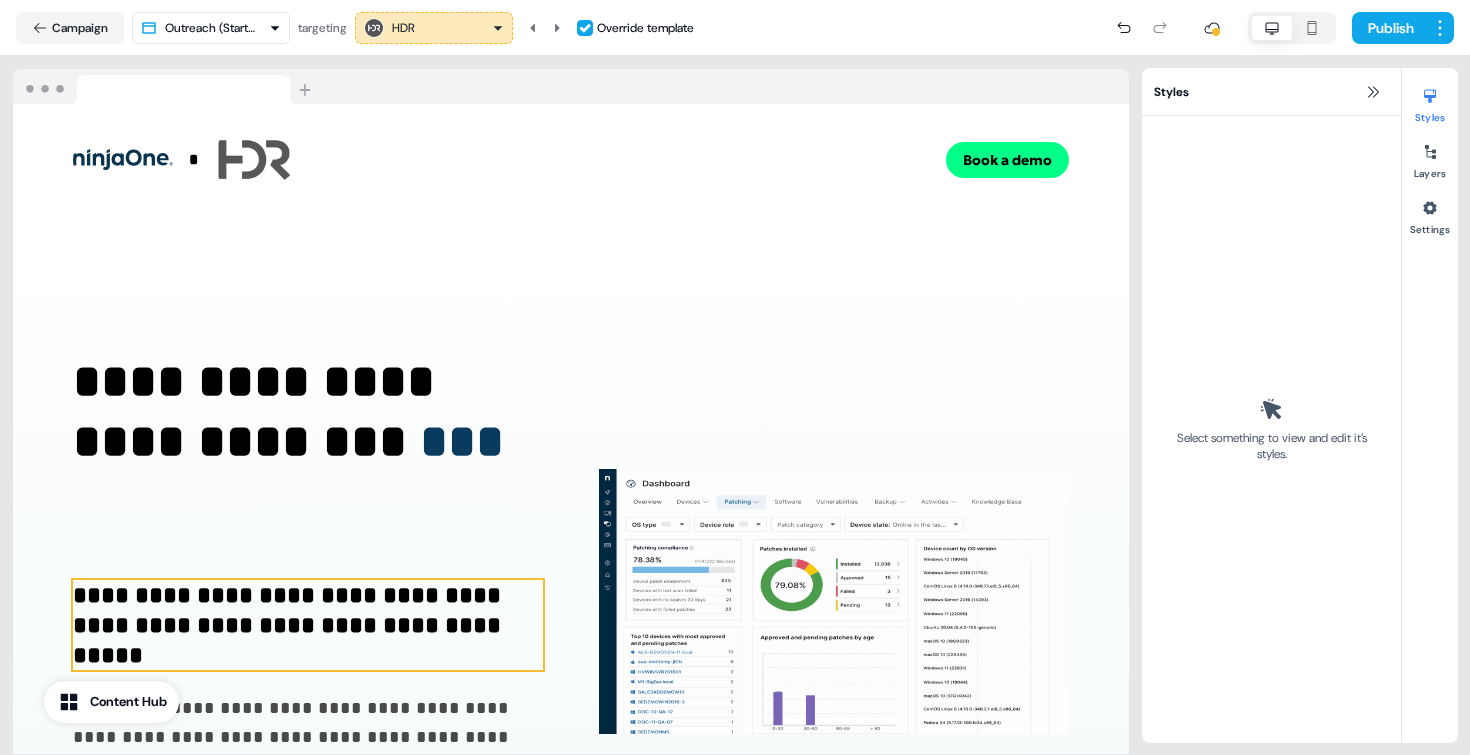 click on "**********" at bounding box center [308, 625] 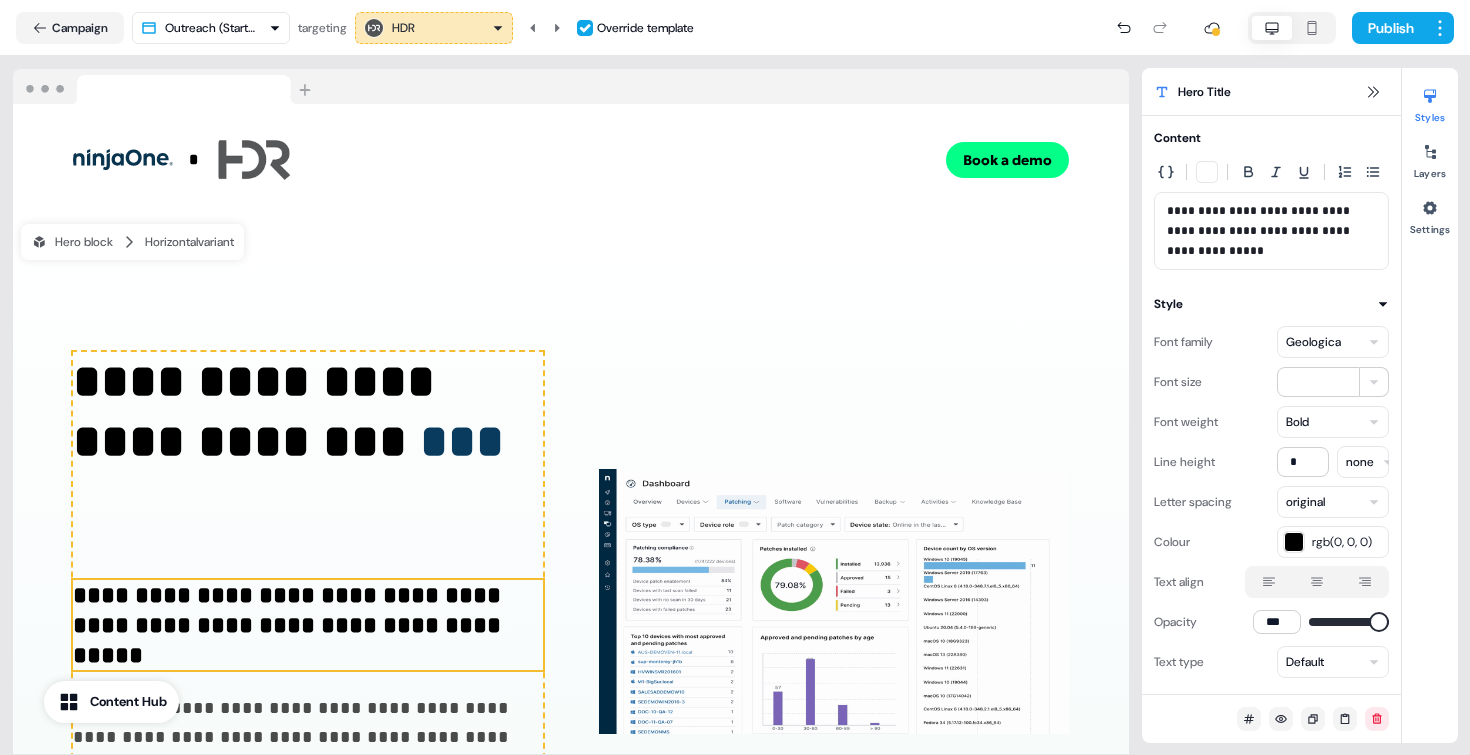 click on "**********" at bounding box center (735, 377) 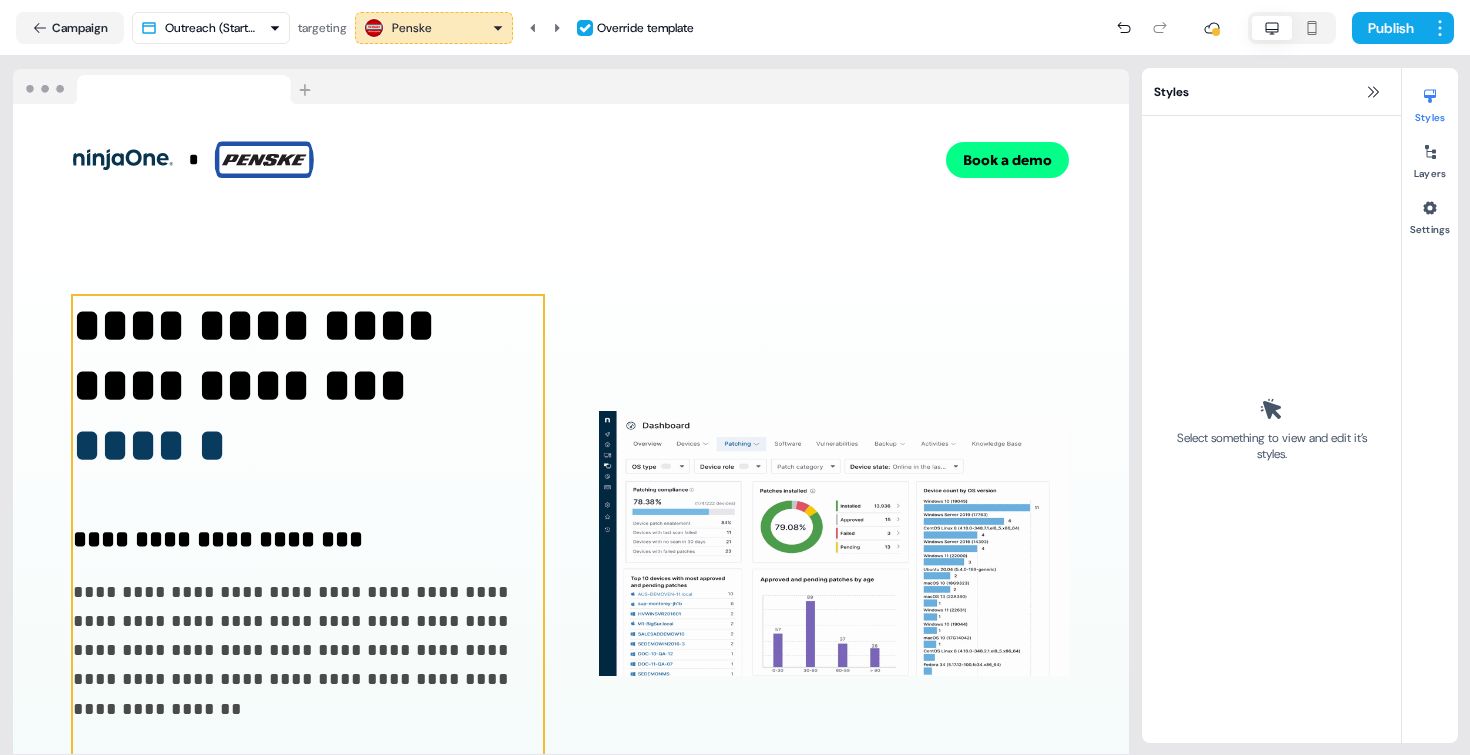 click on "**********" at bounding box center (308, 544) 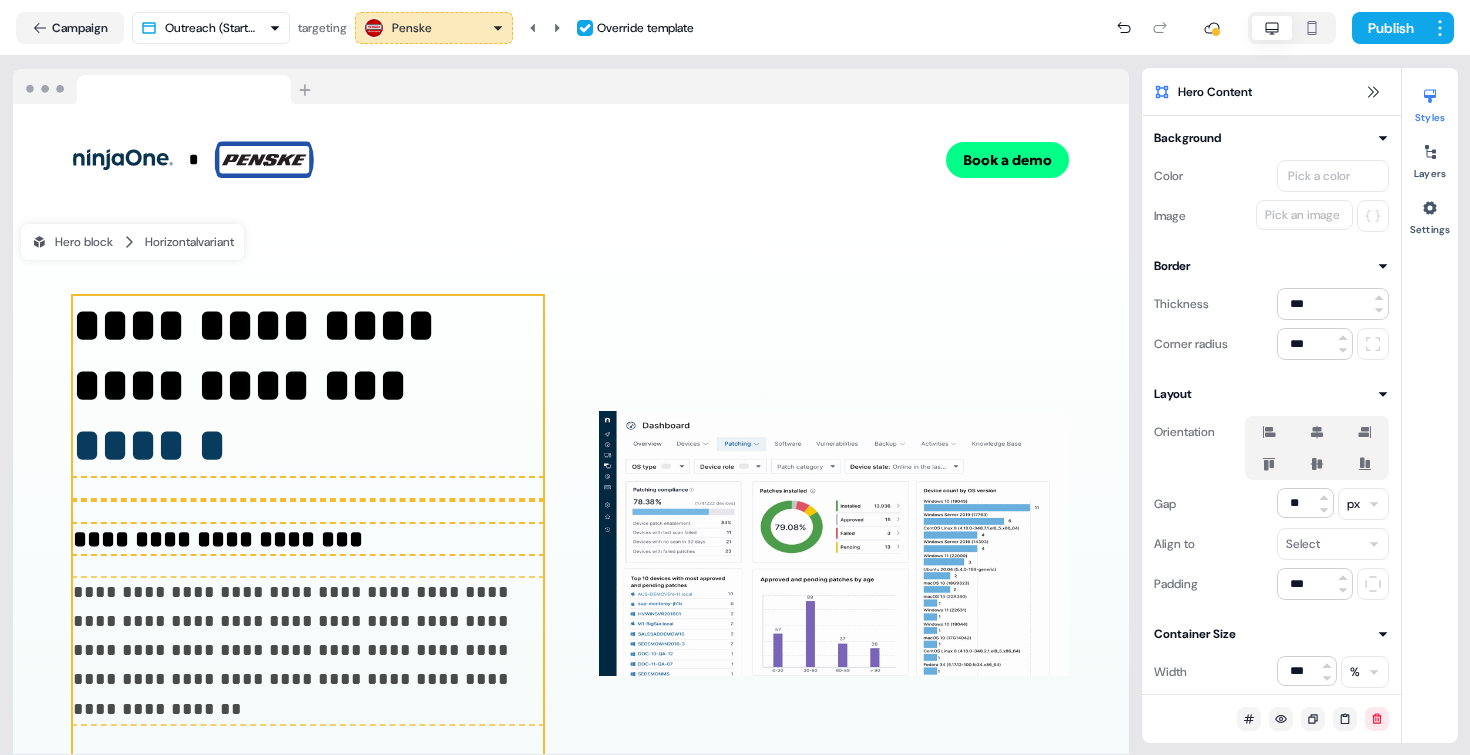 click on "**********" at bounding box center [308, 539] 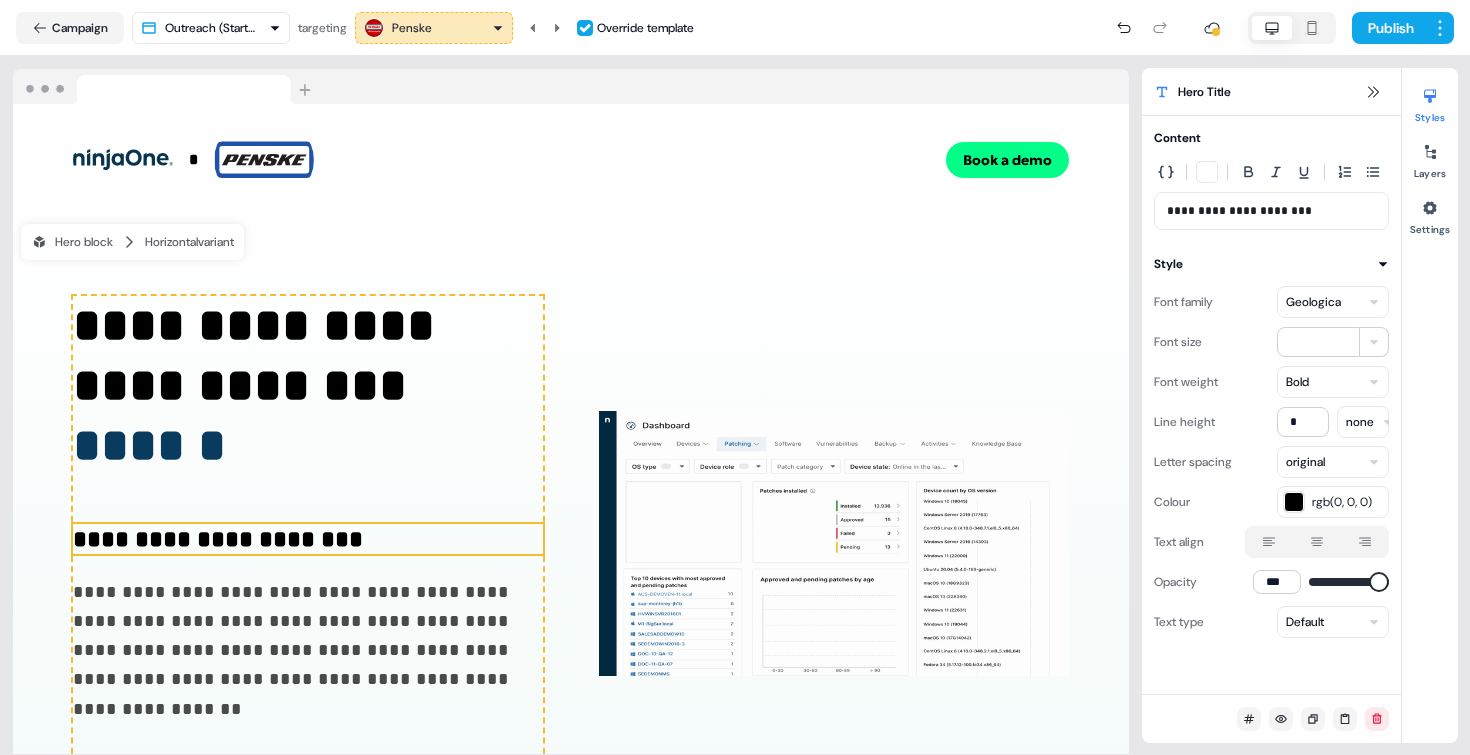 click on "**********" at bounding box center [308, 544] 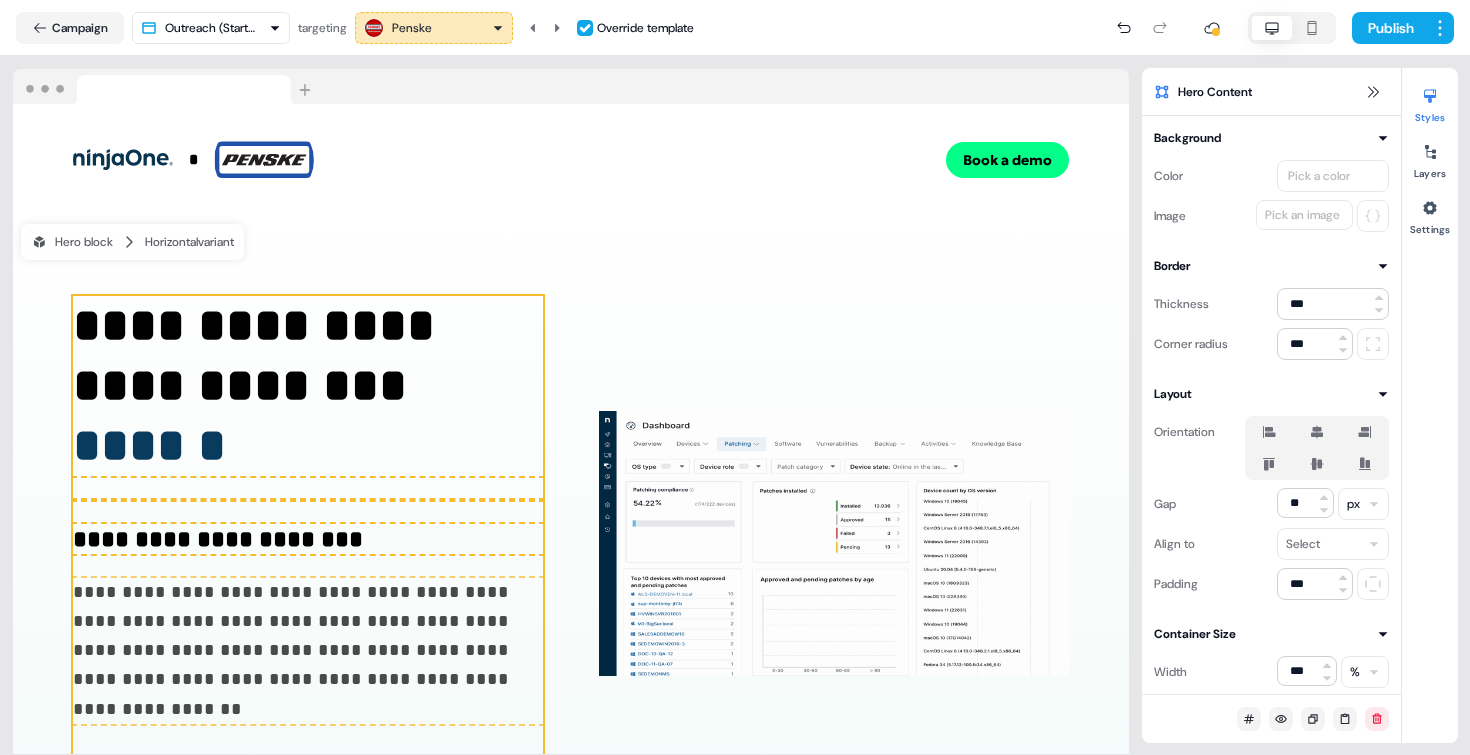 click on "**********" at bounding box center [308, 544] 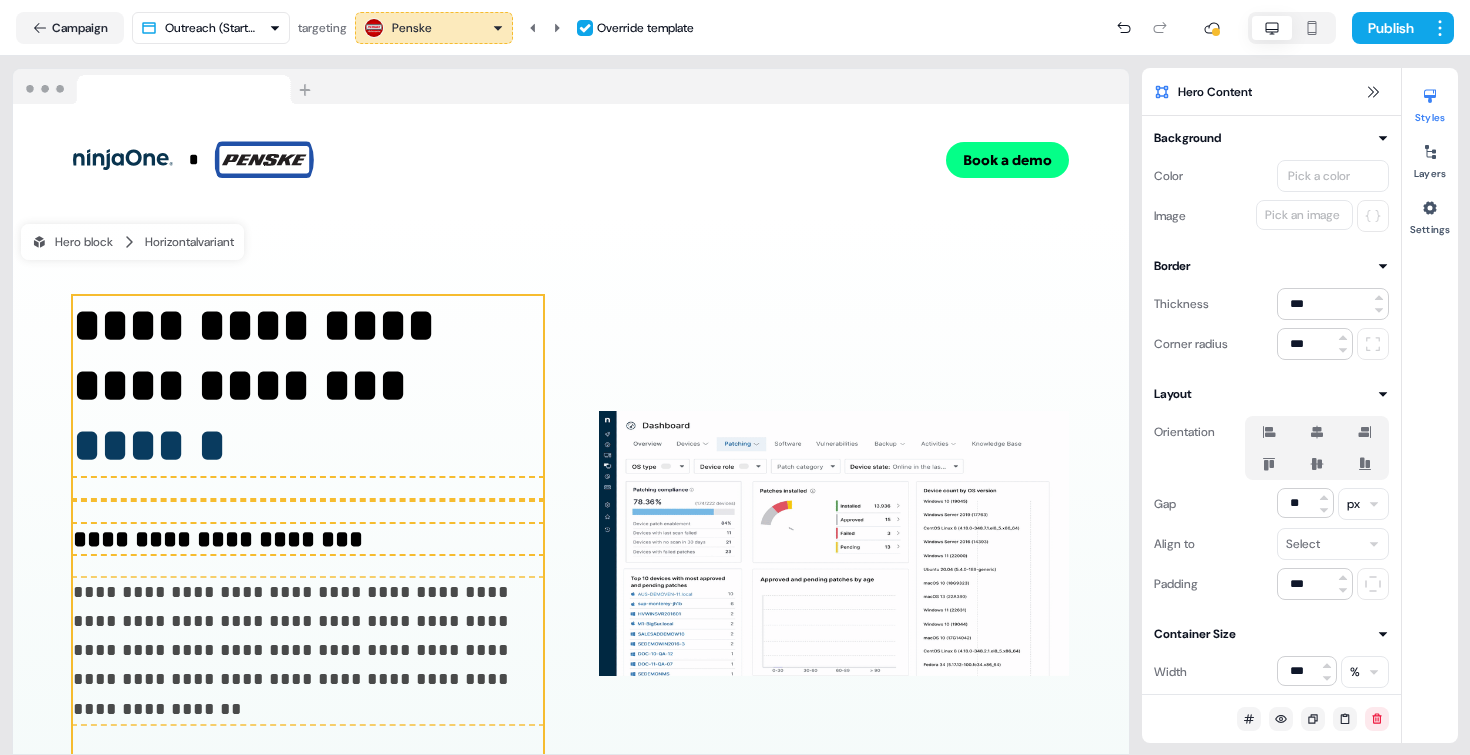 click on "**********" at bounding box center (308, 539) 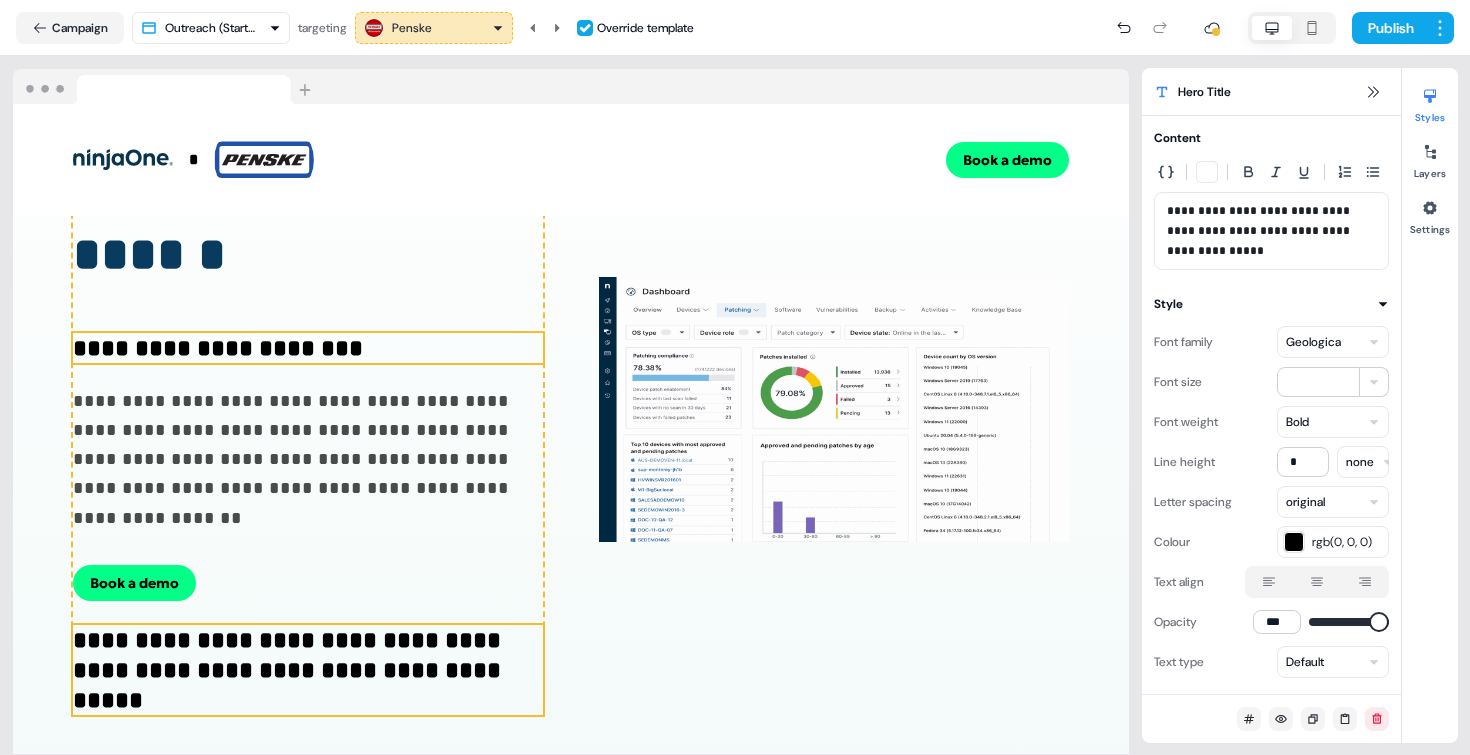scroll, scrollTop: 193, scrollLeft: 0, axis: vertical 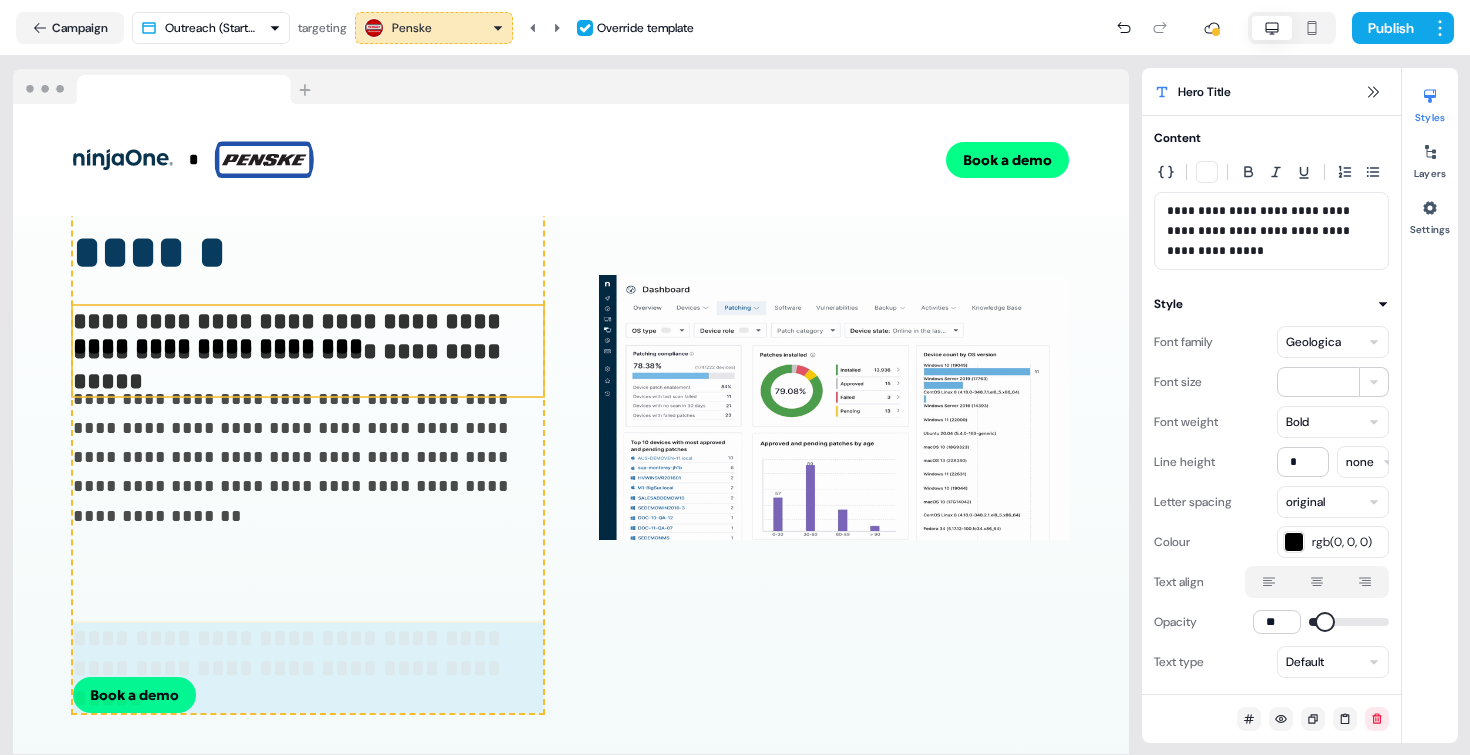 drag, startPoint x: 341, startPoint y: 641, endPoint x: 357, endPoint y: 264, distance: 377.33936 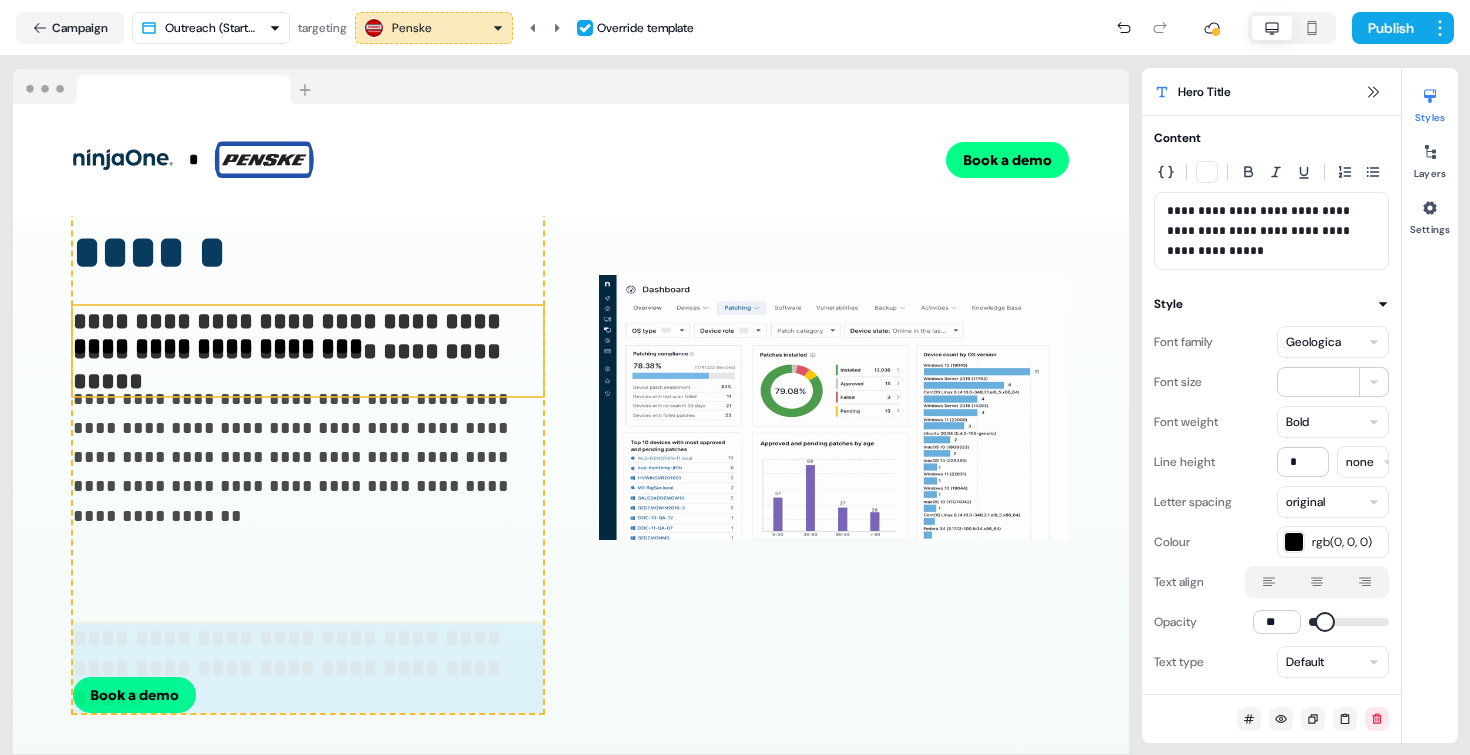 click on "**********" at bounding box center [308, 408] 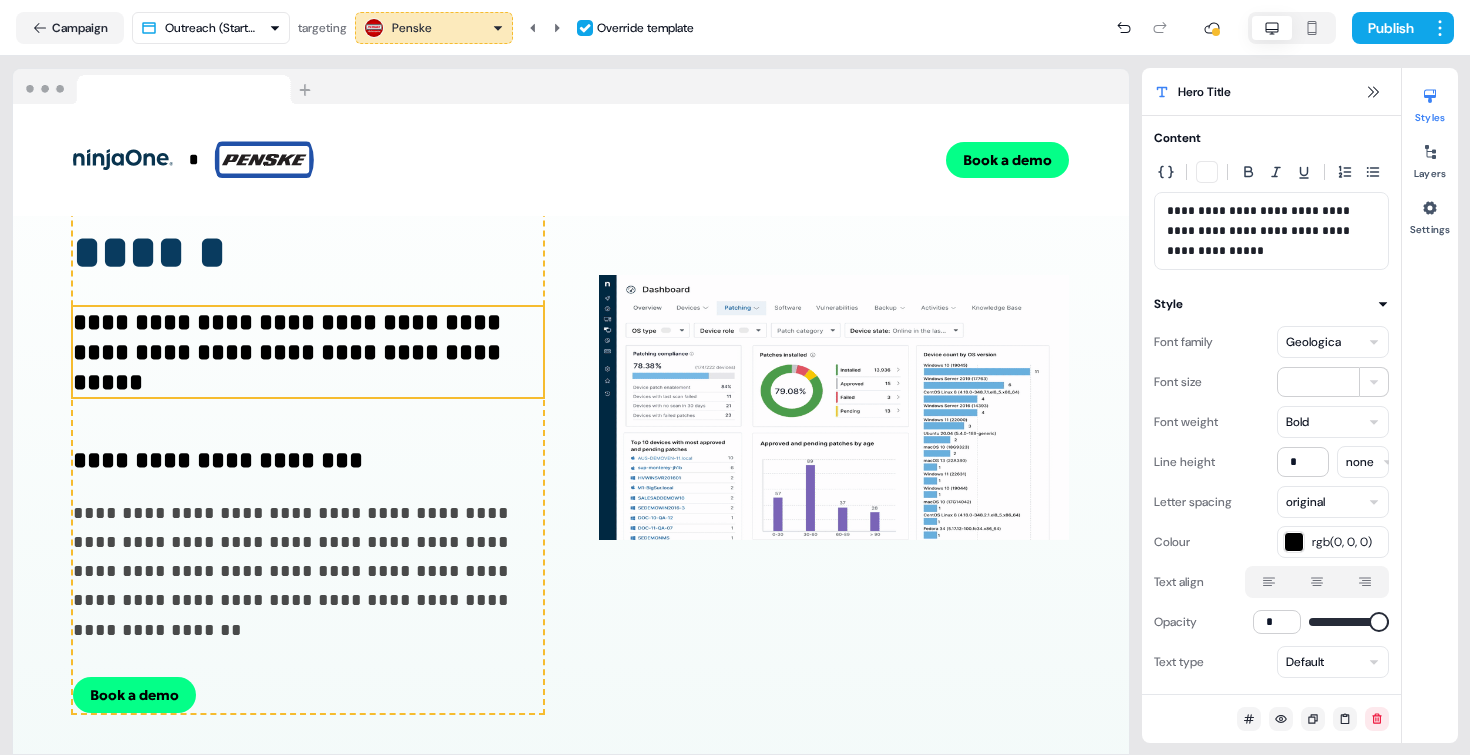 type on "***" 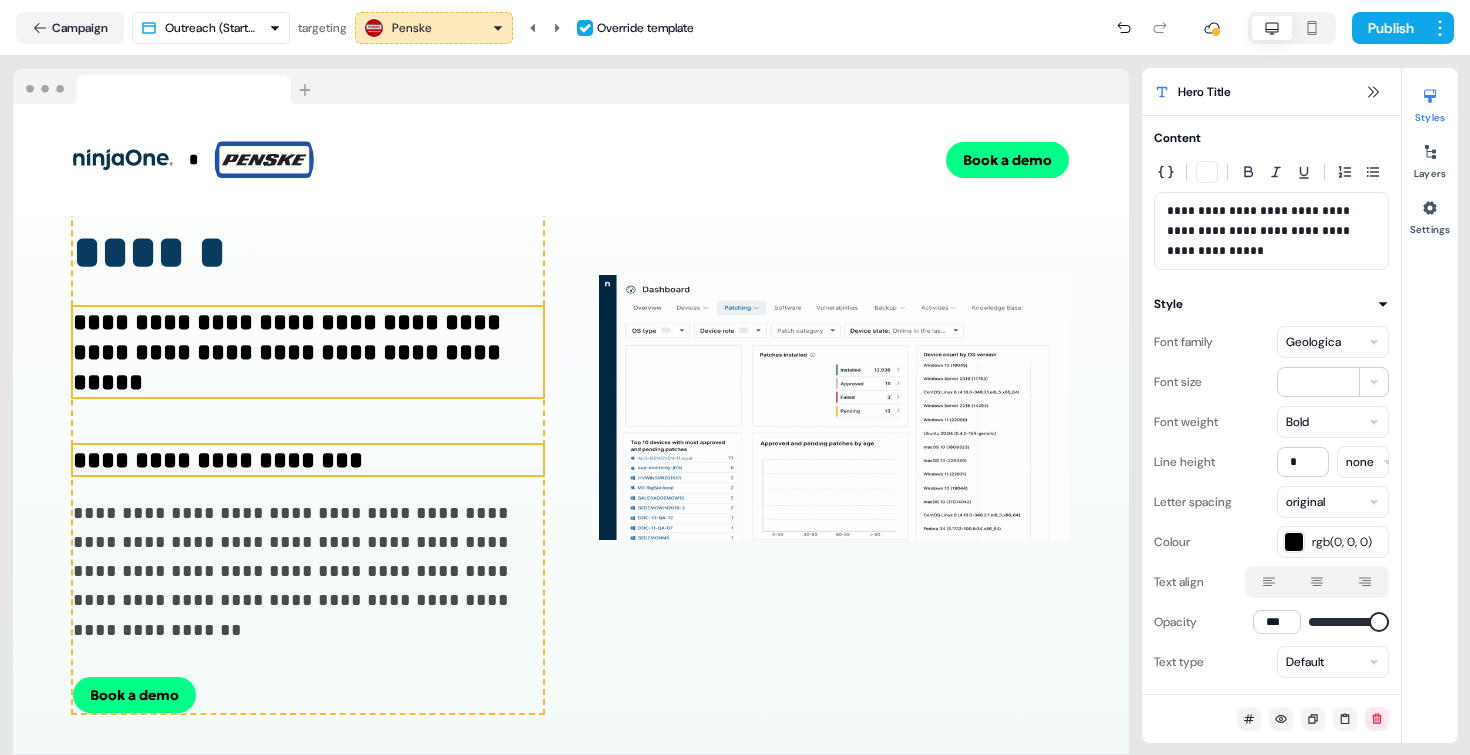 click on "**********" at bounding box center [308, 460] 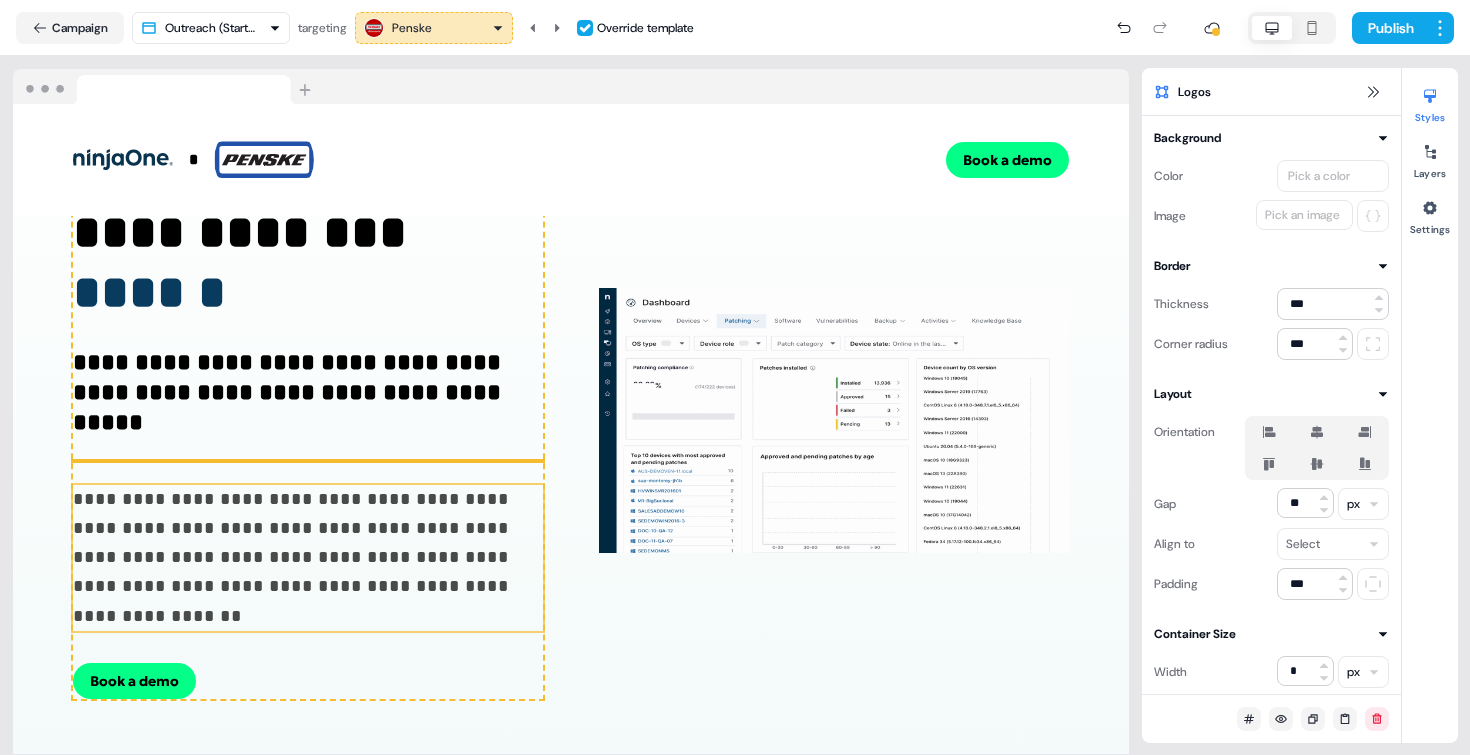 scroll, scrollTop: 145, scrollLeft: 0, axis: vertical 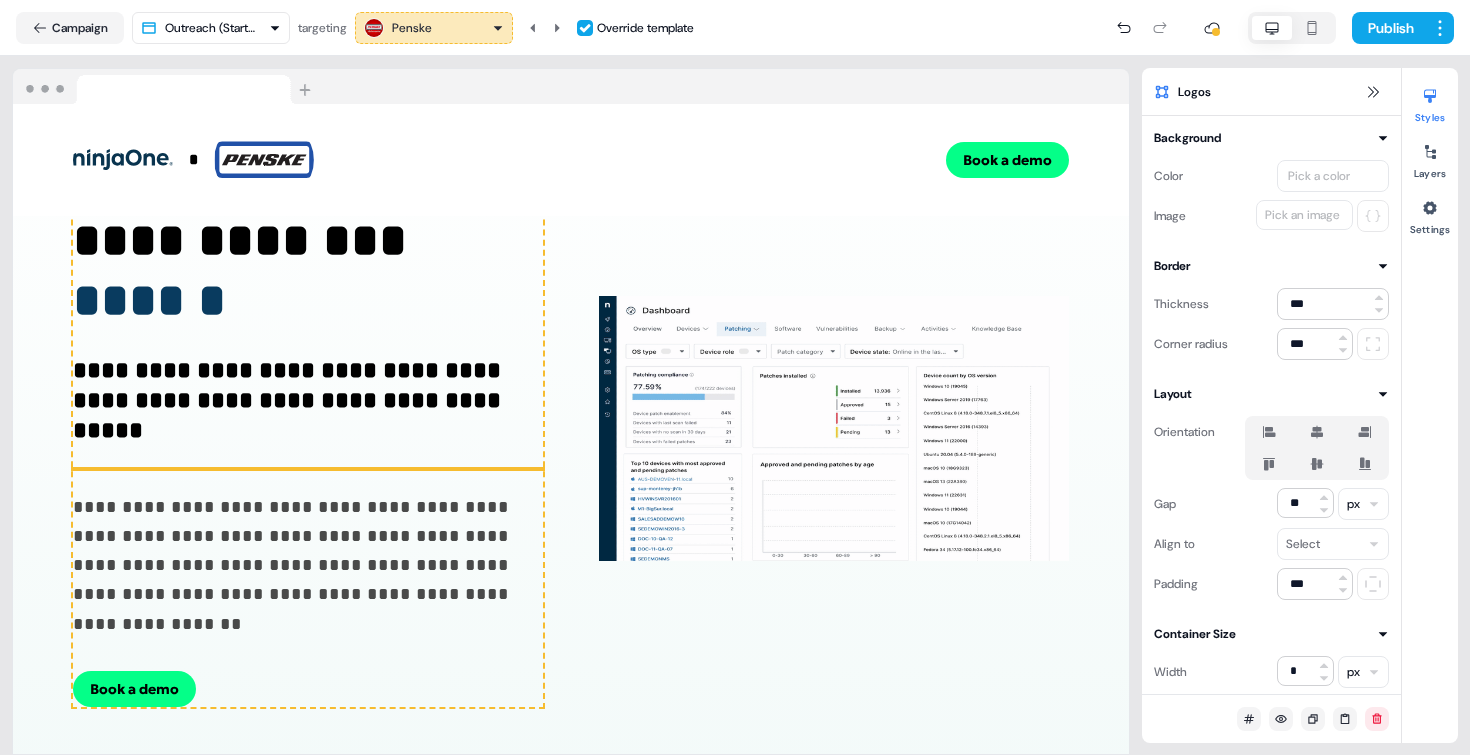 click on "**********" at bounding box center [308, 429] 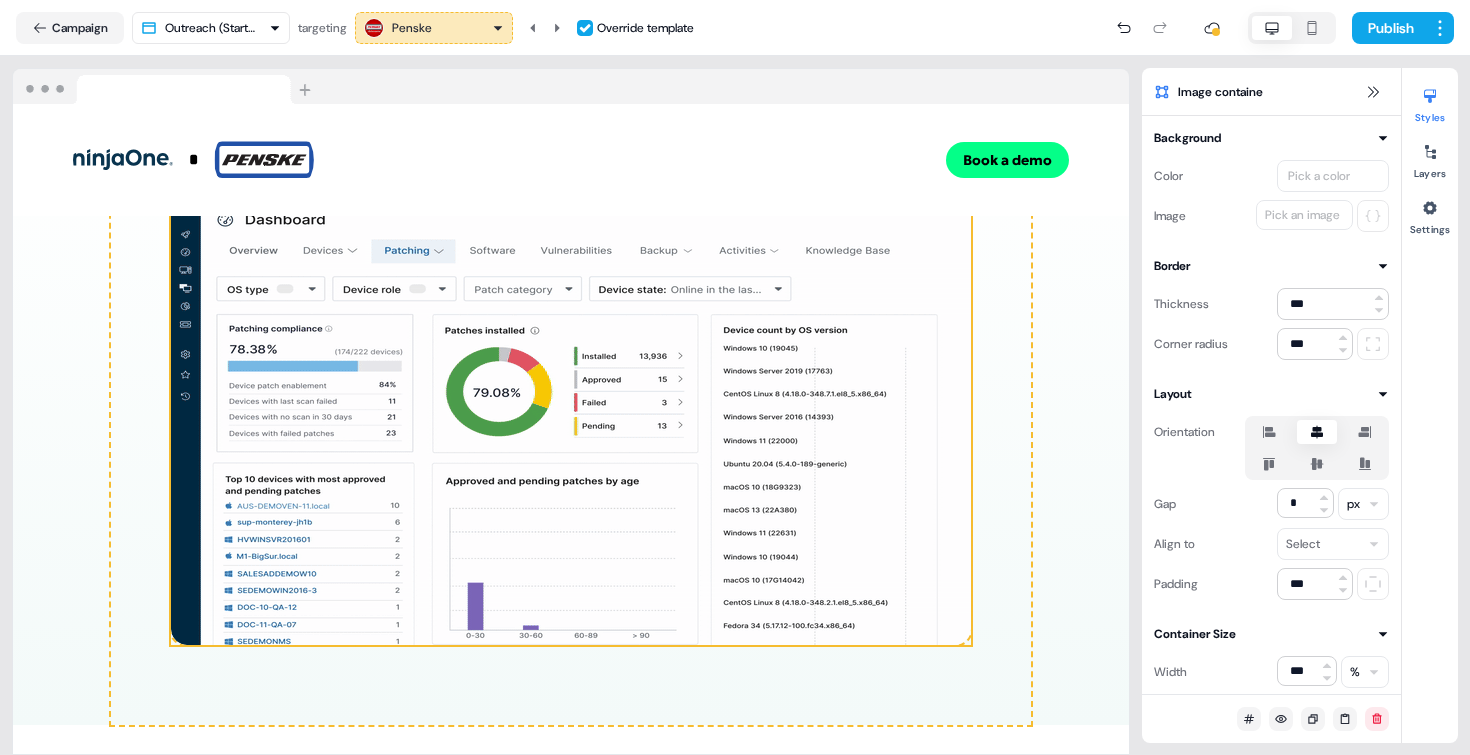 scroll, scrollTop: 92, scrollLeft: 0, axis: vertical 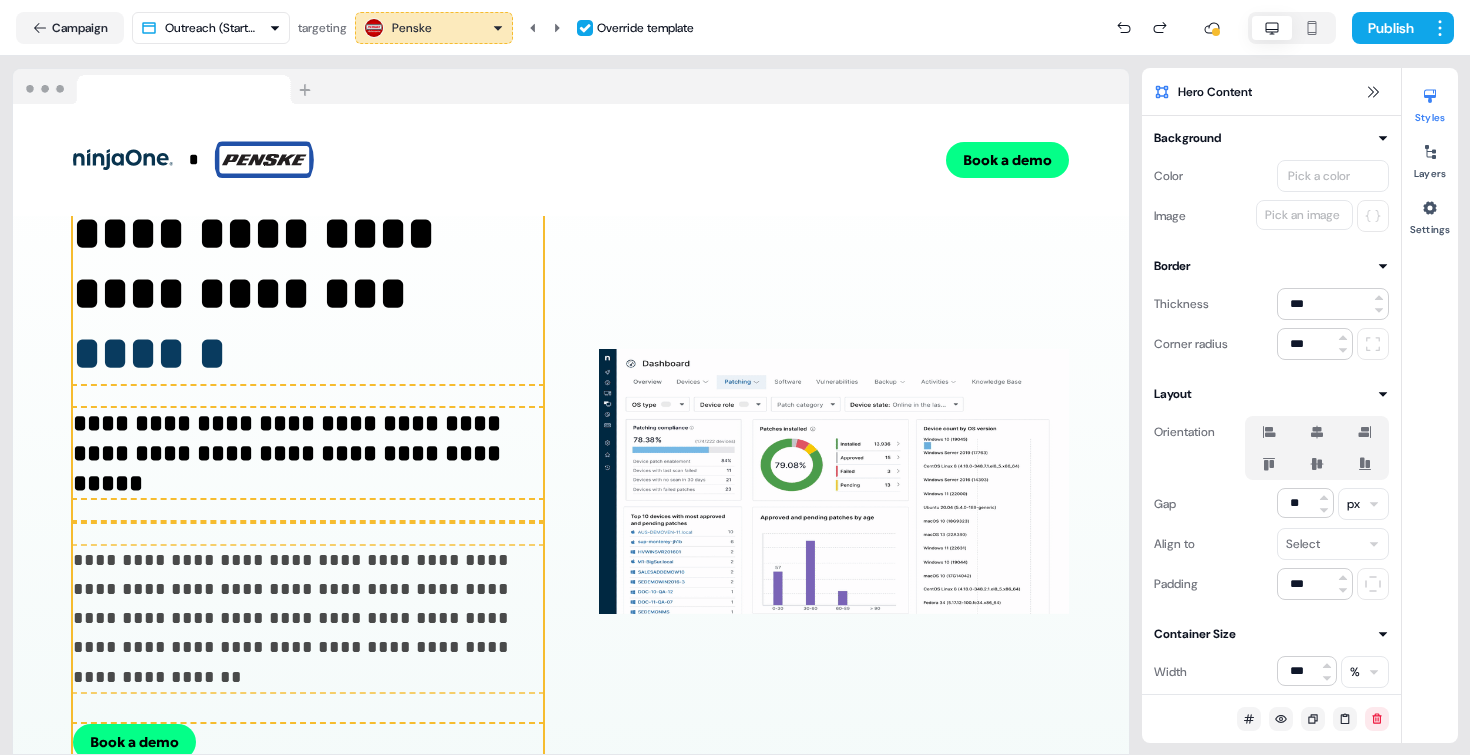 click on "**********" at bounding box center (308, 482) 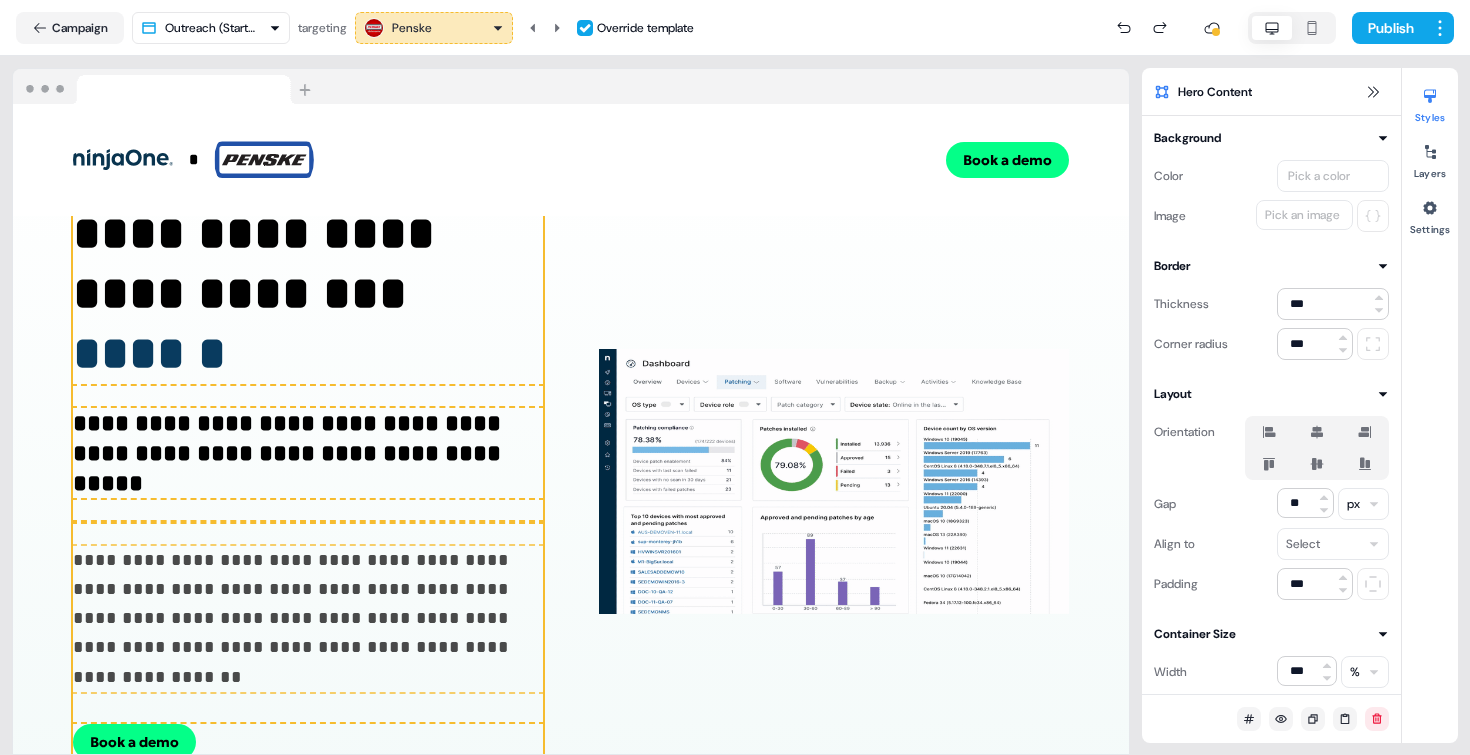 click on "**********" at bounding box center (571, 482) 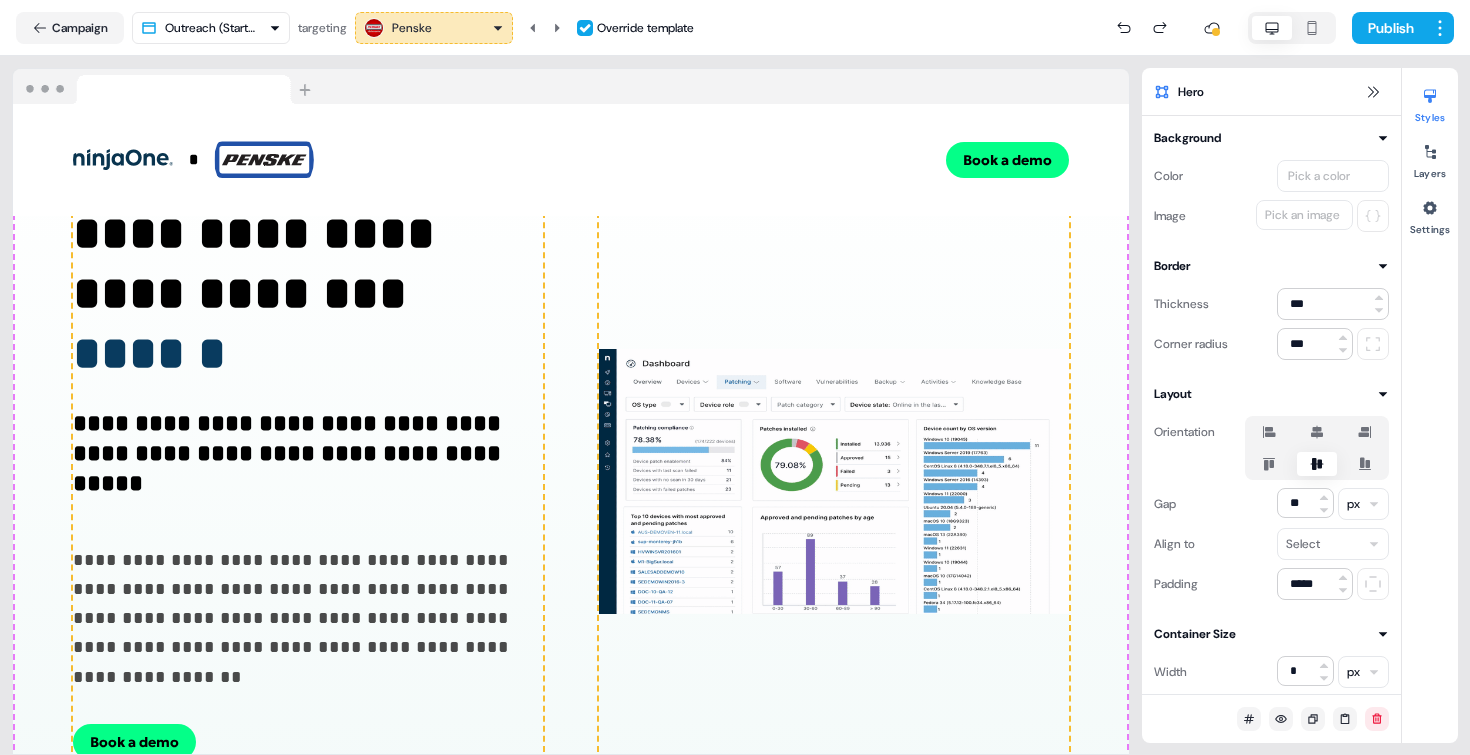 click on "**********" at bounding box center [308, 482] 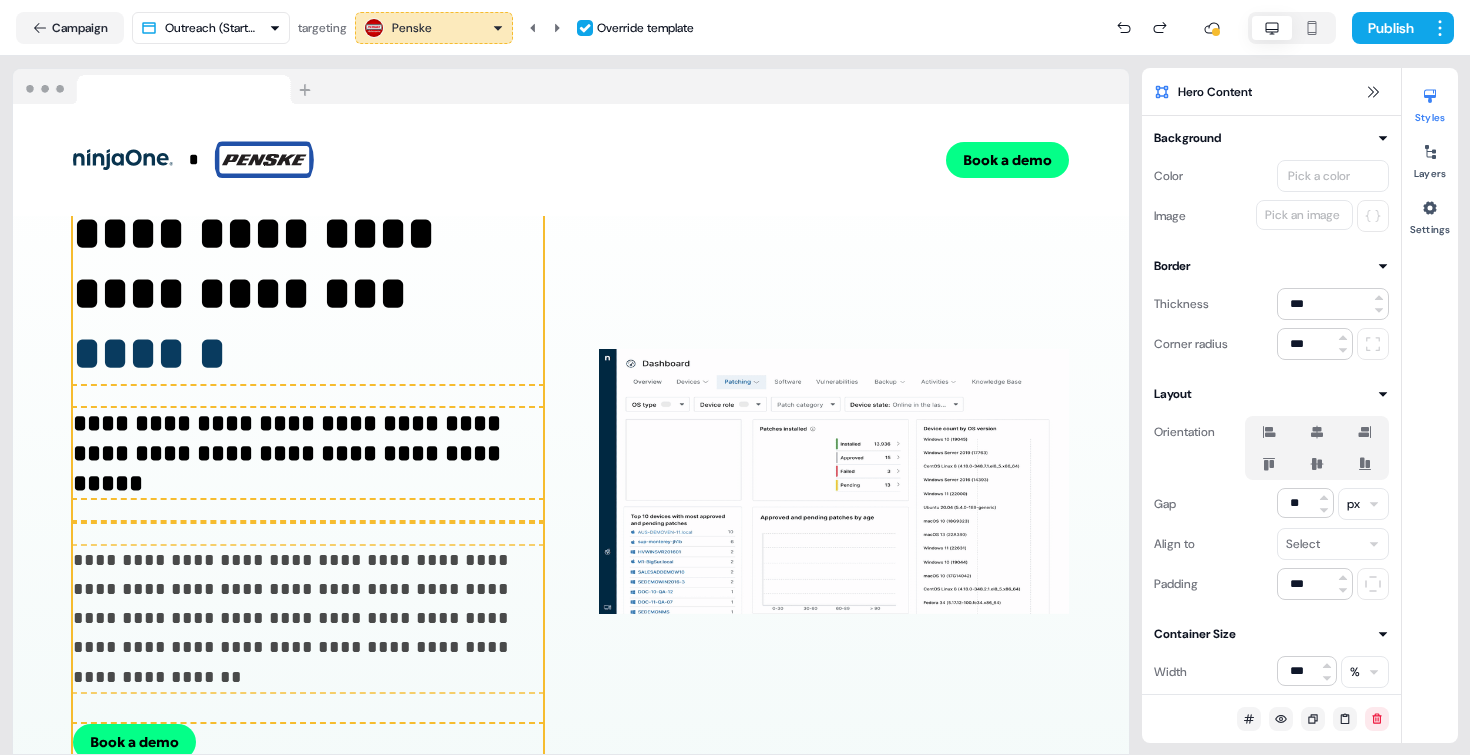 click on "**********" at bounding box center (308, 482) 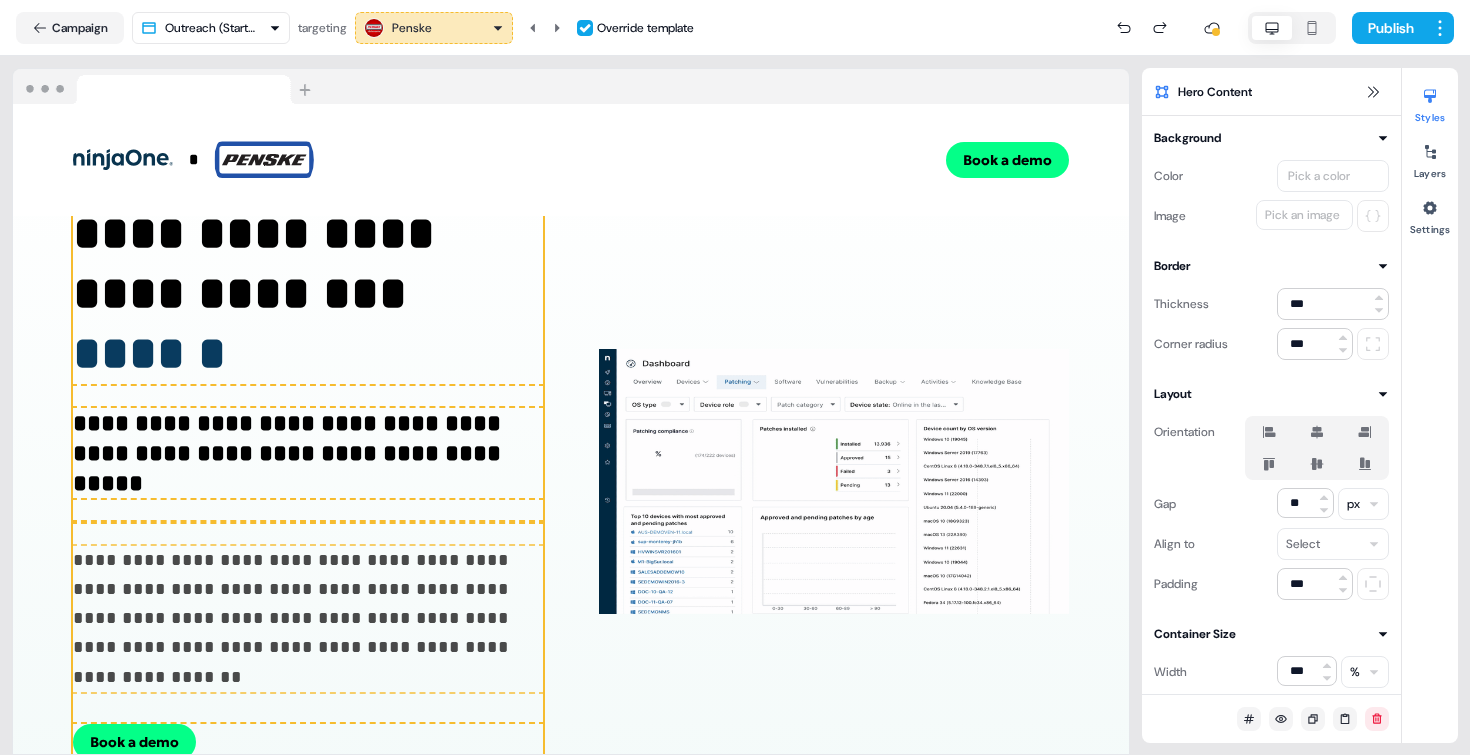 click on "**********" at bounding box center [308, 482] 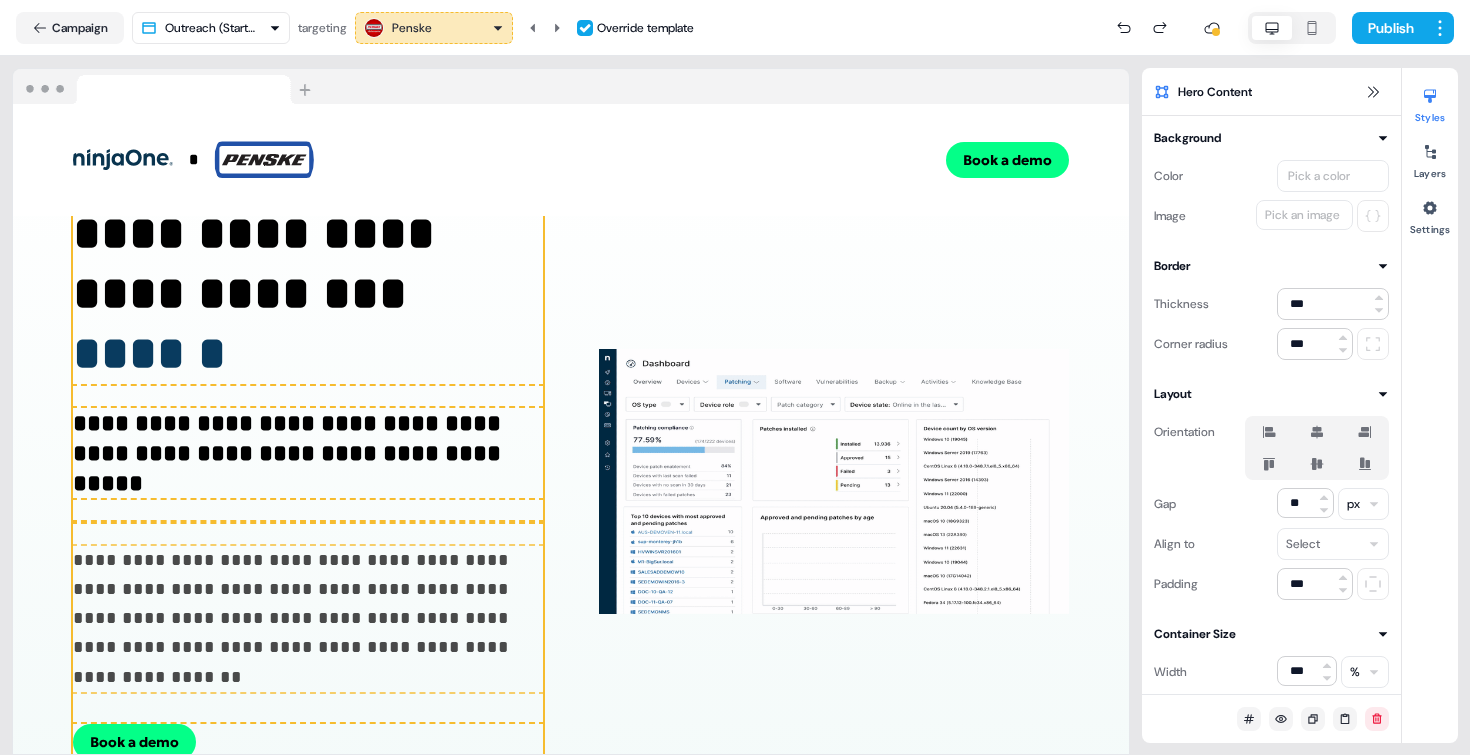 click on "**********" at bounding box center [571, 482] 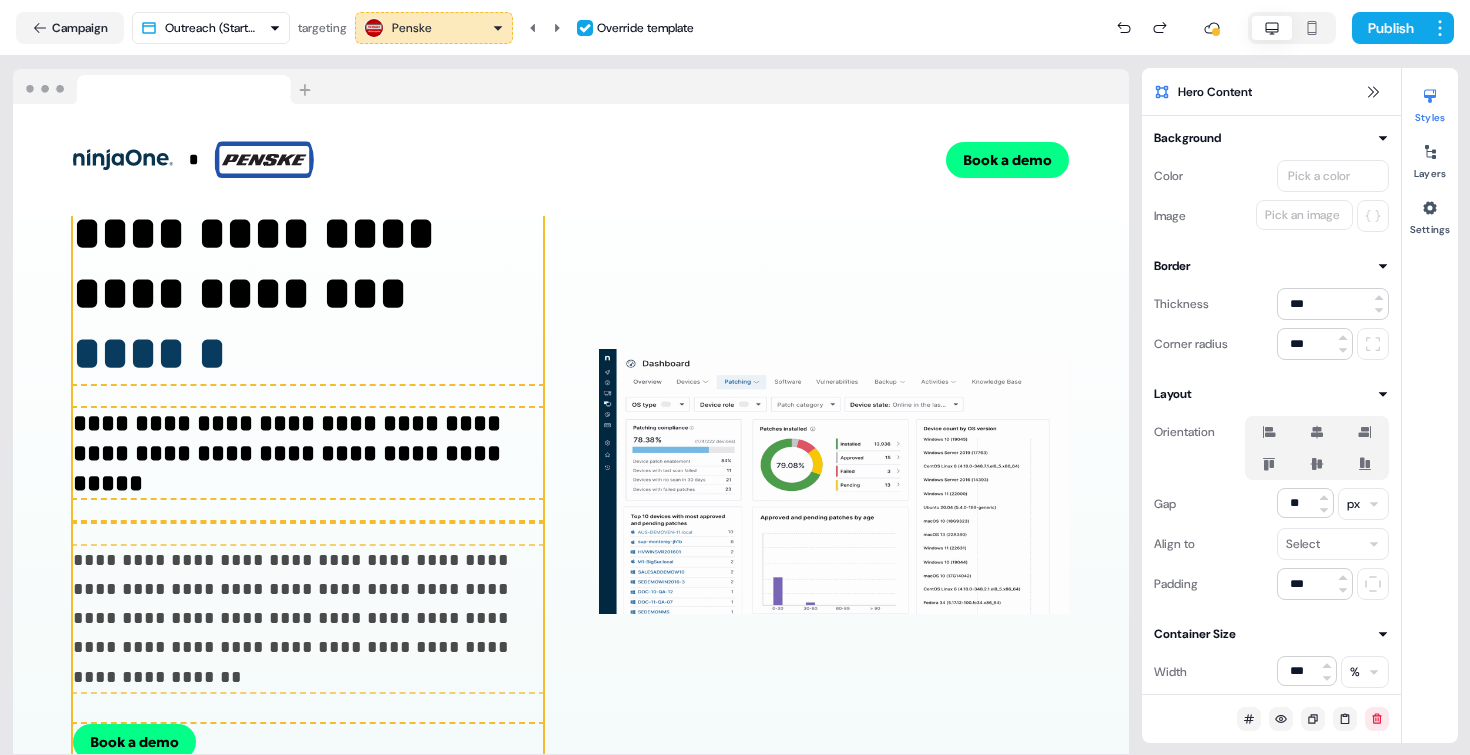 click on "**********" at bounding box center (308, 453) 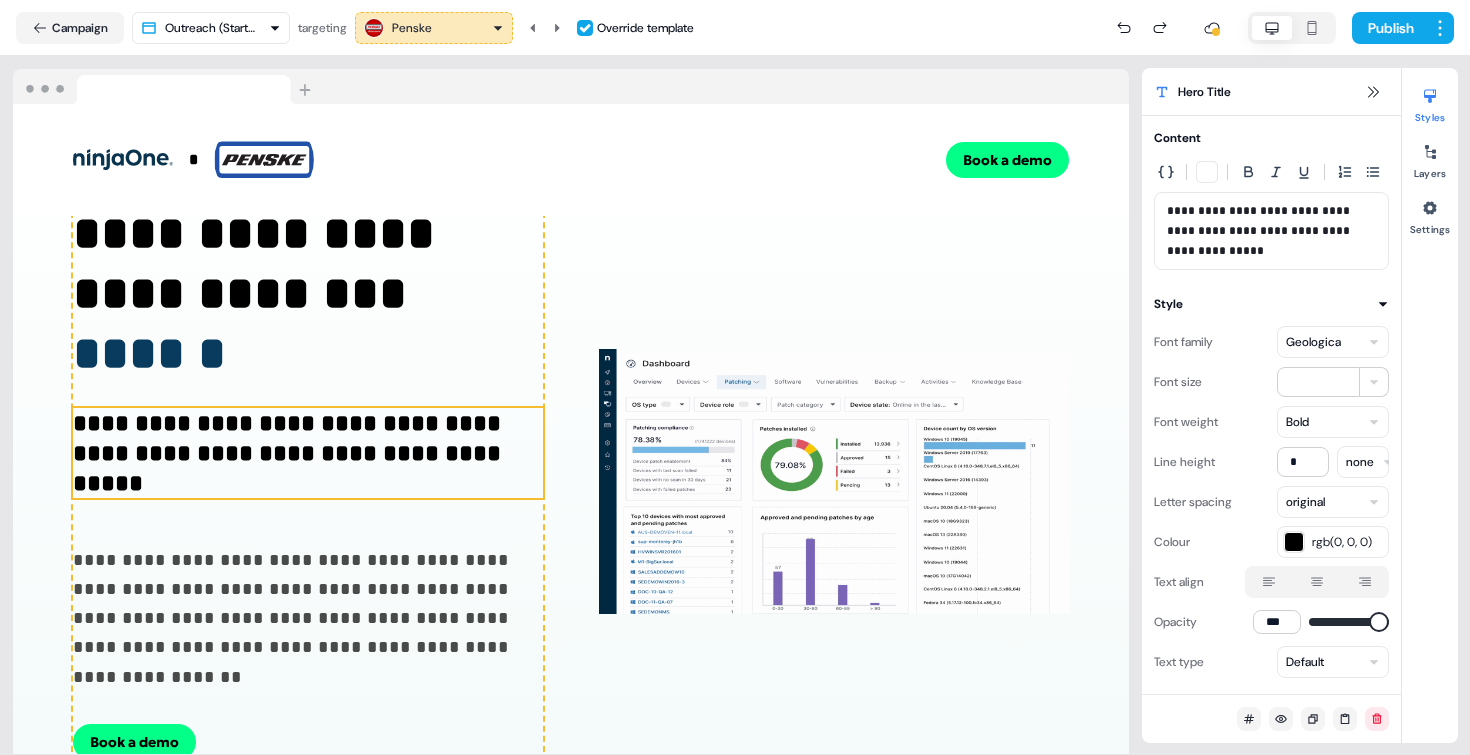 click on "**********" at bounding box center [308, 482] 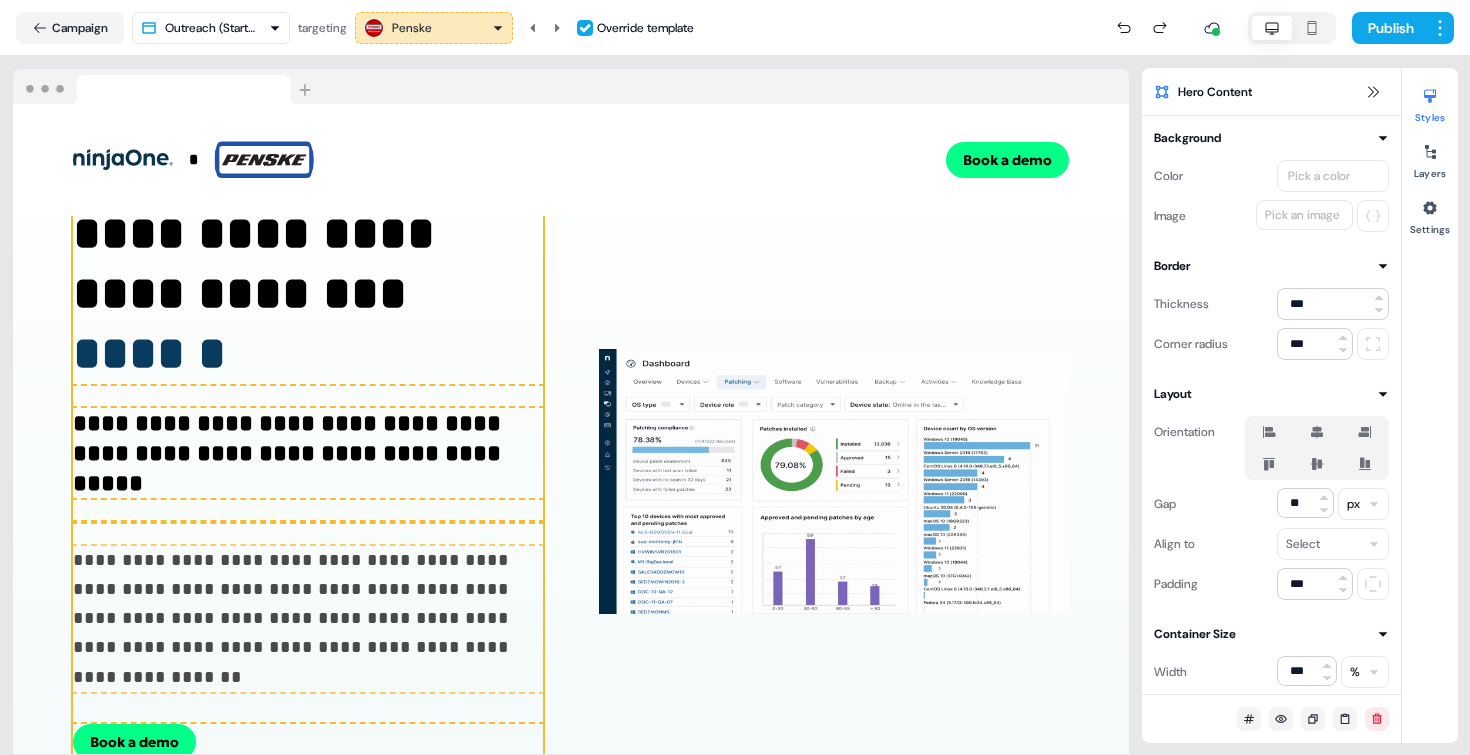click on "**********" at bounding box center (308, 482) 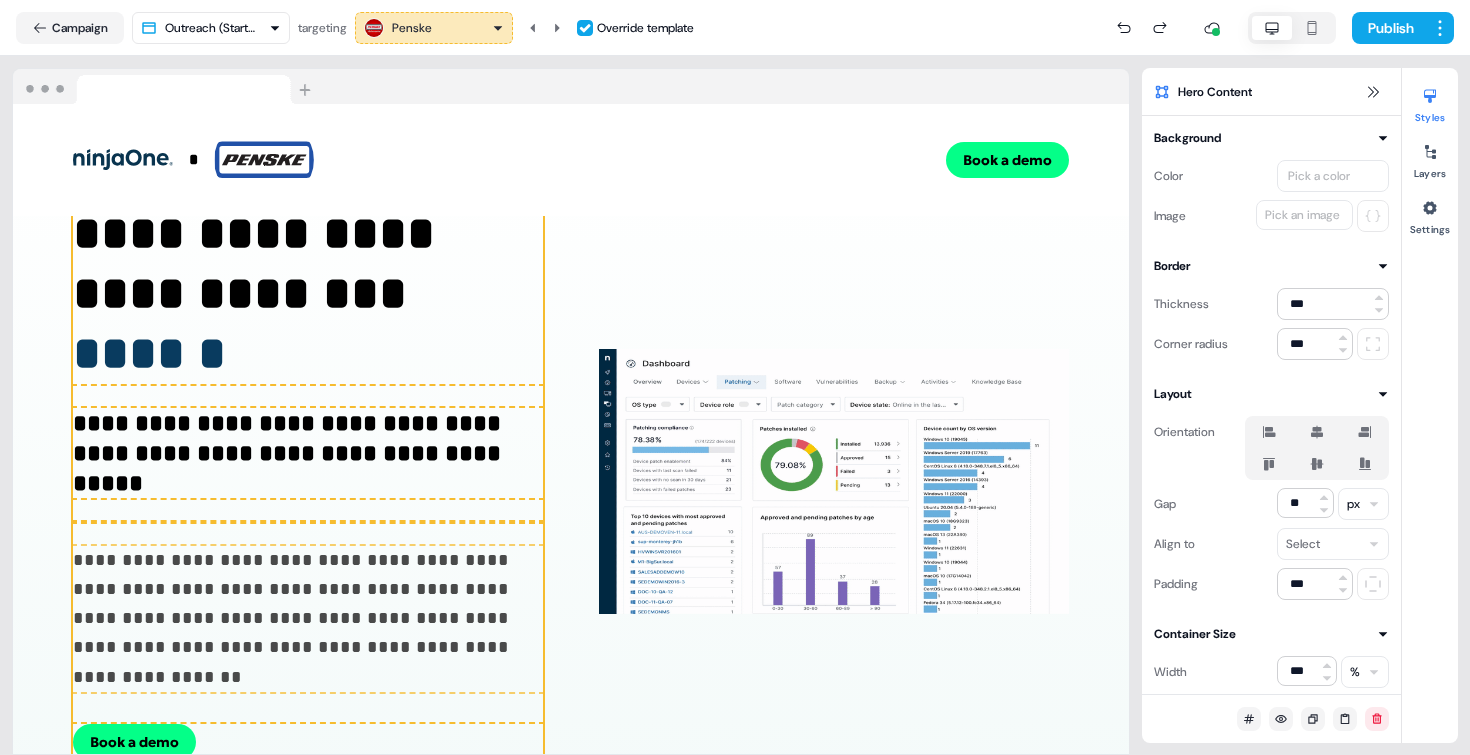 click on "**********" at bounding box center (308, 604) 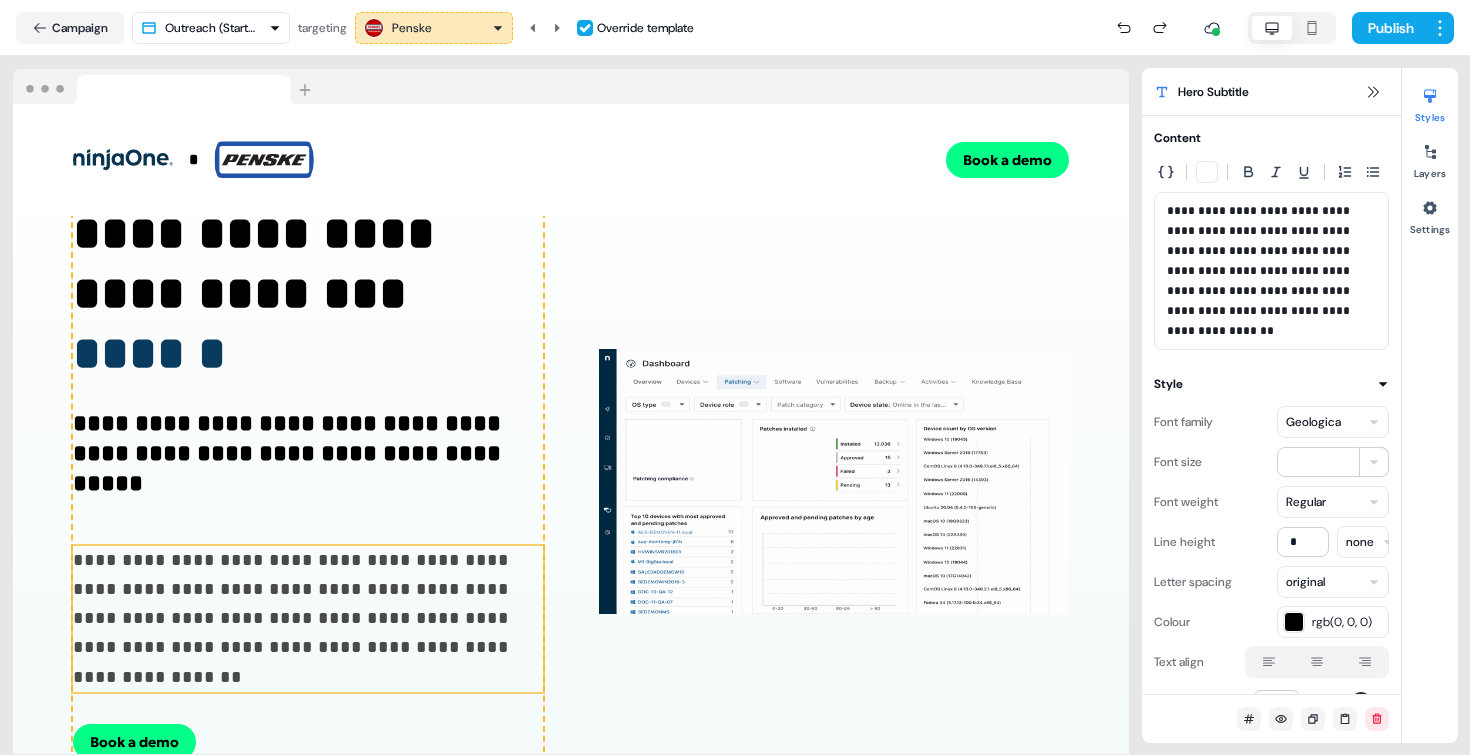 click on "**********" at bounding box center (308, 482) 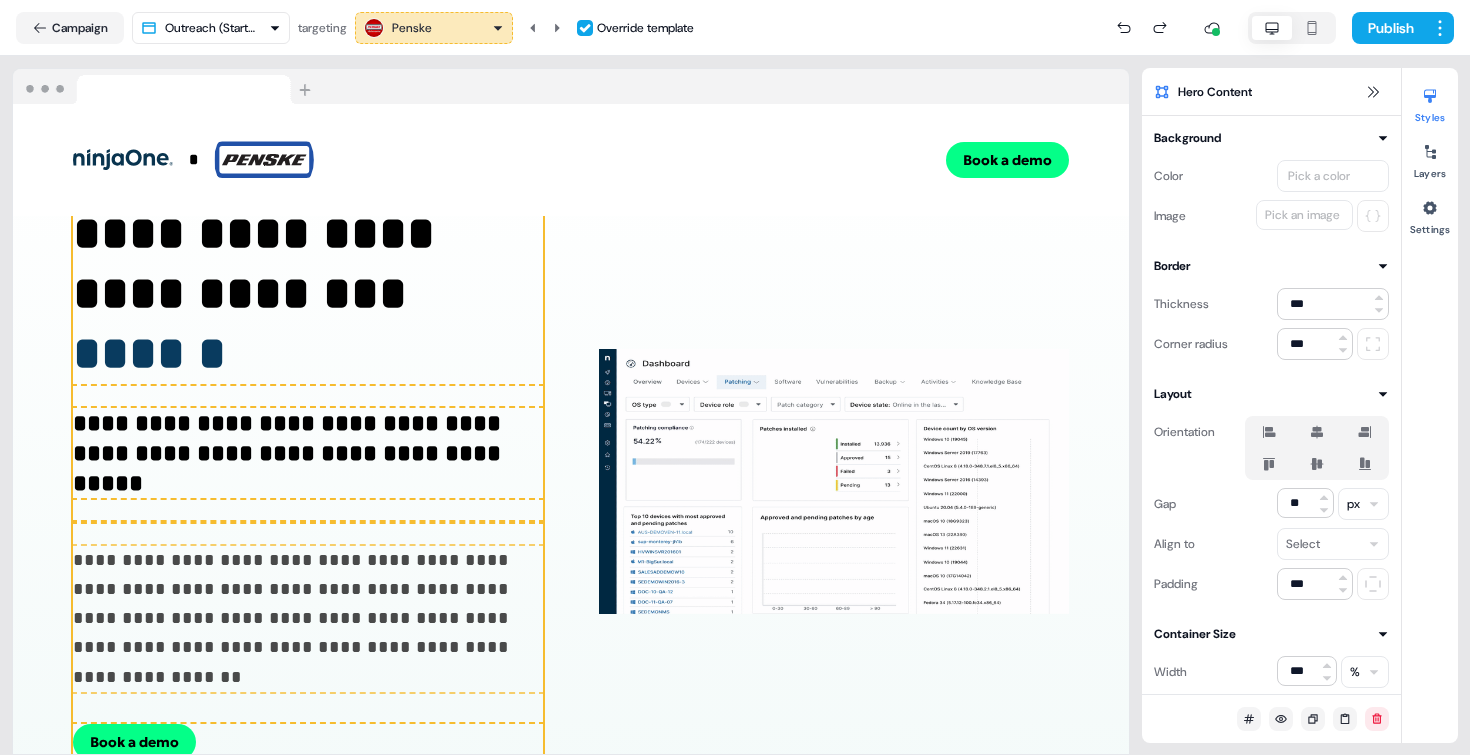 click on "**********" at bounding box center (735, 377) 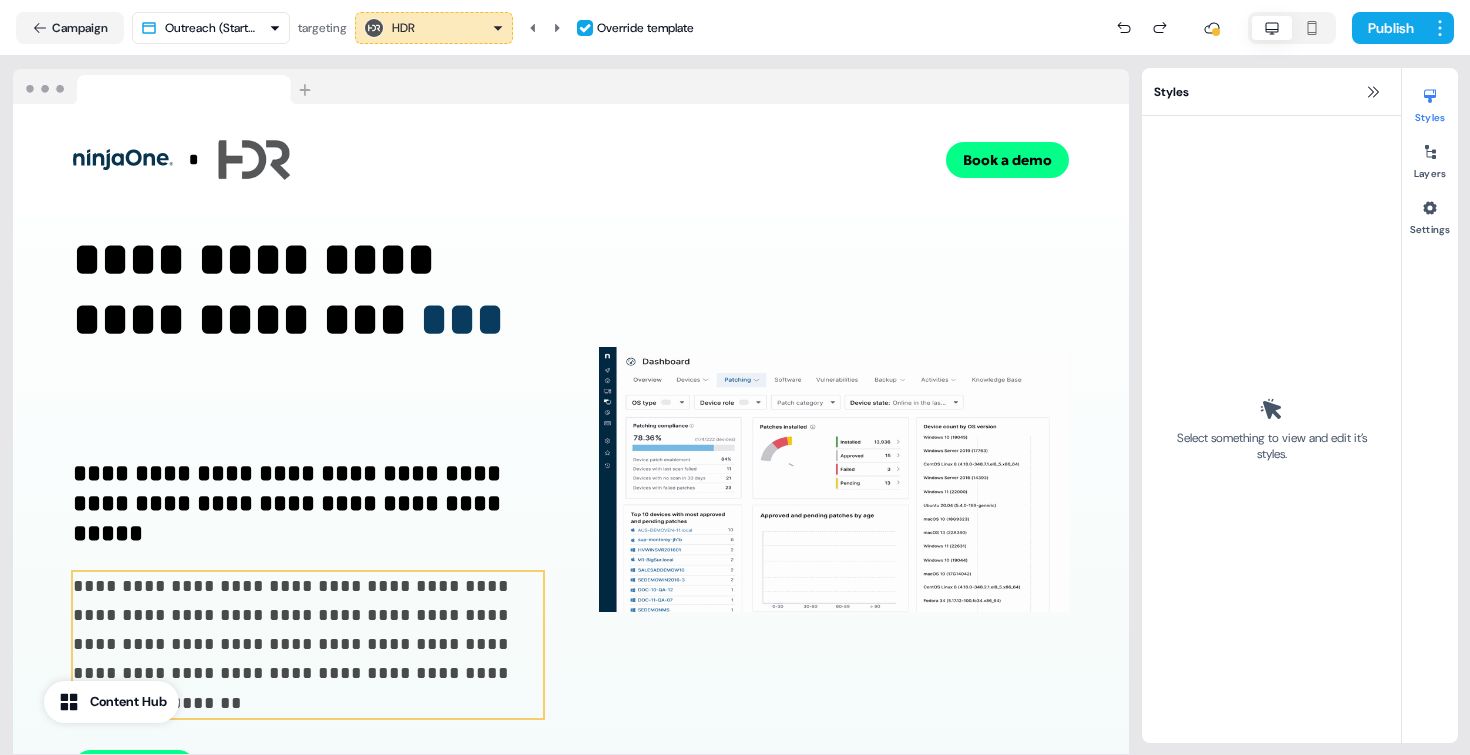 scroll, scrollTop: 184, scrollLeft: 0, axis: vertical 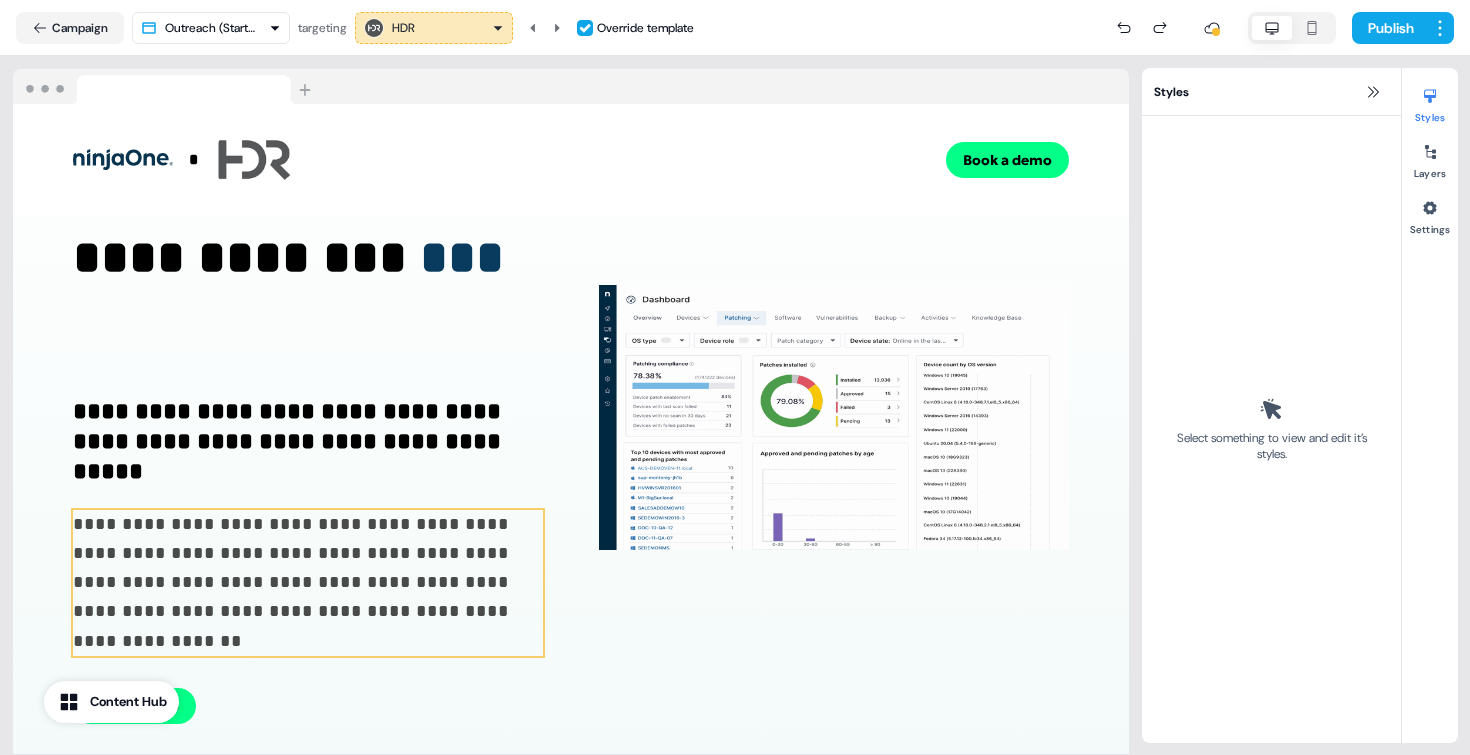 click on "**********" at bounding box center [308, 568] 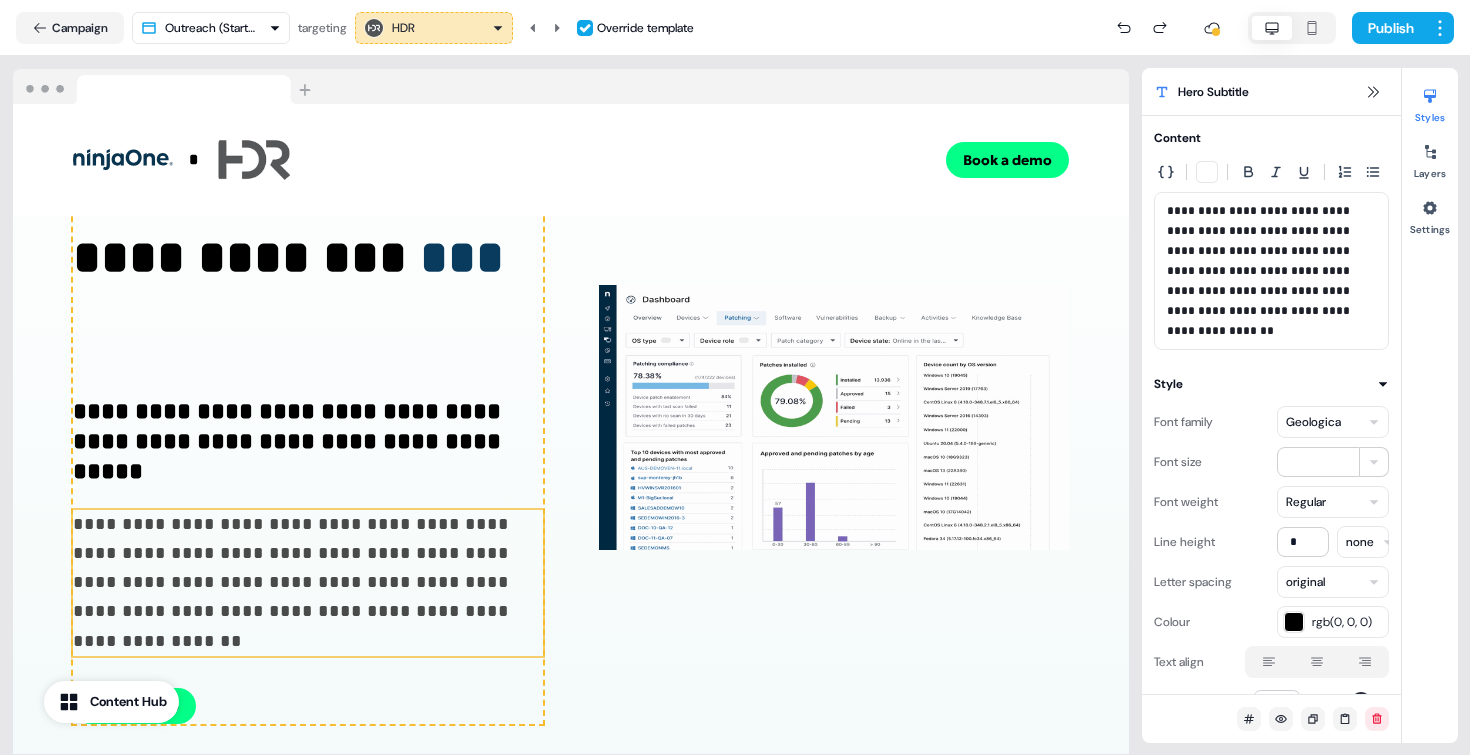 click on "**********" at bounding box center [735, 377] 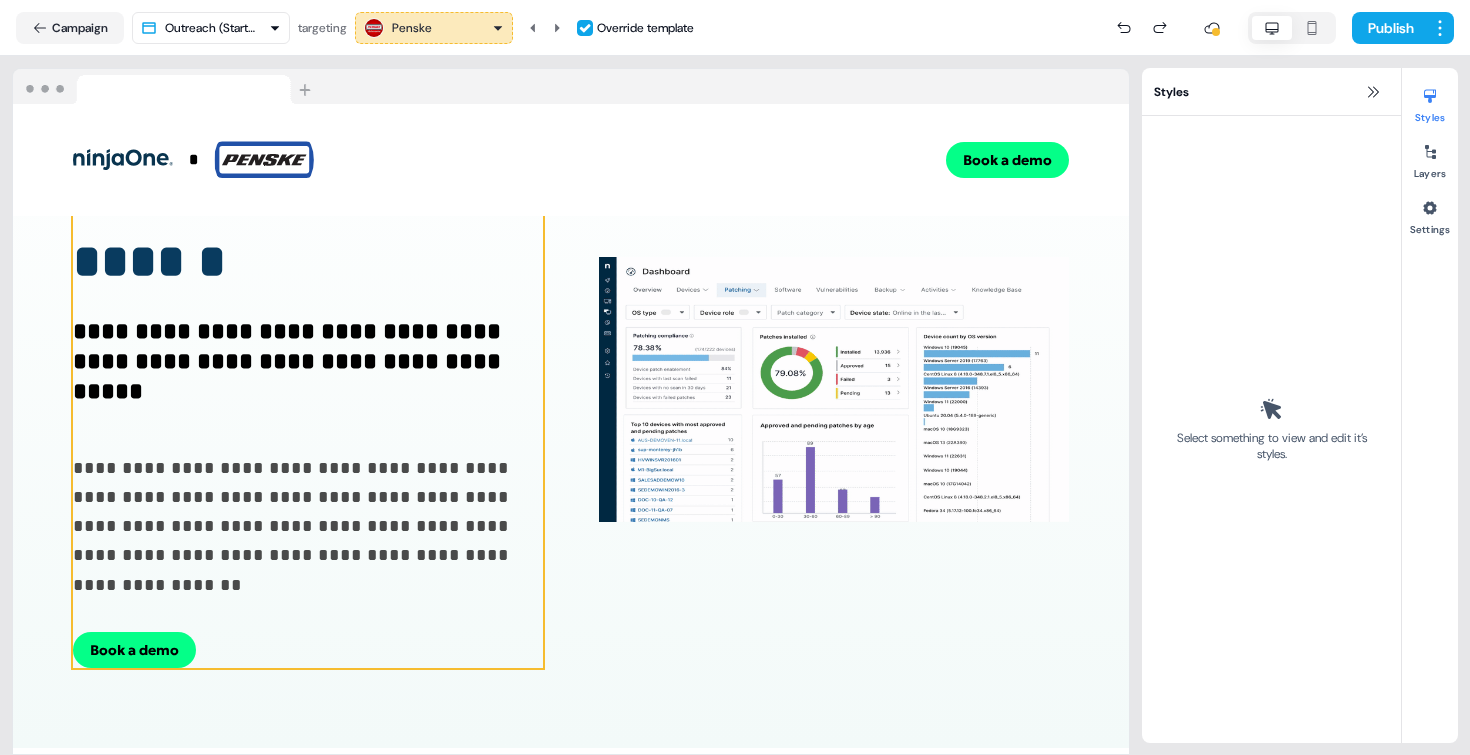 drag, startPoint x: 317, startPoint y: 426, endPoint x: 305, endPoint y: 477, distance: 52.392746 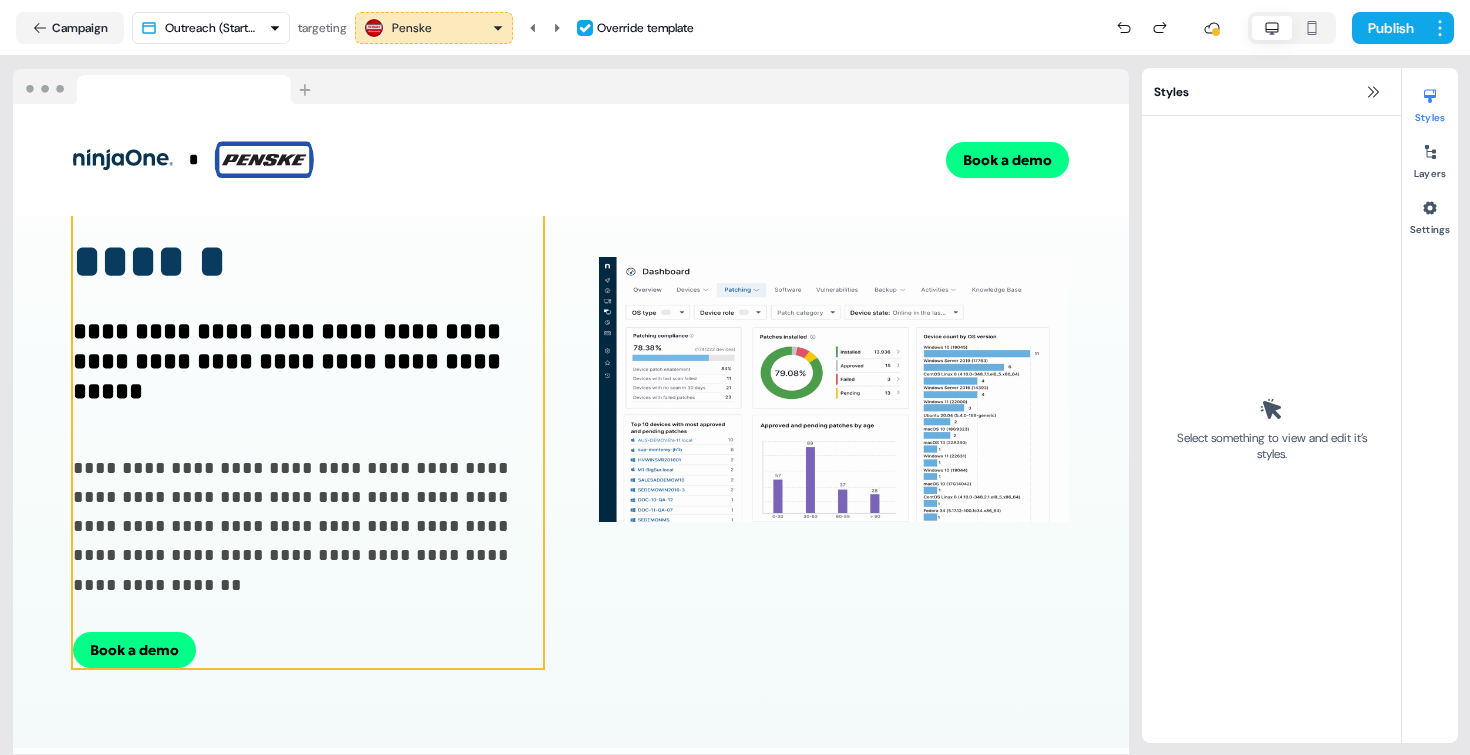 click on "**********" at bounding box center (308, 390) 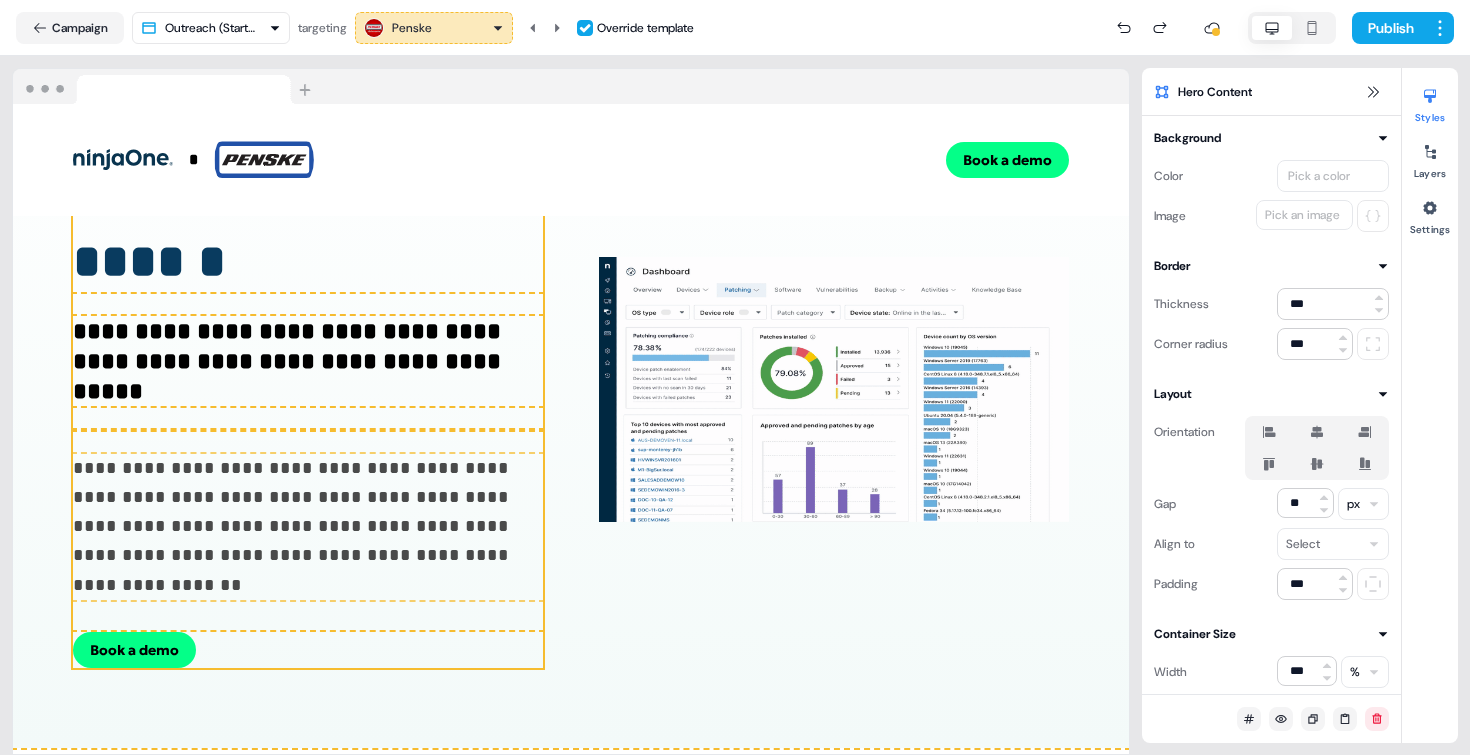 click on "**********" at bounding box center [308, 512] 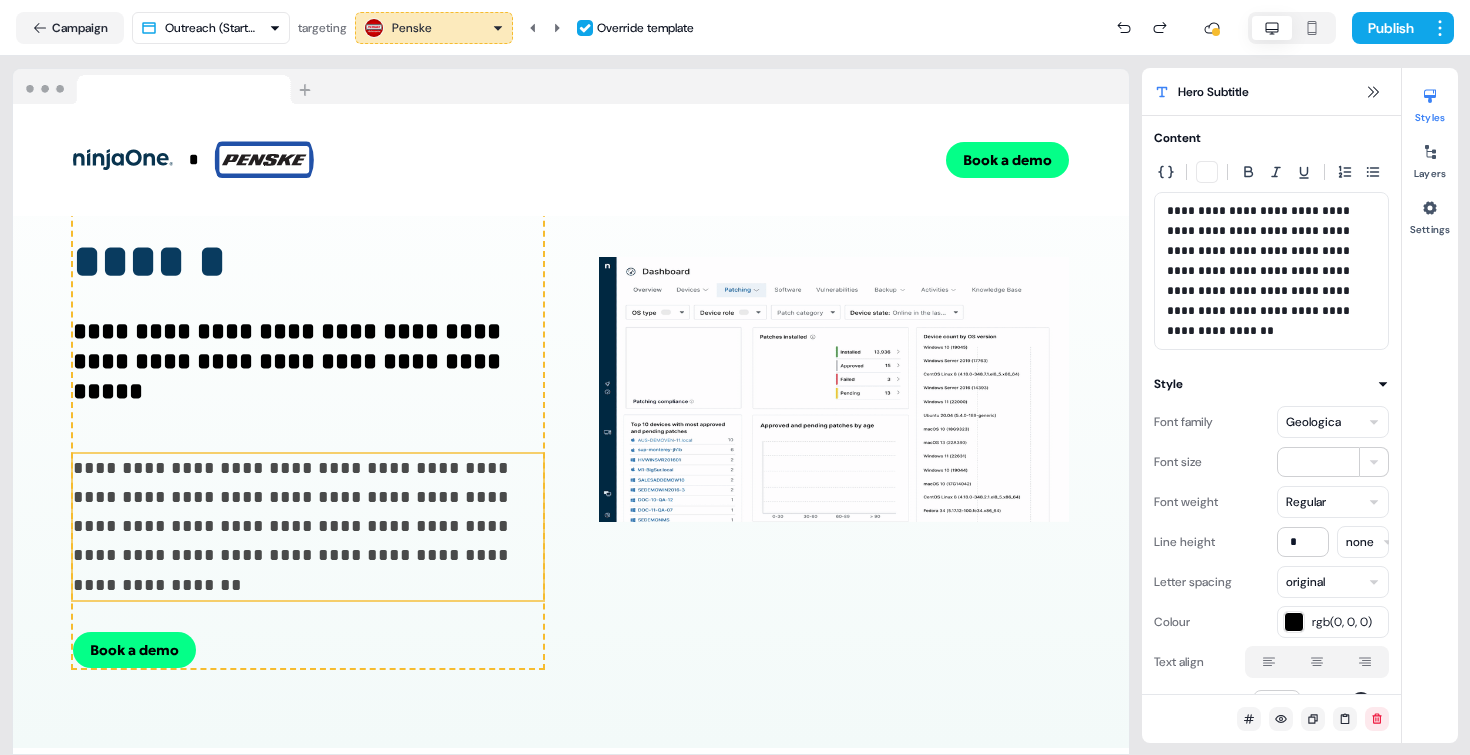 click on "**********" at bounding box center [735, 377] 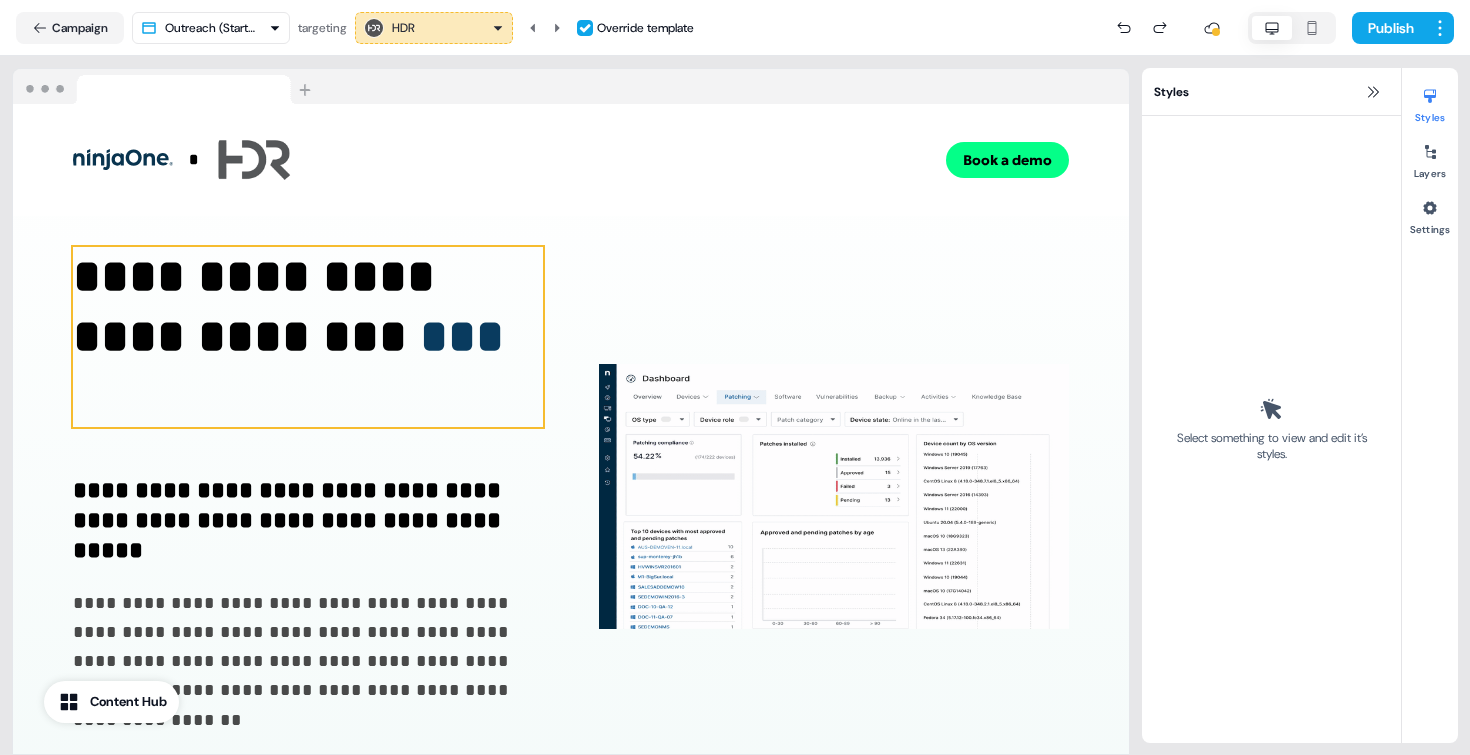 scroll, scrollTop: 0, scrollLeft: 0, axis: both 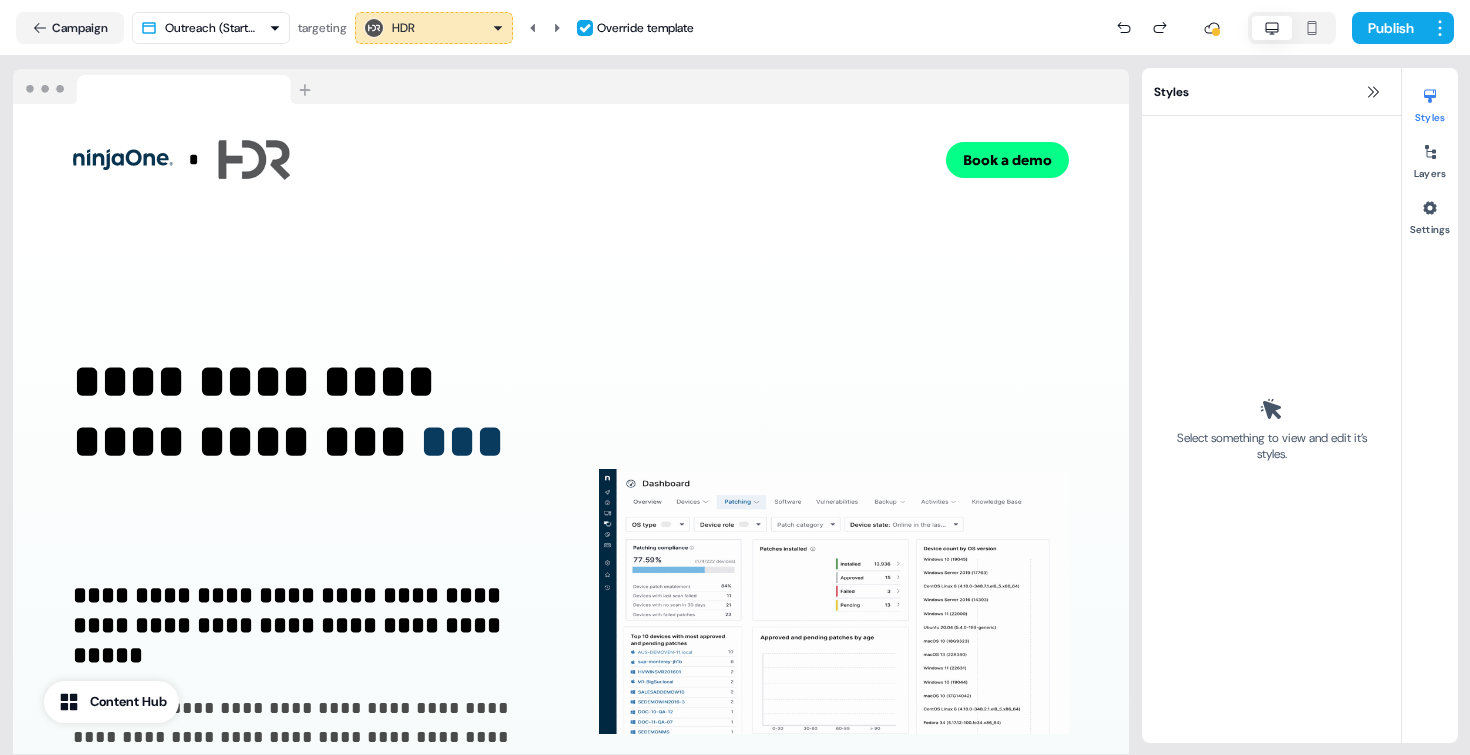 click on "**********" at bounding box center (571, 602) 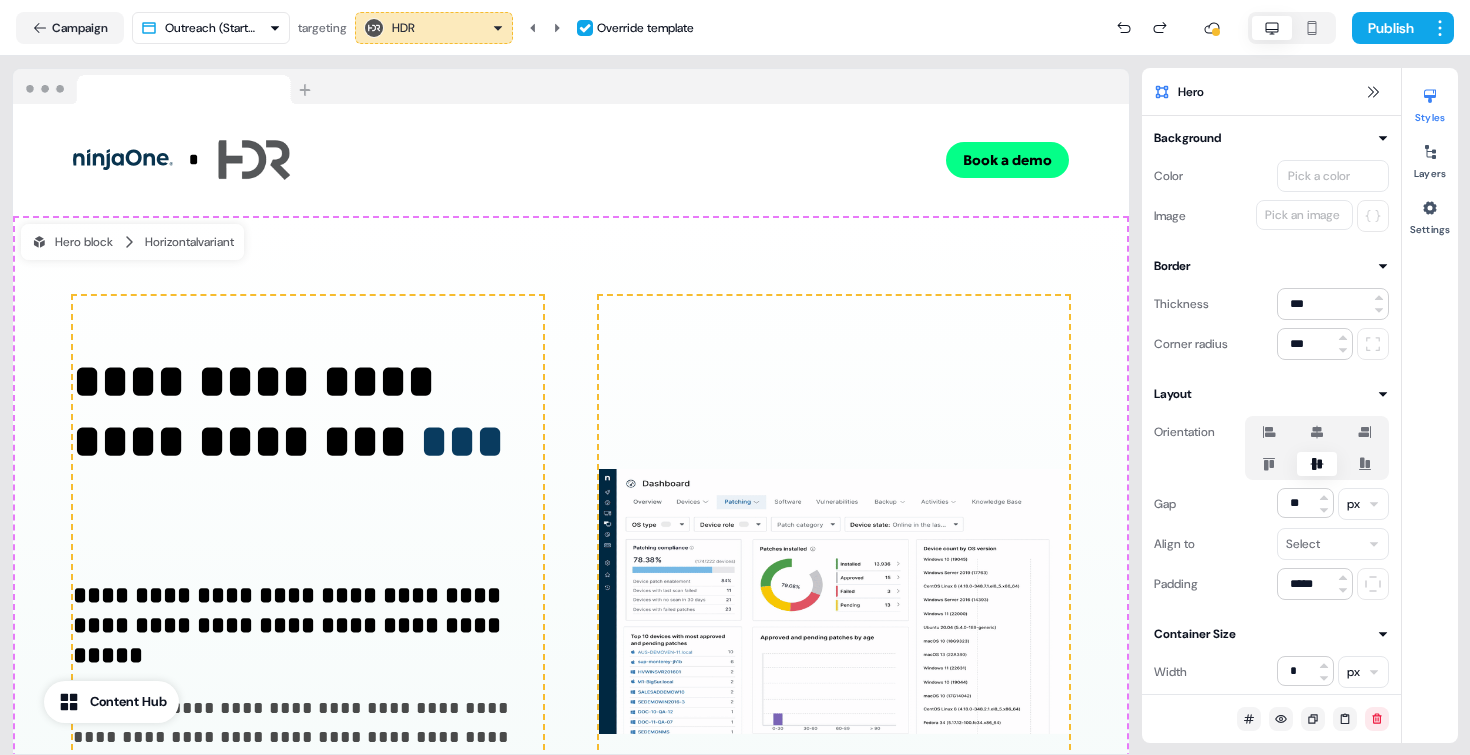 click on "**********" at bounding box center [571, 602] 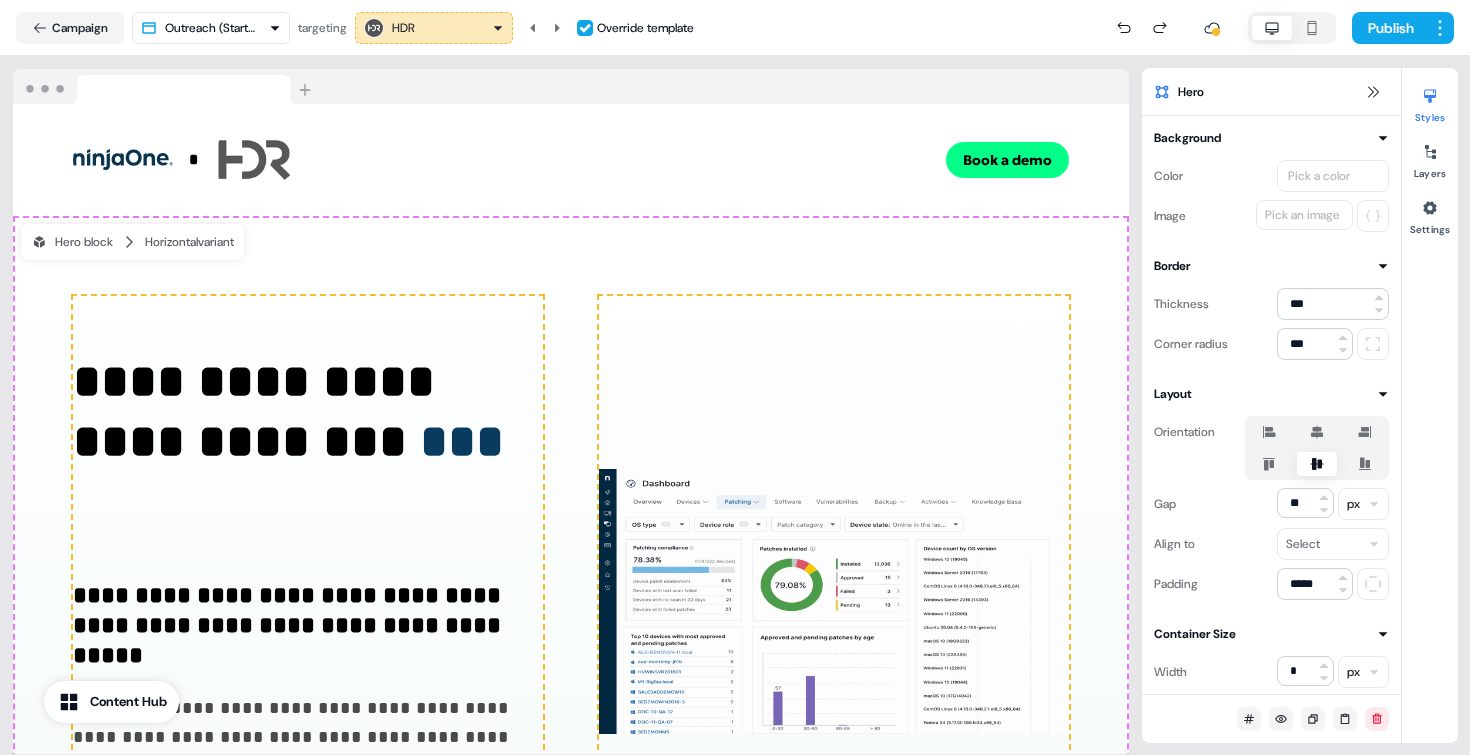 click on "**********" at bounding box center (735, 377) 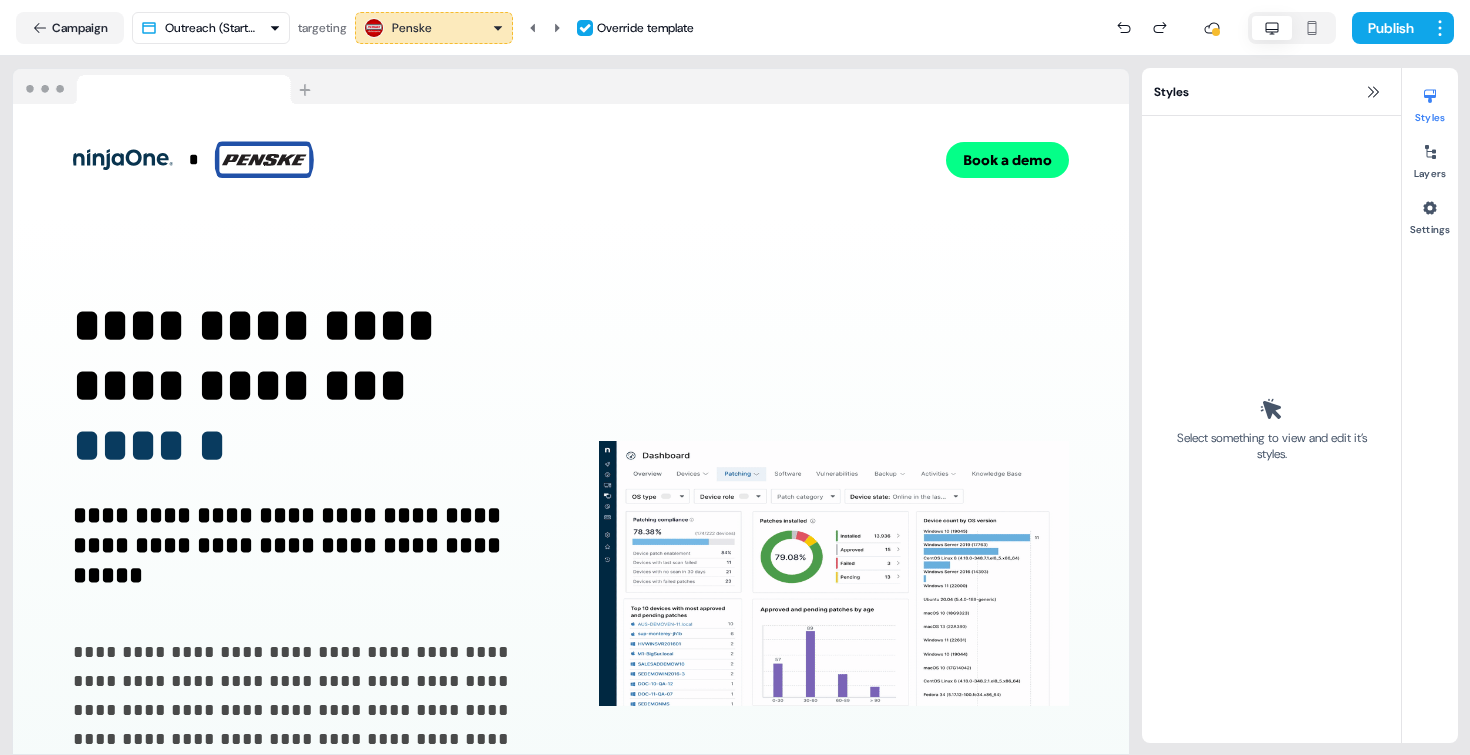 click on "**********" at bounding box center [571, 574] 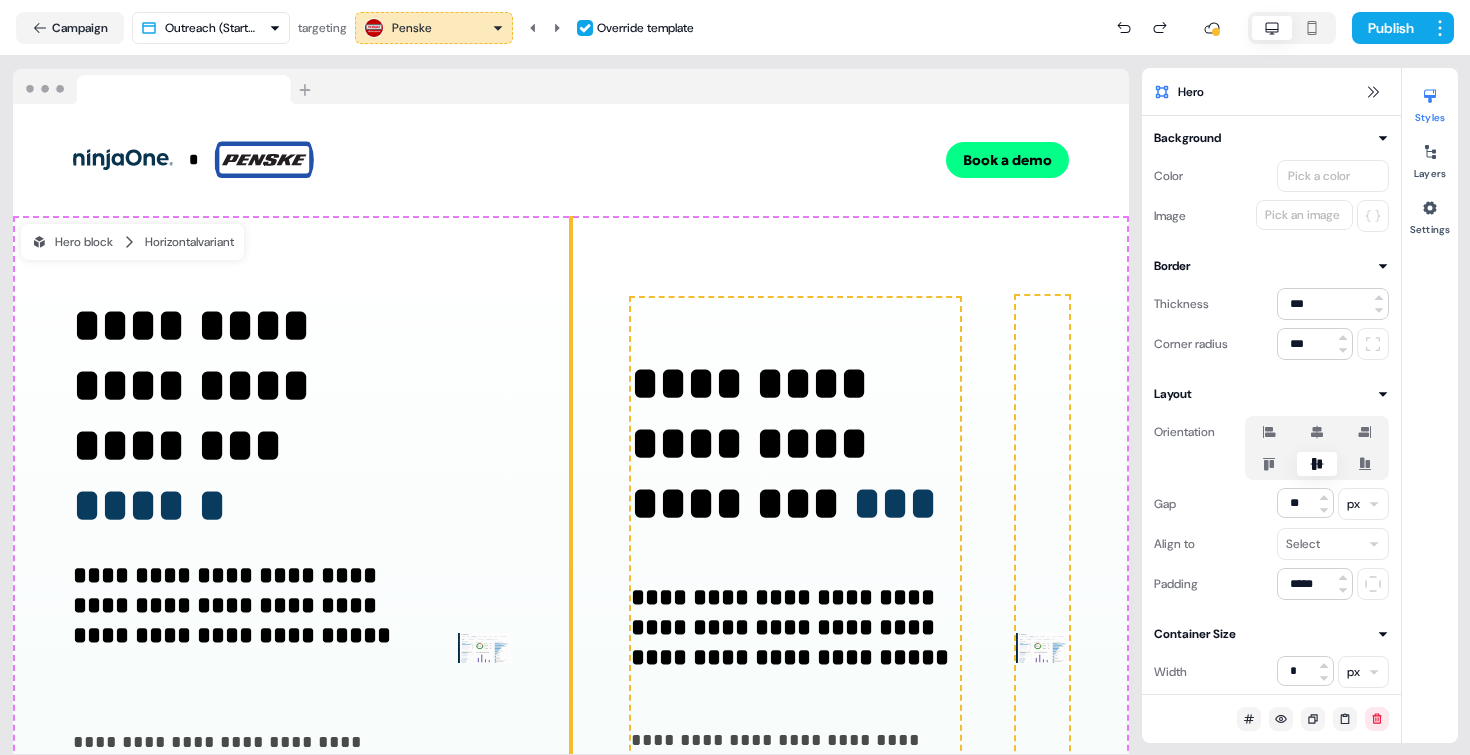 click on "**********" at bounding box center (292, 648) 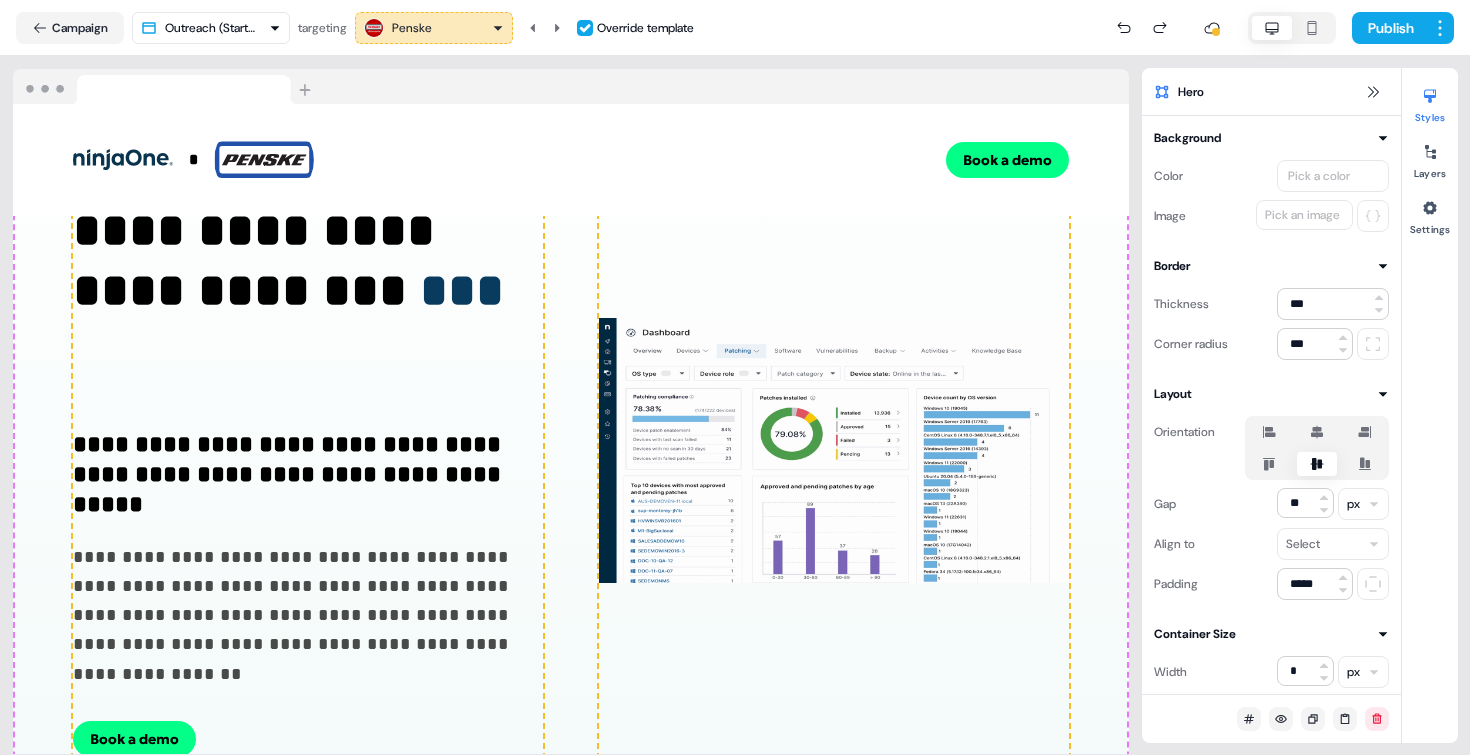 scroll, scrollTop: 173, scrollLeft: 0, axis: vertical 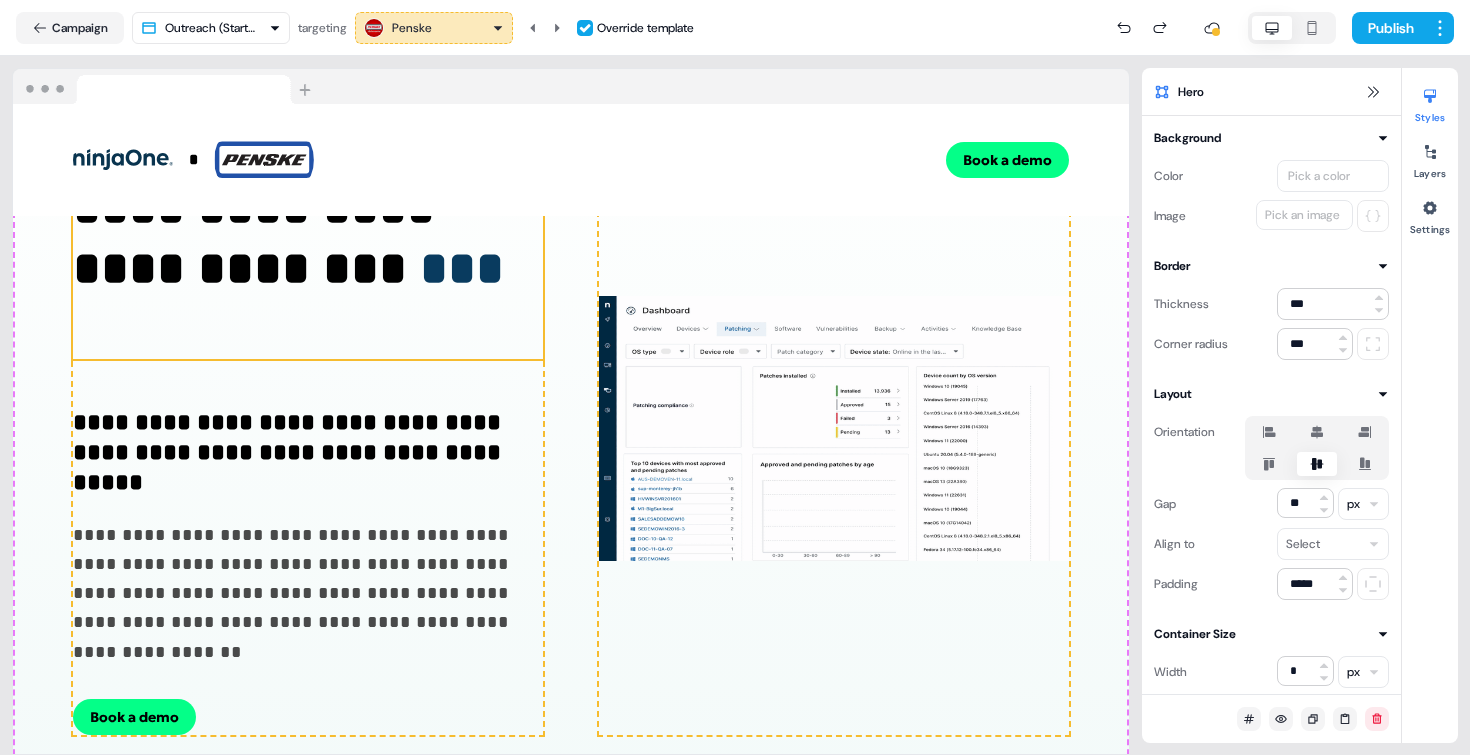 click on "***" at bounding box center (462, 268) 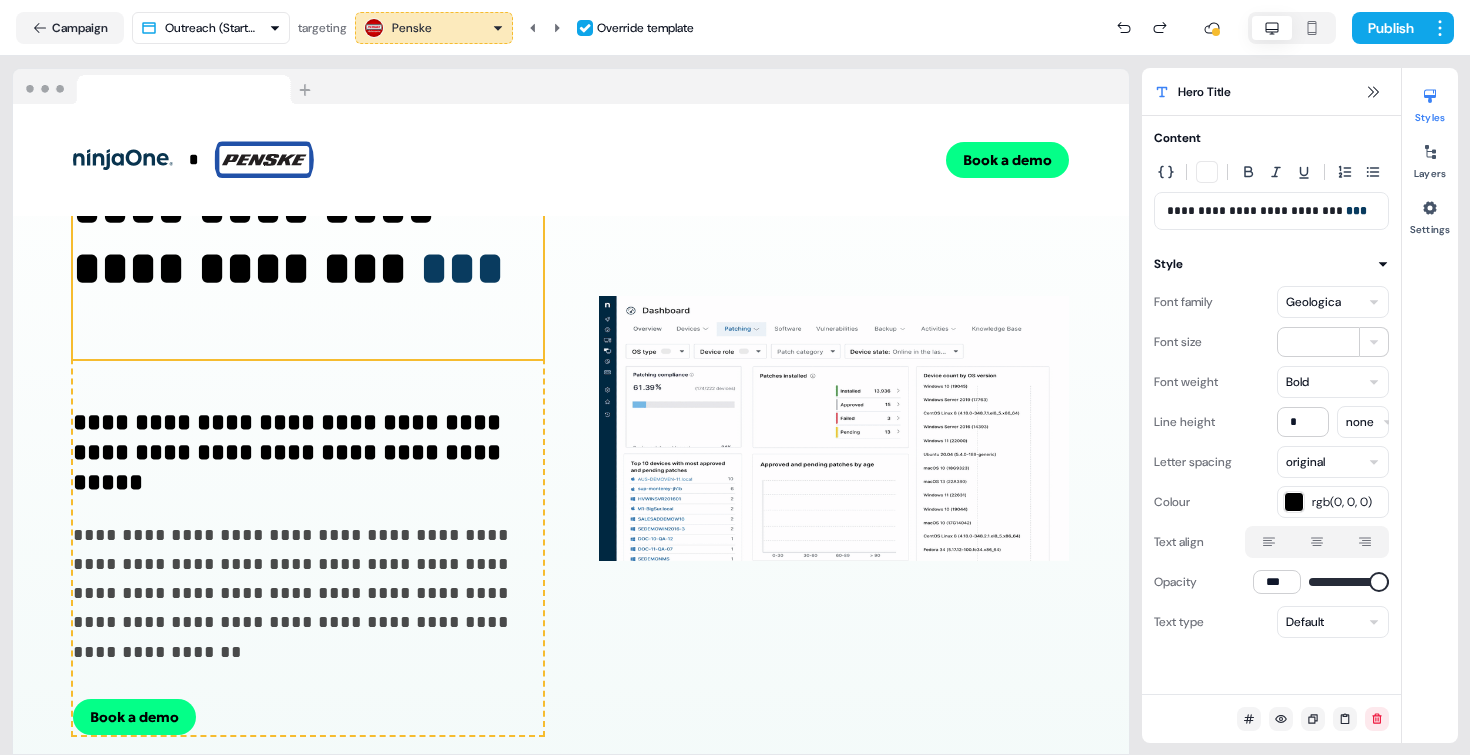 click on "***" at bounding box center [462, 268] 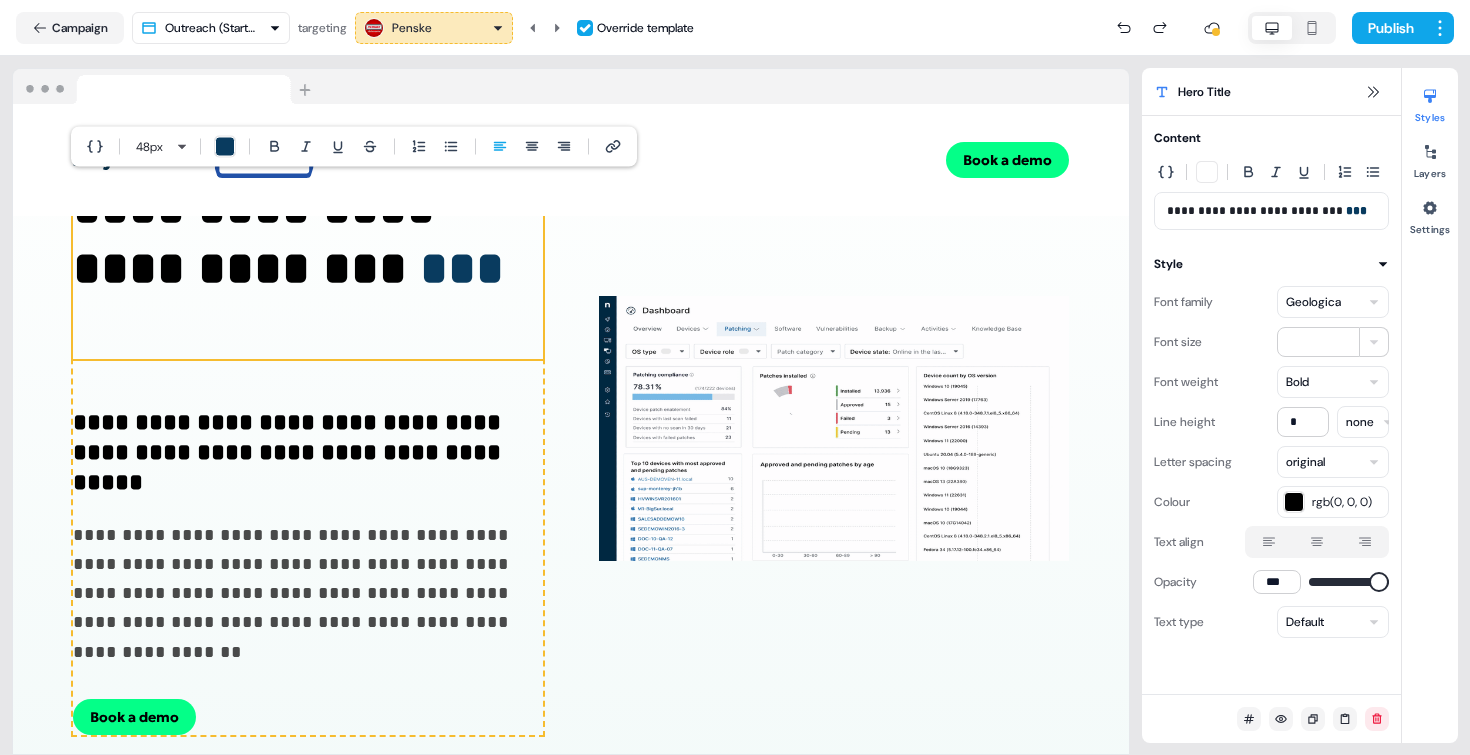 click on "***" at bounding box center (462, 268) 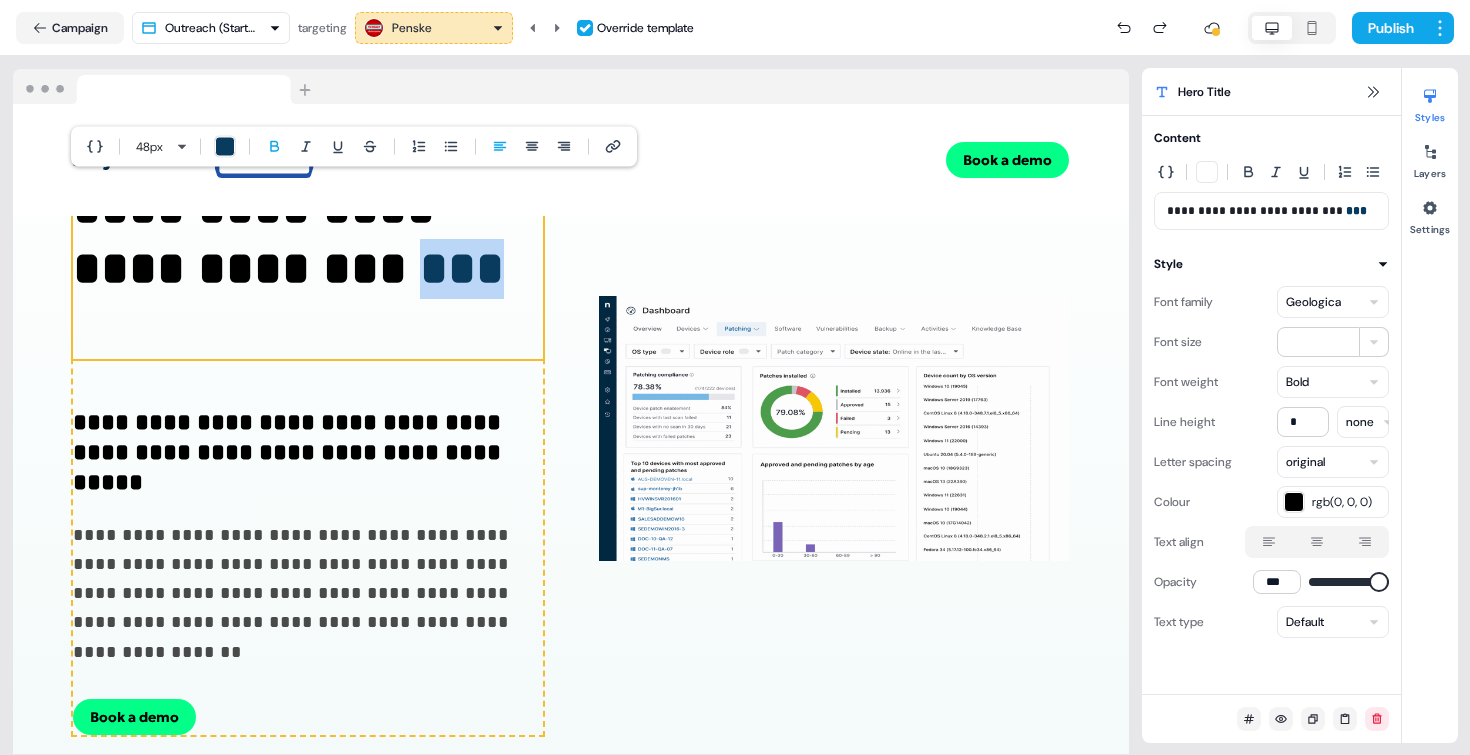 click on "***" at bounding box center (462, 268) 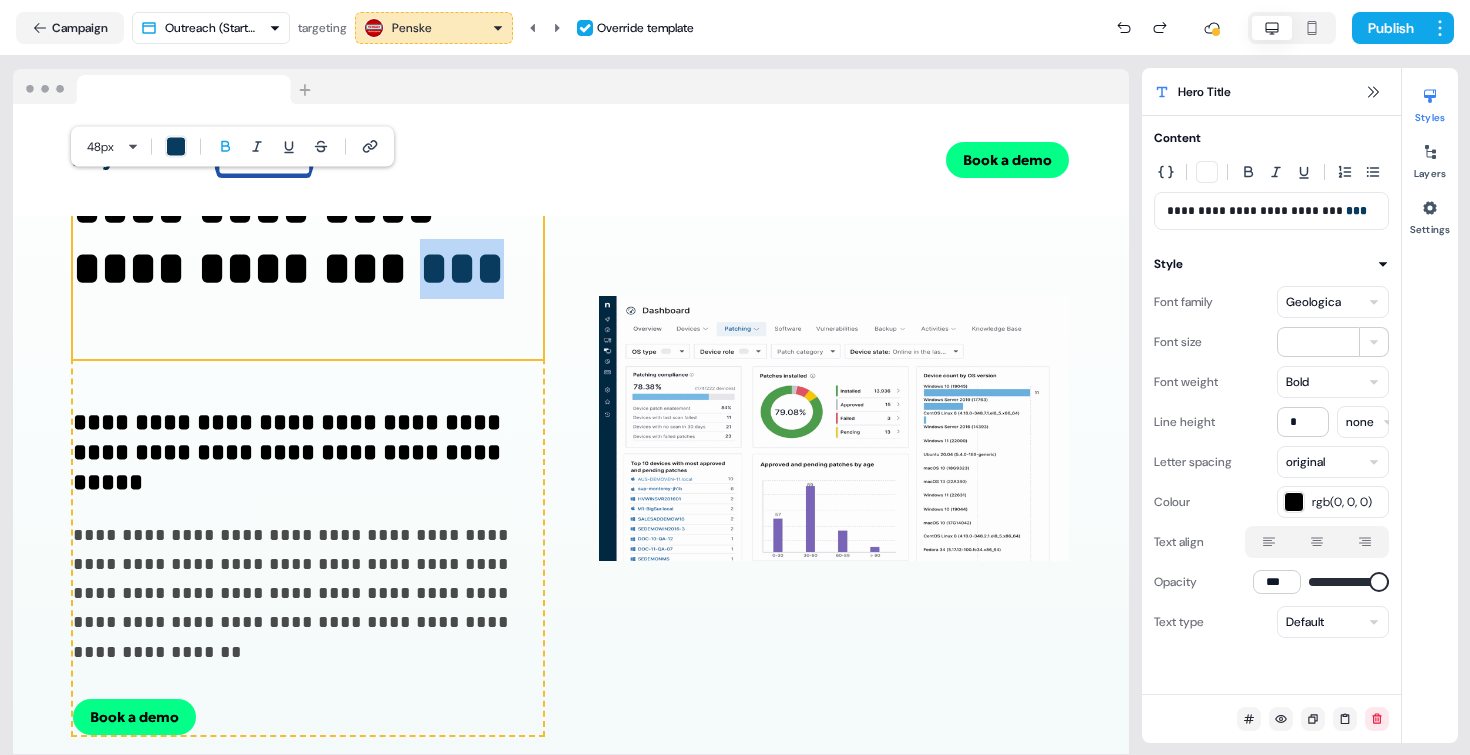 type 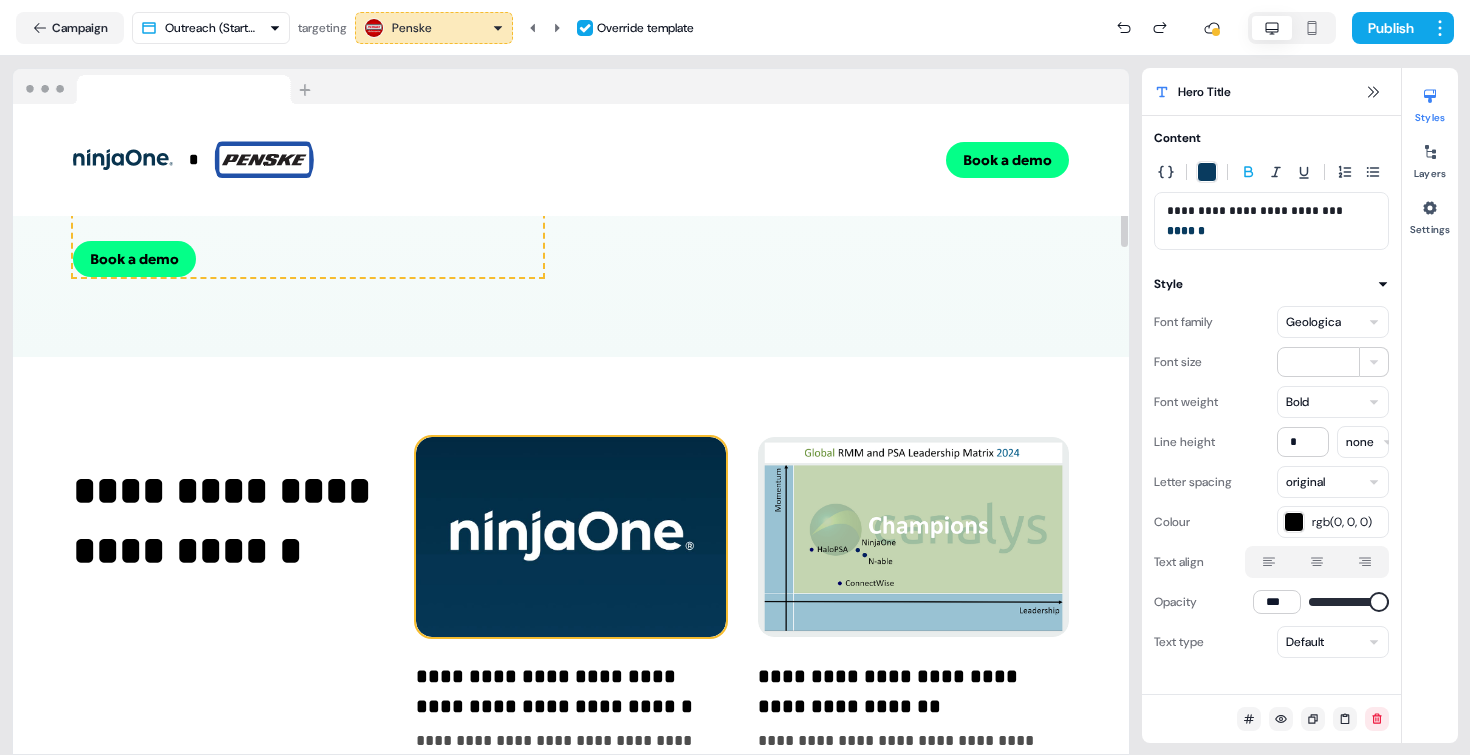 scroll, scrollTop: 436, scrollLeft: 0, axis: vertical 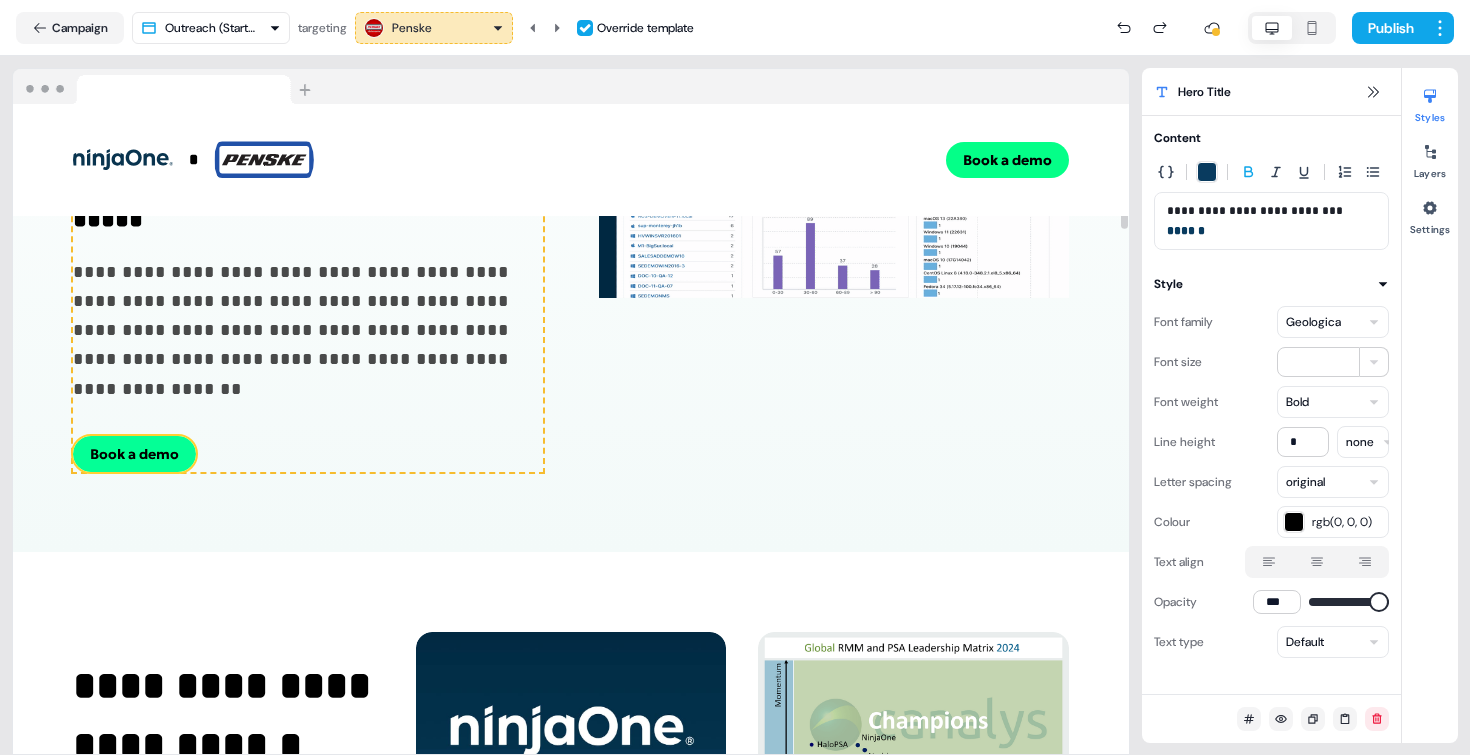click on "Book a demo" at bounding box center (134, 454) 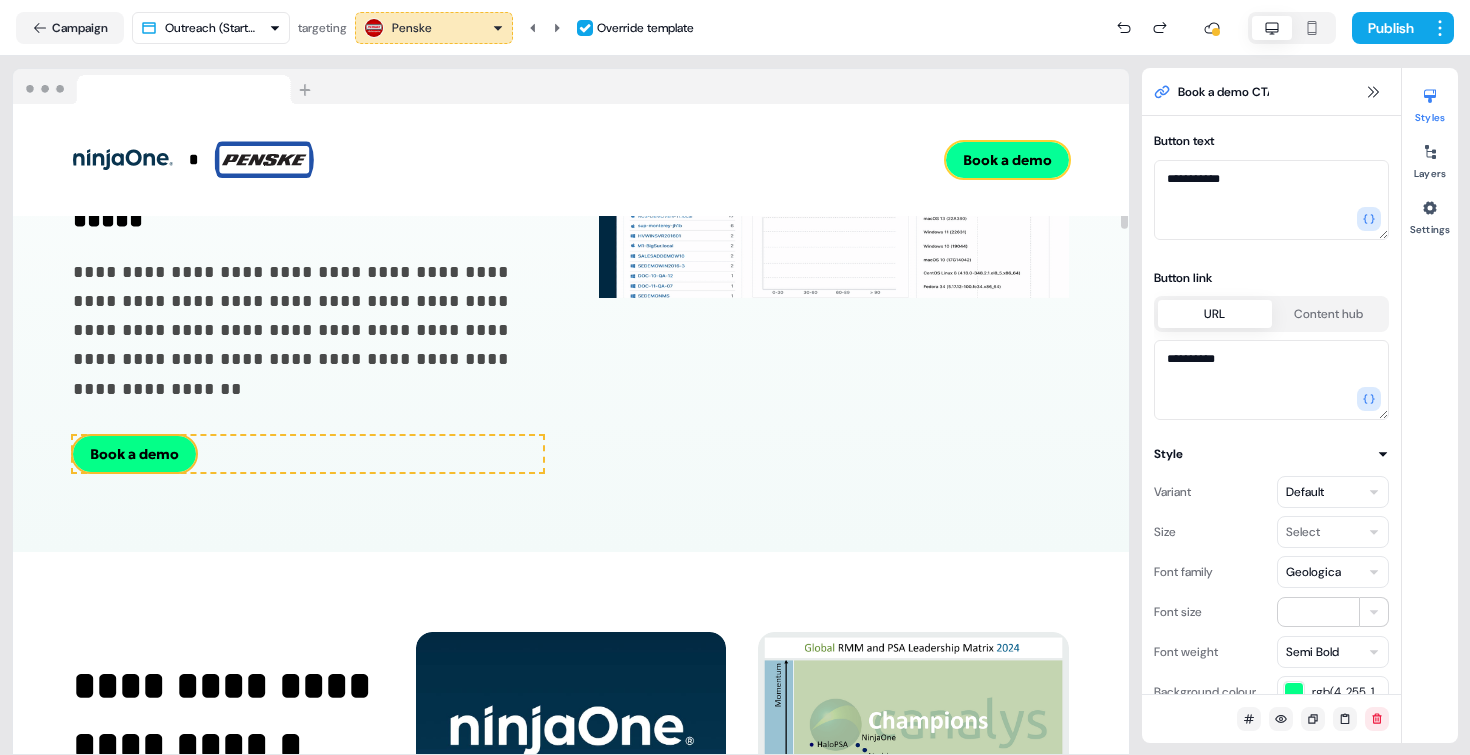 click on "Book a demo" at bounding box center [1007, 160] 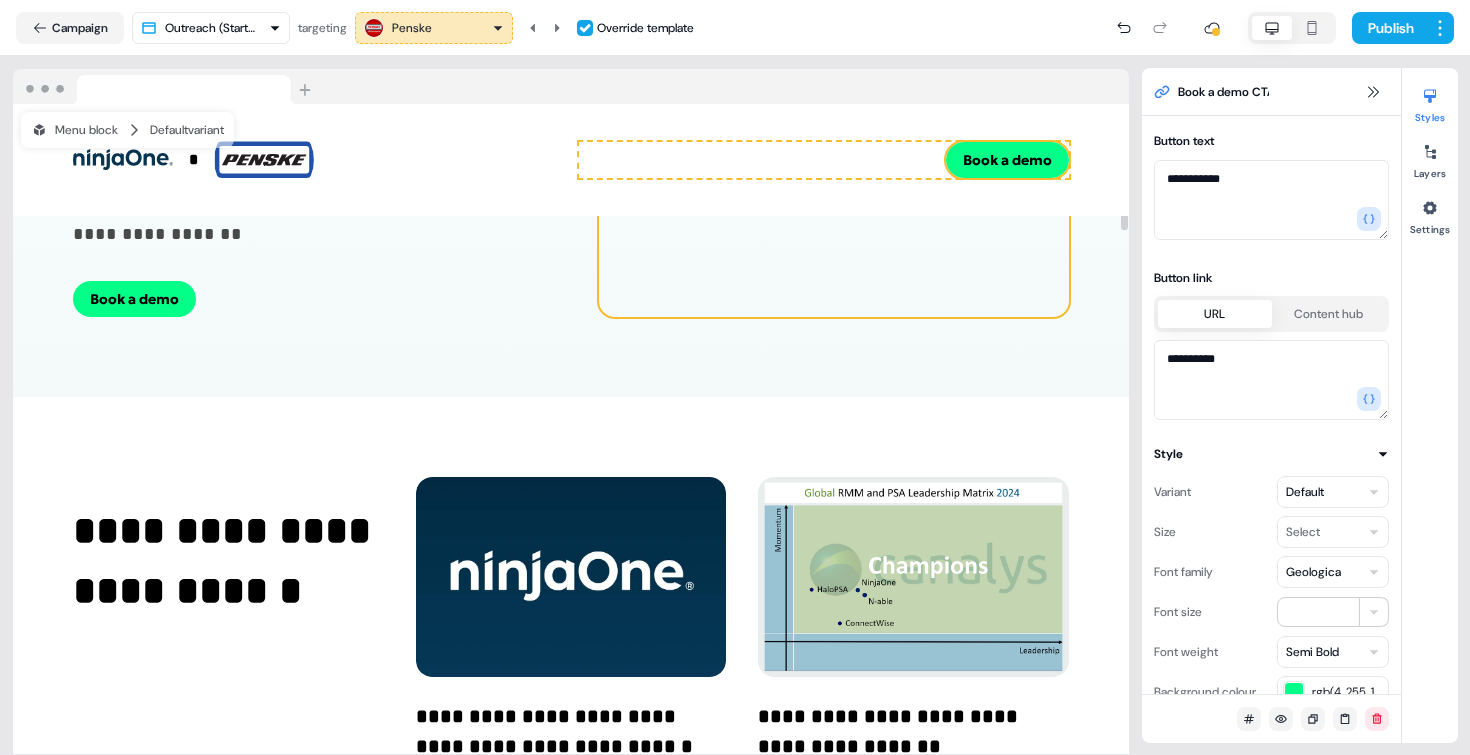 scroll, scrollTop: 807, scrollLeft: 0, axis: vertical 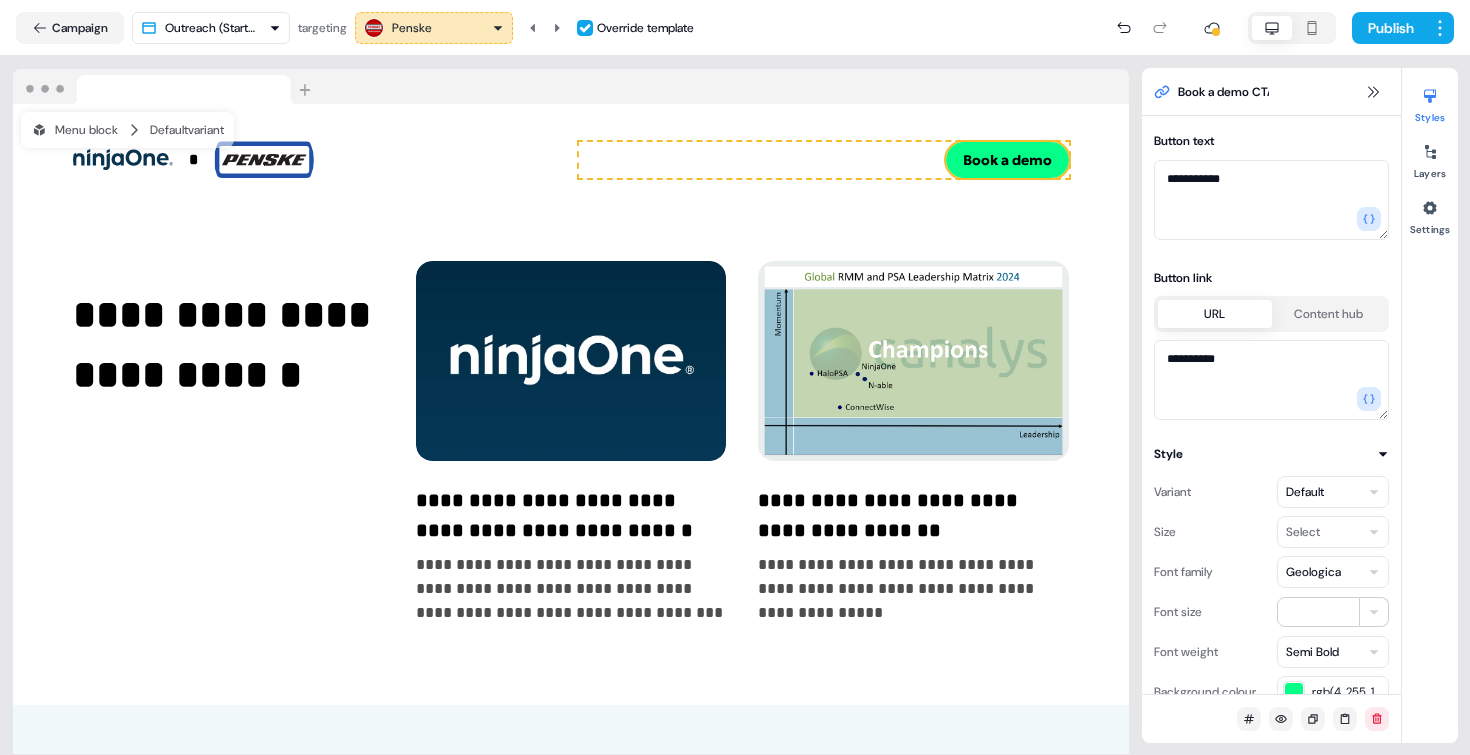 click on "**********" at bounding box center (735, 377) 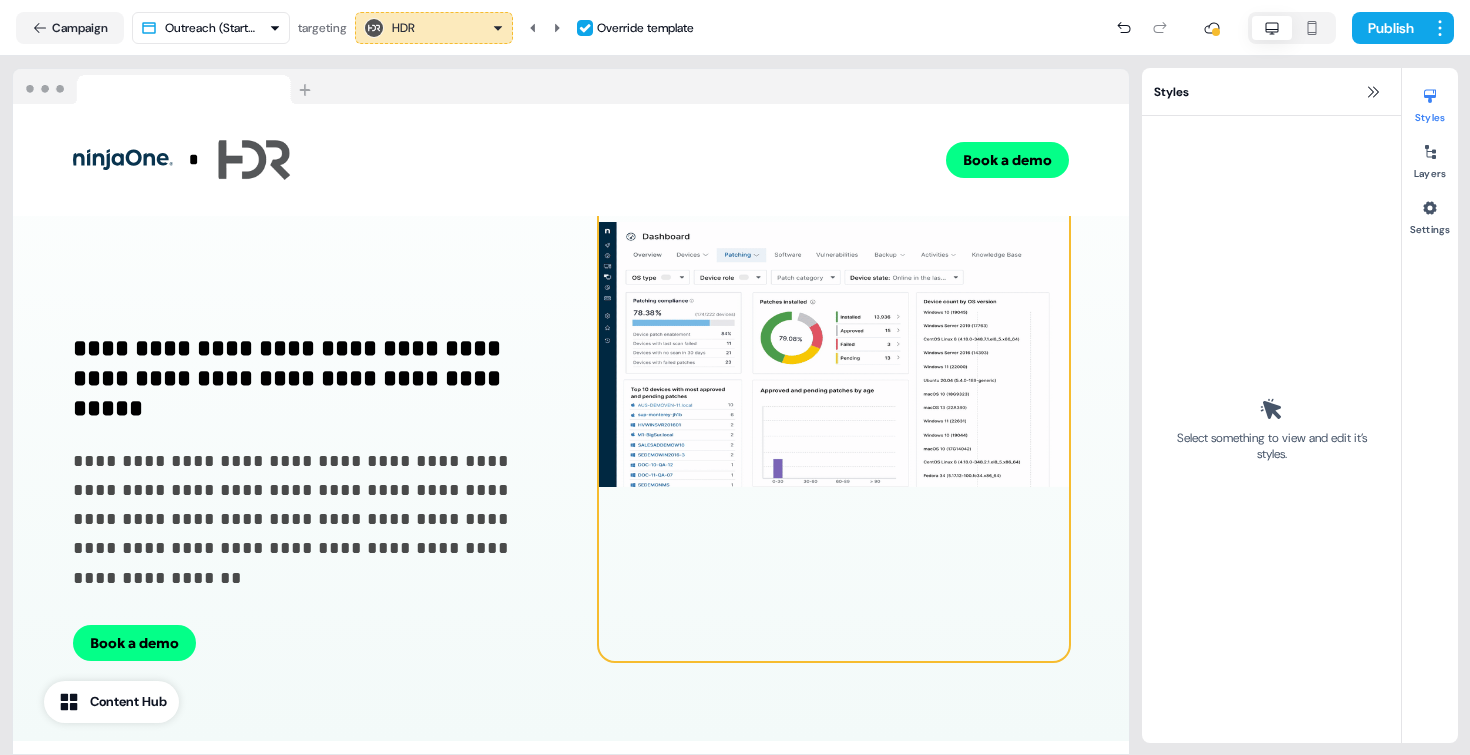 scroll, scrollTop: 460, scrollLeft: 0, axis: vertical 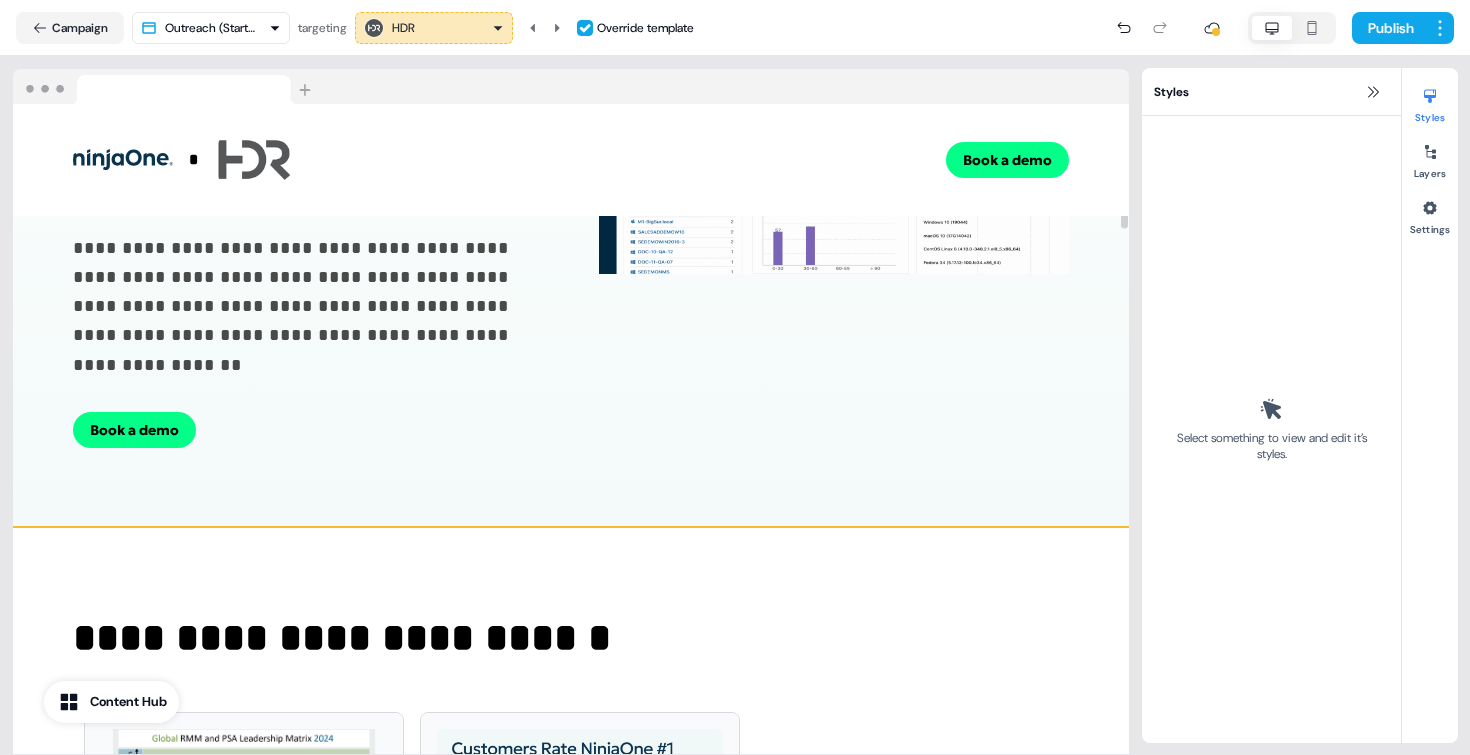 drag, startPoint x: 844, startPoint y: 589, endPoint x: 837, endPoint y: 562, distance: 27.89265 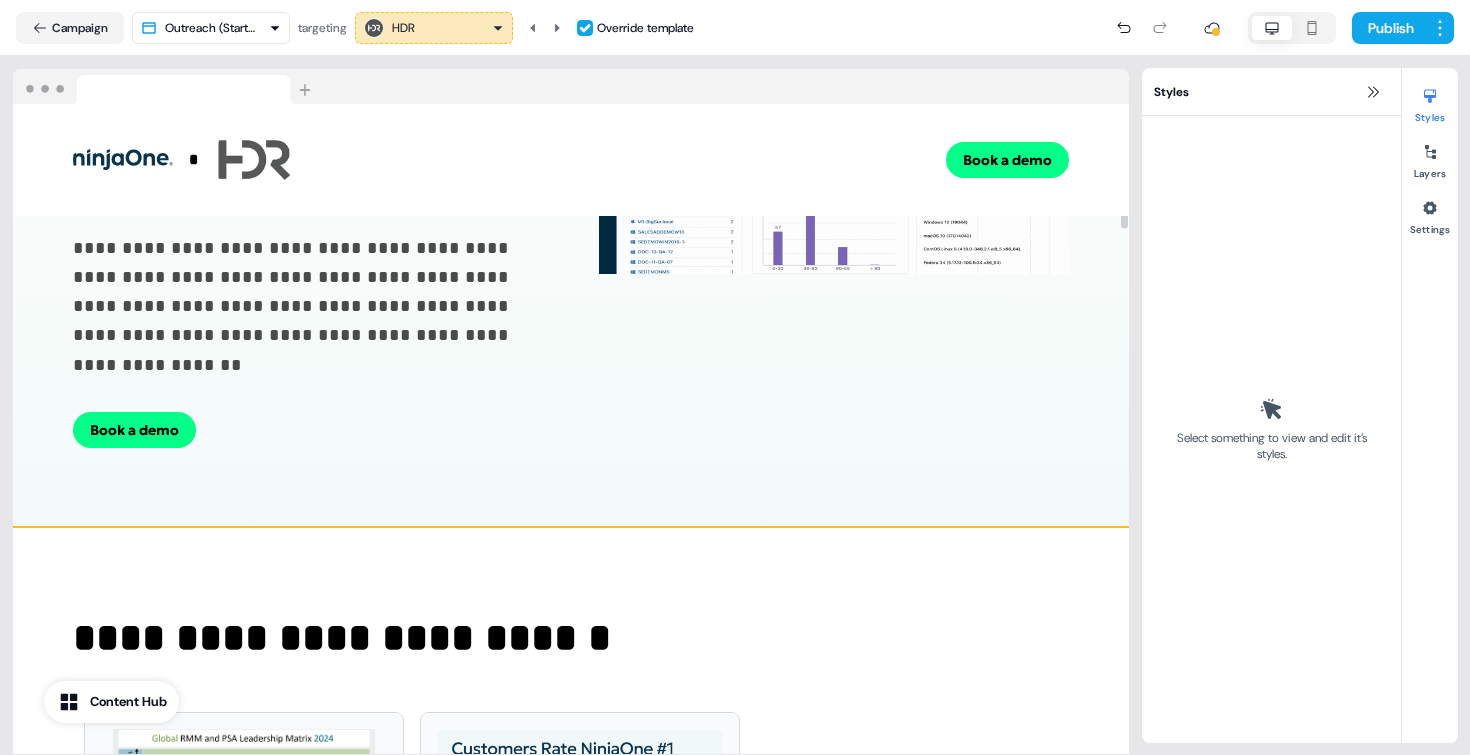 click on "**********" at bounding box center (571, 795) 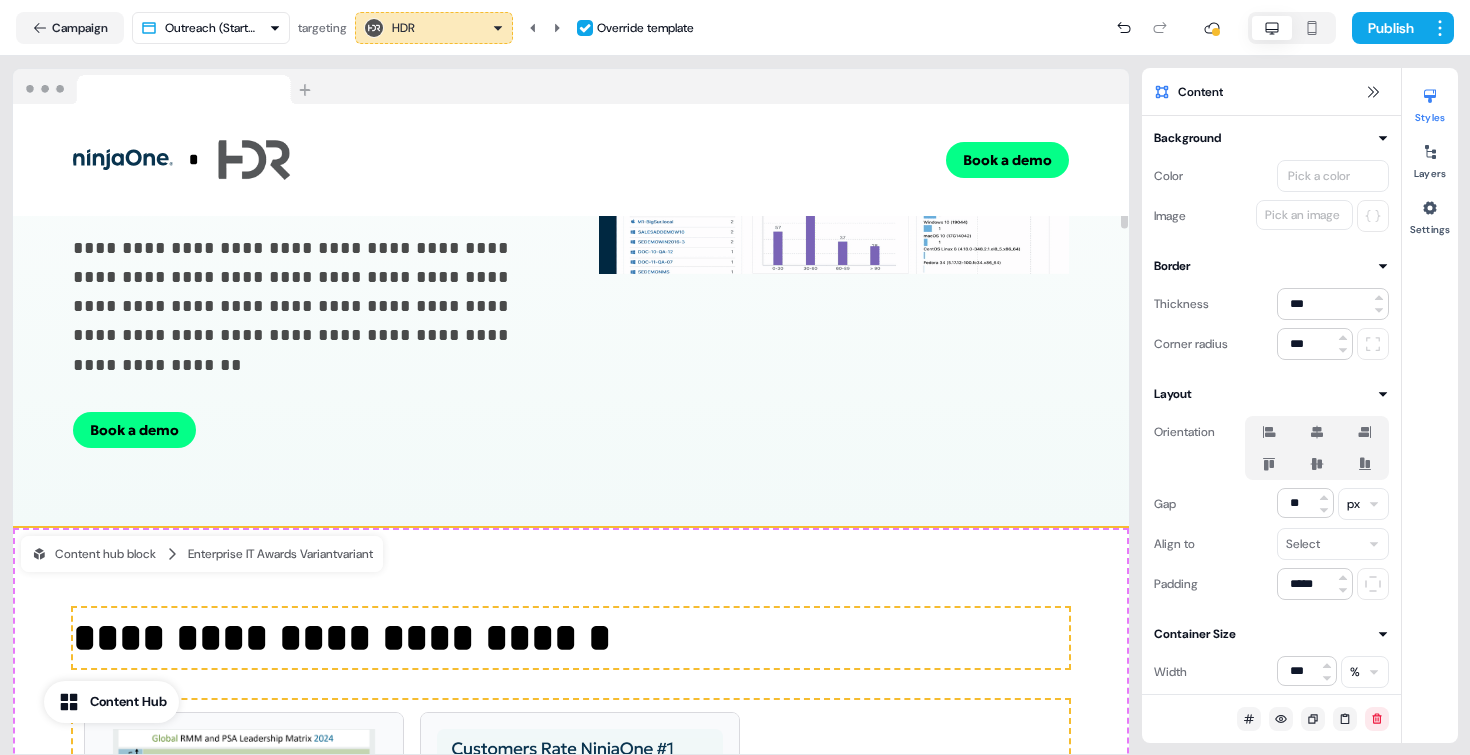 click on "**********" at bounding box center (735, 377) 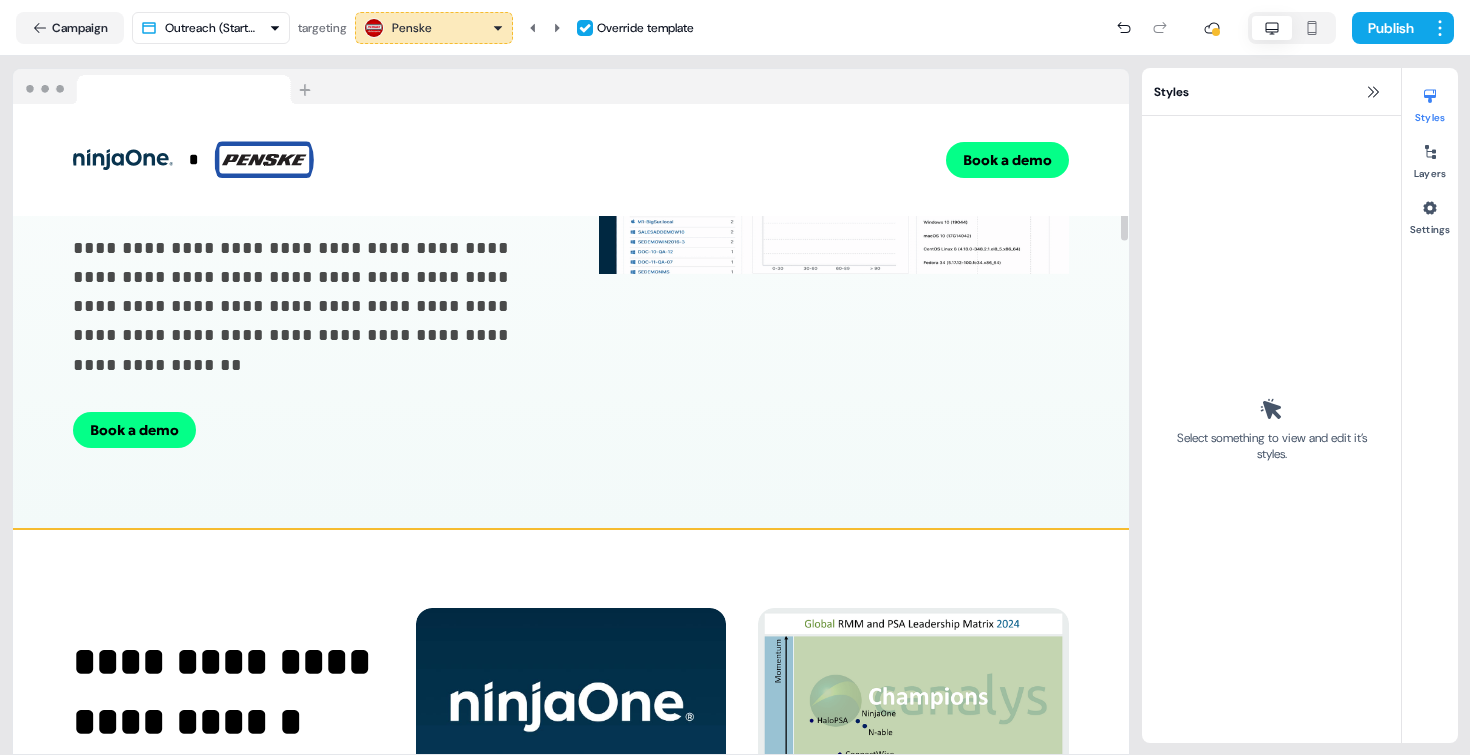 scroll, scrollTop: 594, scrollLeft: 0, axis: vertical 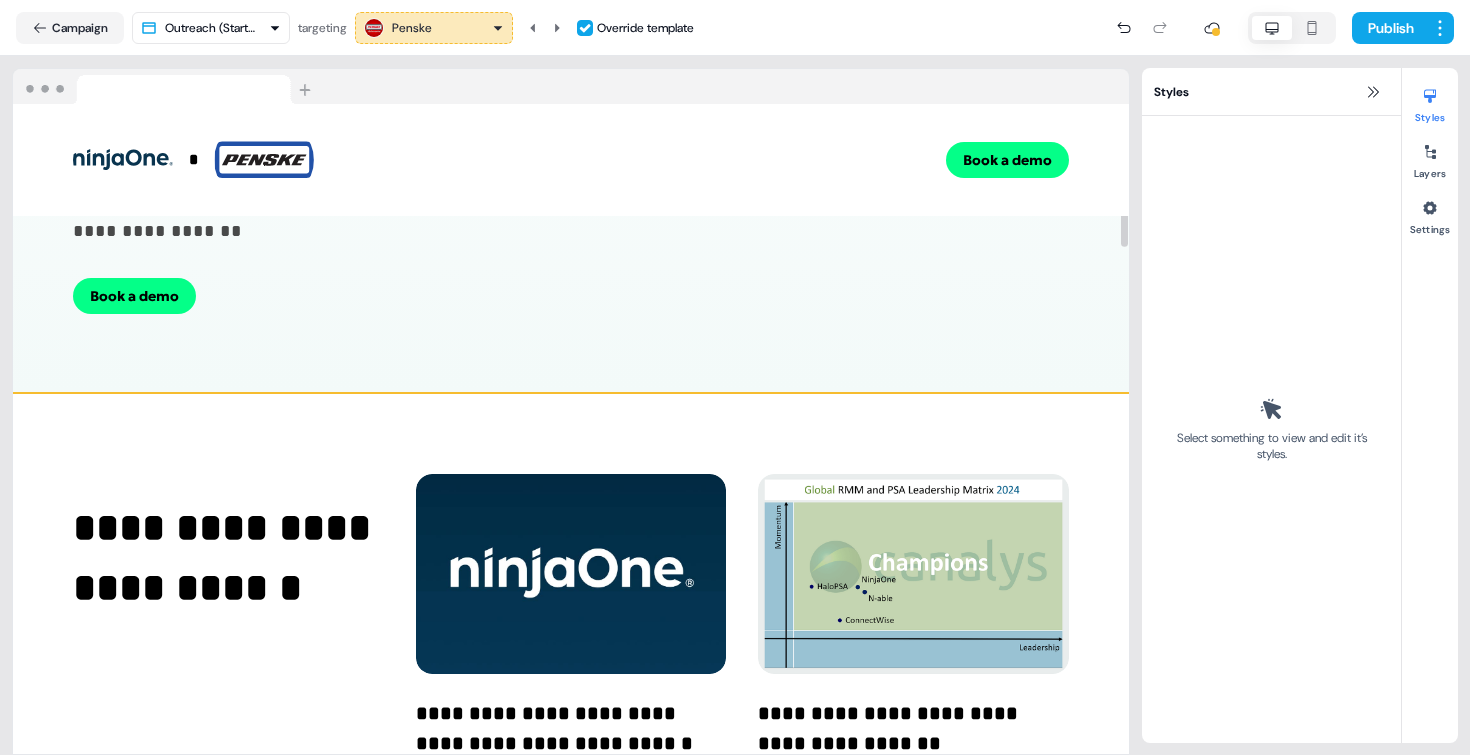 click on "**********" at bounding box center [571, 656] 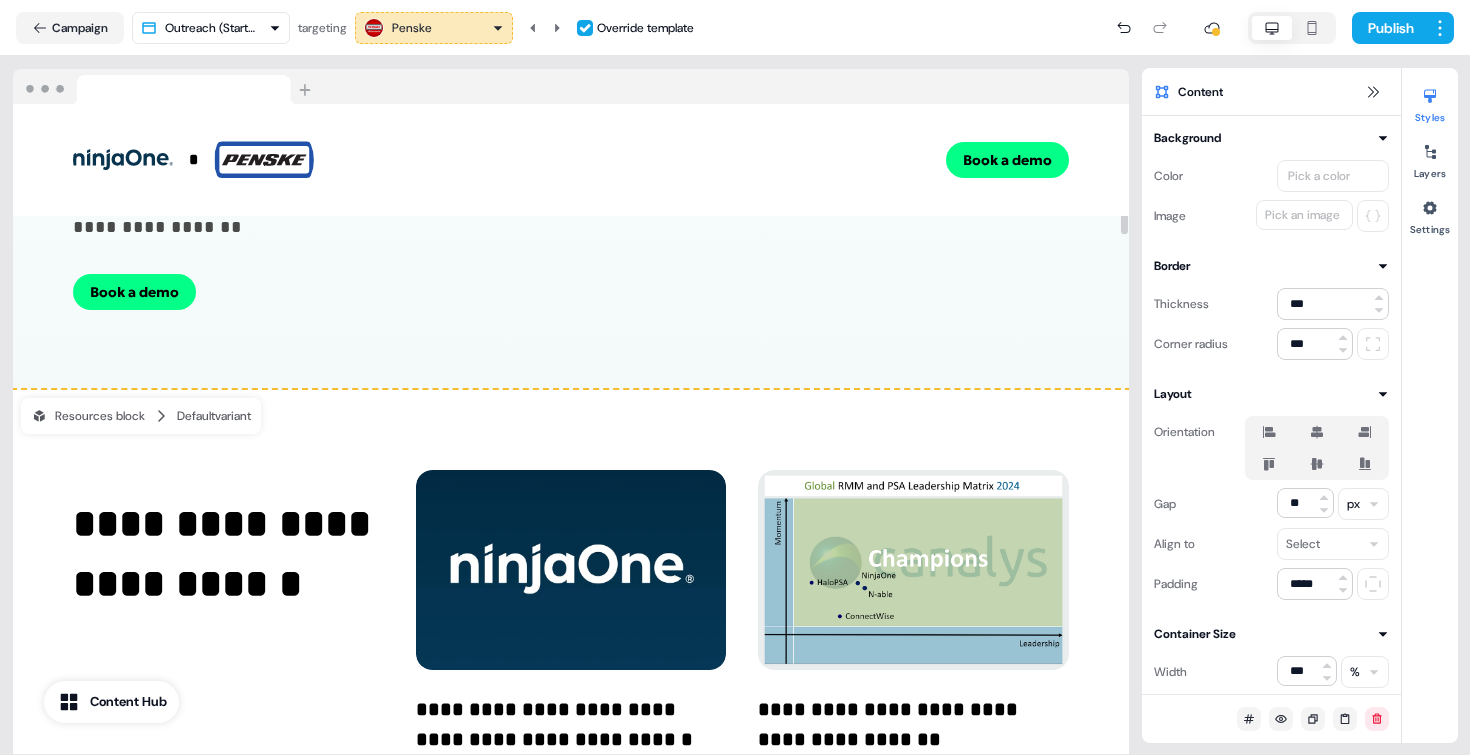click on "**********" at bounding box center (571, 924) 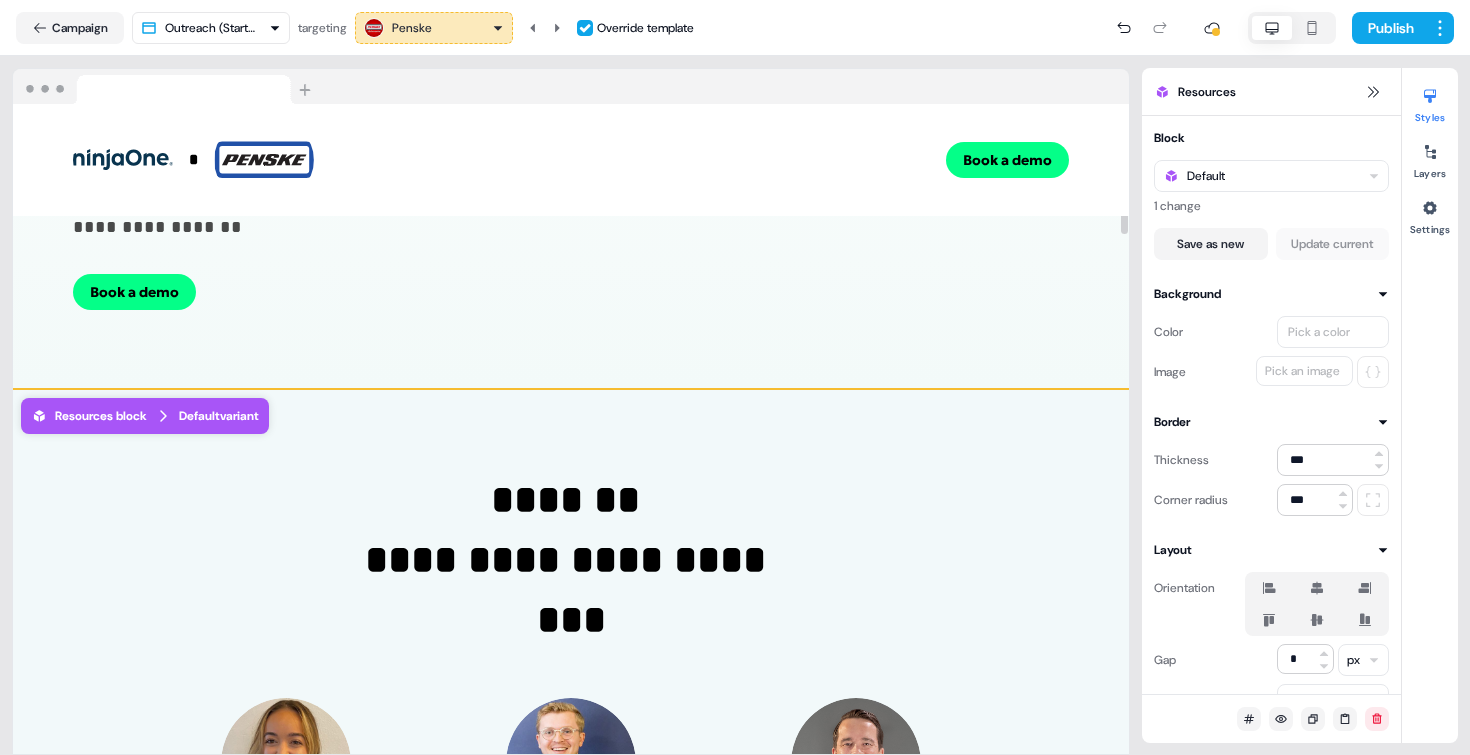 scroll, scrollTop: 559, scrollLeft: 0, axis: vertical 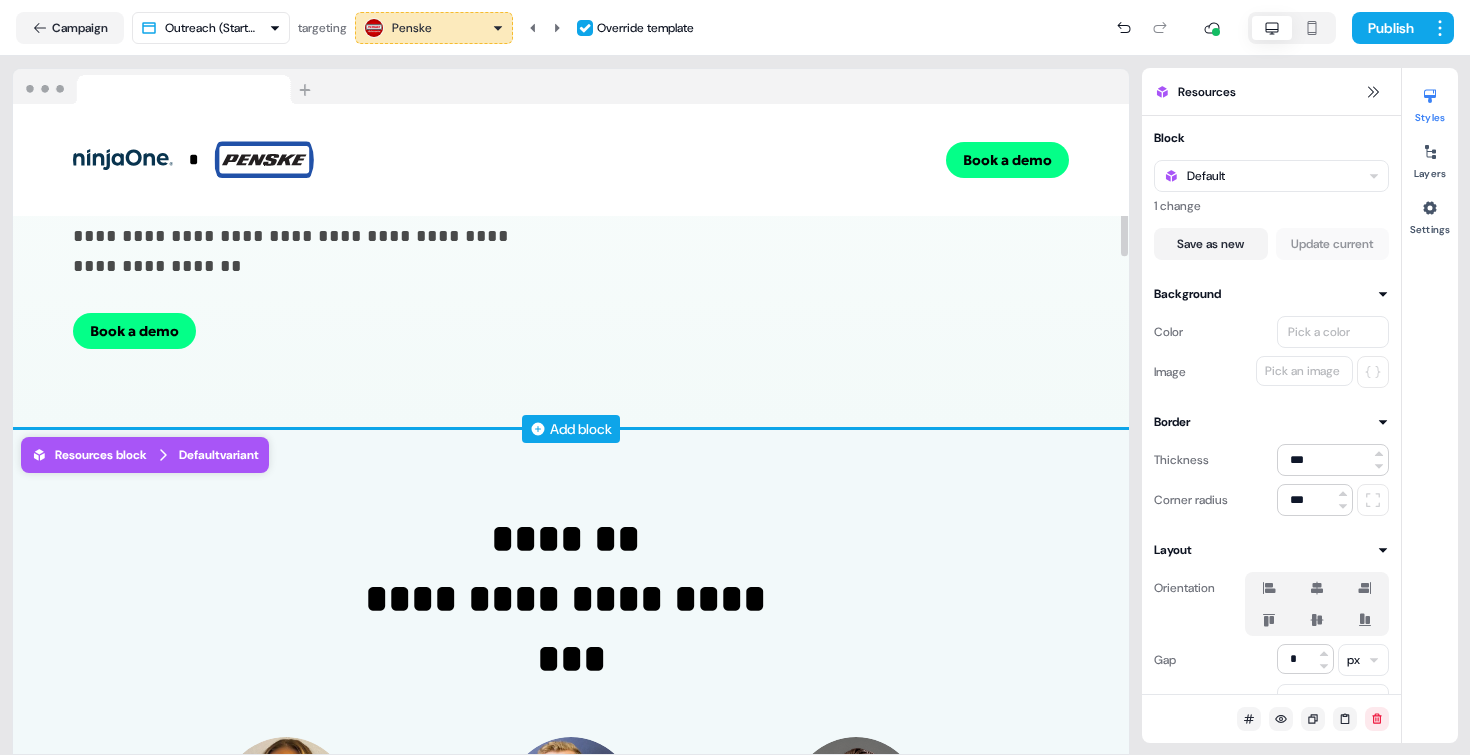 click on "Add block" at bounding box center (571, 429) 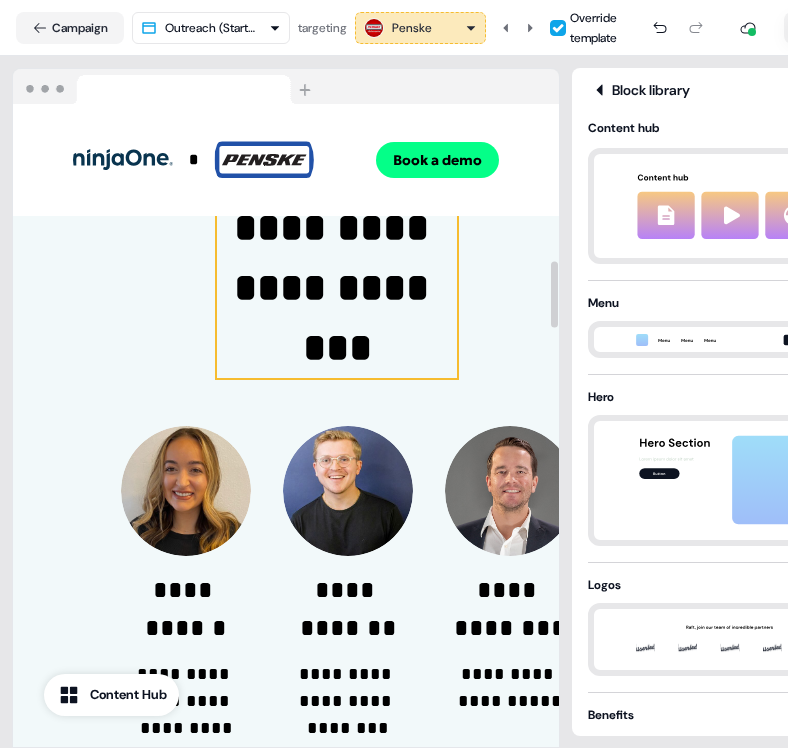 scroll, scrollTop: 1538, scrollLeft: 0, axis: vertical 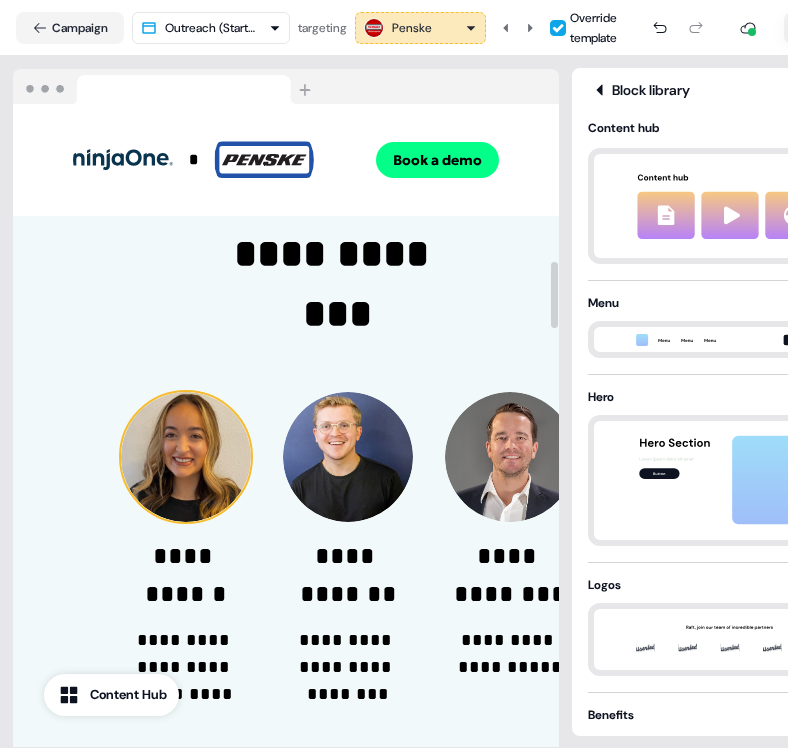 drag, startPoint x: 207, startPoint y: 413, endPoint x: 164, endPoint y: 496, distance: 93.47727 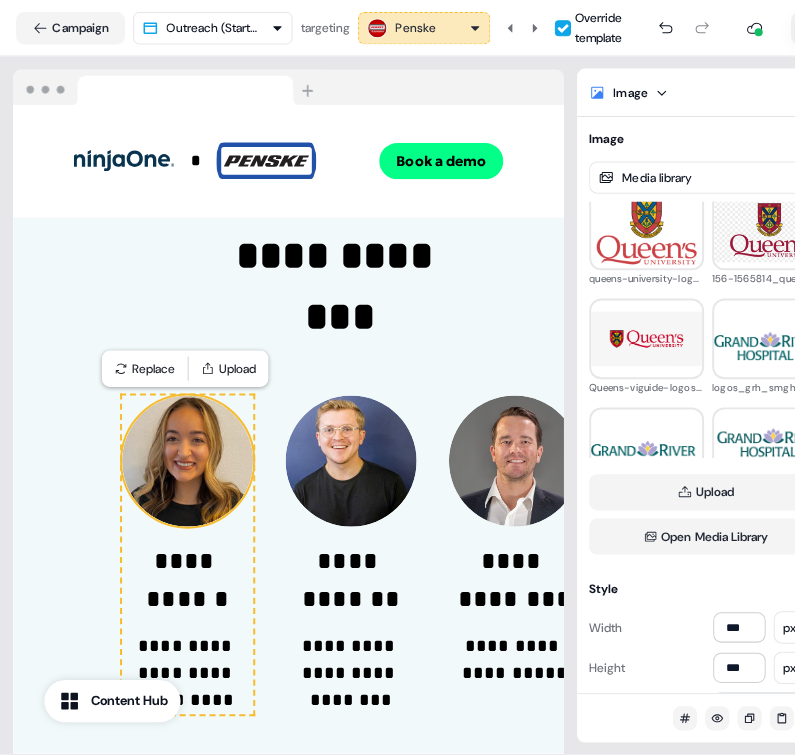 scroll, scrollTop: 104, scrollLeft: 0, axis: vertical 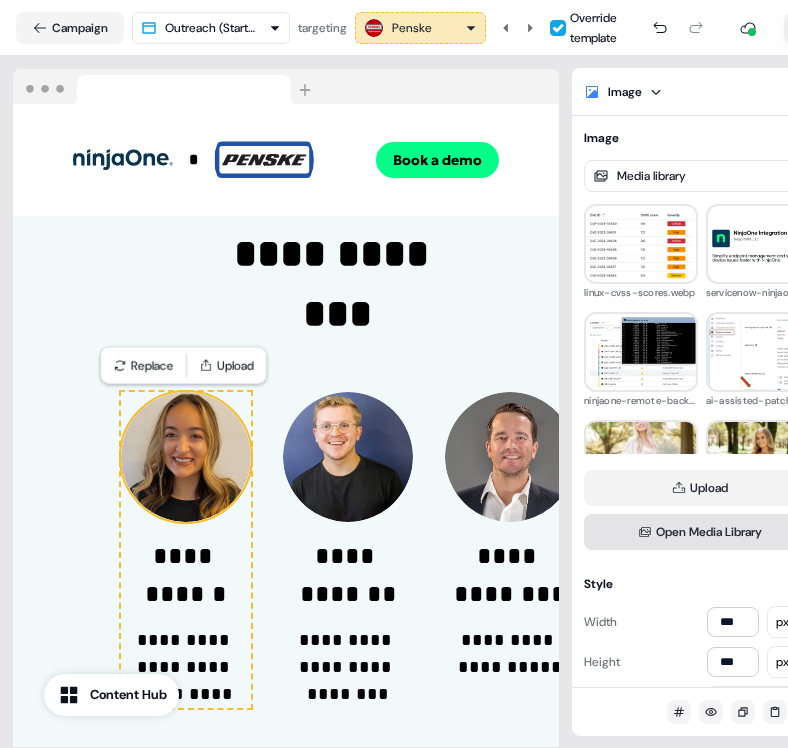 click on "Open Media Library" at bounding box center (701, 532) 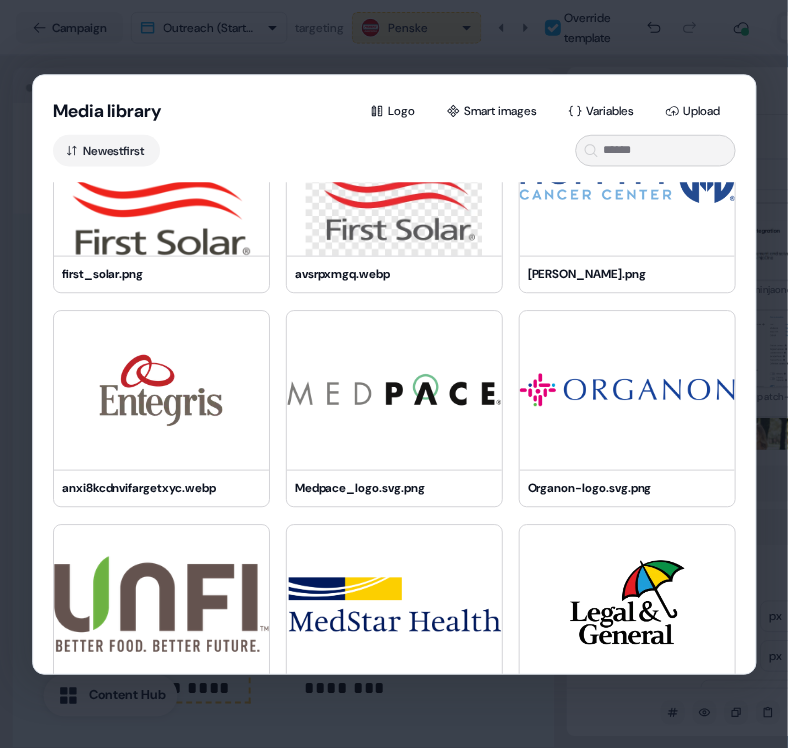 scroll, scrollTop: 3135, scrollLeft: 0, axis: vertical 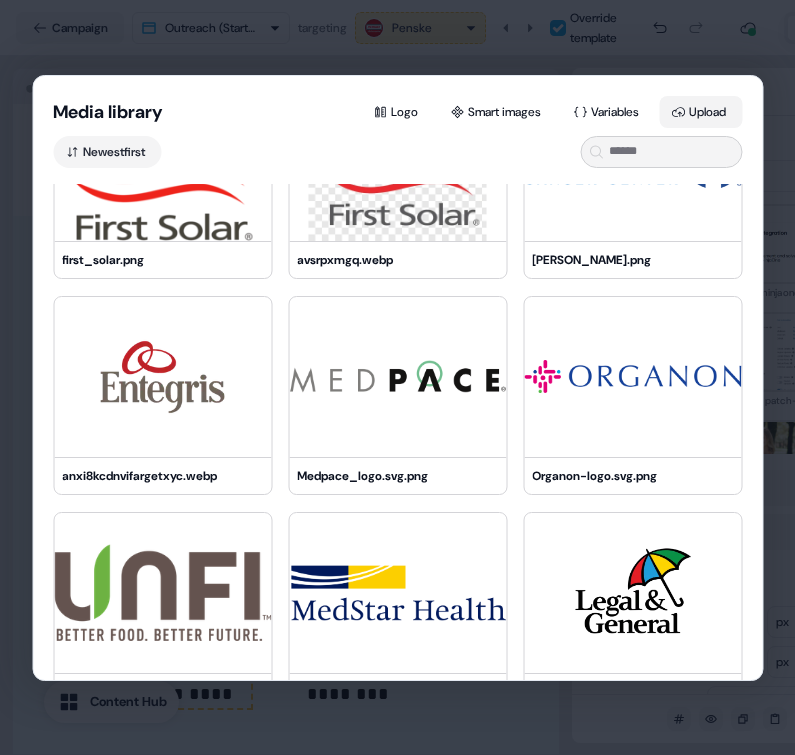 click on "Upload" at bounding box center (700, 112) 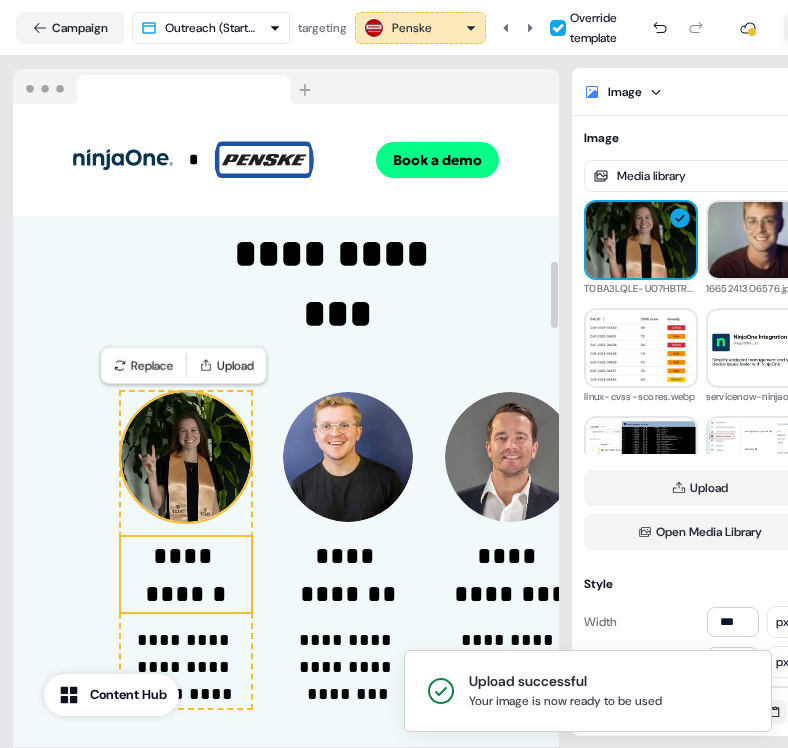 click on "**********" at bounding box center [186, 574] 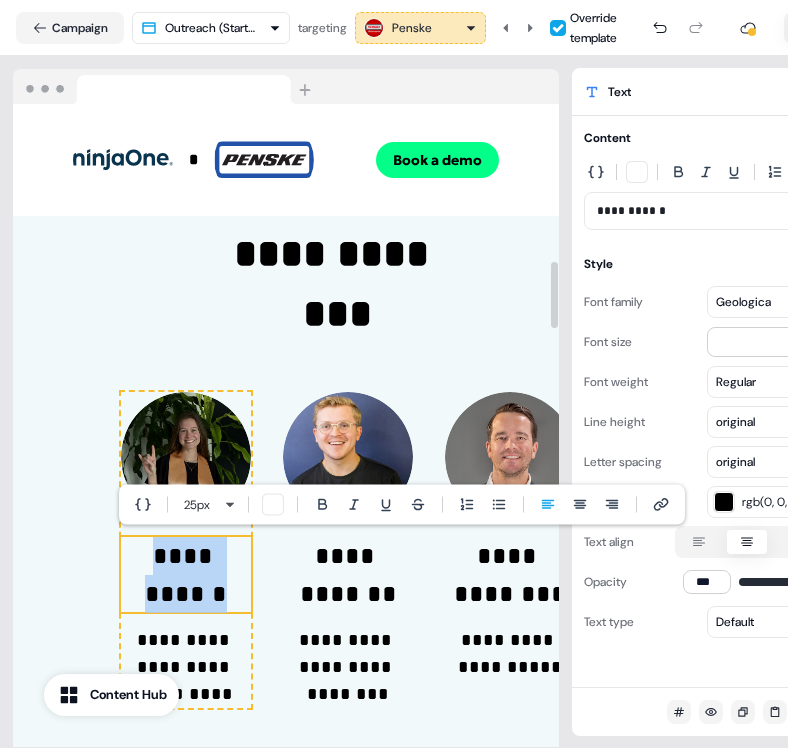 type 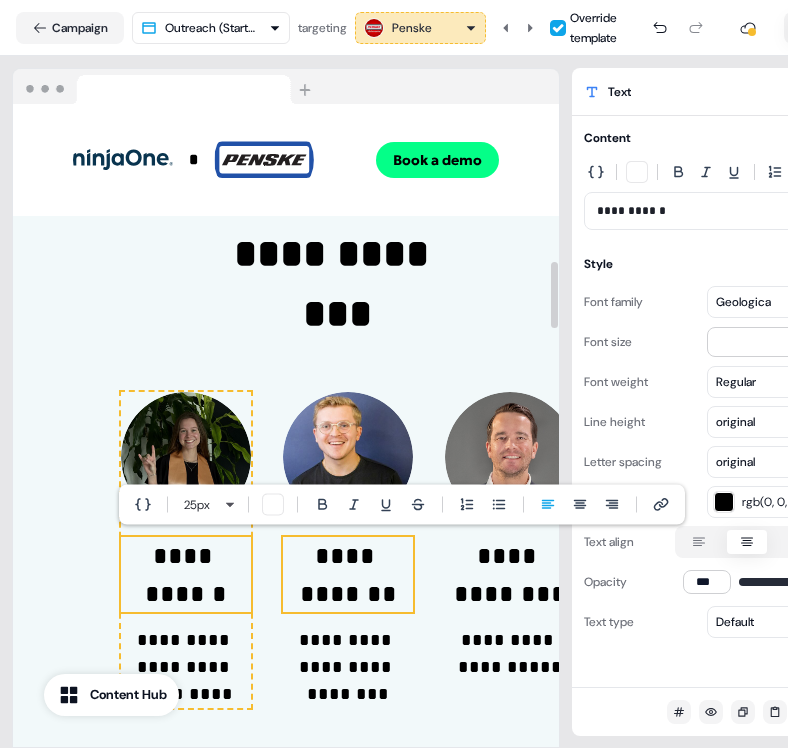 click on "**********" at bounding box center (348, 574) 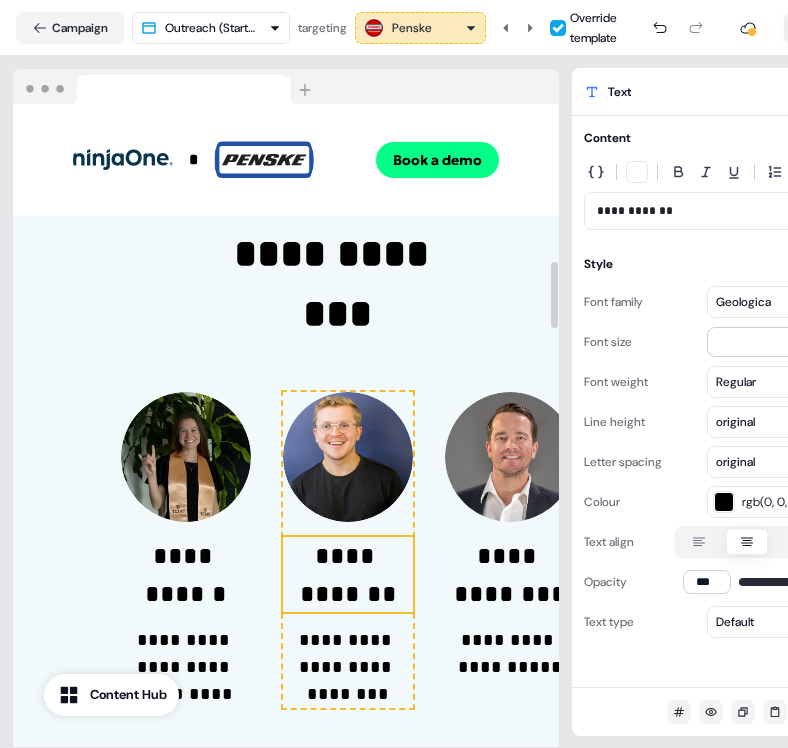 click on "**********" at bounding box center [348, 574] 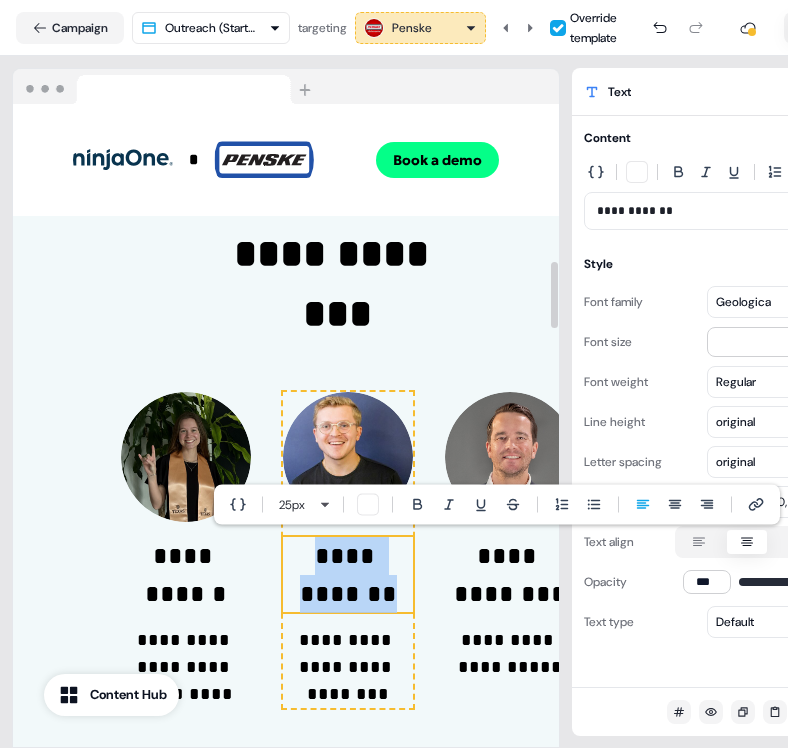 type 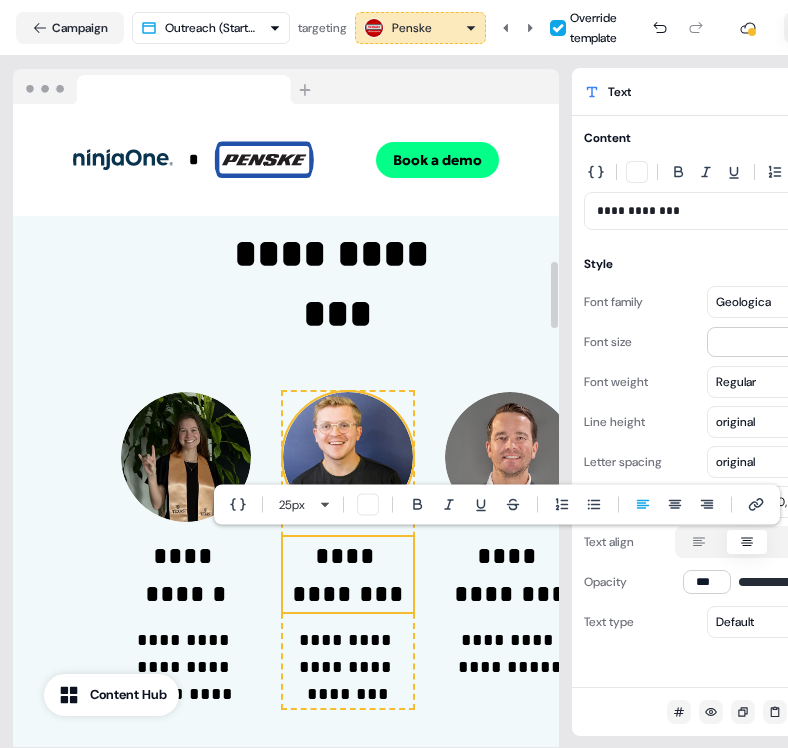 click at bounding box center [348, 457] 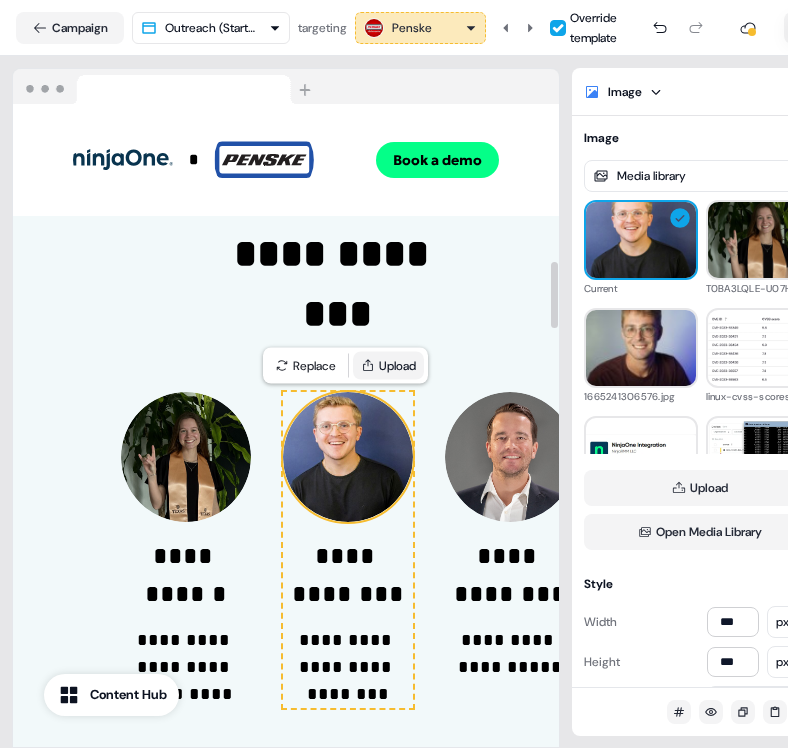 click on "Upload" at bounding box center [388, 366] 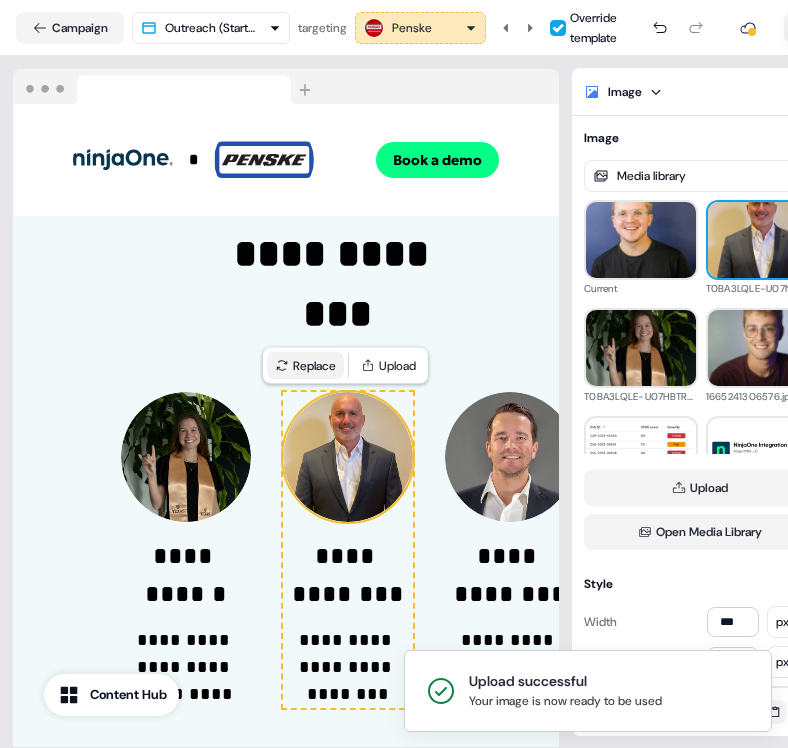 scroll, scrollTop: 7, scrollLeft: 0, axis: vertical 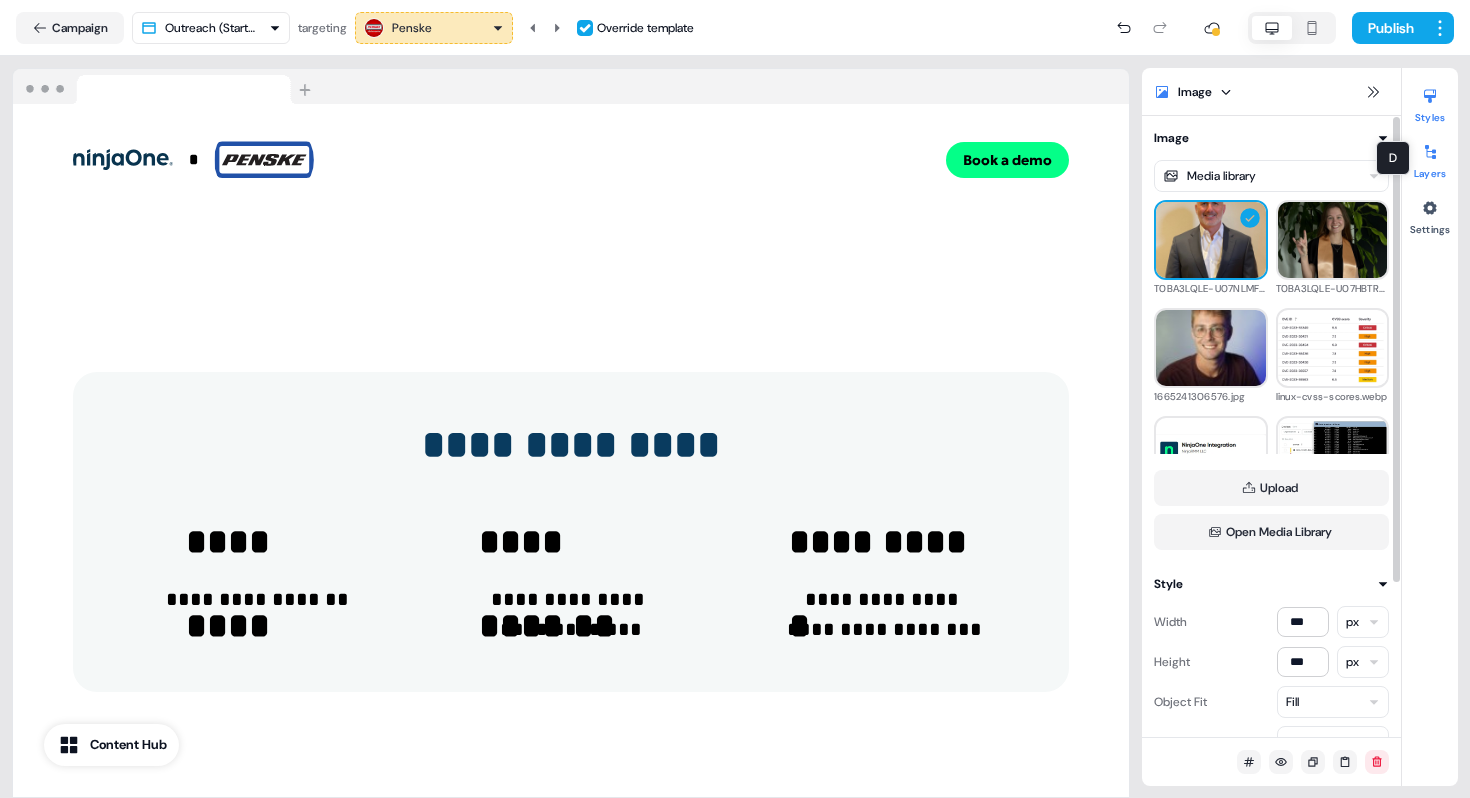 click at bounding box center [1430, 152] 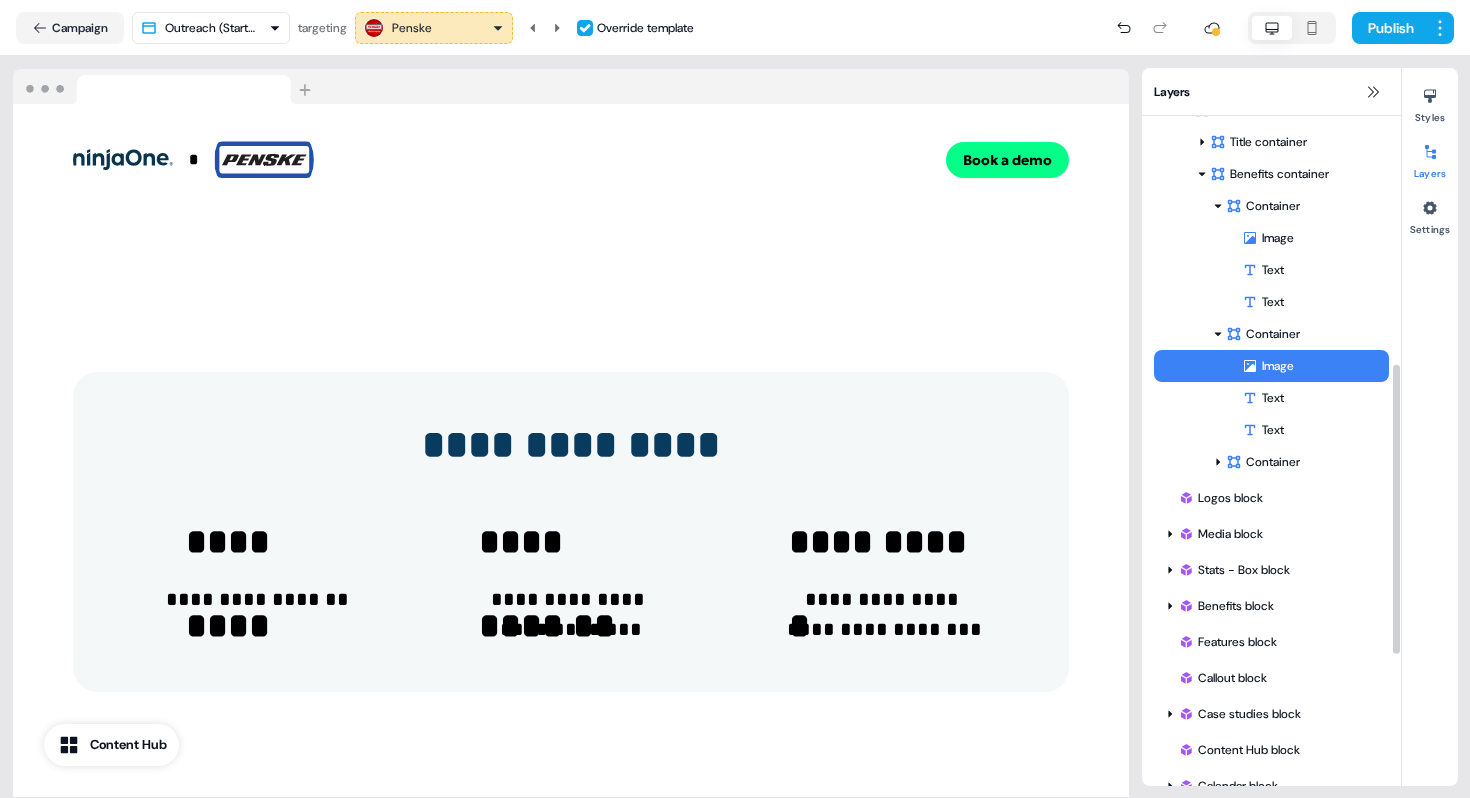 scroll, scrollTop: 878, scrollLeft: 0, axis: vertical 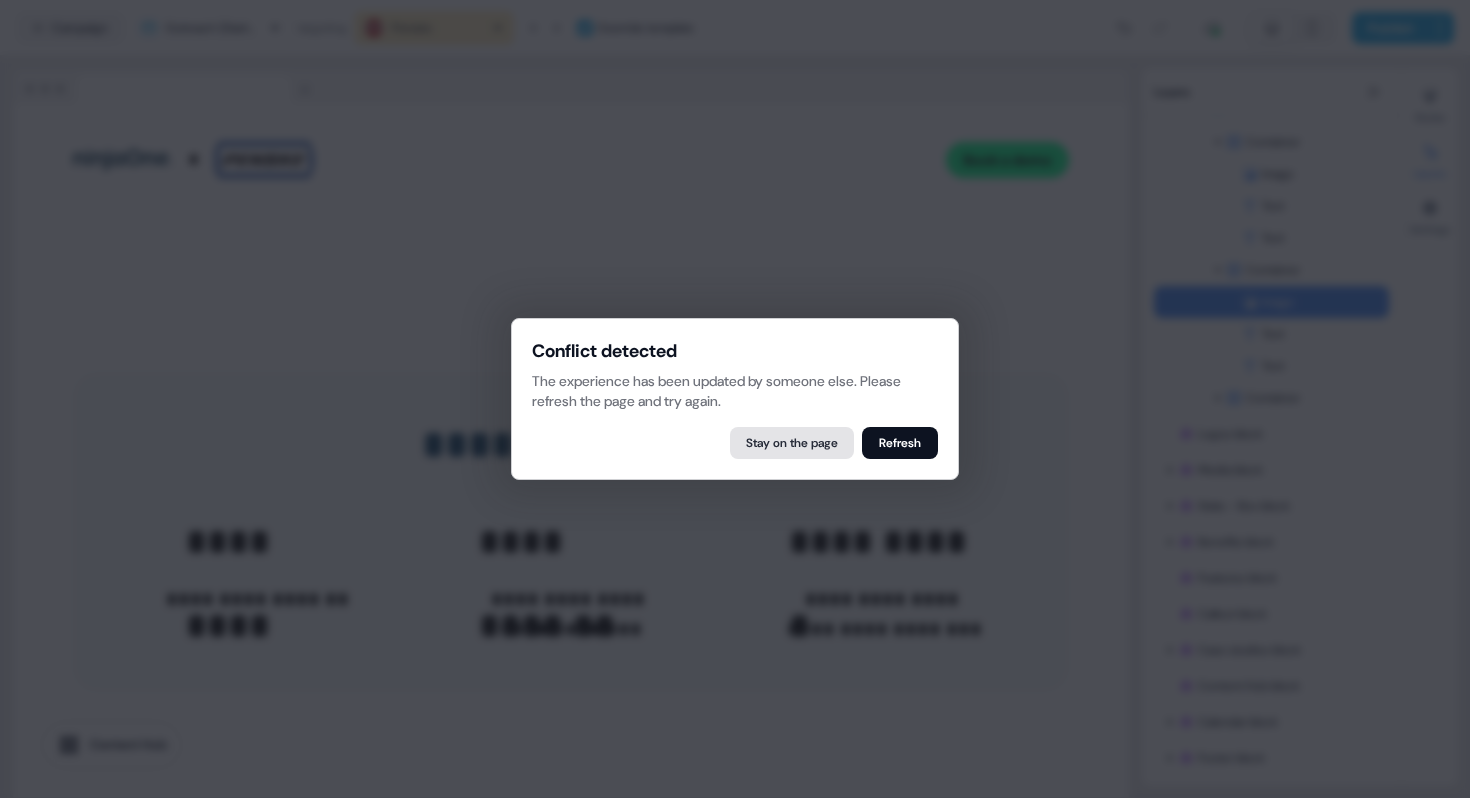 click on "Stay on the page" at bounding box center (792, 443) 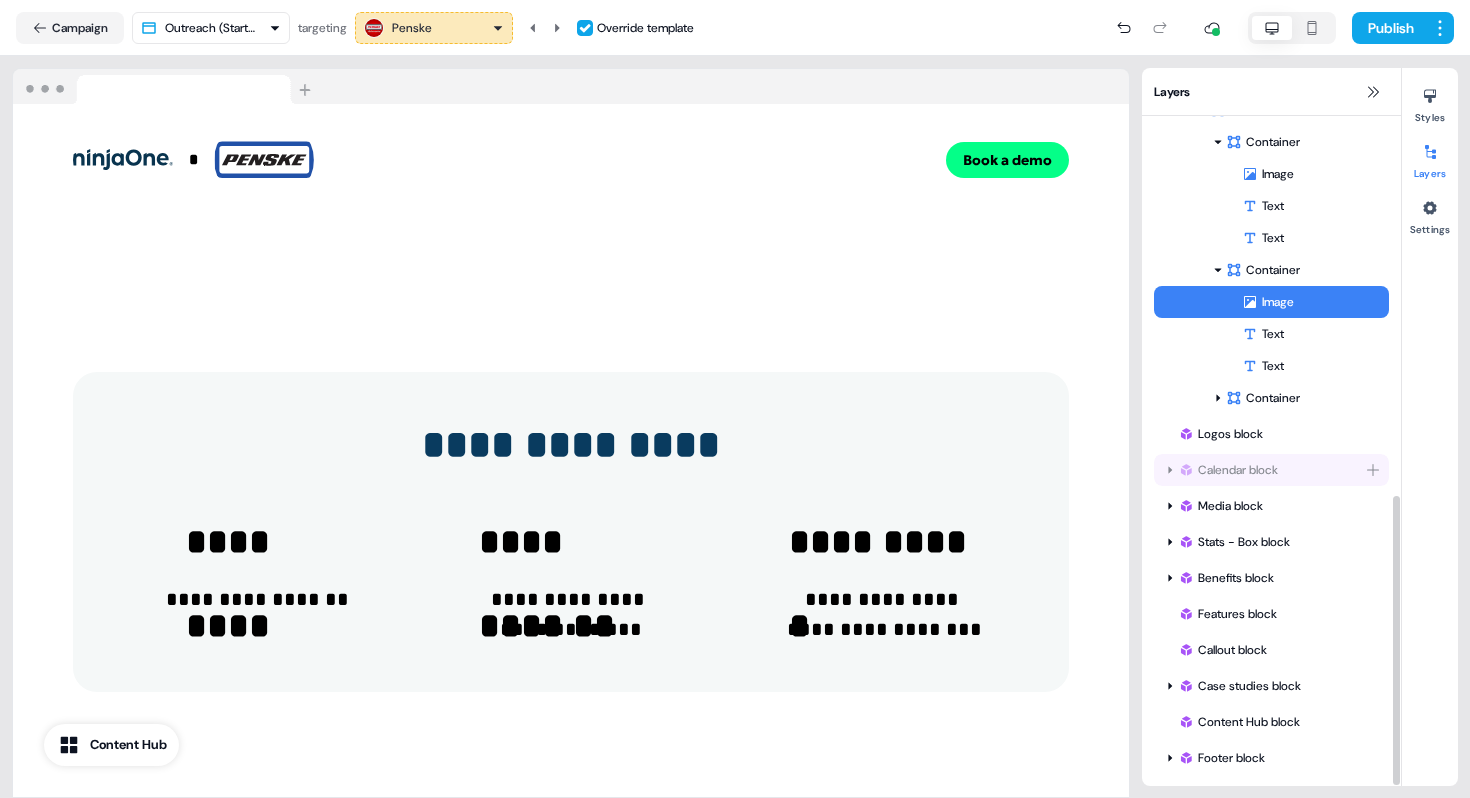 drag, startPoint x: 1221, startPoint y: 730, endPoint x: 1216, endPoint y: 468, distance: 262.0477 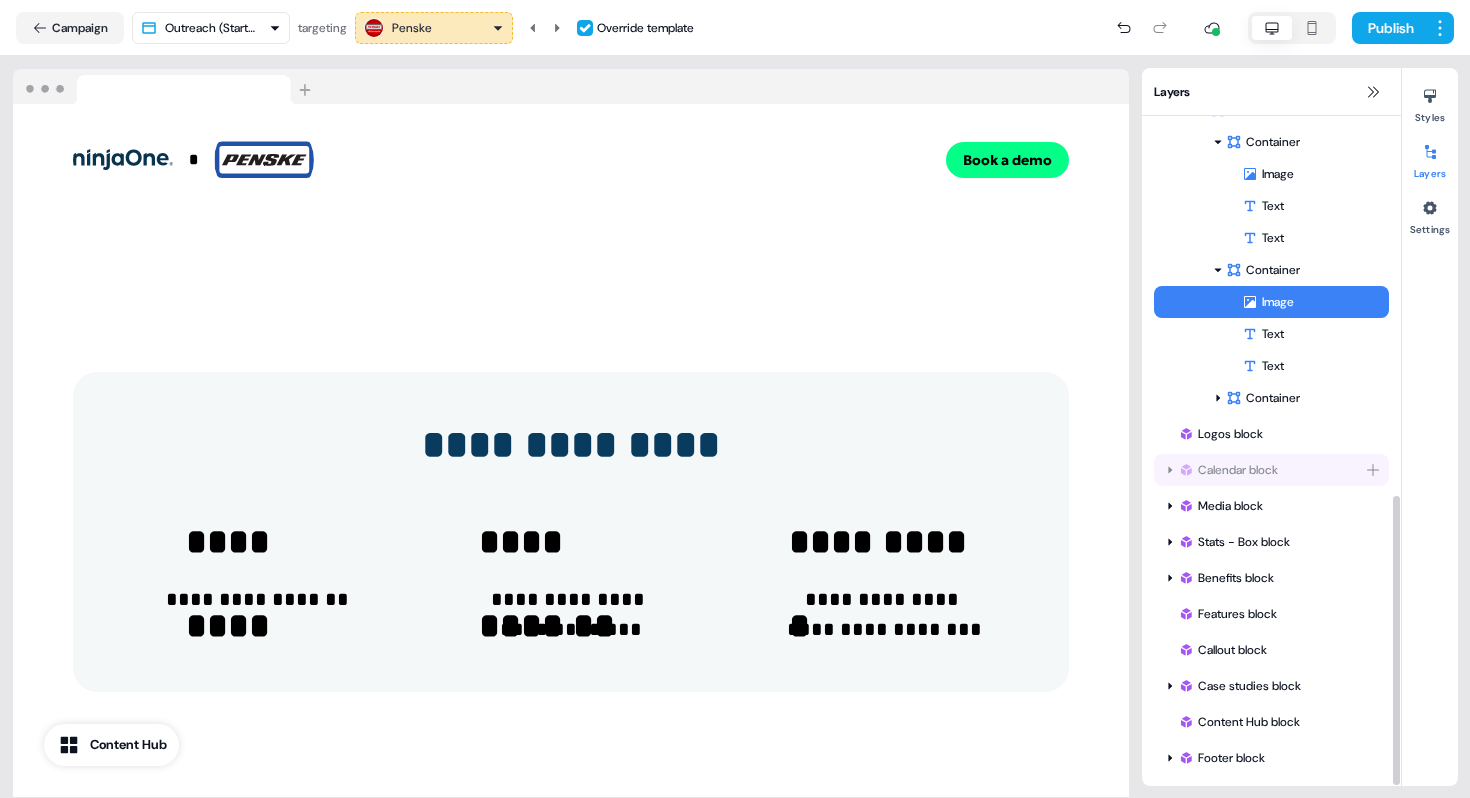click on "Menu block Menu Logo container Logo Greeting text Logo
To pick up a draggable item, press the space bar.
While dragging, use the arrow keys to move the item.
Press space again to drop the item in its new position, or press escape to cancel.
CTA buttons Book a demo CTA
To pick up a draggable item, press the space bar.
While dragging, use the arrow keys to move the item.
Press space again to drop the item in its new position, or press escape to cancel.
To pick up a draggable item, press the space bar.
While dragging, use the arrow keys to move the item.
Press space again to drop the item in its new position, or press escape to cancel.
To pick up a draggable item, press the space bar.
While dragging, use the arrow keys to move the item.
Press space again to drop the item in its new position, or press escape to cancel.
Hero block Hero Hero Content Logos Button Container Hero Content Hero Title Logos Hero Title Hero Subtitle Button Container Content" at bounding box center (1271, 12) 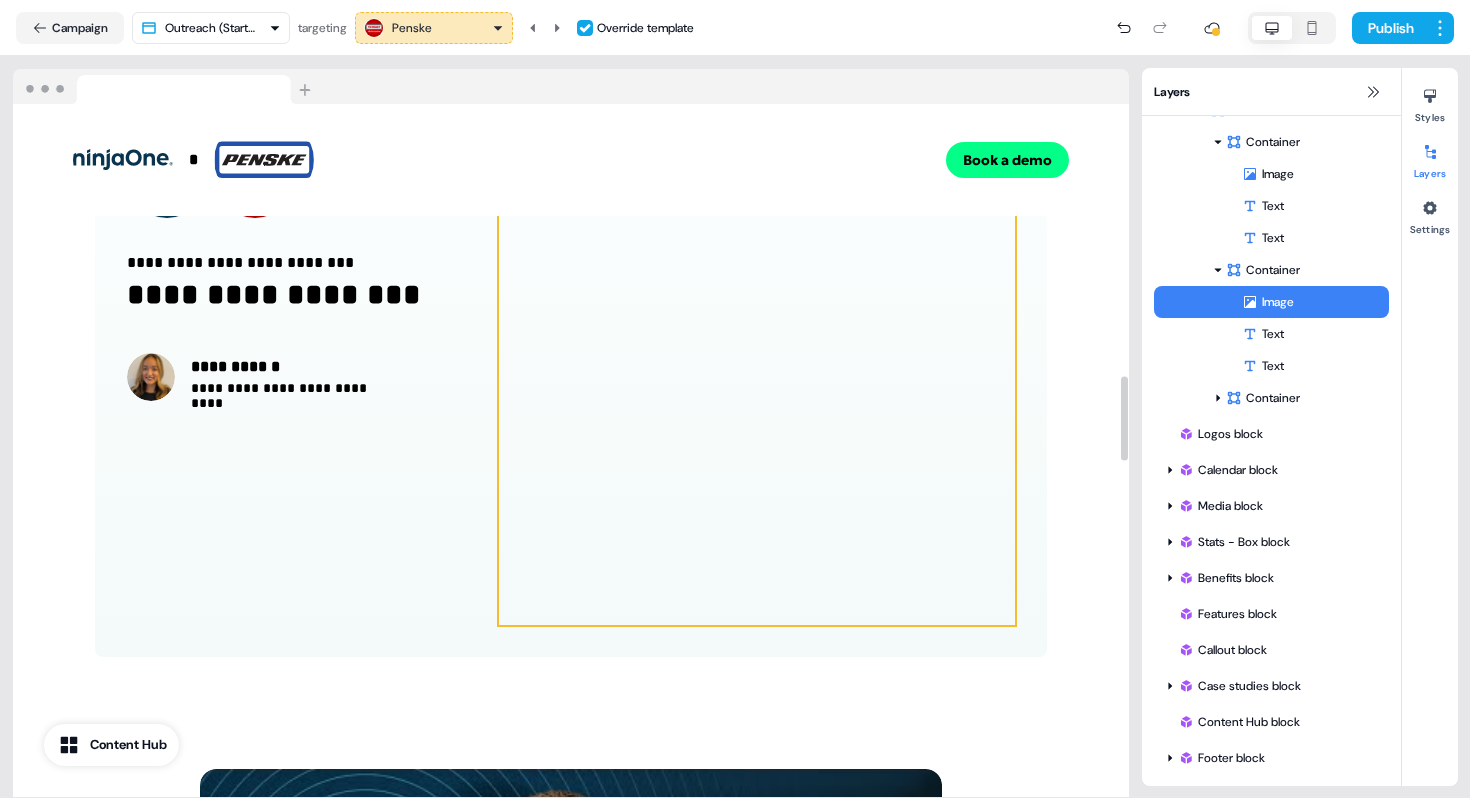 scroll, scrollTop: 2312, scrollLeft: 0, axis: vertical 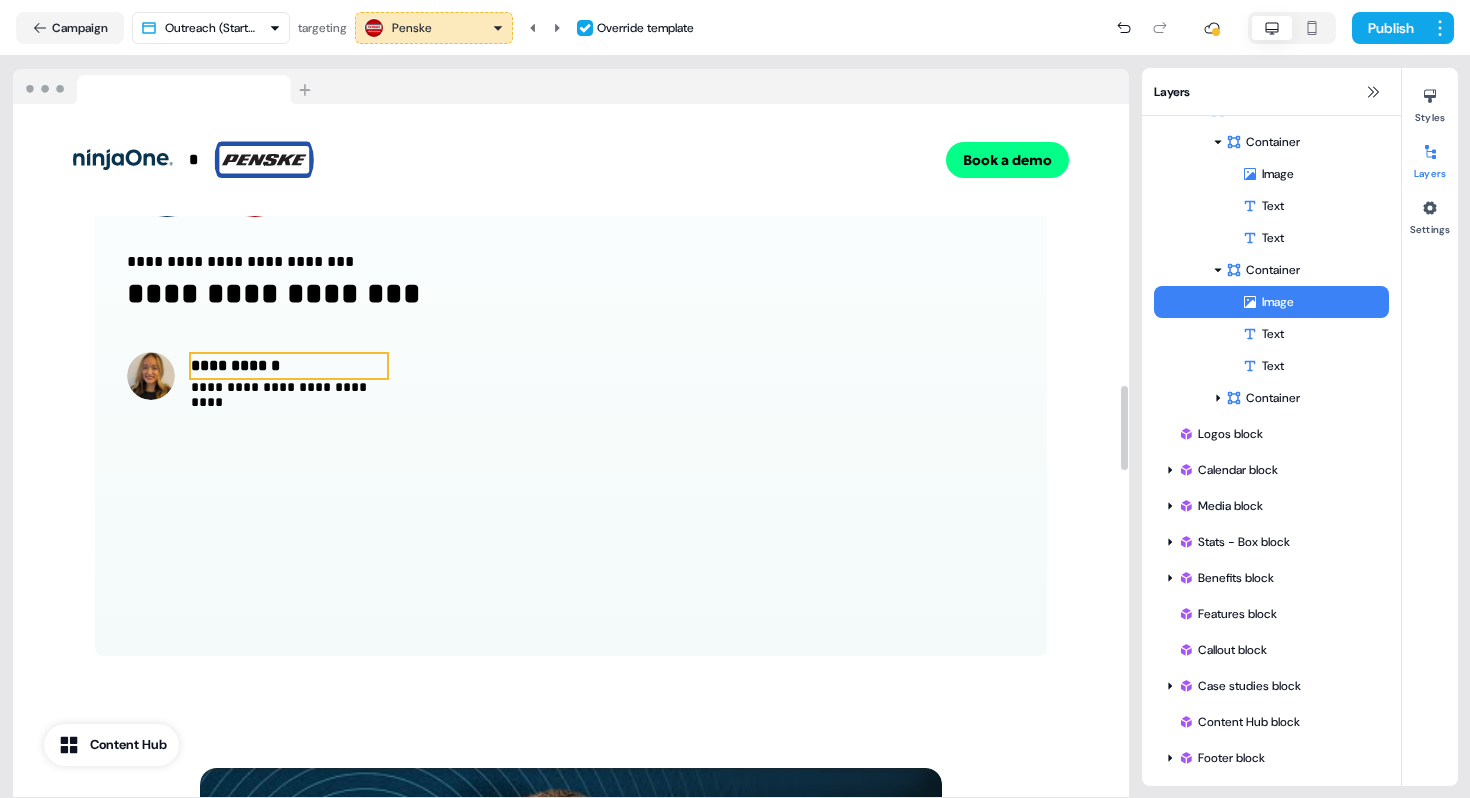 click on "**********" at bounding box center [289, 366] 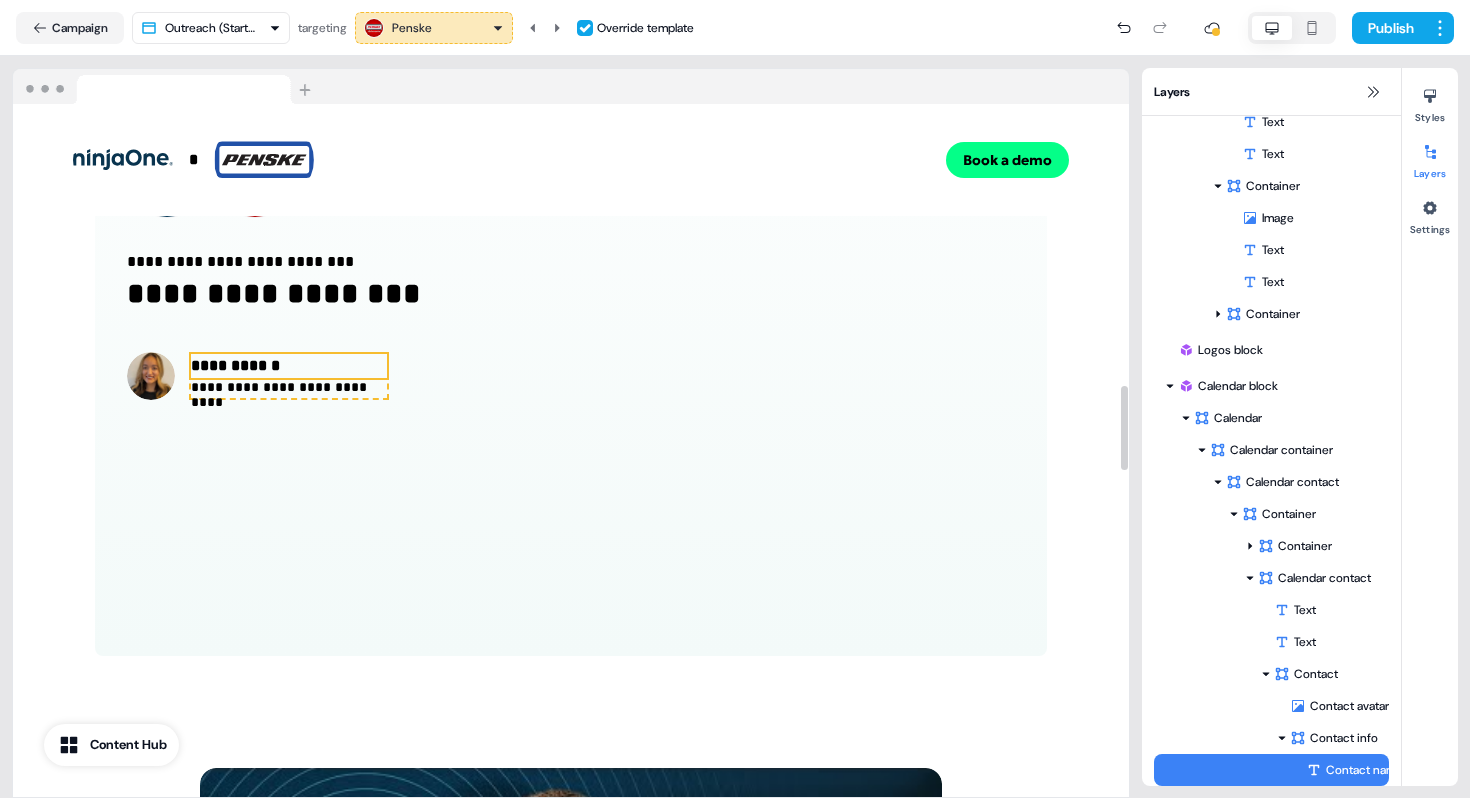 click on "**********" at bounding box center (289, 366) 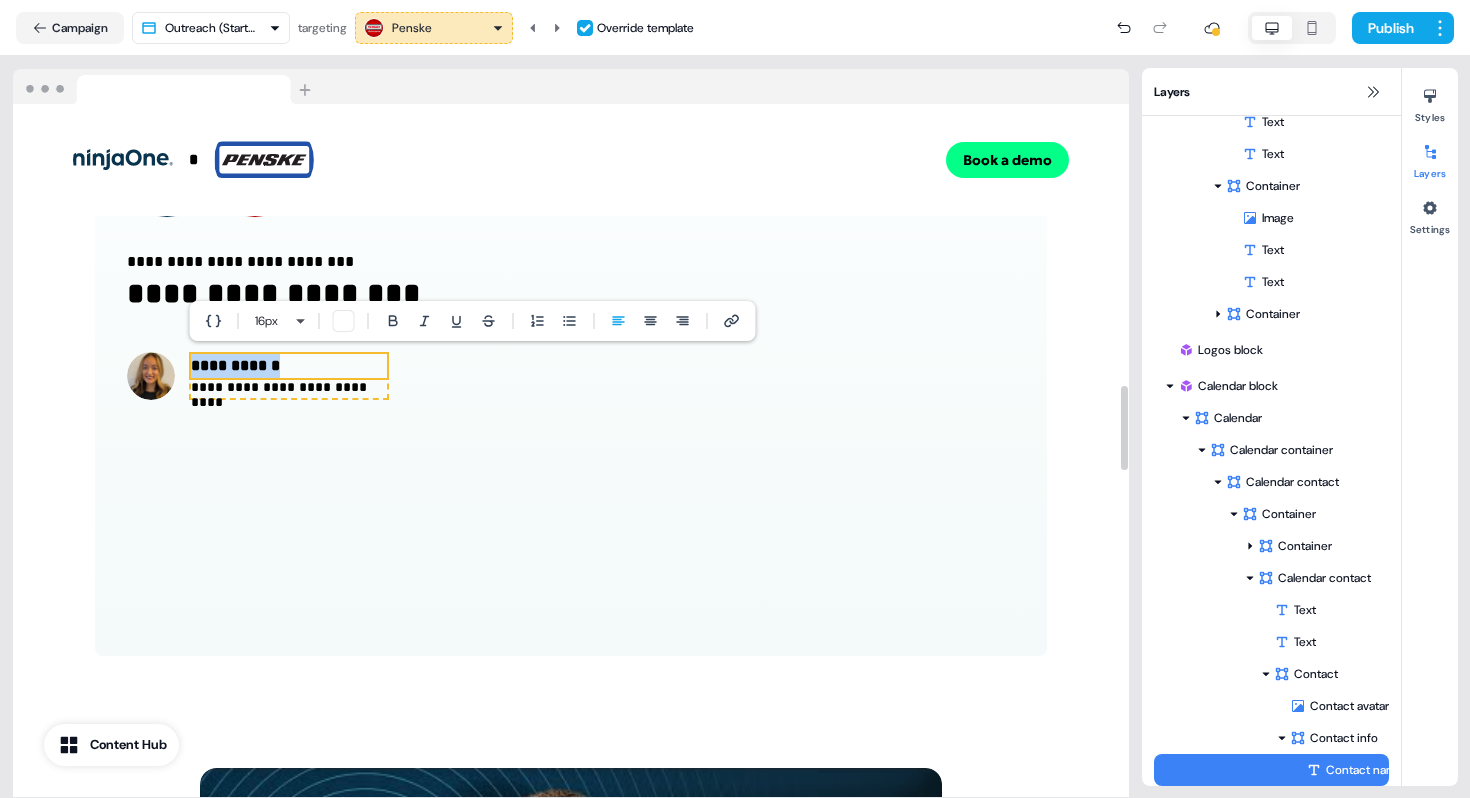 type 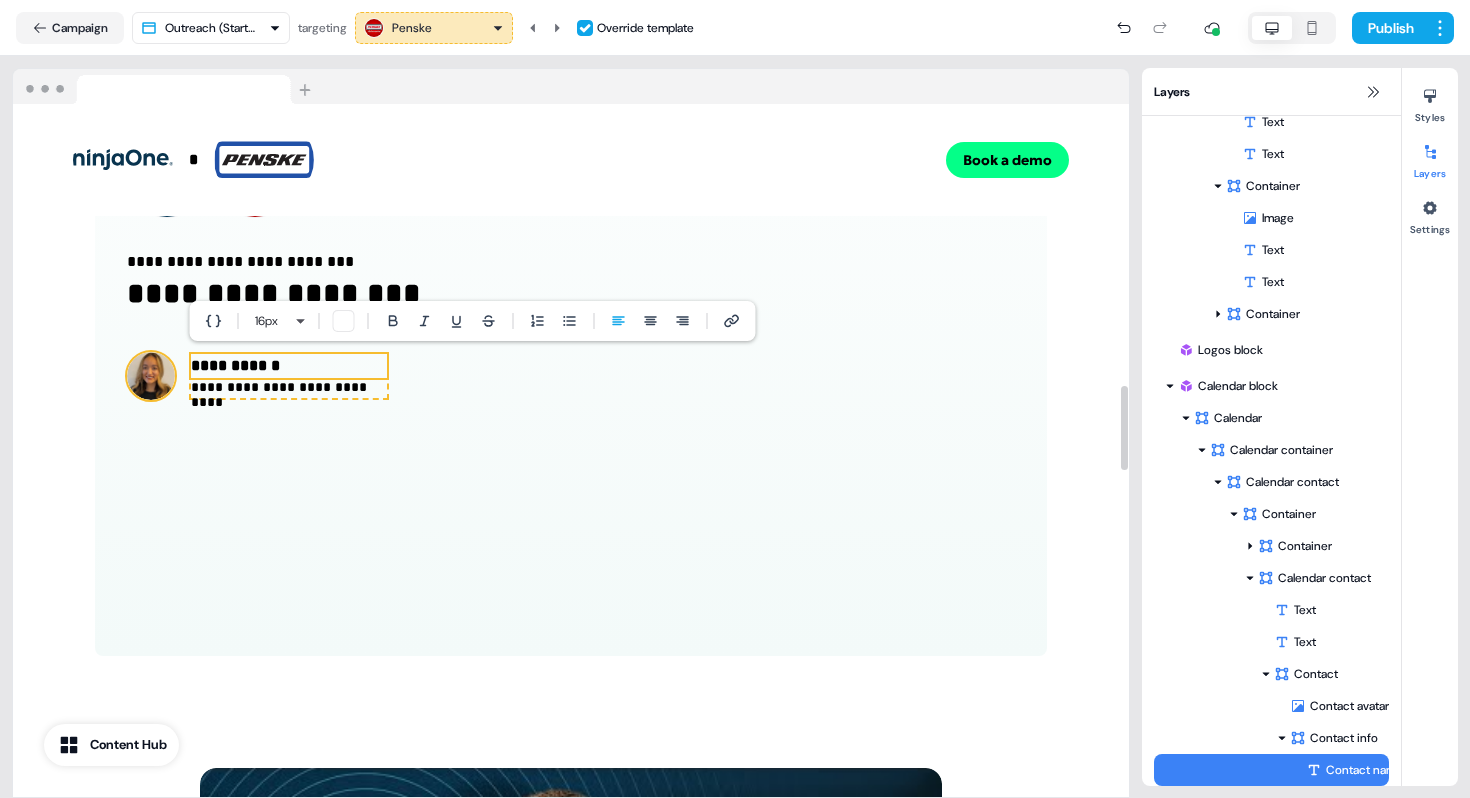 click at bounding box center (151, 376) 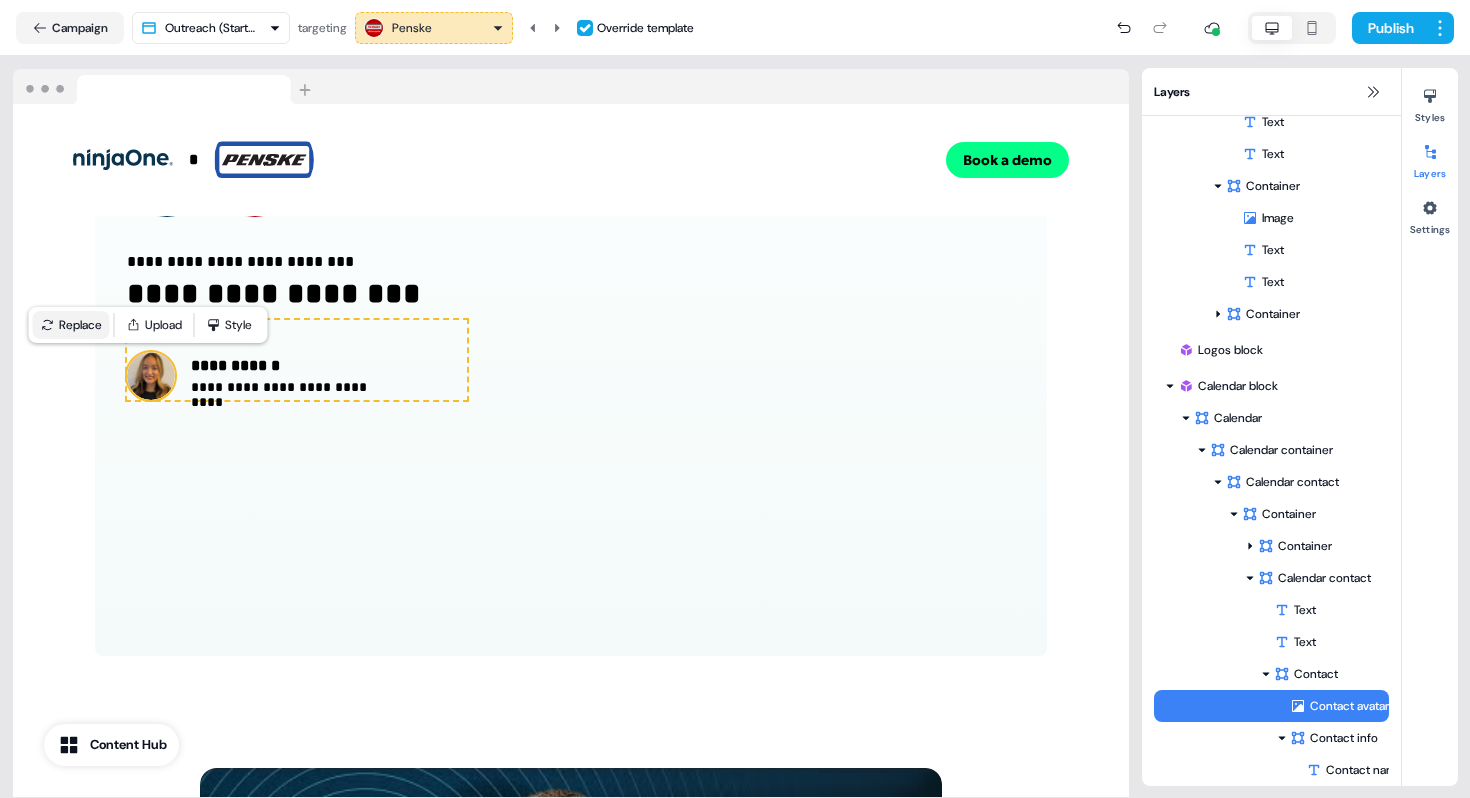 click on "Replace" at bounding box center (71, 325) 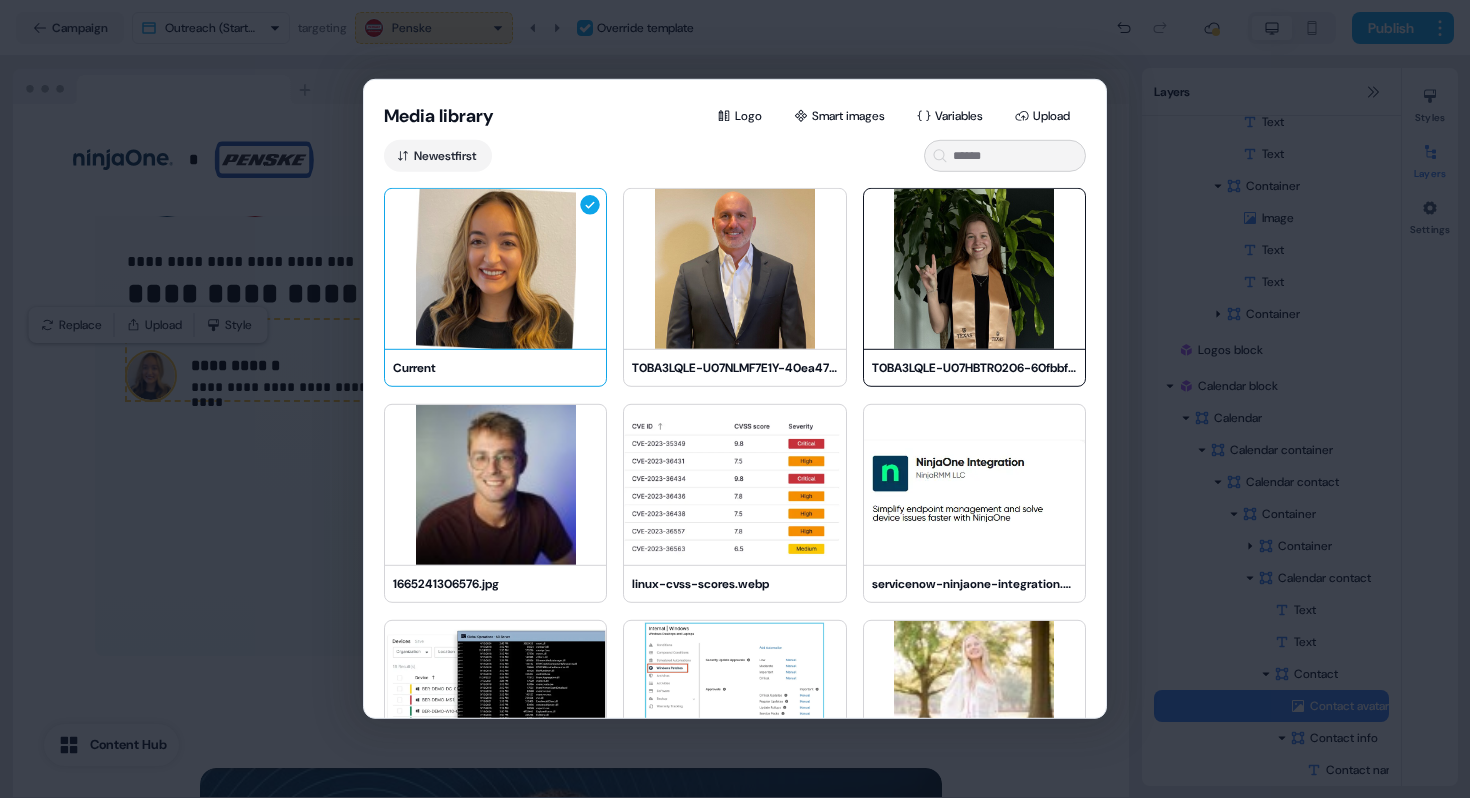 click at bounding box center [974, 269] 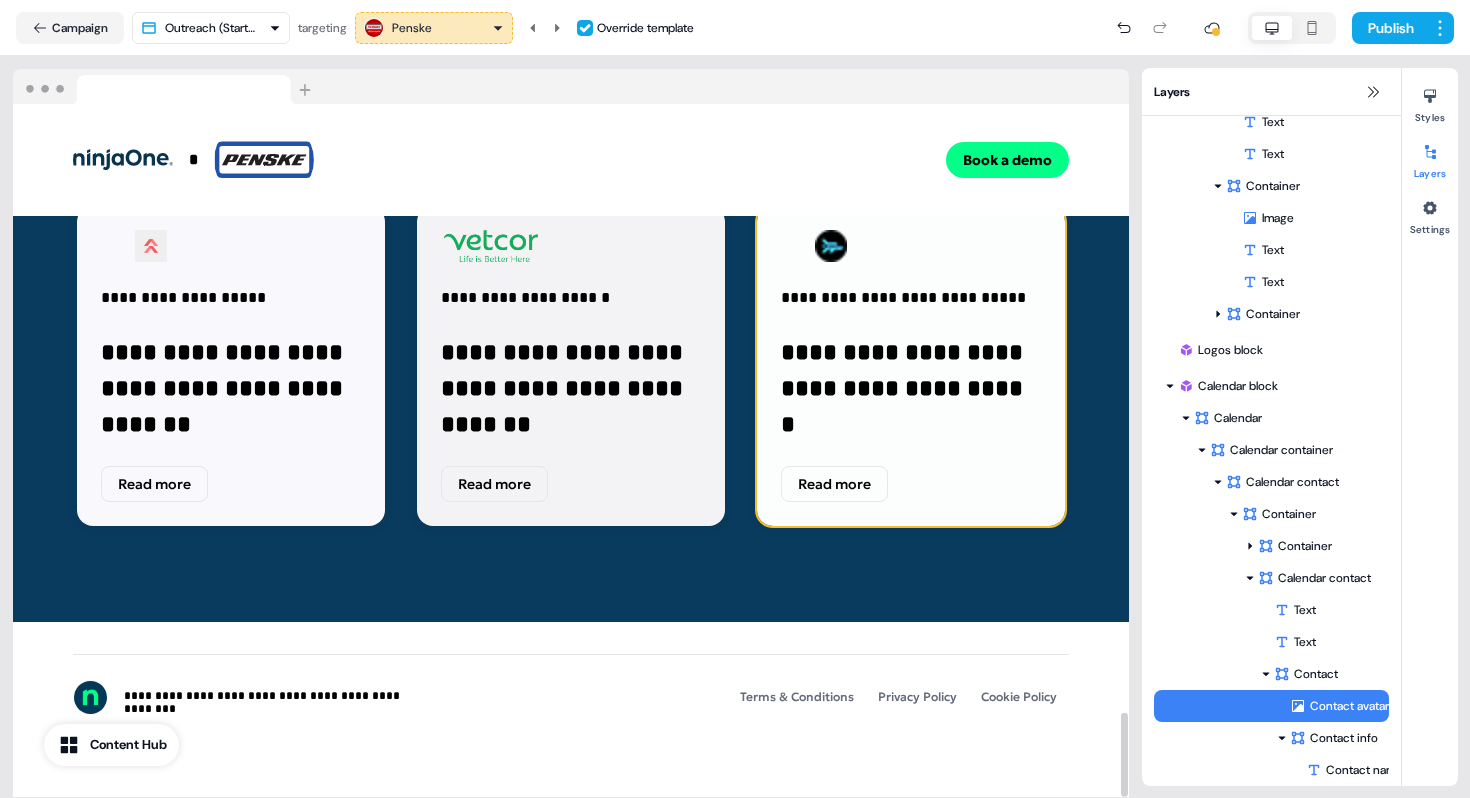 scroll, scrollTop: 5002, scrollLeft: 0, axis: vertical 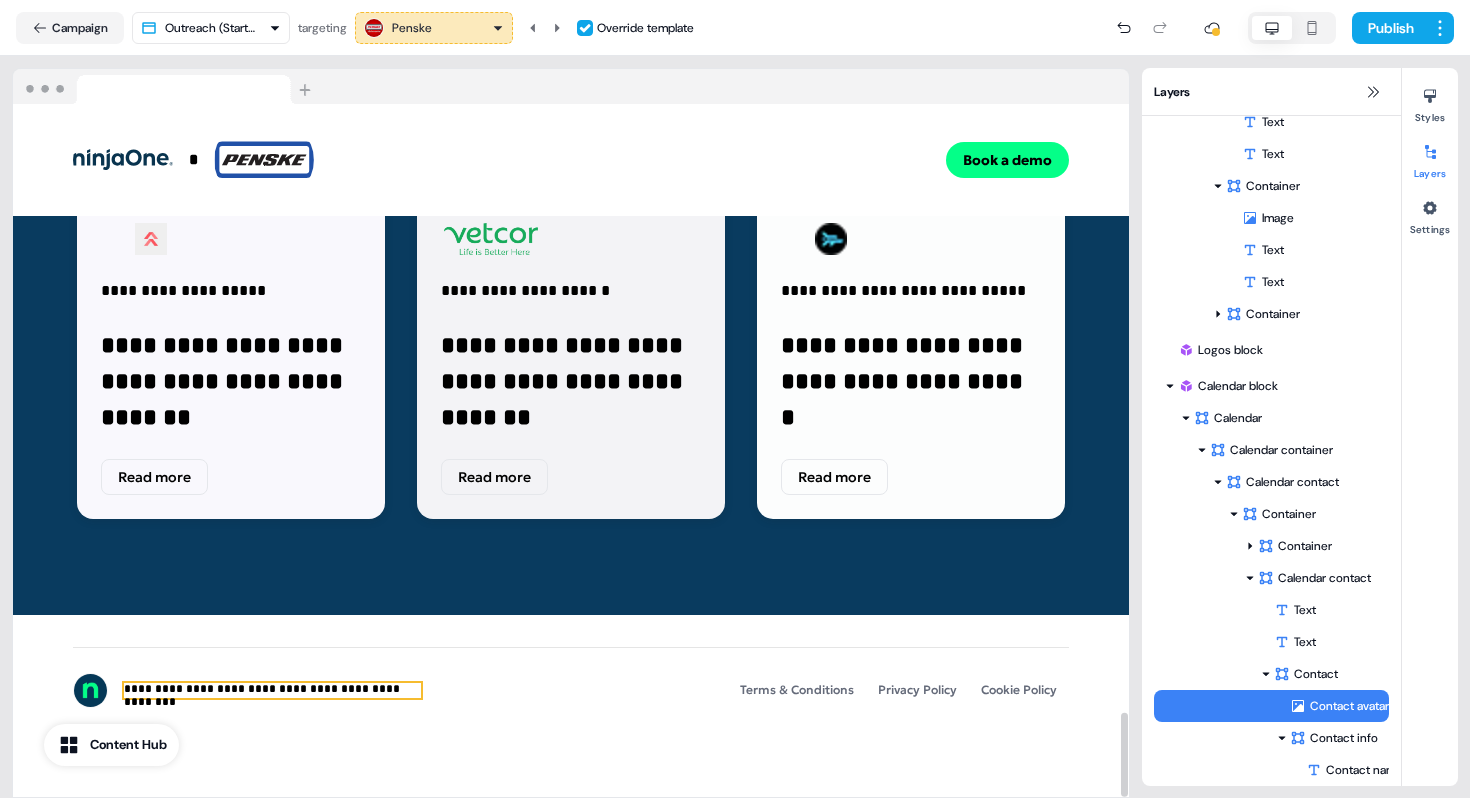click on "**********" at bounding box center (272, 690) 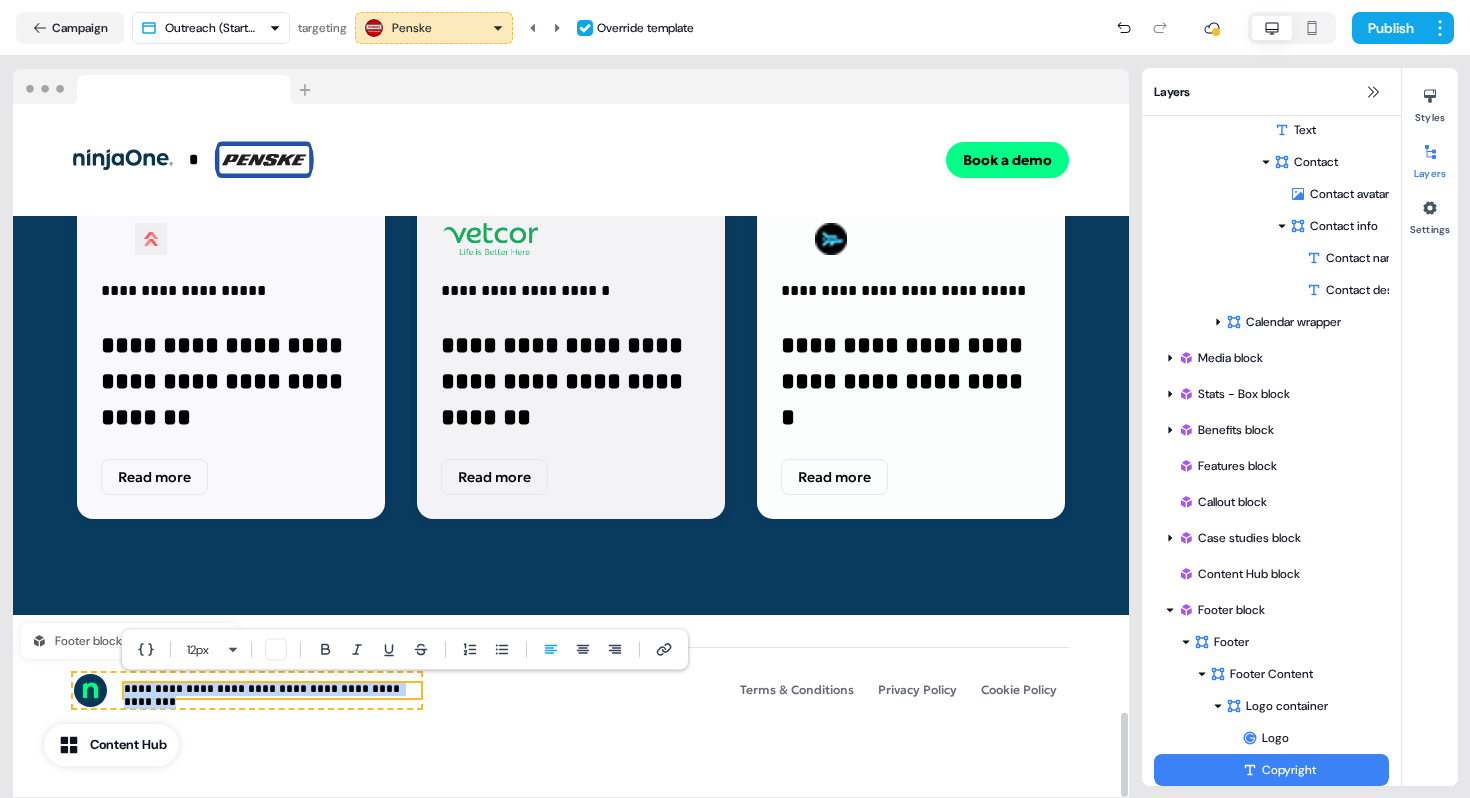 click on "**********" at bounding box center (272, 690) 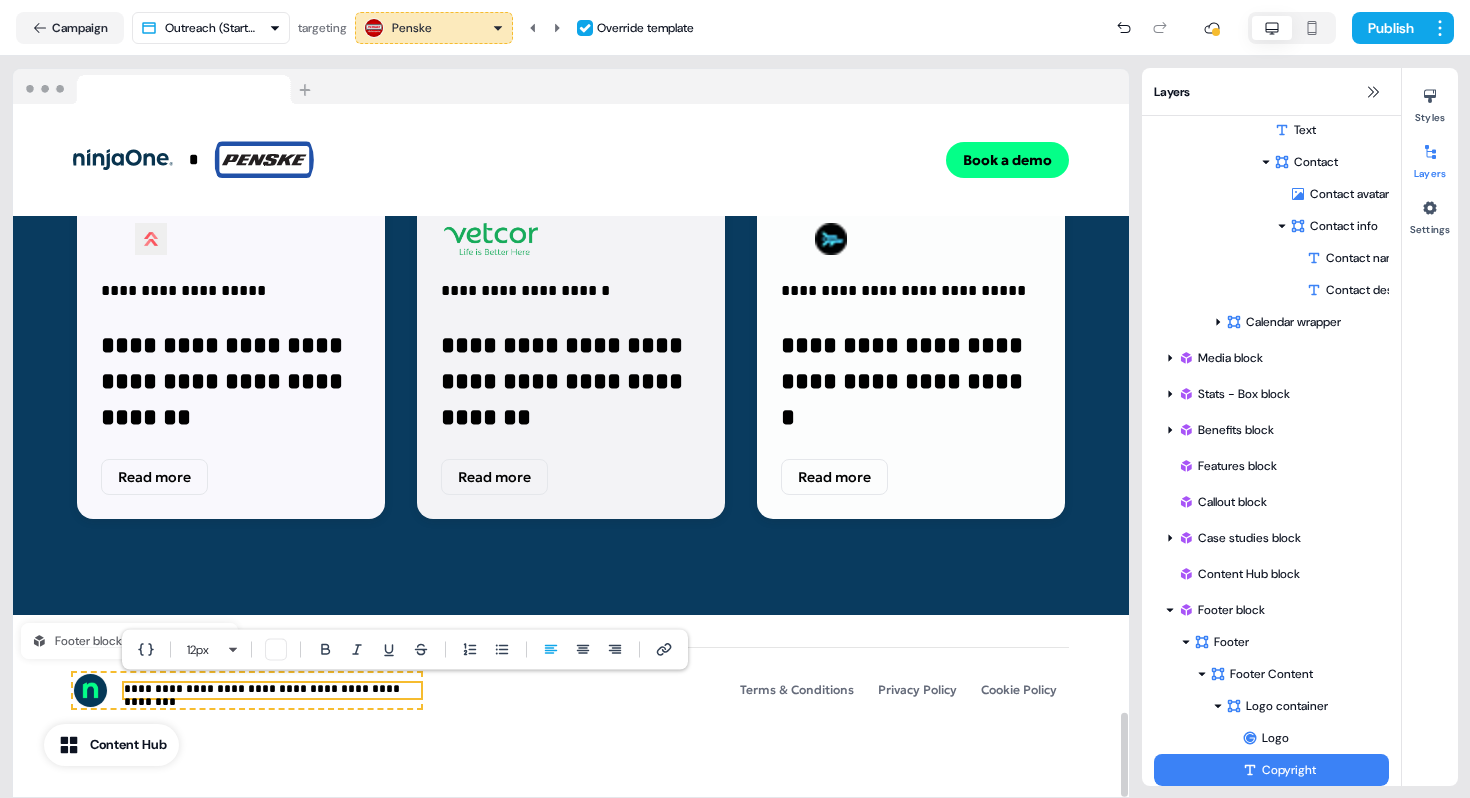 type 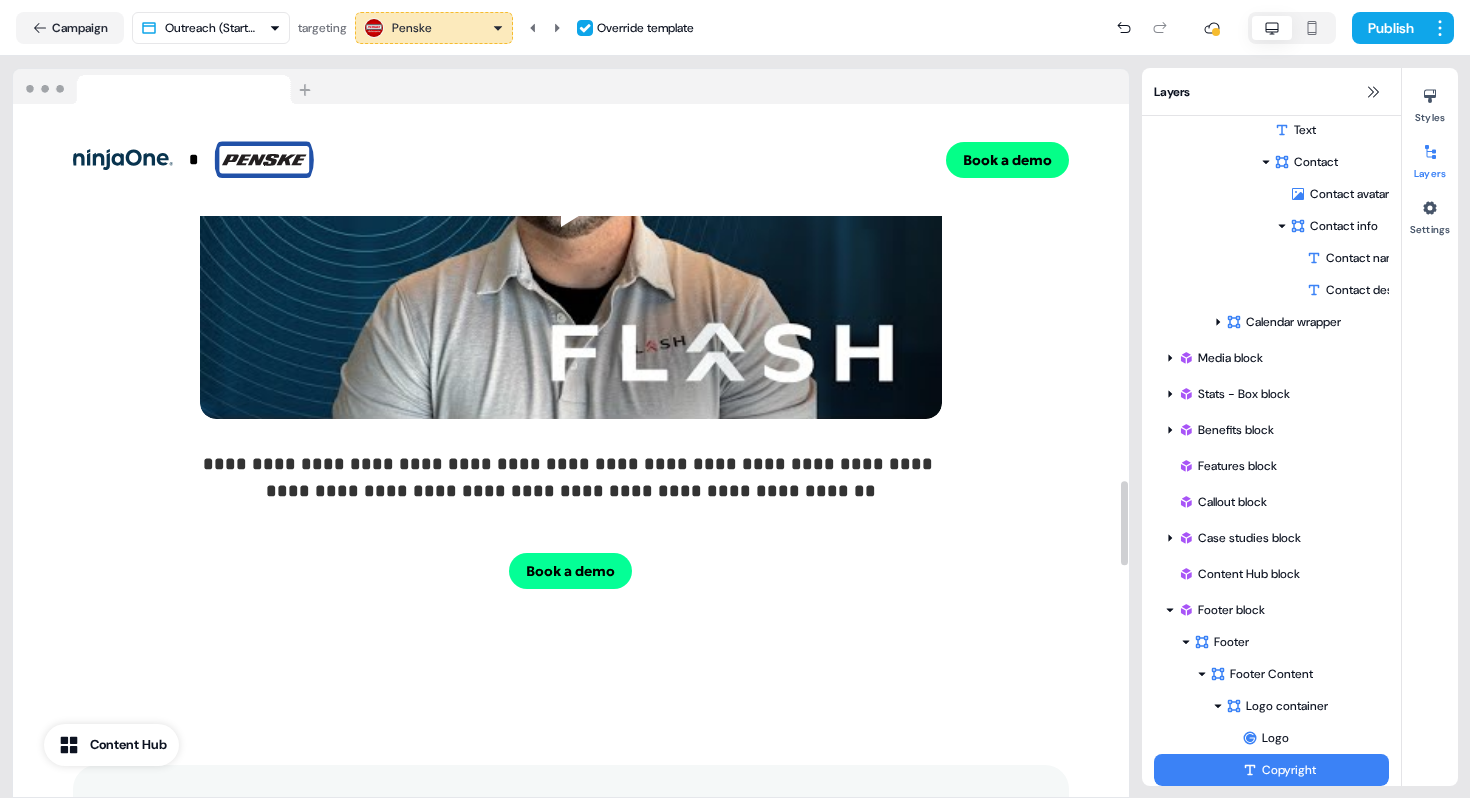scroll, scrollTop: 3100, scrollLeft: 0, axis: vertical 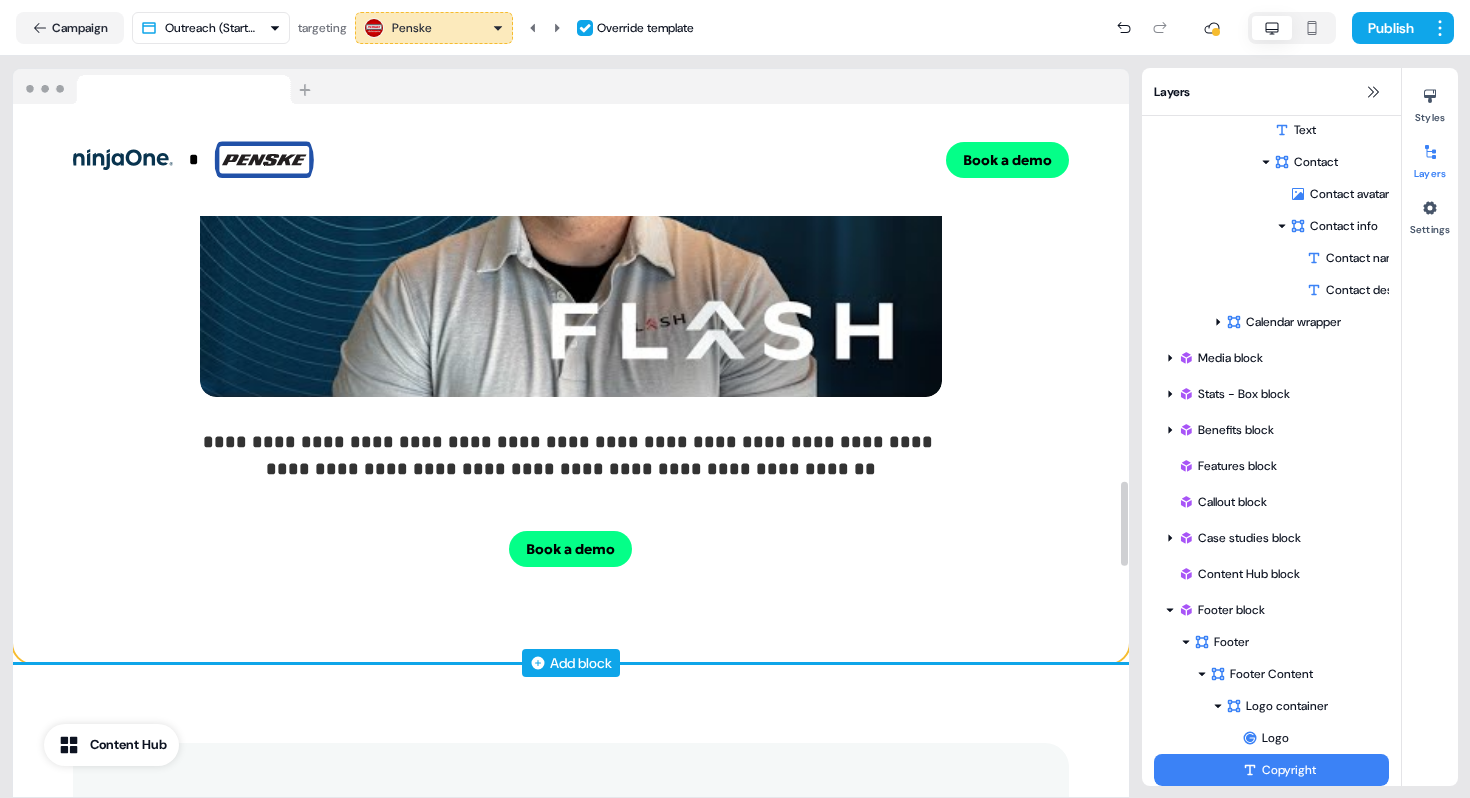 click on "Add block" at bounding box center (571, 663) 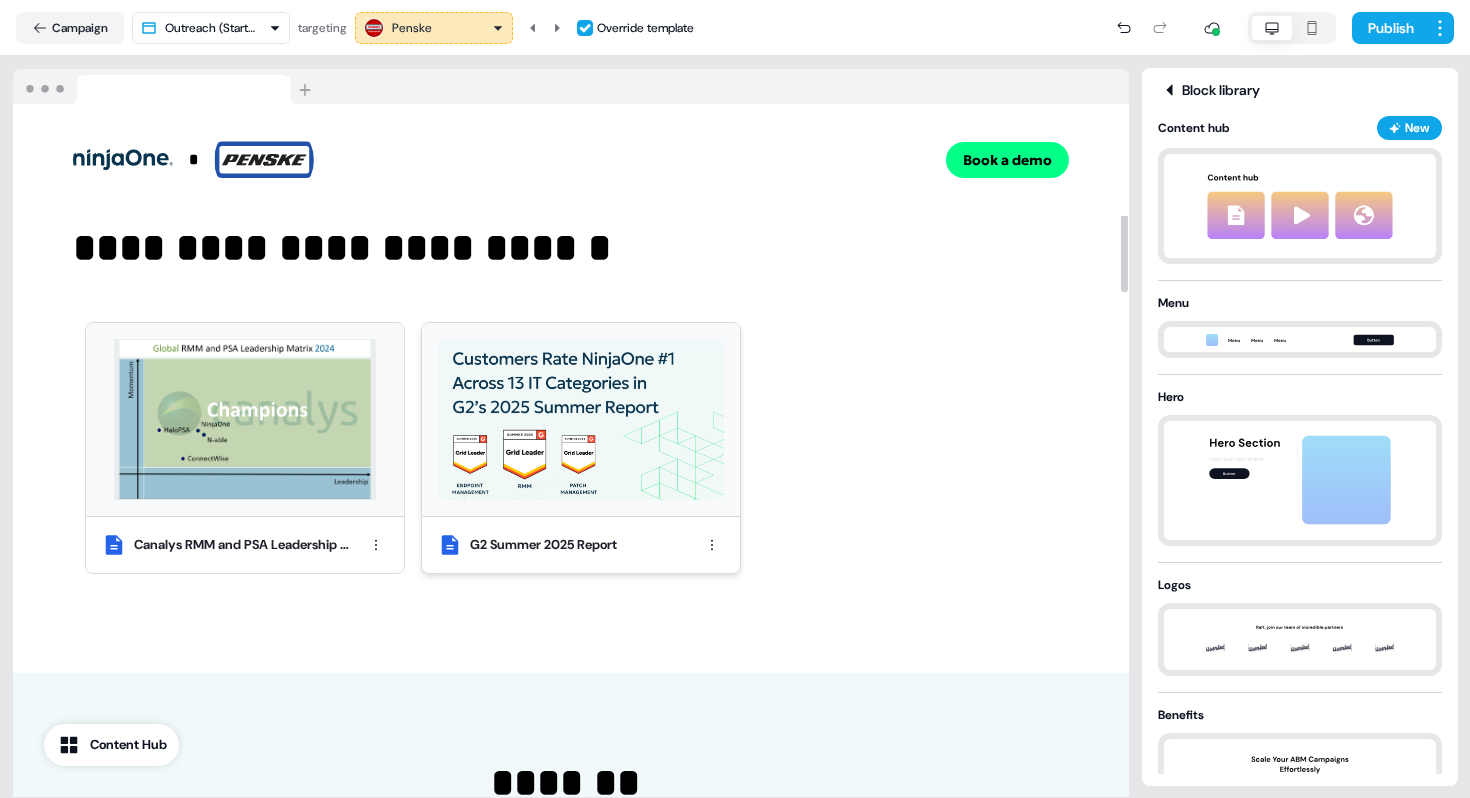 scroll, scrollTop: 886, scrollLeft: 0, axis: vertical 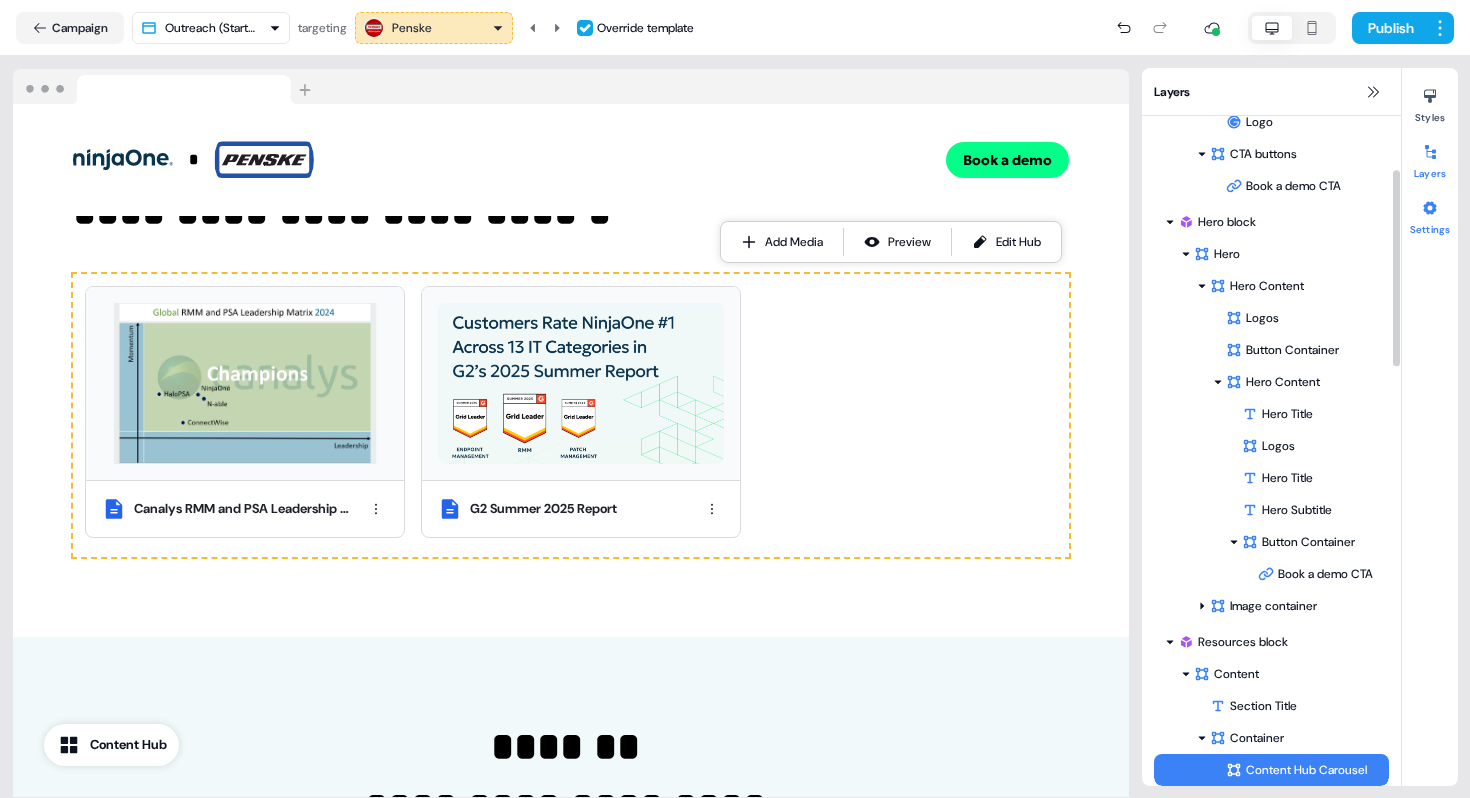 click at bounding box center (1430, 208) 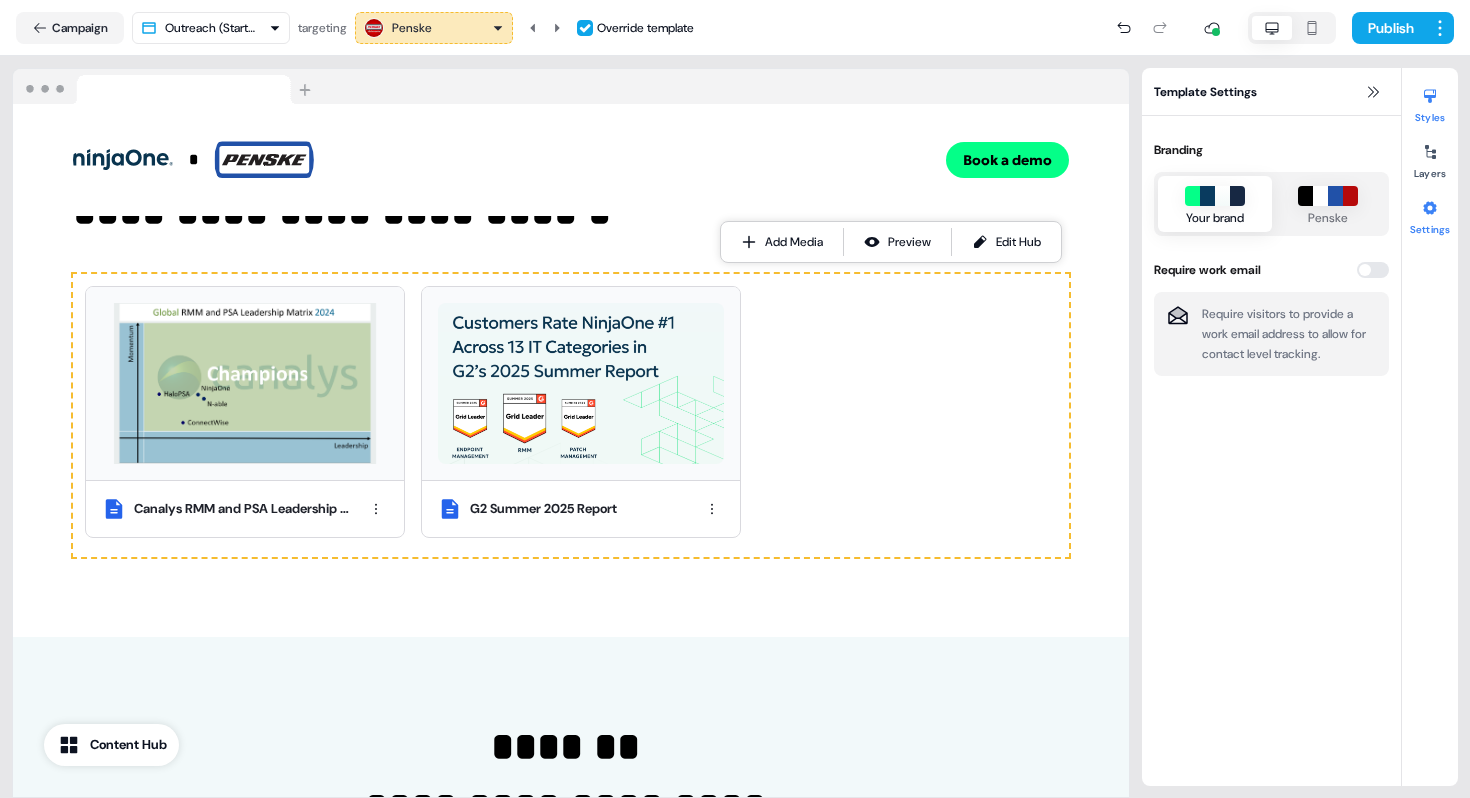 click on "Styles" at bounding box center (1430, 102) 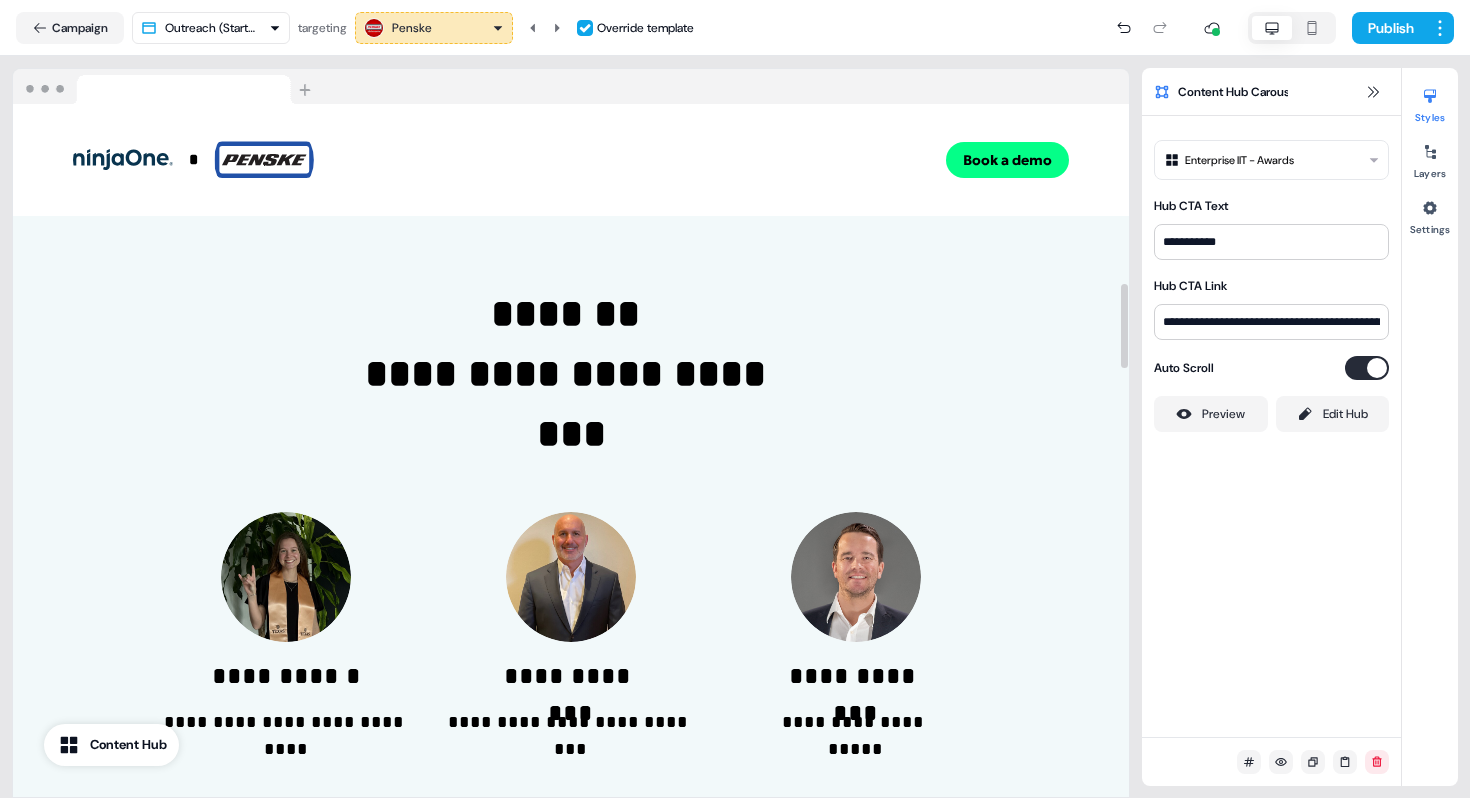scroll, scrollTop: 1473, scrollLeft: 0, axis: vertical 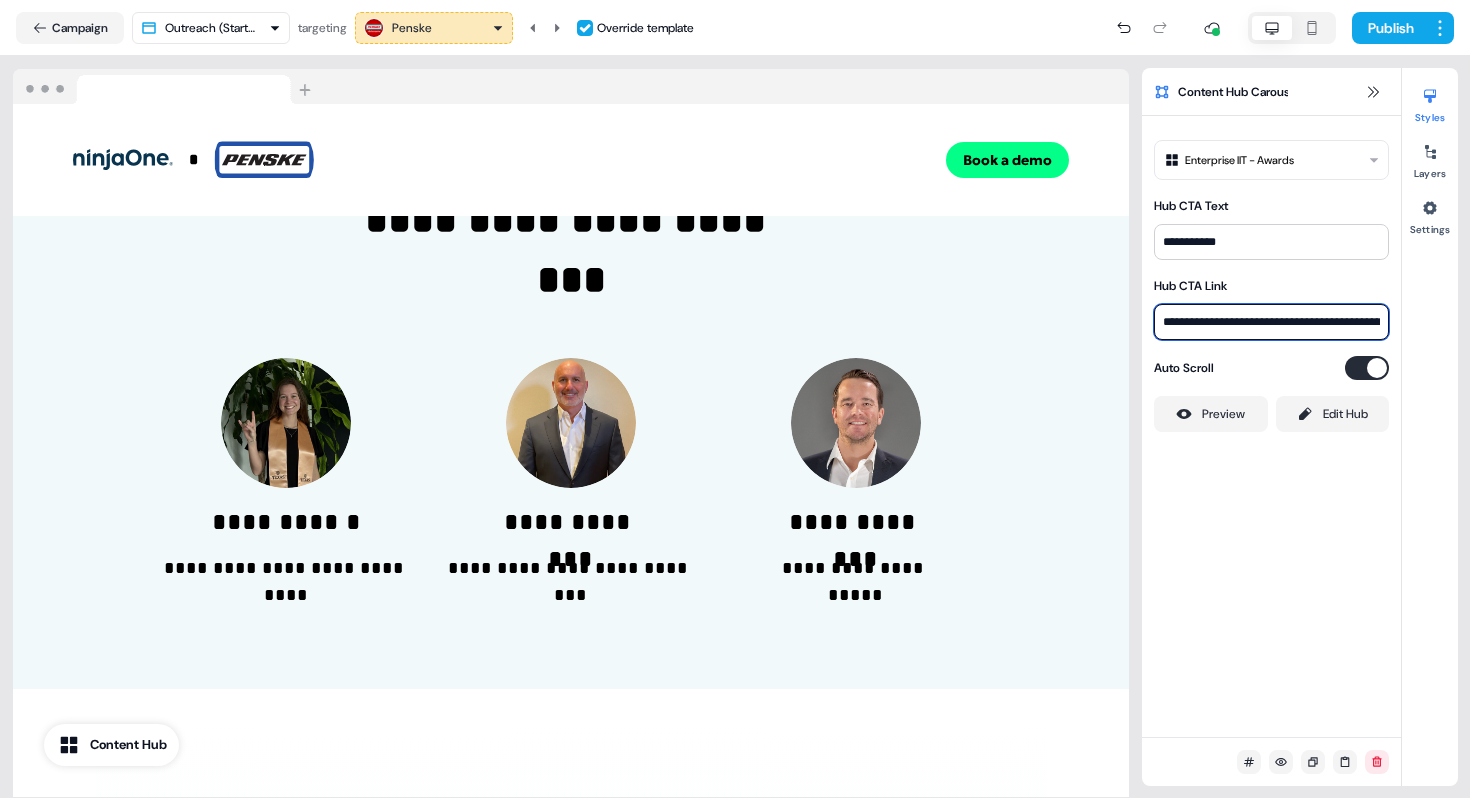 click on "**********" at bounding box center [1271, 322] 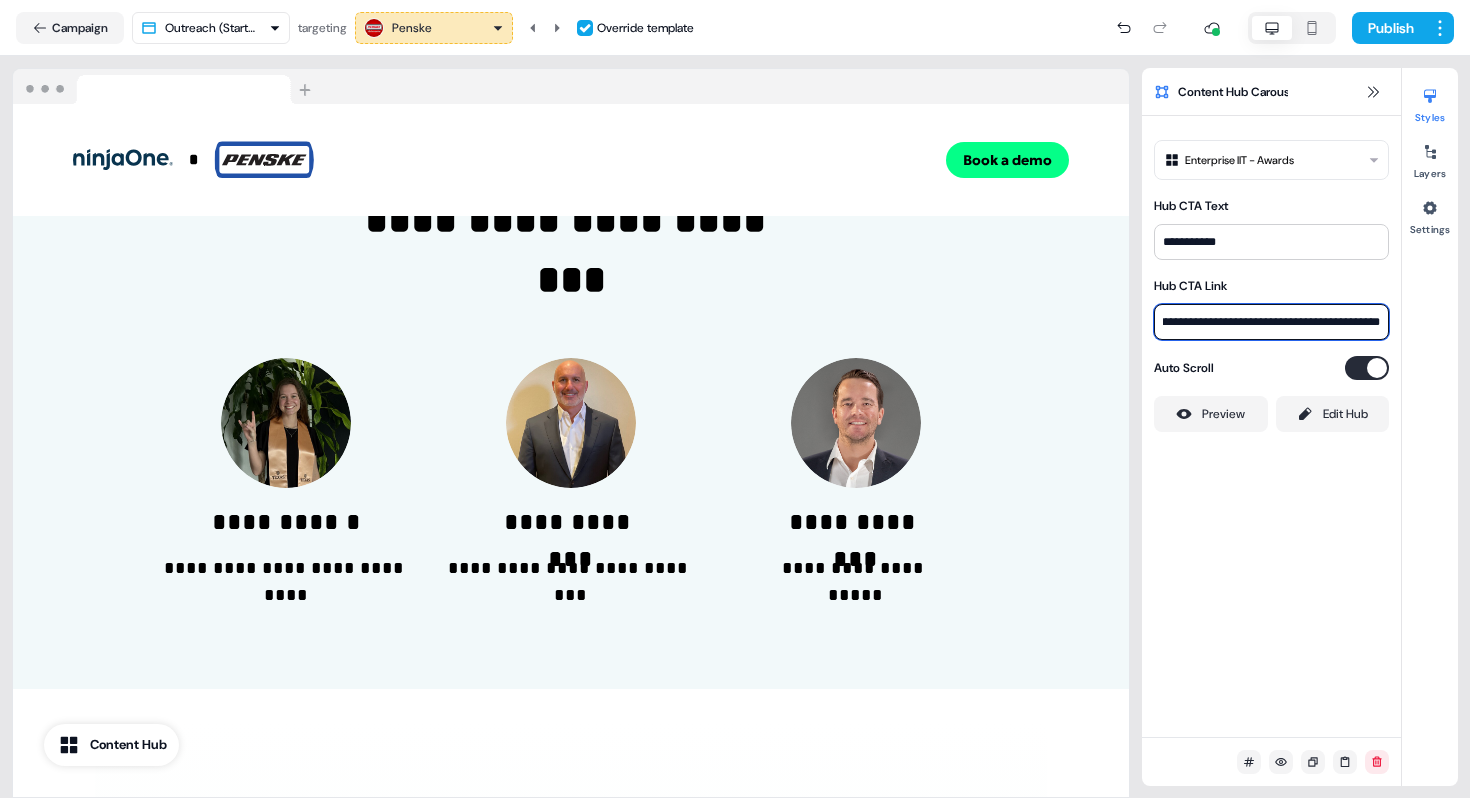 drag, startPoint x: 1246, startPoint y: 321, endPoint x: 1392, endPoint y: 309, distance: 146.49232 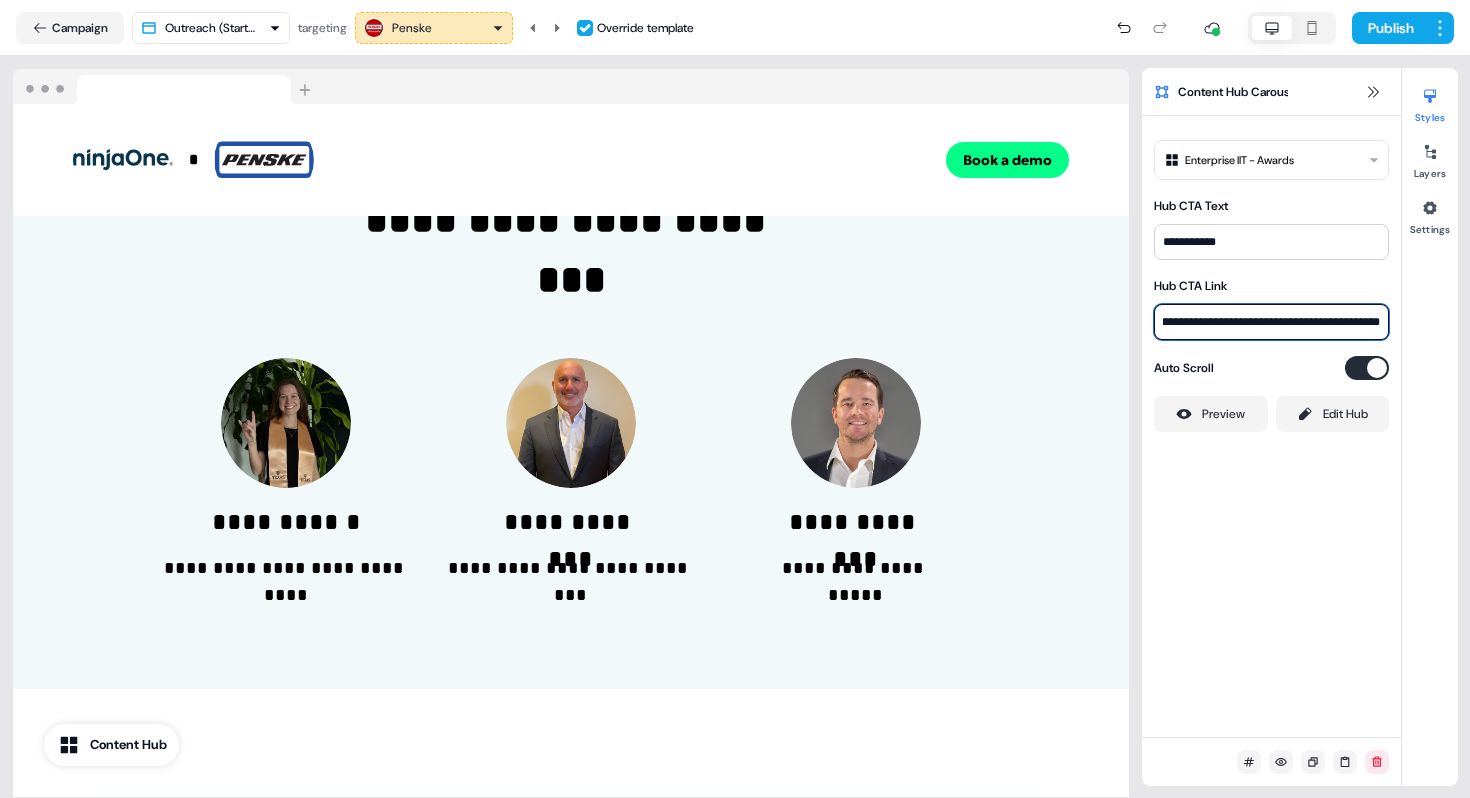 drag, startPoint x: 1283, startPoint y: 326, endPoint x: 1393, endPoint y: 324, distance: 110.01818 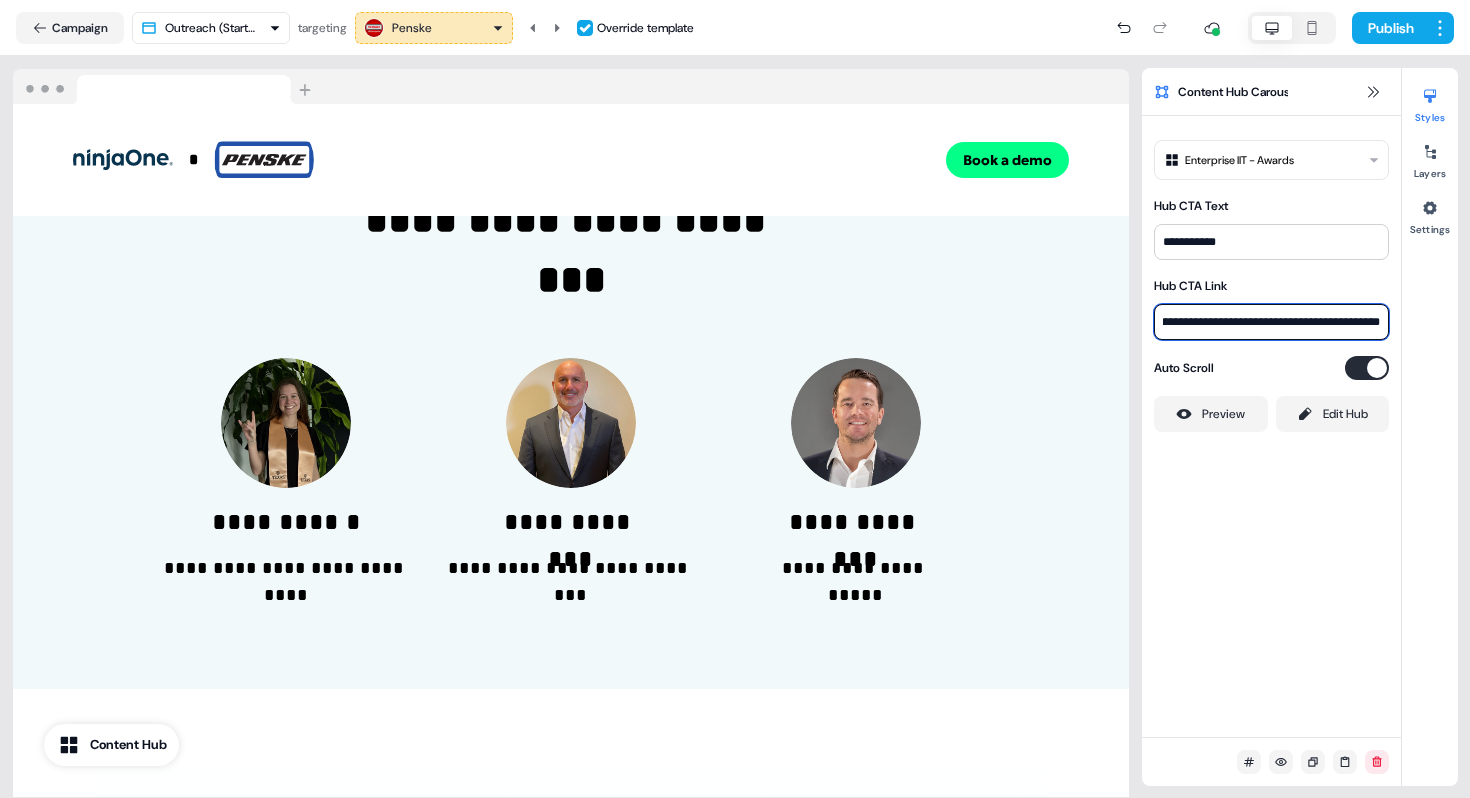 click on "**********" at bounding box center [1271, 286] 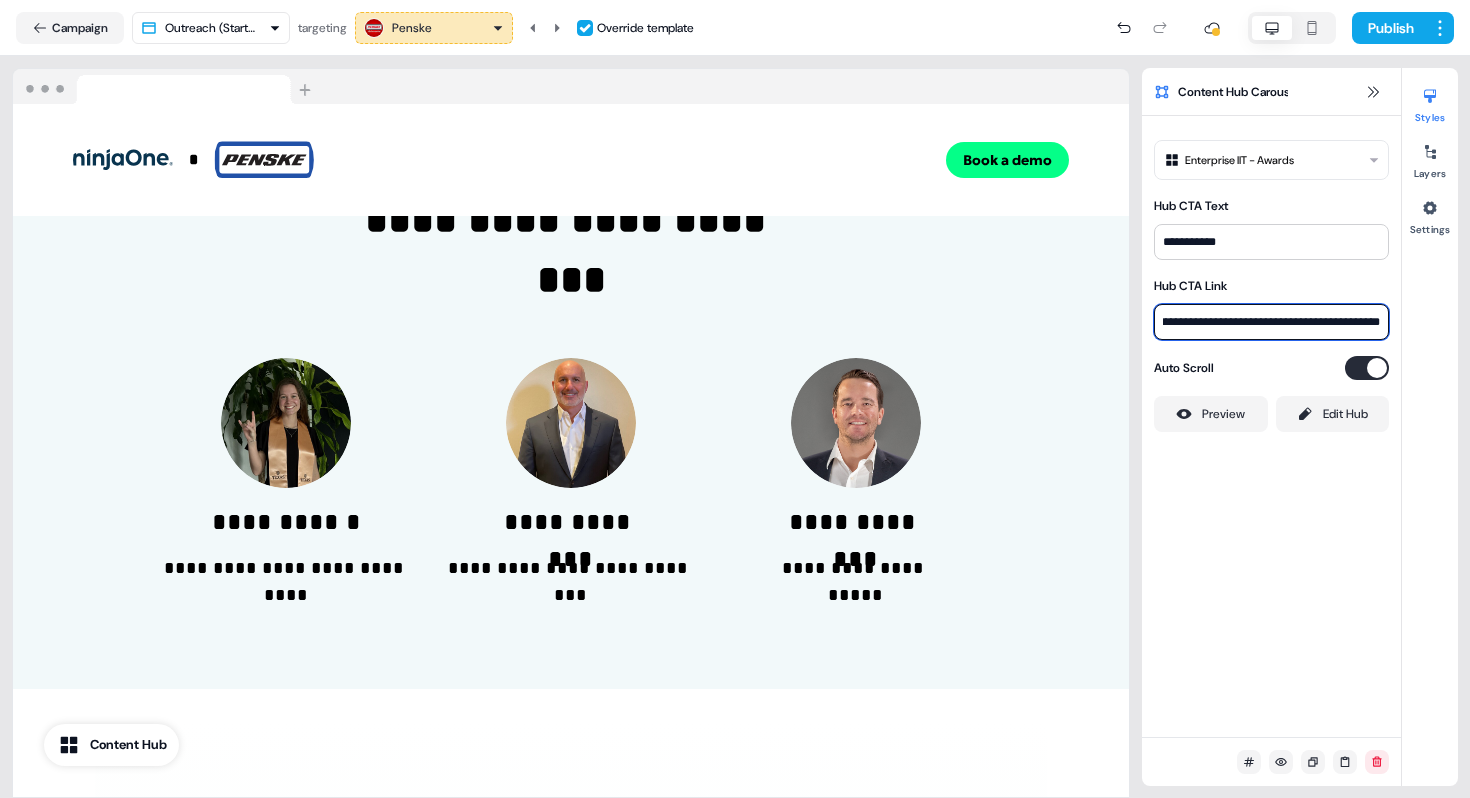 type on "**********" 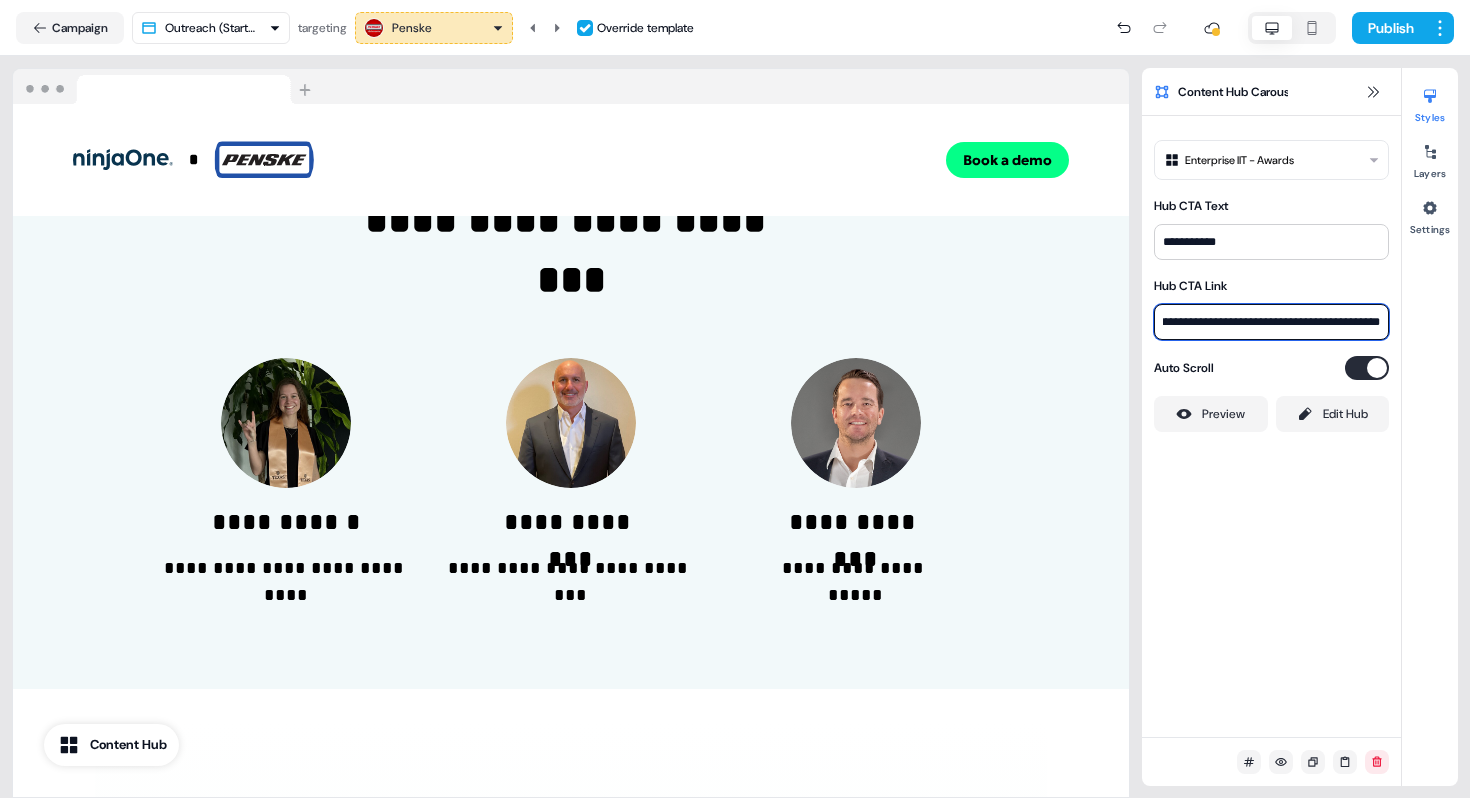 scroll, scrollTop: 0, scrollLeft: 84, axis: horizontal 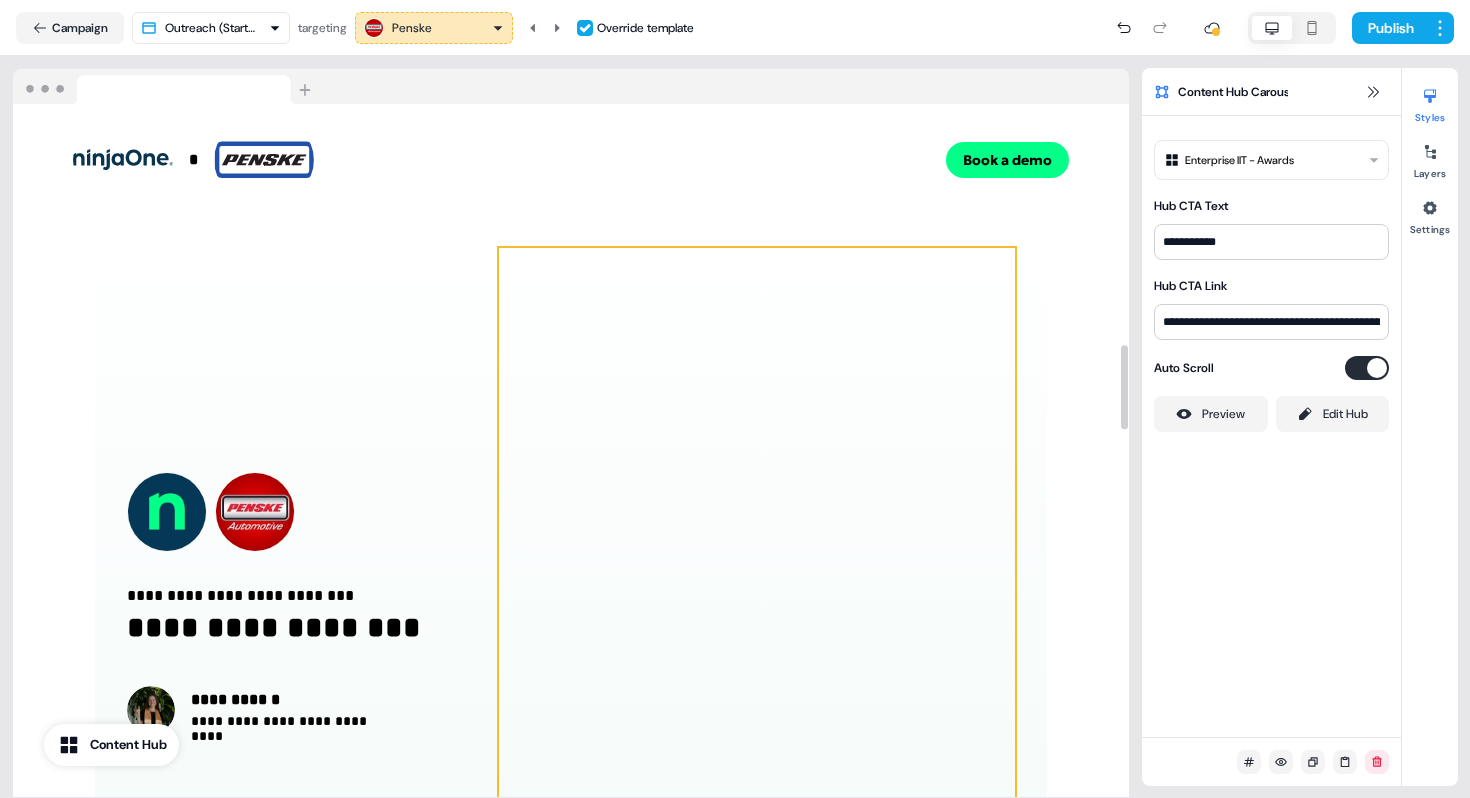 click at bounding box center [757, 603] 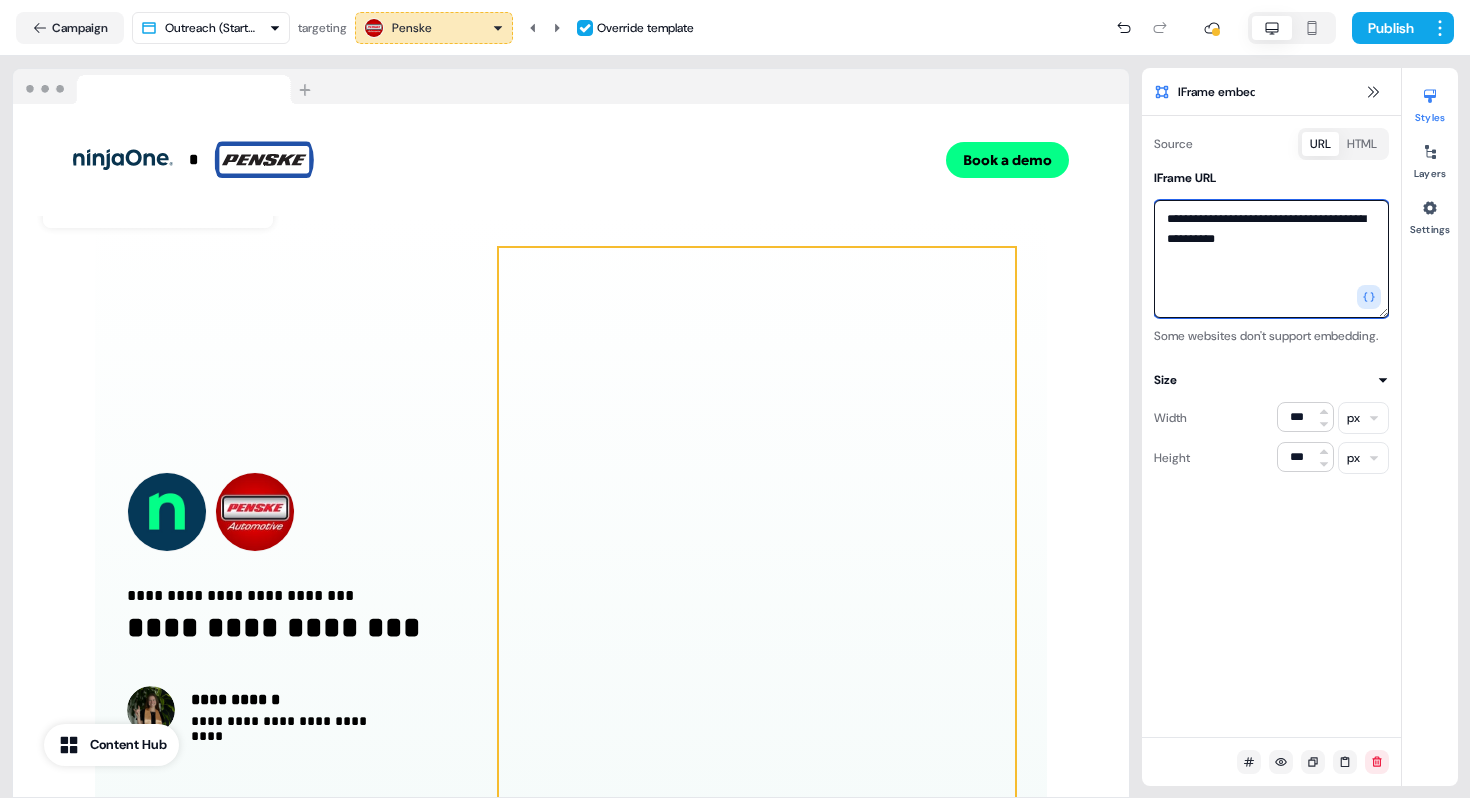 drag, startPoint x: 1267, startPoint y: 237, endPoint x: 1185, endPoint y: 243, distance: 82.219215 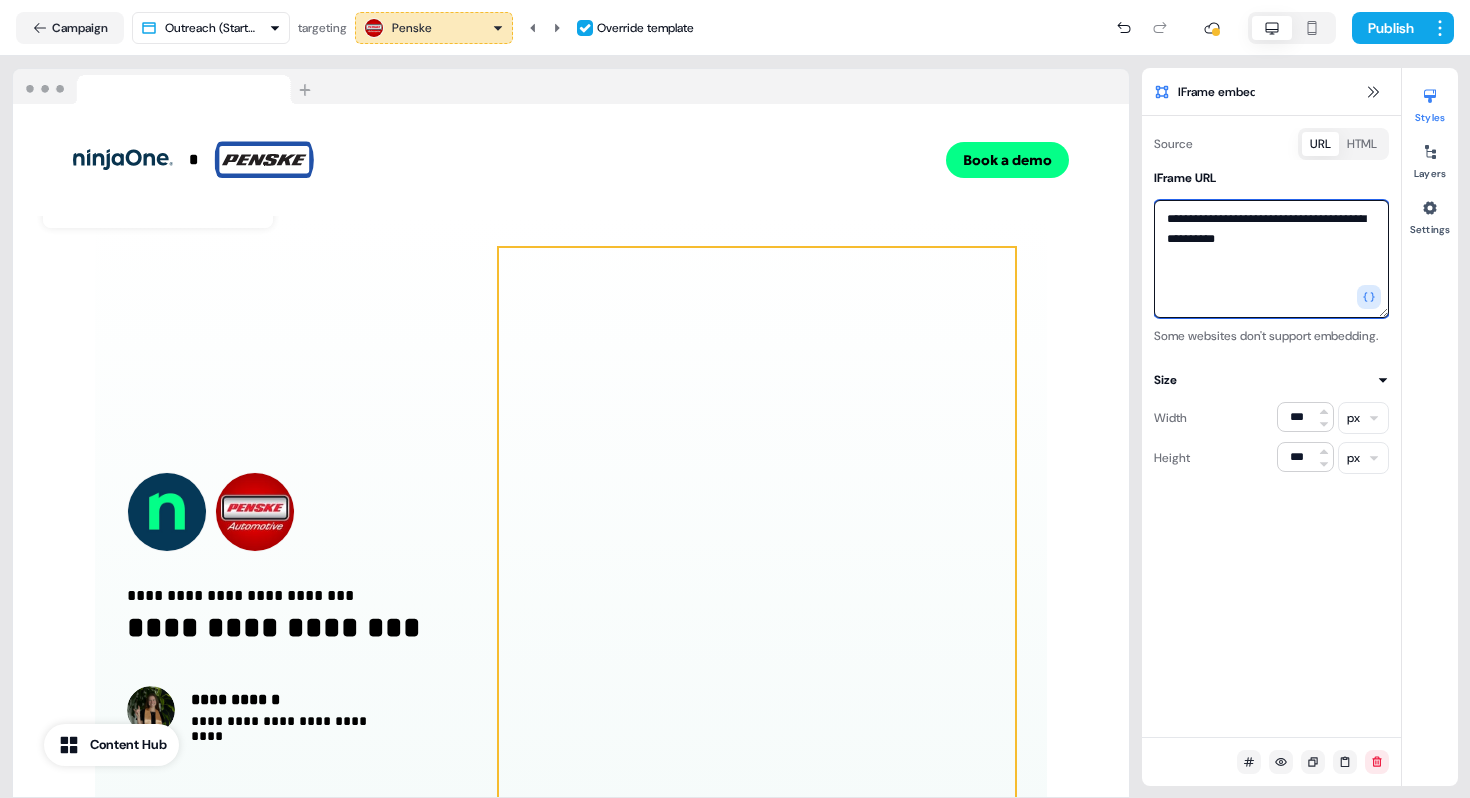 click on "**********" at bounding box center [1271, 259] 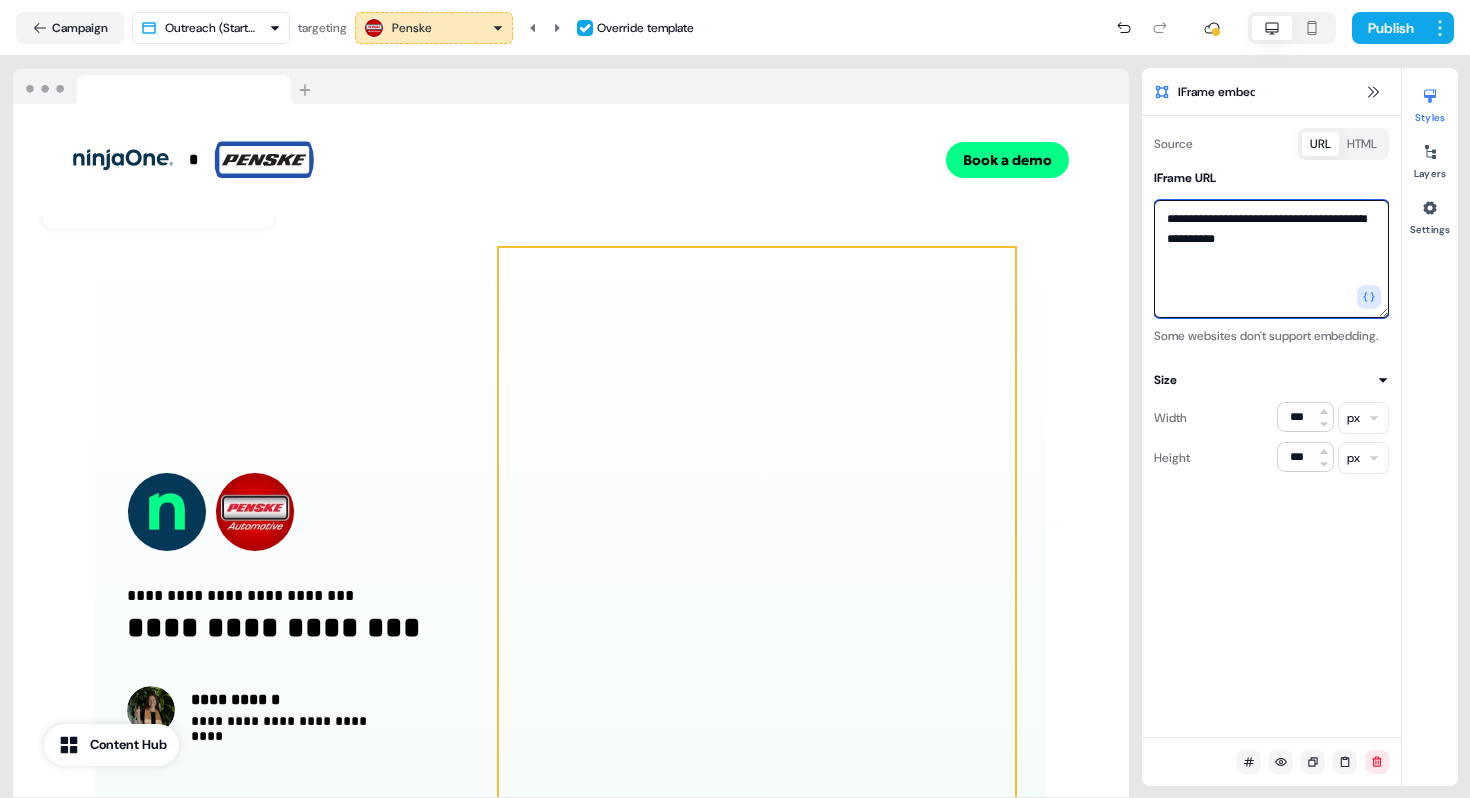 type on "**********" 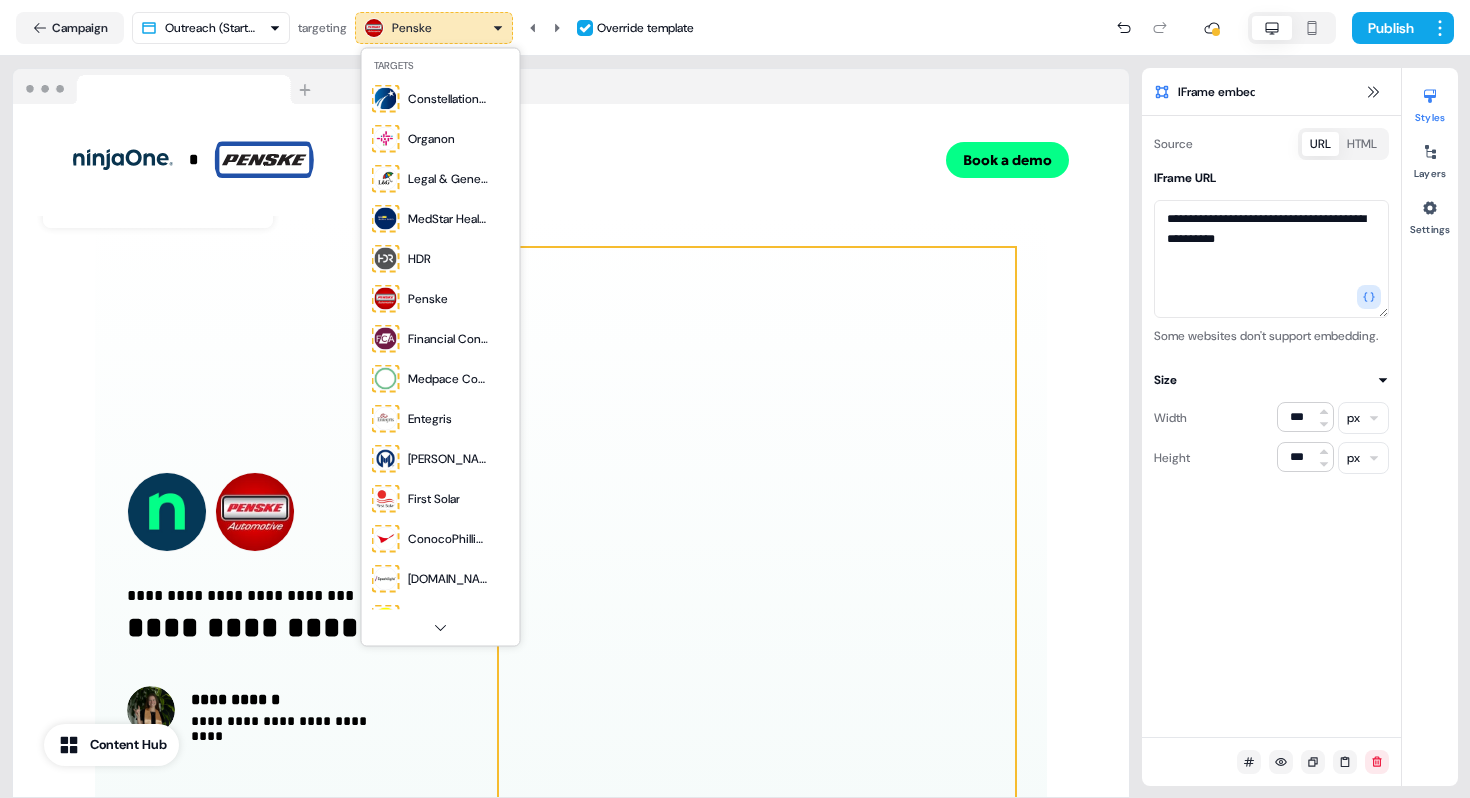 click on "**********" at bounding box center [735, 399] 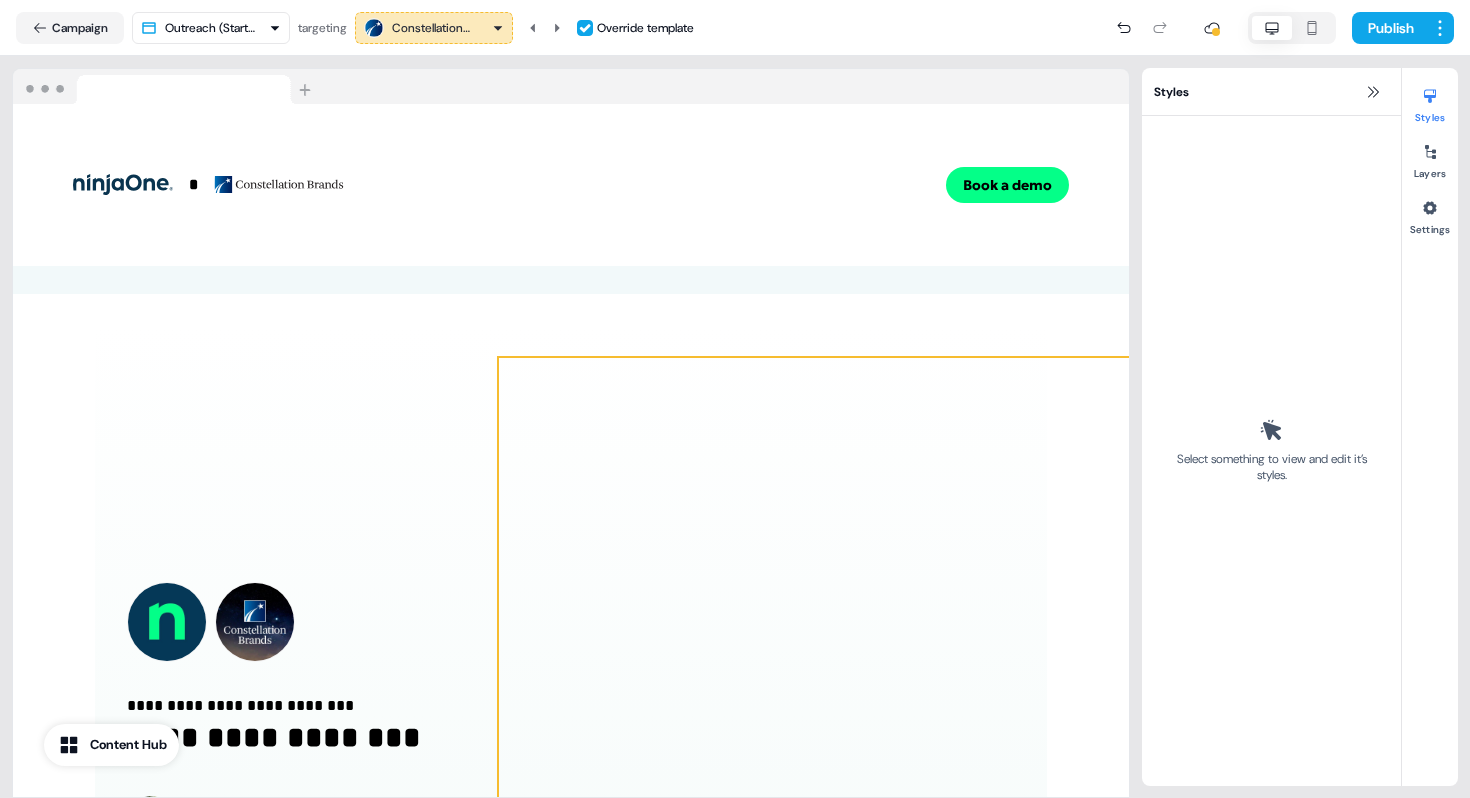 scroll, scrollTop: 2088, scrollLeft: 0, axis: vertical 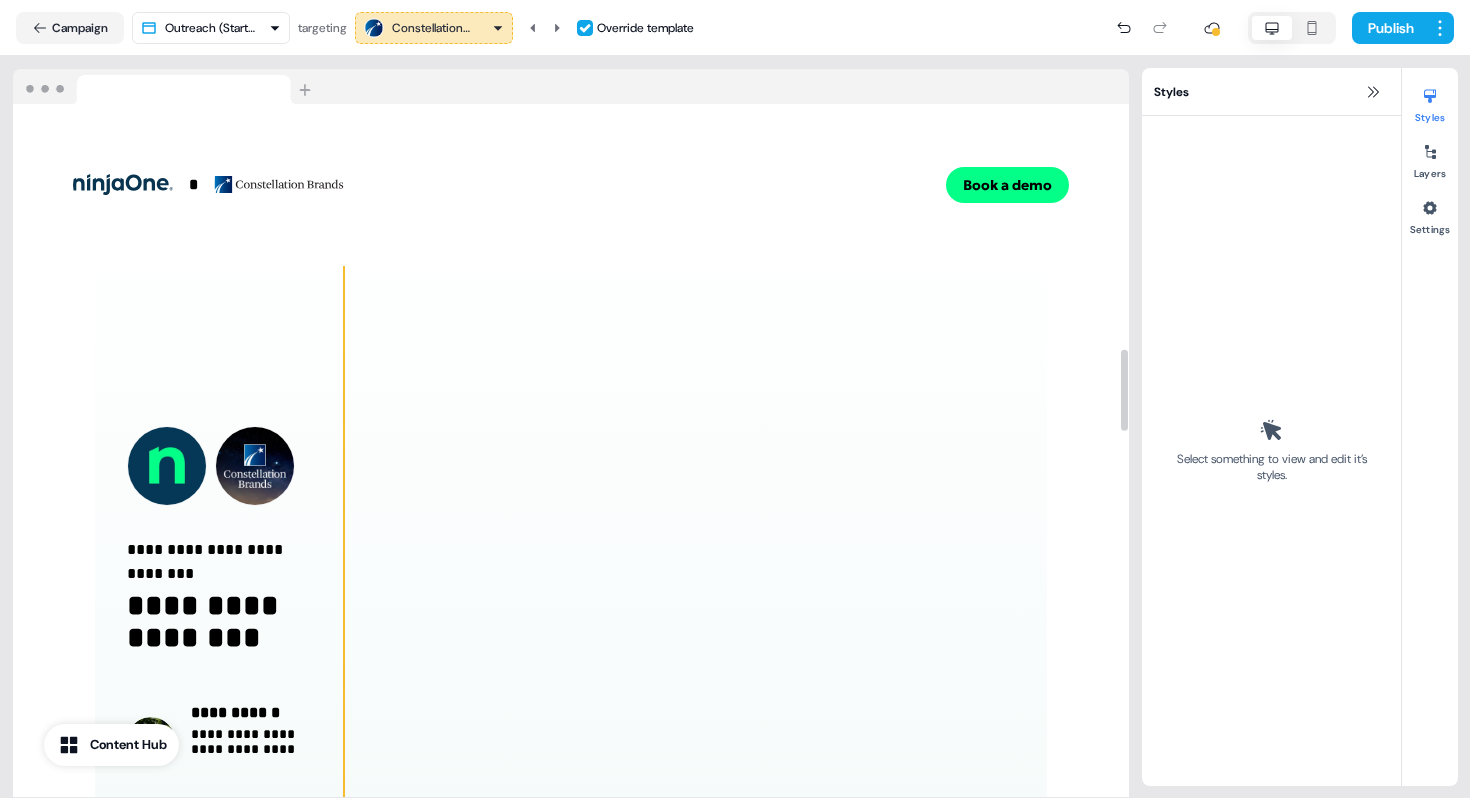 click at bounding box center (745, 603) 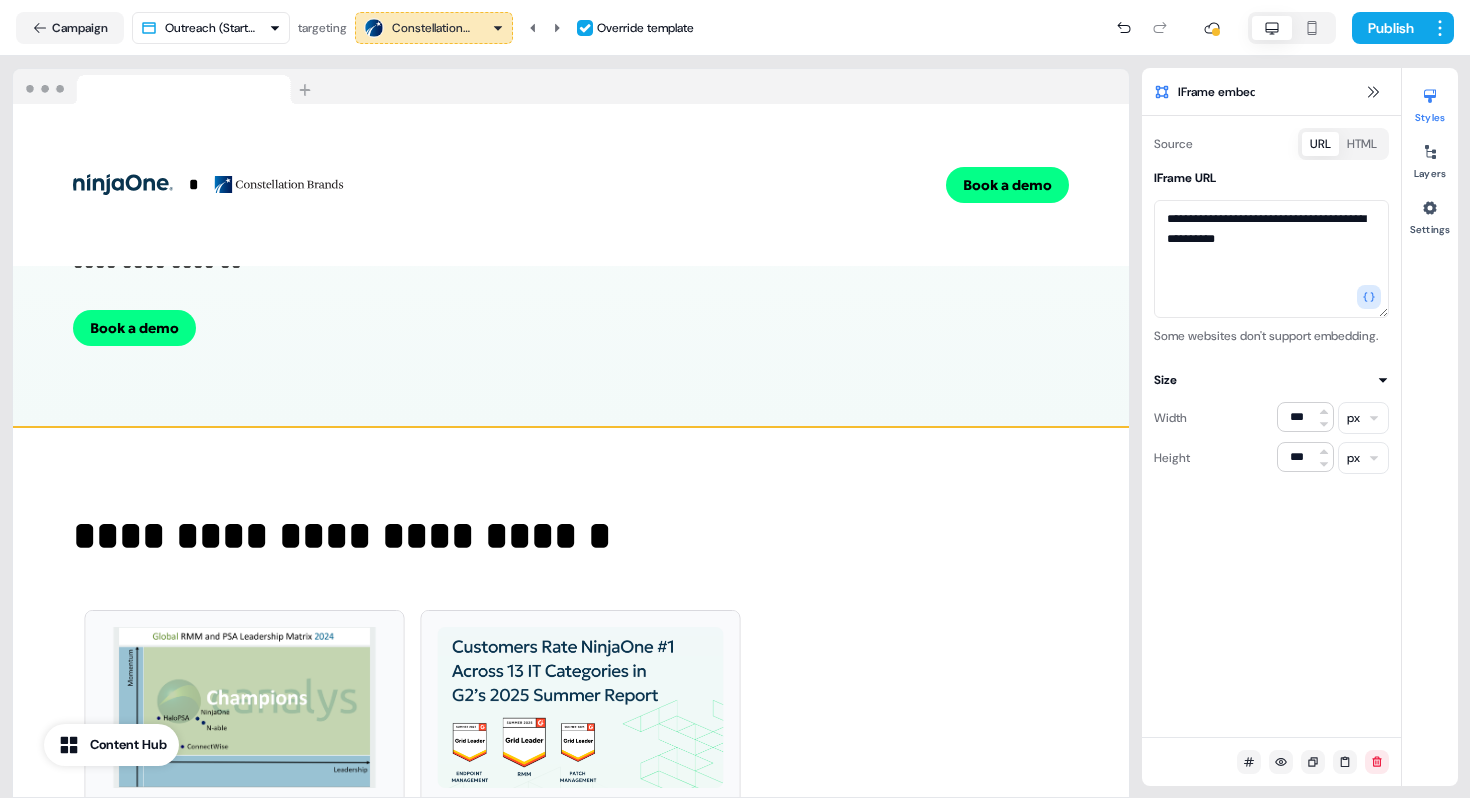 scroll, scrollTop: 639, scrollLeft: 0, axis: vertical 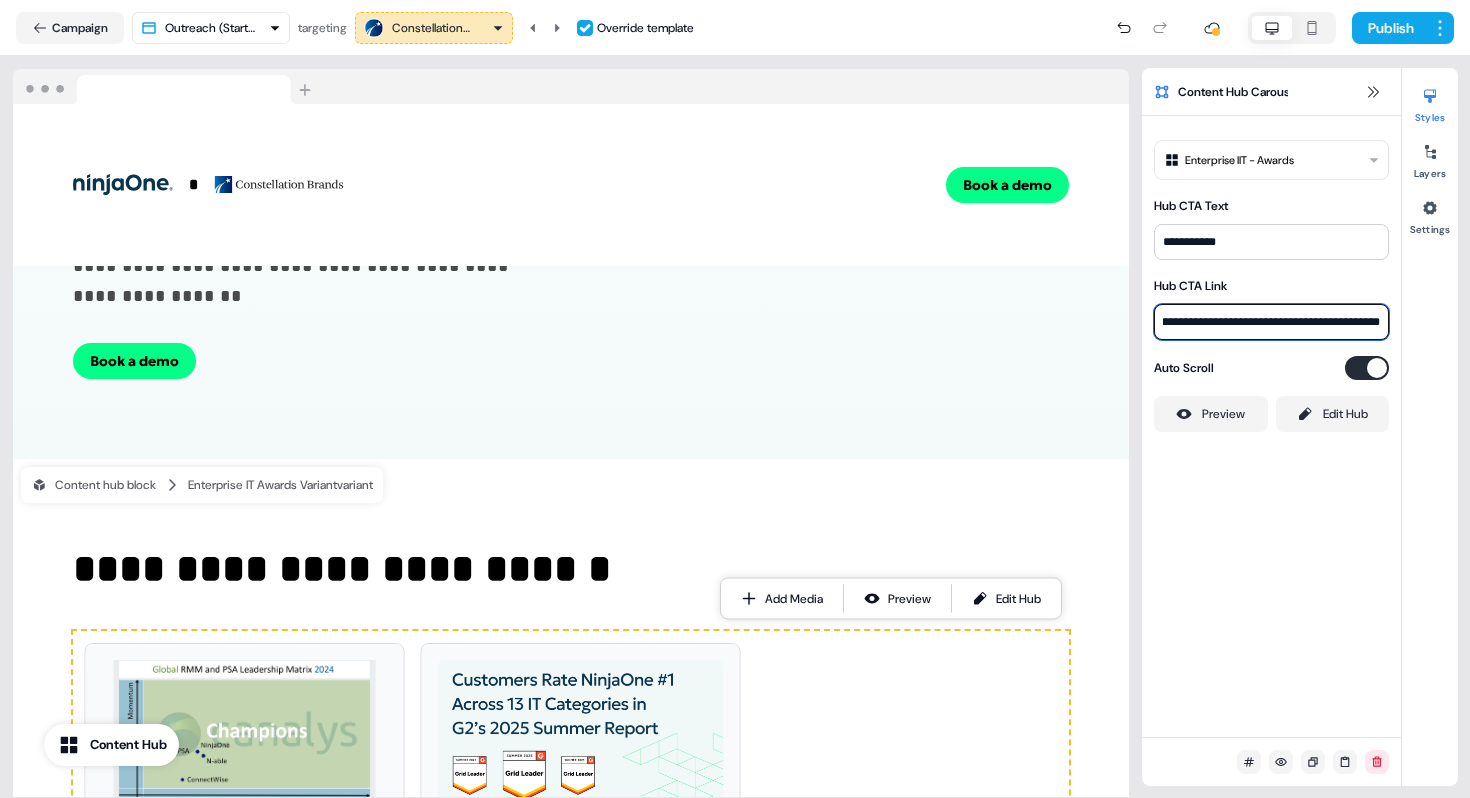 drag, startPoint x: 1273, startPoint y: 325, endPoint x: 1410, endPoint y: 306, distance: 138.31125 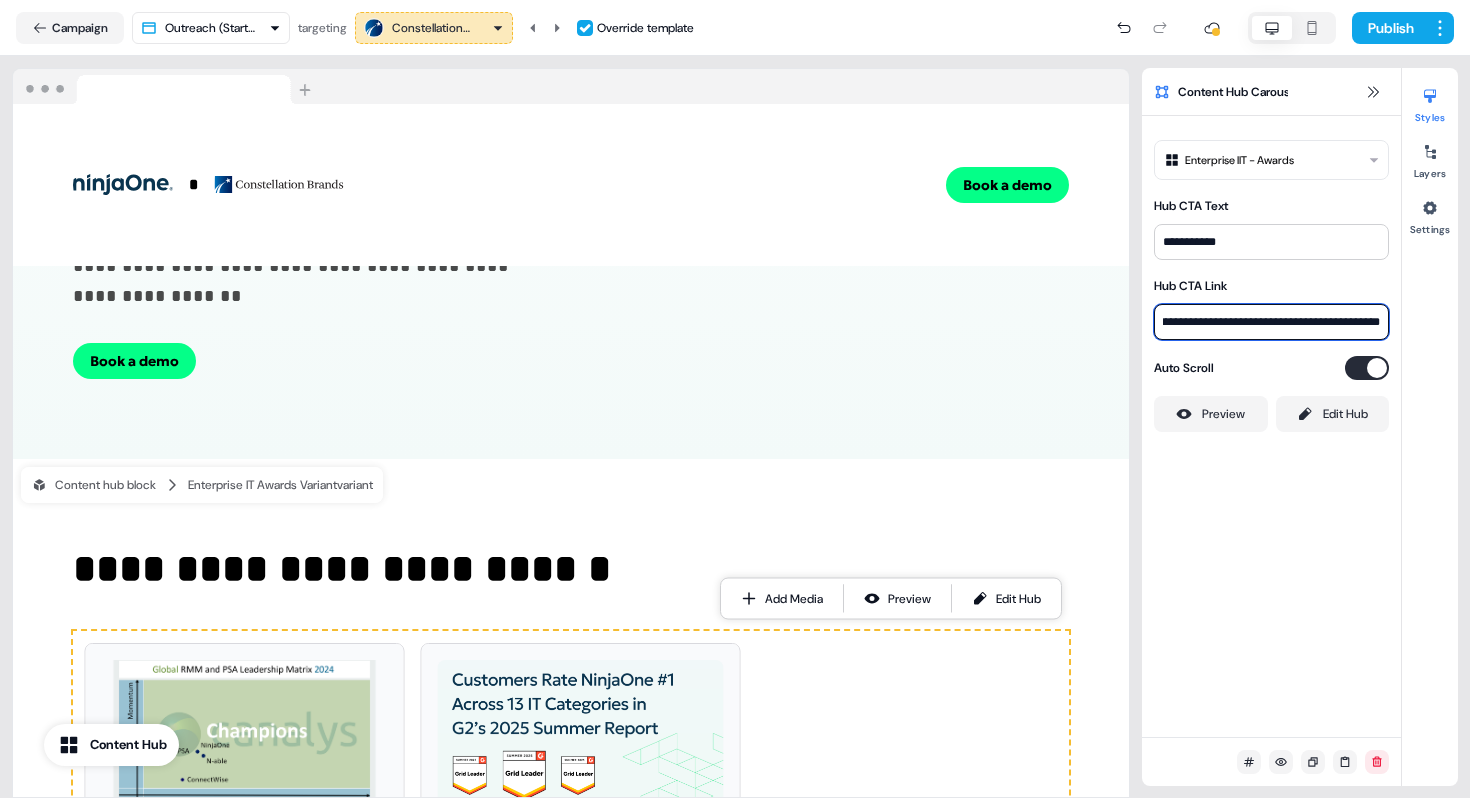 click on "**********" at bounding box center (1300, 427) 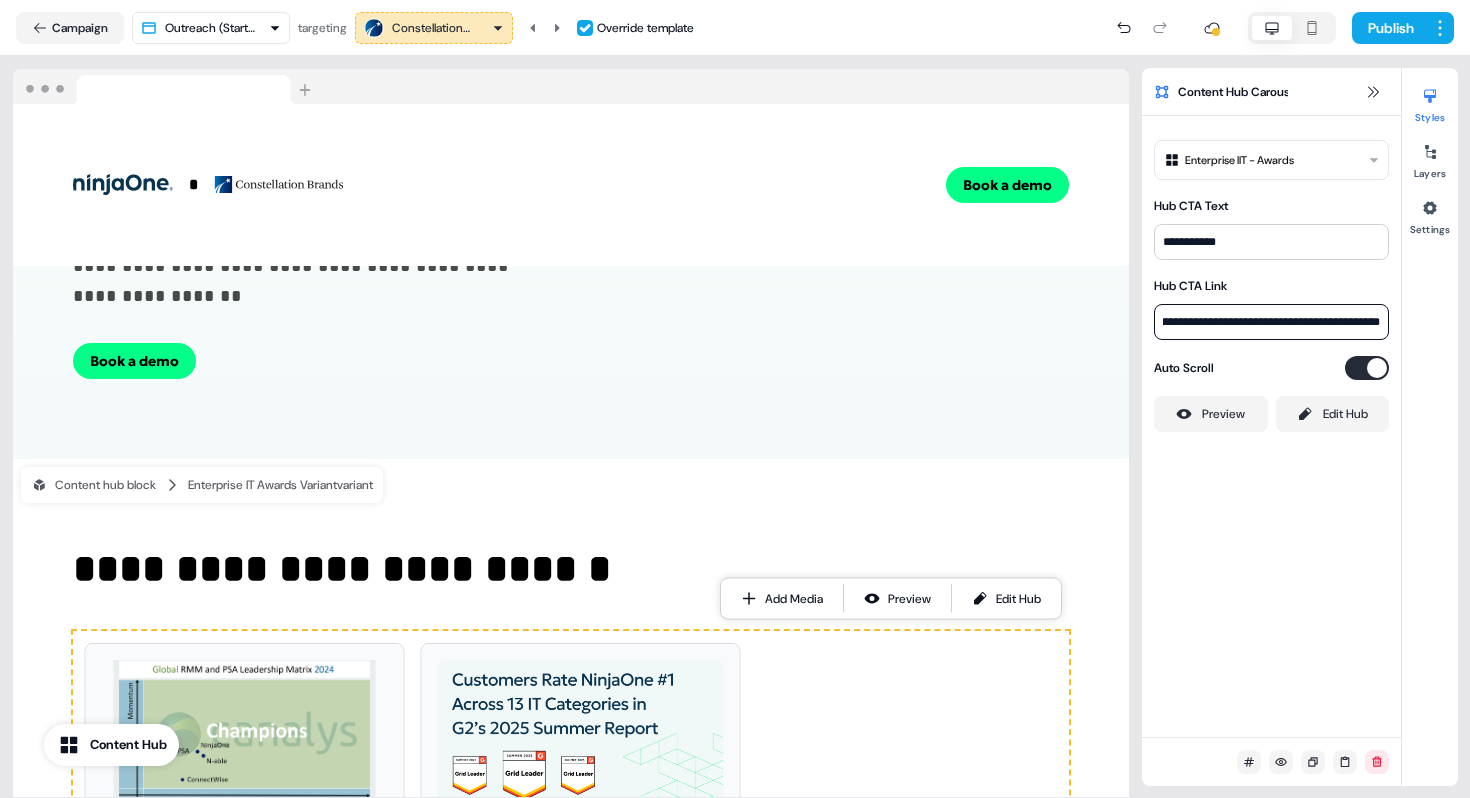 click on "**********" at bounding box center (735, 399) 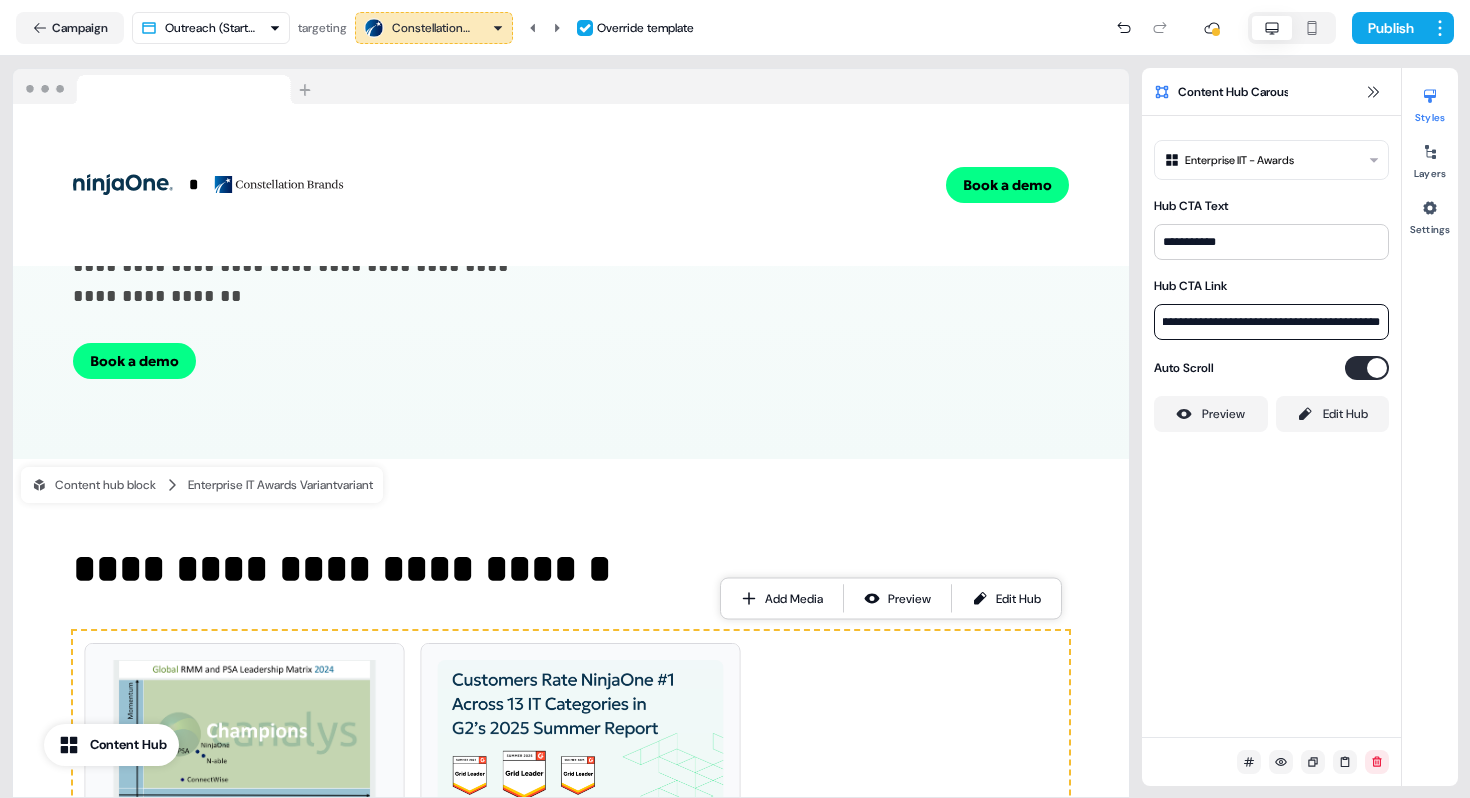scroll, scrollTop: 0, scrollLeft: 0, axis: both 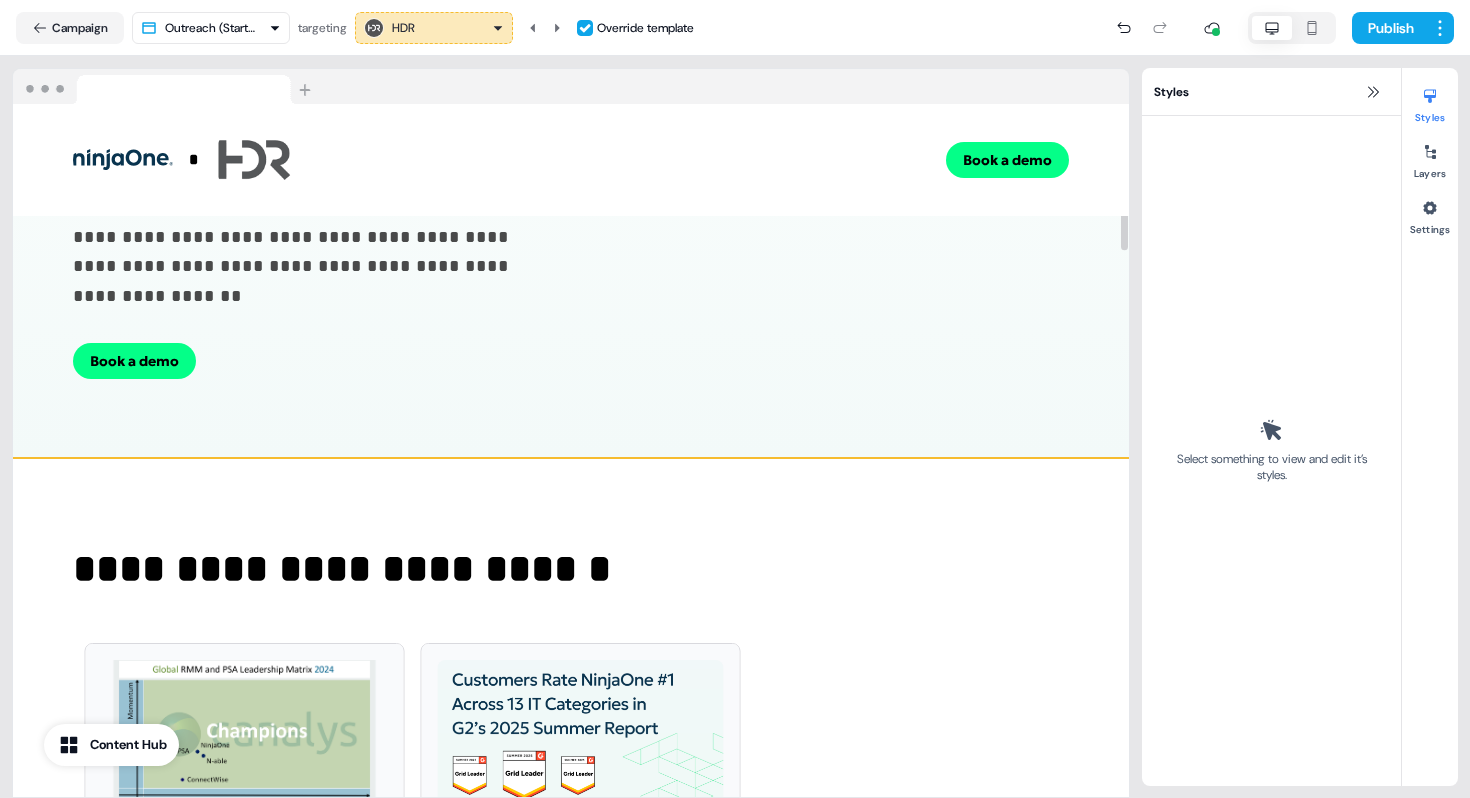 click on "**********" at bounding box center [571, 726] 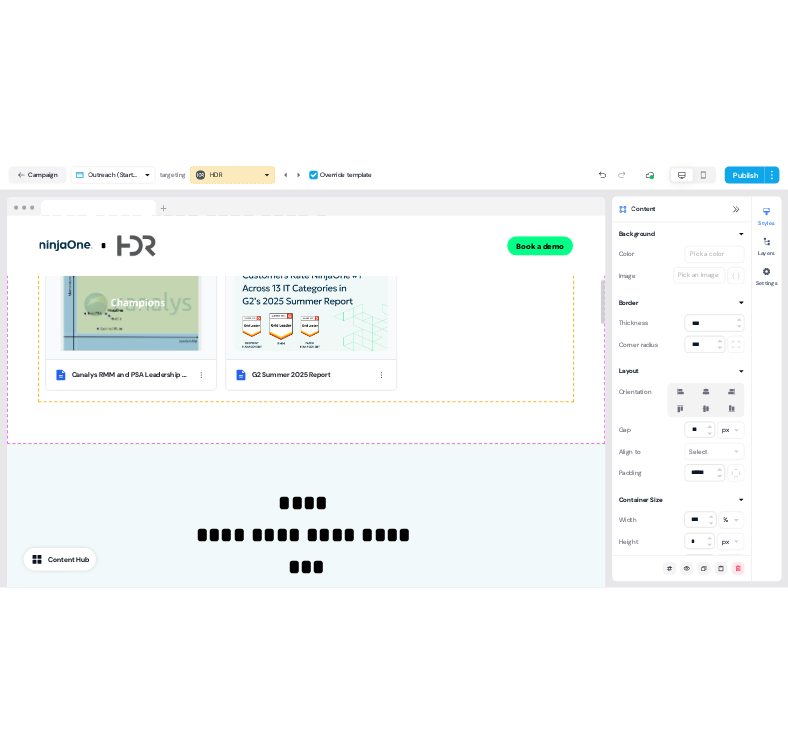 scroll, scrollTop: 1062, scrollLeft: 0, axis: vertical 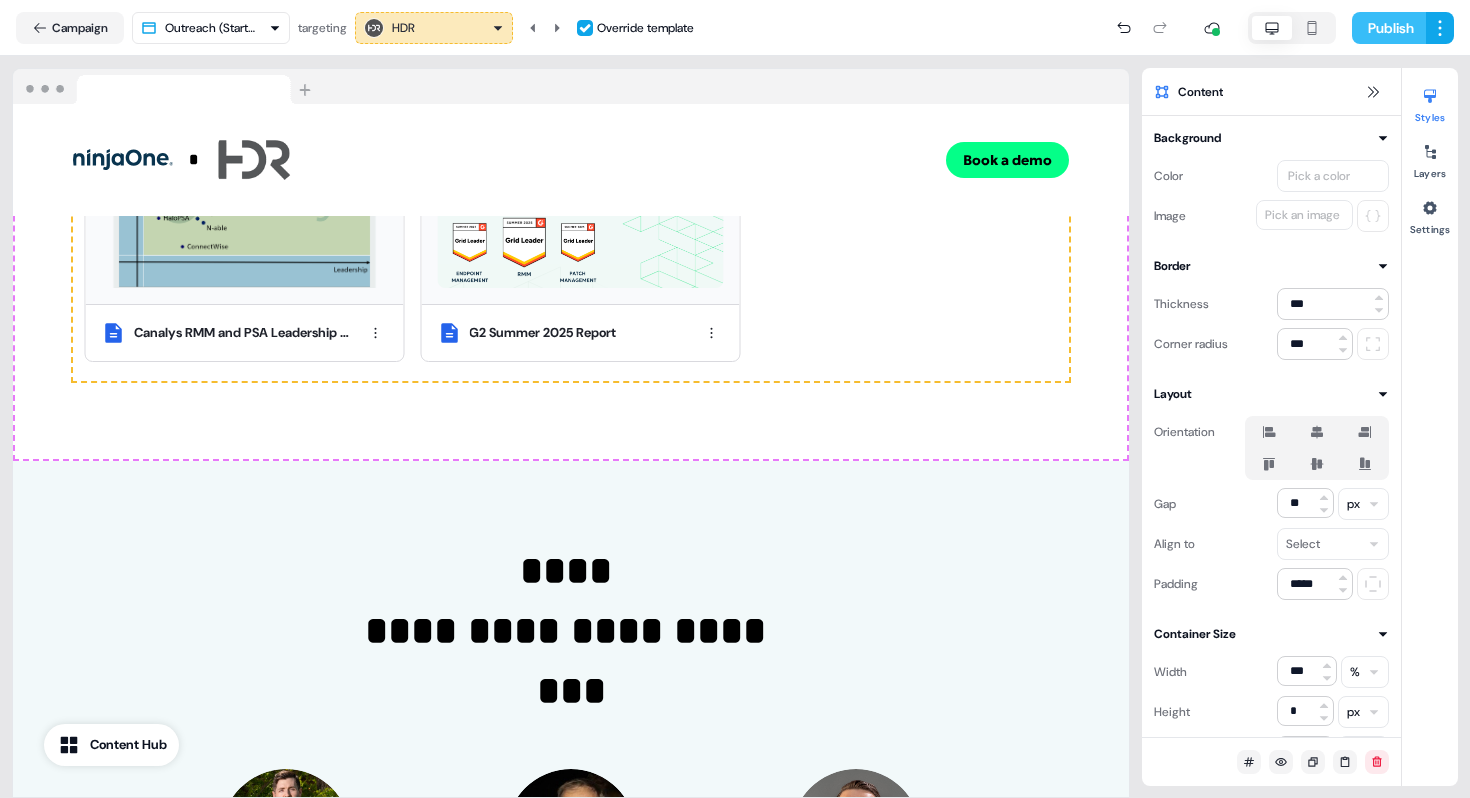 click on "Publish" at bounding box center (1389, 28) 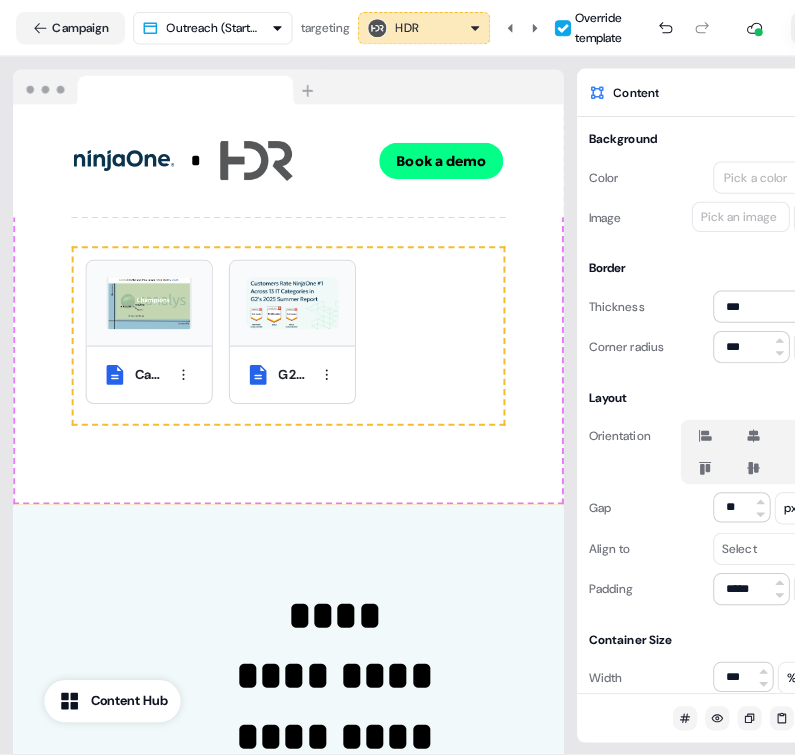scroll, scrollTop: 1210, scrollLeft: 0, axis: vertical 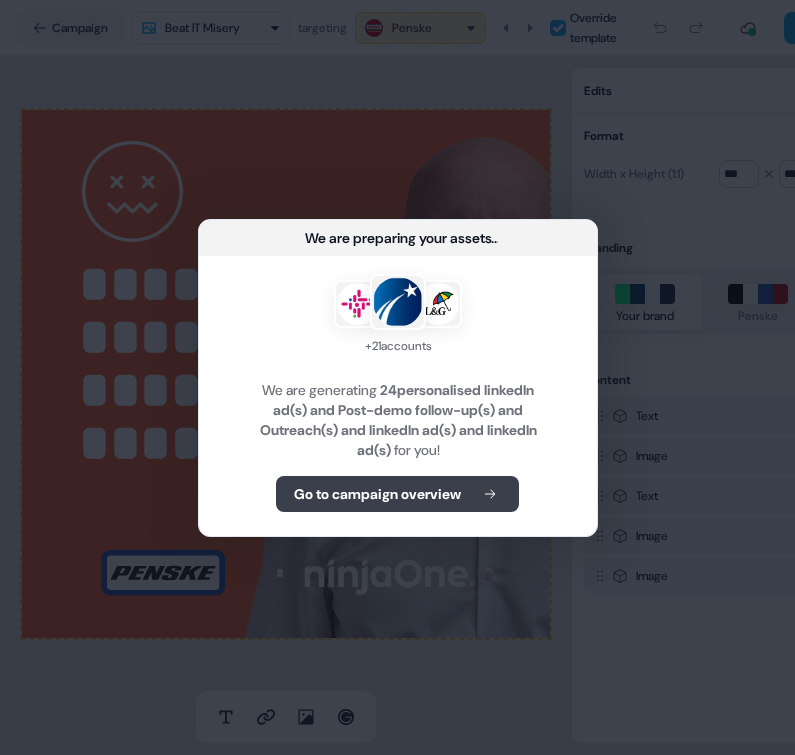 click on "Go to campaign overview" at bounding box center (376, 494) 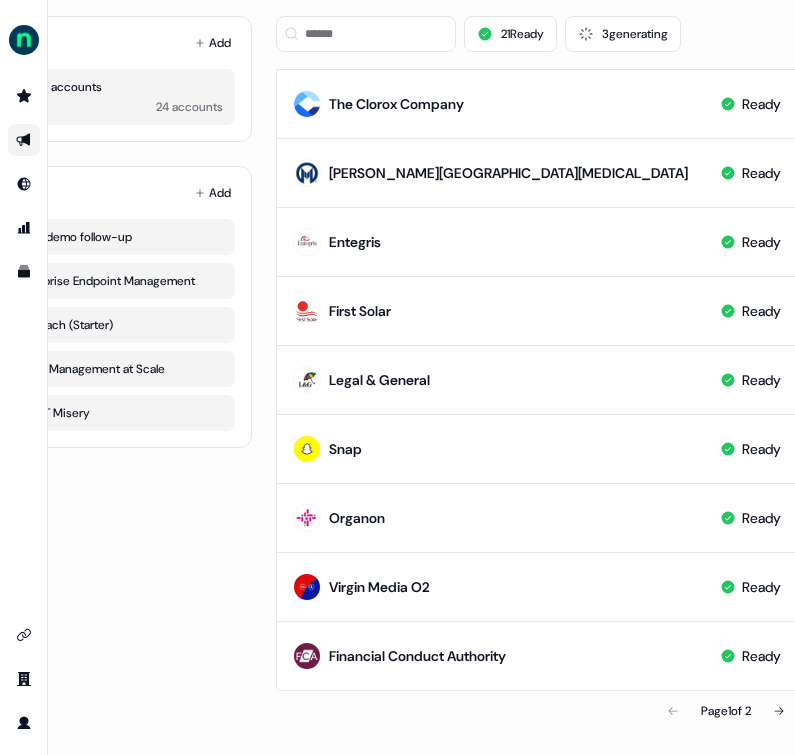 scroll, scrollTop: 963, scrollLeft: 498, axis: both 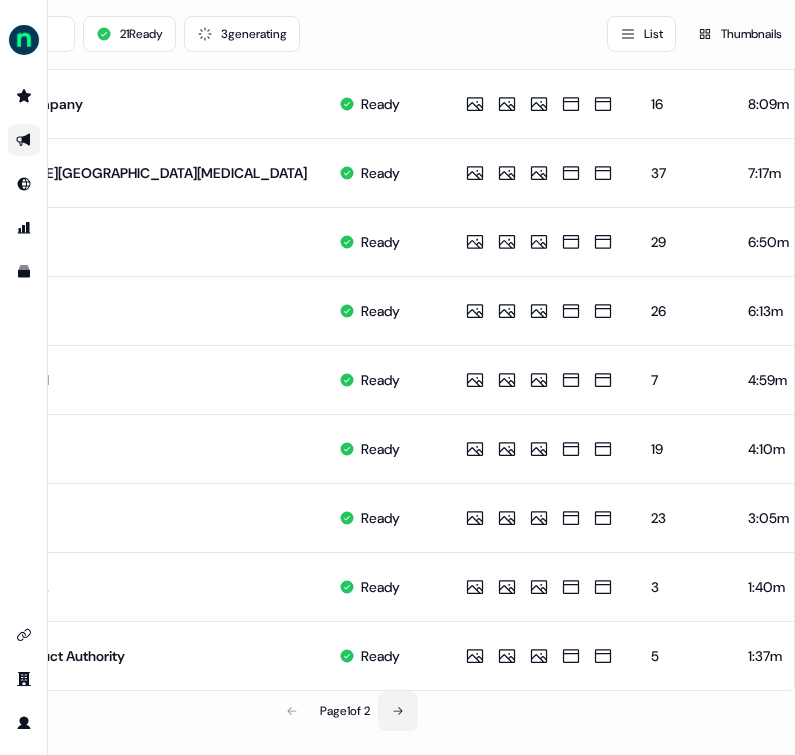 click 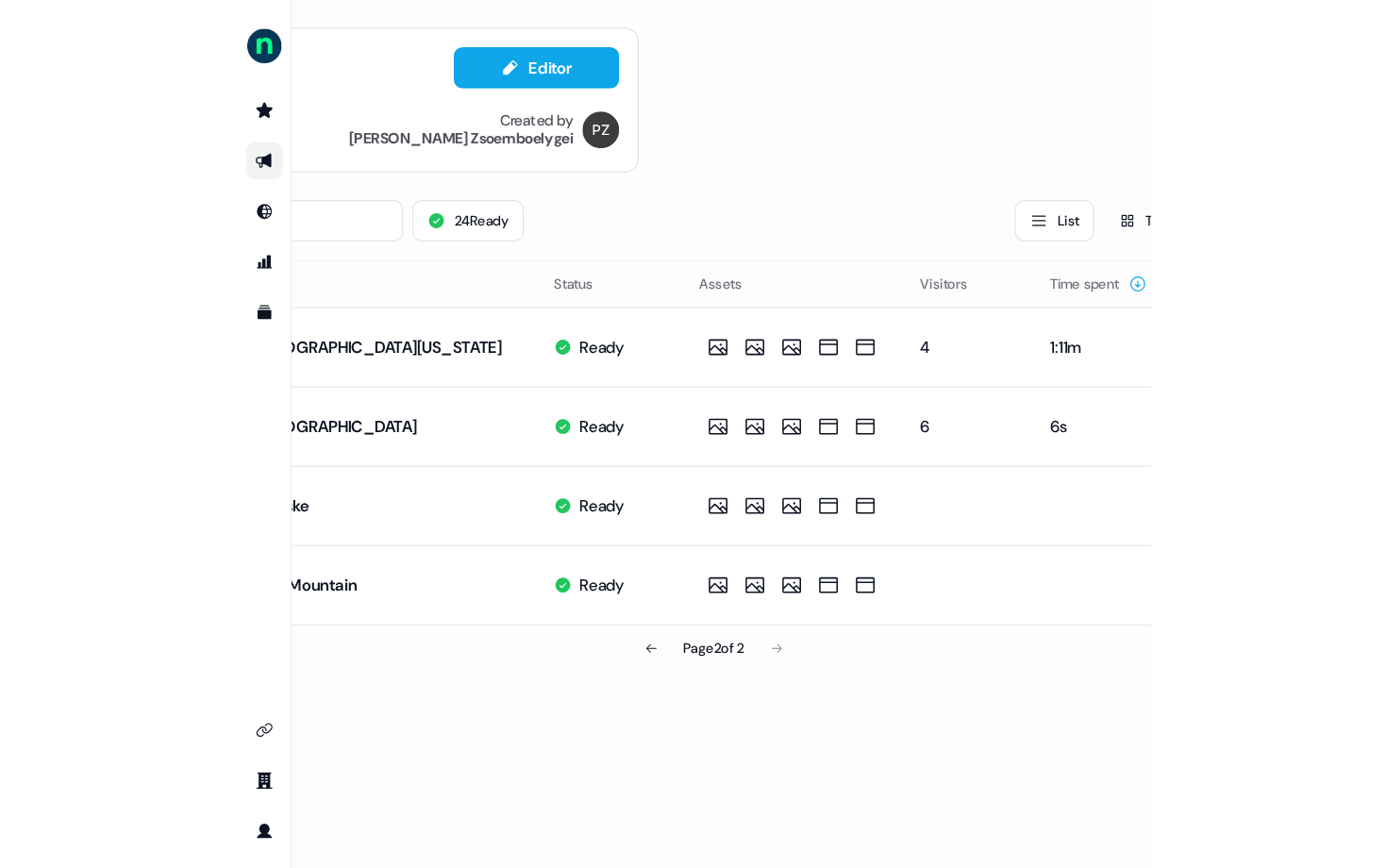 scroll, scrollTop: 0, scrollLeft: 463, axis: horizontal 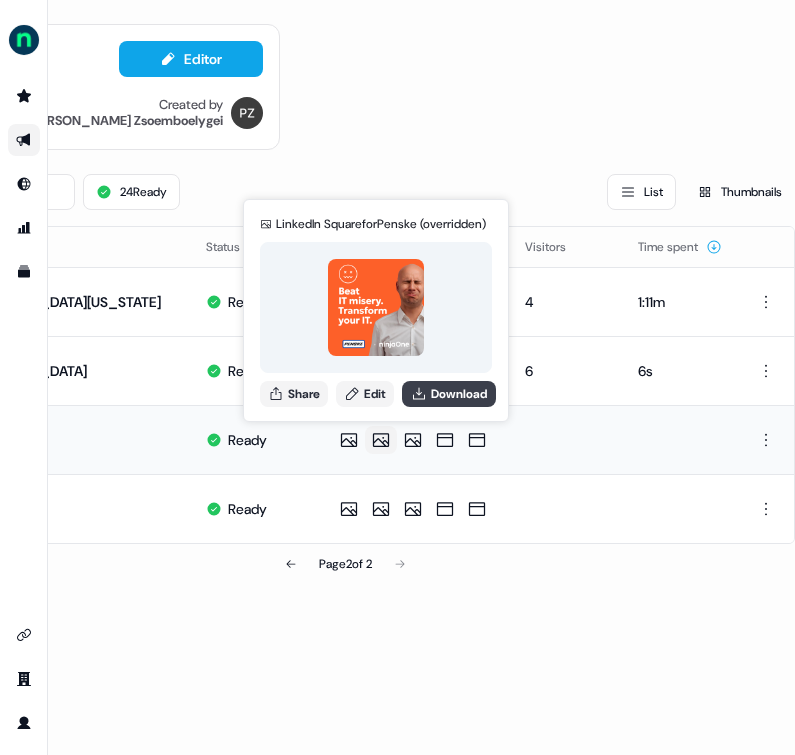 click on "Download" at bounding box center (449, 394) 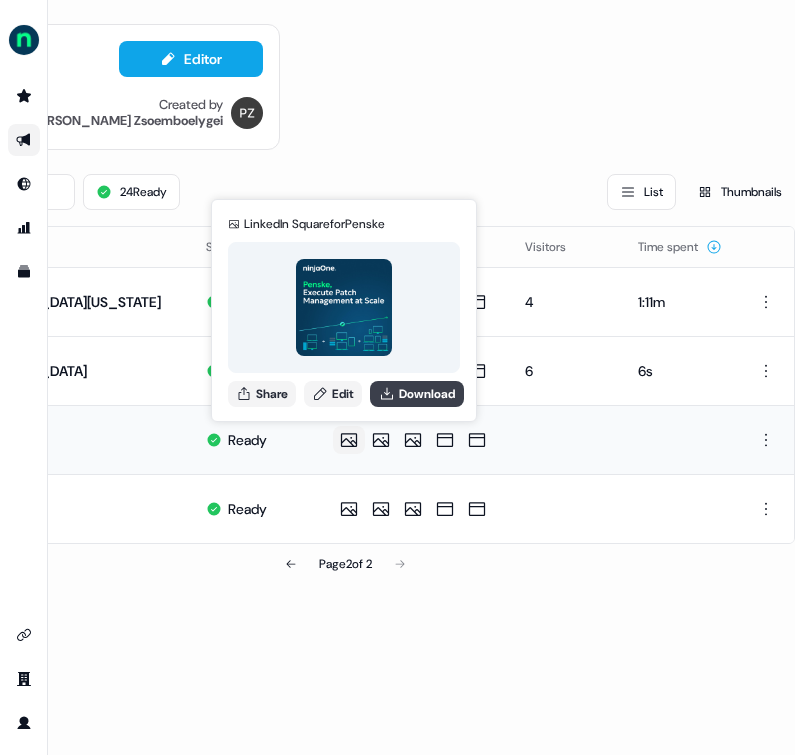 click on "Download" at bounding box center (417, 394) 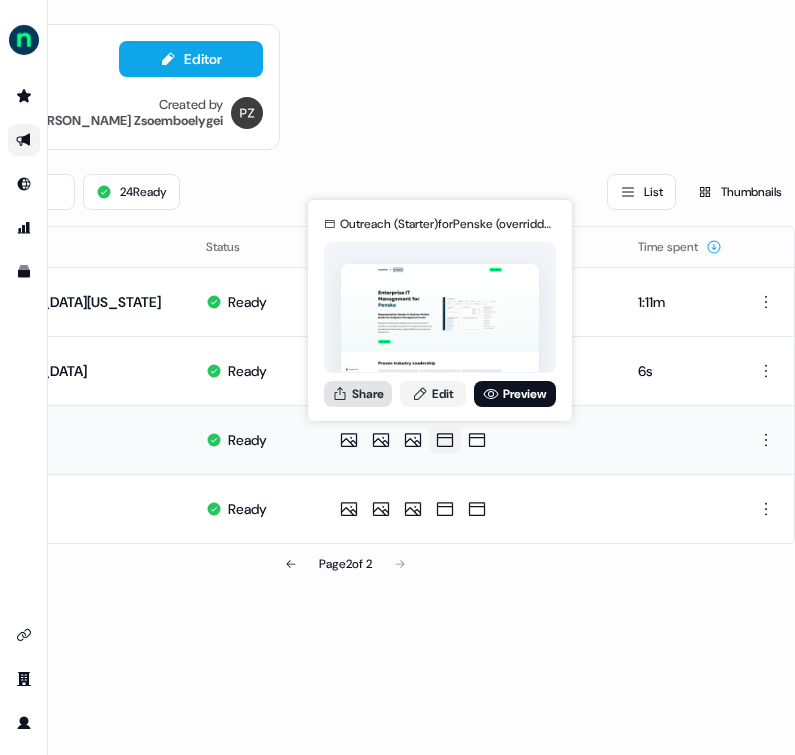 click on "Share" at bounding box center [358, 394] 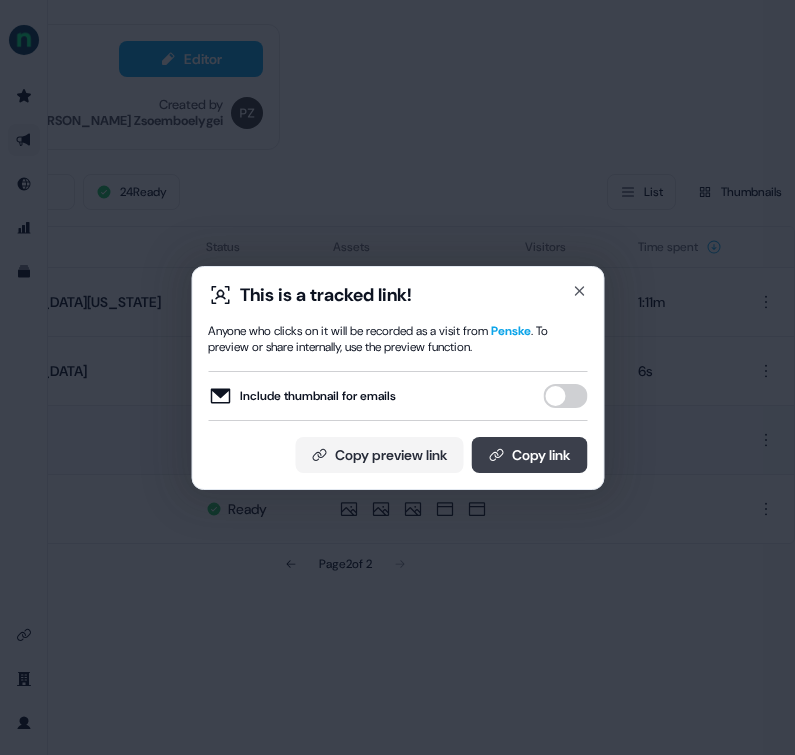 click on "Copy link" at bounding box center [529, 455] 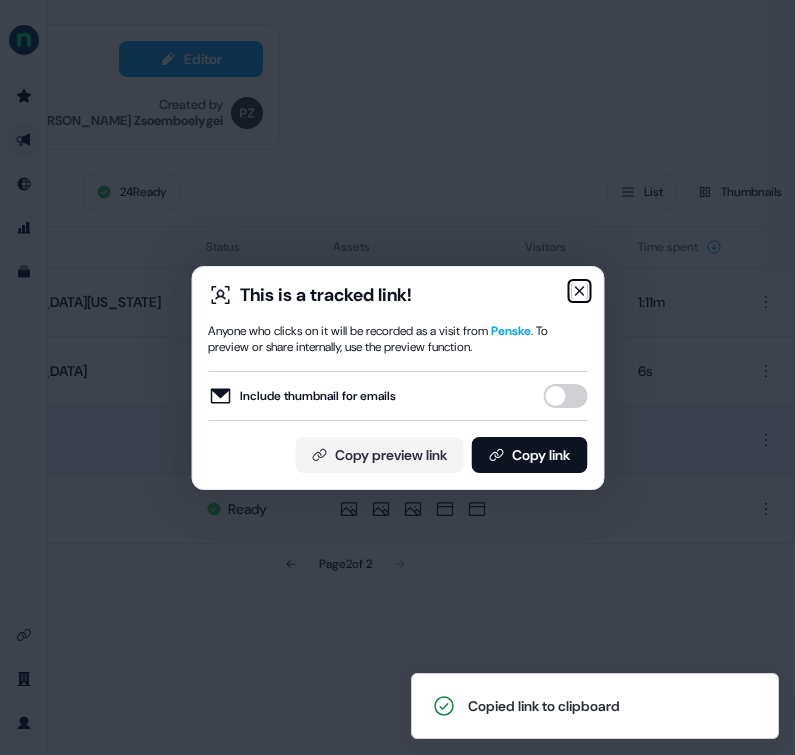 click 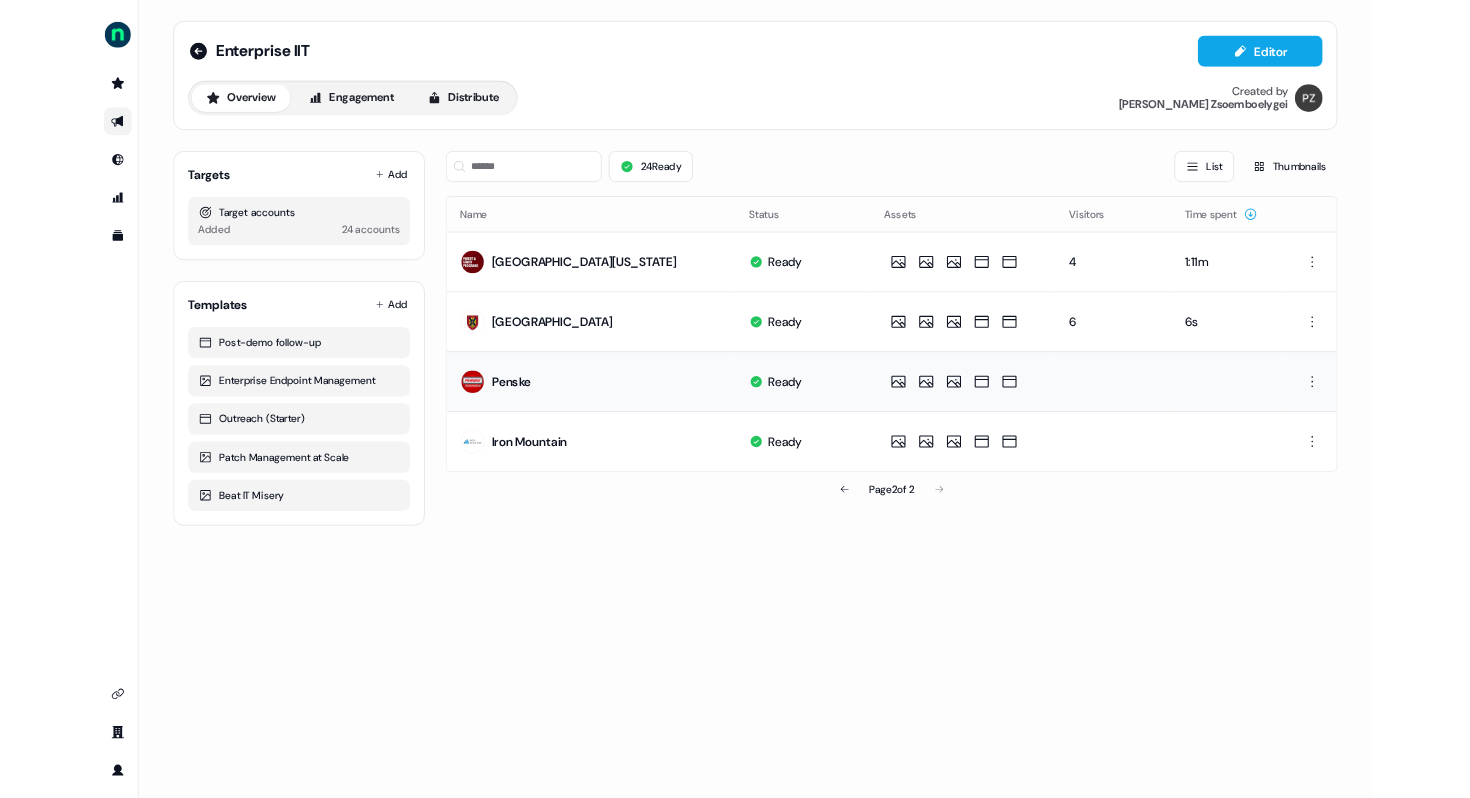 scroll, scrollTop: 0, scrollLeft: 0, axis: both 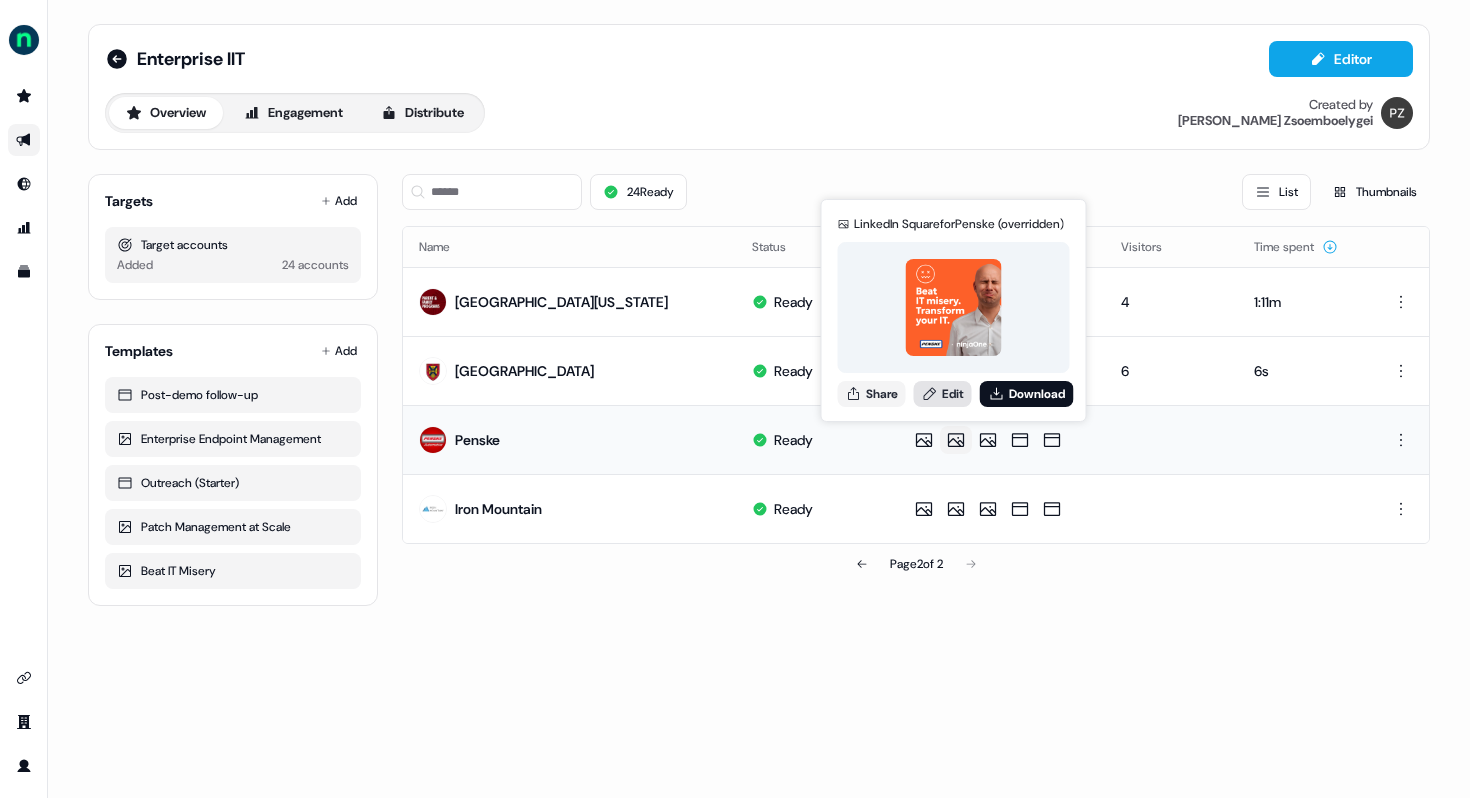 click on "Edit" at bounding box center [943, 394] 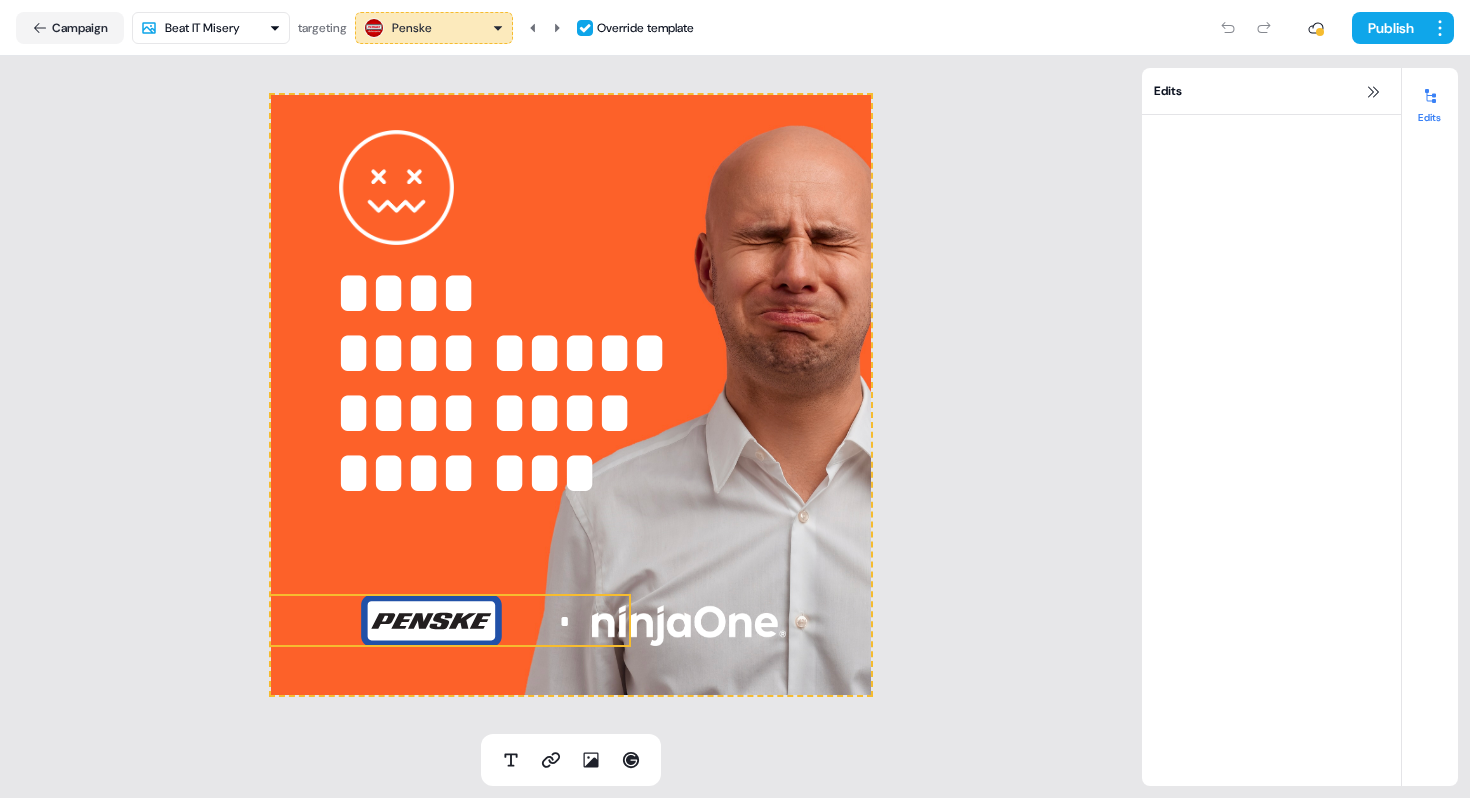 click at bounding box center [431, 620] 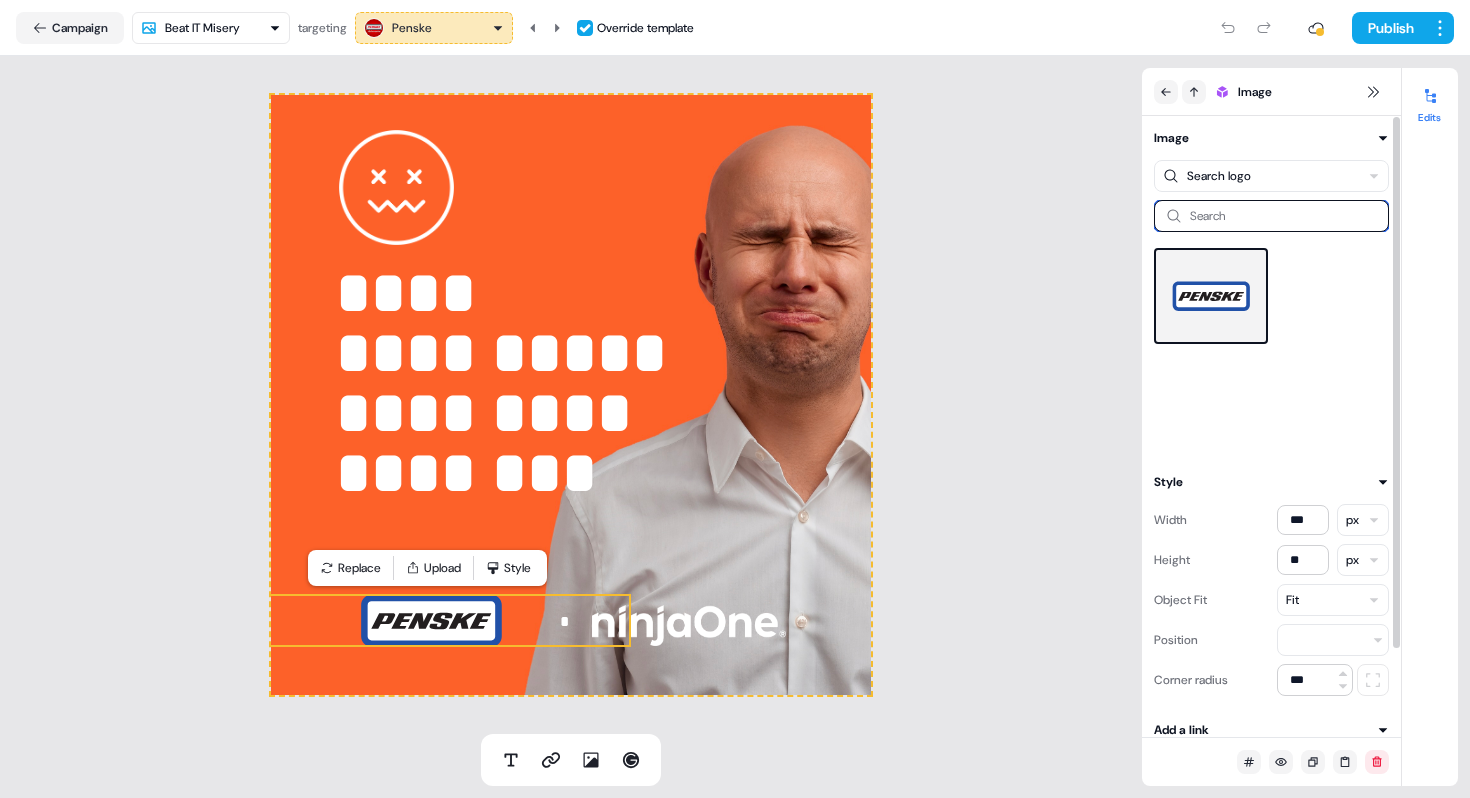 click at bounding box center (1271, 216) 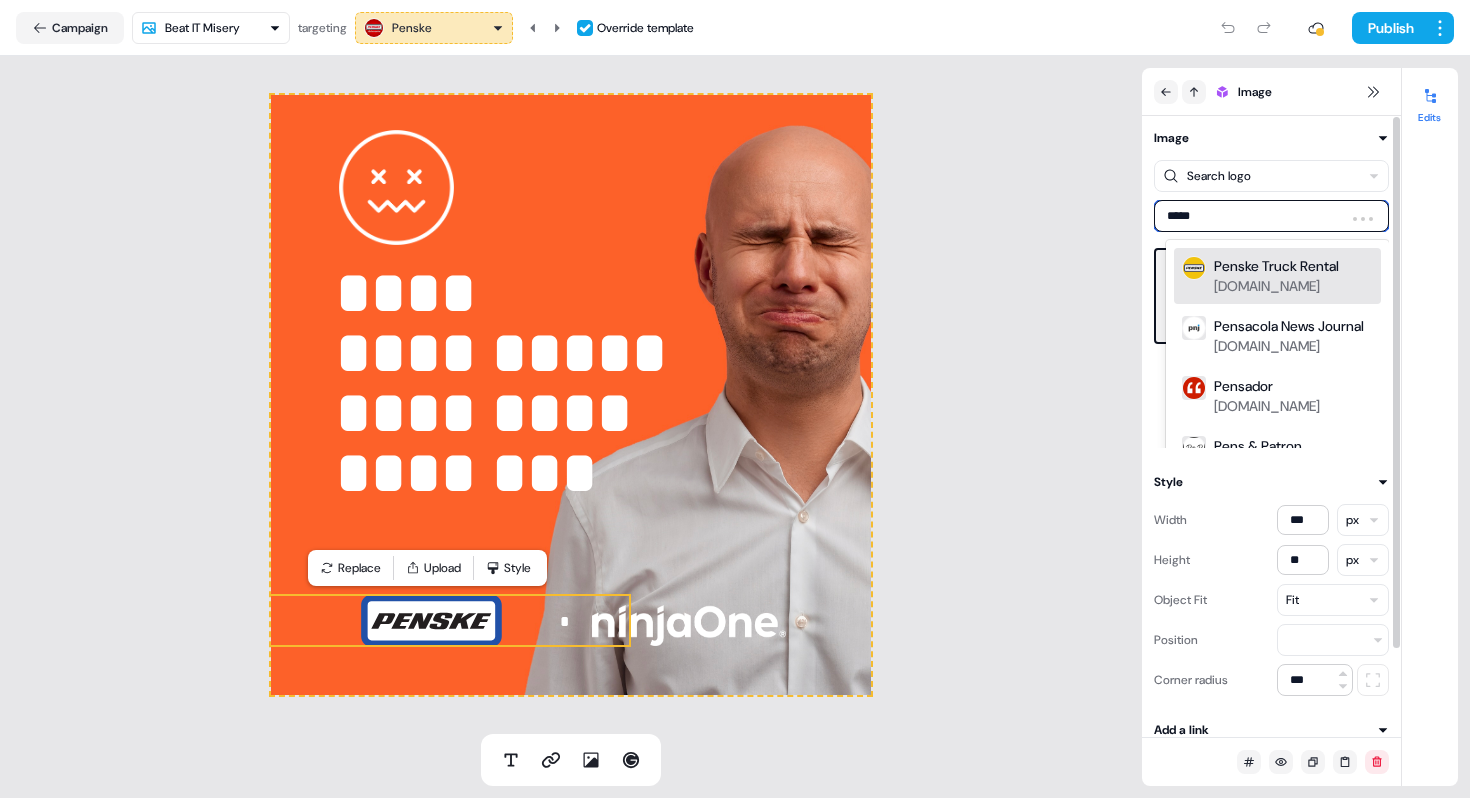 type on "******" 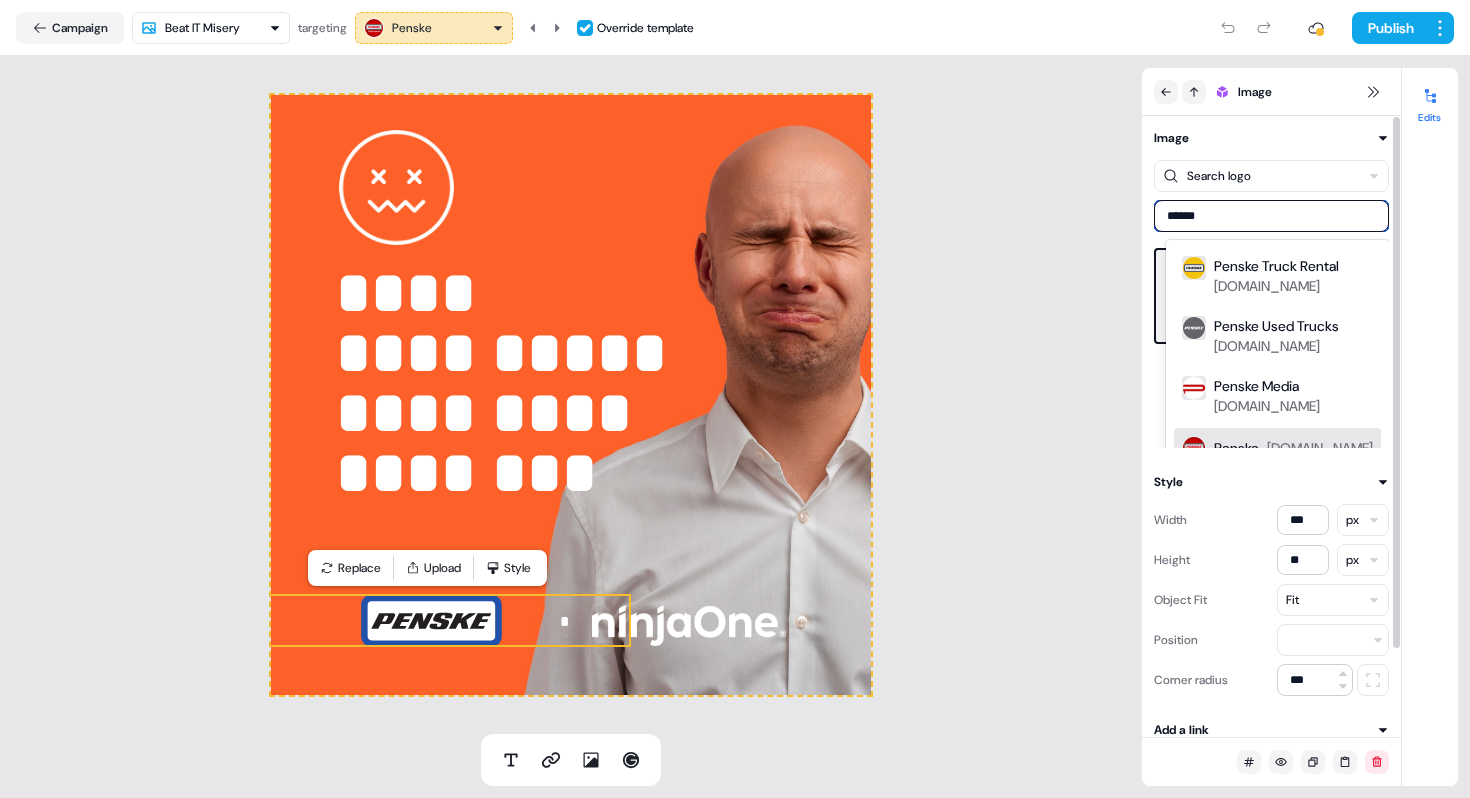 click on "penske.com" at bounding box center (1320, 448) 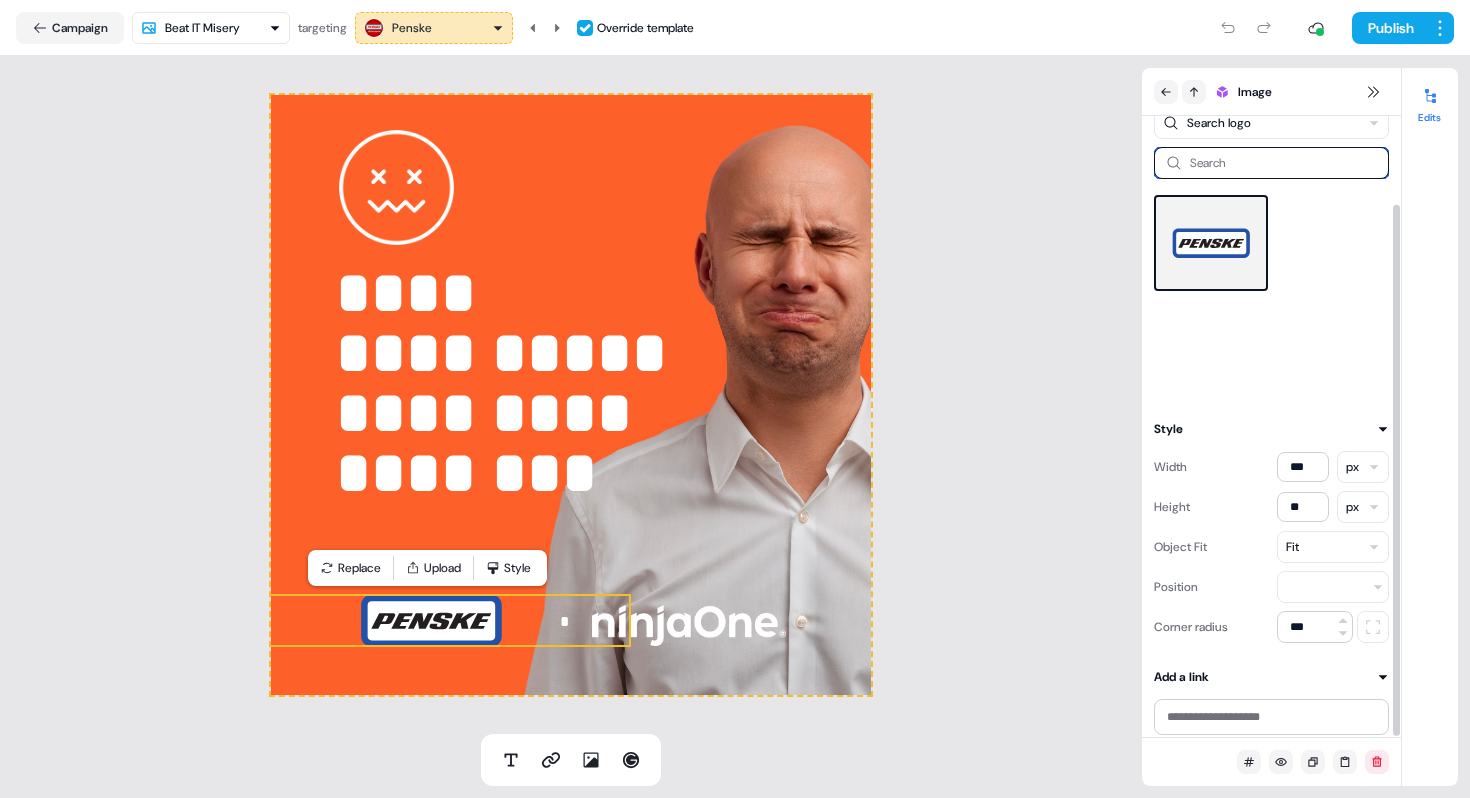 scroll, scrollTop: 103, scrollLeft: 0, axis: vertical 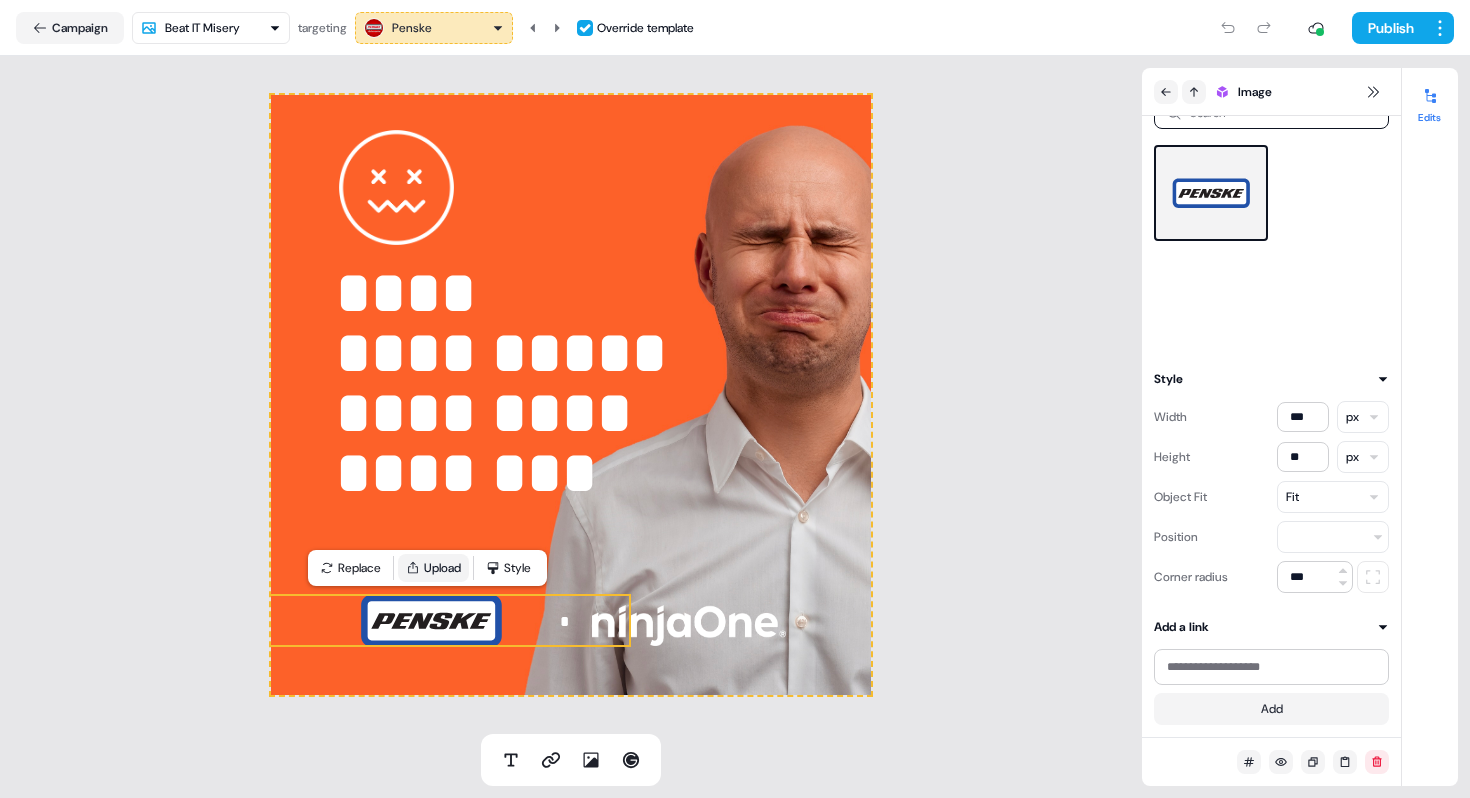 click on "Upload" at bounding box center (433, 568) 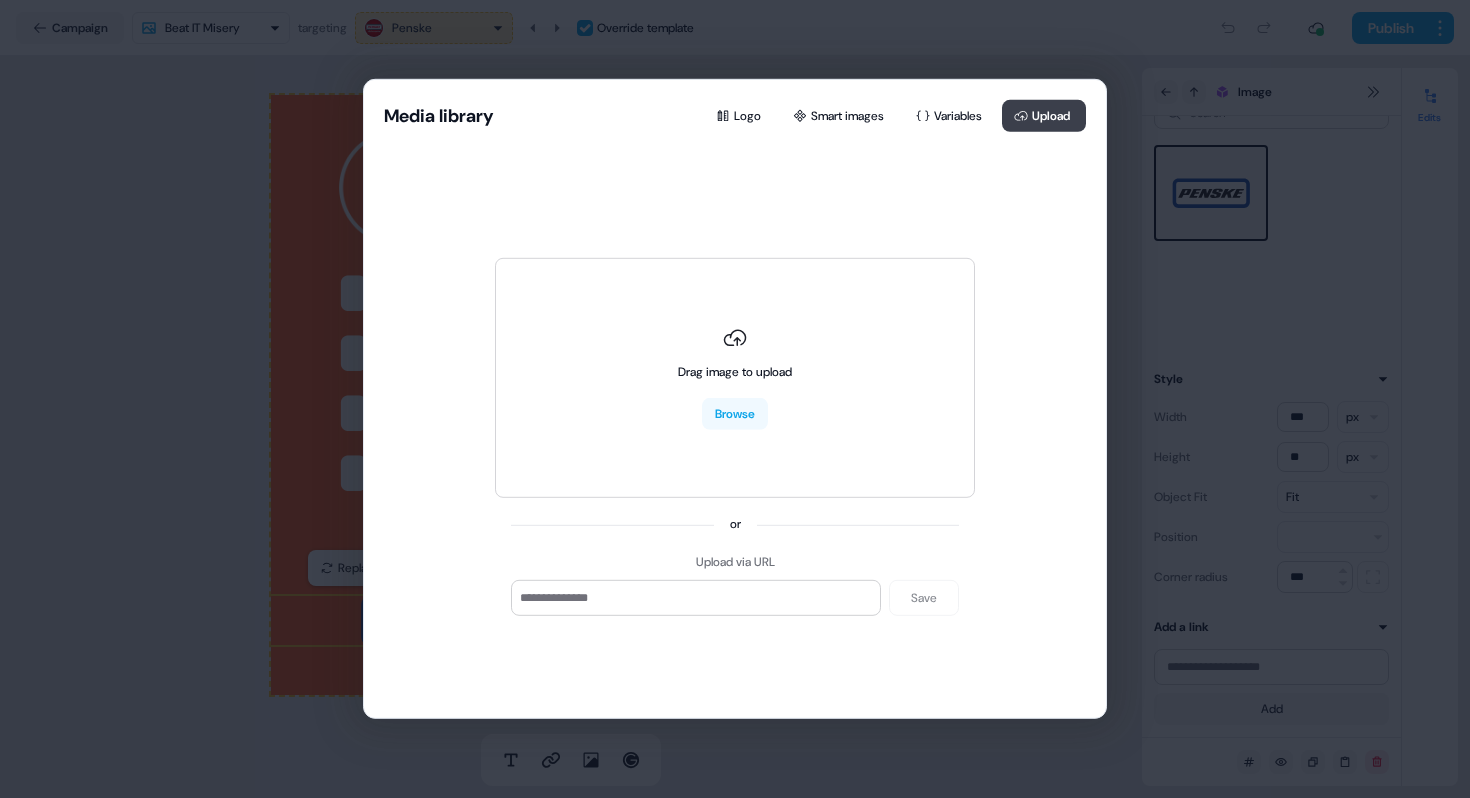 click on "Upload" at bounding box center (1044, 116) 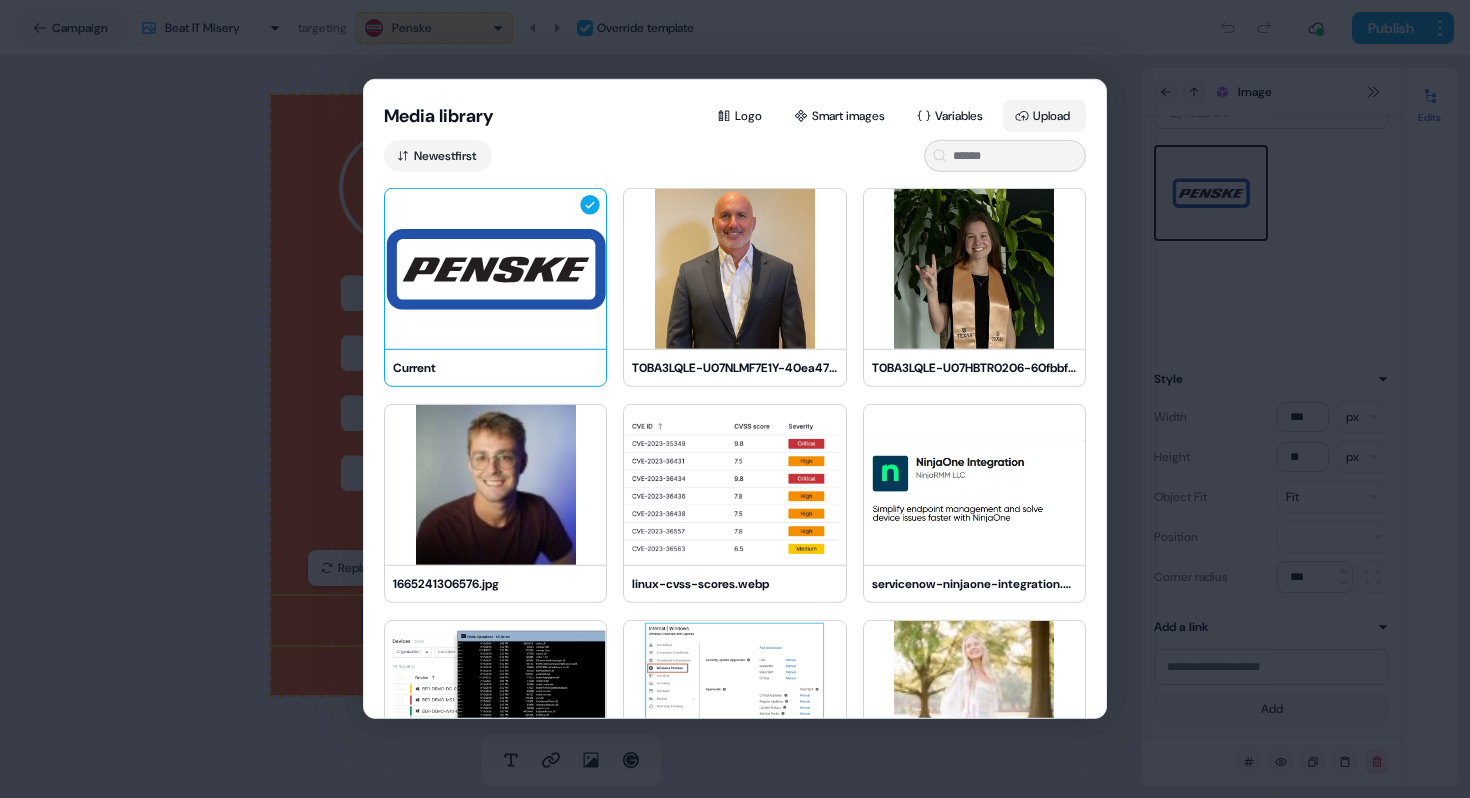 click on "Upload" at bounding box center [1044, 116] 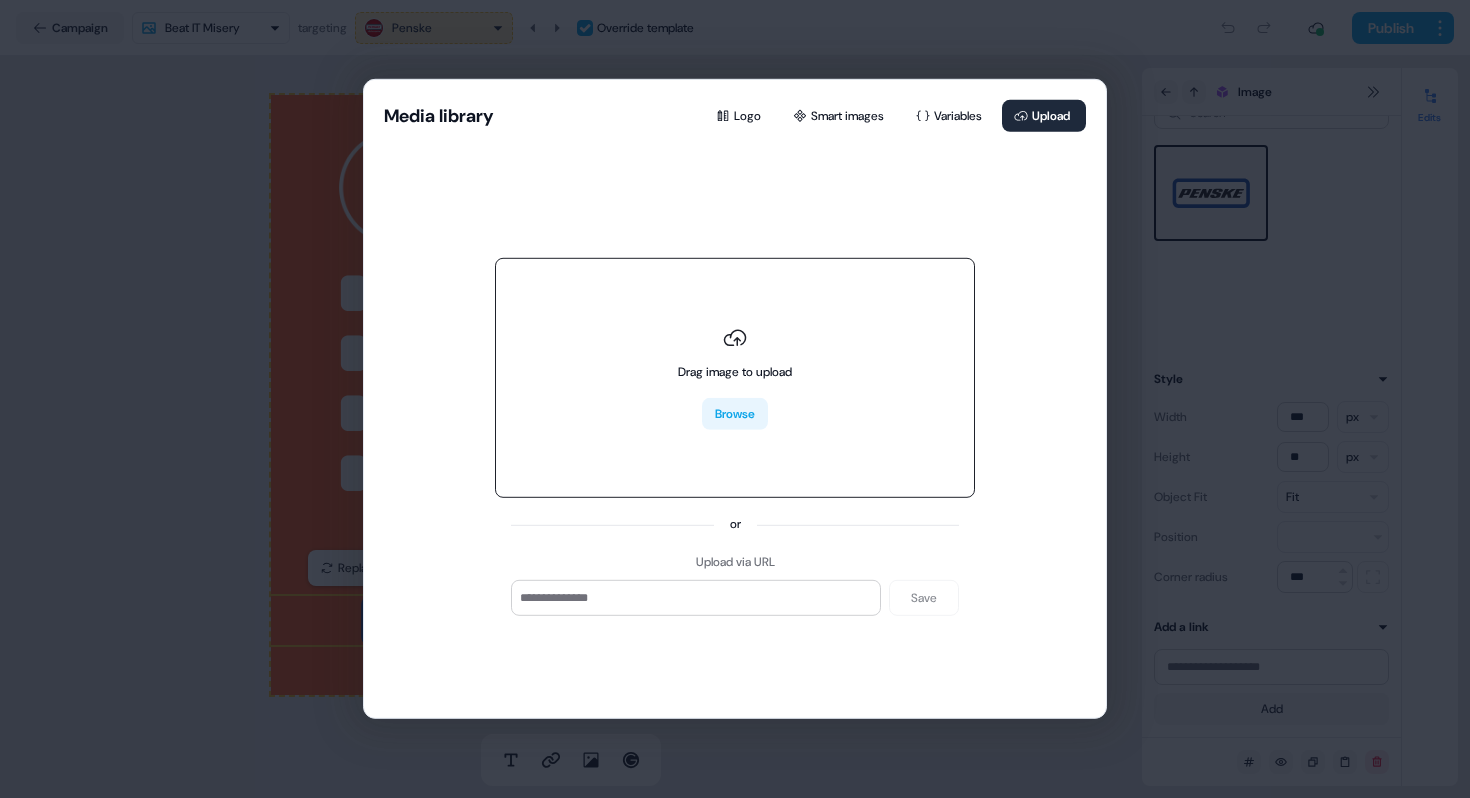 click on "Browse" at bounding box center (735, 414) 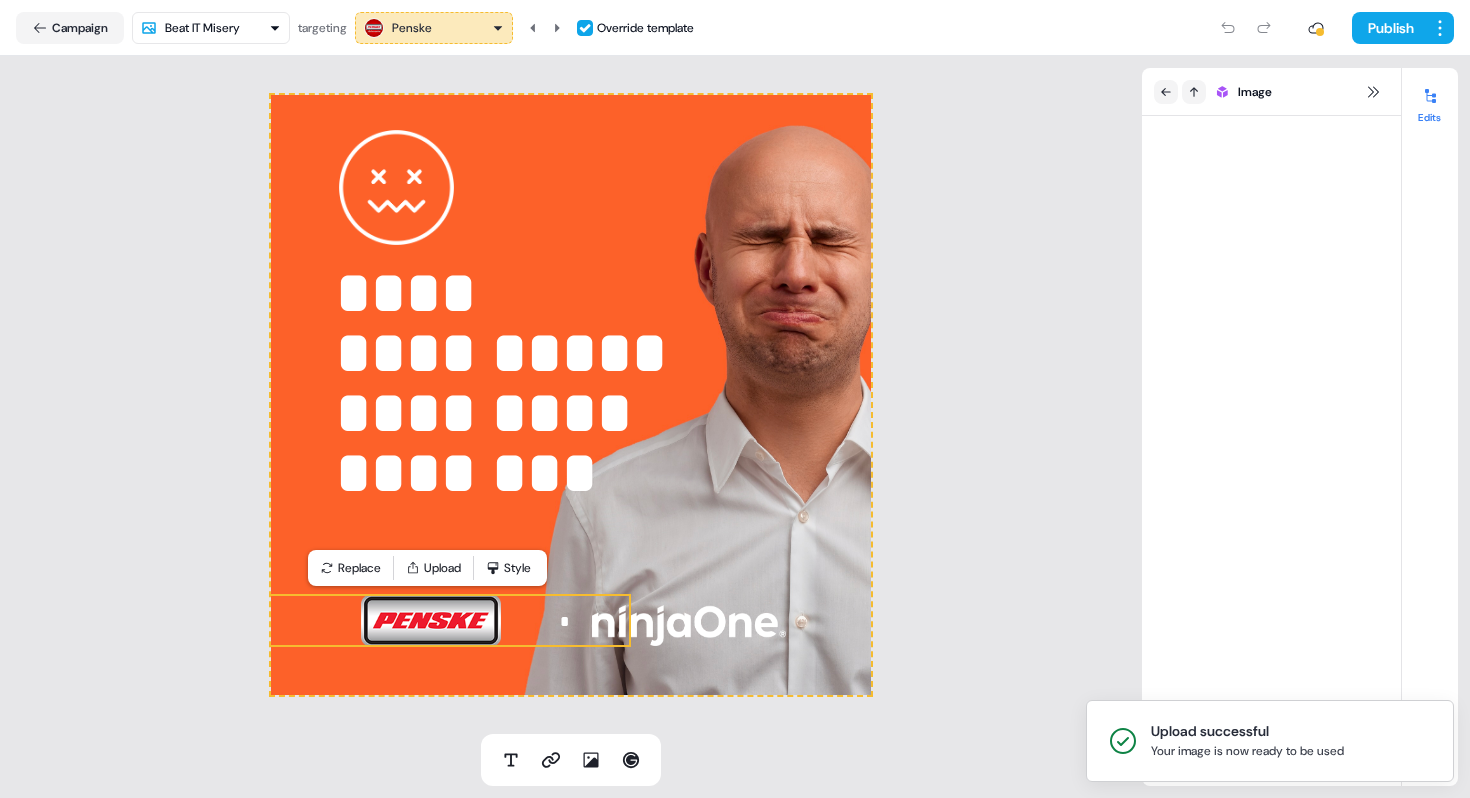 click on "**********" at bounding box center [571, 395] 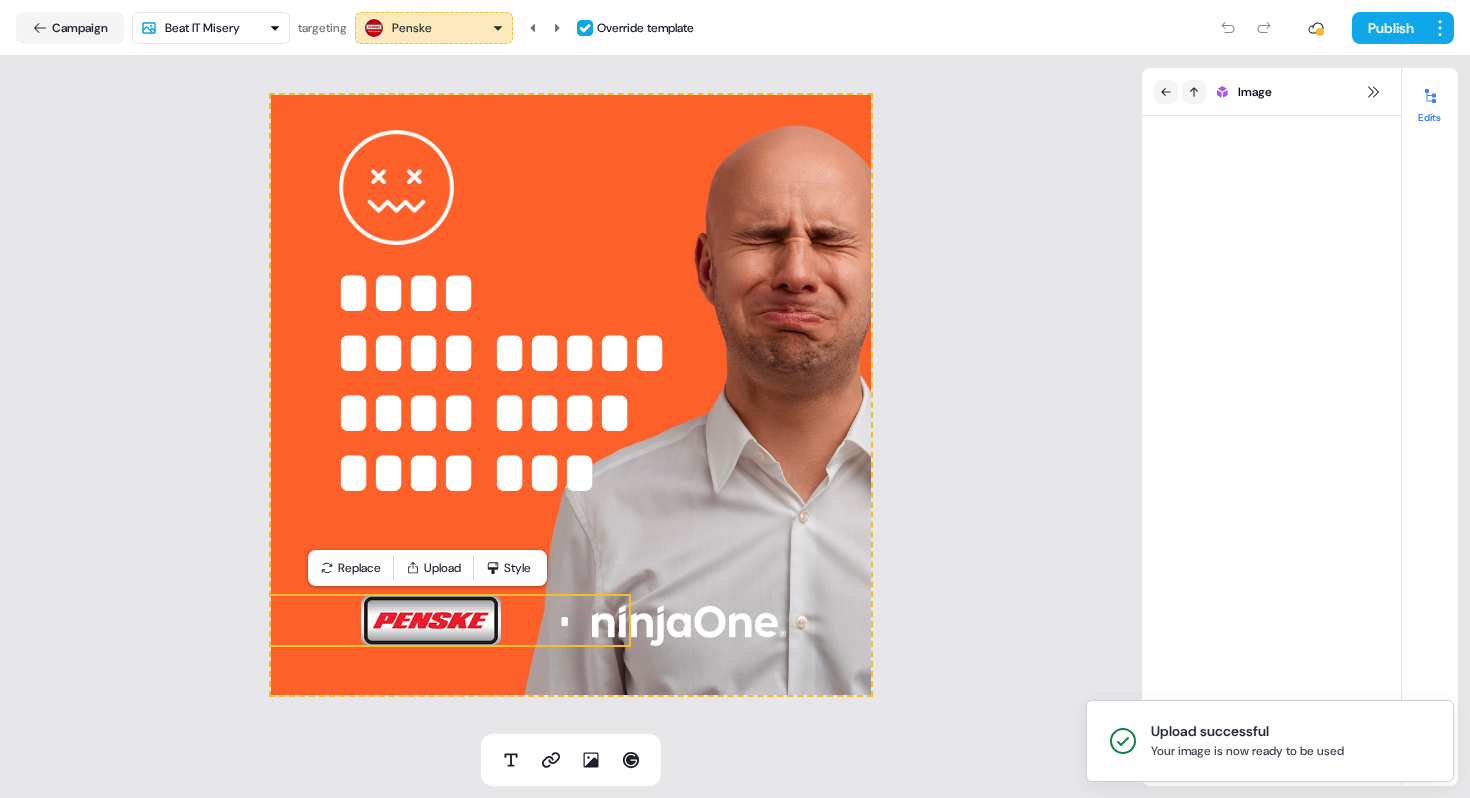 scroll, scrollTop: 0, scrollLeft: 0, axis: both 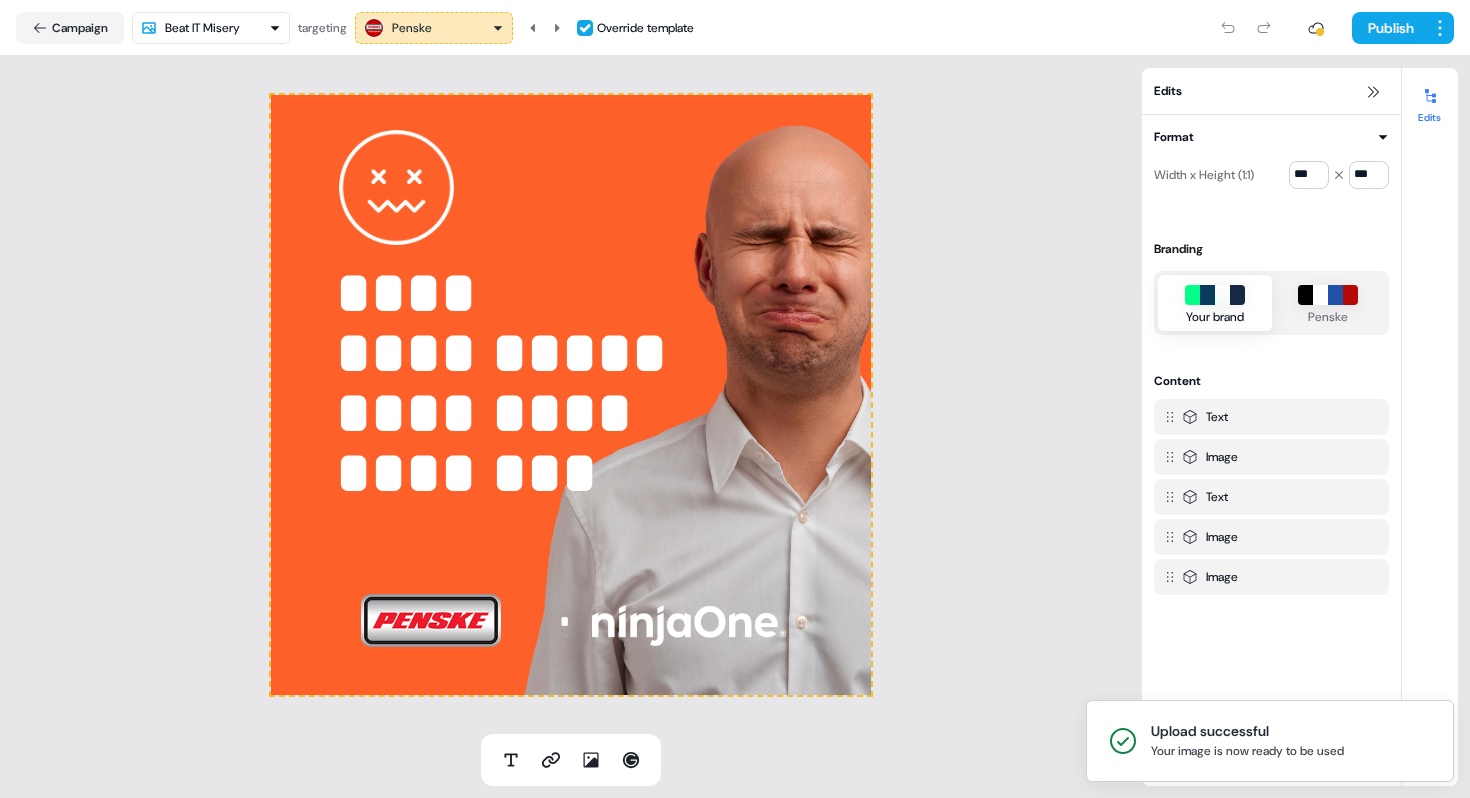 click on "**********" at bounding box center [735, 399] 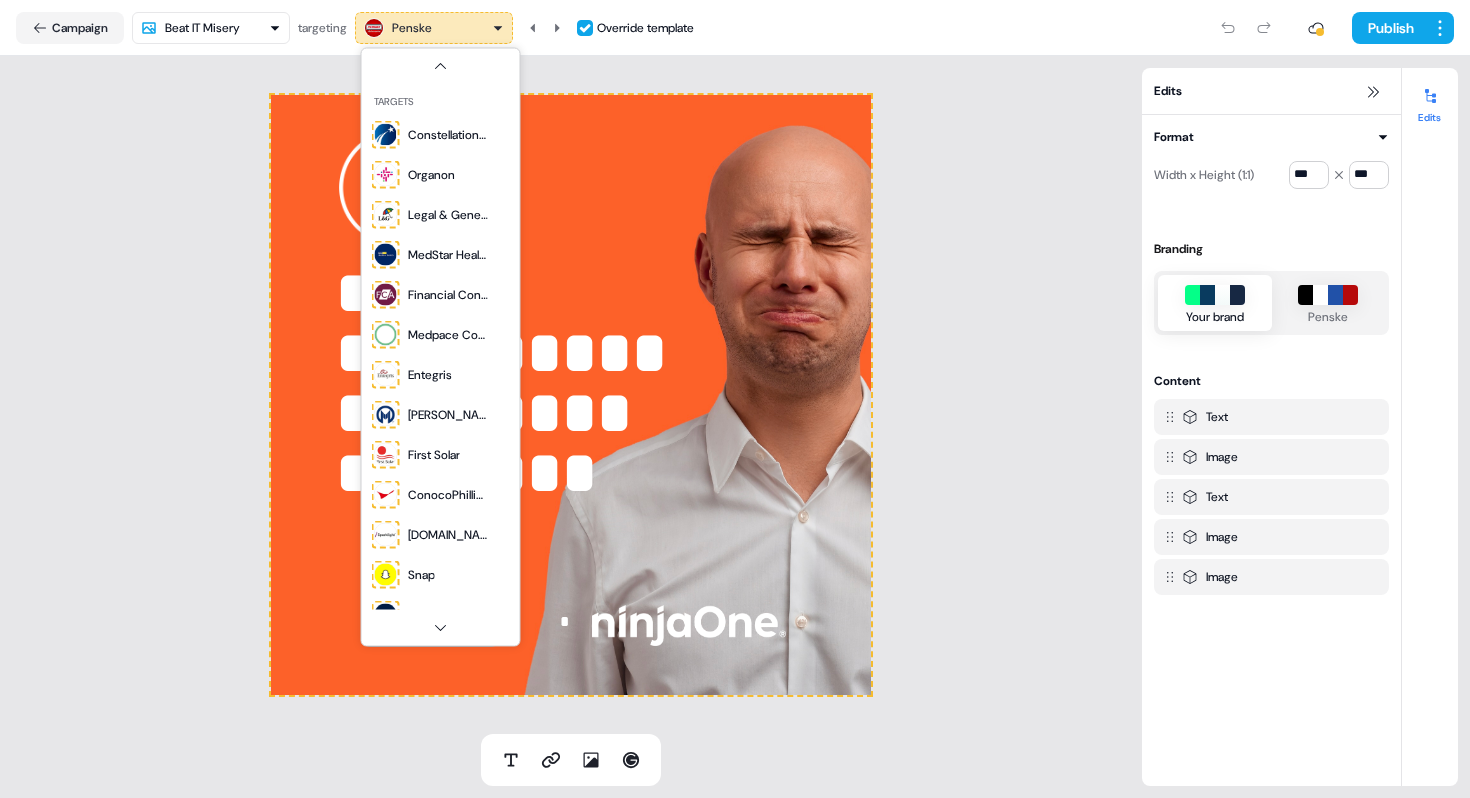 scroll, scrollTop: 105, scrollLeft: 0, axis: vertical 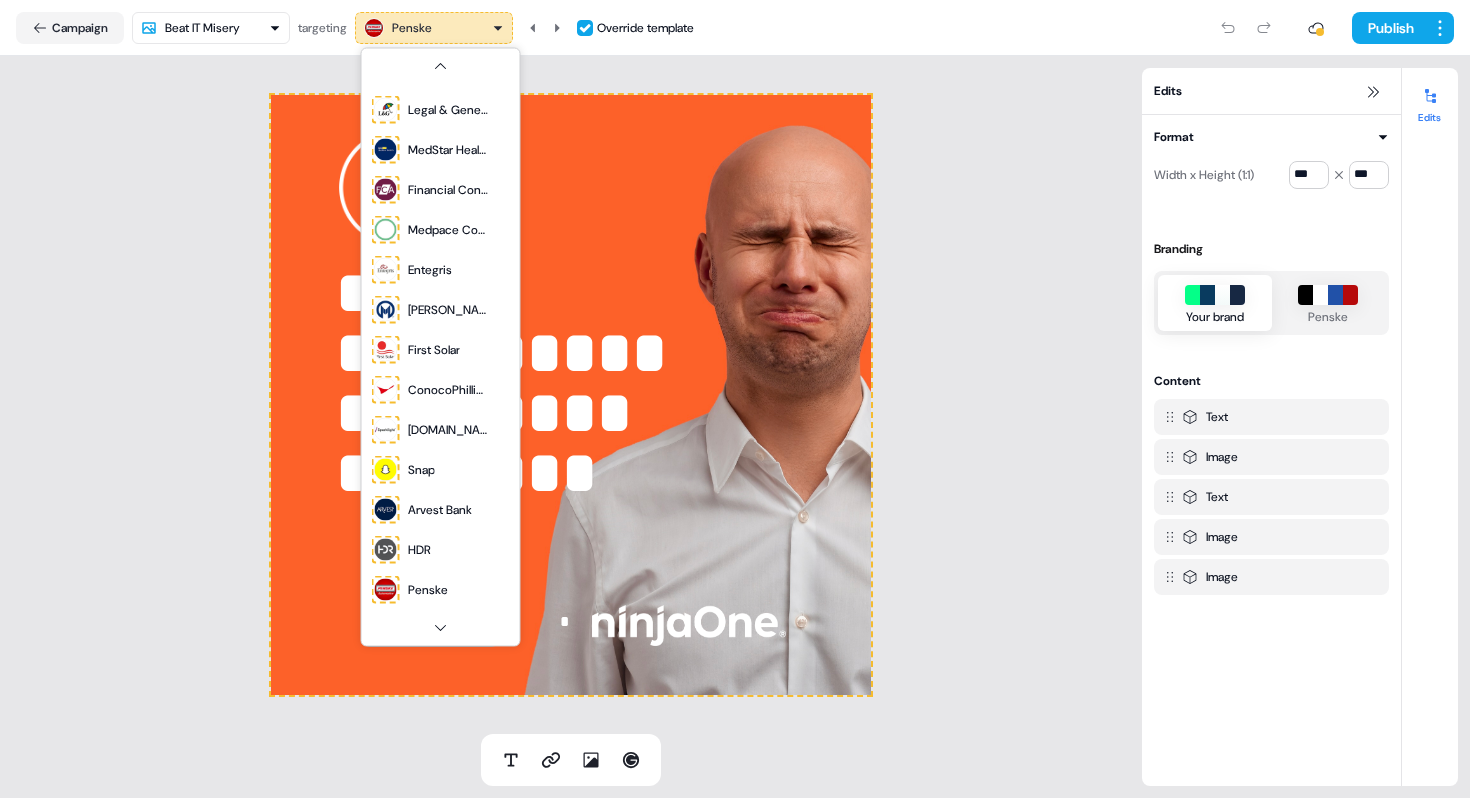 click on "**********" at bounding box center [735, 399] 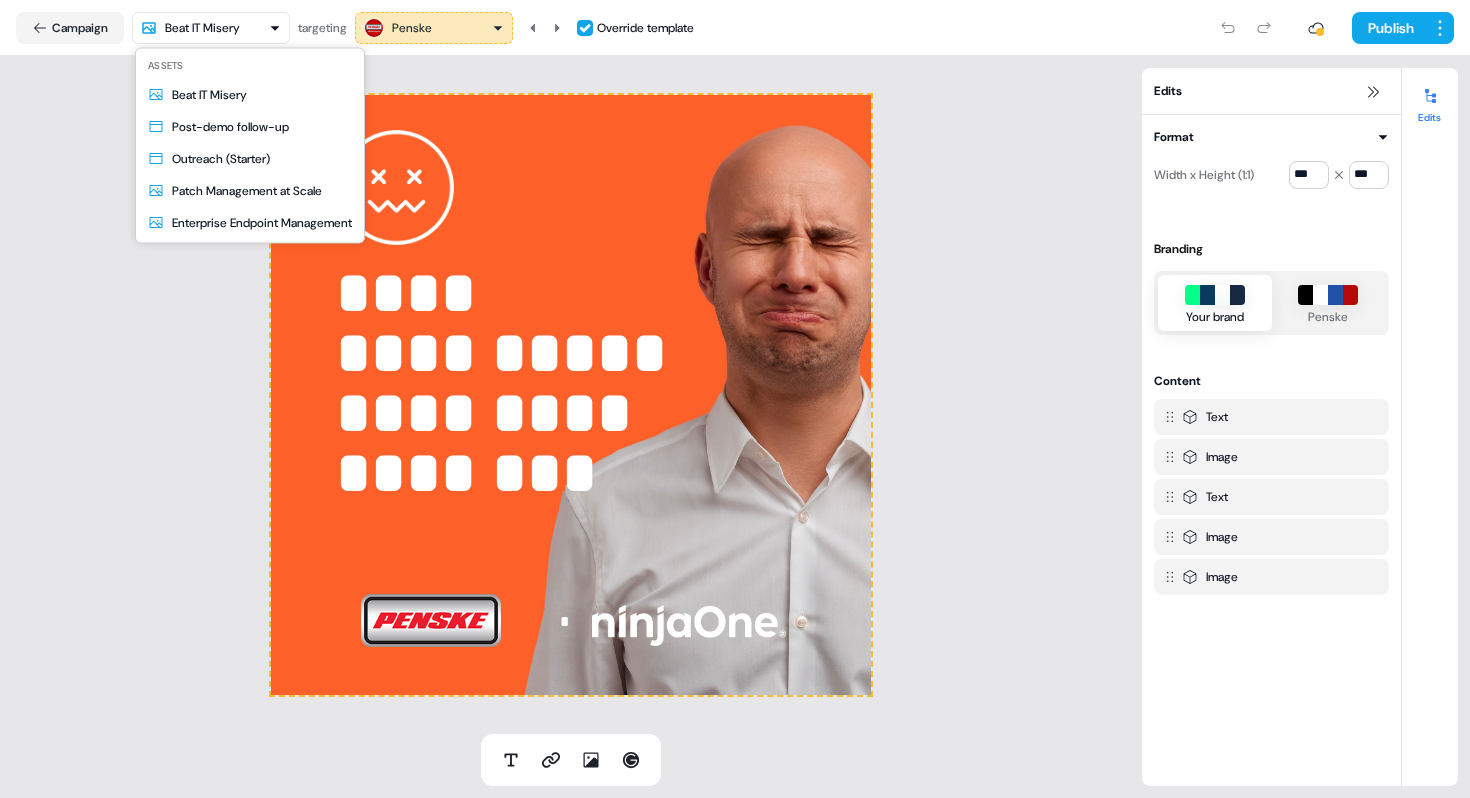 click on "**********" at bounding box center [735, 399] 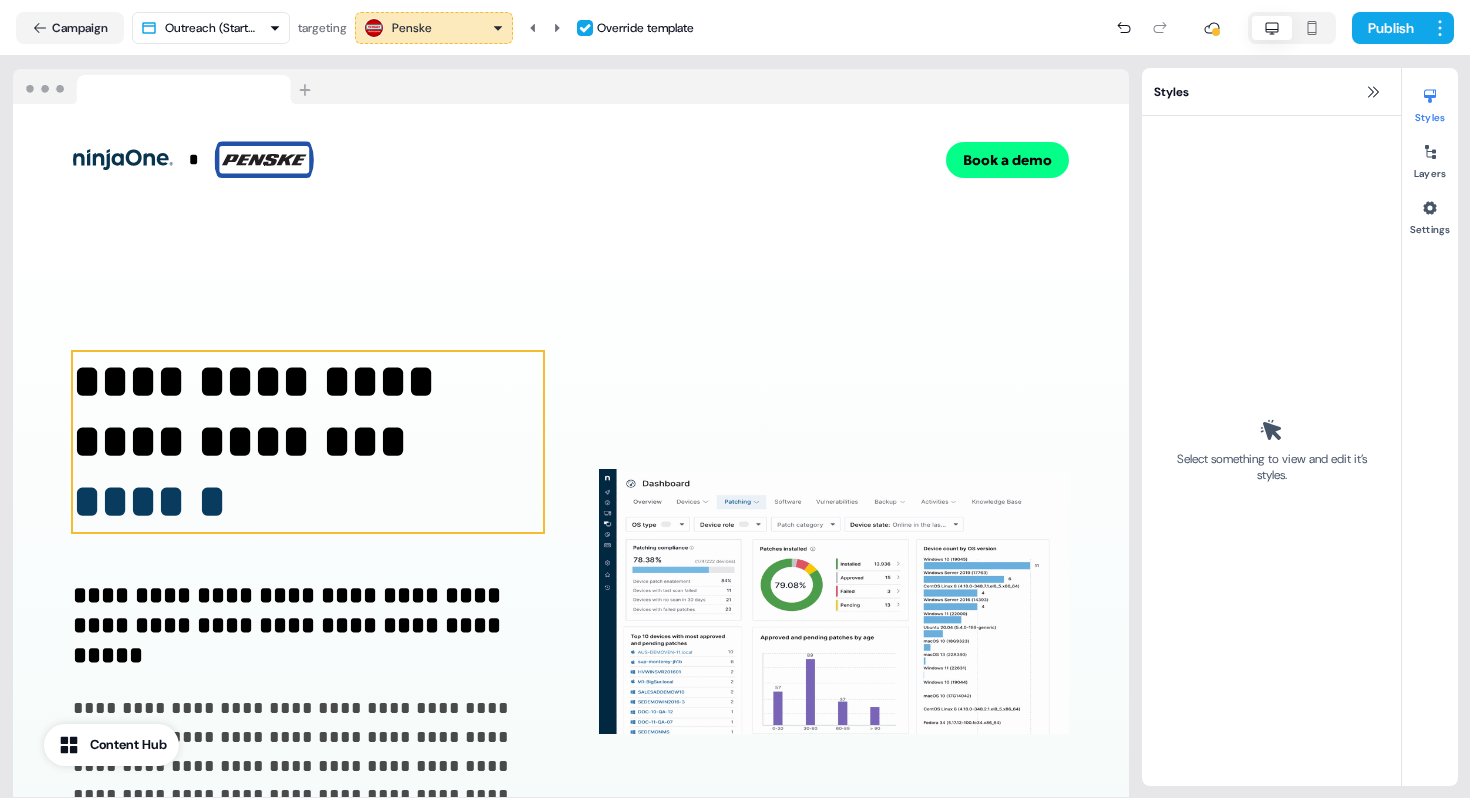 click on "**********" at bounding box center (308, 442) 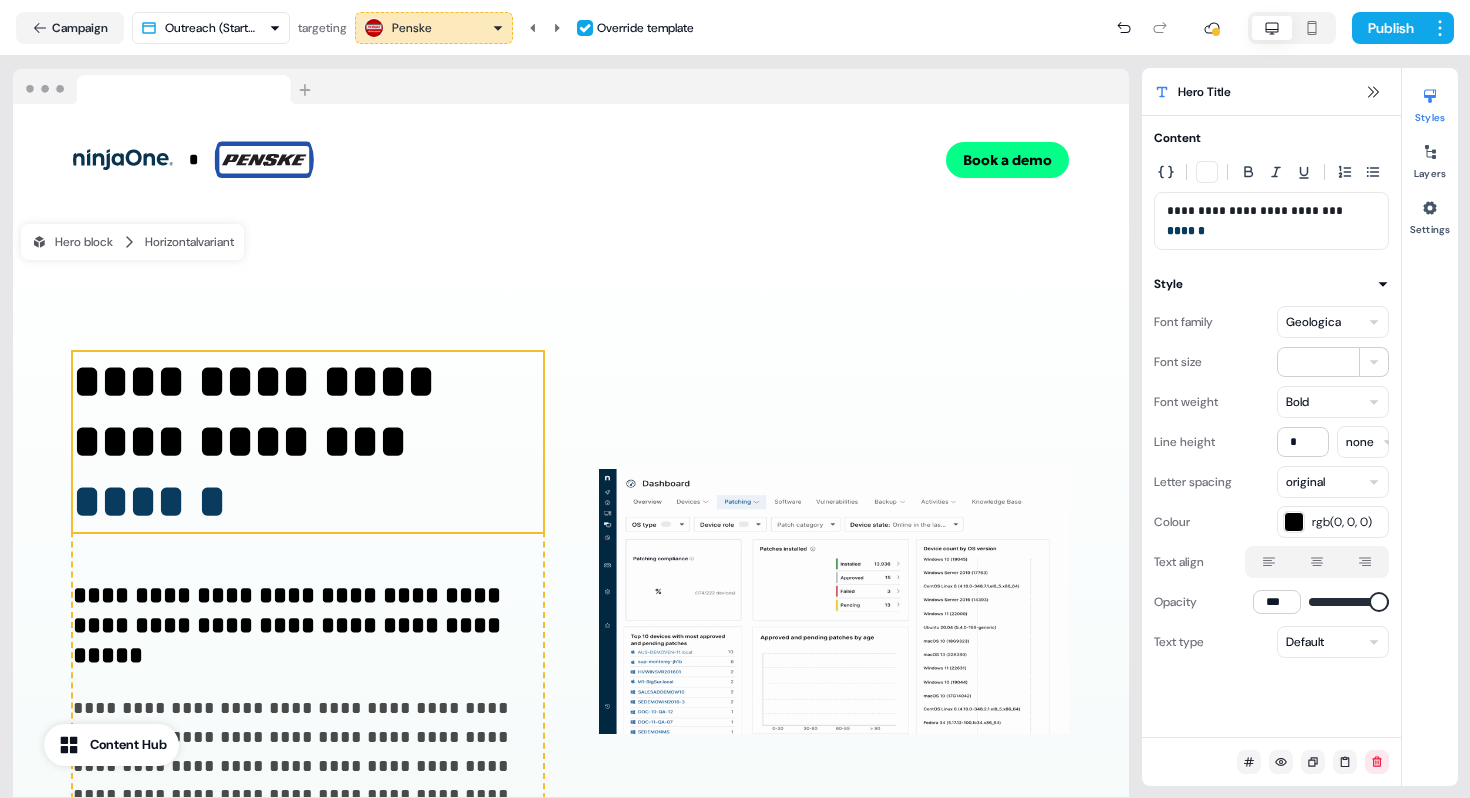 click on "**********" at bounding box center (308, 442) 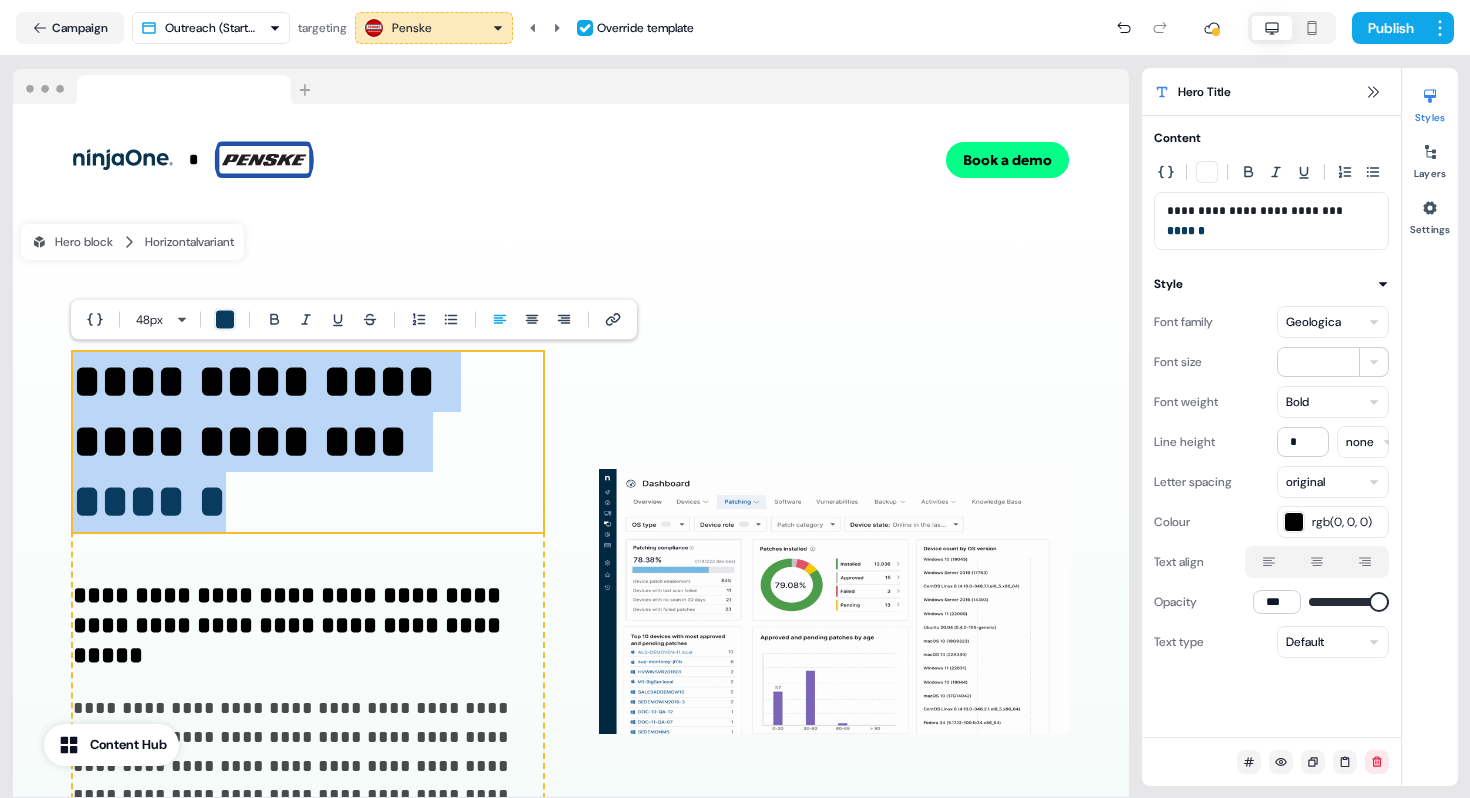 click on "**********" at bounding box center (308, 442) 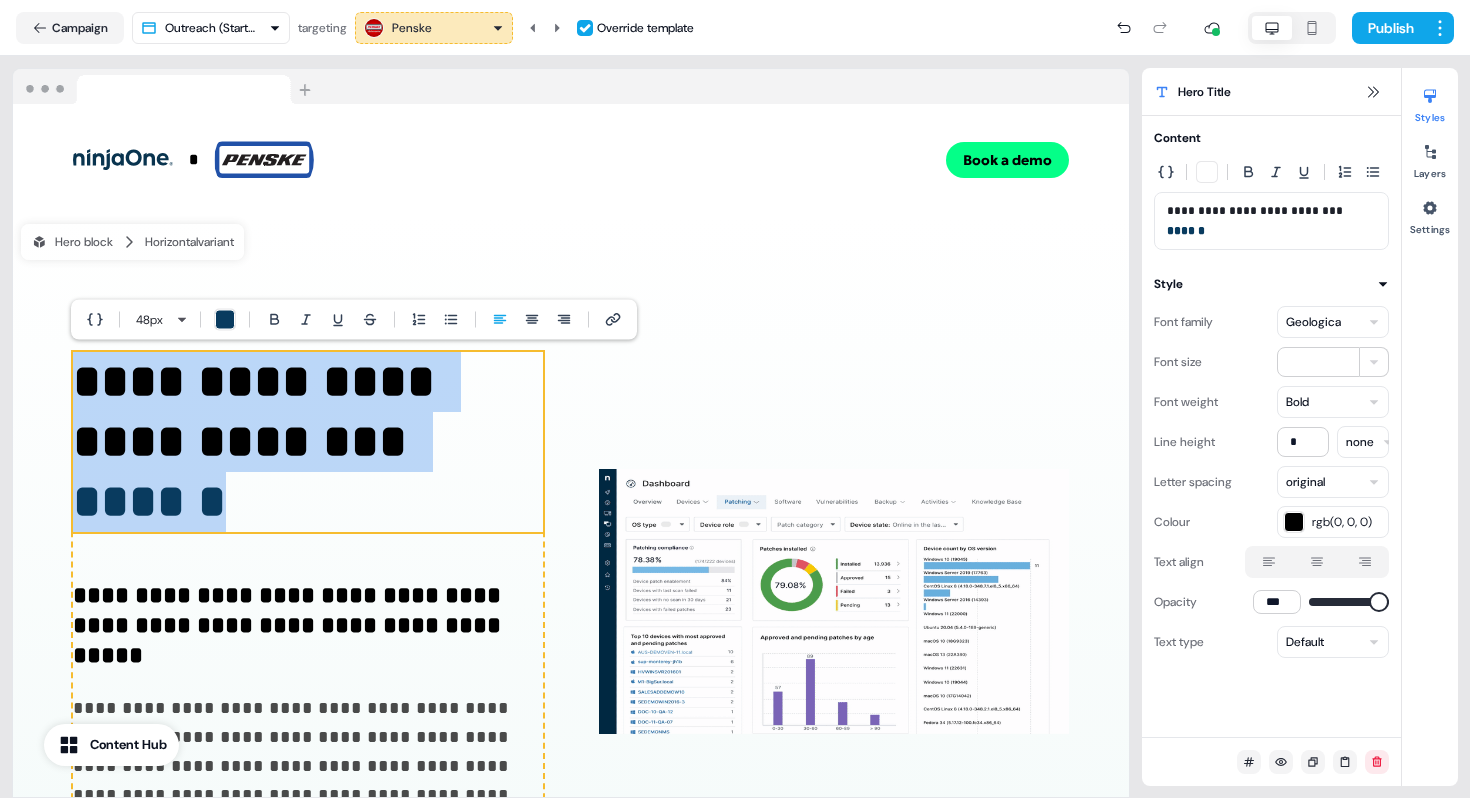 click on "******" at bounding box center [149, 501] 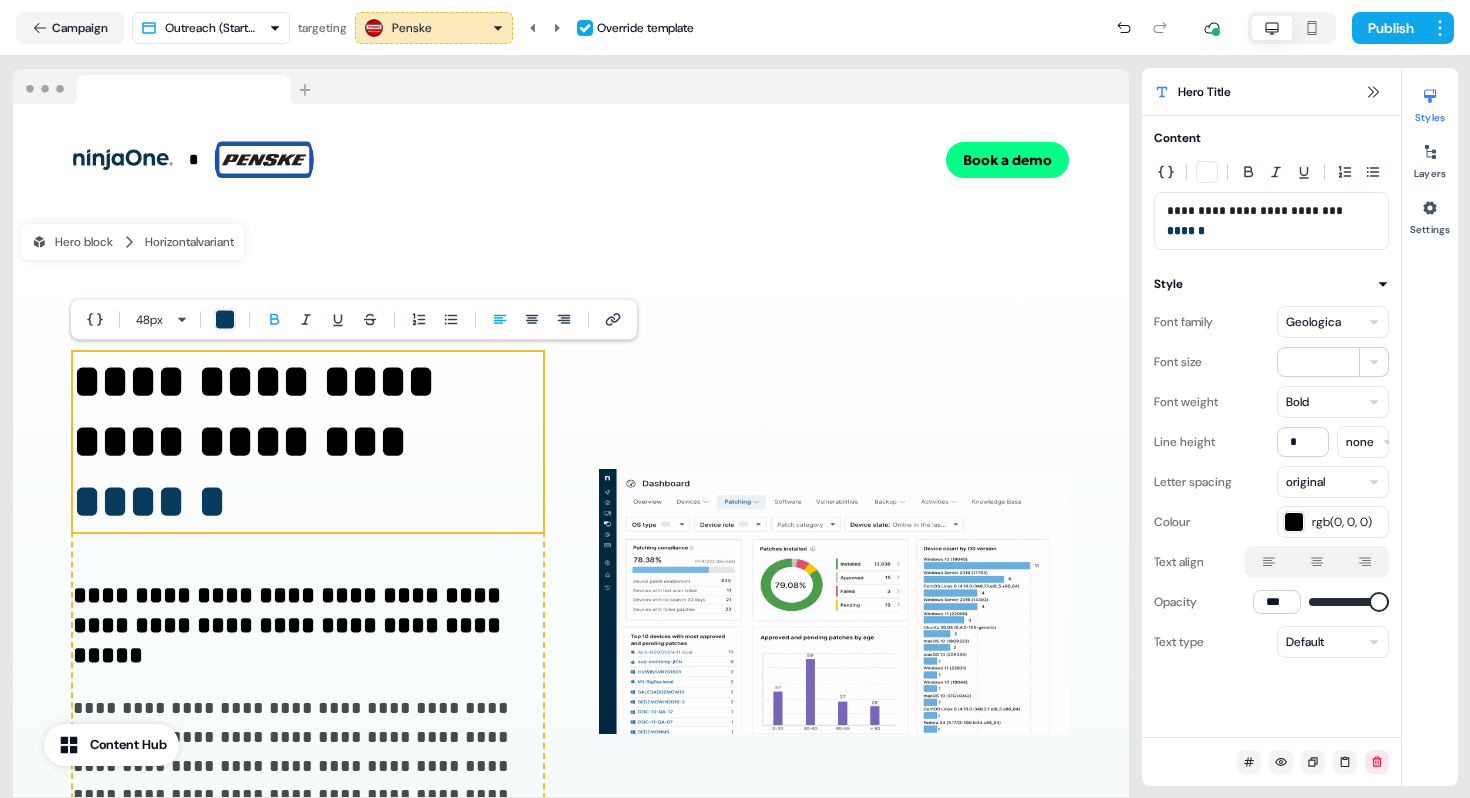 type 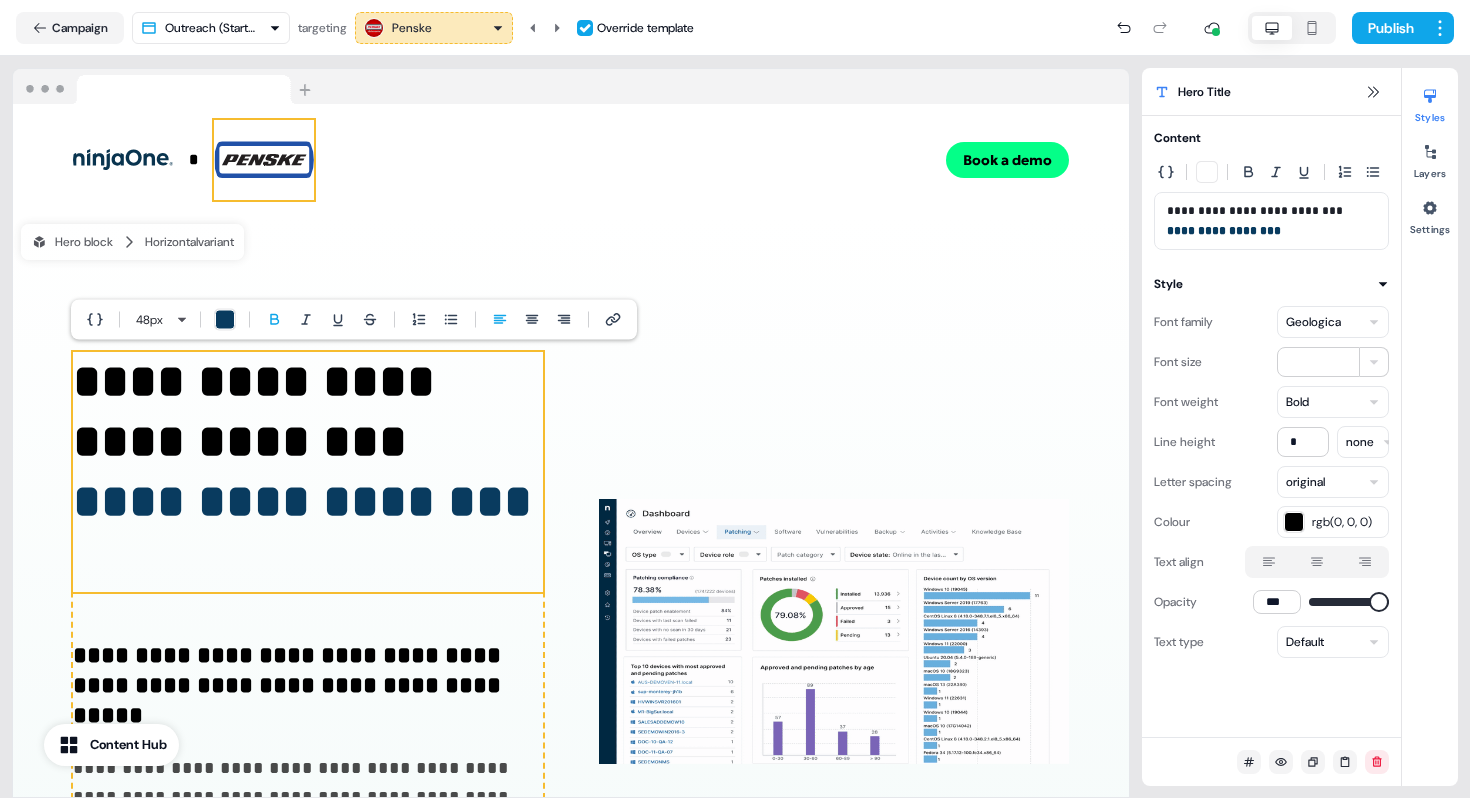 click at bounding box center (264, 160) 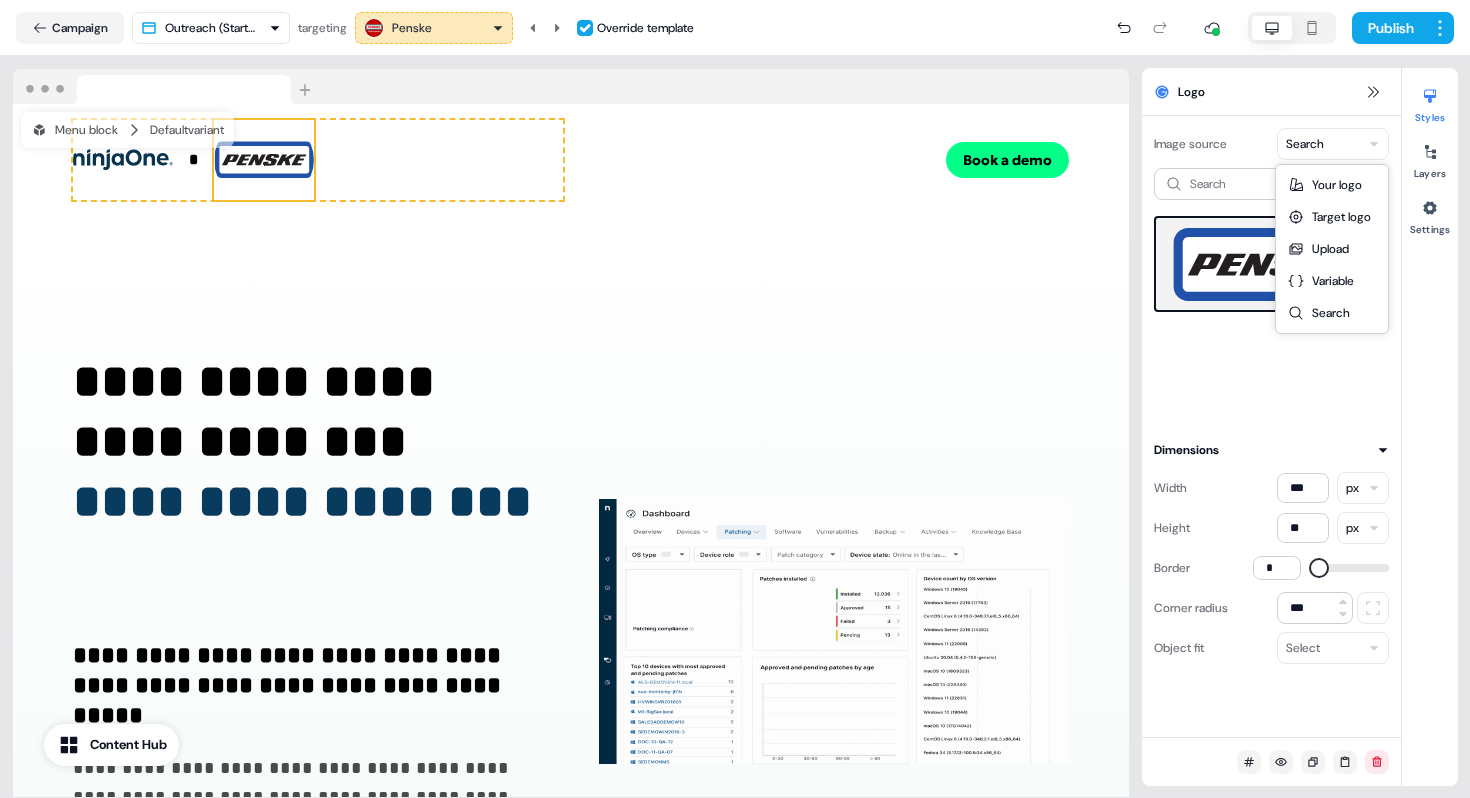 click on "**********" at bounding box center [735, 399] 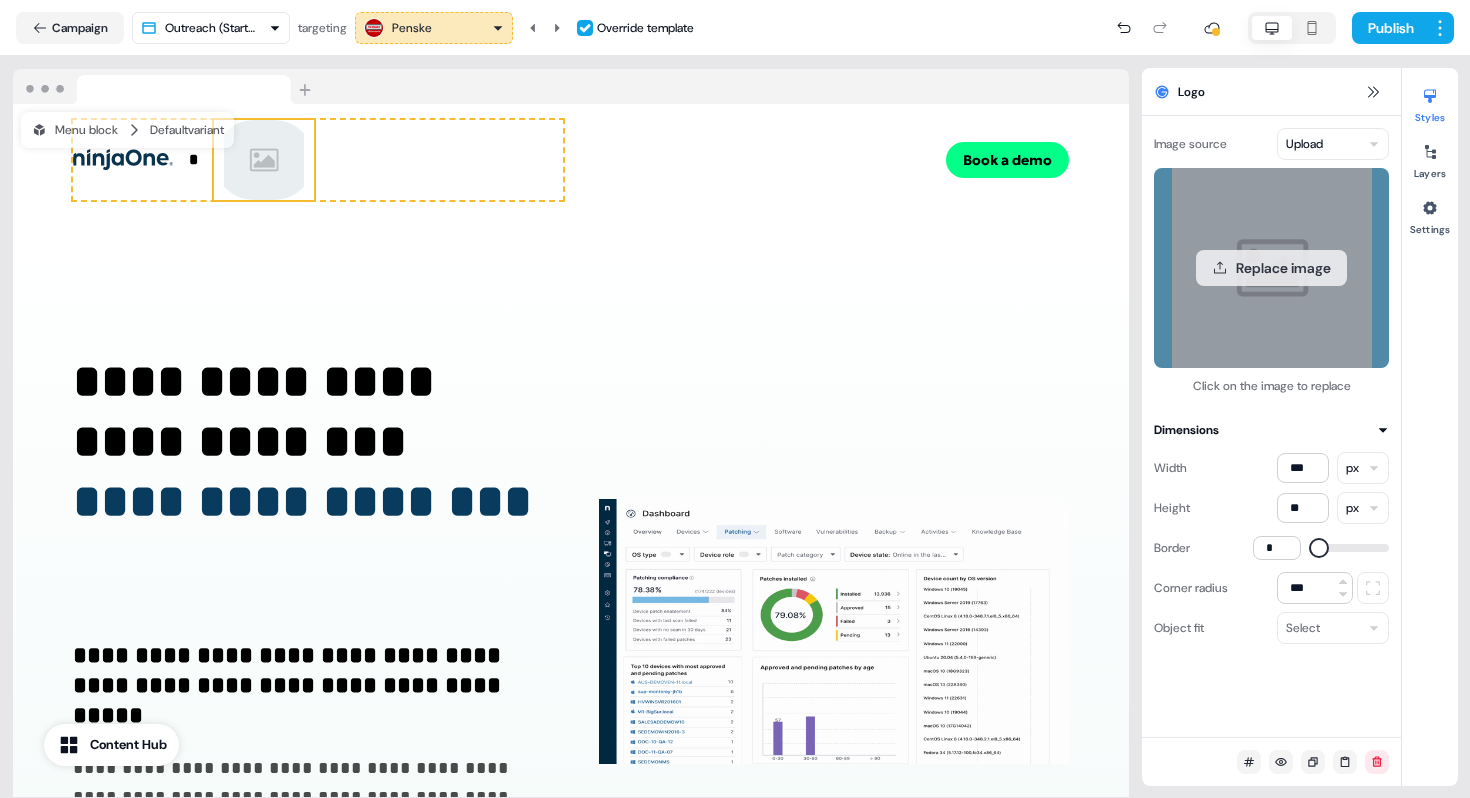 click on "Replace image" at bounding box center [1271, 268] 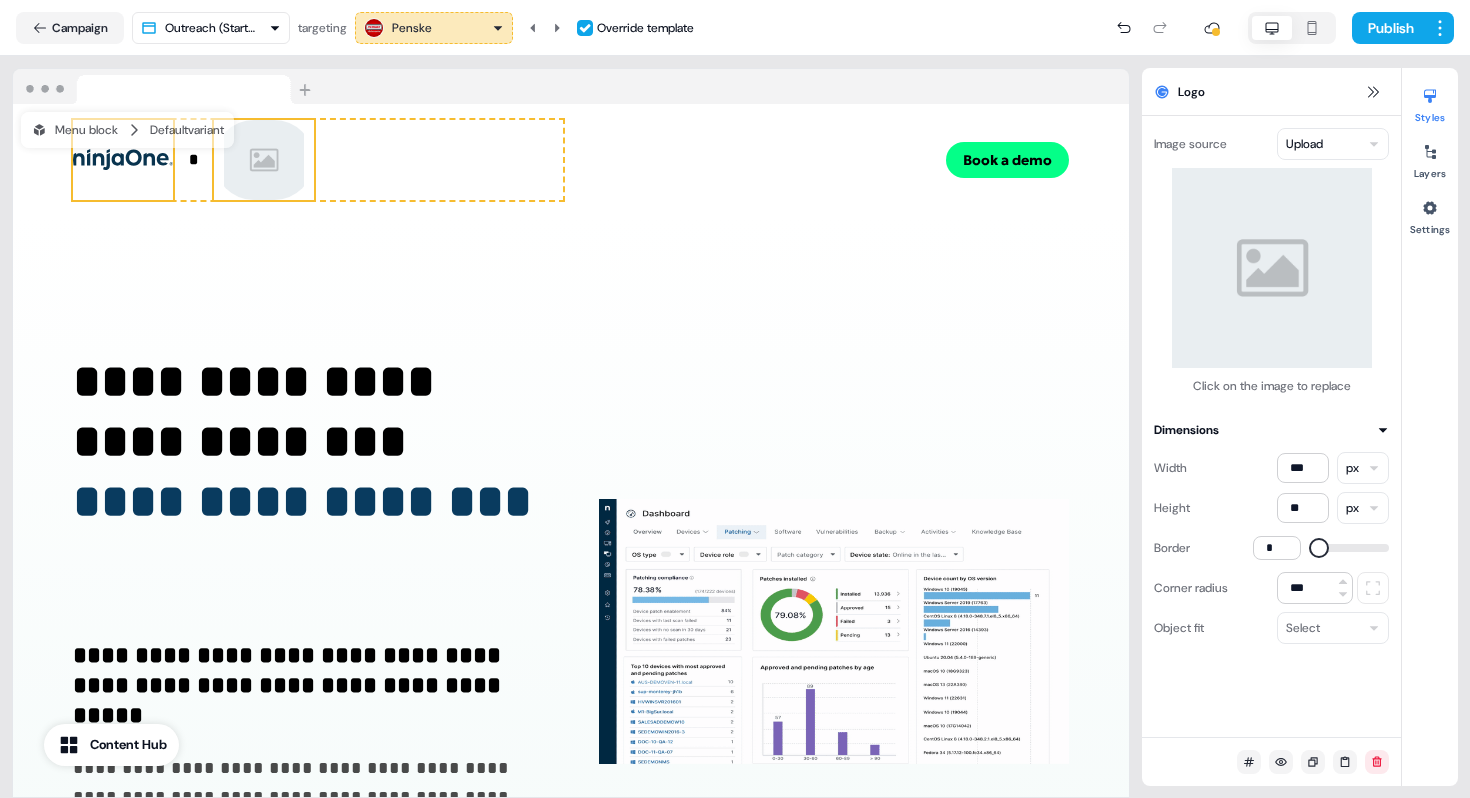 click at bounding box center (123, 160) 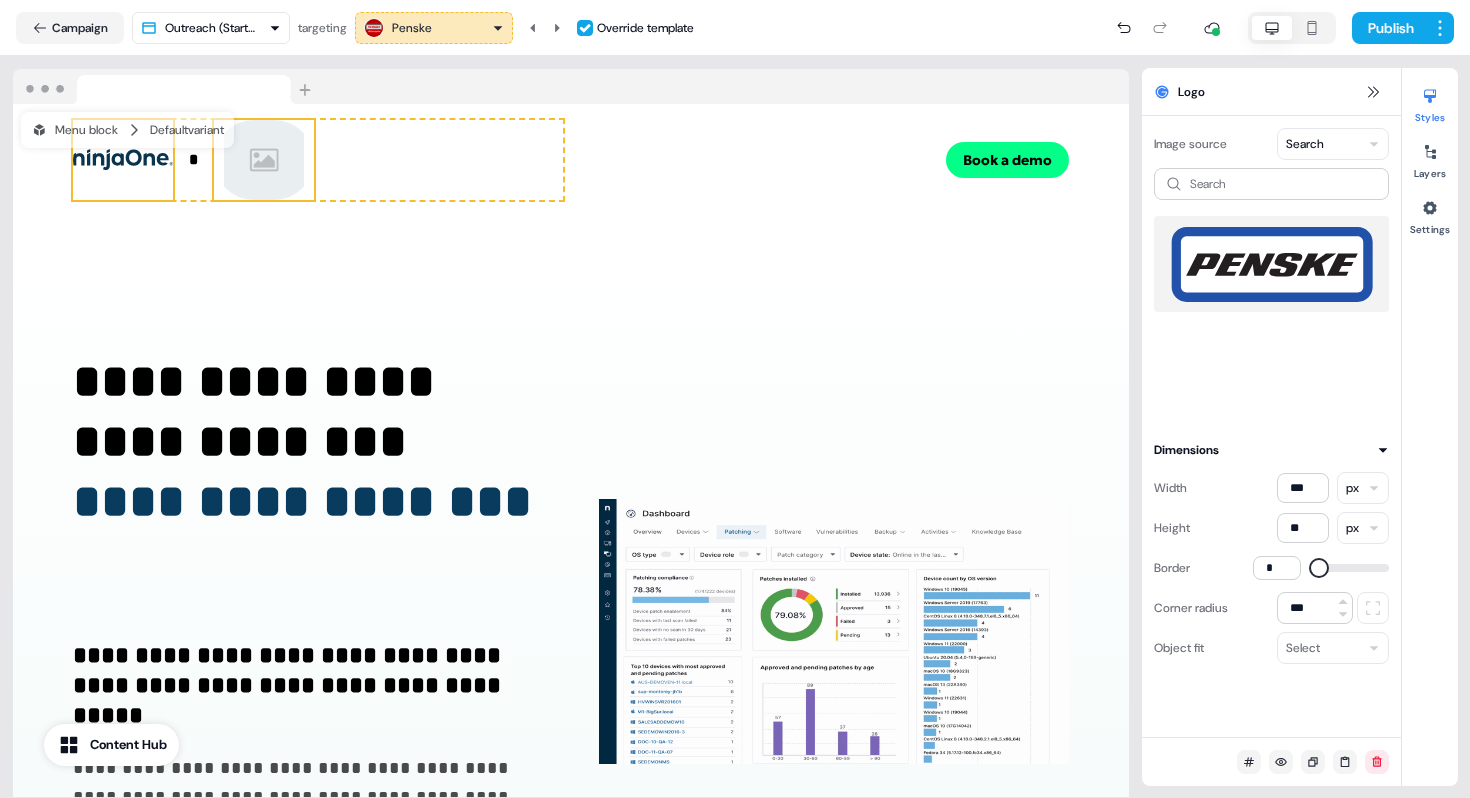 click at bounding box center [264, 160] 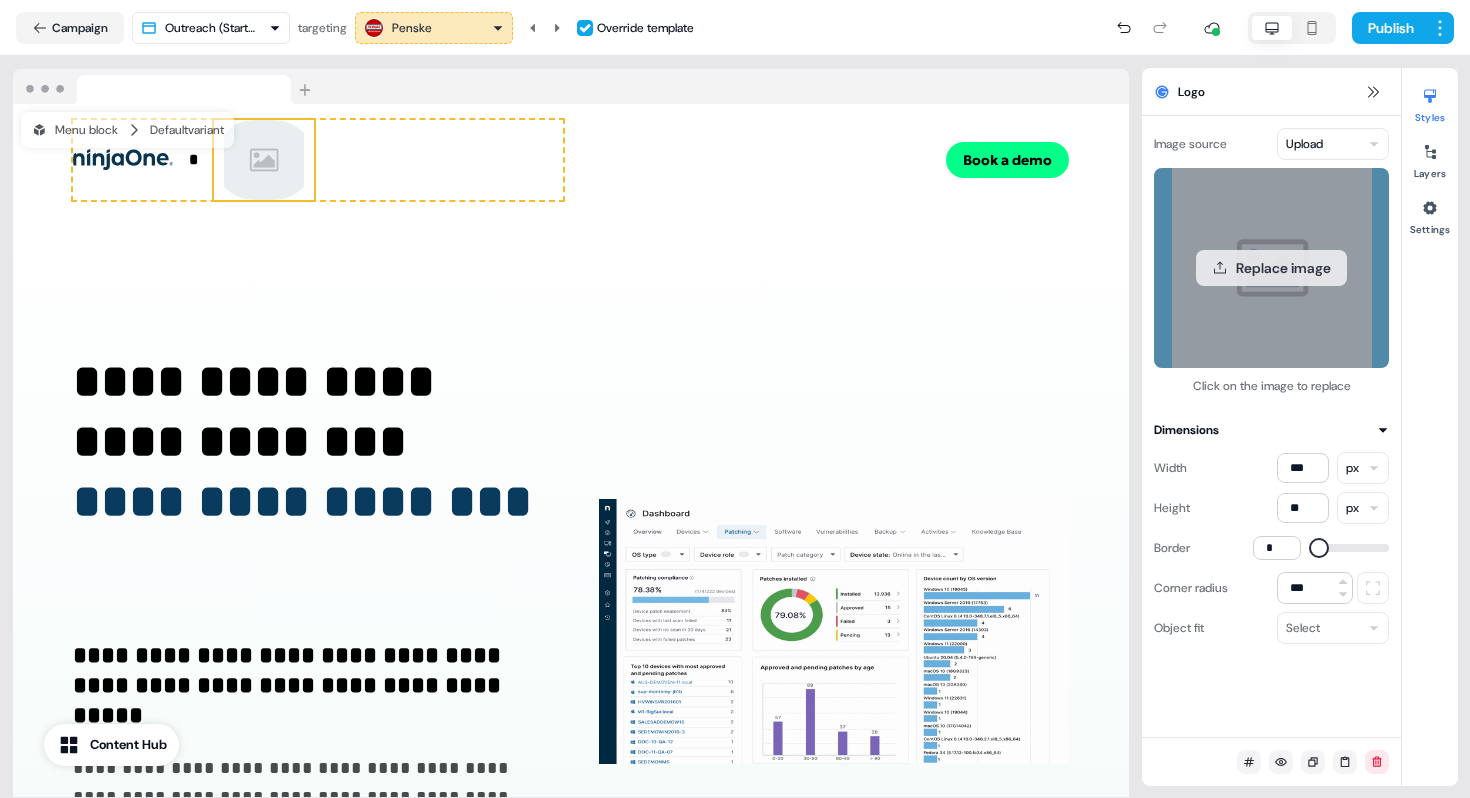 click on "Replace image" at bounding box center [1271, 268] 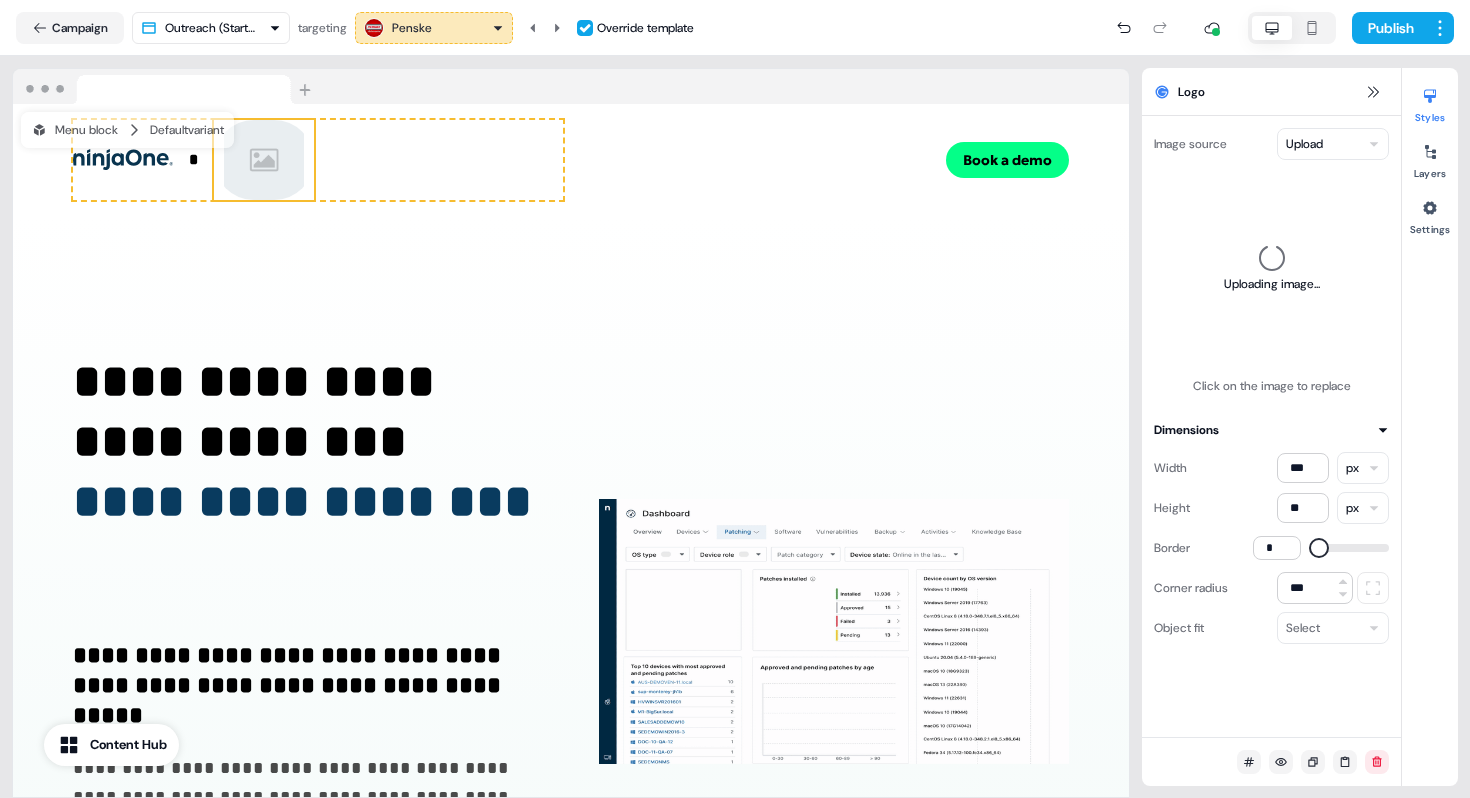 click on "*
To pick up a draggable item, press the space bar.
While dragging, use the arrow keys to move the item.
Press space again to drop the item in its new position, or press escape to cancel." at bounding box center (318, 160) 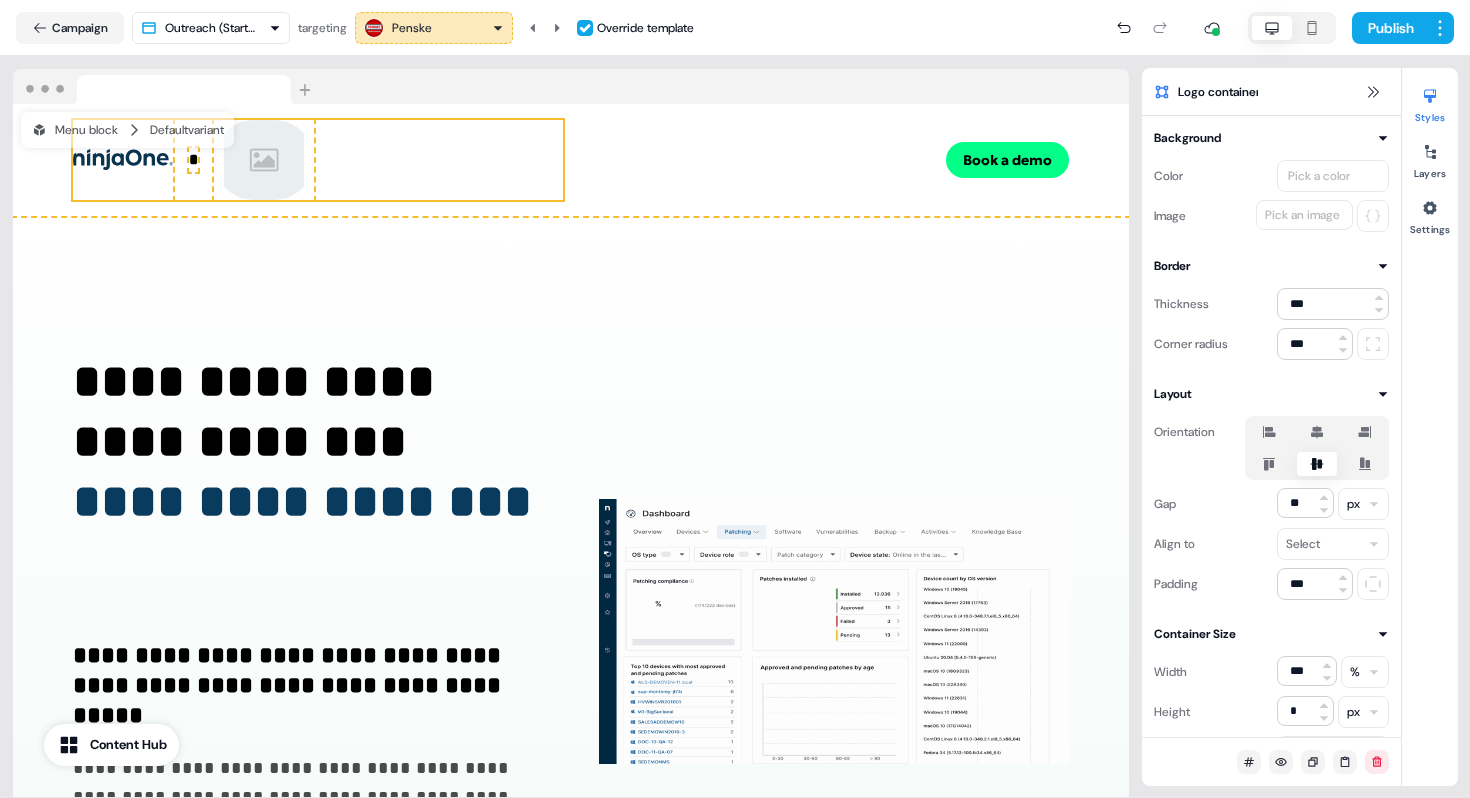 click at bounding box center (123, 160) 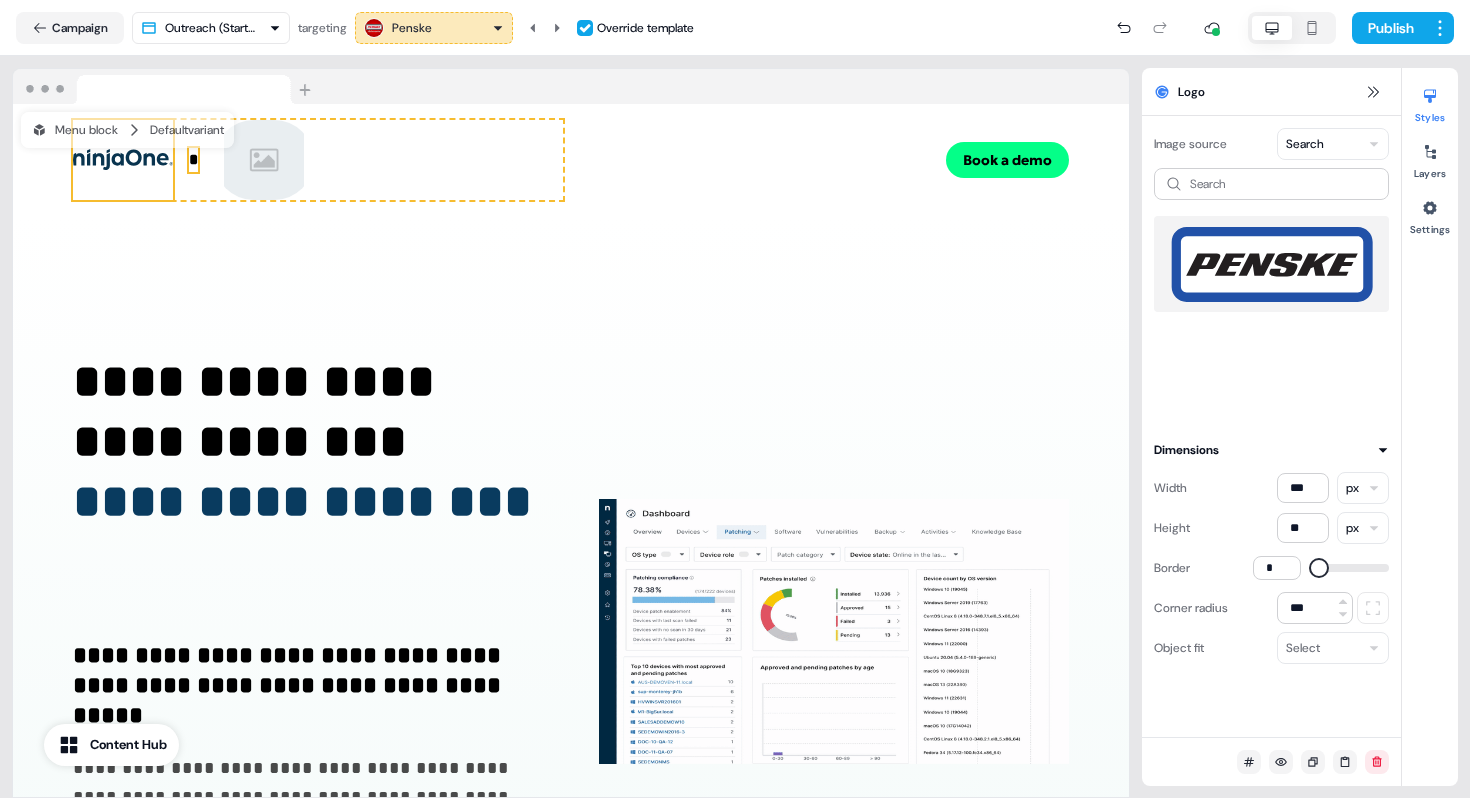 click on "*" at bounding box center (193, 159) 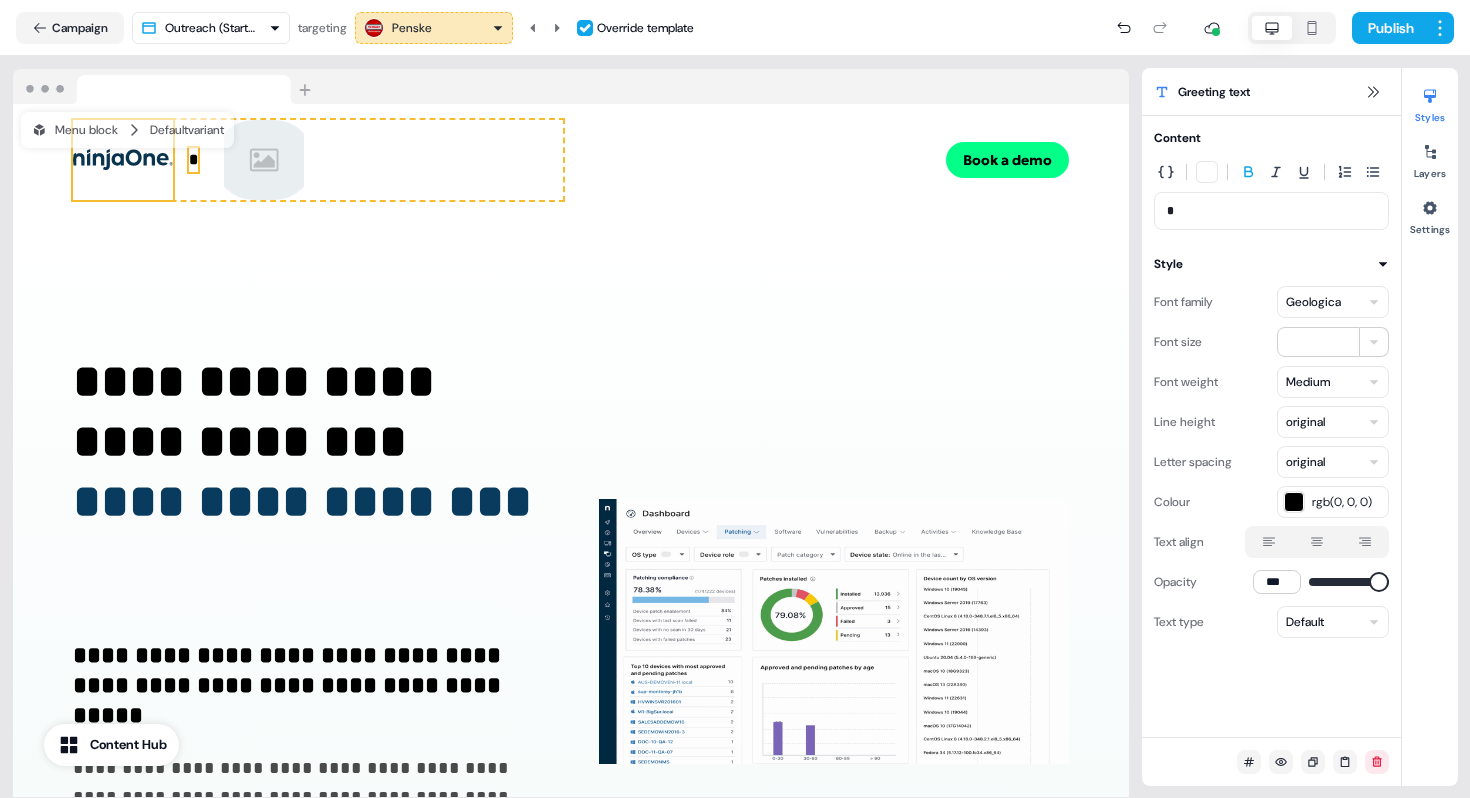 click at bounding box center (123, 160) 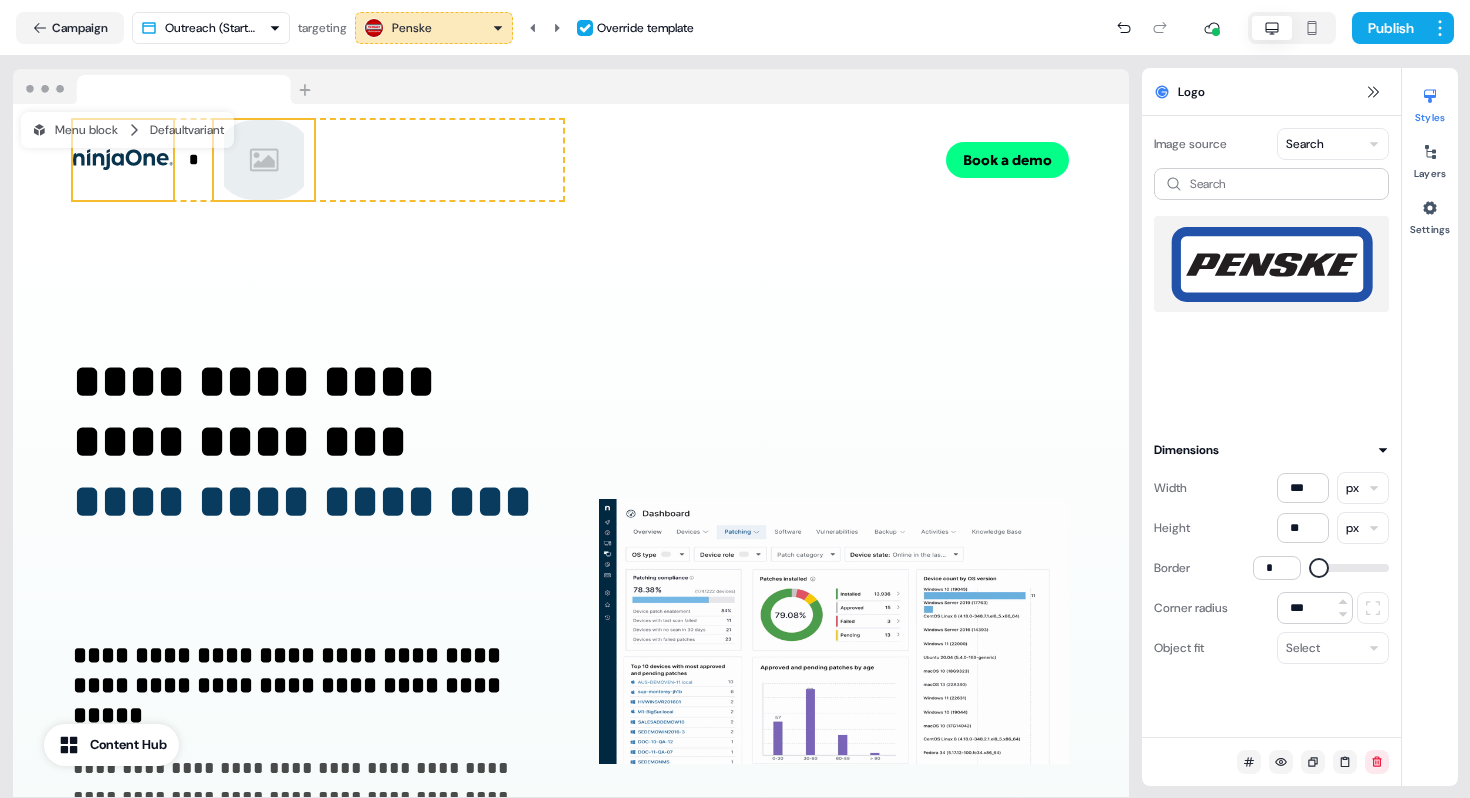 click at bounding box center [264, 160] 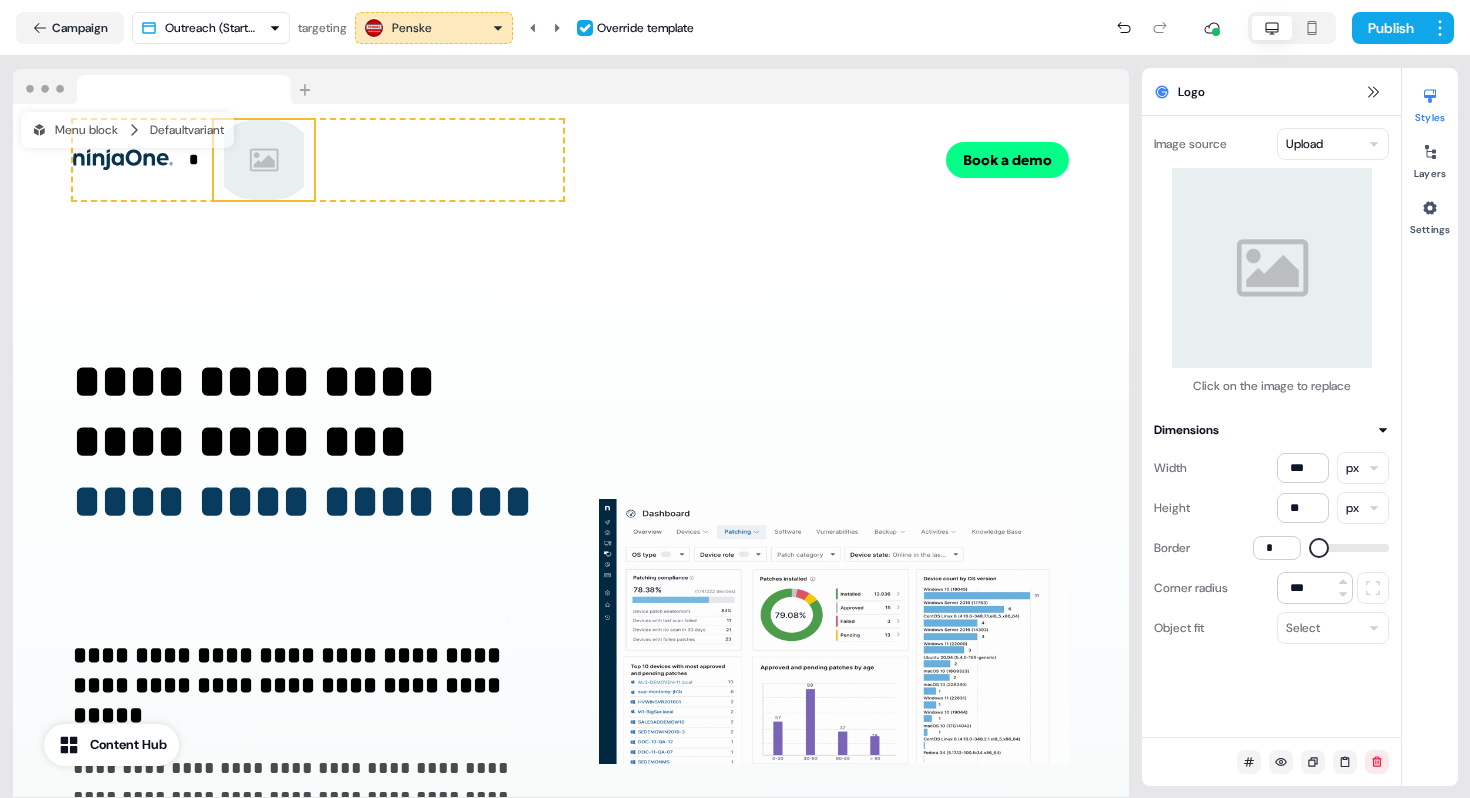 click on "Image source Upload Replace image Click on the image to replace Dimensions Width *** px Height ** px Border * Corner radius *** Object fit Select" at bounding box center (1271, 426) 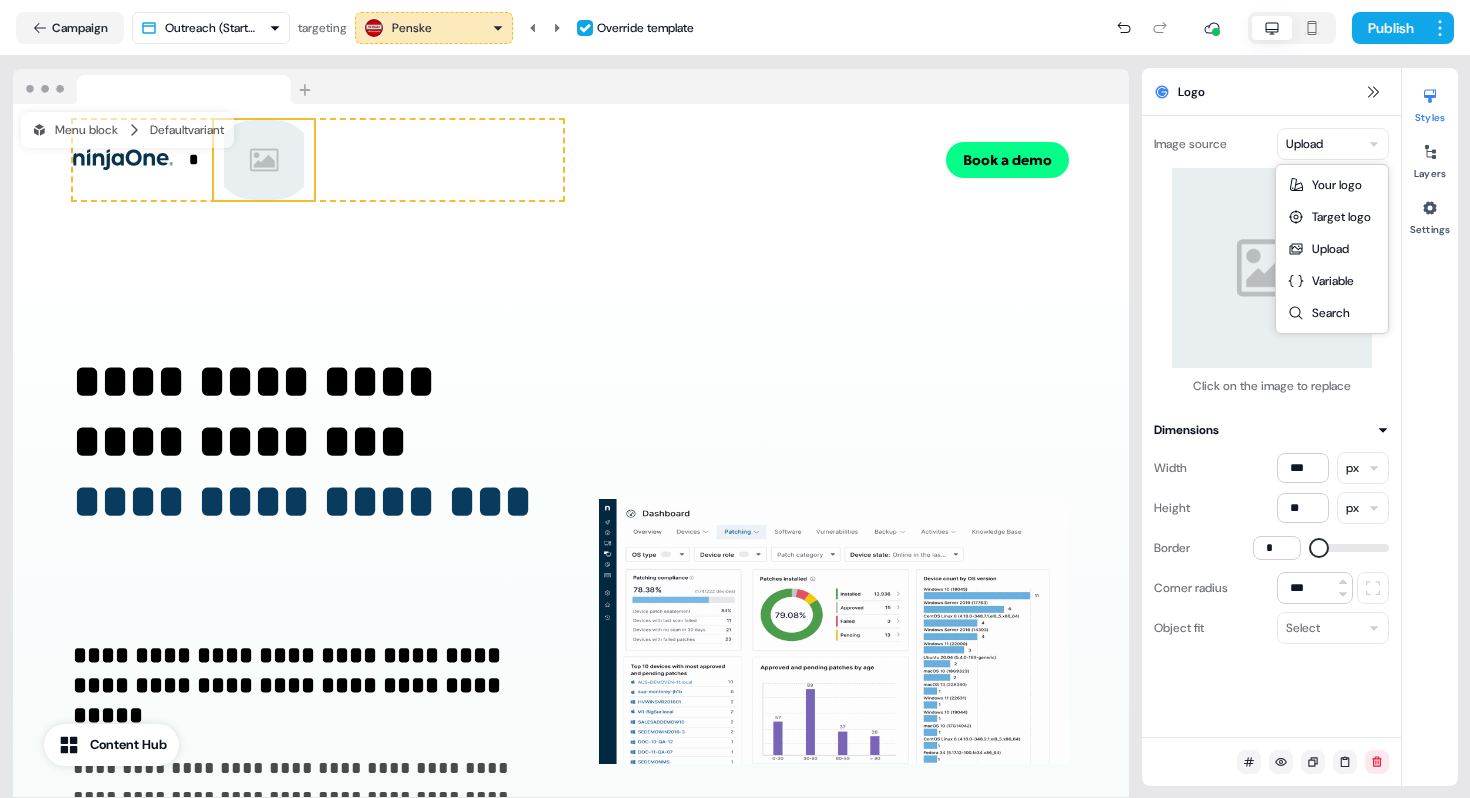 click on "**********" at bounding box center (735, 399) 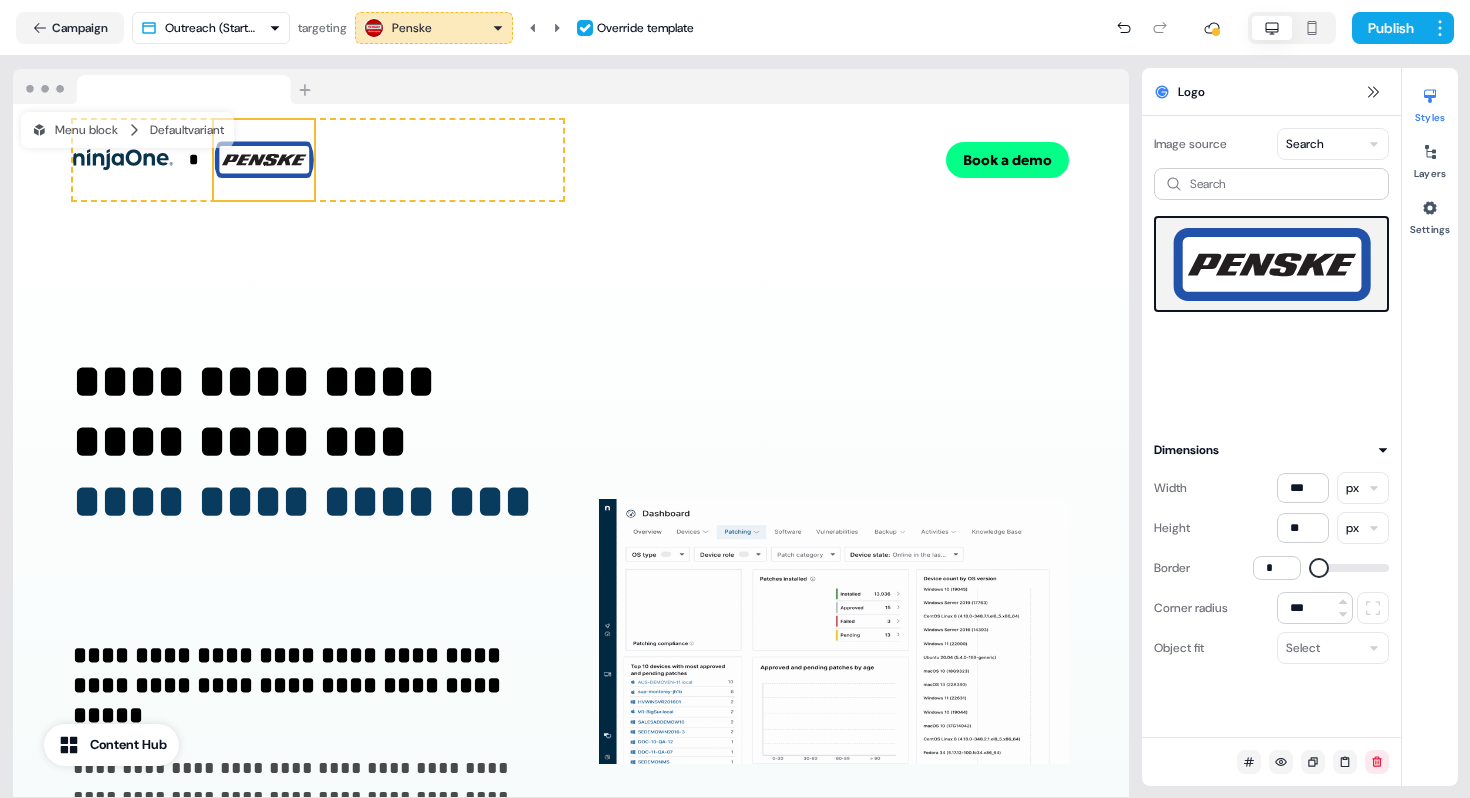 click on "**********" at bounding box center (735, 399) 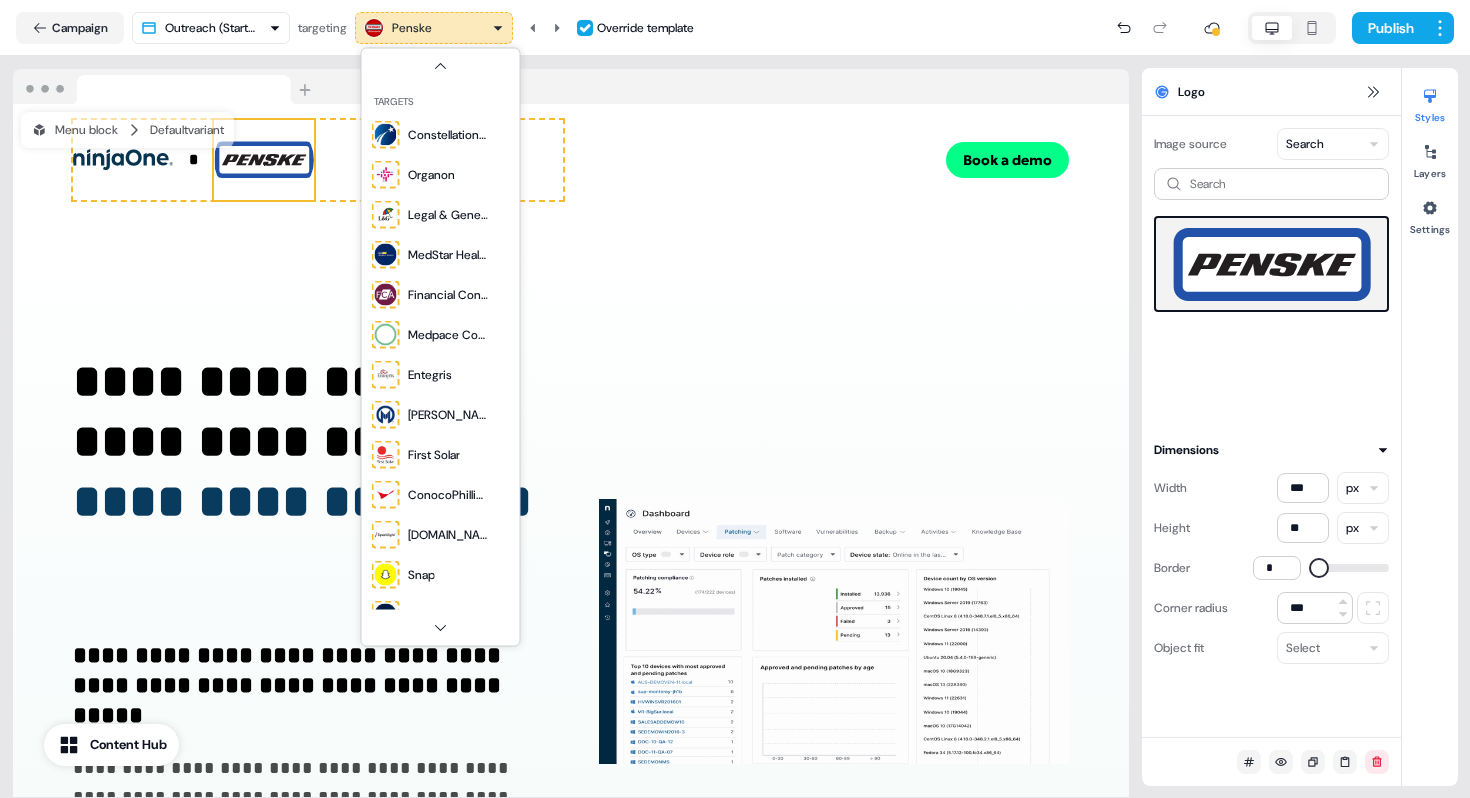 scroll, scrollTop: 105, scrollLeft: 0, axis: vertical 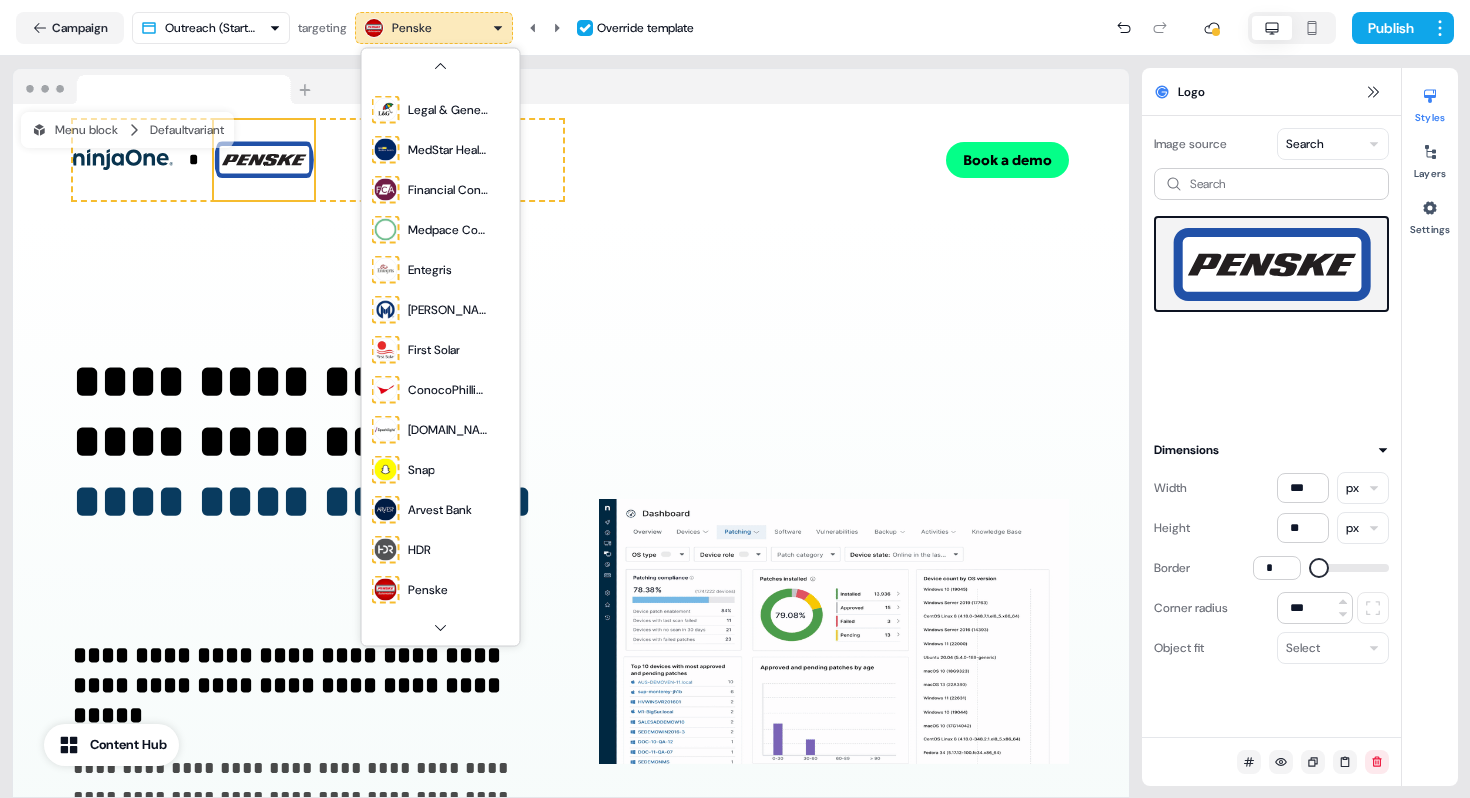 click on "**********" at bounding box center (735, 399) 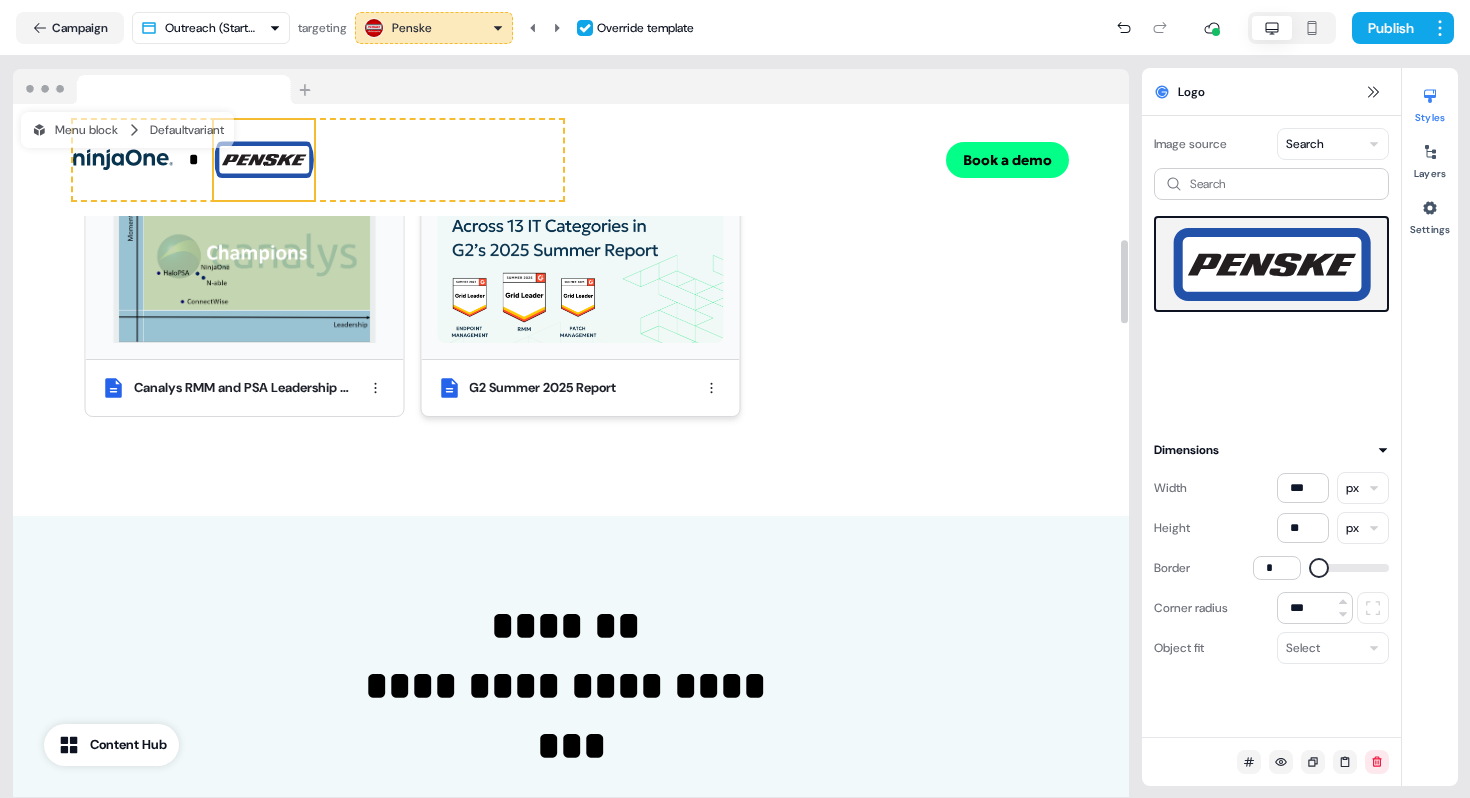 scroll, scrollTop: 1051, scrollLeft: 0, axis: vertical 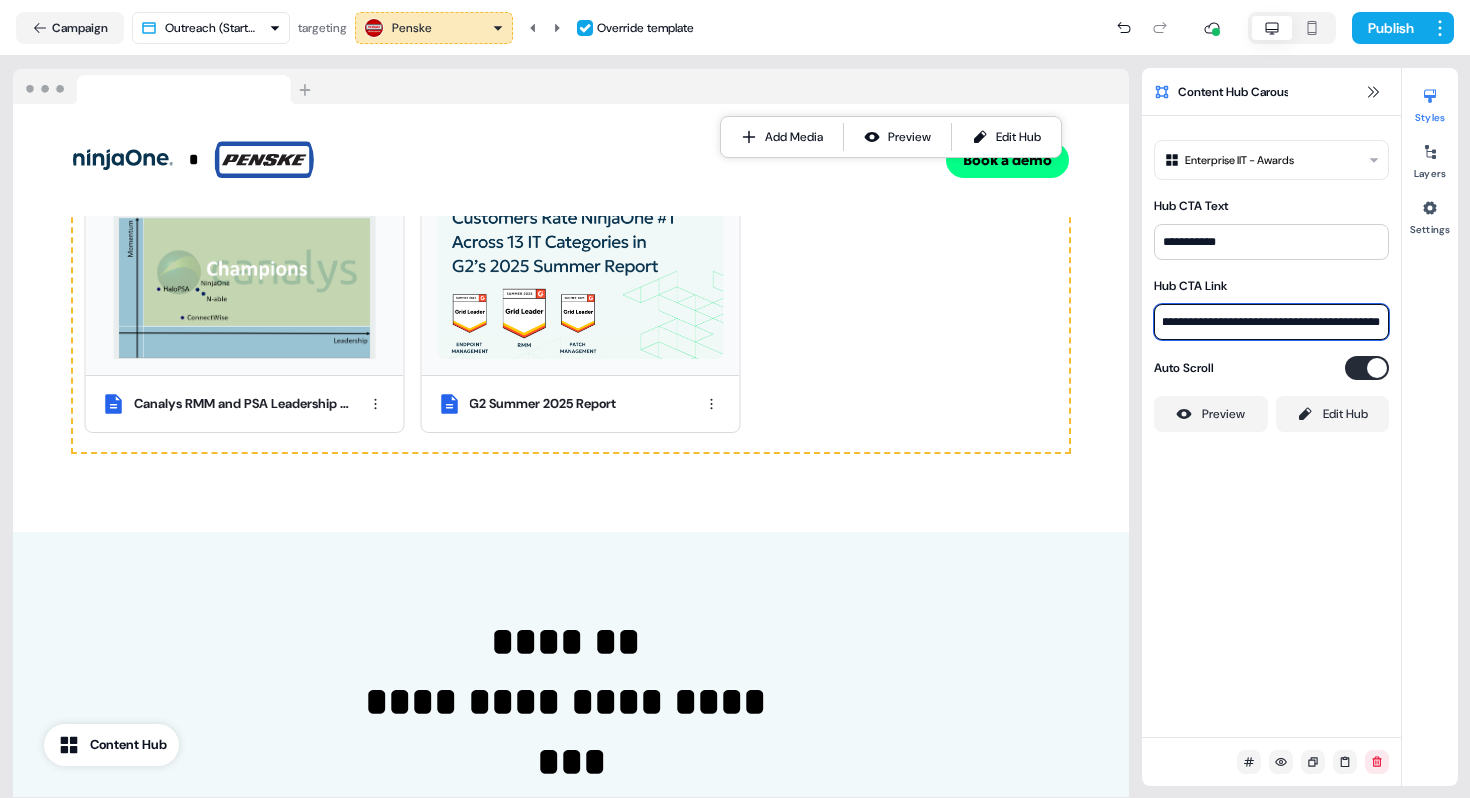 drag, startPoint x: 1234, startPoint y: 320, endPoint x: 1461, endPoint y: 329, distance: 227.17834 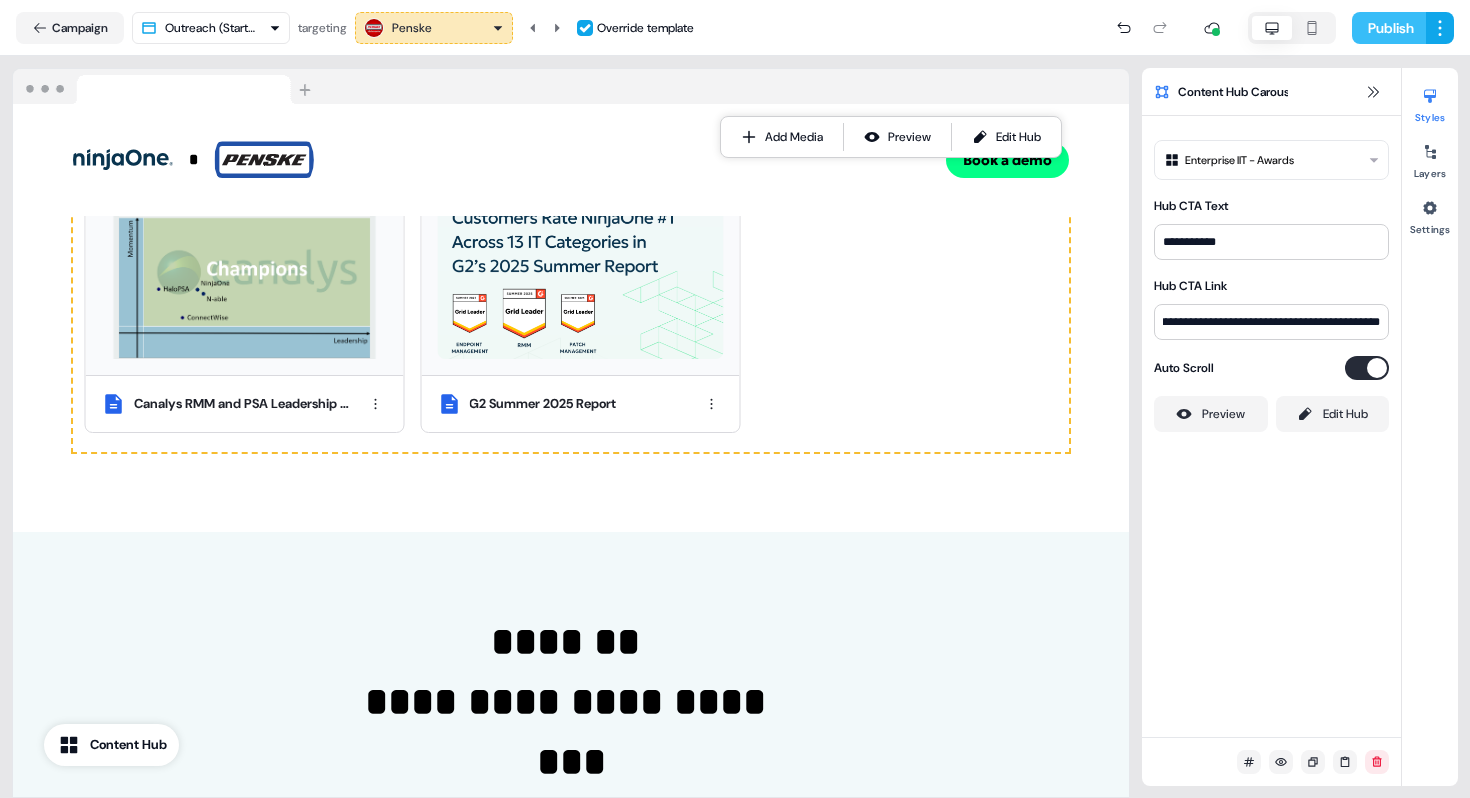 click on "Publish" at bounding box center (1389, 28) 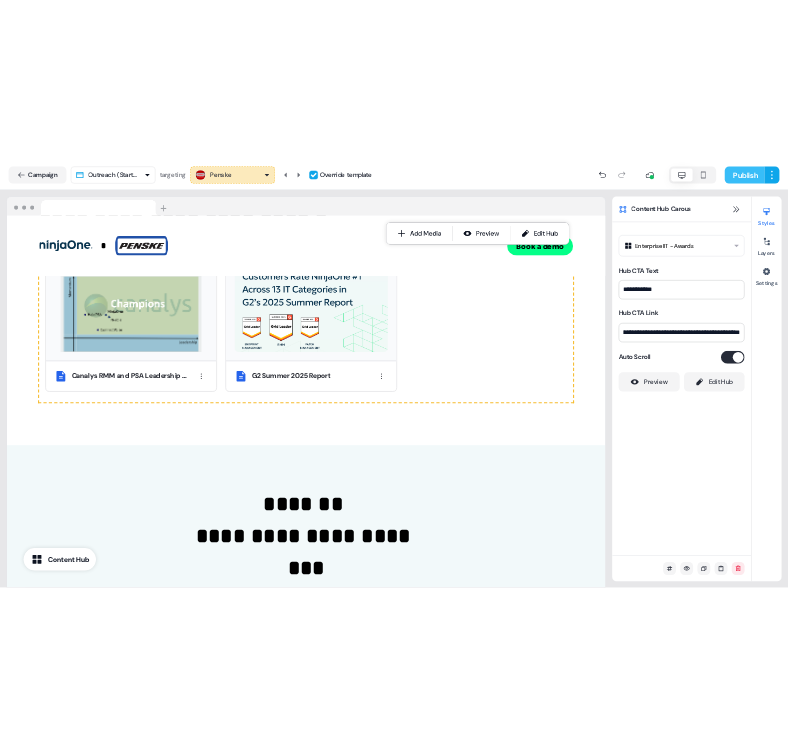 scroll, scrollTop: 0, scrollLeft: 0, axis: both 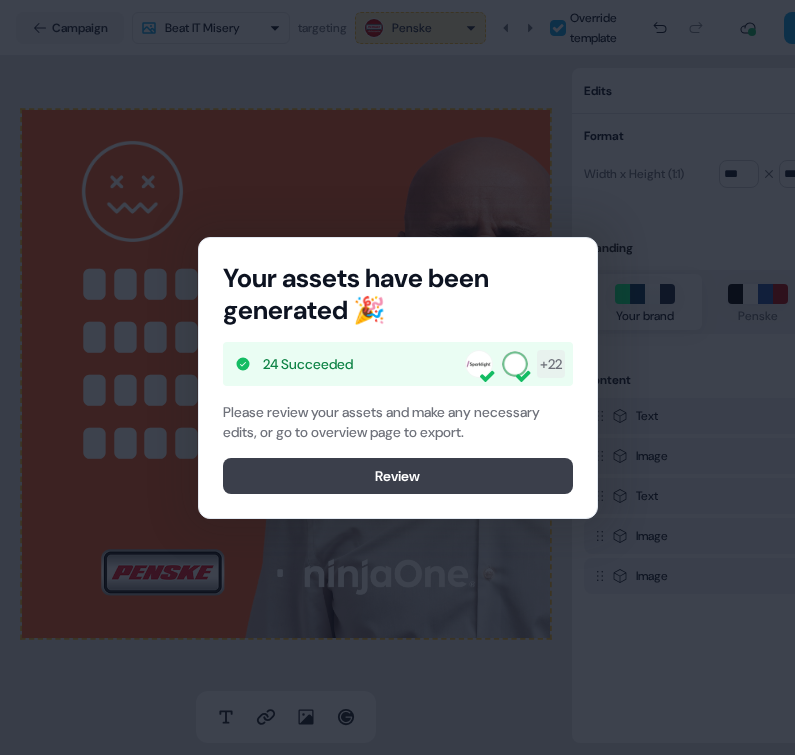 click on "Review" at bounding box center [398, 476] 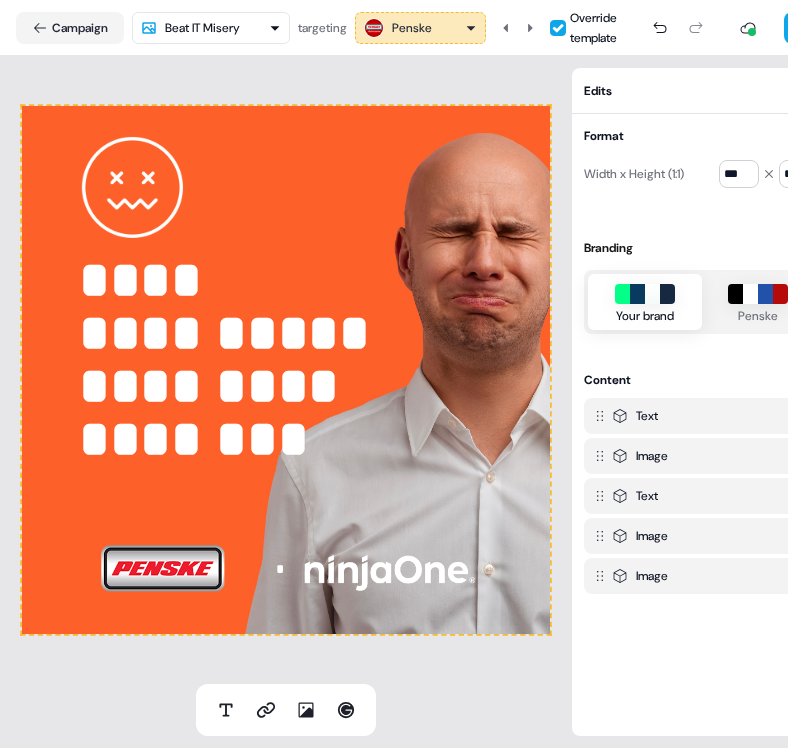 click on "**********" at bounding box center [394, 374] 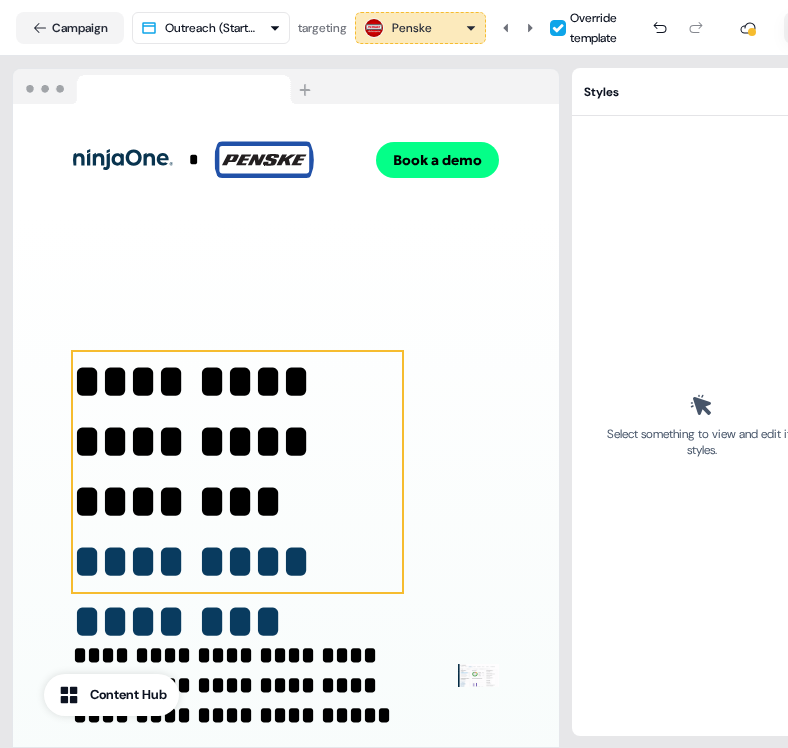 click on "**********" at bounding box center [198, 591] 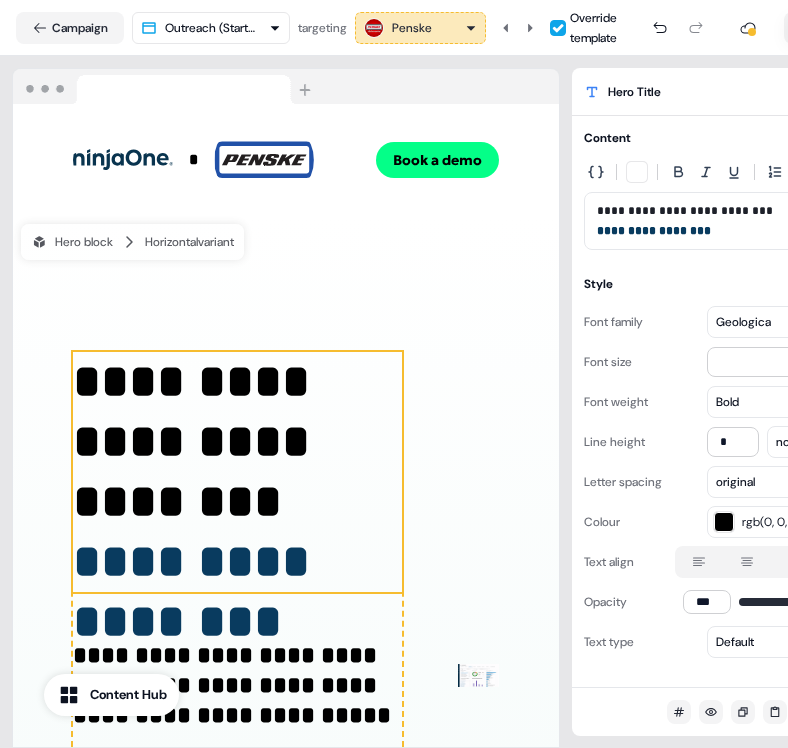 click on "**********" at bounding box center (198, 591) 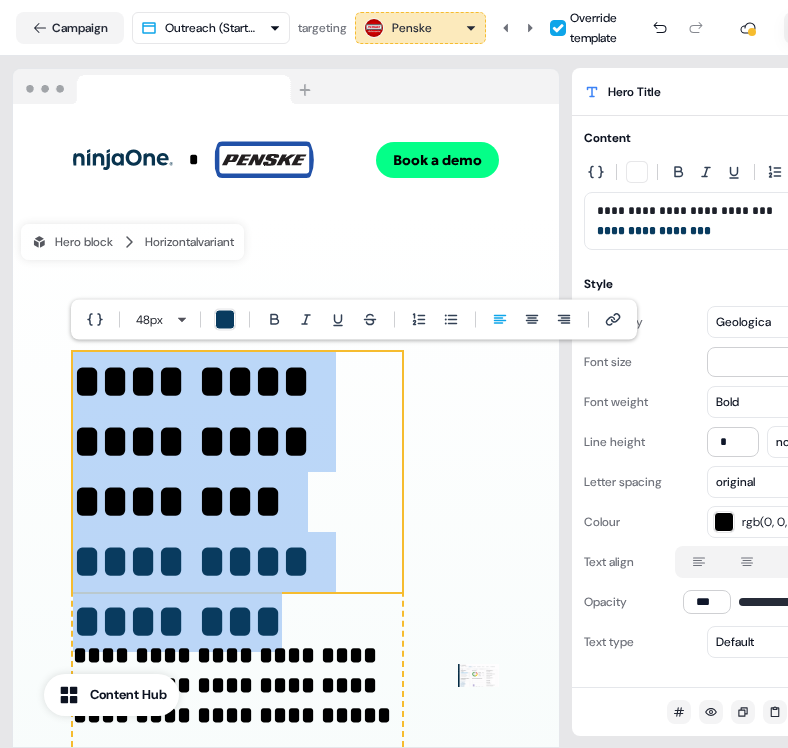 click on "**********" at bounding box center [198, 591] 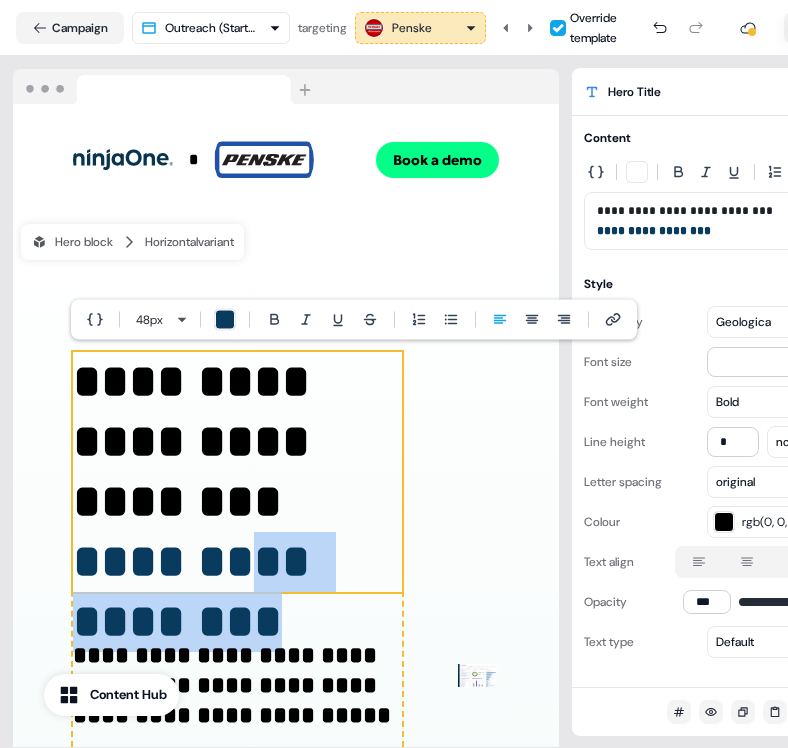 click on "**********" at bounding box center [198, 591] 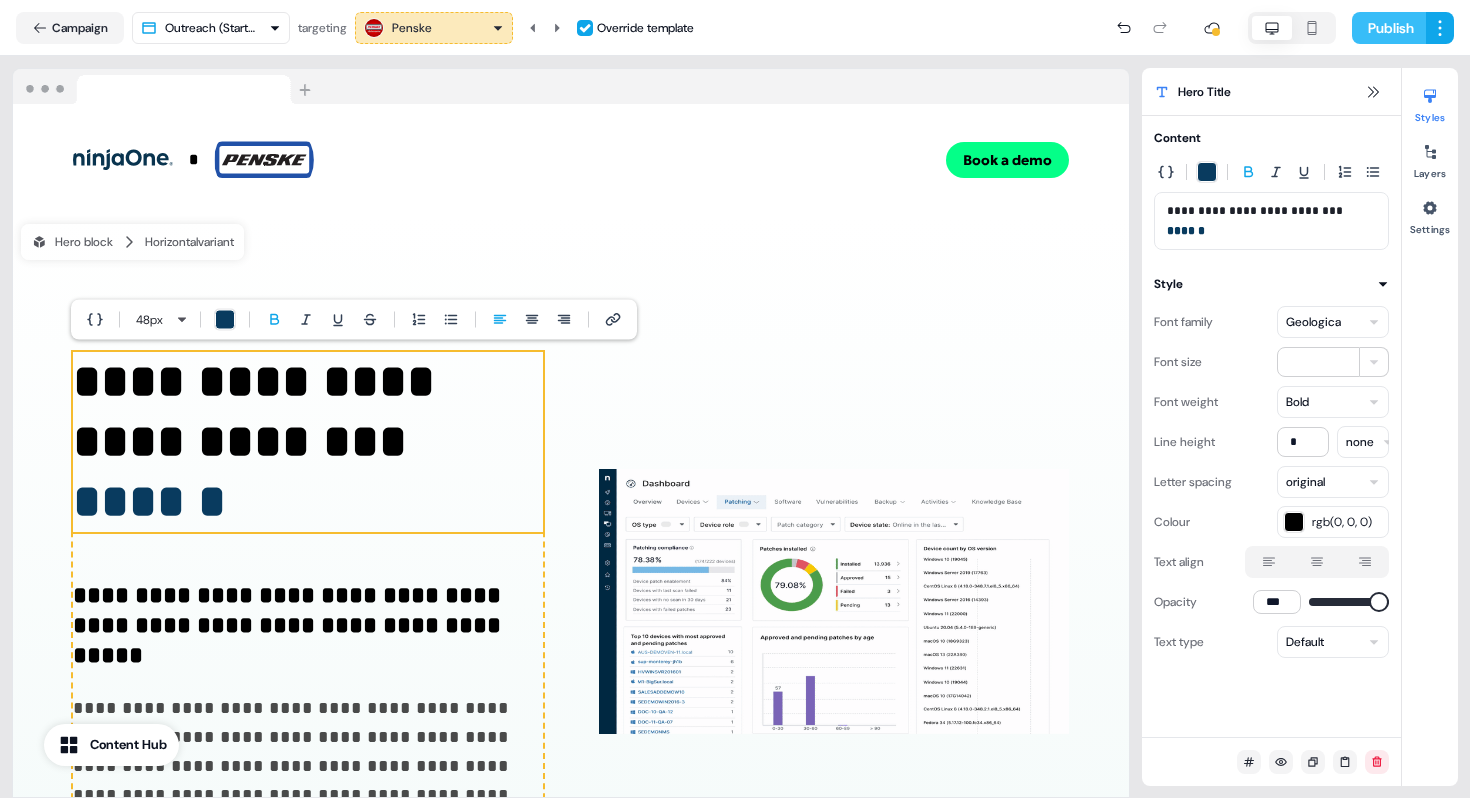 click on "Publish" at bounding box center (1389, 28) 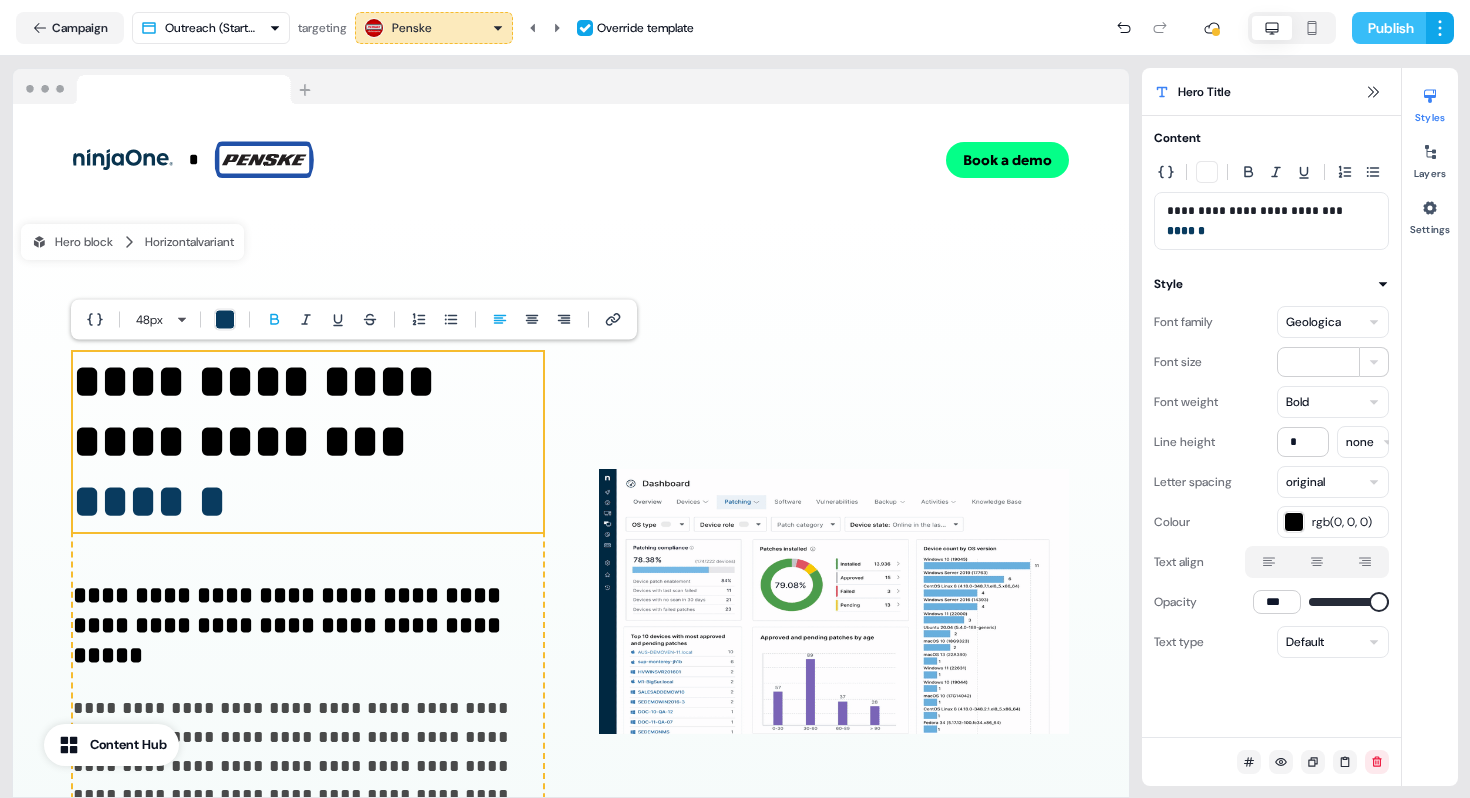 click on "Publish" at bounding box center (1389, 28) 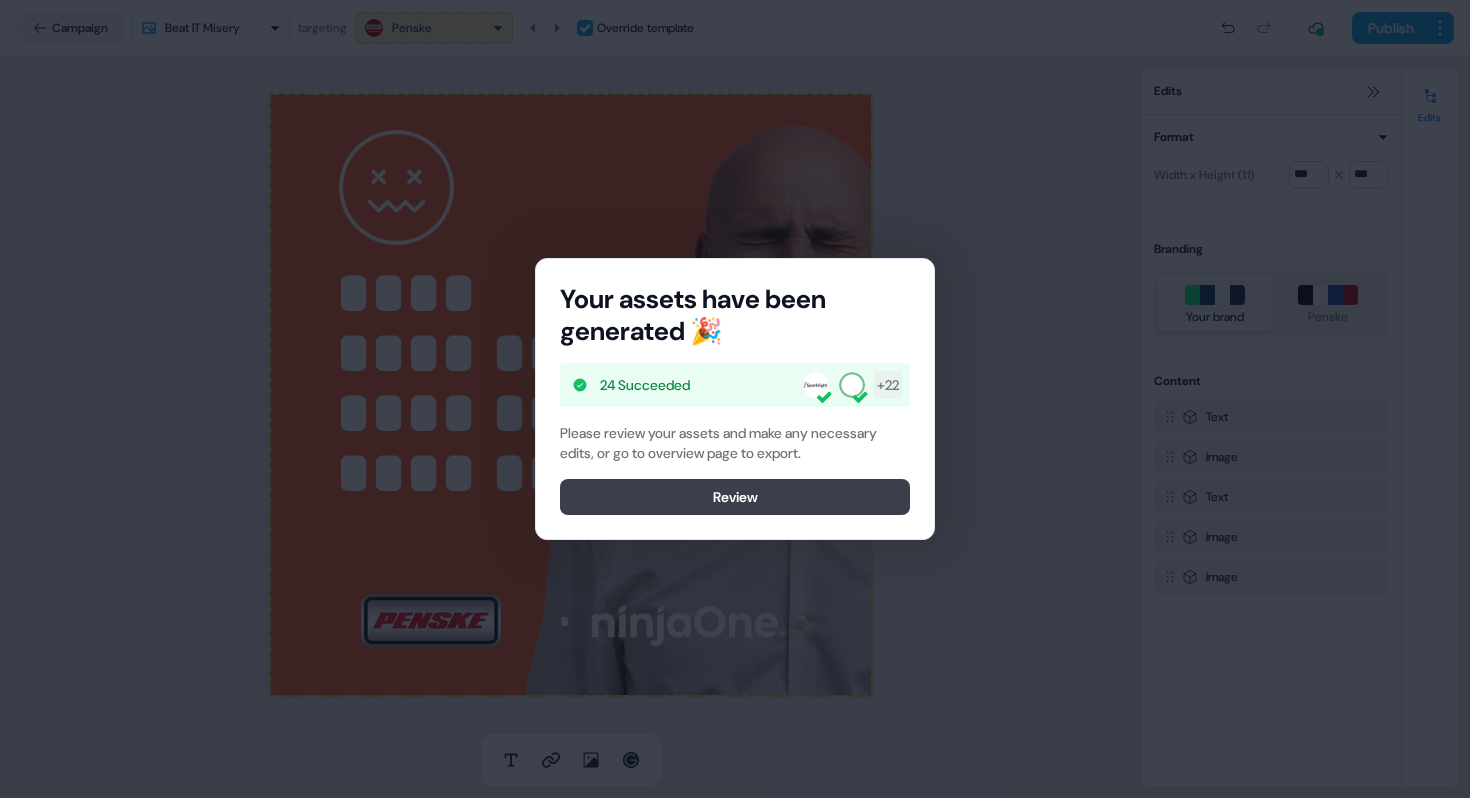click on "Review" at bounding box center [735, 497] 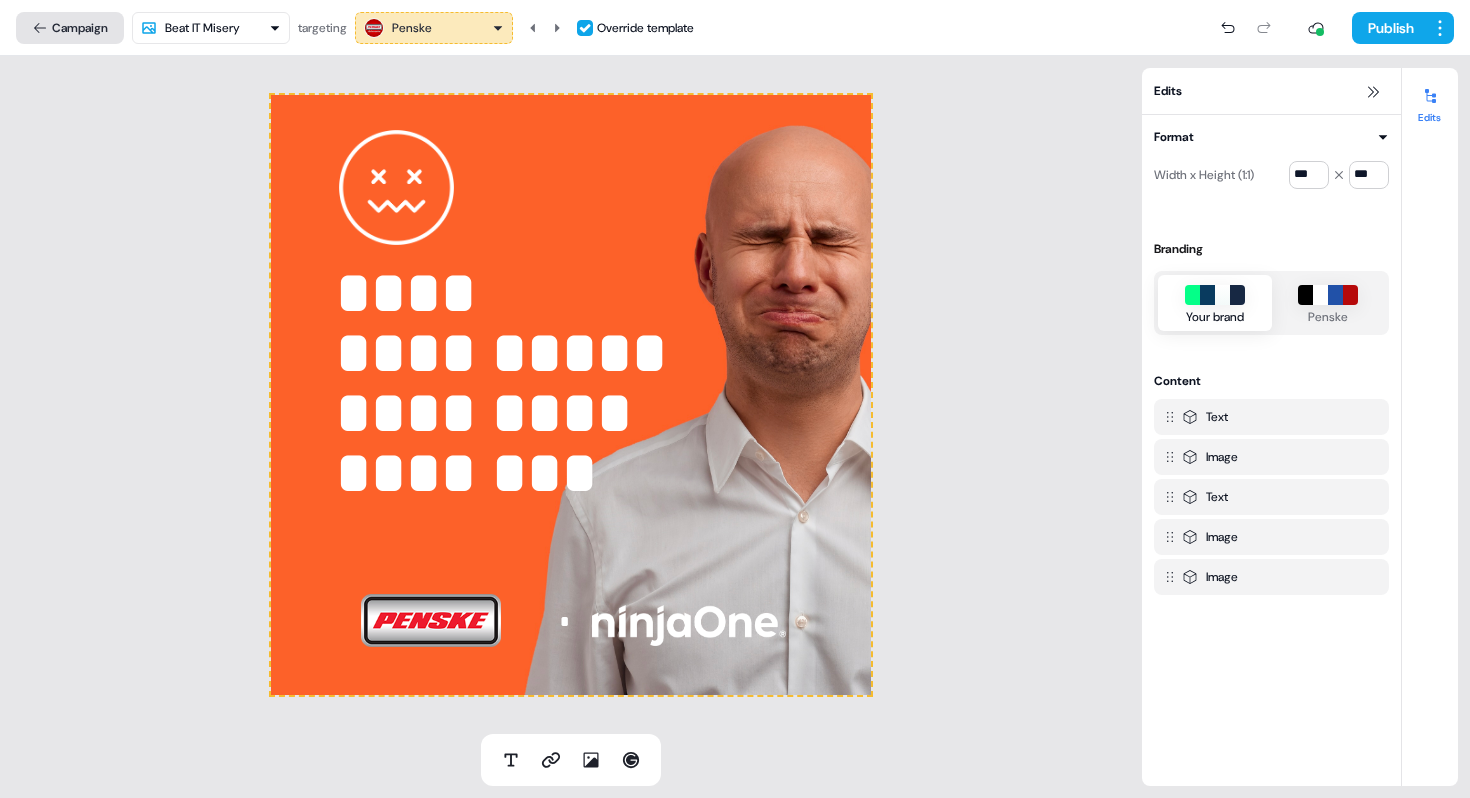 click on "Campaign" at bounding box center (70, 28) 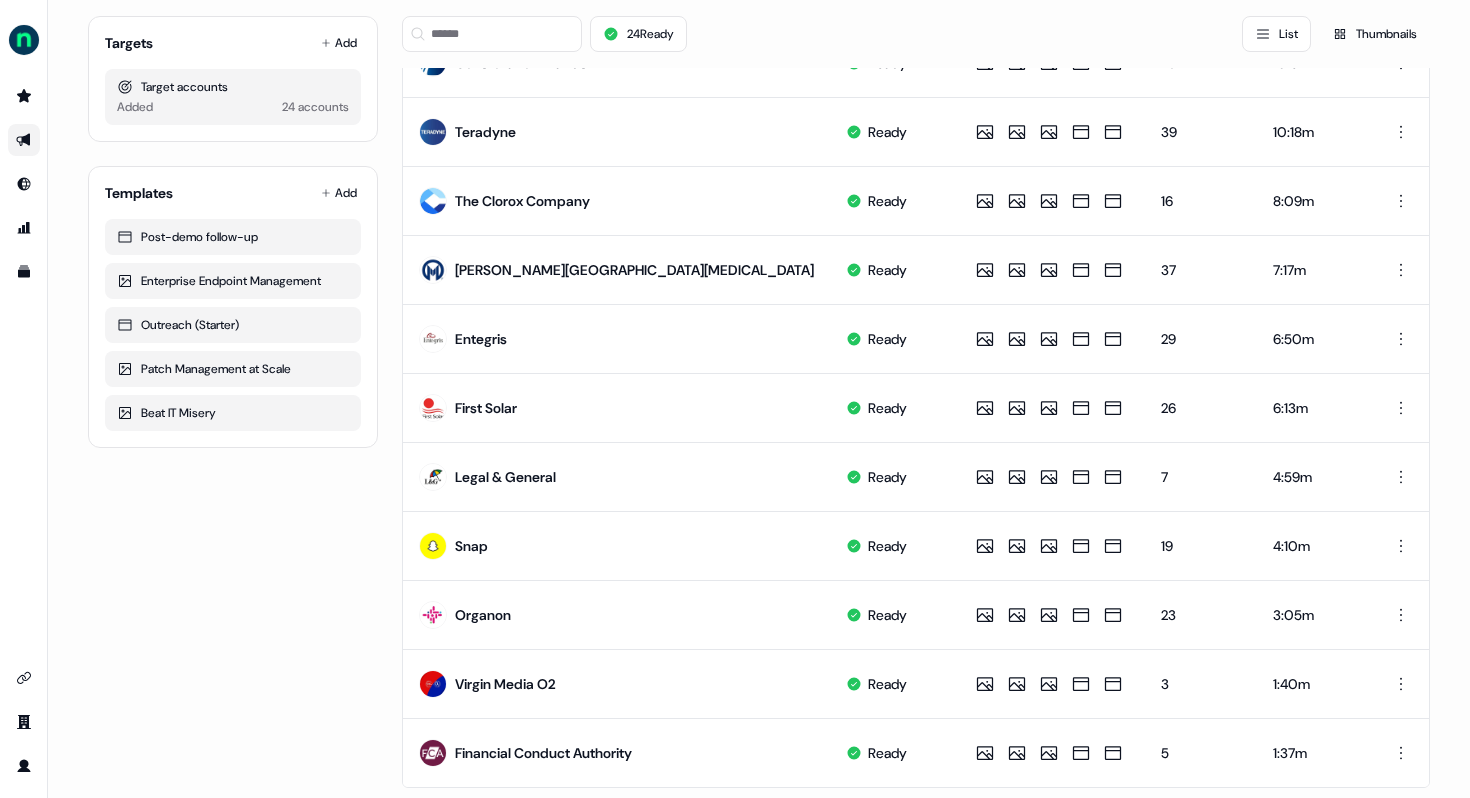 scroll, scrollTop: 891, scrollLeft: 0, axis: vertical 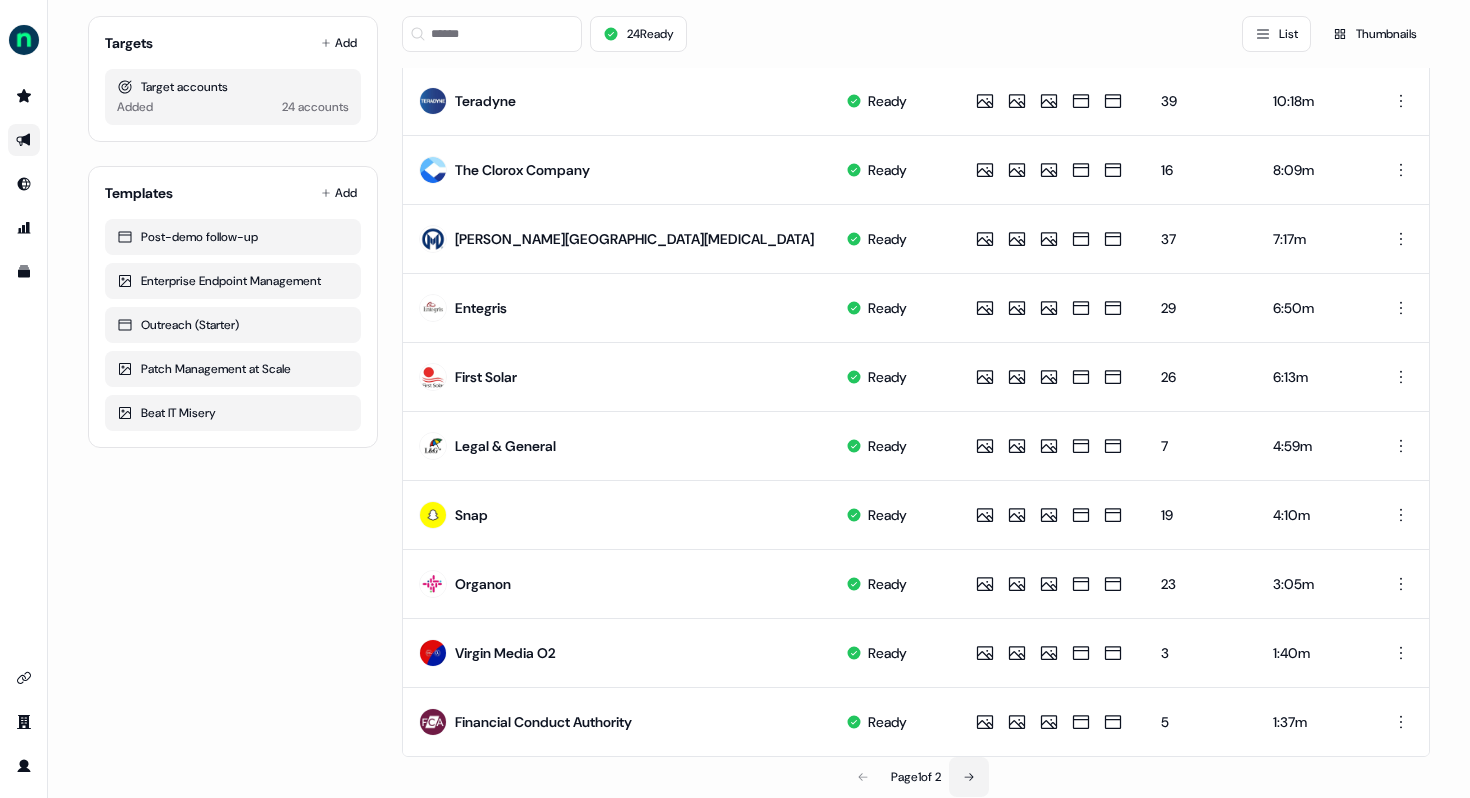 click at bounding box center [969, 777] 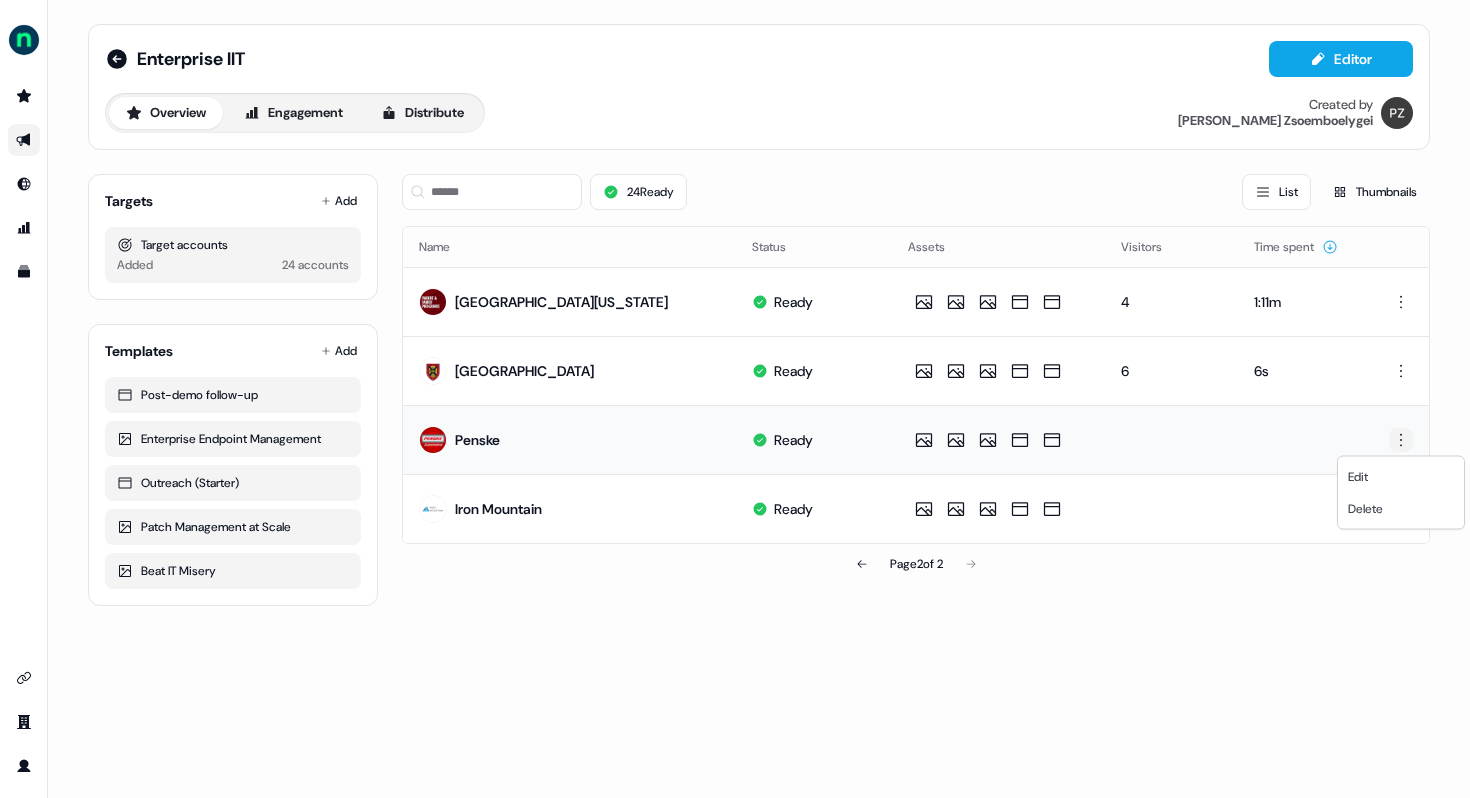 click on "For the best experience switch devices to a bigger screen. Go to Userled.io   Enterprise IIT Editor Overview Engagement Distribute Created by Petra   Zsoemboelygei Targets Add Target   accounts Added 24   accounts Templates Add Post-demo follow-up Enterprise Endpoint Management Outreach (Starter) Patch Management at Scale Beat IT Misery 24  Ready List Thumbnails Name Status Assets Visitors Time spent University of South Carolina Ready 4 1:11m Queen's University Ready 6 6s Penske Ready Iron Mountain Ready Page  2  of 2 Edit Delete" at bounding box center (735, 399) 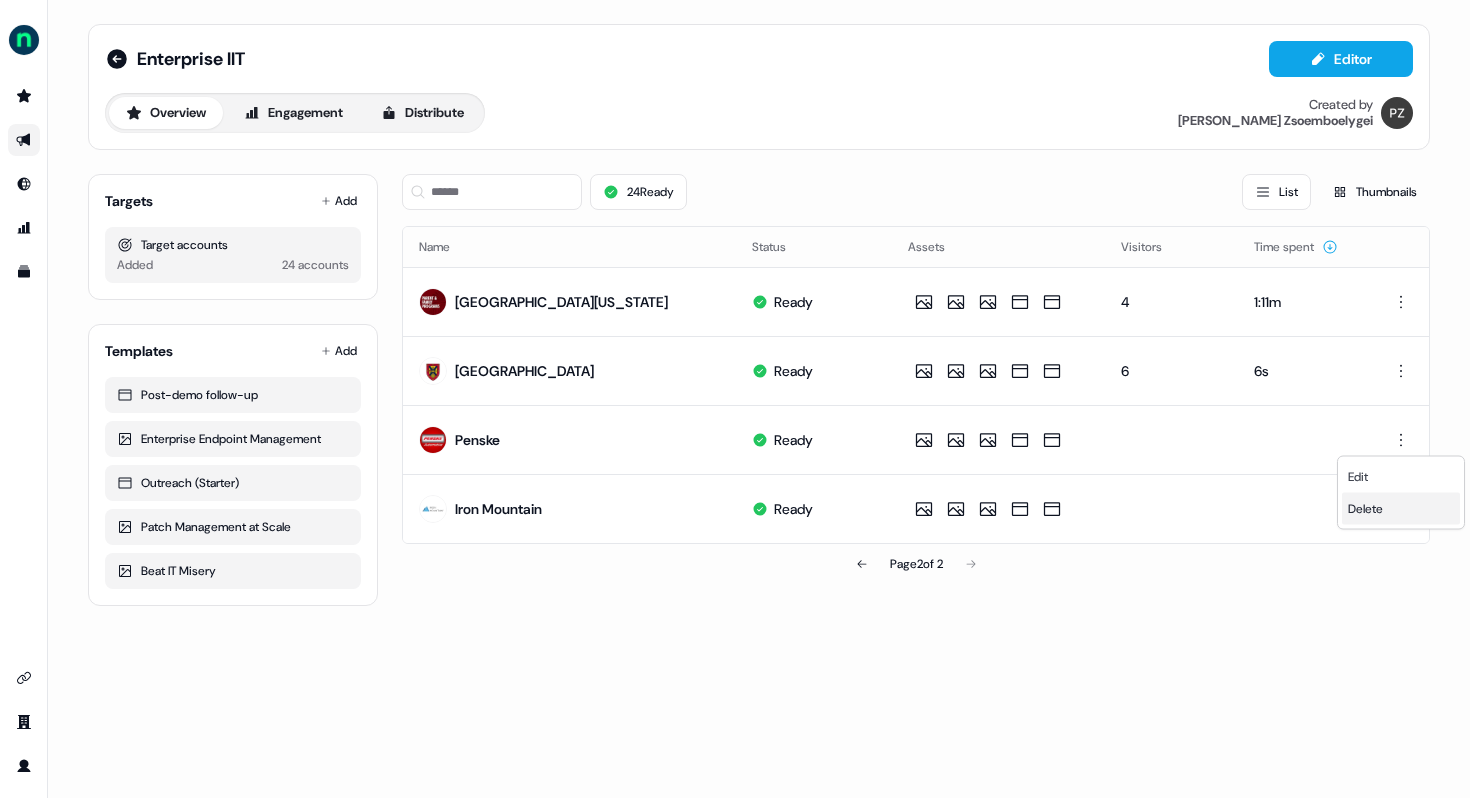 click on "Delete" at bounding box center [1365, 509] 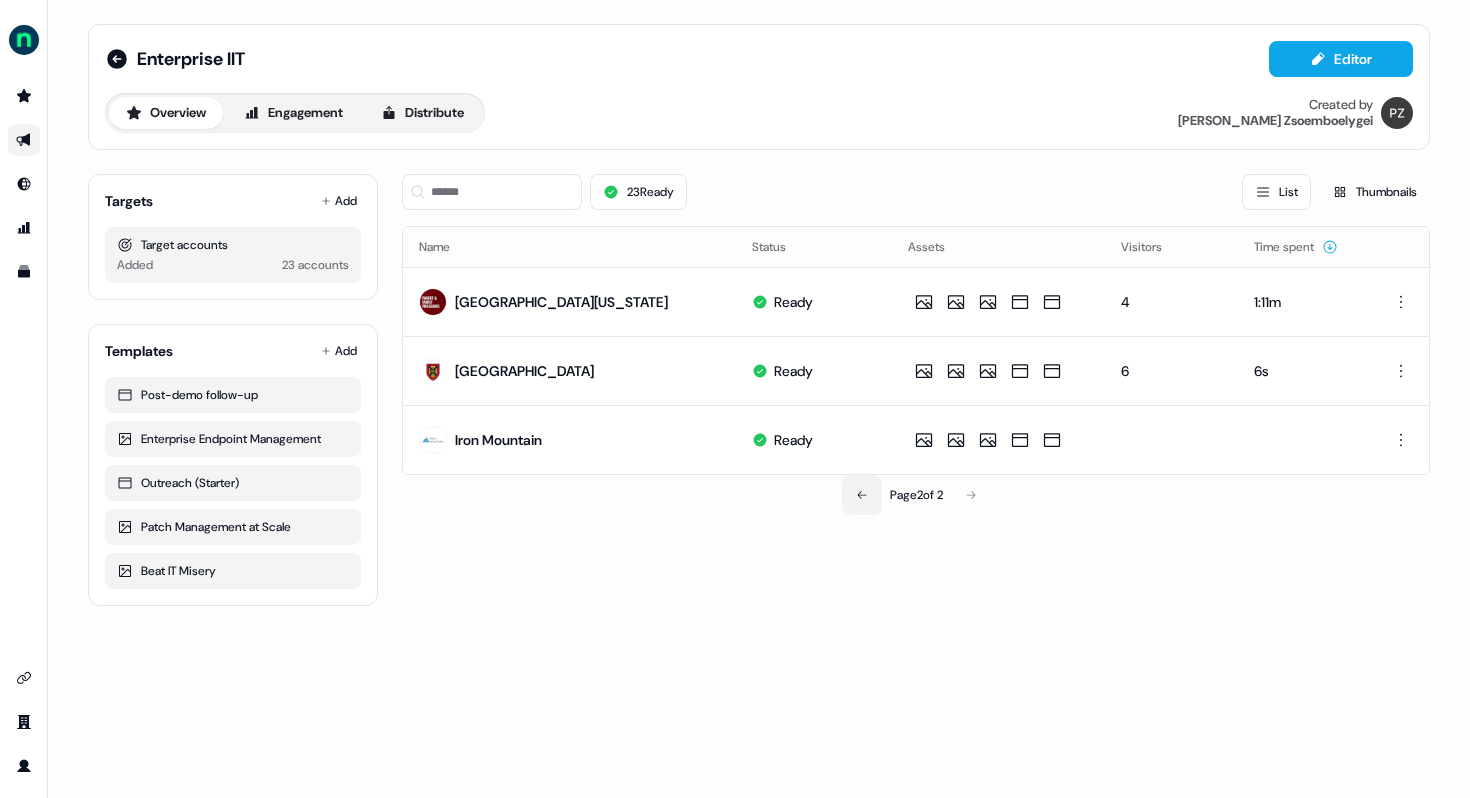 click 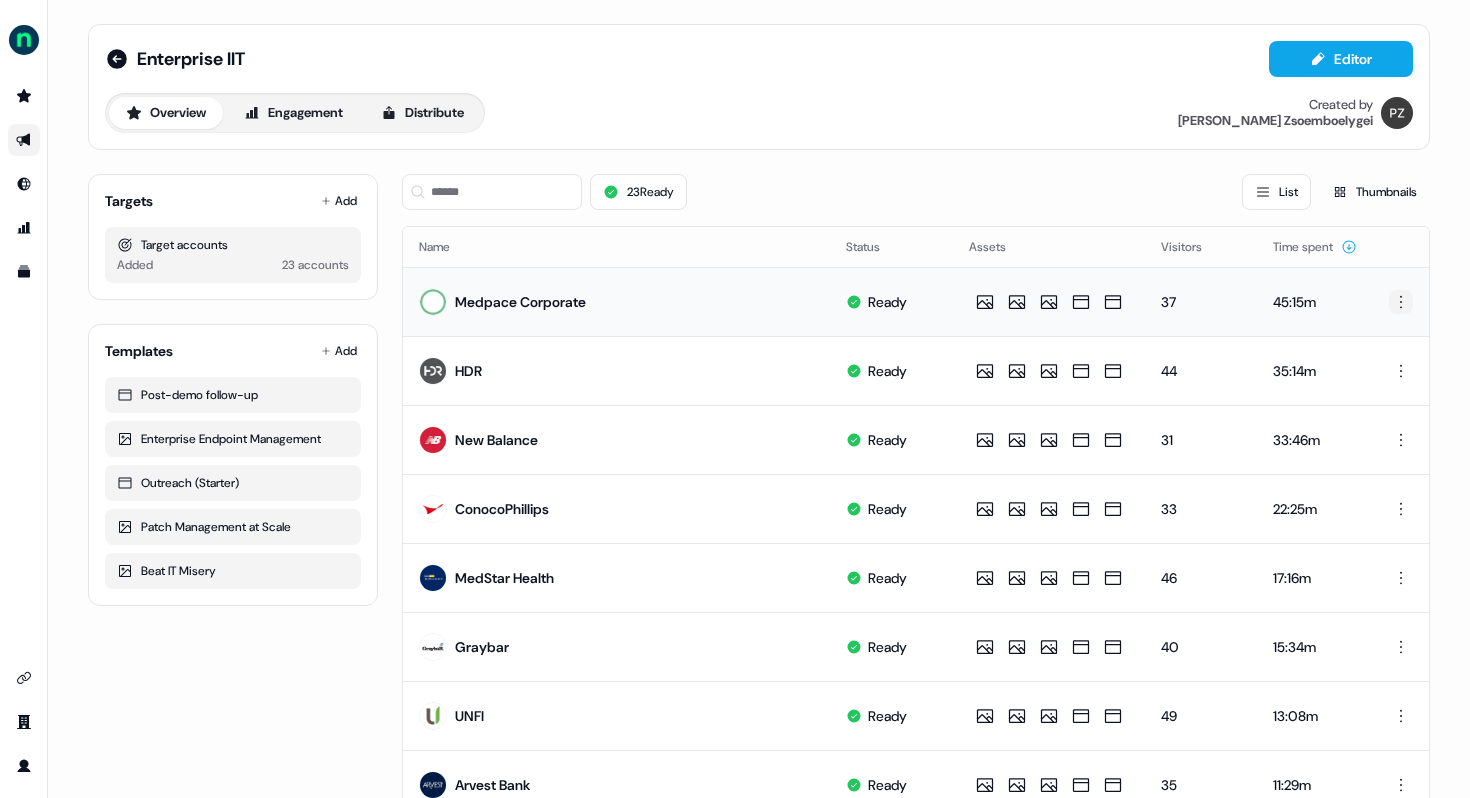 click on "For the best experience switch devices to a bigger screen. Go to Userled.io   Enterprise IIT Editor Overview Engagement Distribute Created by Petra   Zsoemboelygei Targets Add Target   accounts Added 23   accounts Templates Add Post-demo follow-up Enterprise Endpoint Management Outreach (Starter) Patch Management at Scale Beat IT Misery 23  Ready List Thumbnails Name Status Assets Visitors Time spent Medpace Corporate Ready 37 45:15m HDR Ready 44 35:14m New Balance Ready 31 33:46m ConocoPhillips Ready 33 22:25m MedStar Health Ready 46 17:16m Graybar Ready 40 15:34m UNFI Ready 49 13:08m Arvest Bank Ready 35 11:29m business.cableone.net Ready 38 11:11m Constellation Brands Ready 23 10:54m Teradyne Ready 39 10:18m The Clorox Company Ready 16 8:09m Moffitt Cancer Center Ready 37 7:17m Entegris Ready 29 6:50m First Solar Ready 26 6:13m Legal & General Ready 7 4:59m Snap Ready 19 4:10m Organon Ready 23 3:05m Virgin Media O2 Ready 3 1:40m Financial Conduct Authority Ready 5 1:37m Page  1  of 2" at bounding box center (735, 399) 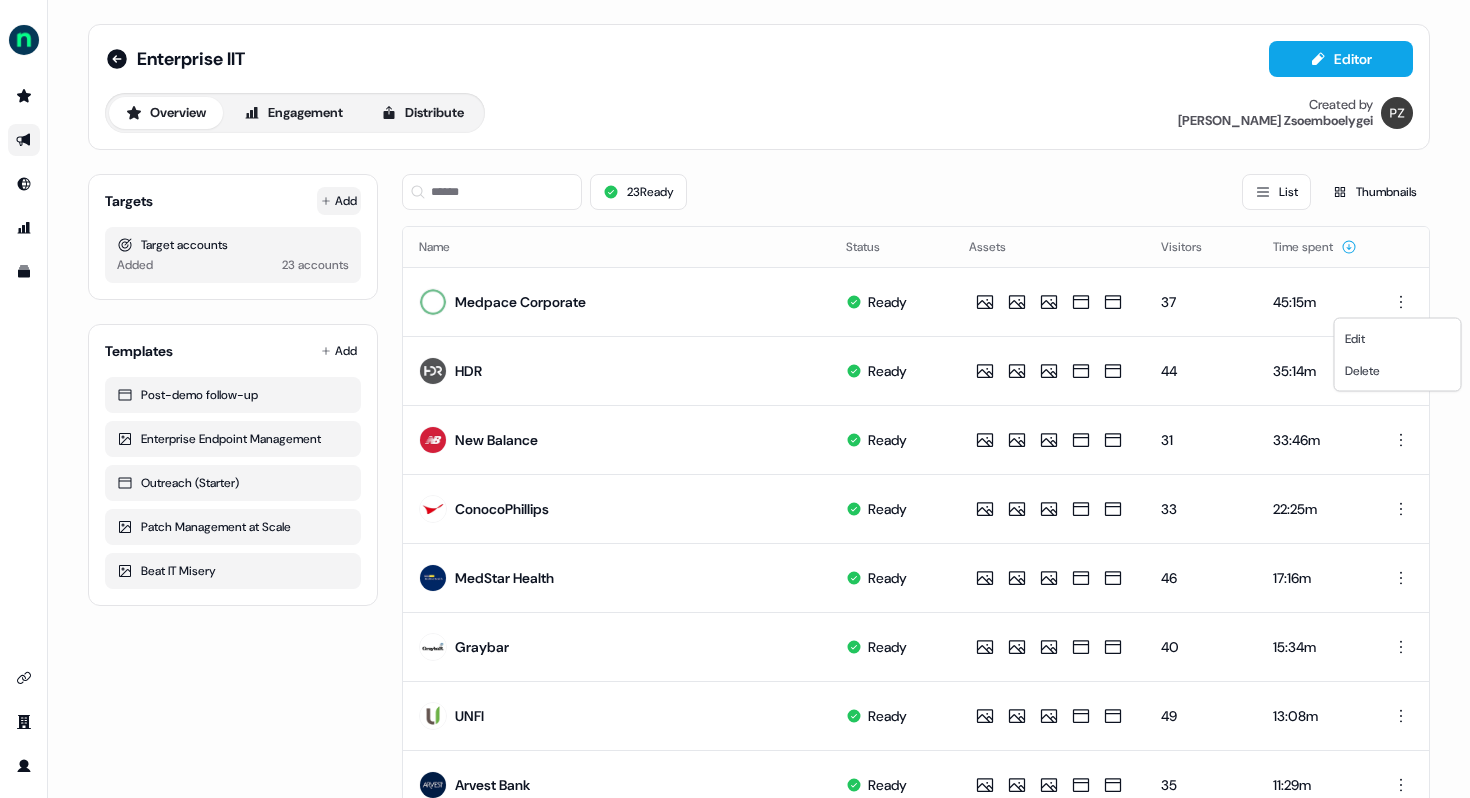 click on "For the best experience switch devices to a bigger screen. Go to Userled.io   Enterprise IIT Editor Overview Engagement Distribute Created by Petra   Zsoemboelygei Targets Add Target   accounts Added 23   accounts Templates Add Post-demo follow-up Enterprise Endpoint Management Outreach (Starter) Patch Management at Scale Beat IT Misery 23  Ready List Thumbnails Name Status Assets Visitors Time spent Medpace Corporate Ready 37 45:15m HDR Ready 44 35:14m New Balance Ready 31 33:46m ConocoPhillips Ready 33 22:25m MedStar Health Ready 46 17:16m Graybar Ready 40 15:34m UNFI Ready 49 13:08m Arvest Bank Ready 35 11:29m business.cableone.net Ready 38 11:11m Constellation Brands Ready 23 10:54m Teradyne Ready 39 10:18m The Clorox Company Ready 16 8:09m Moffitt Cancer Center Ready 37 7:17m Entegris Ready 29 6:50m First Solar Ready 26 6:13m Legal & General Ready 7 4:59m Snap Ready 19 4:10m Organon Ready 23 3:05m Virgin Media O2 Ready 3 1:40m Financial Conduct Authority Ready 5 1:37m Page  1  of 2 Edit Delete" at bounding box center (735, 399) 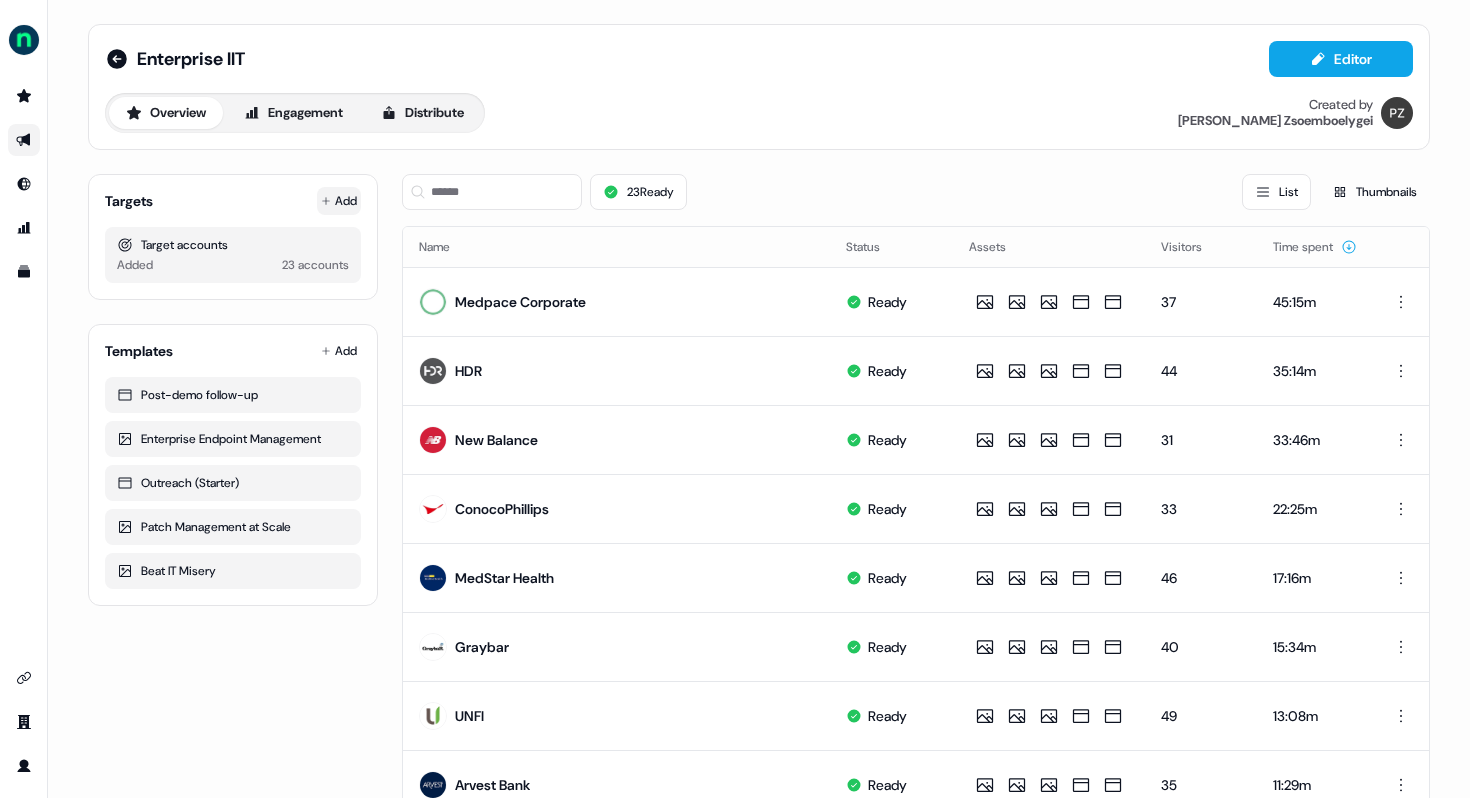 click on "Add" at bounding box center [339, 201] 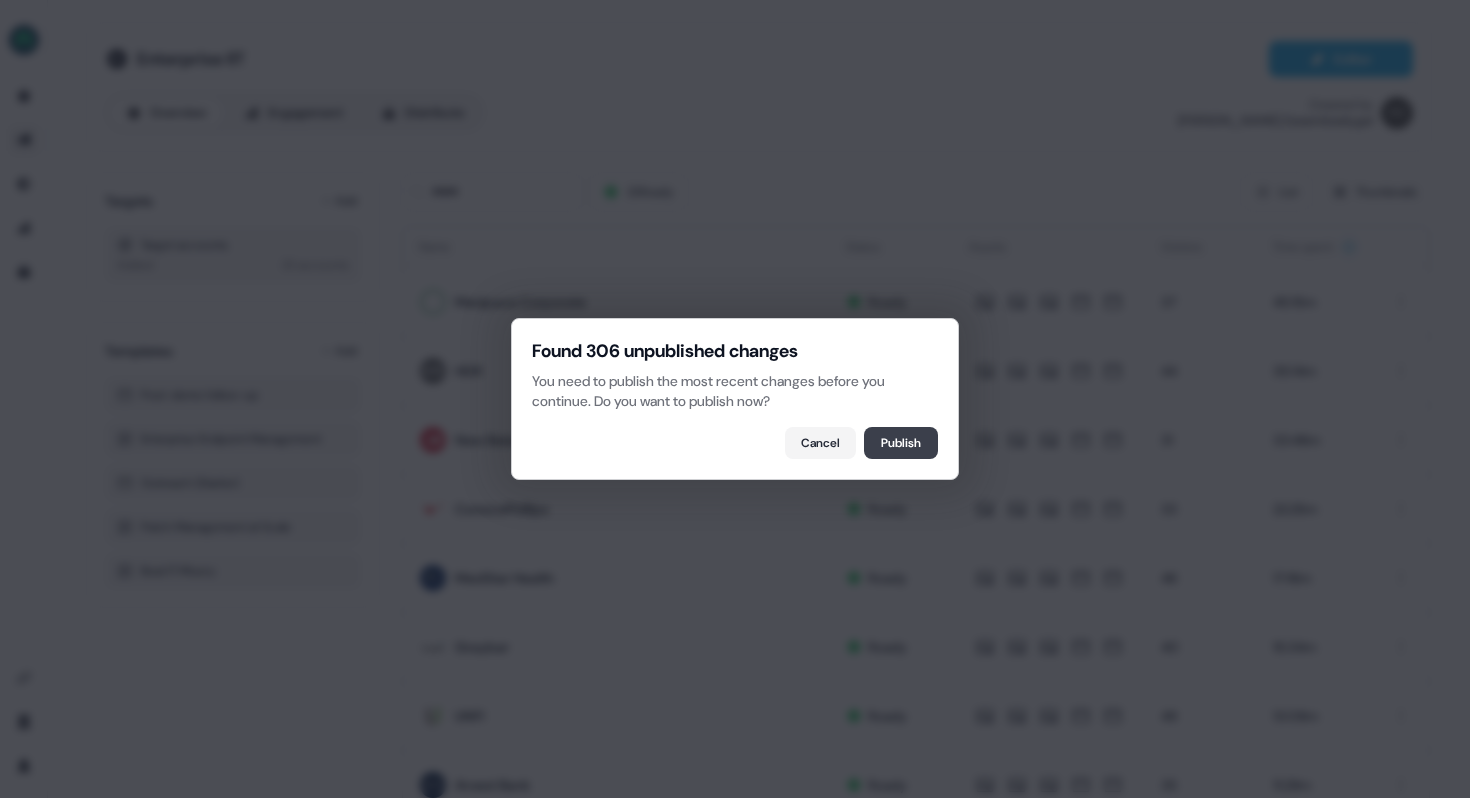 click on "Publish" at bounding box center [901, 443] 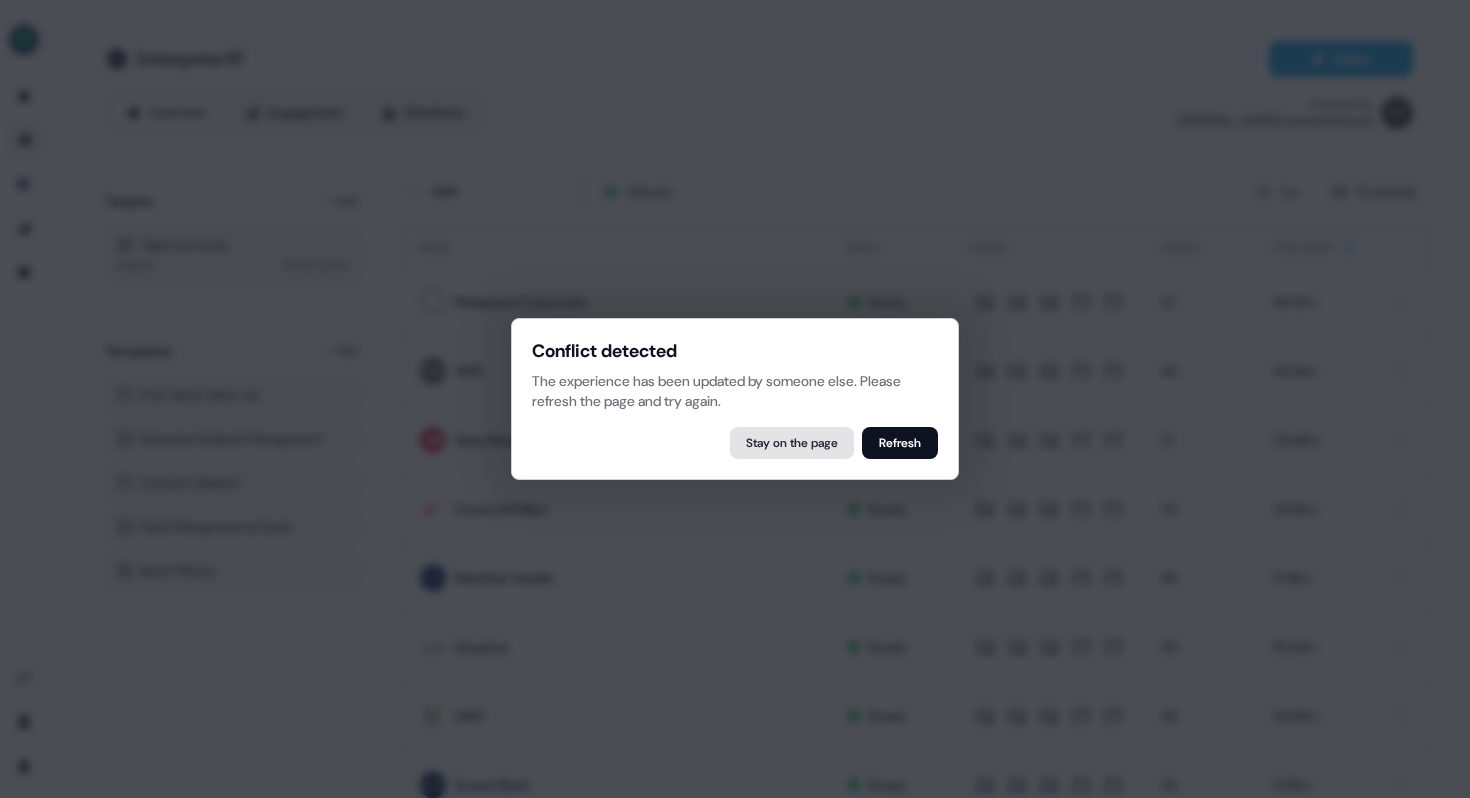 click on "Stay on the page" at bounding box center [792, 443] 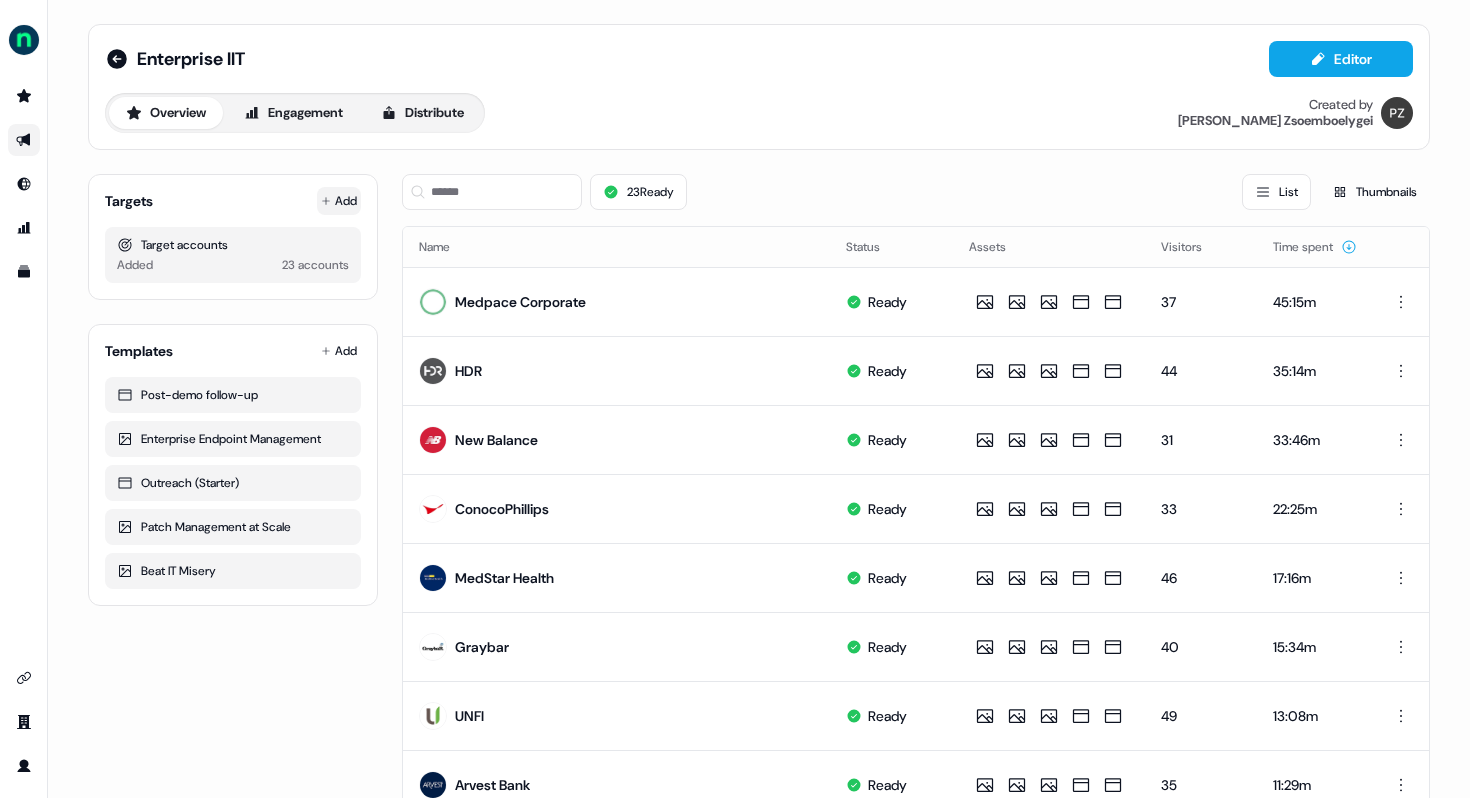click on "Add" at bounding box center (339, 201) 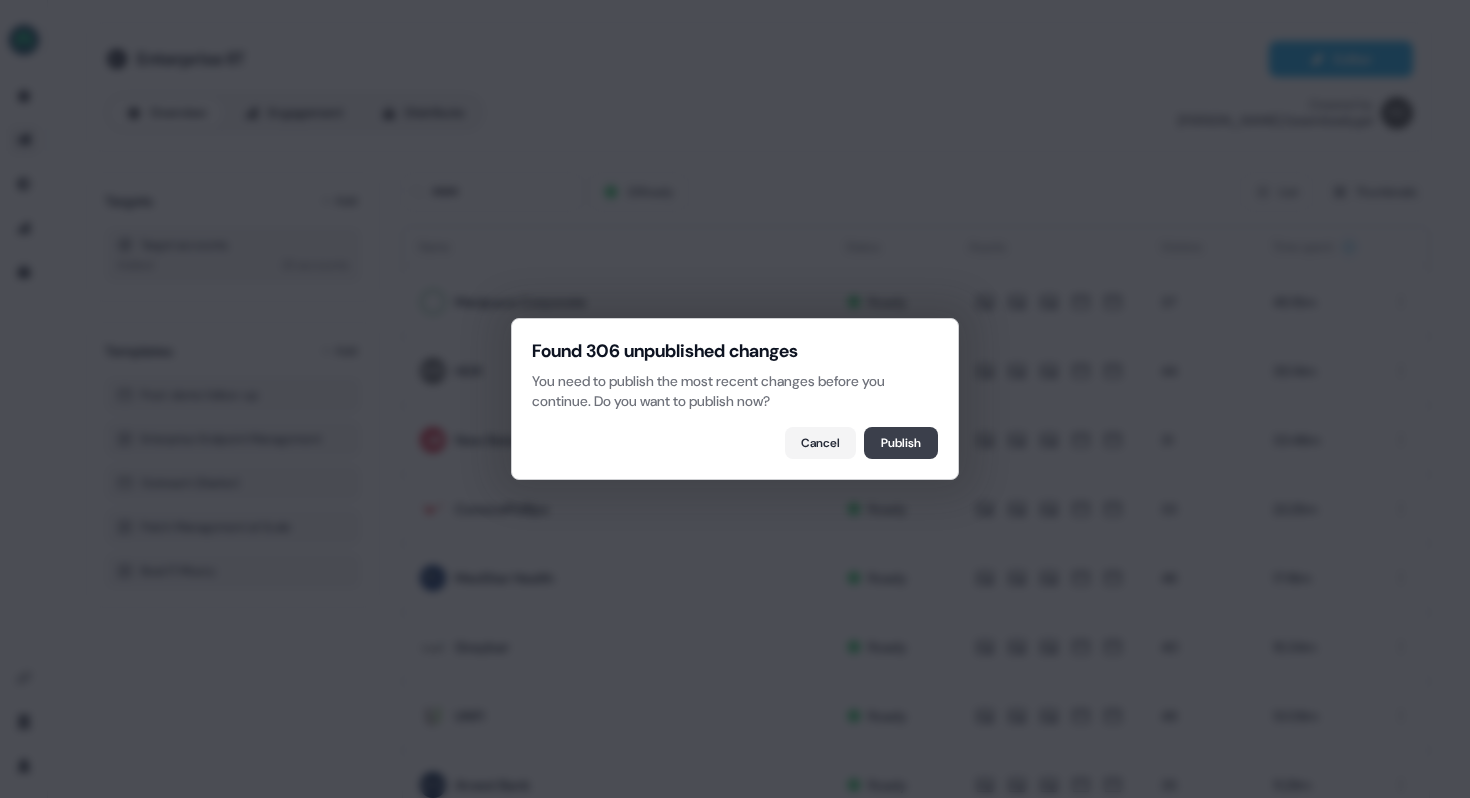 click on "Publish" at bounding box center [901, 443] 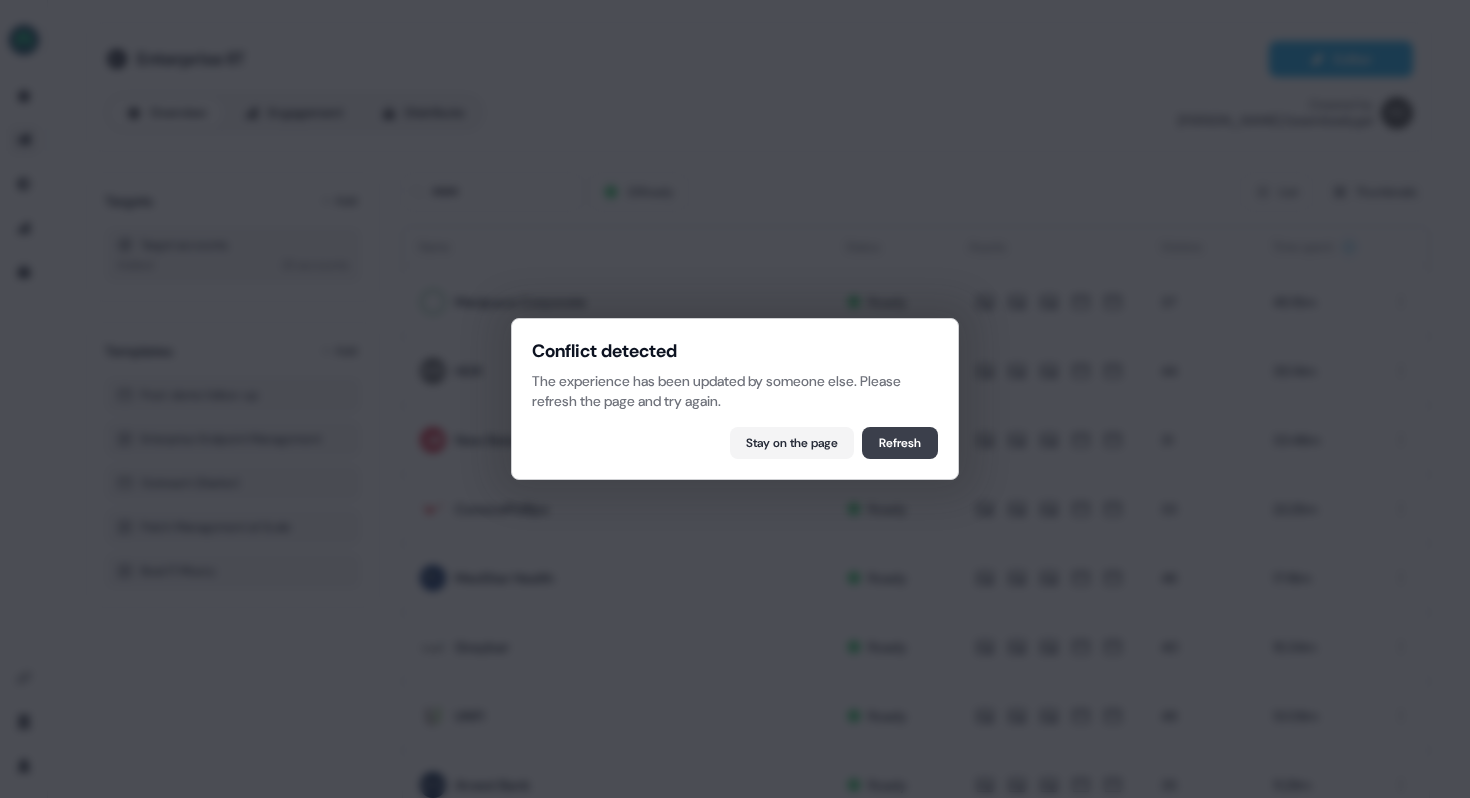 click on "Refresh" at bounding box center [900, 443] 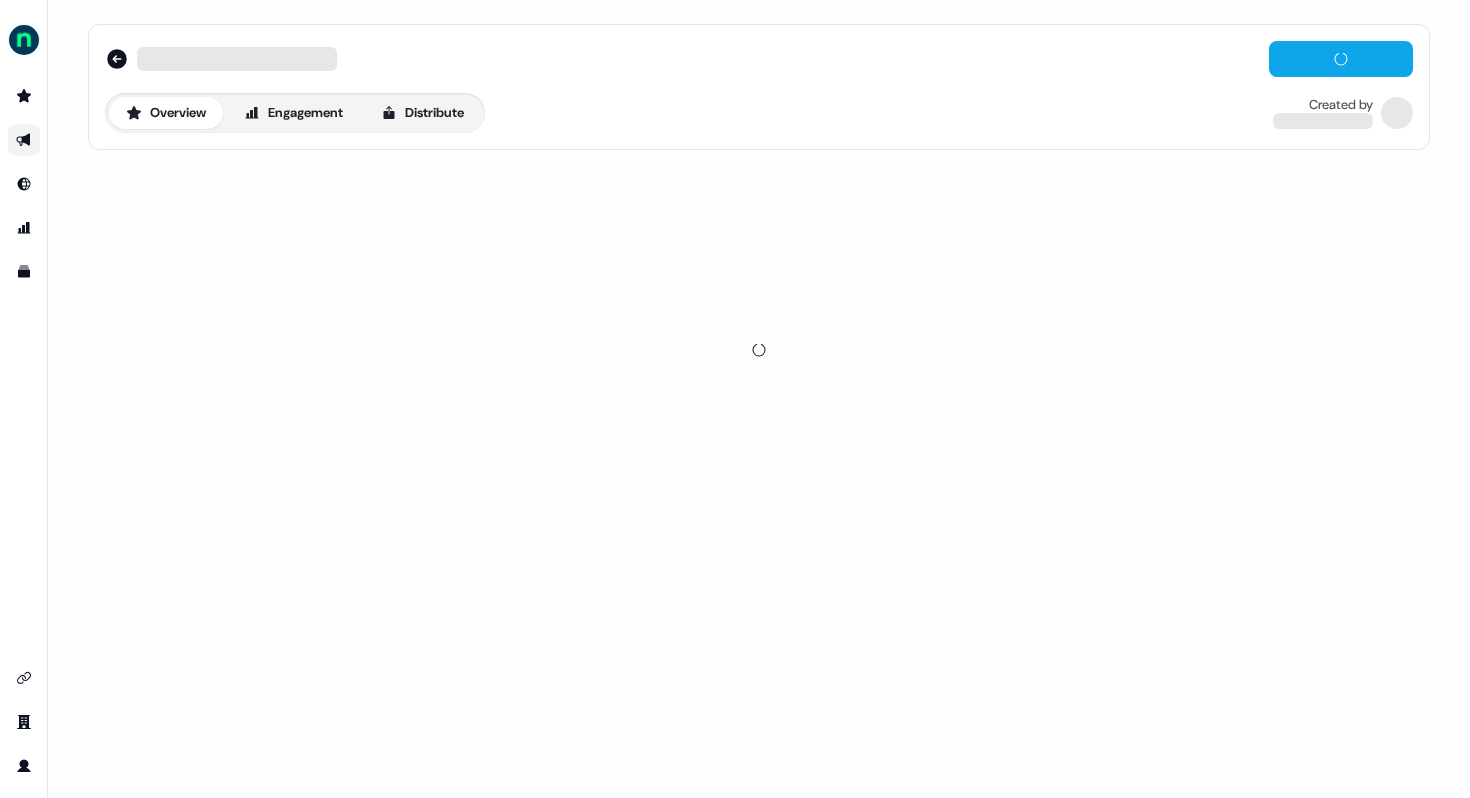 scroll, scrollTop: 0, scrollLeft: 0, axis: both 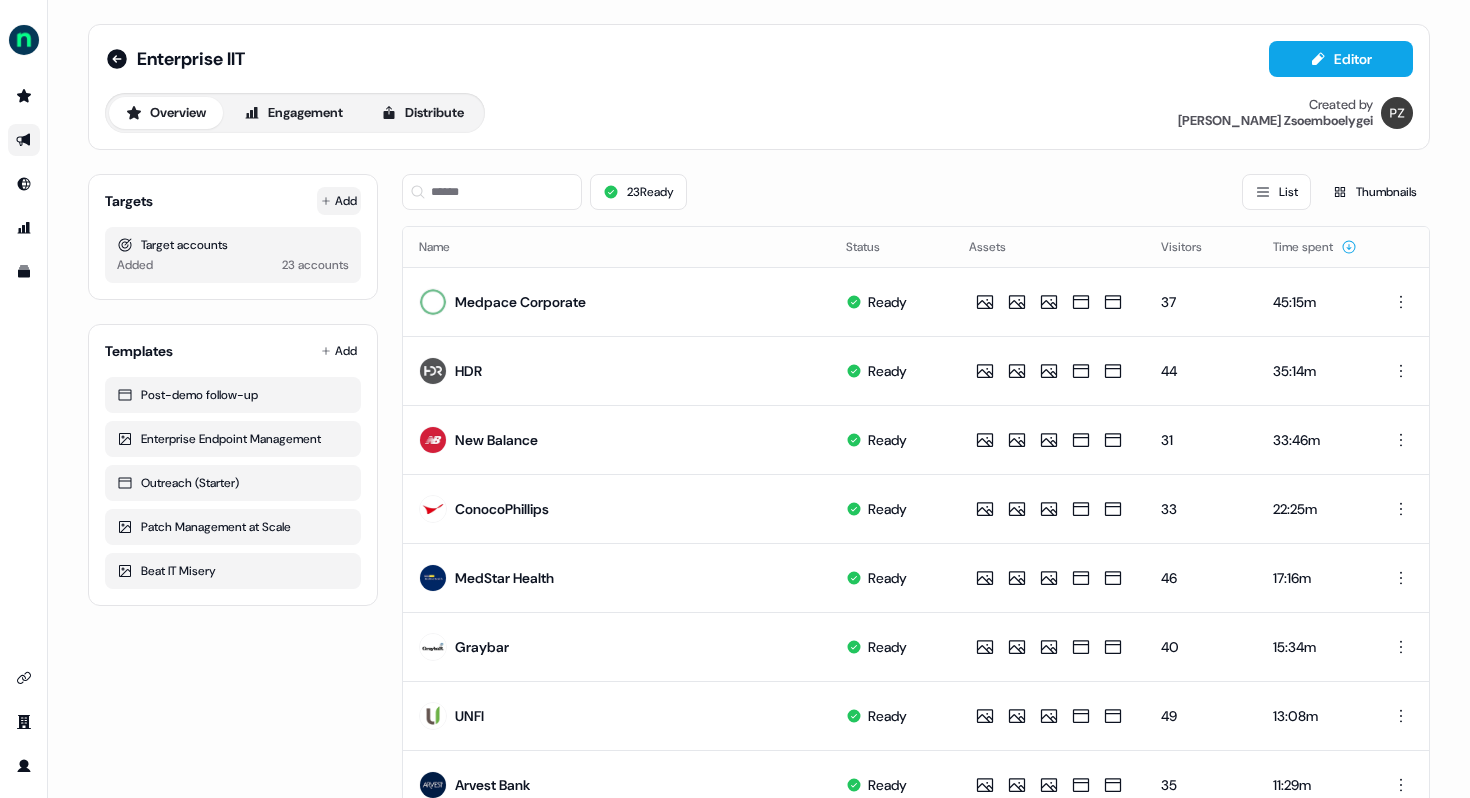 click on "Add" at bounding box center (339, 201) 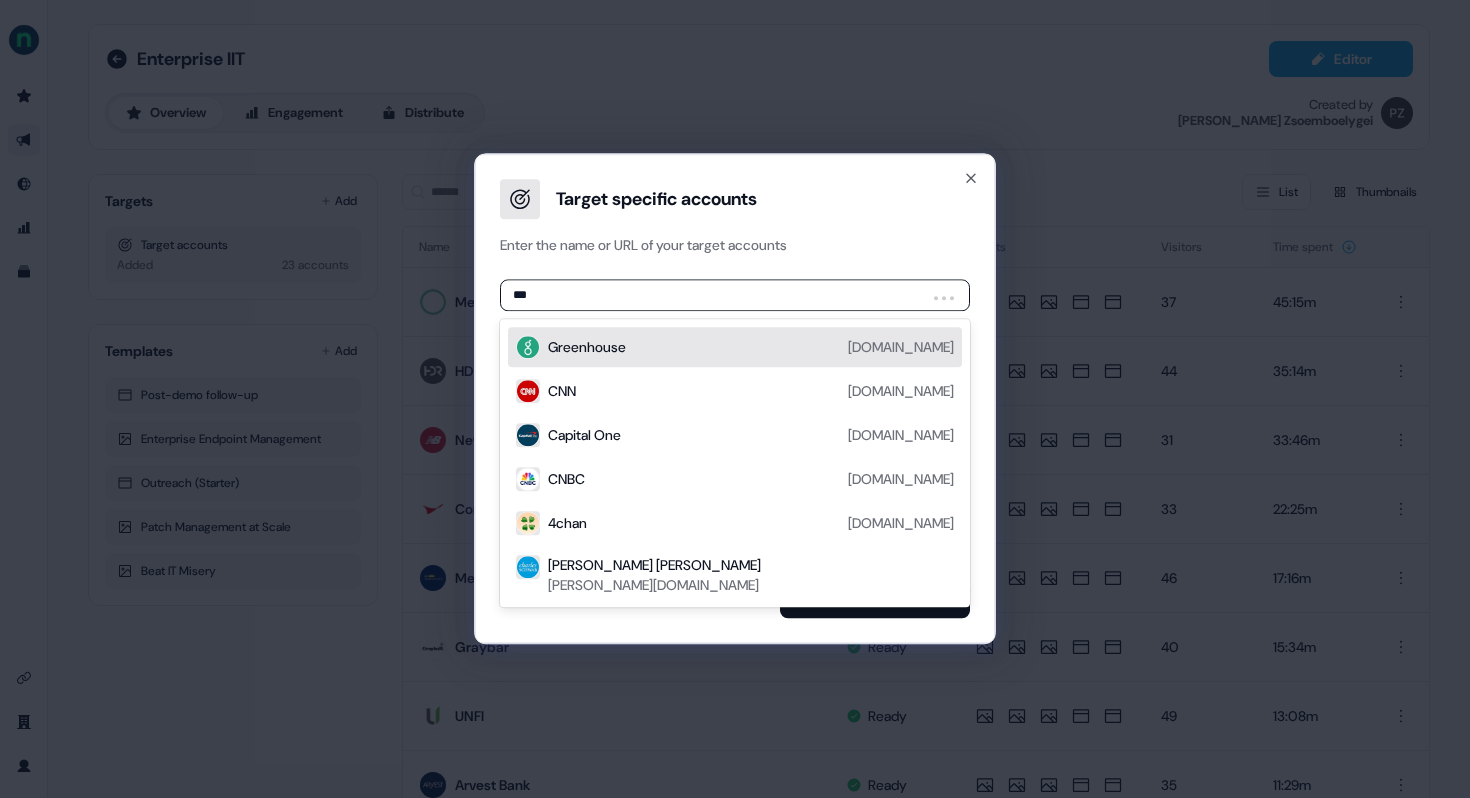 type on "****" 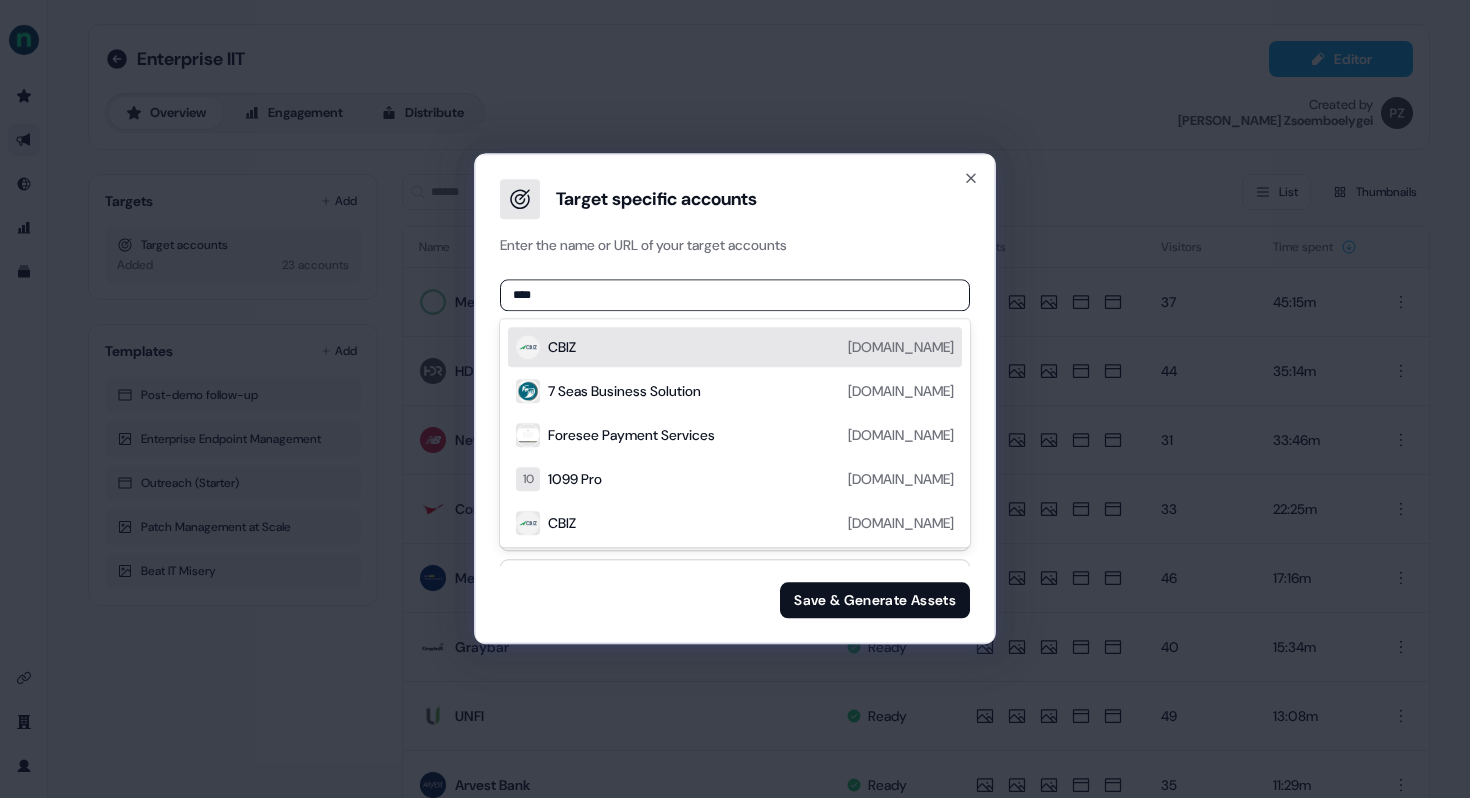 click on "CBIZ cbiz.com" at bounding box center (751, 347) 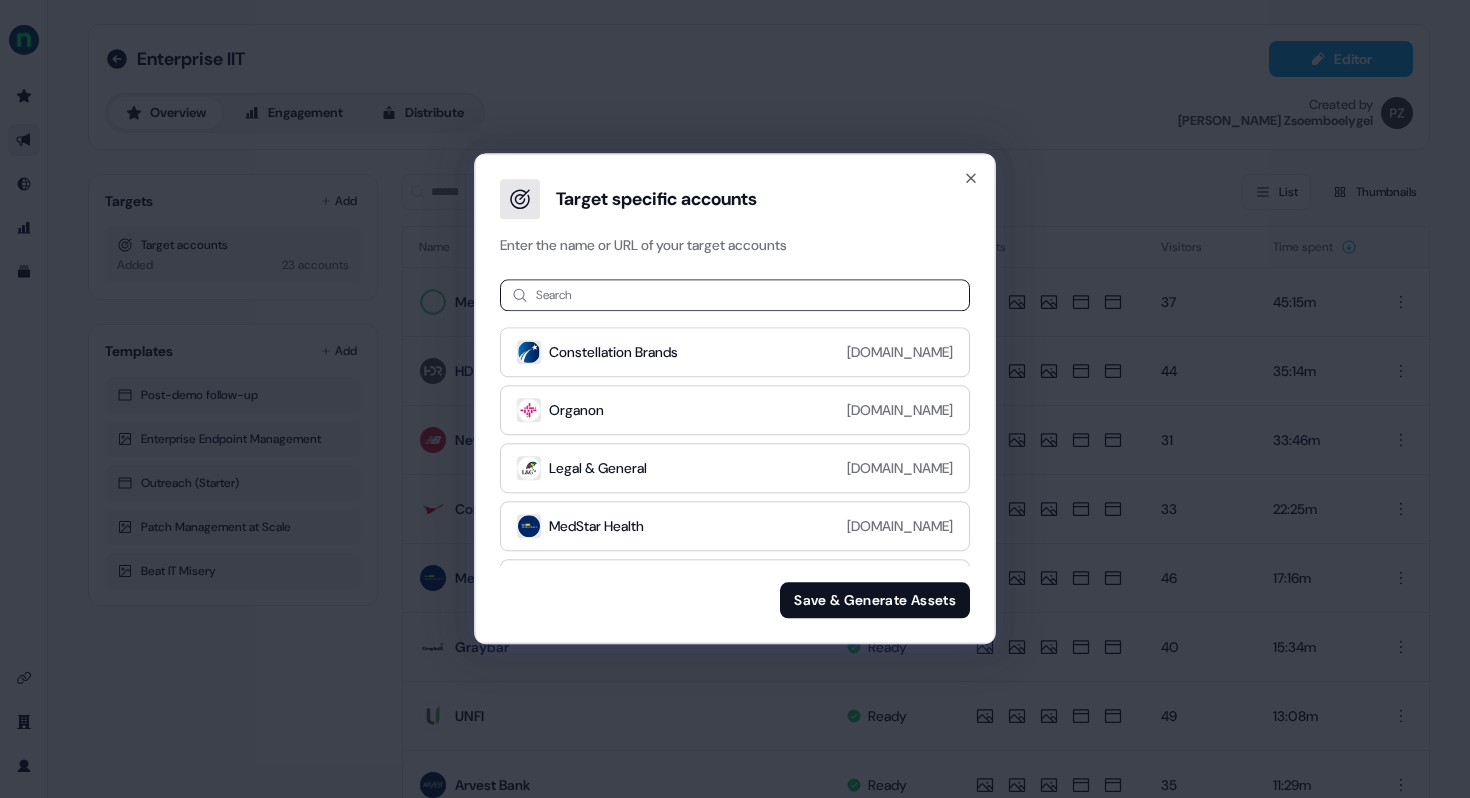 click on "Save & Generate Assets" at bounding box center [875, 601] 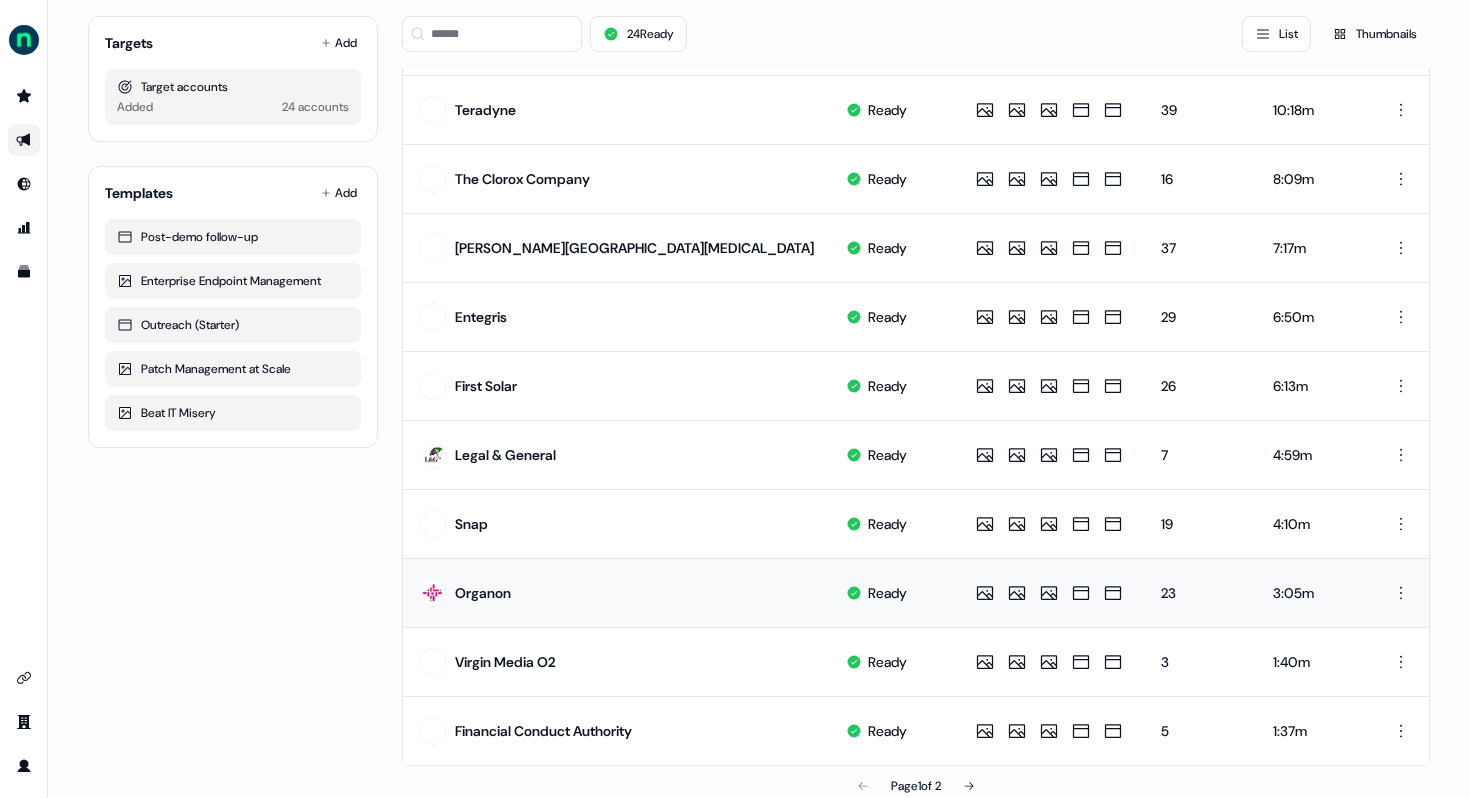 scroll, scrollTop: 913, scrollLeft: 0, axis: vertical 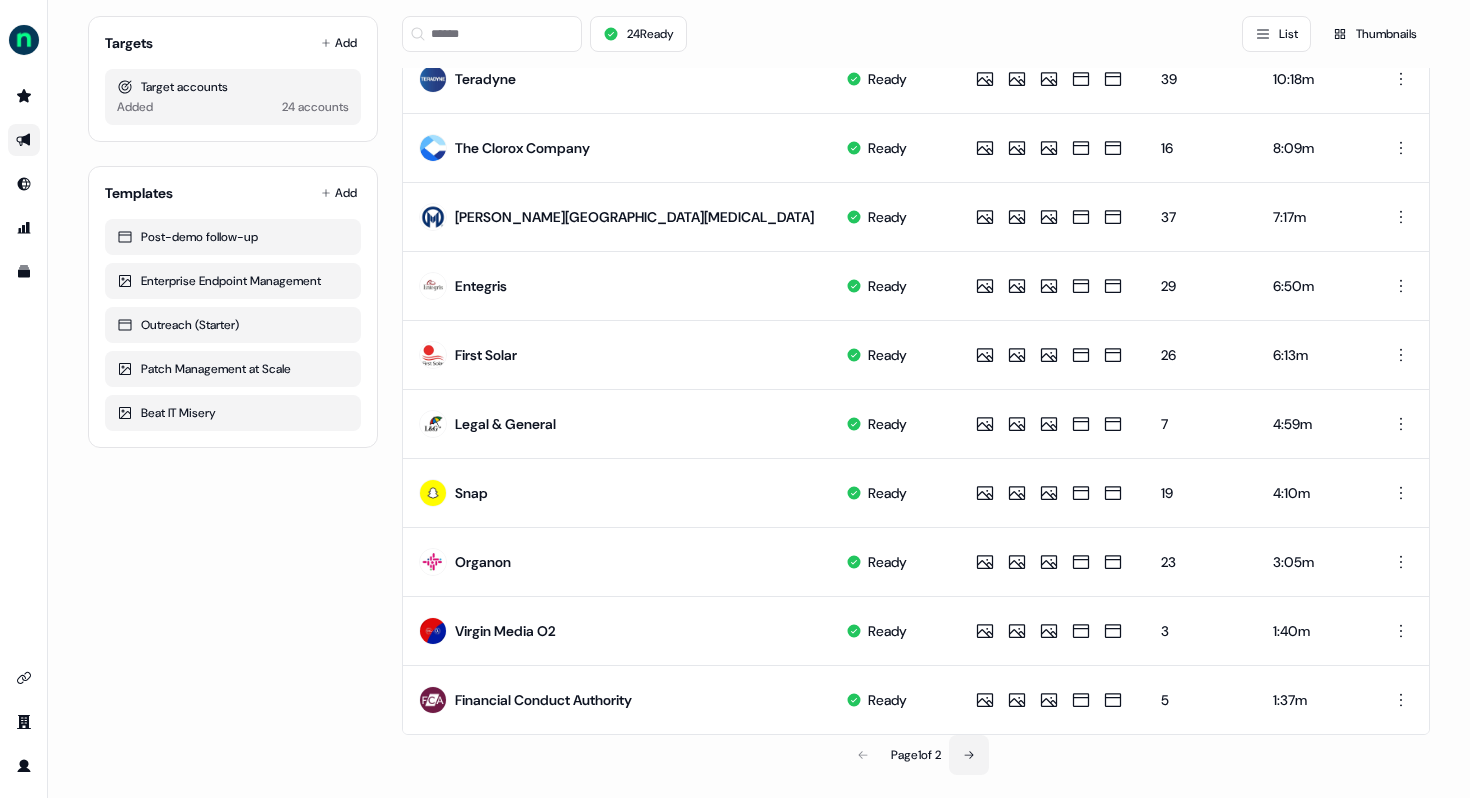 click 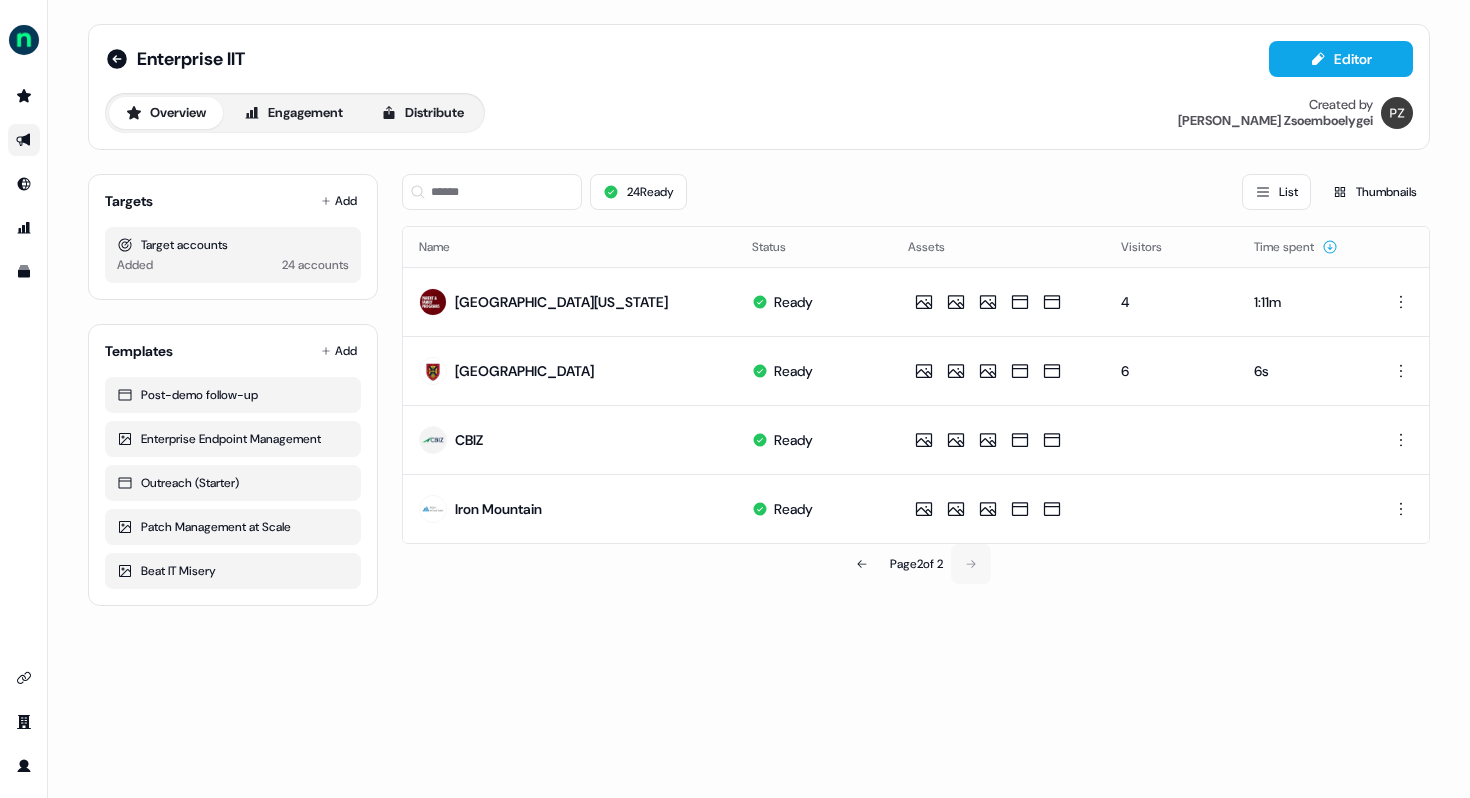 scroll, scrollTop: 0, scrollLeft: 0, axis: both 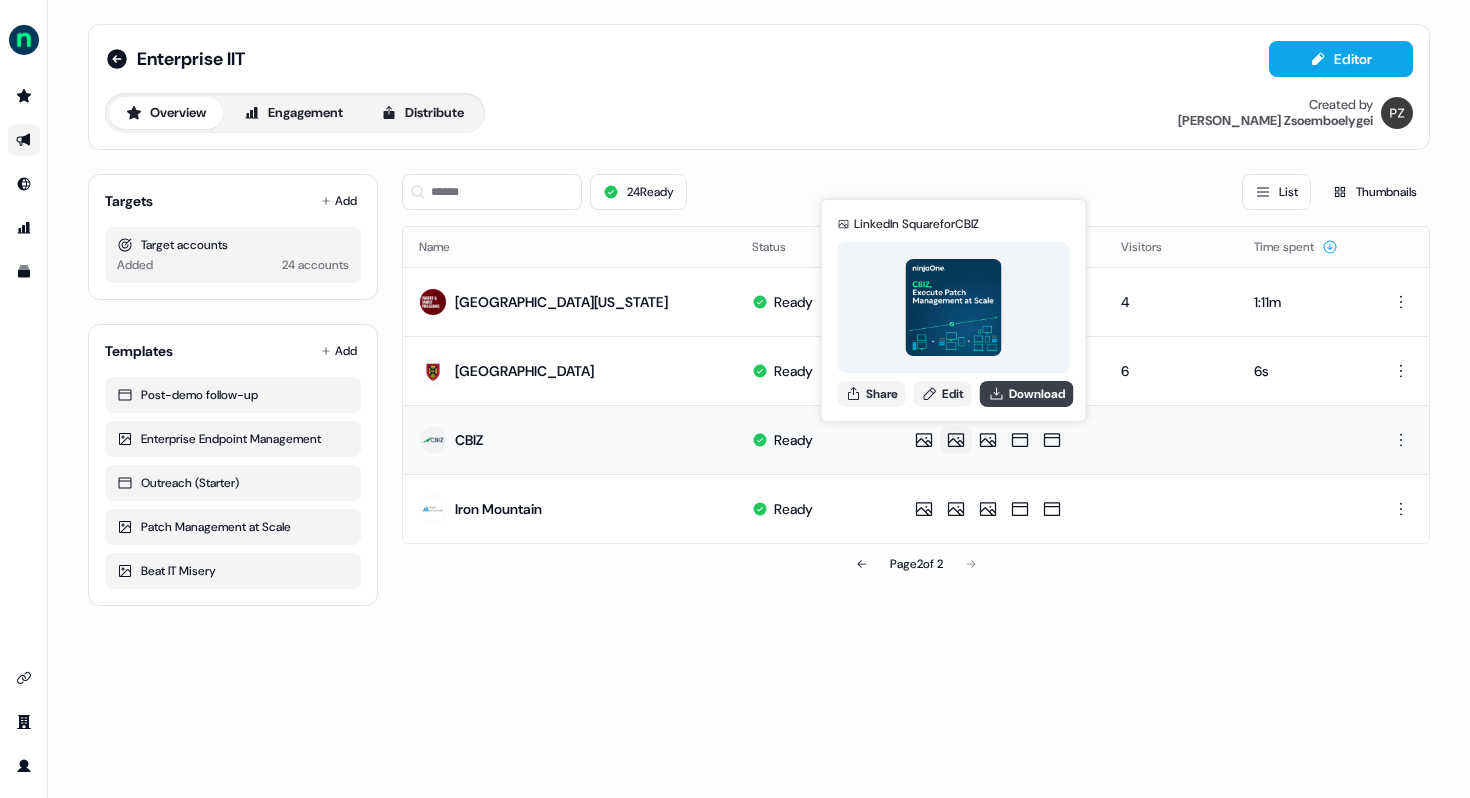 click on "Download" at bounding box center (1027, 394) 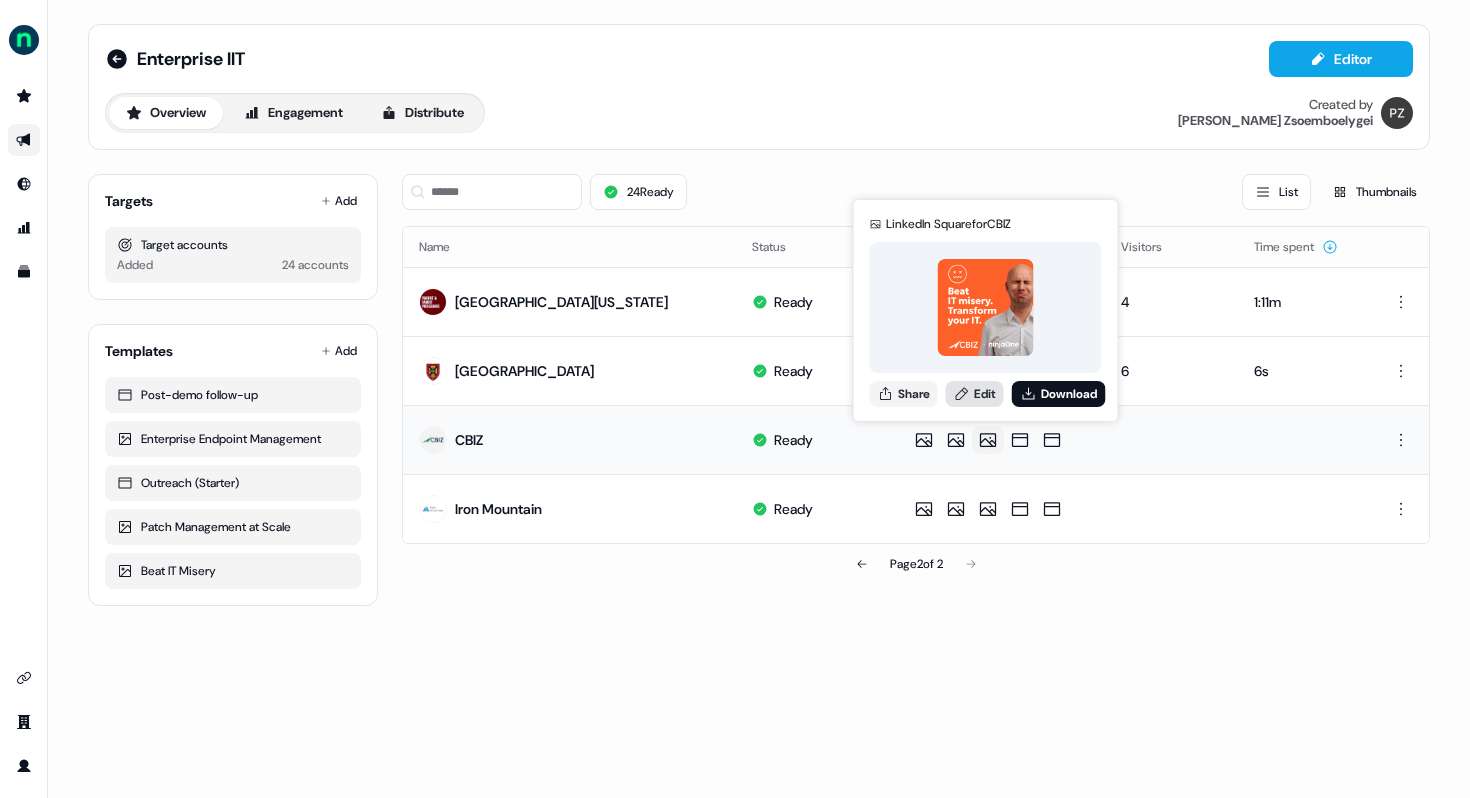 click on "Edit" at bounding box center [975, 394] 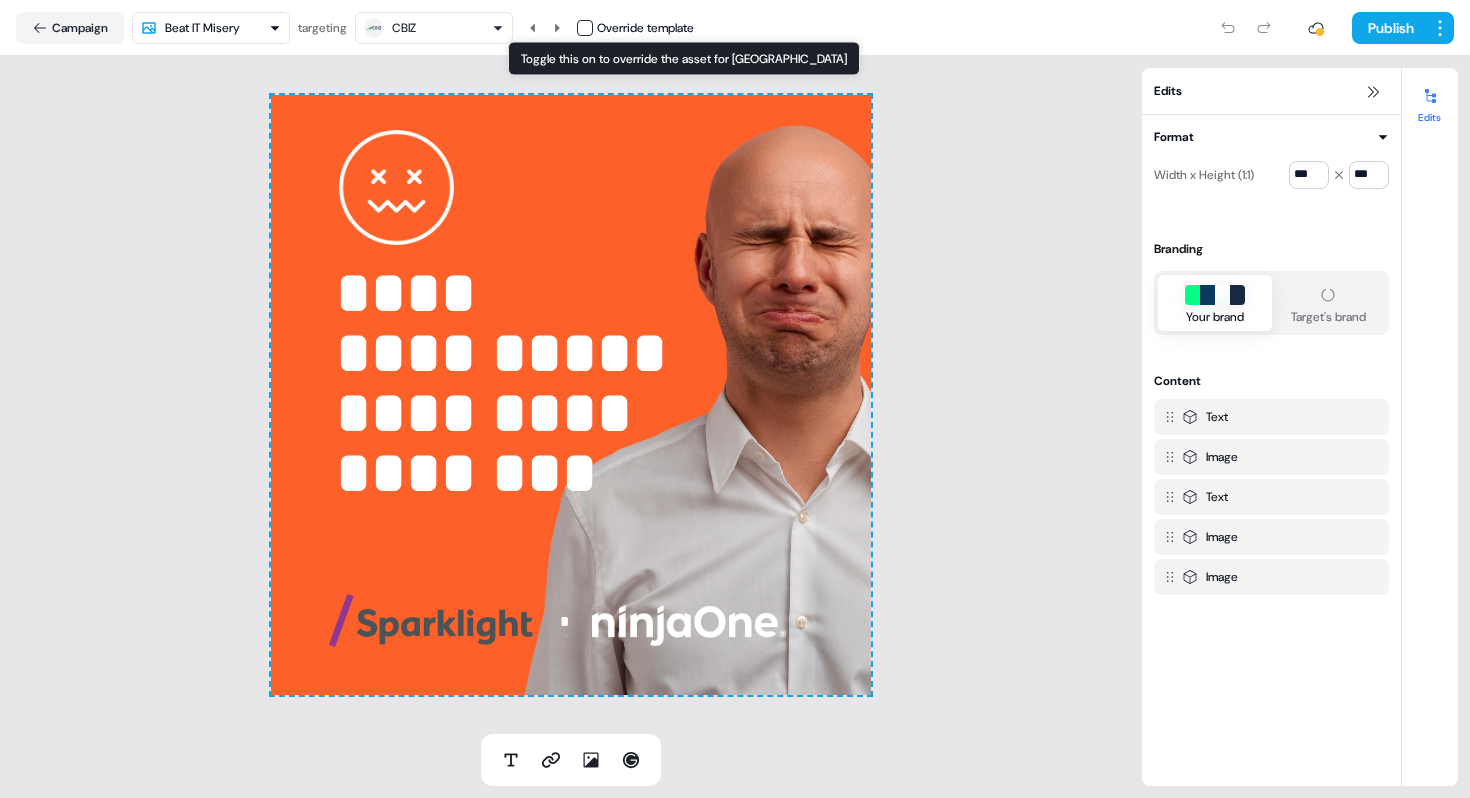 click at bounding box center [585, 28] 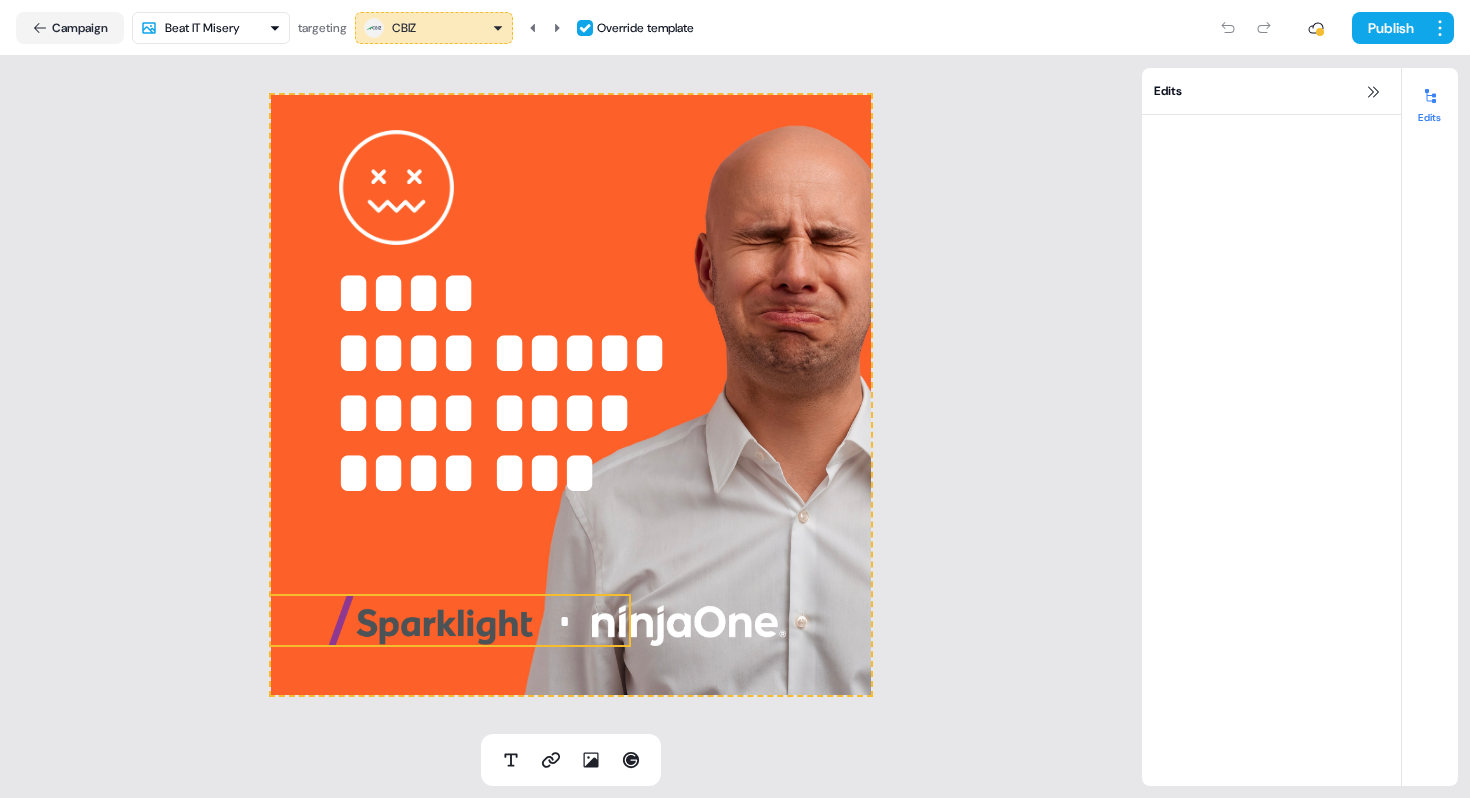 click at bounding box center (431, 620) 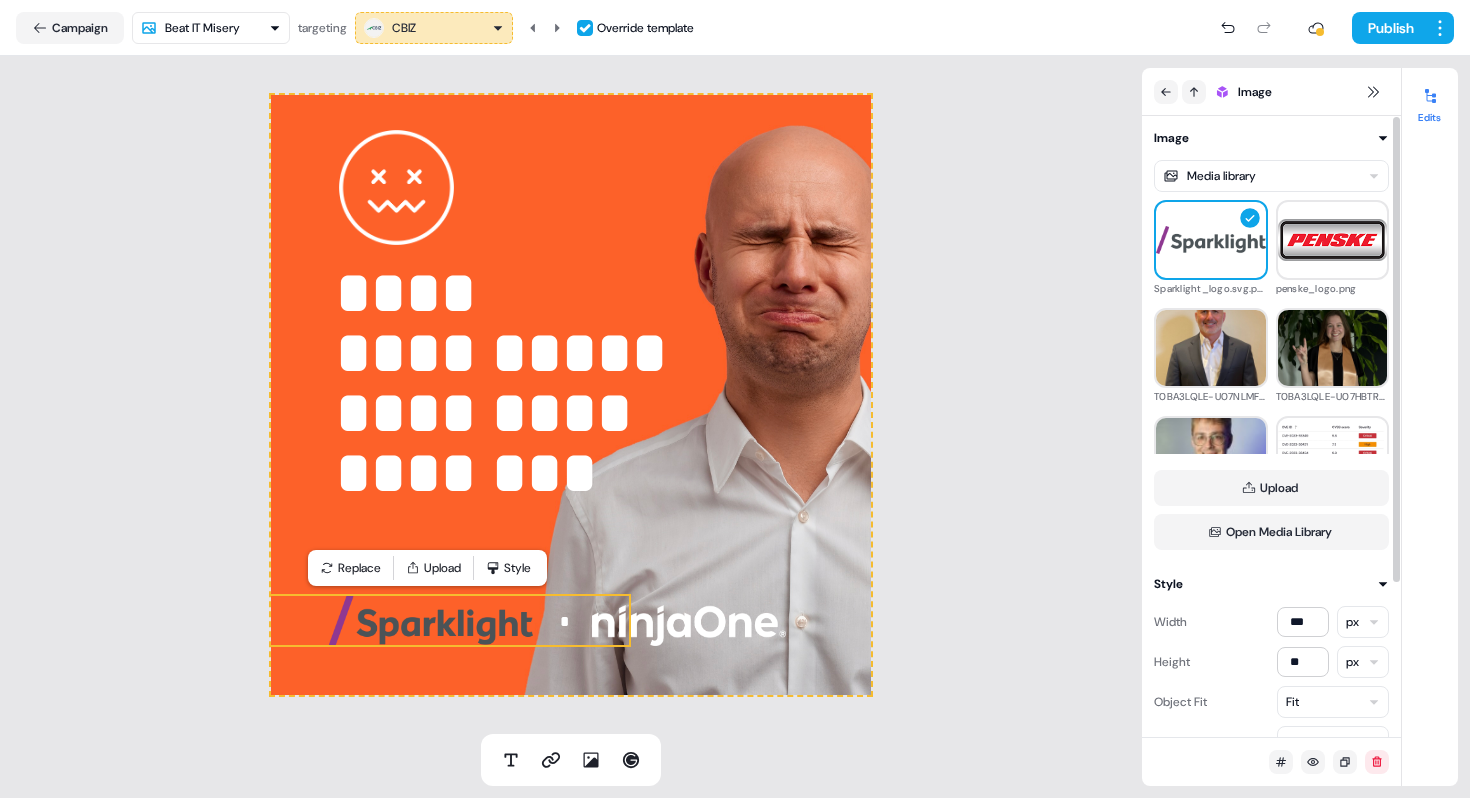 click on "**********" at bounding box center [735, 399] 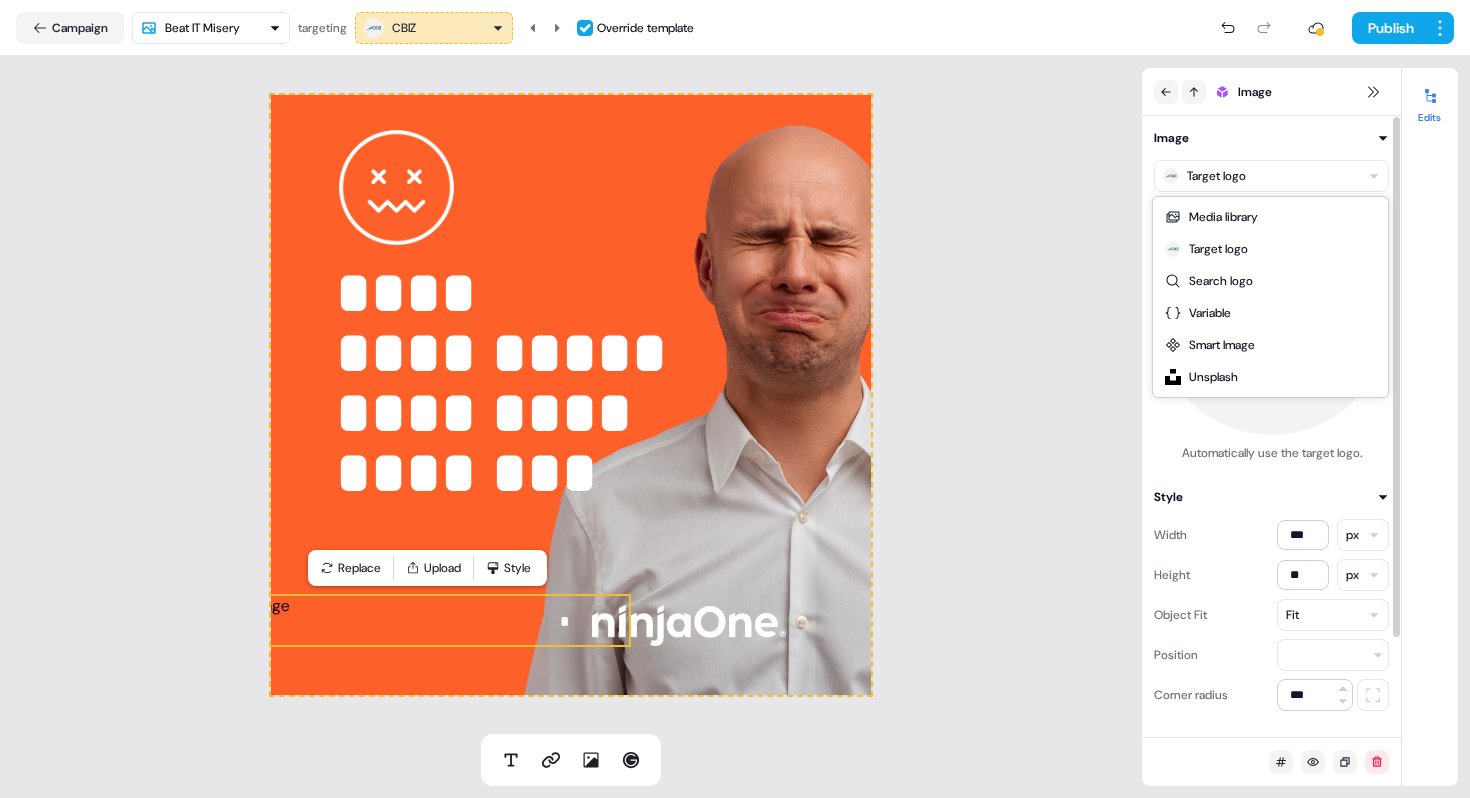click on "**********" at bounding box center (735, 399) 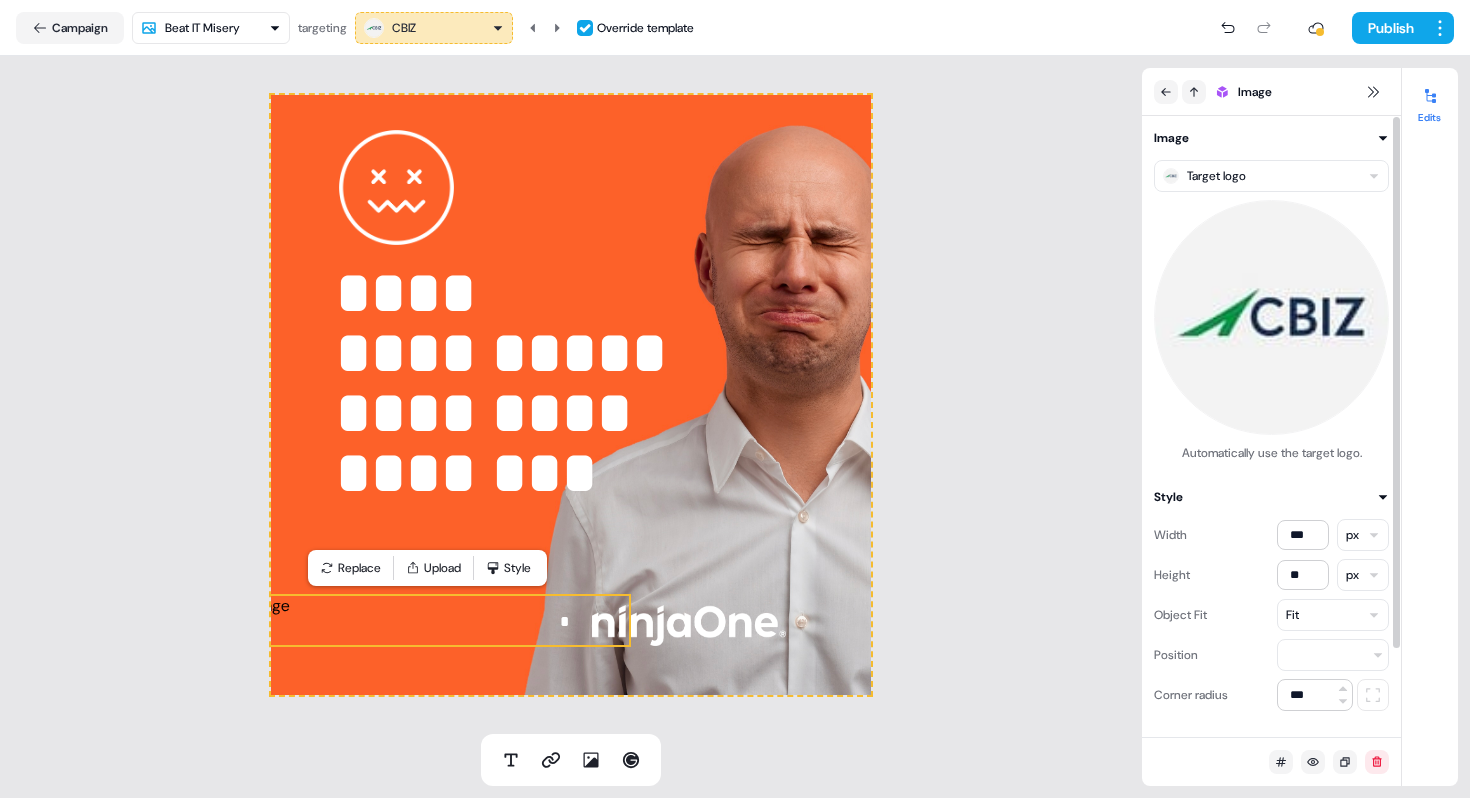 click at bounding box center [1271, 317] 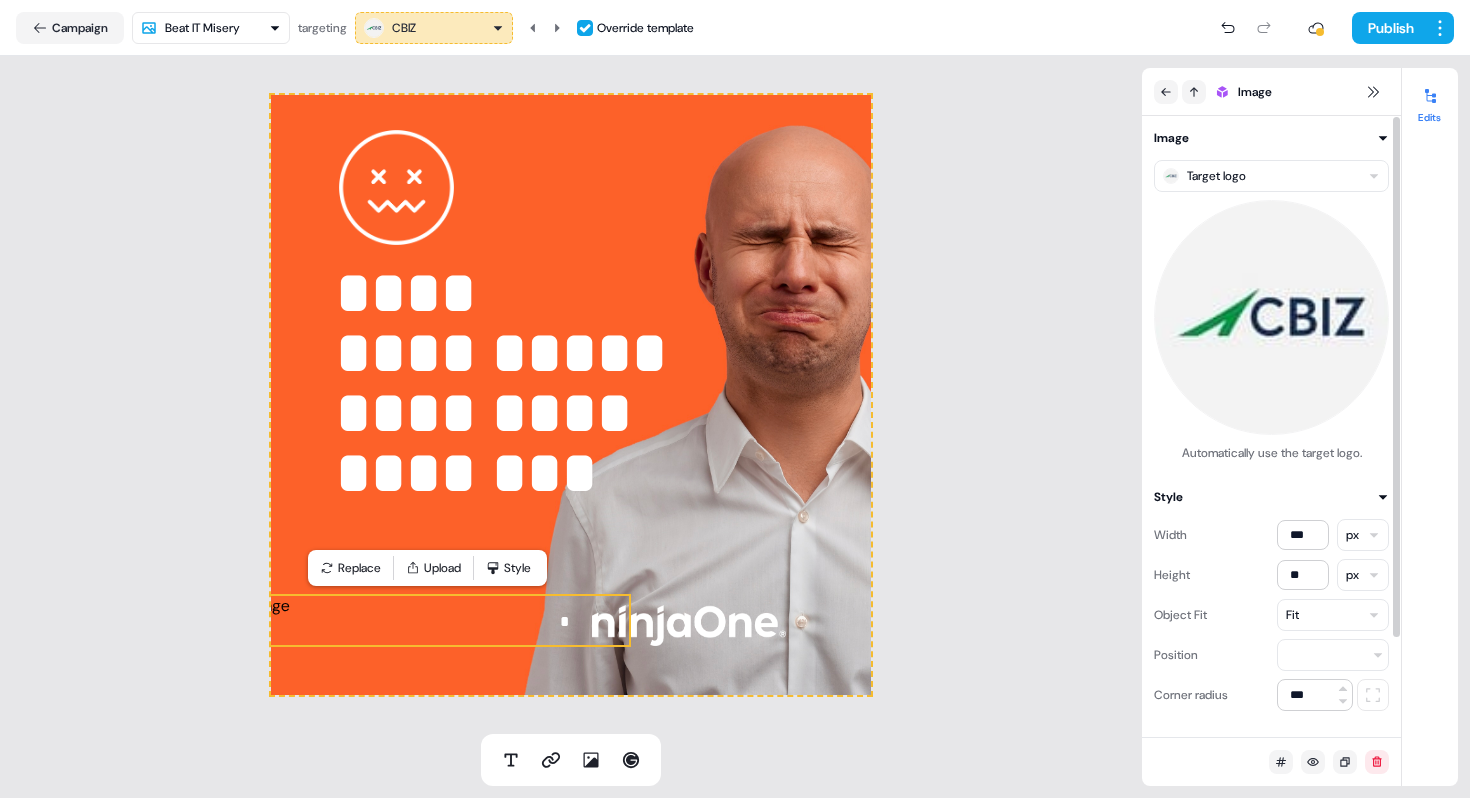 click on "**********" at bounding box center (735, 399) 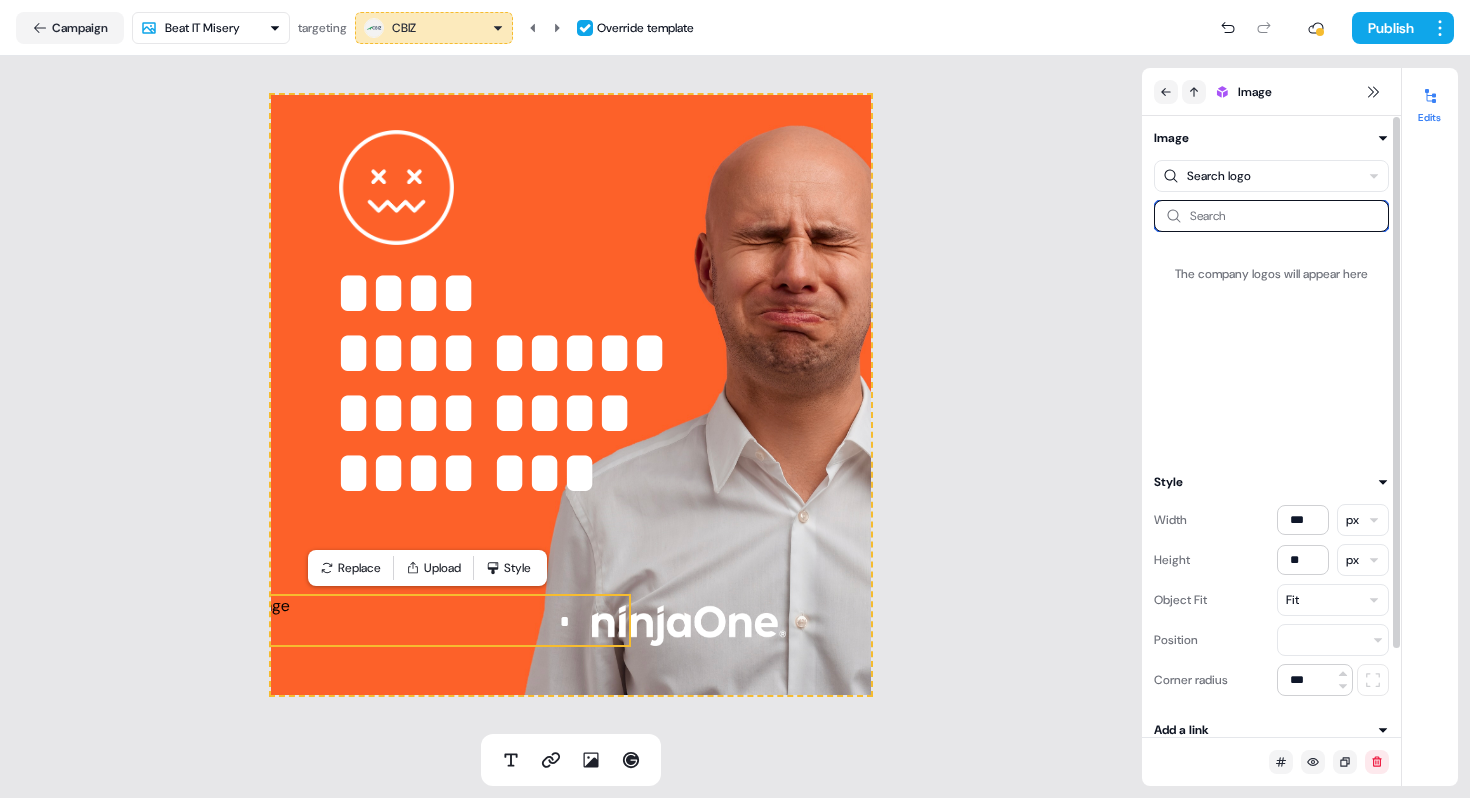 click at bounding box center (1271, 216) 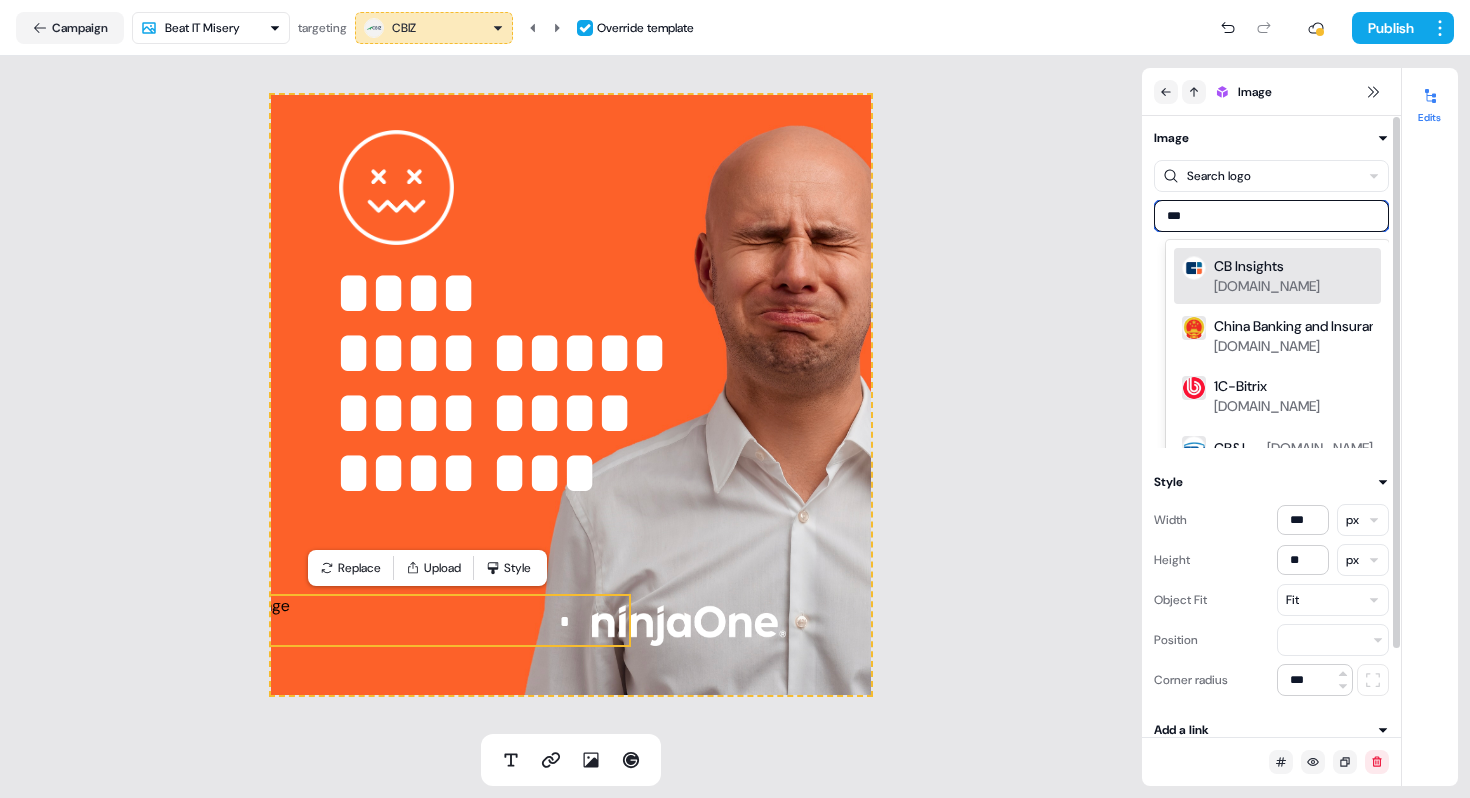 type on "****" 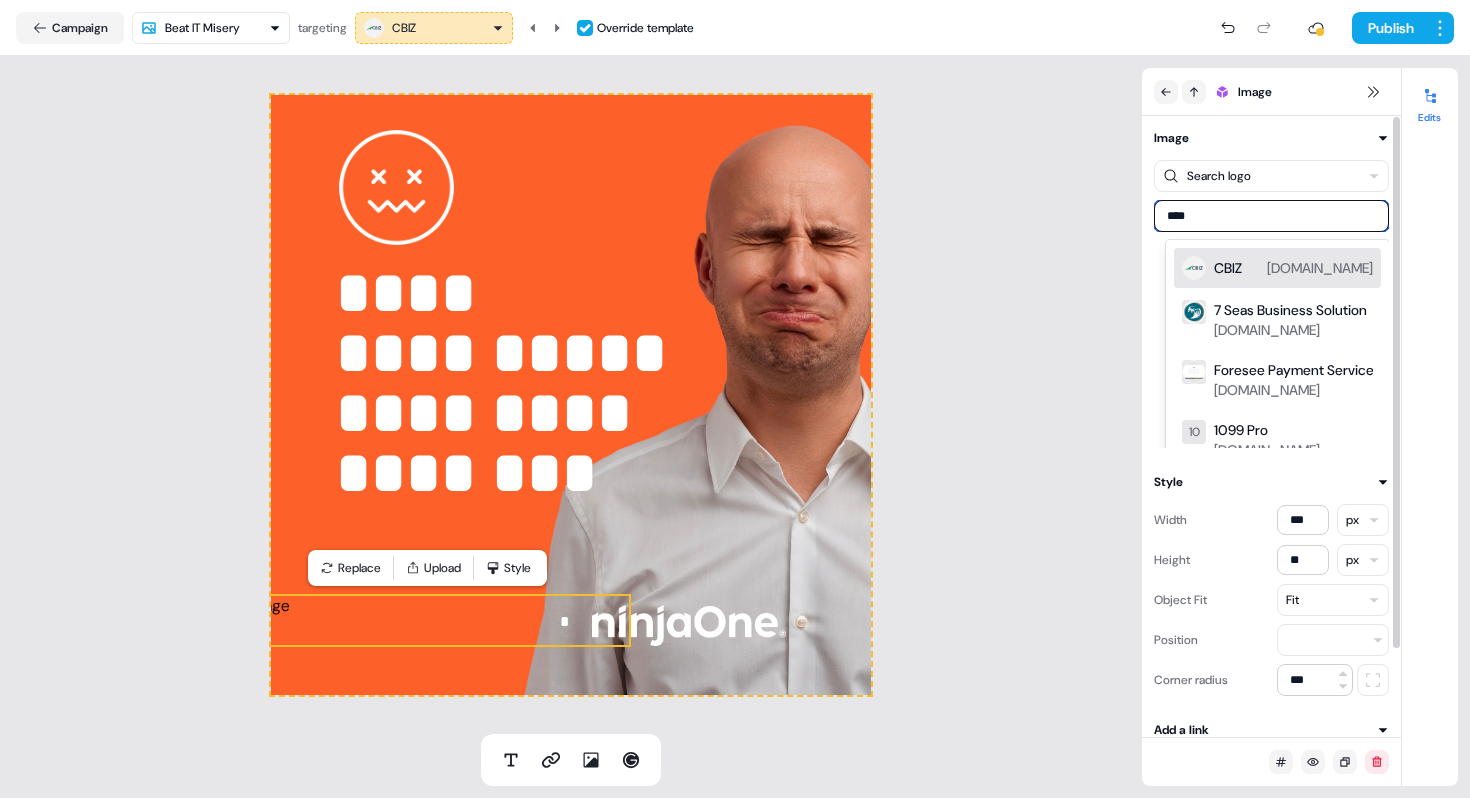 click on "CBIZ cbiz.com" at bounding box center (1293, 268) 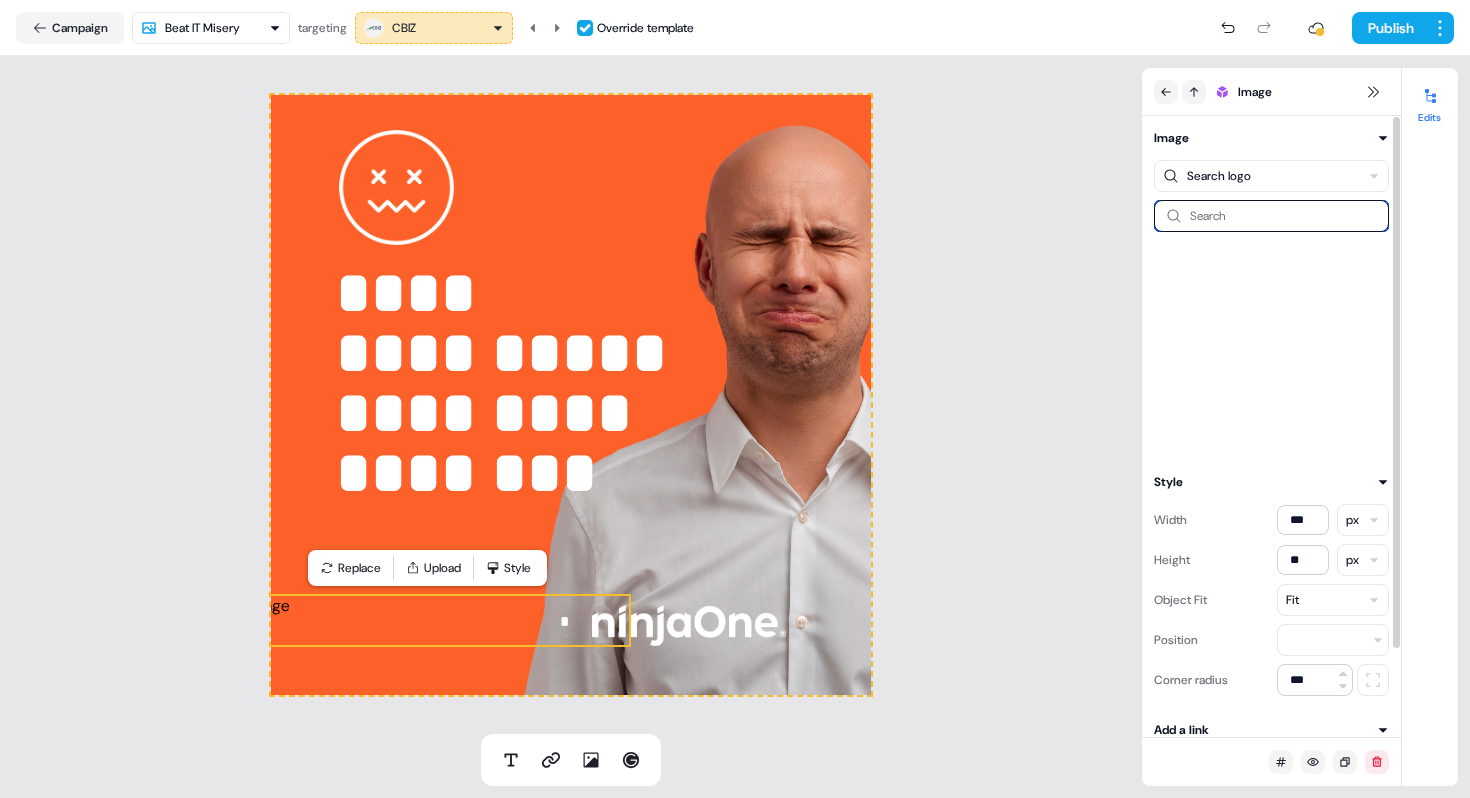 type on "*" 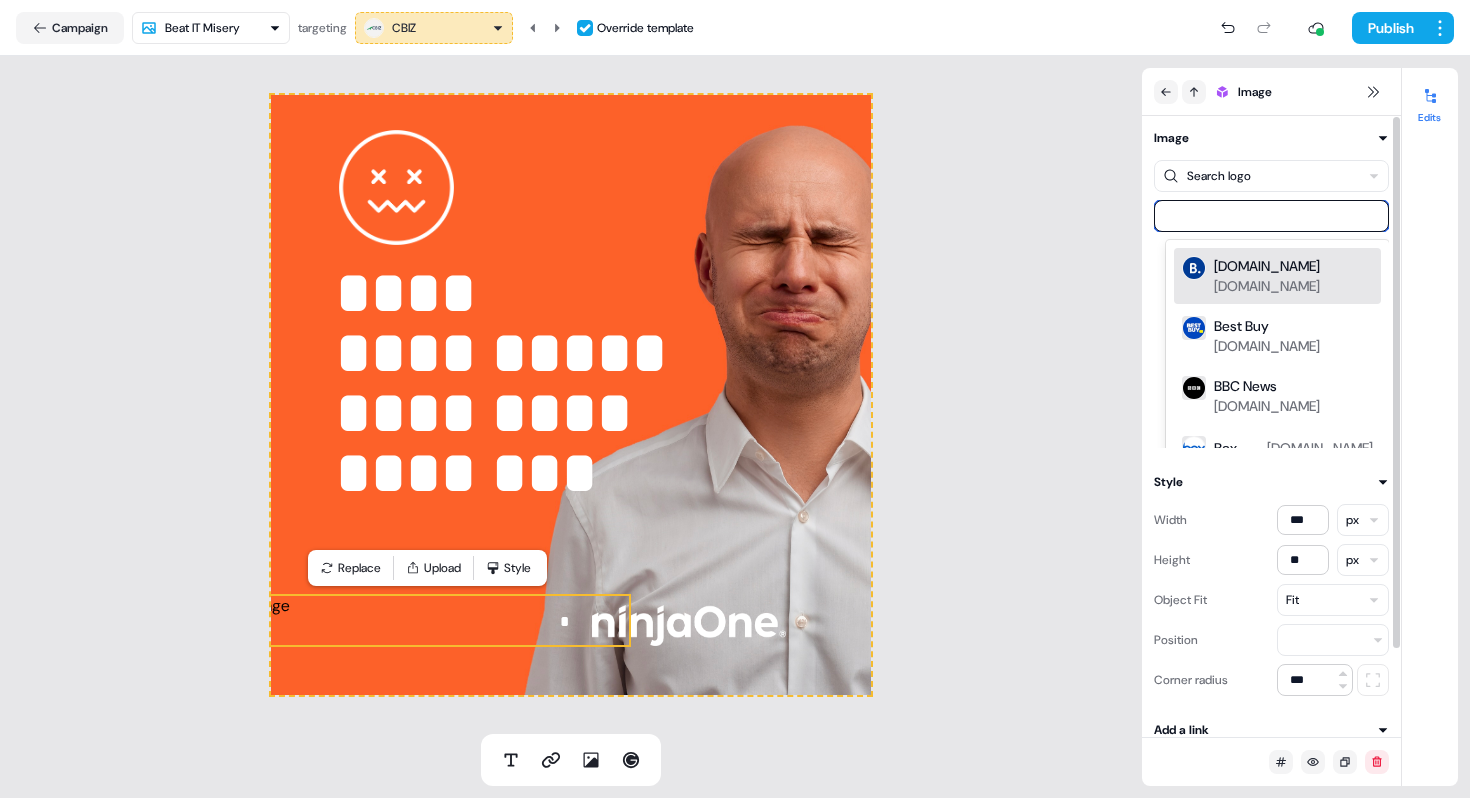 type on "*" 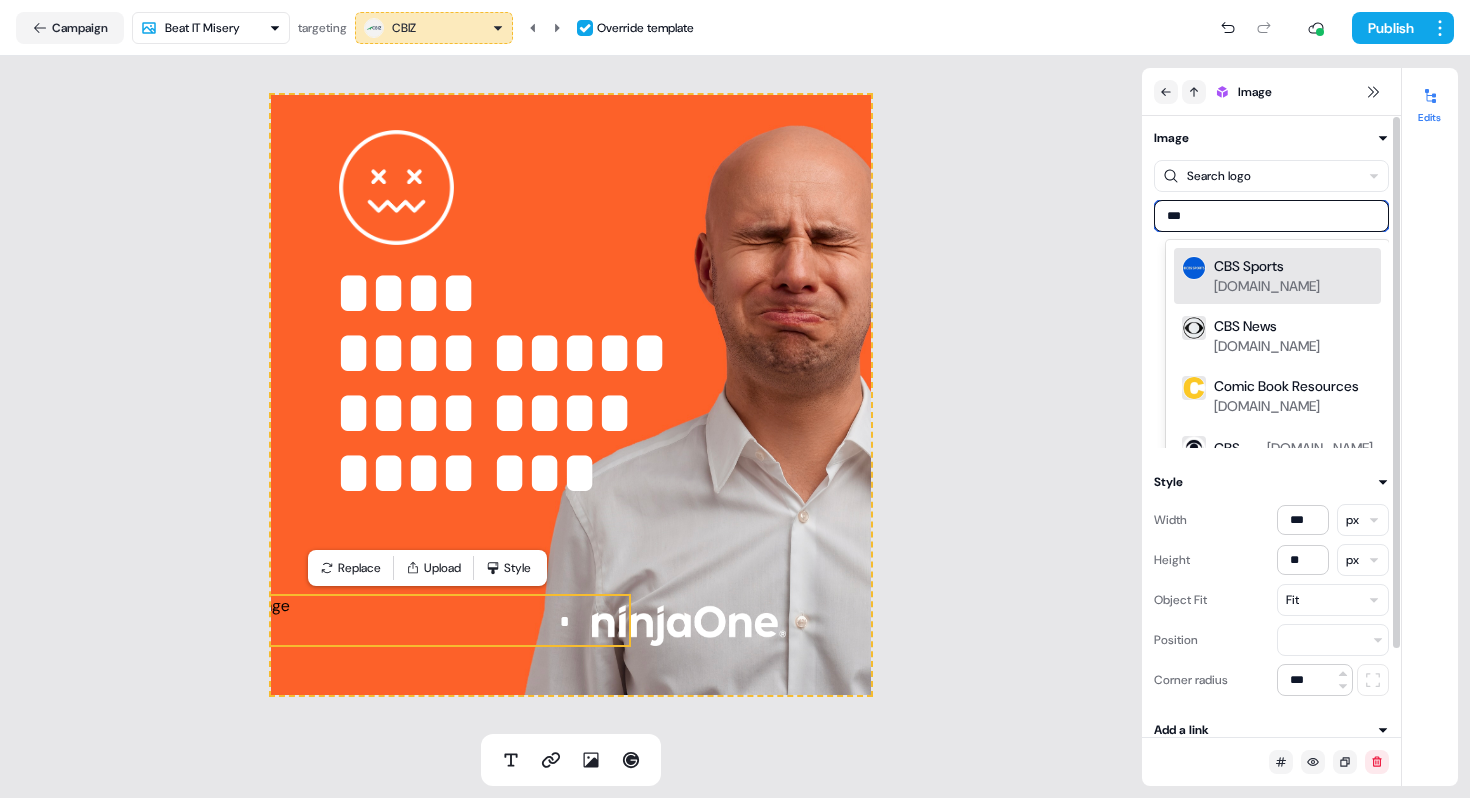 type on "****" 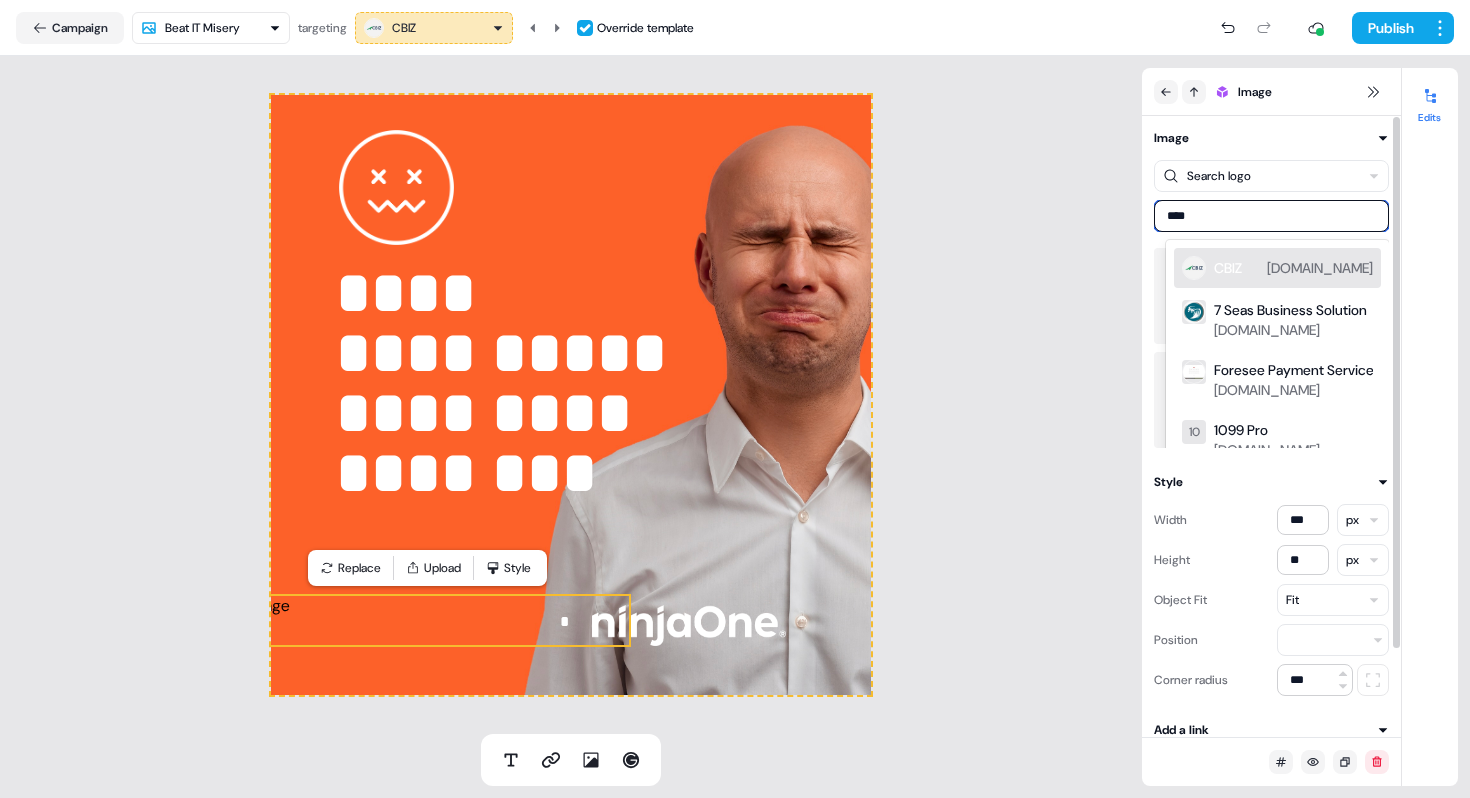 click on "CBIZ cbiz.com" at bounding box center (1293, 268) 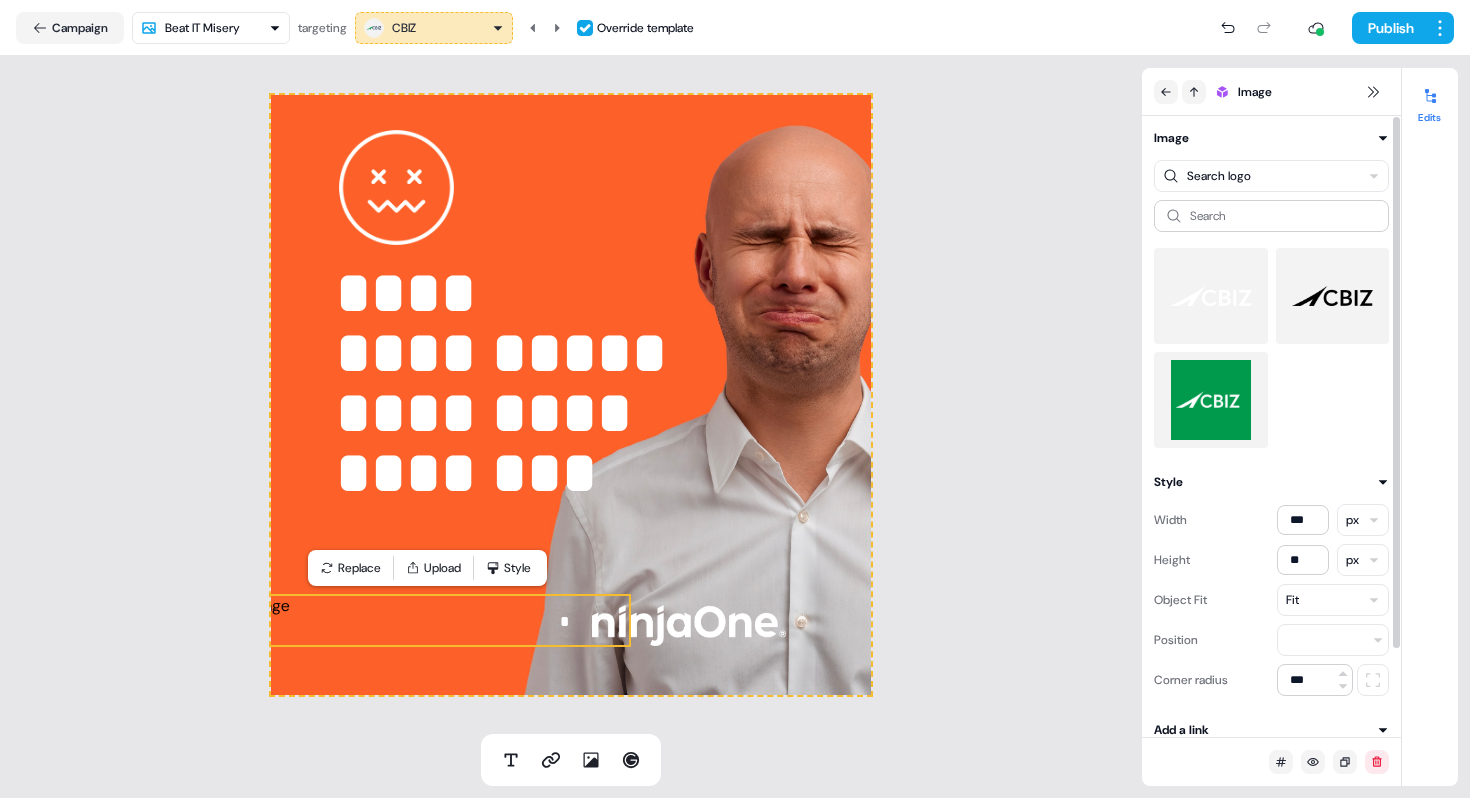 click at bounding box center [1211, 296] 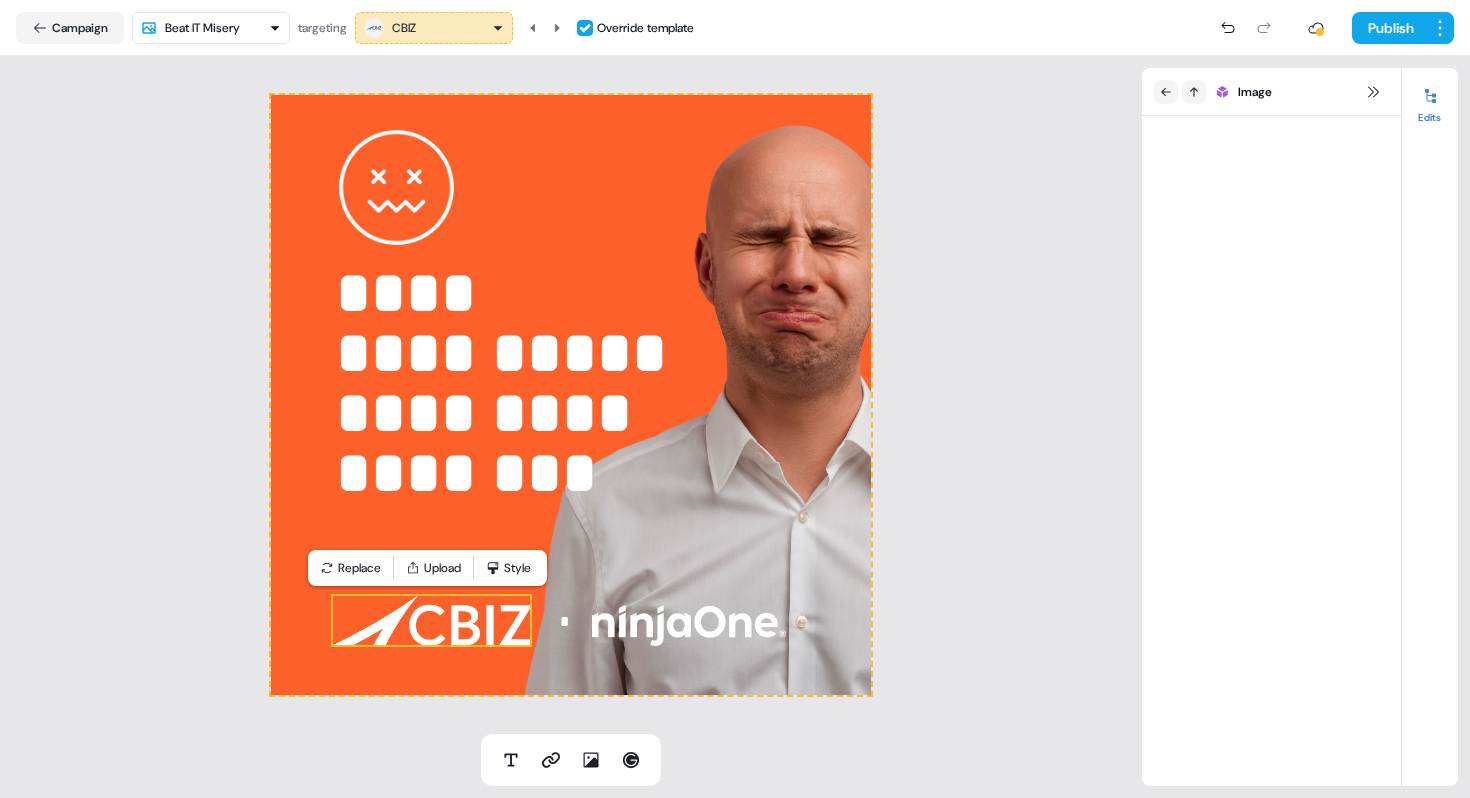 click on "**********" at bounding box center [571, 395] 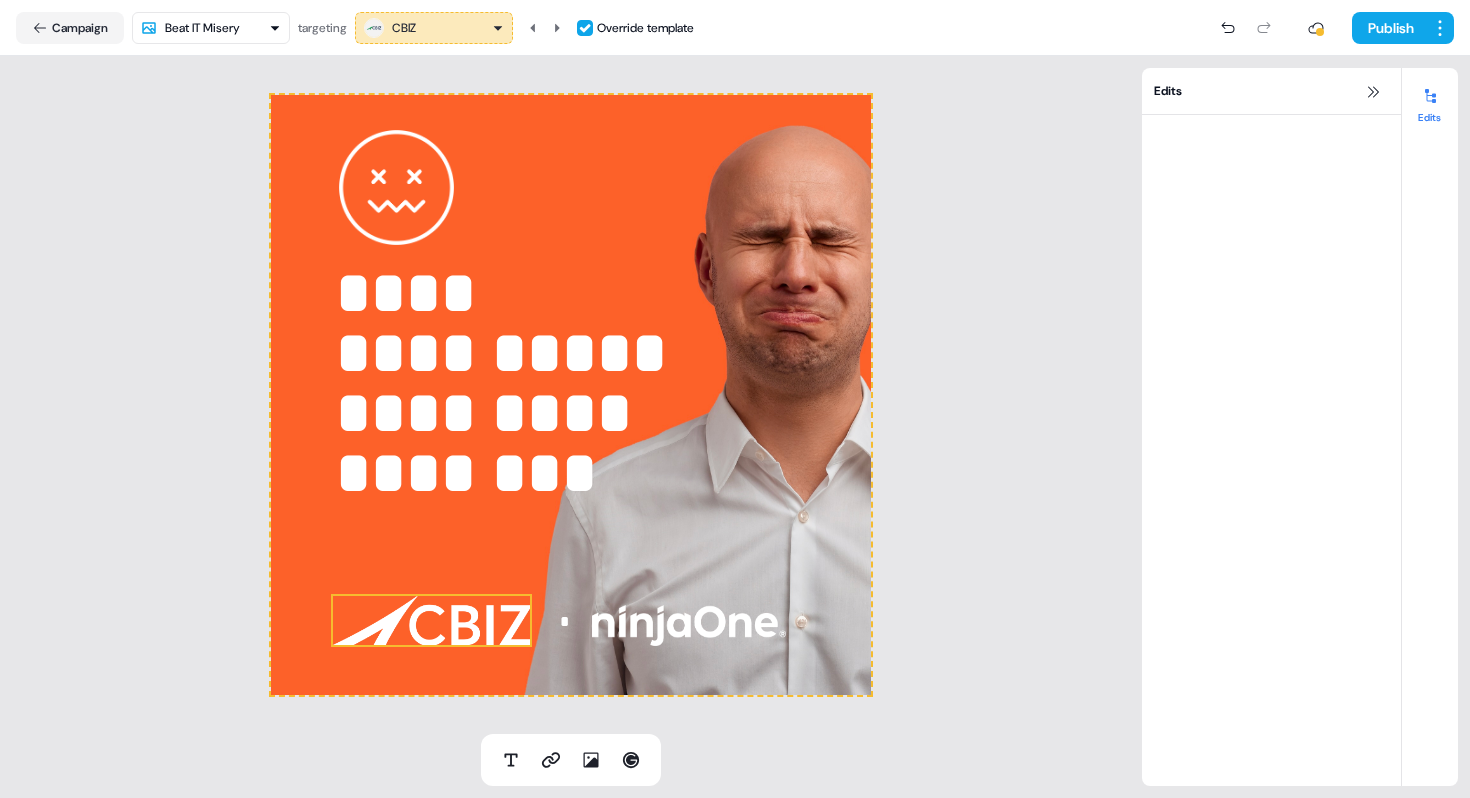 click at bounding box center [431, 620] 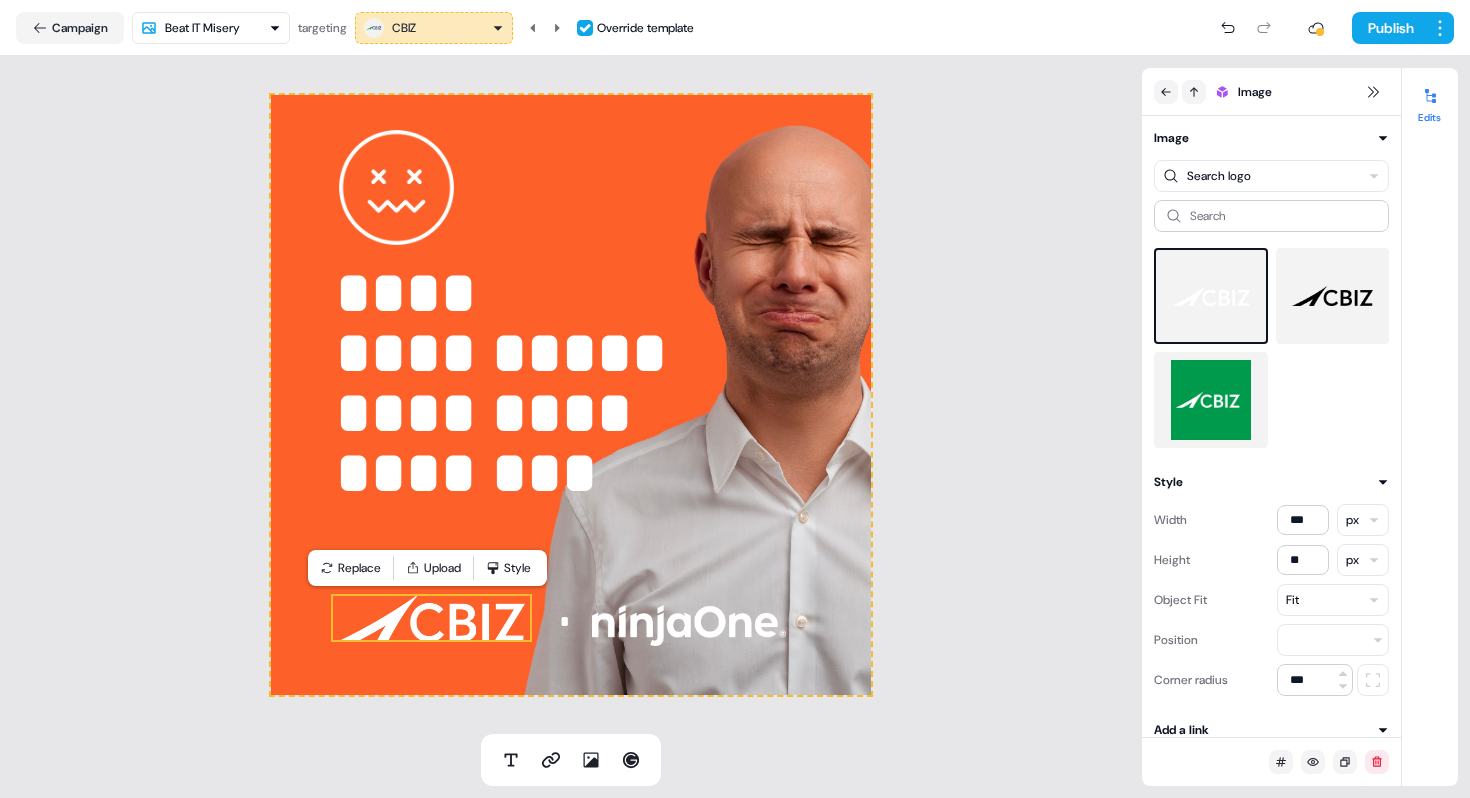 click on "**********" at bounding box center (571, 395) 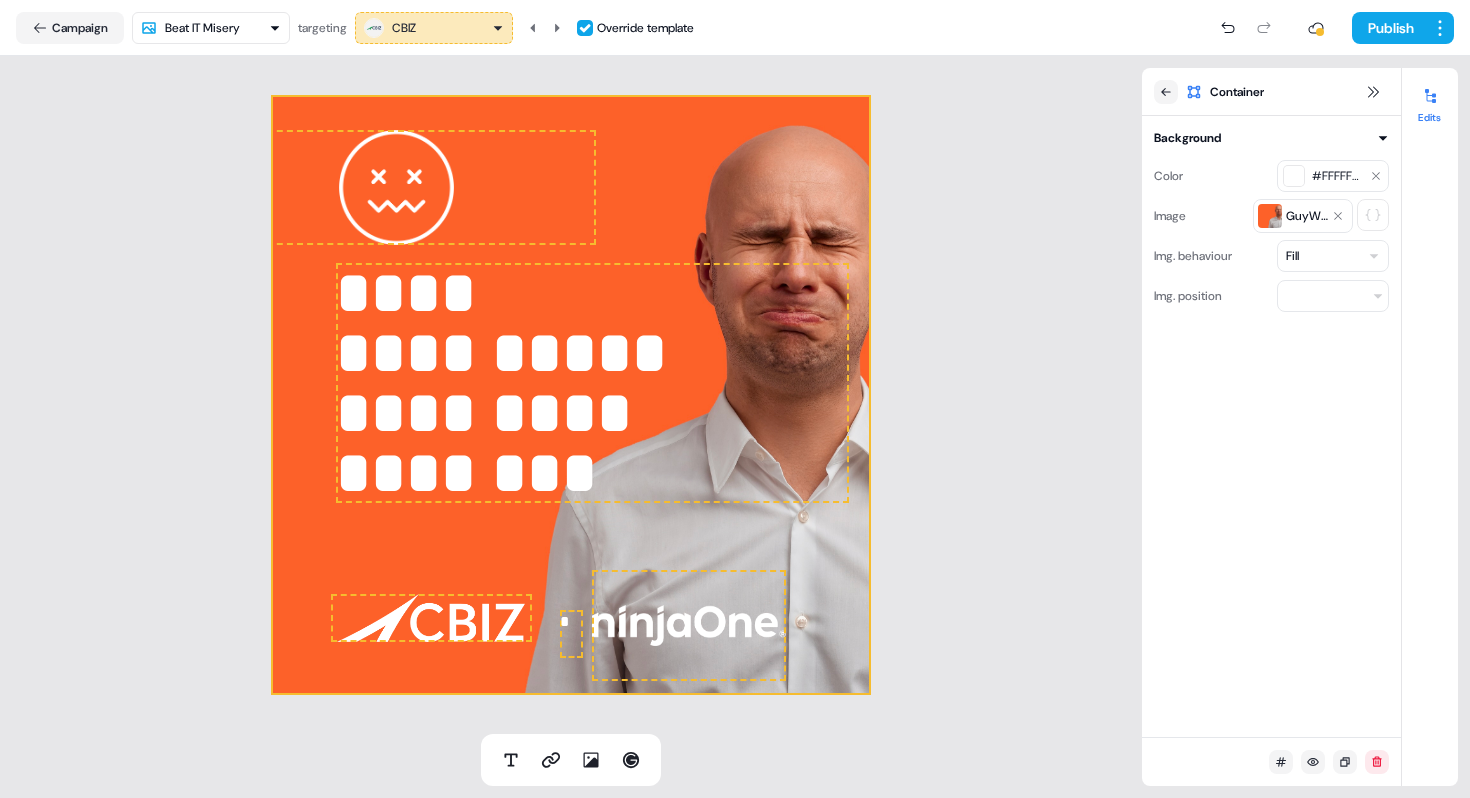 click at bounding box center (431, 618) 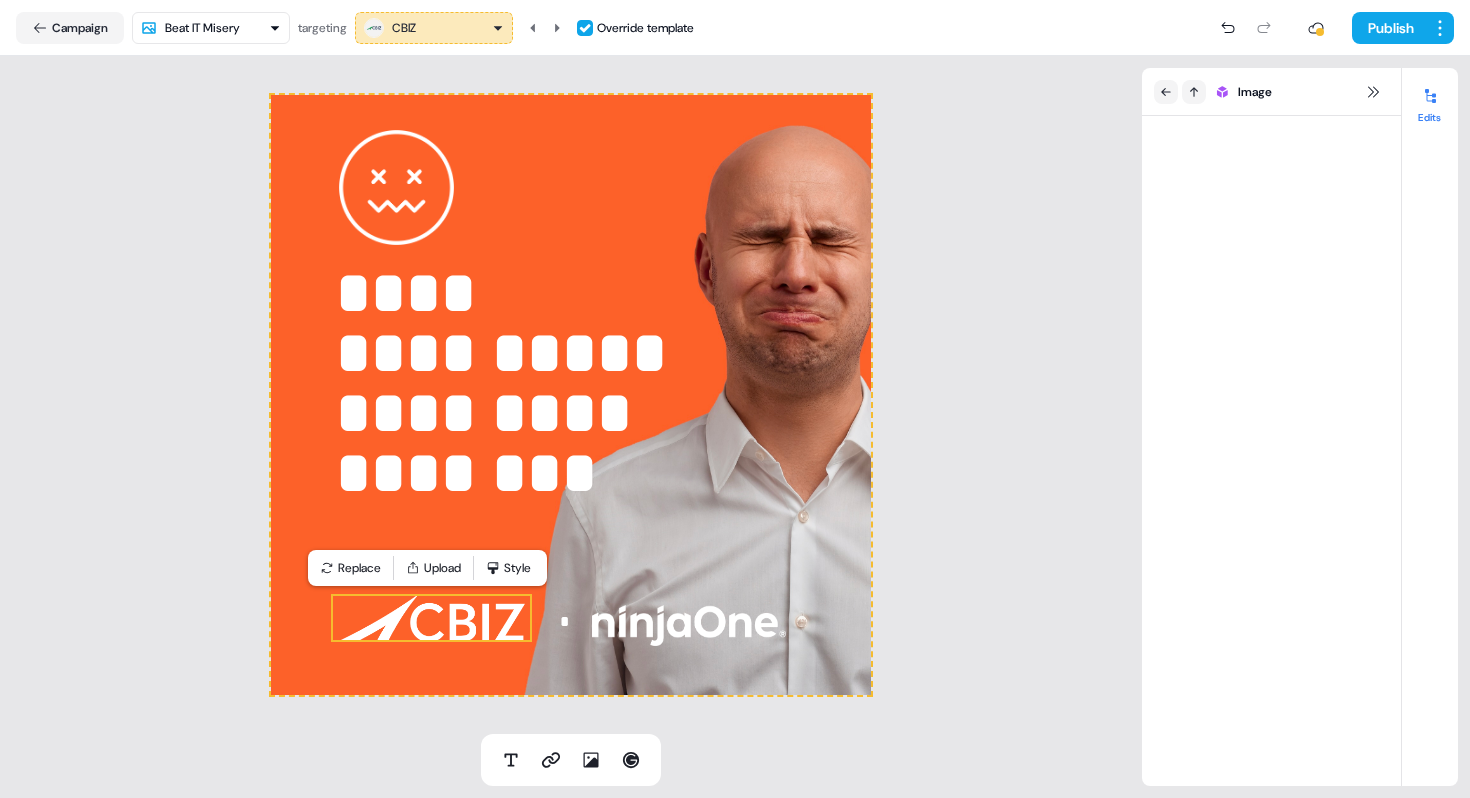 drag, startPoint x: 245, startPoint y: 614, endPoint x: 255, endPoint y: 609, distance: 11.18034 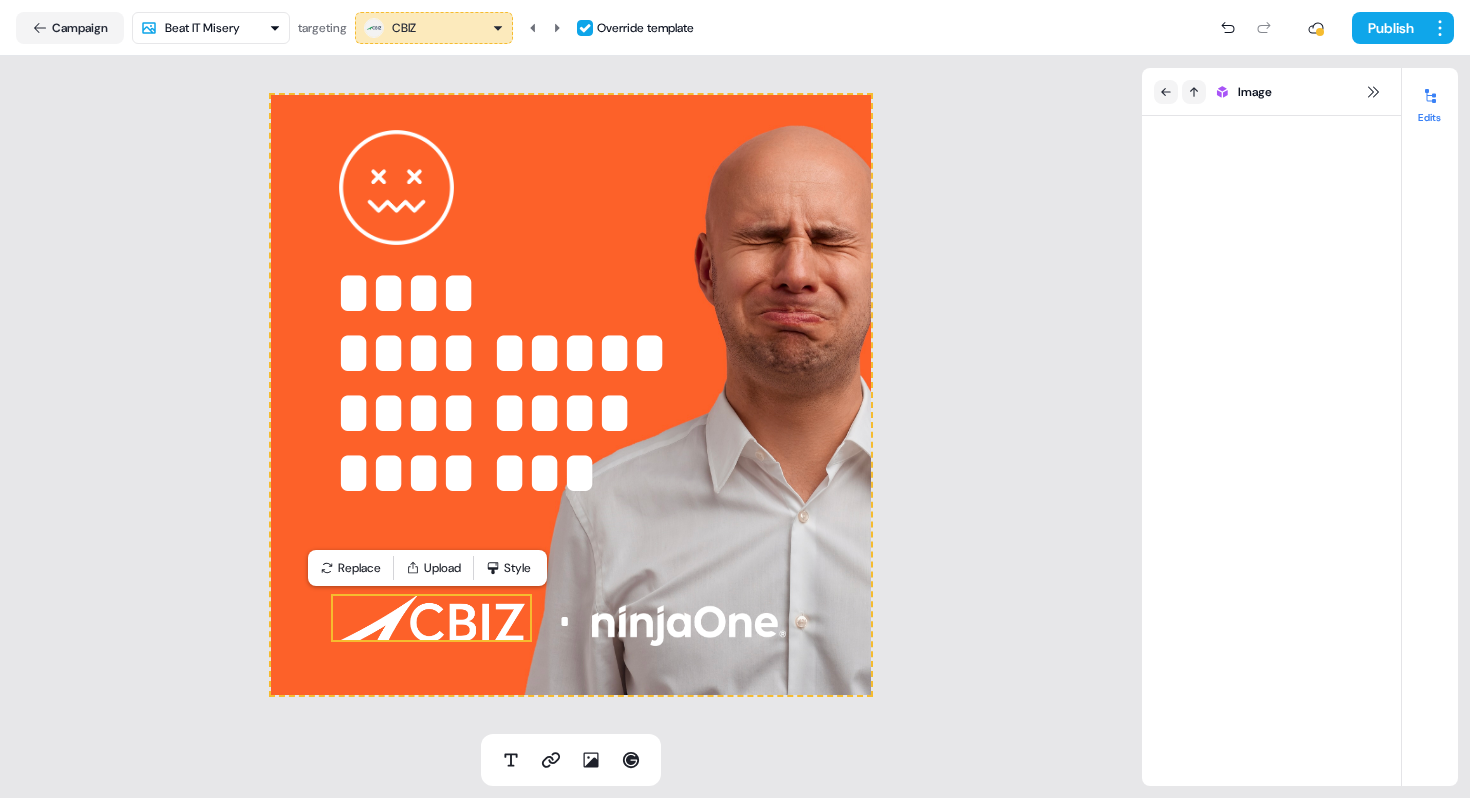 click on "**********" at bounding box center [571, 395] 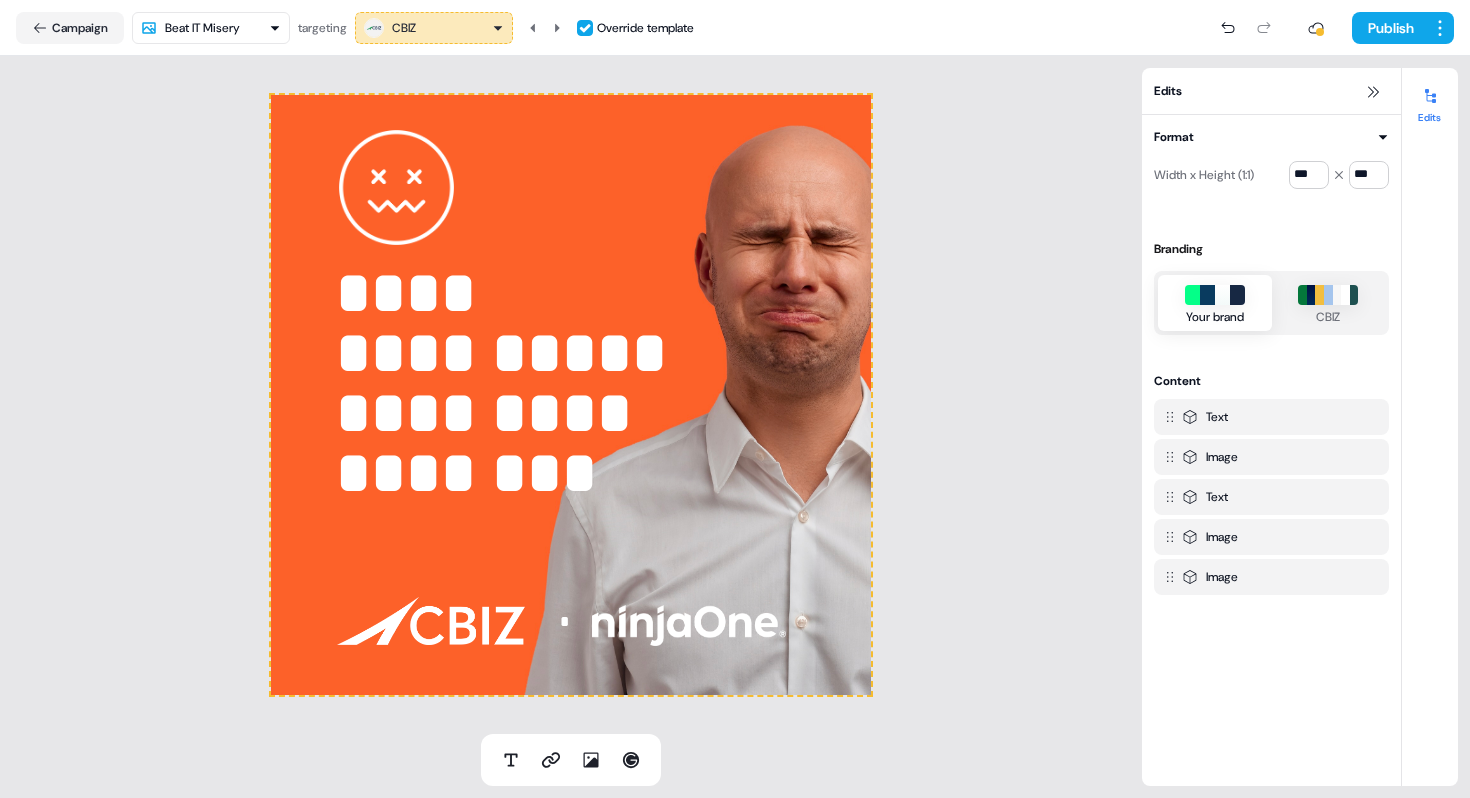 click on "**********" at bounding box center (735, 399) 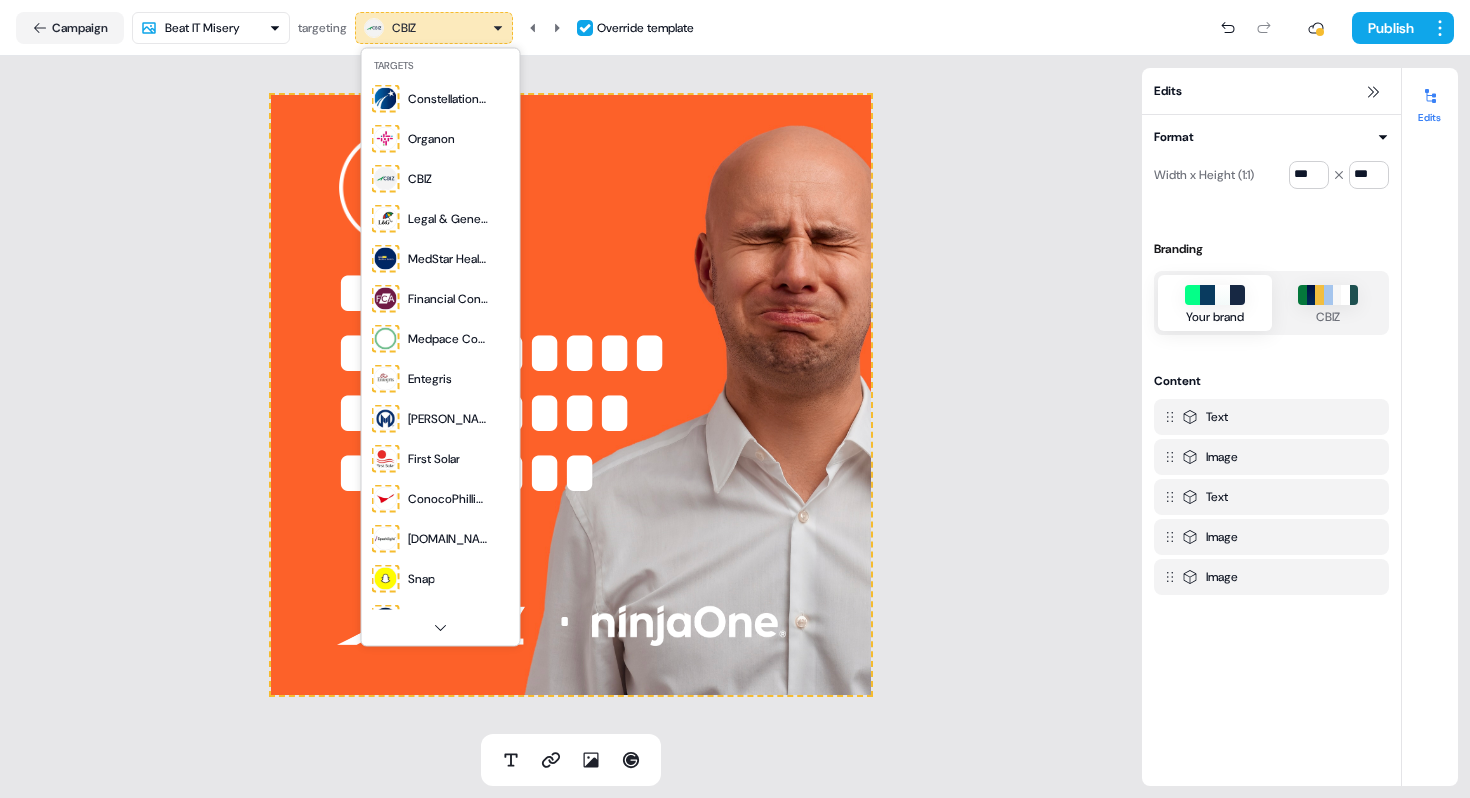 click on "**********" at bounding box center [735, 399] 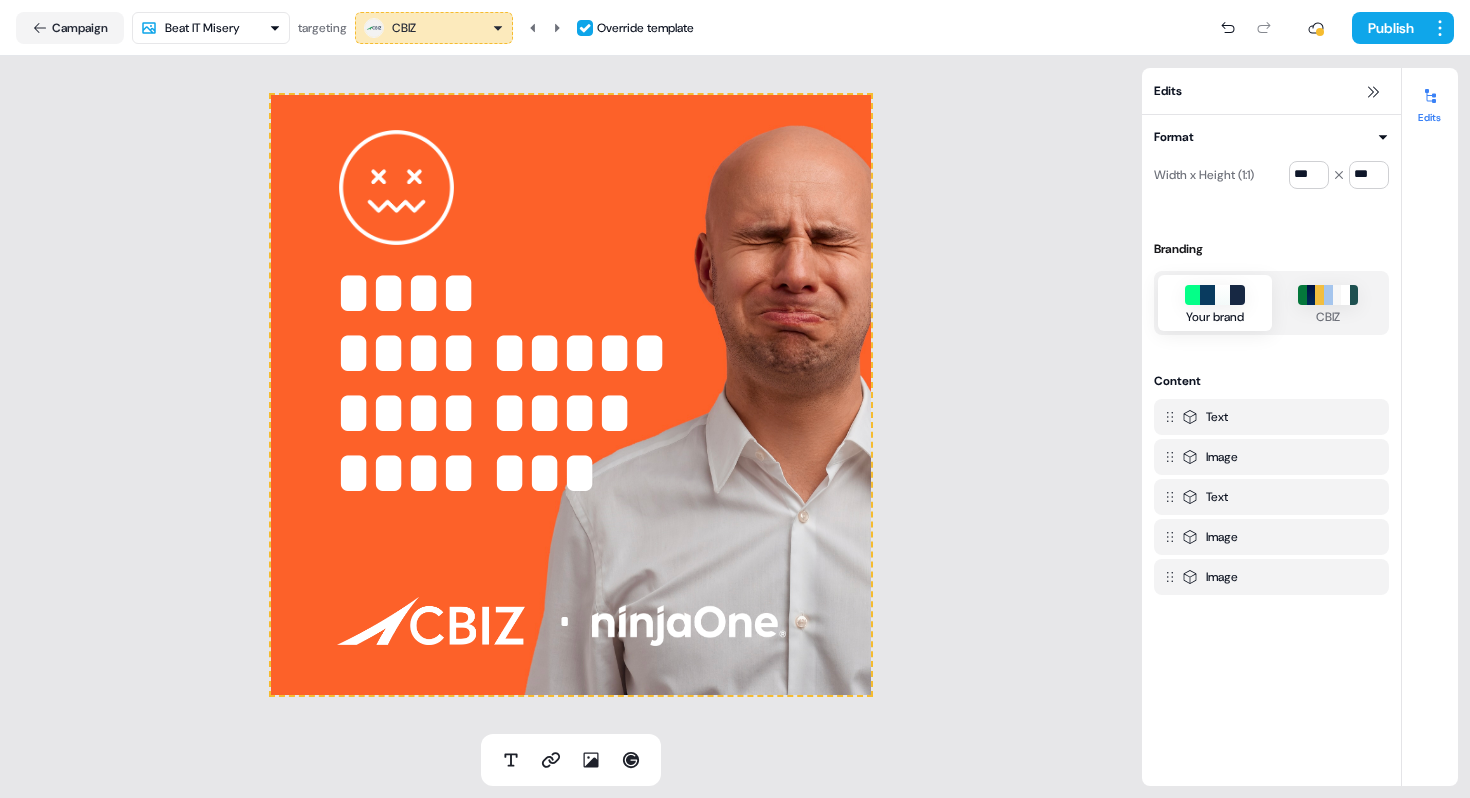 click on "**********" at bounding box center [735, 399] 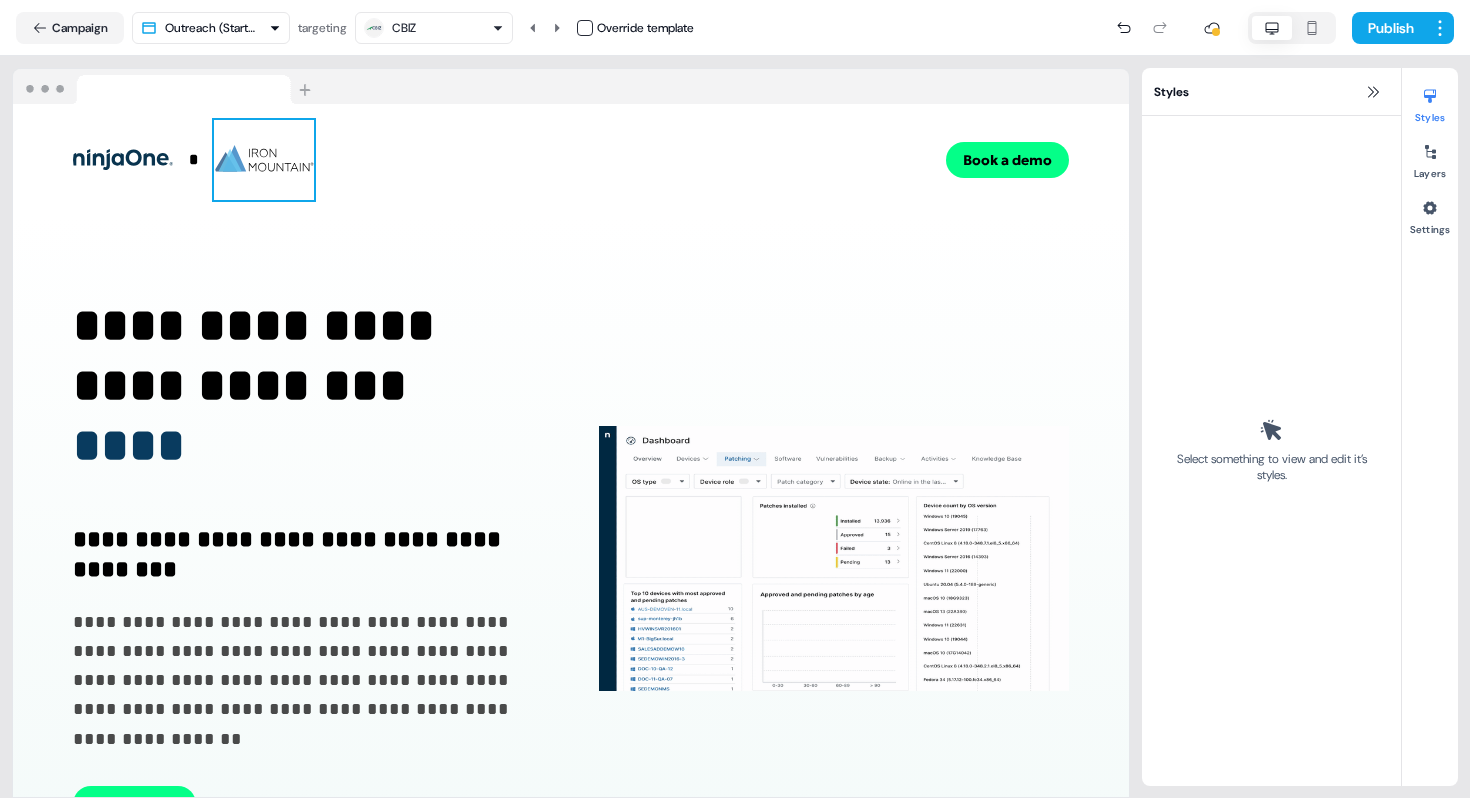 click at bounding box center [264, 160] 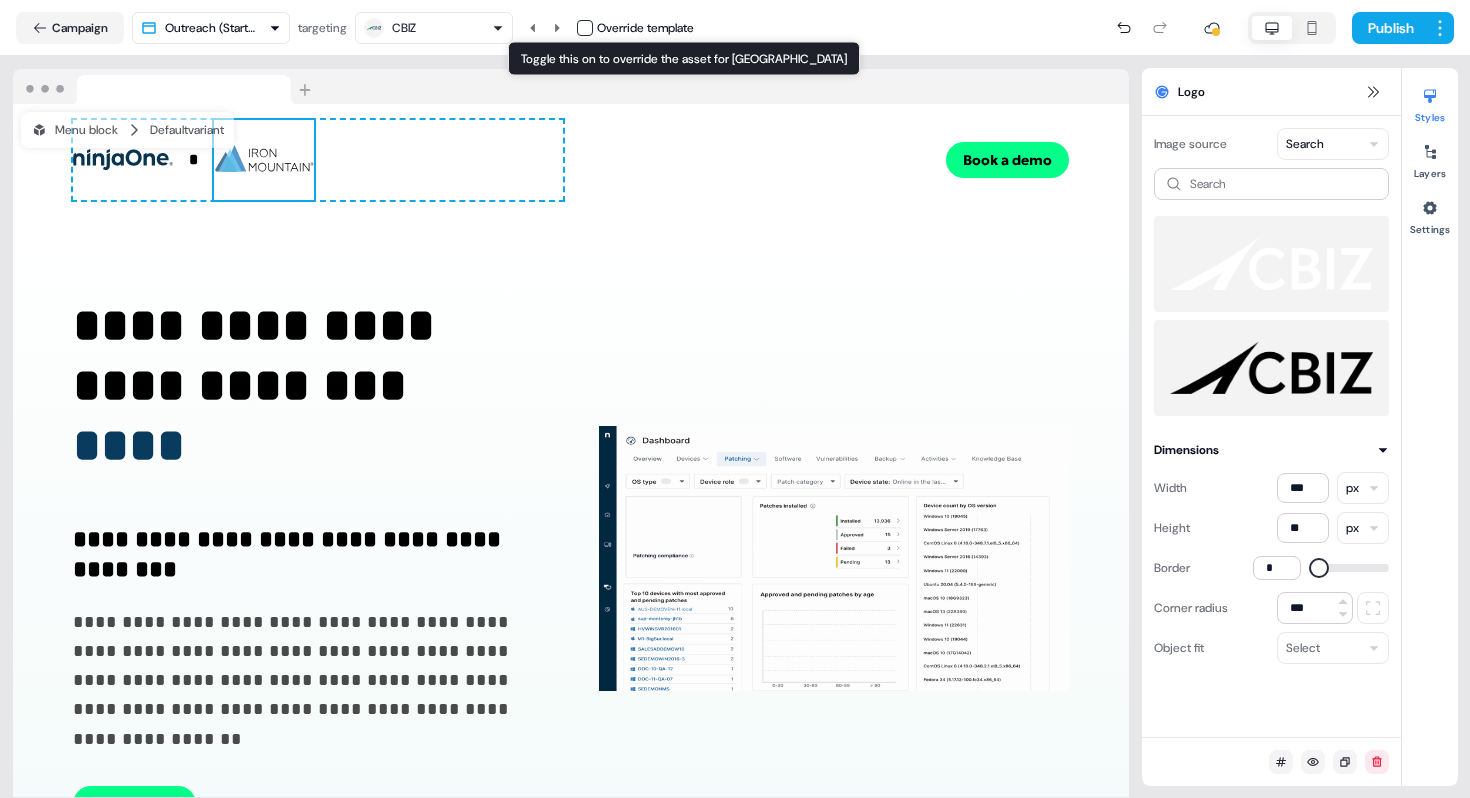 click at bounding box center [585, 28] 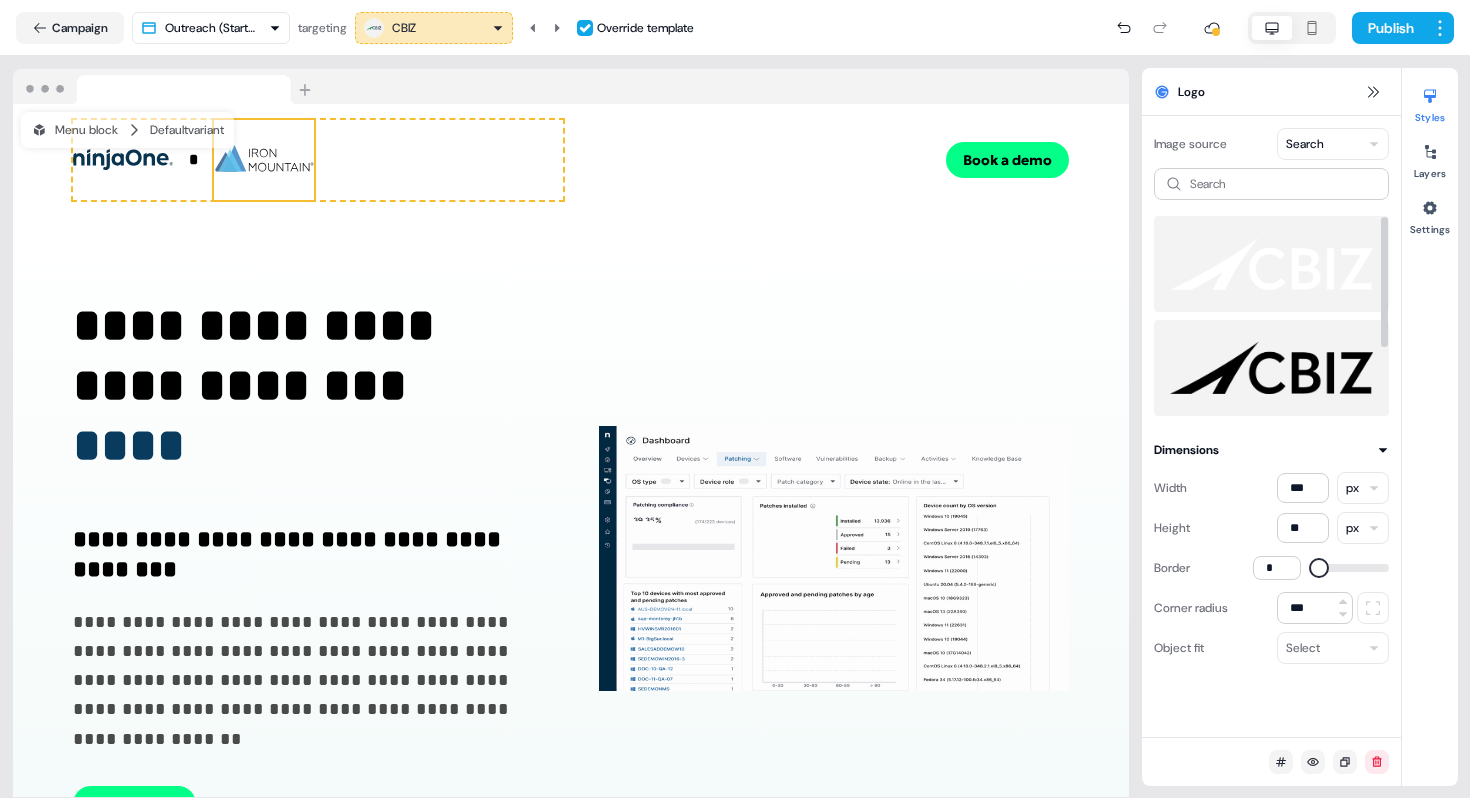 click at bounding box center (1271, 368) 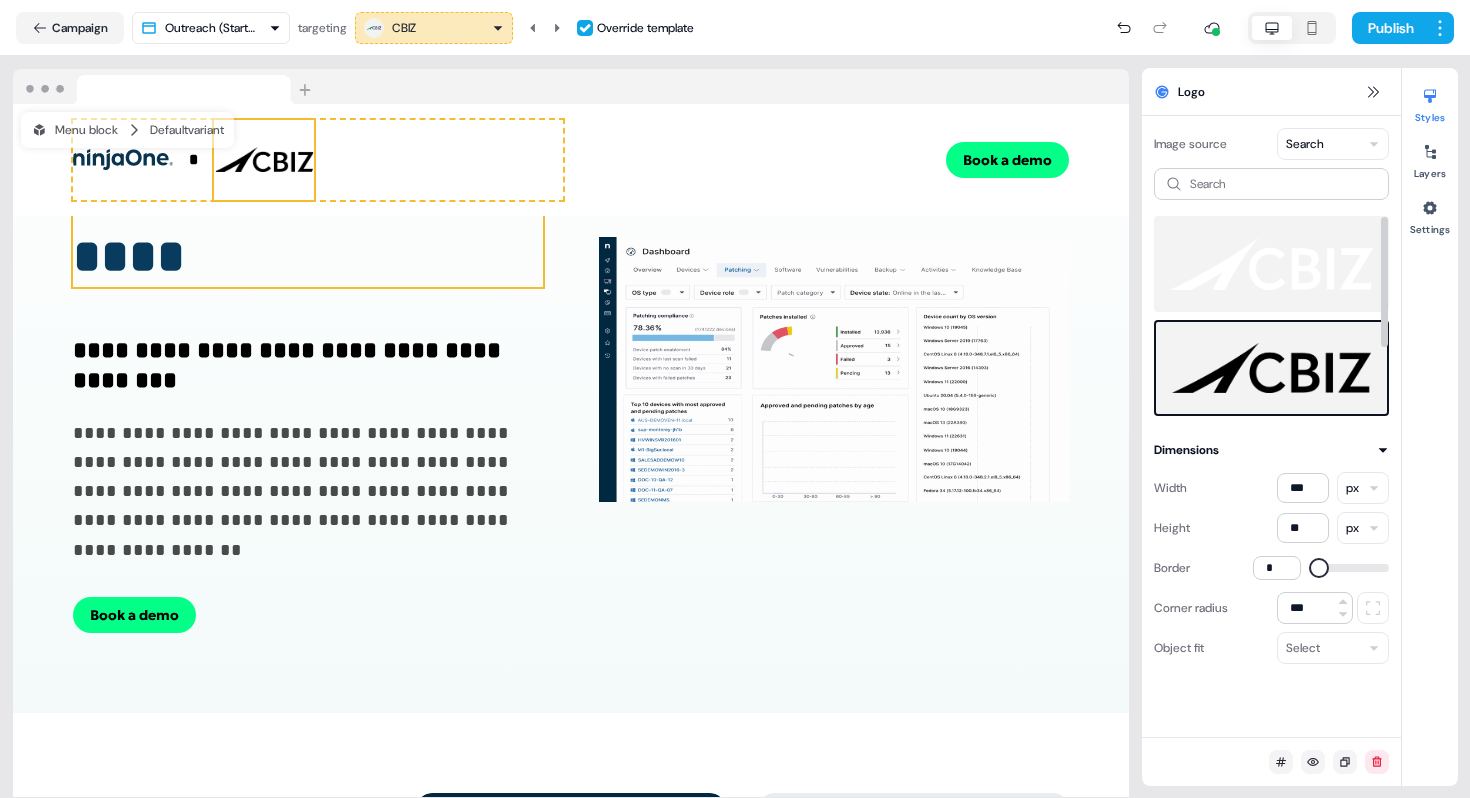 scroll, scrollTop: 240, scrollLeft: 0, axis: vertical 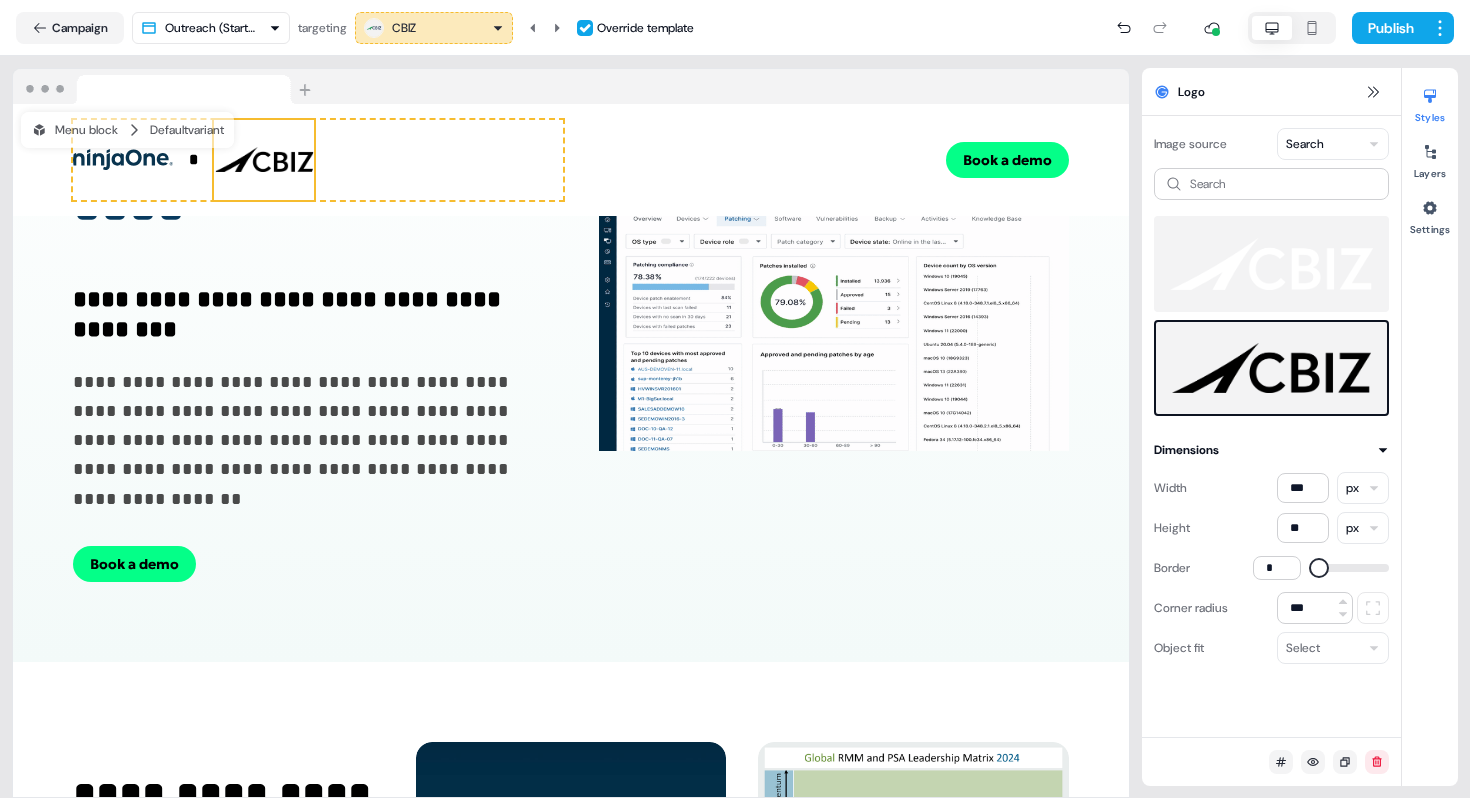 click on "**********" at bounding box center (735, 399) 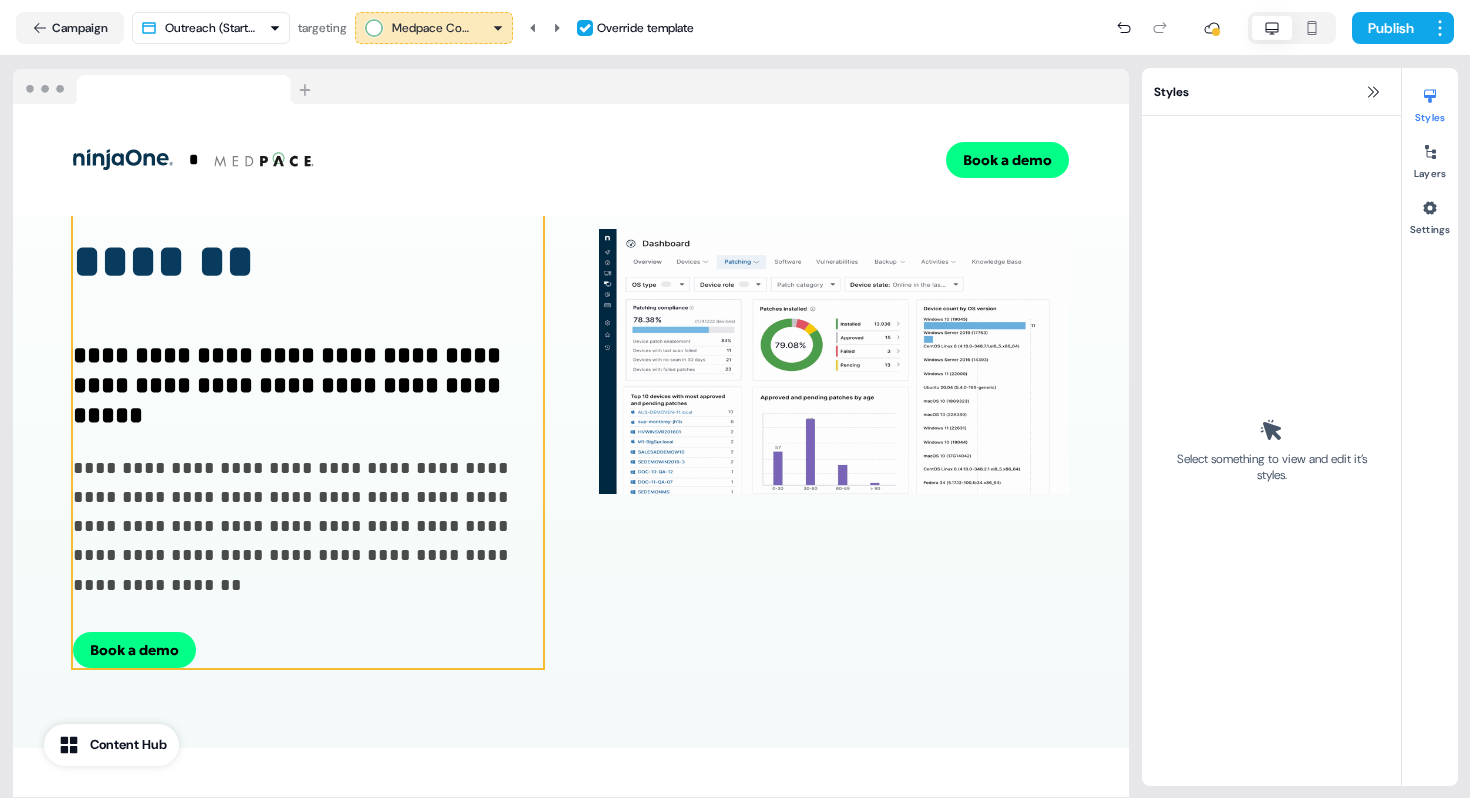 scroll, scrollTop: 0, scrollLeft: 0, axis: both 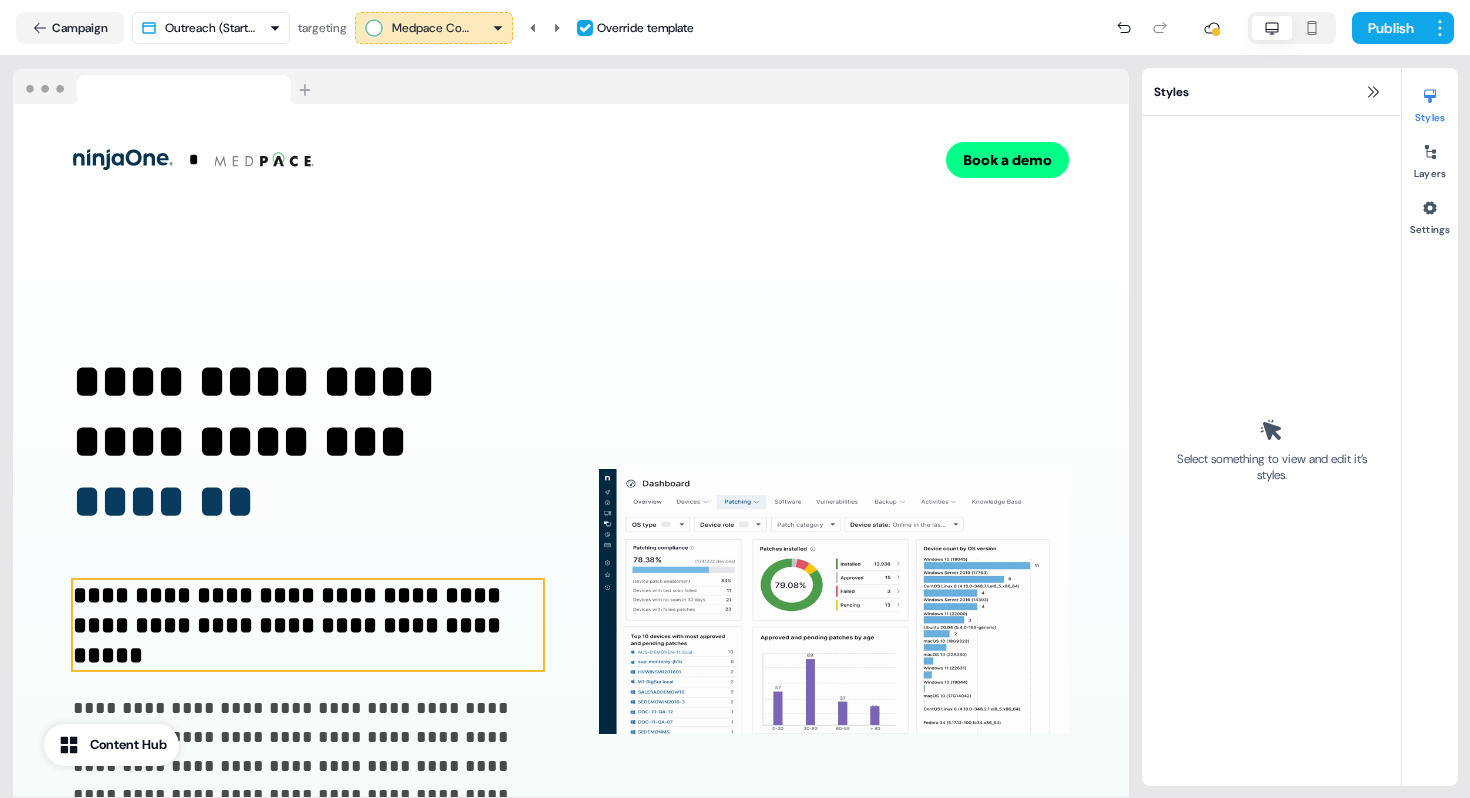 click on "**********" at bounding box center (308, 625) 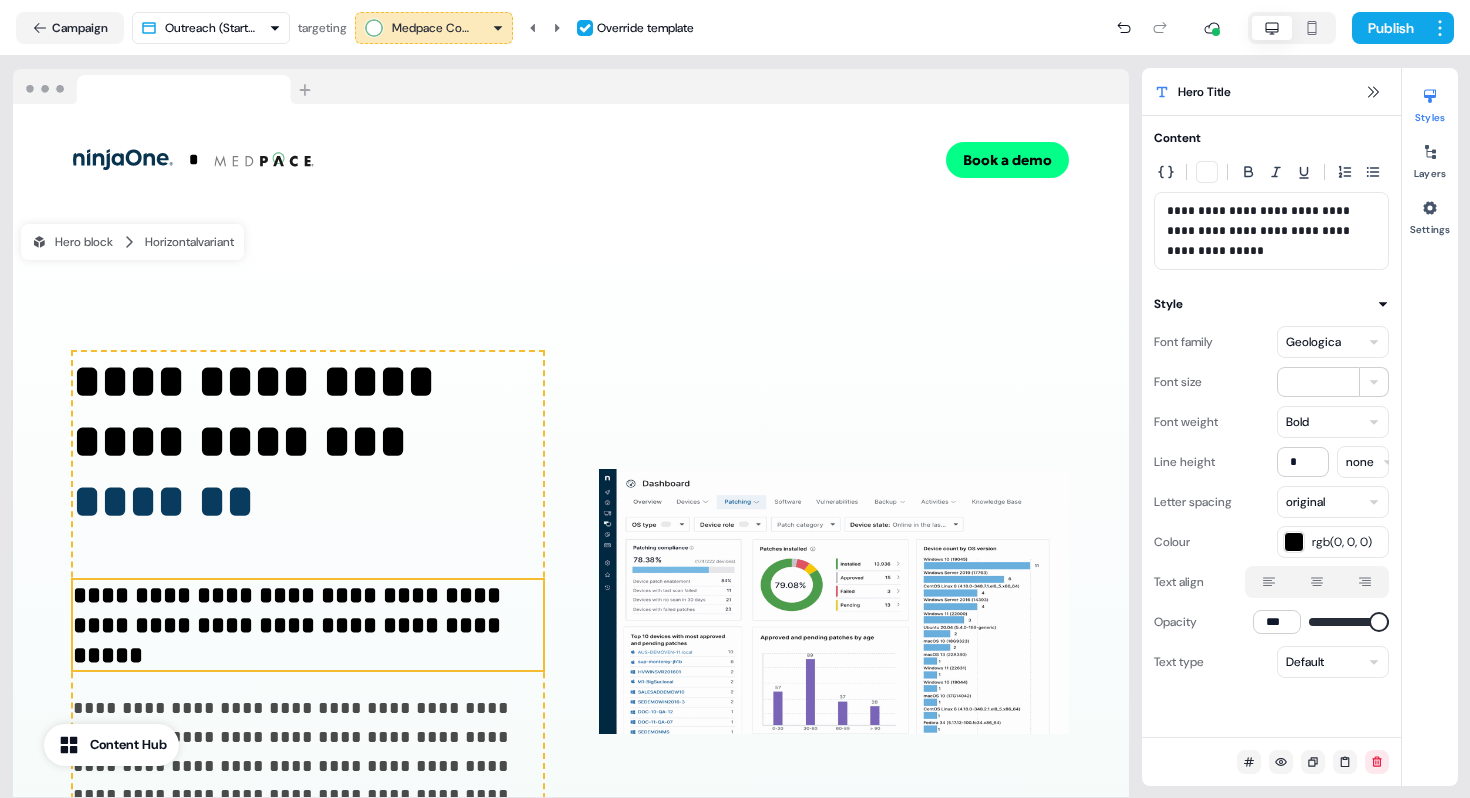 click on "**********" at bounding box center (735, 399) 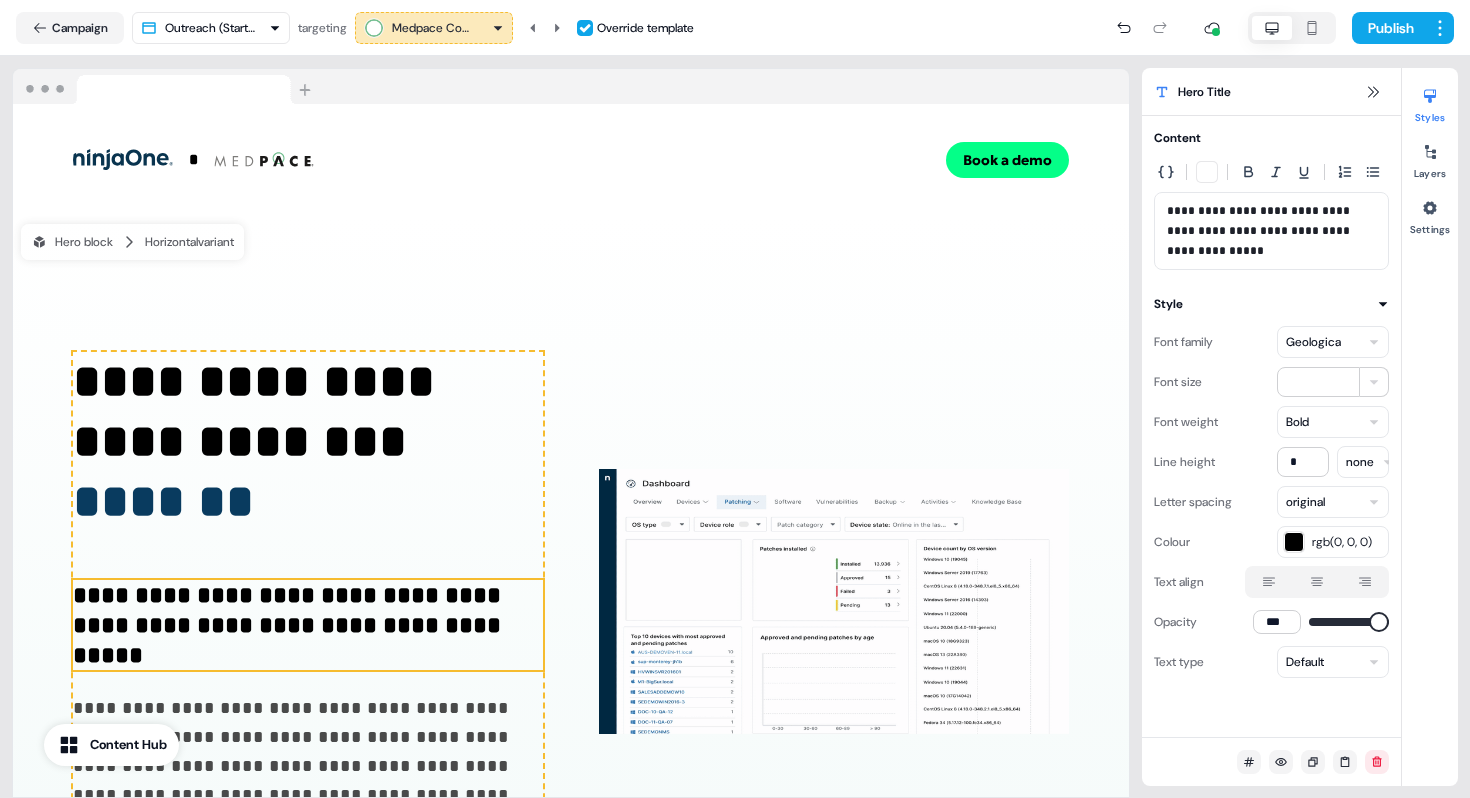 click on "**********" at bounding box center [735, 399] 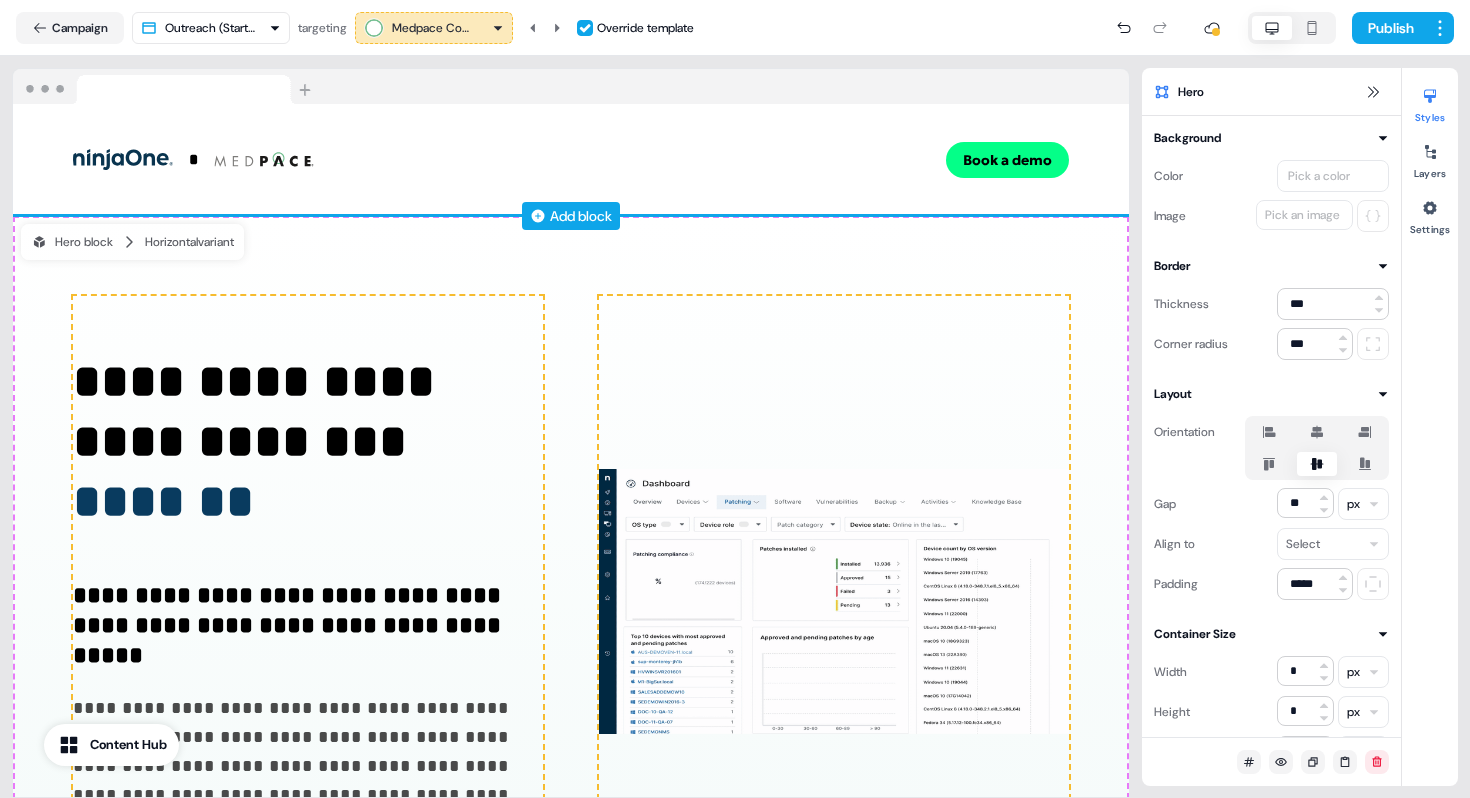 type 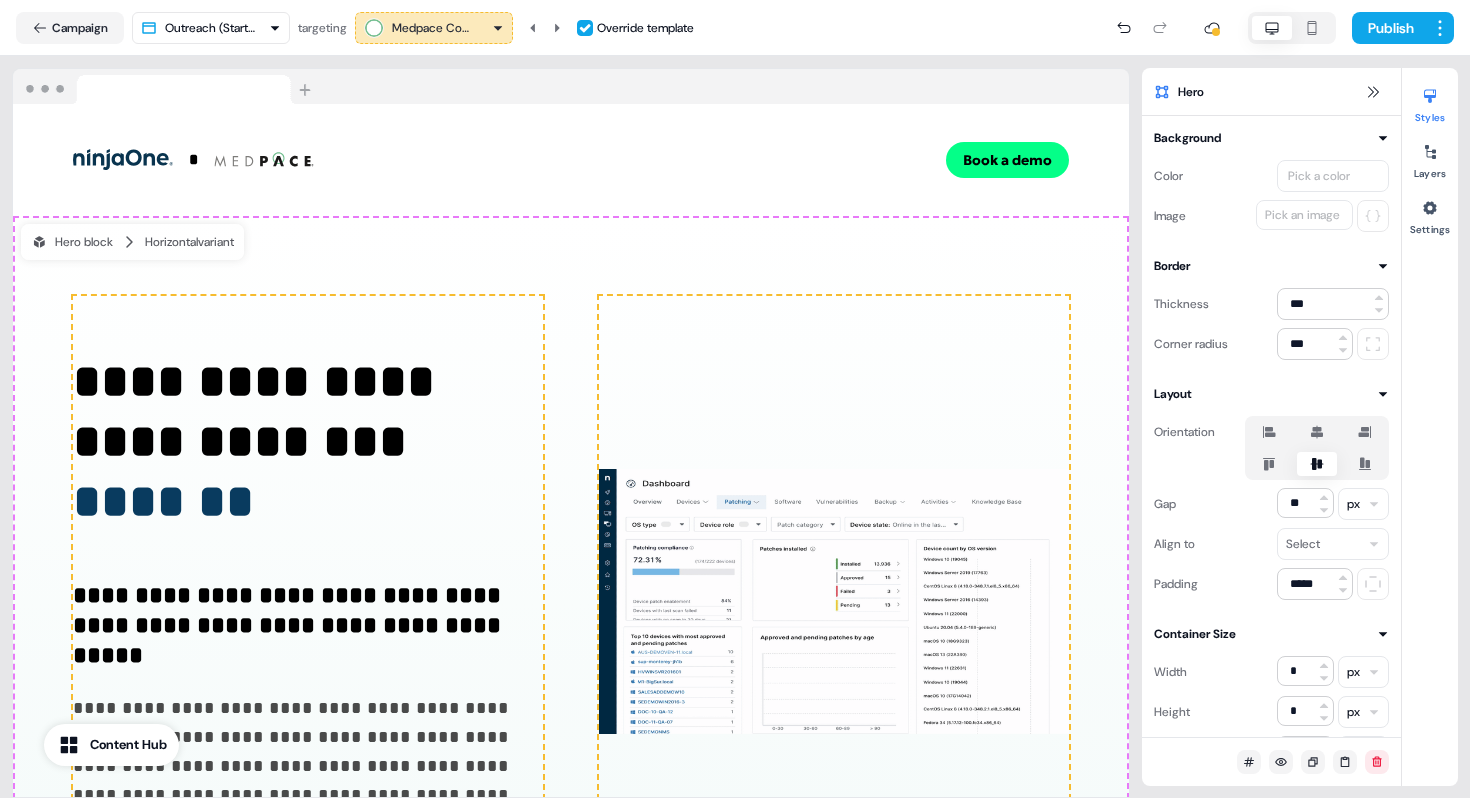 click on "**********" at bounding box center (735, 399) 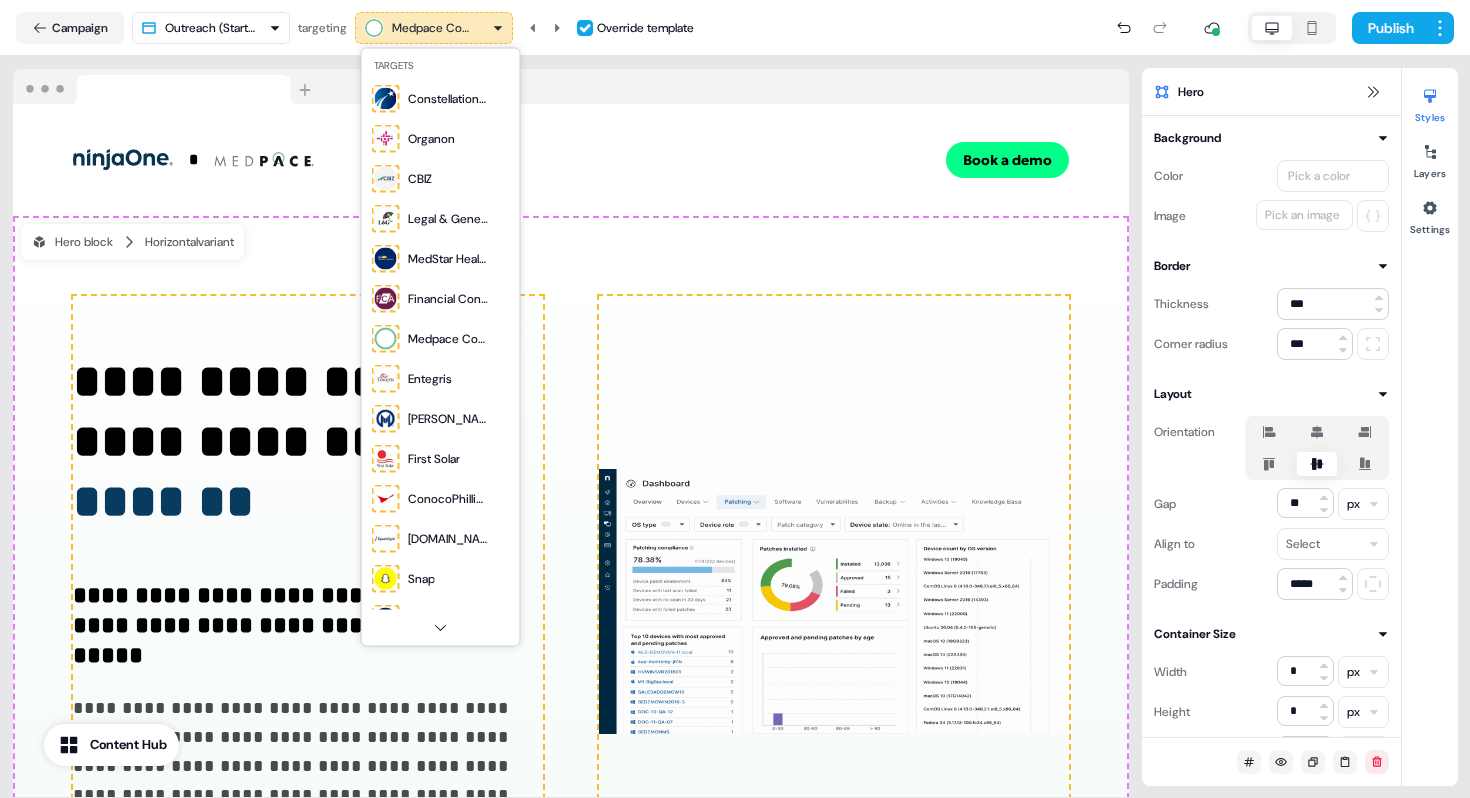 drag, startPoint x: 427, startPoint y: 172, endPoint x: 417, endPoint y: 253, distance: 81.61495 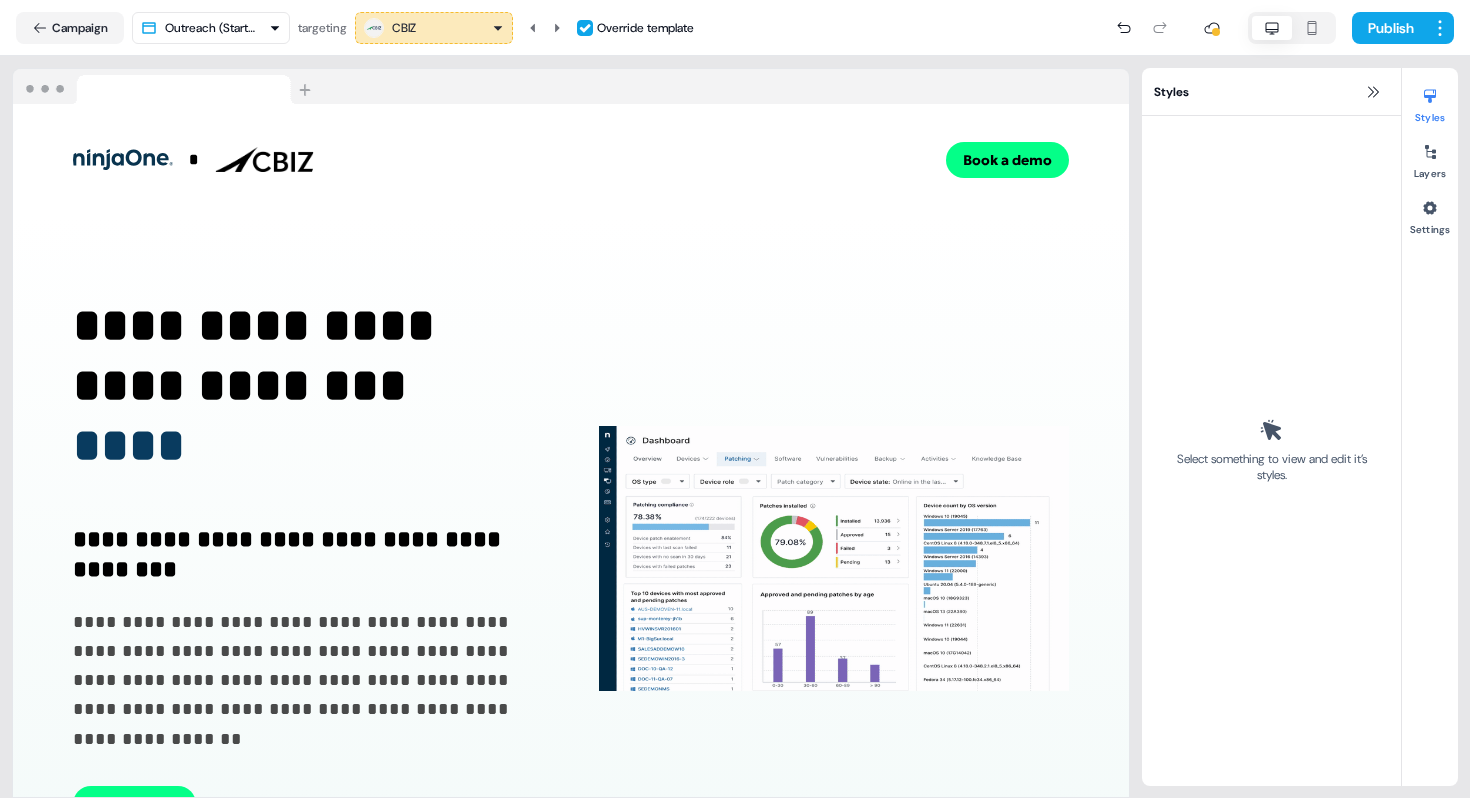 click on "**********" at bounding box center [571, 559] 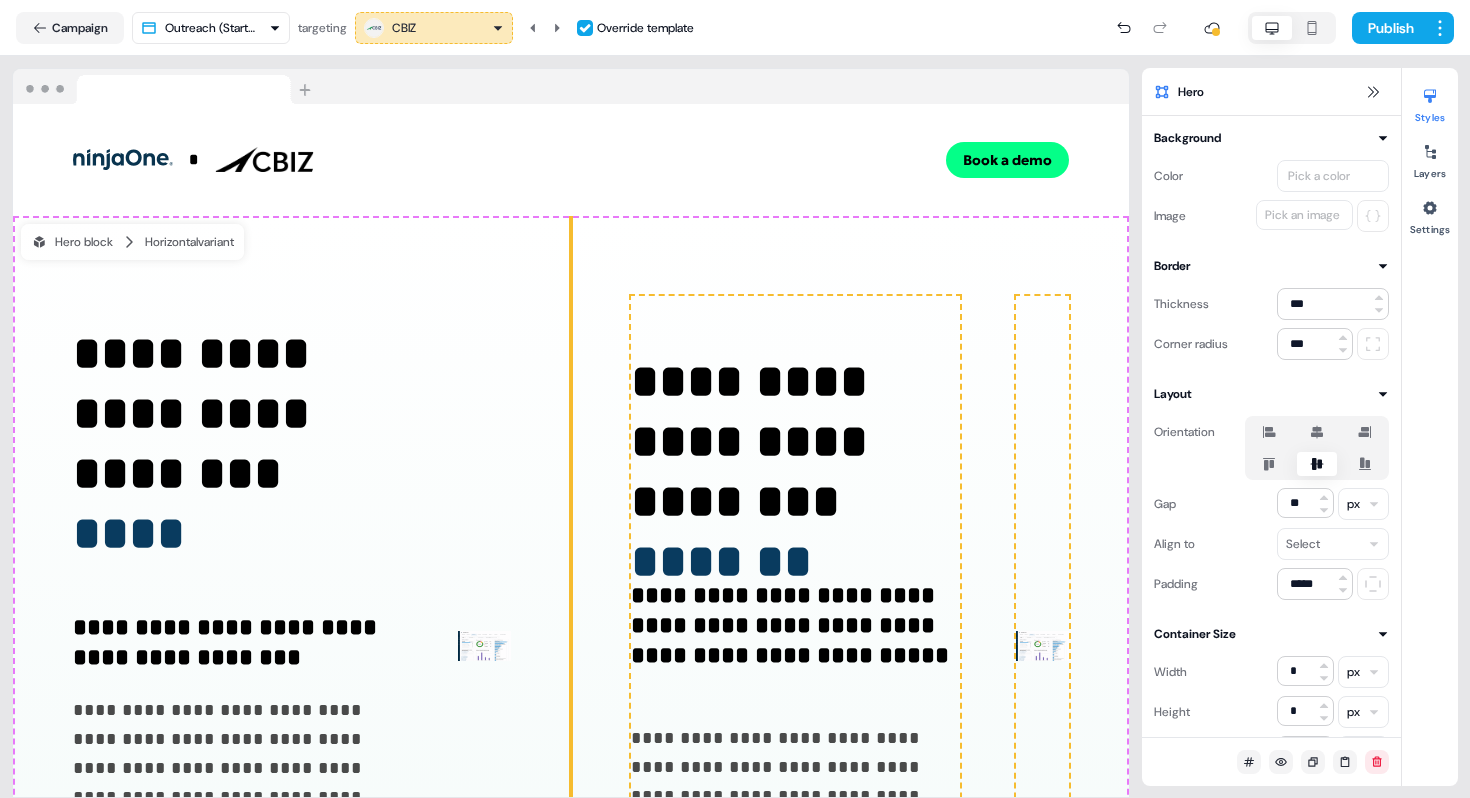 click on "**********" at bounding box center [292, 646] 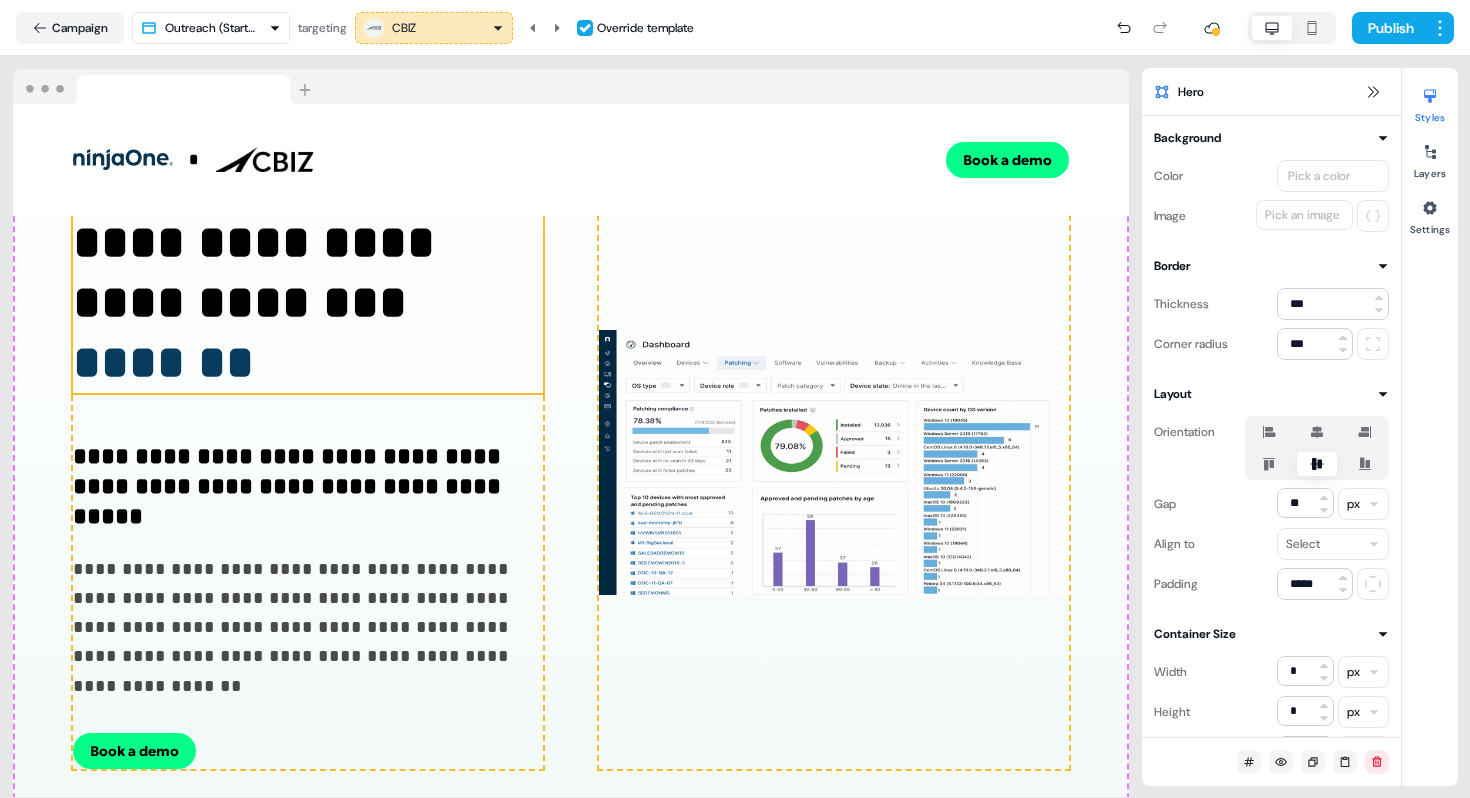 scroll, scrollTop: 151, scrollLeft: 0, axis: vertical 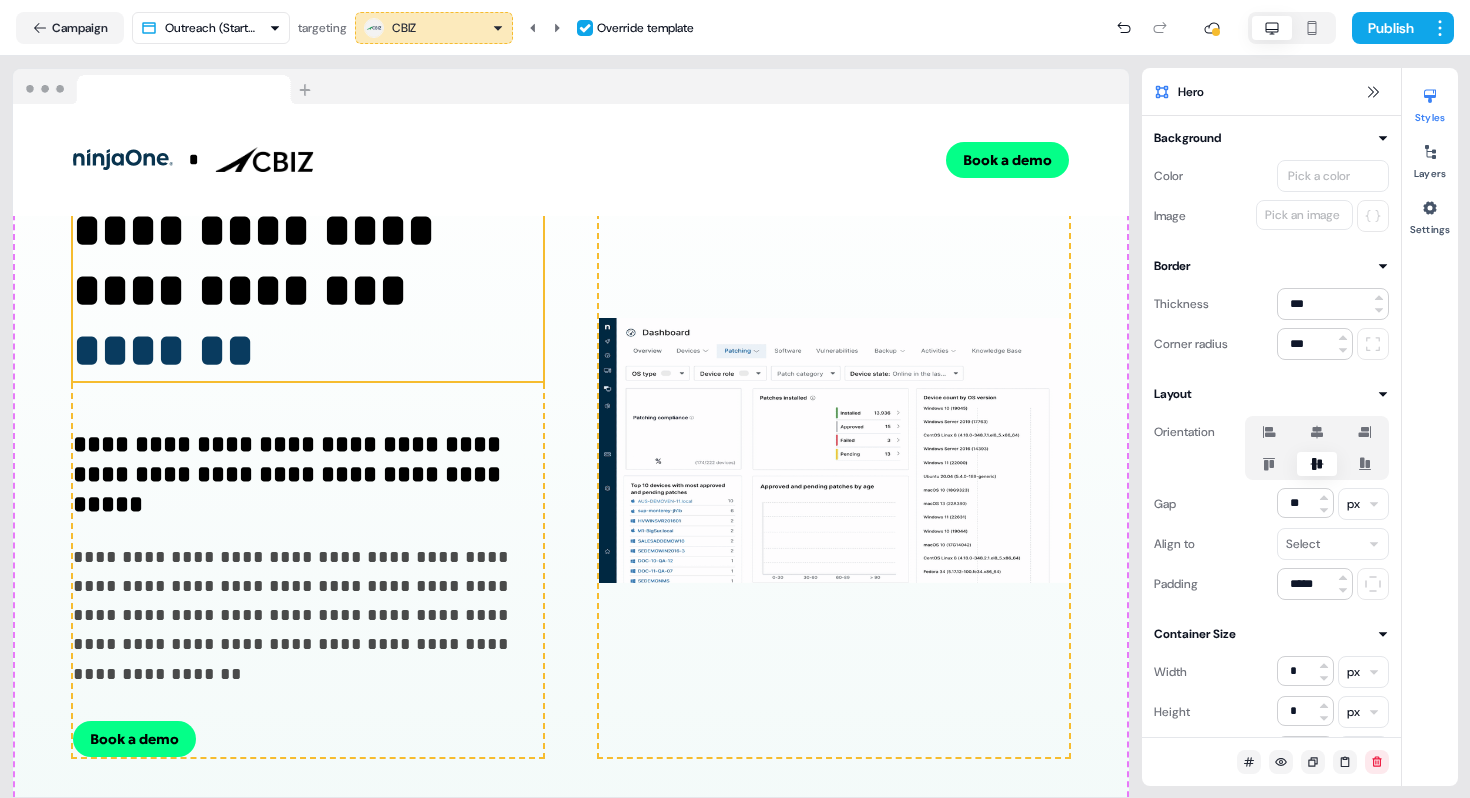 click on "*******" at bounding box center (163, 350) 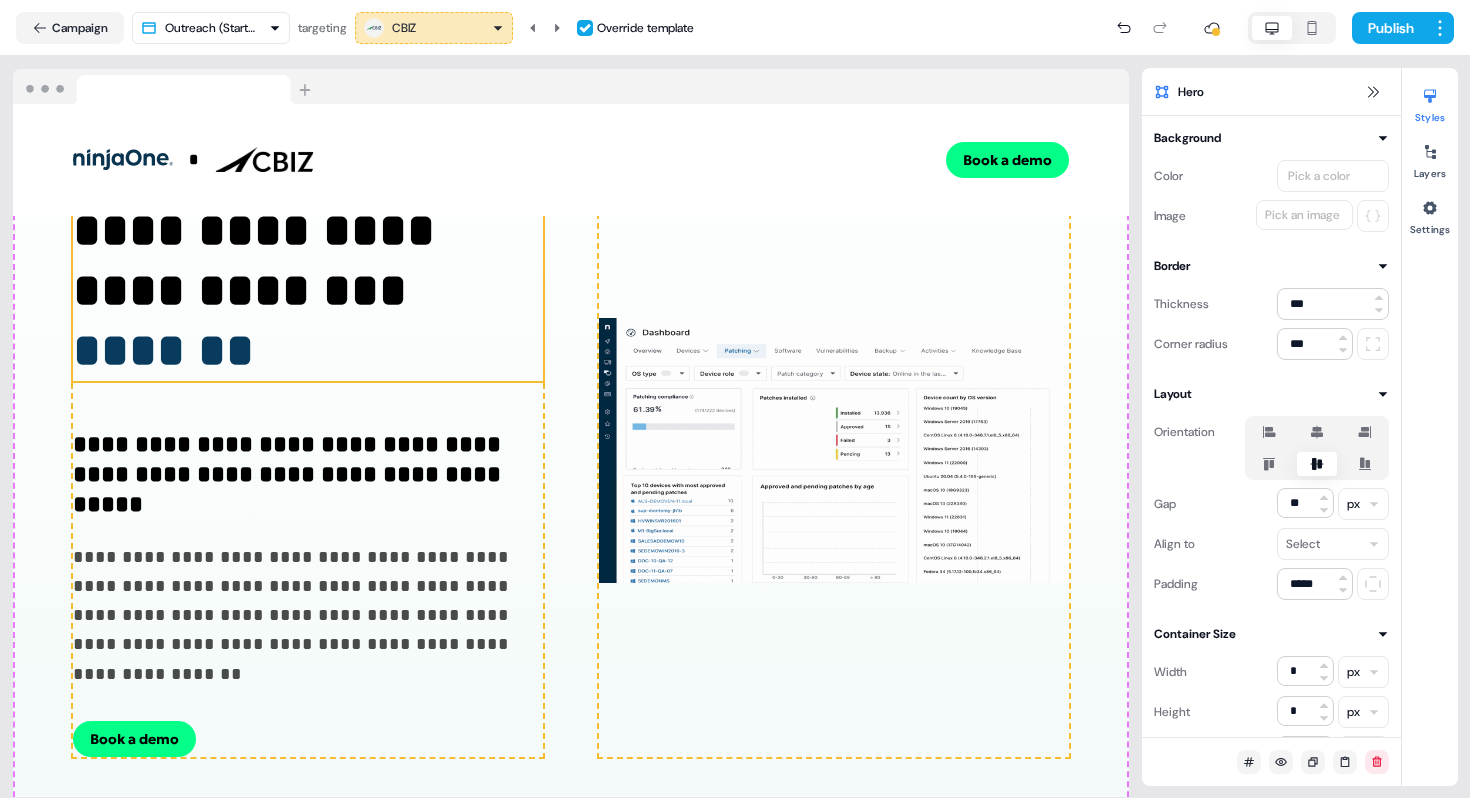 click on "*******" at bounding box center [163, 350] 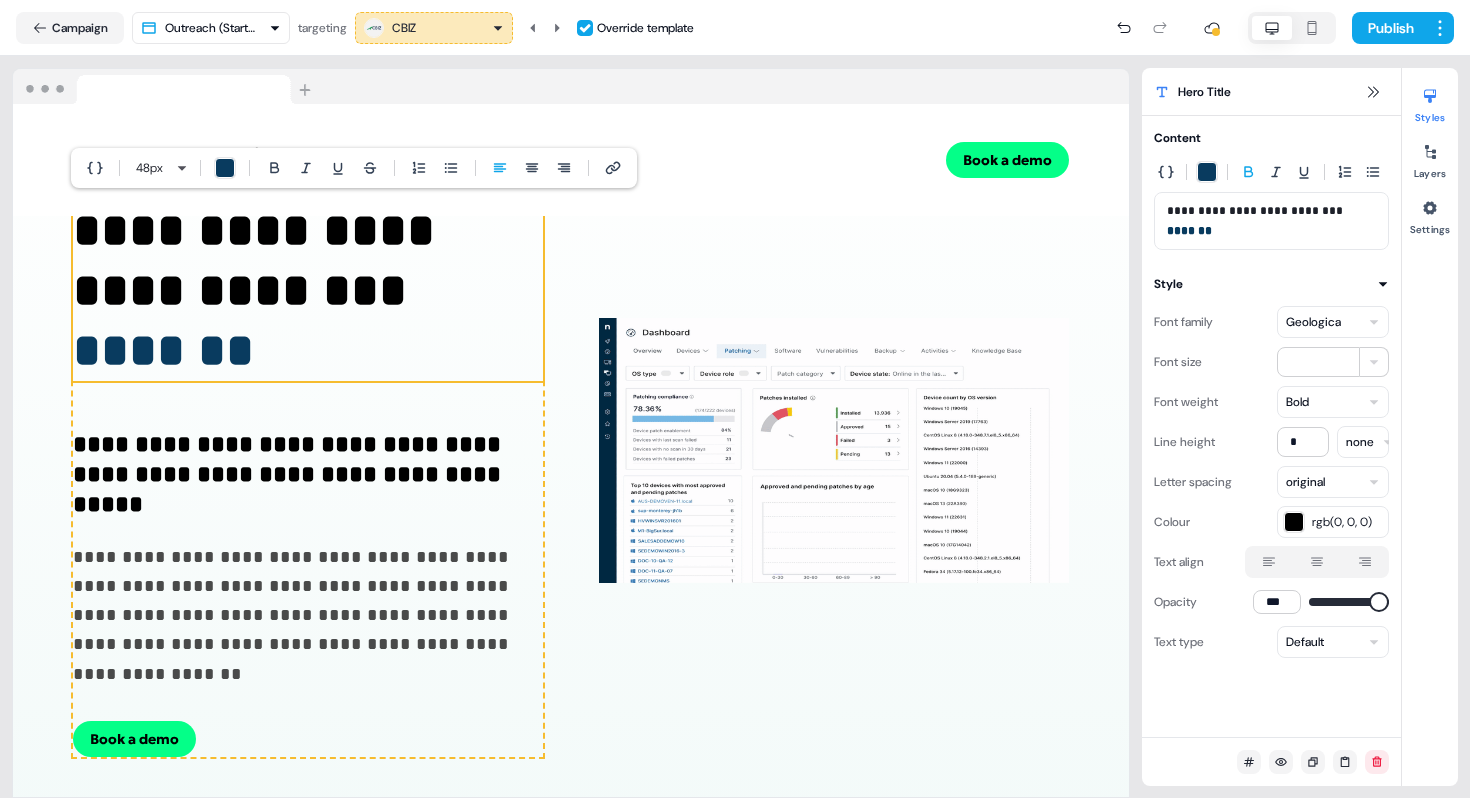 click on "*******" at bounding box center (1189, 231) 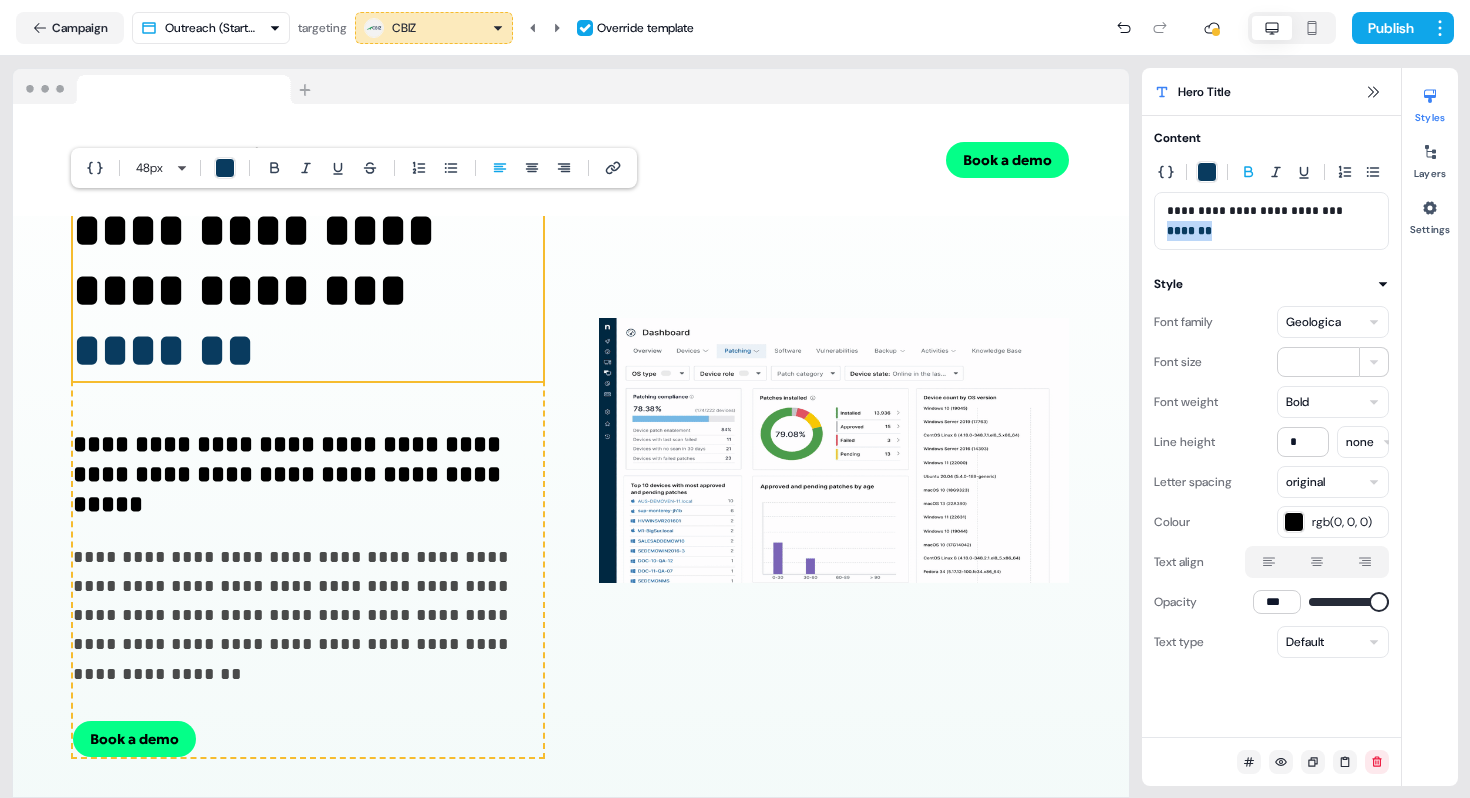 click on "*******" at bounding box center [1189, 231] 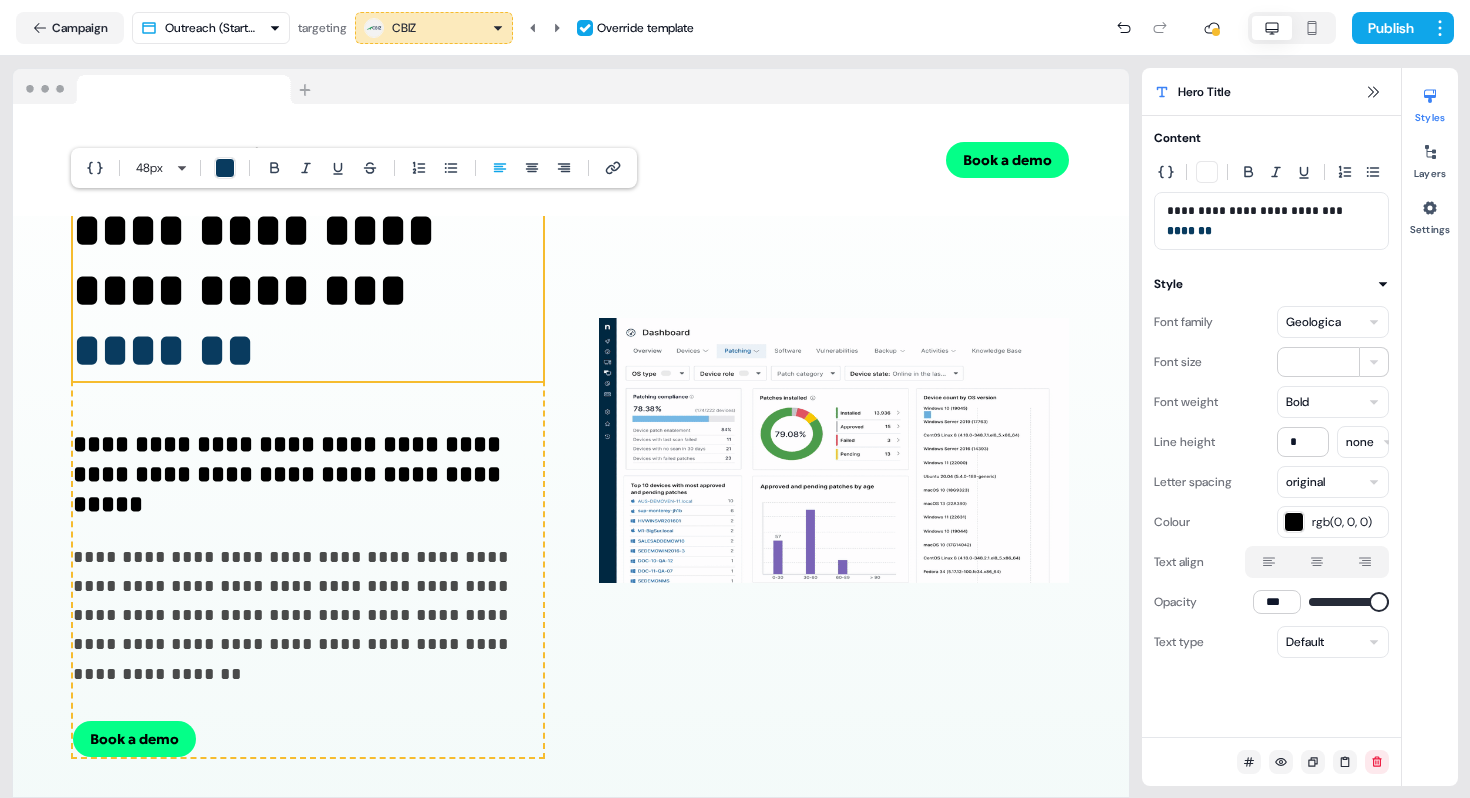 click on "*******" at bounding box center (1189, 231) 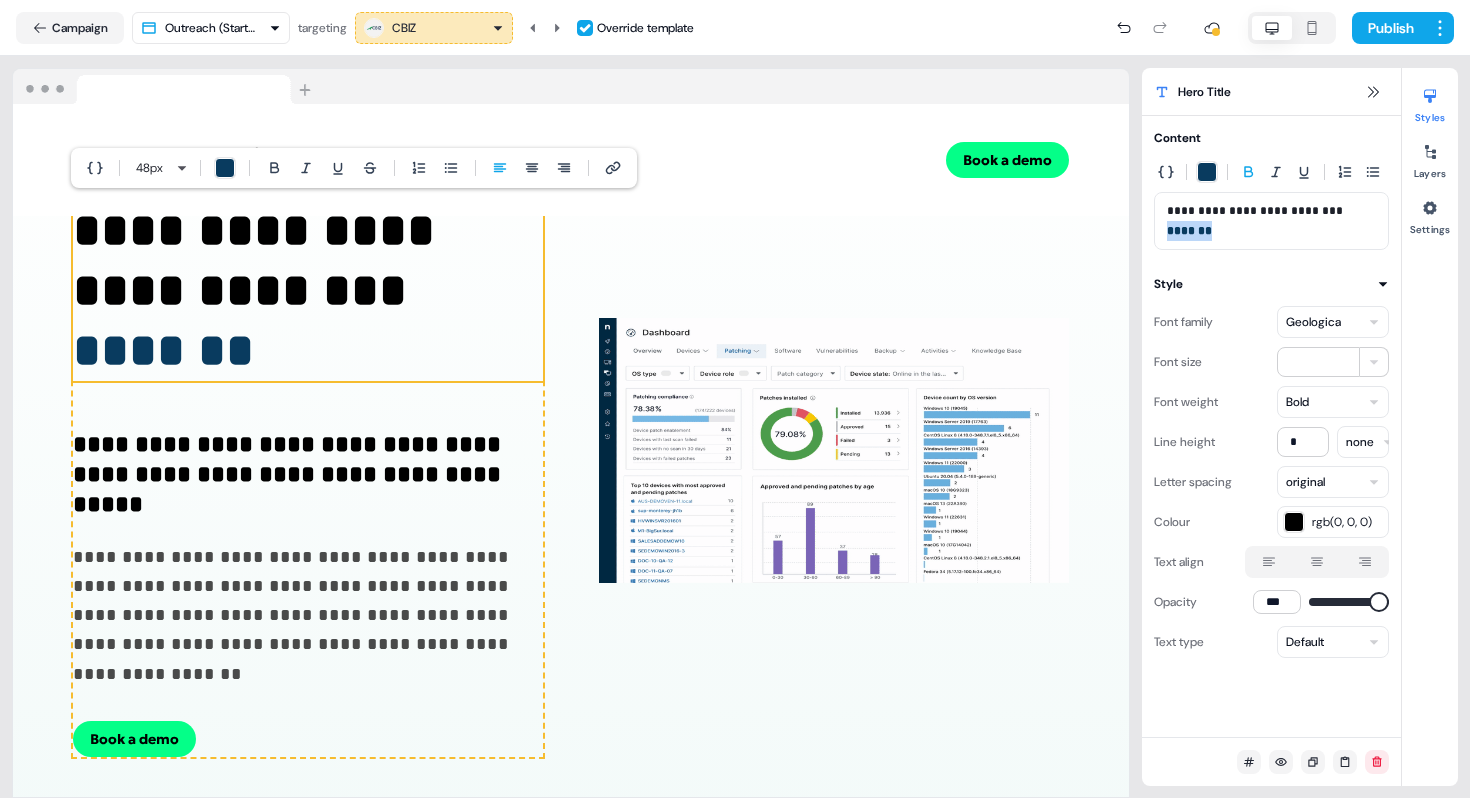 click on "*******" at bounding box center [1189, 231] 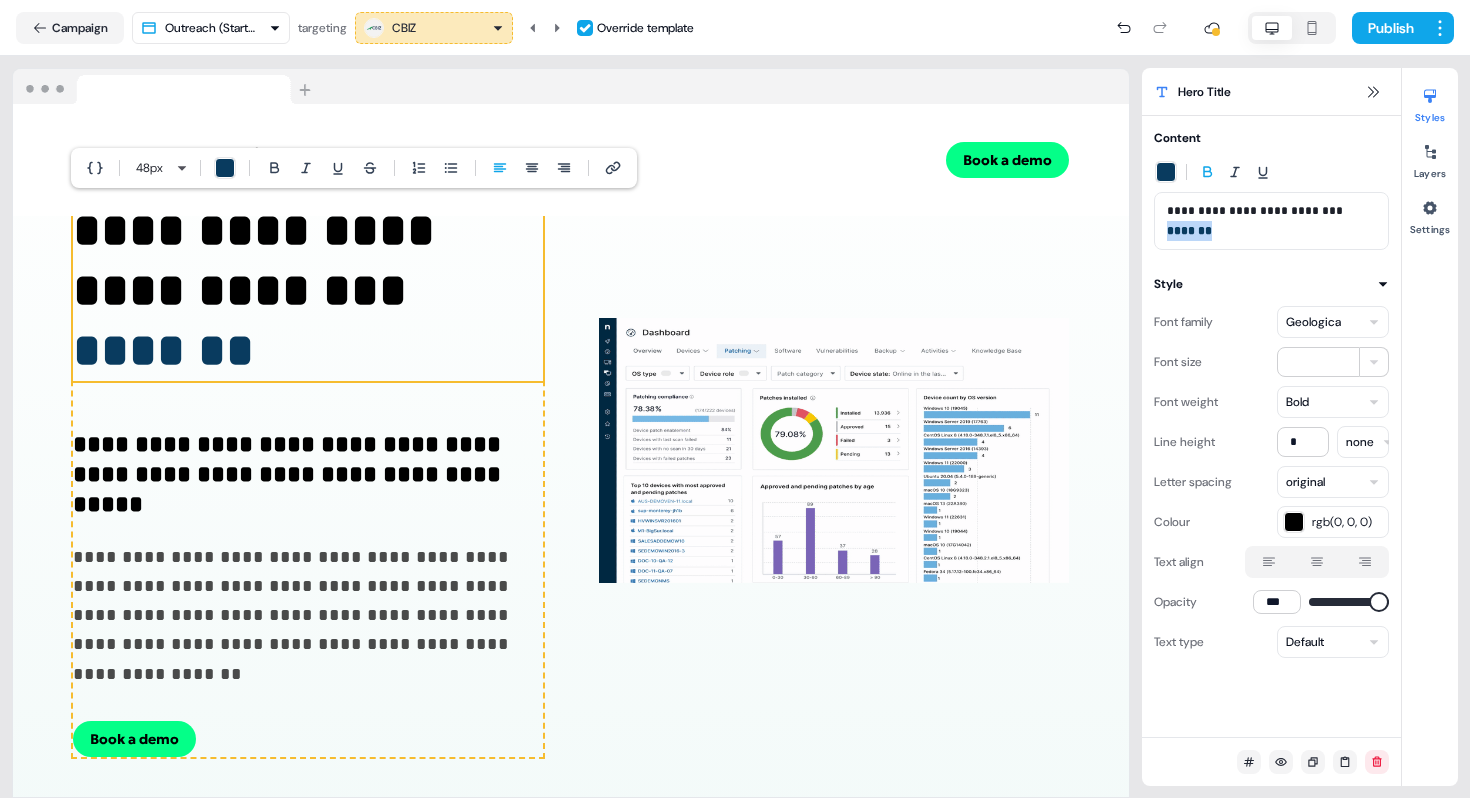 type 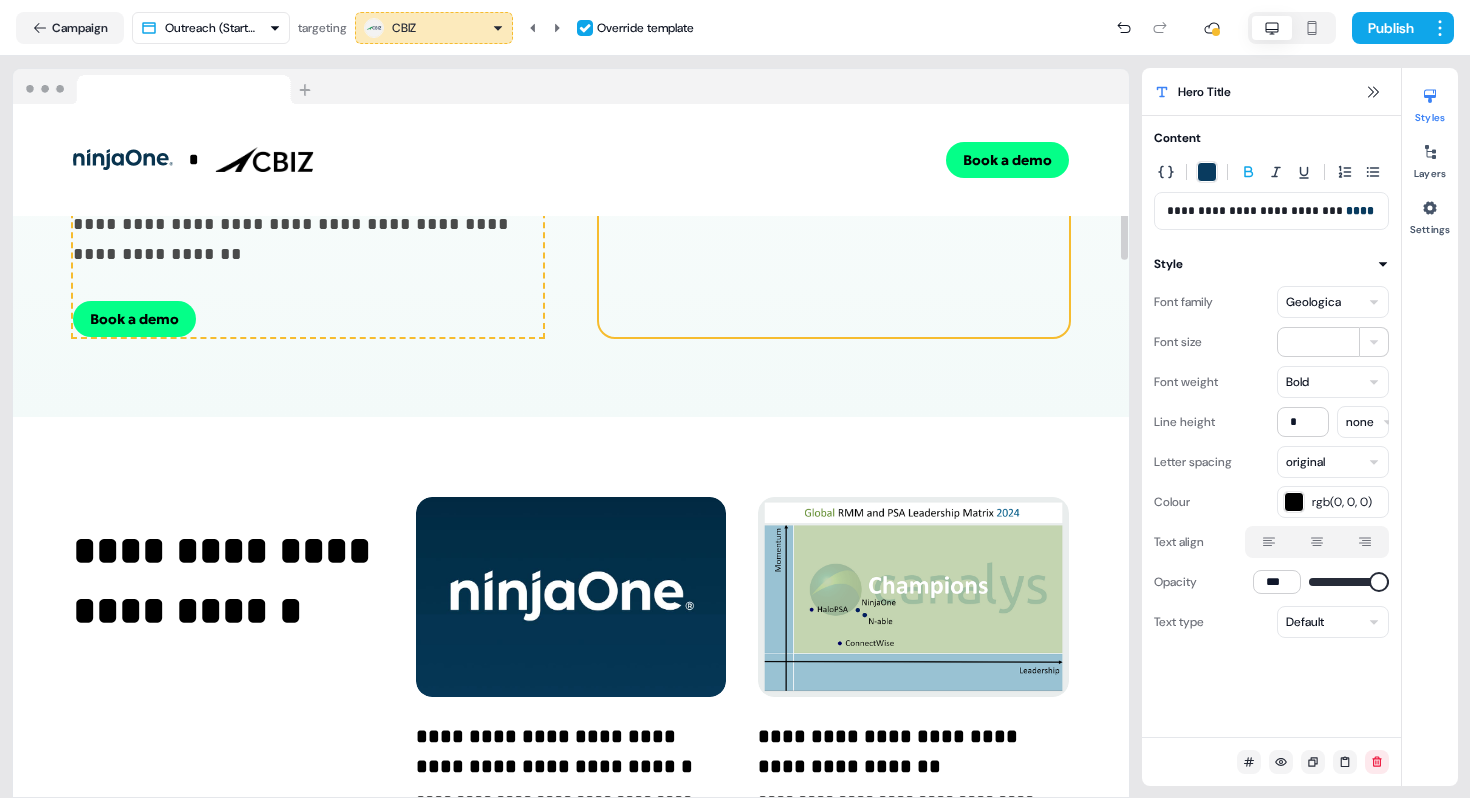 scroll, scrollTop: 583, scrollLeft: 0, axis: vertical 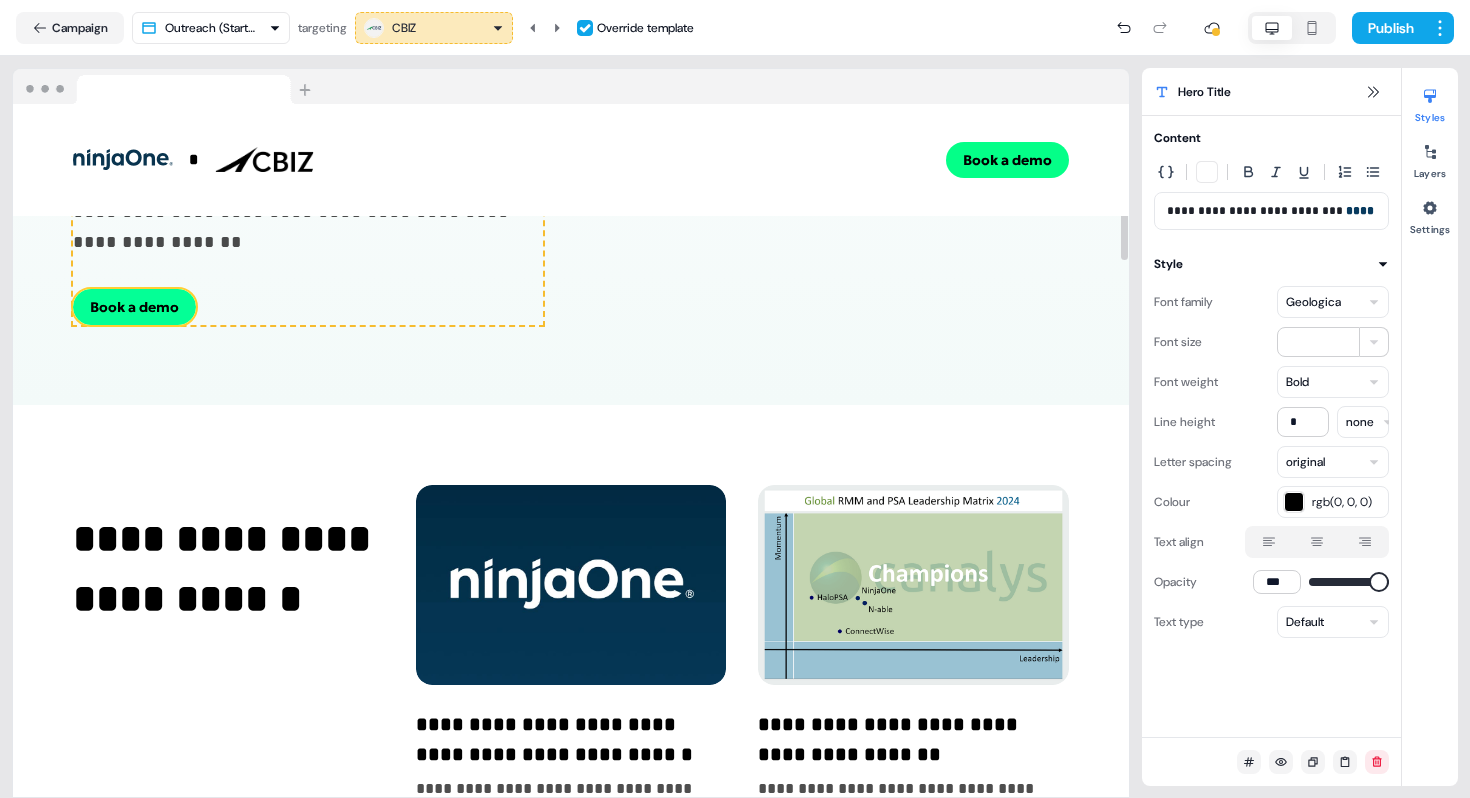 click on "Book a demo" at bounding box center [134, 307] 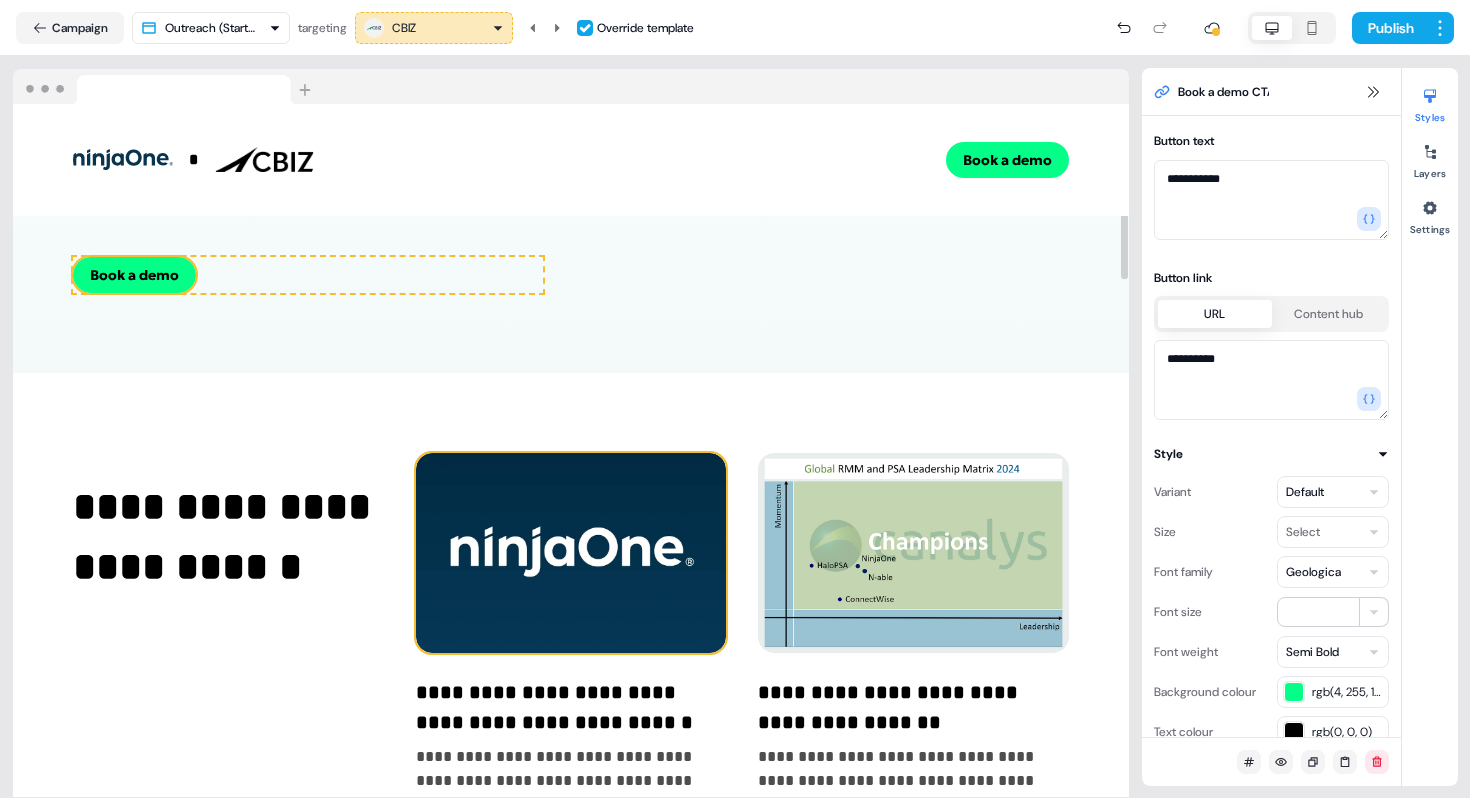 scroll, scrollTop: 821, scrollLeft: 0, axis: vertical 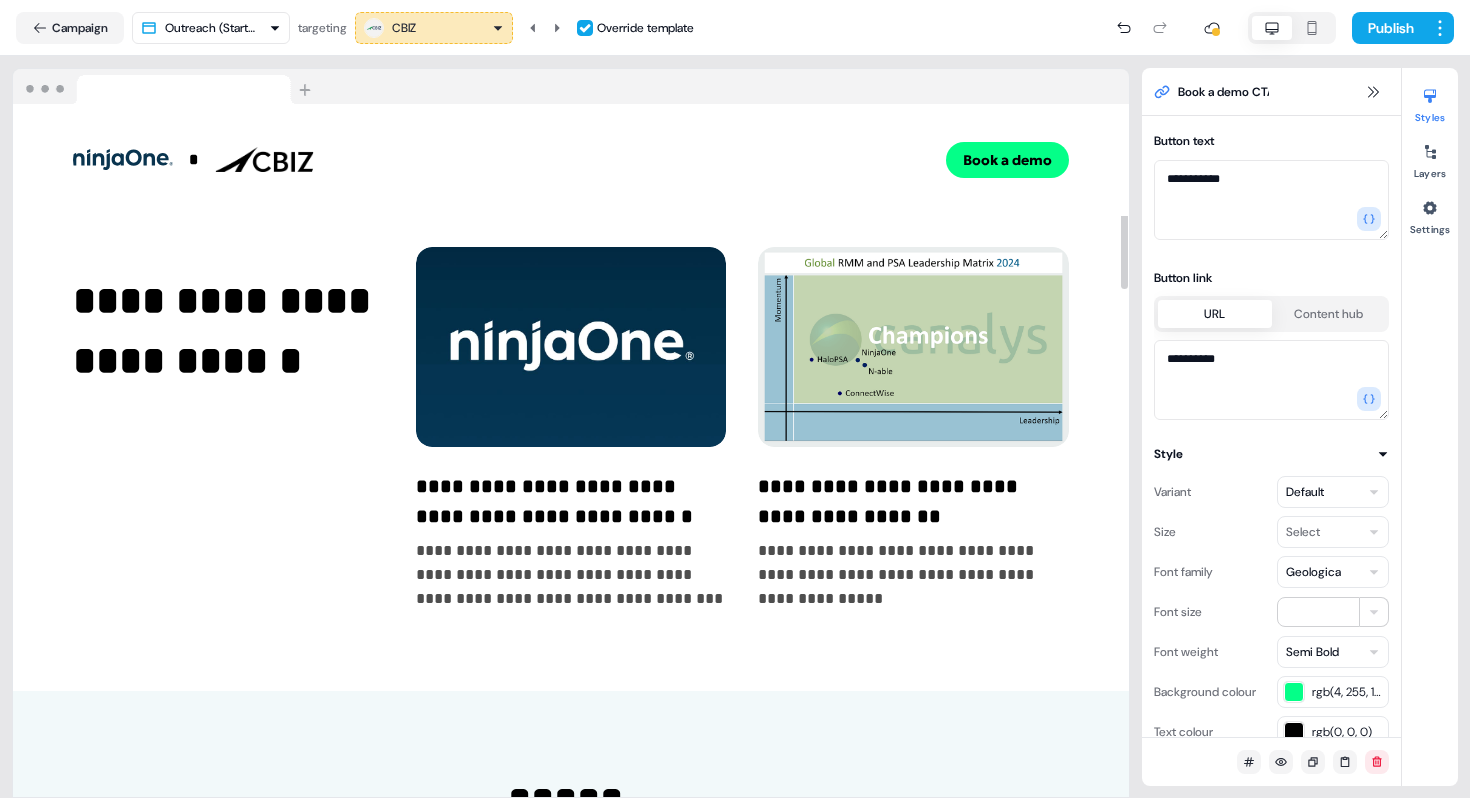 click on "**********" at bounding box center [735, 399] 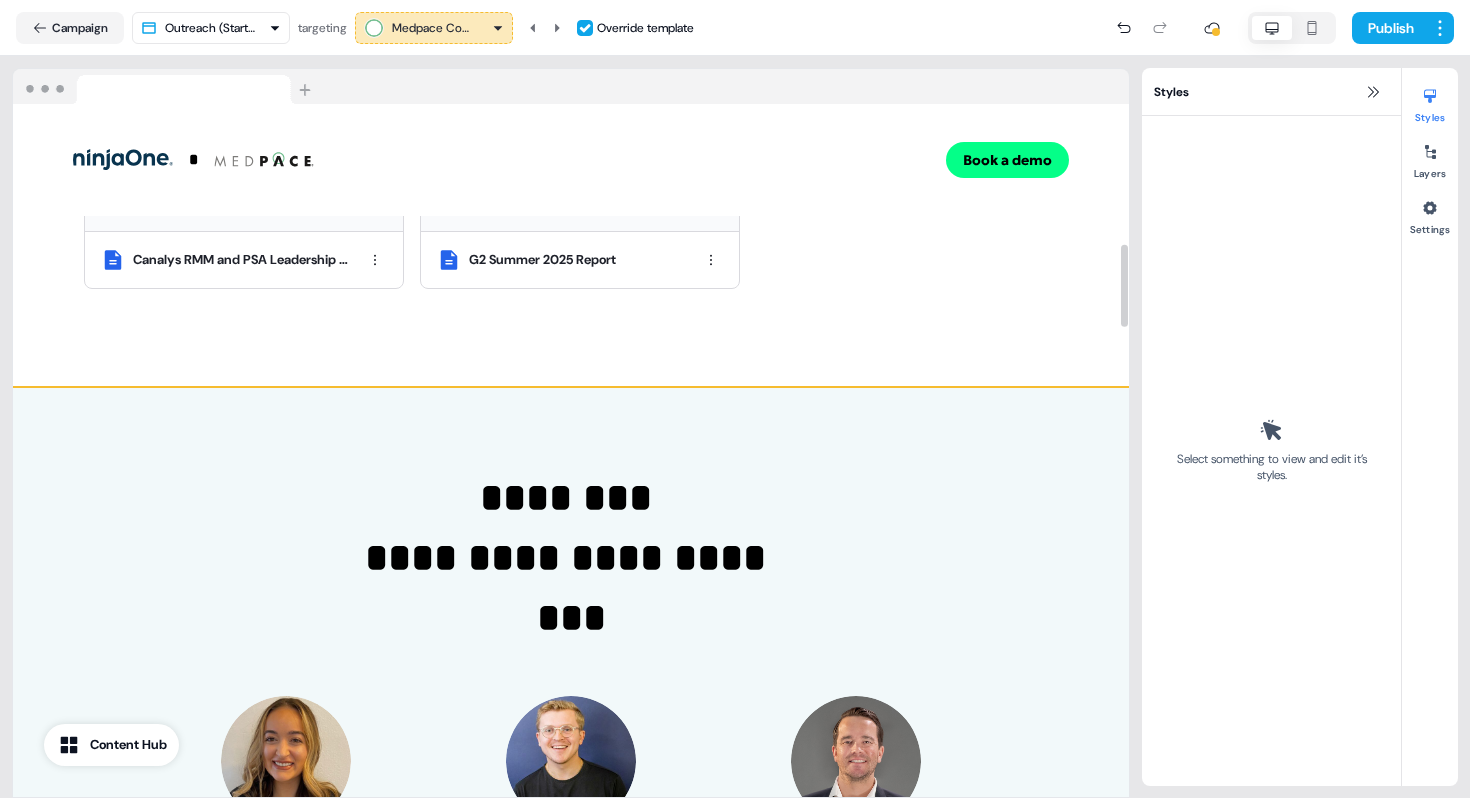scroll, scrollTop: 868, scrollLeft: 0, axis: vertical 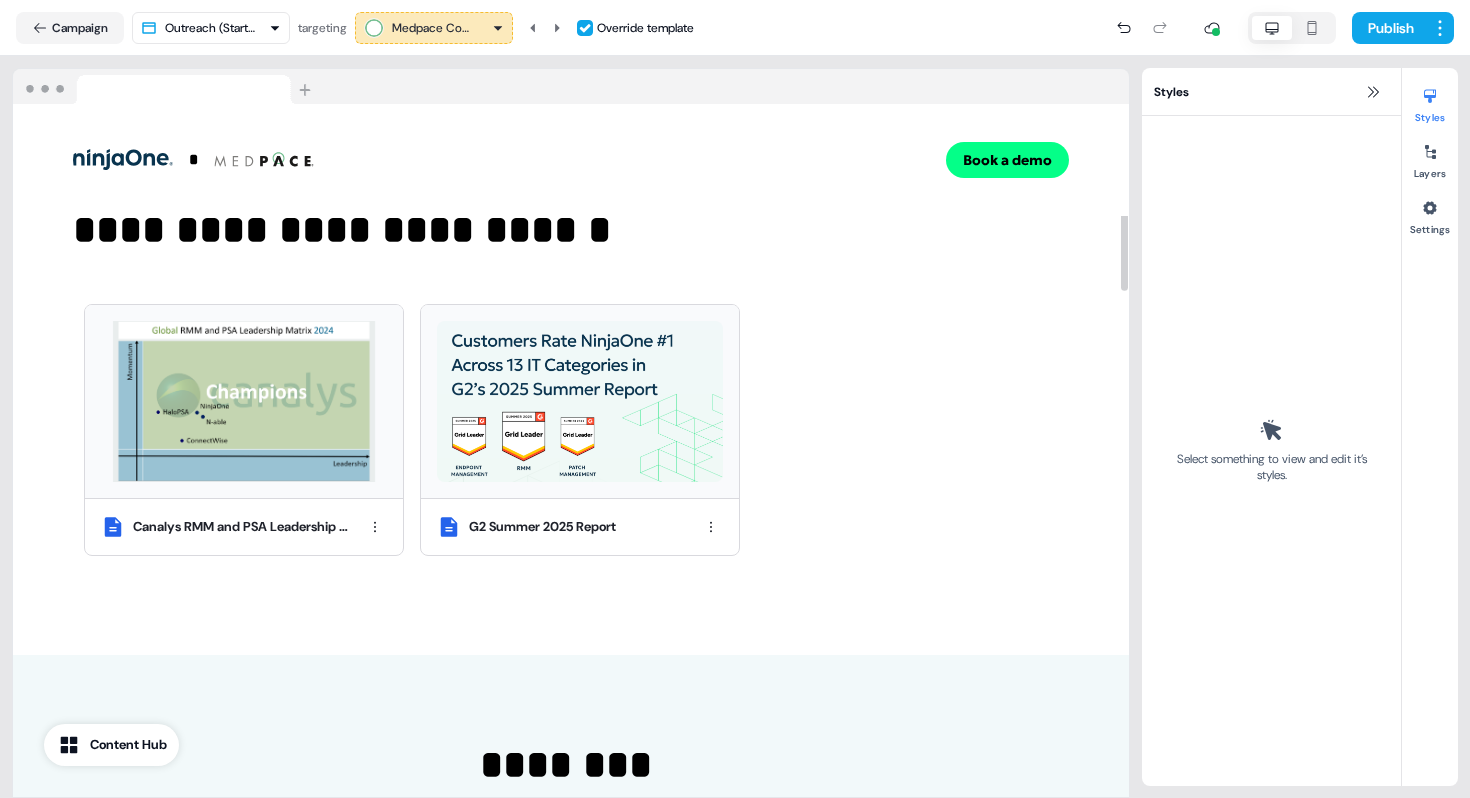 click on "Canalys RMM and PSA Leadership Matrix 2024 G2 Summer 2025 Report" at bounding box center [562, 433] 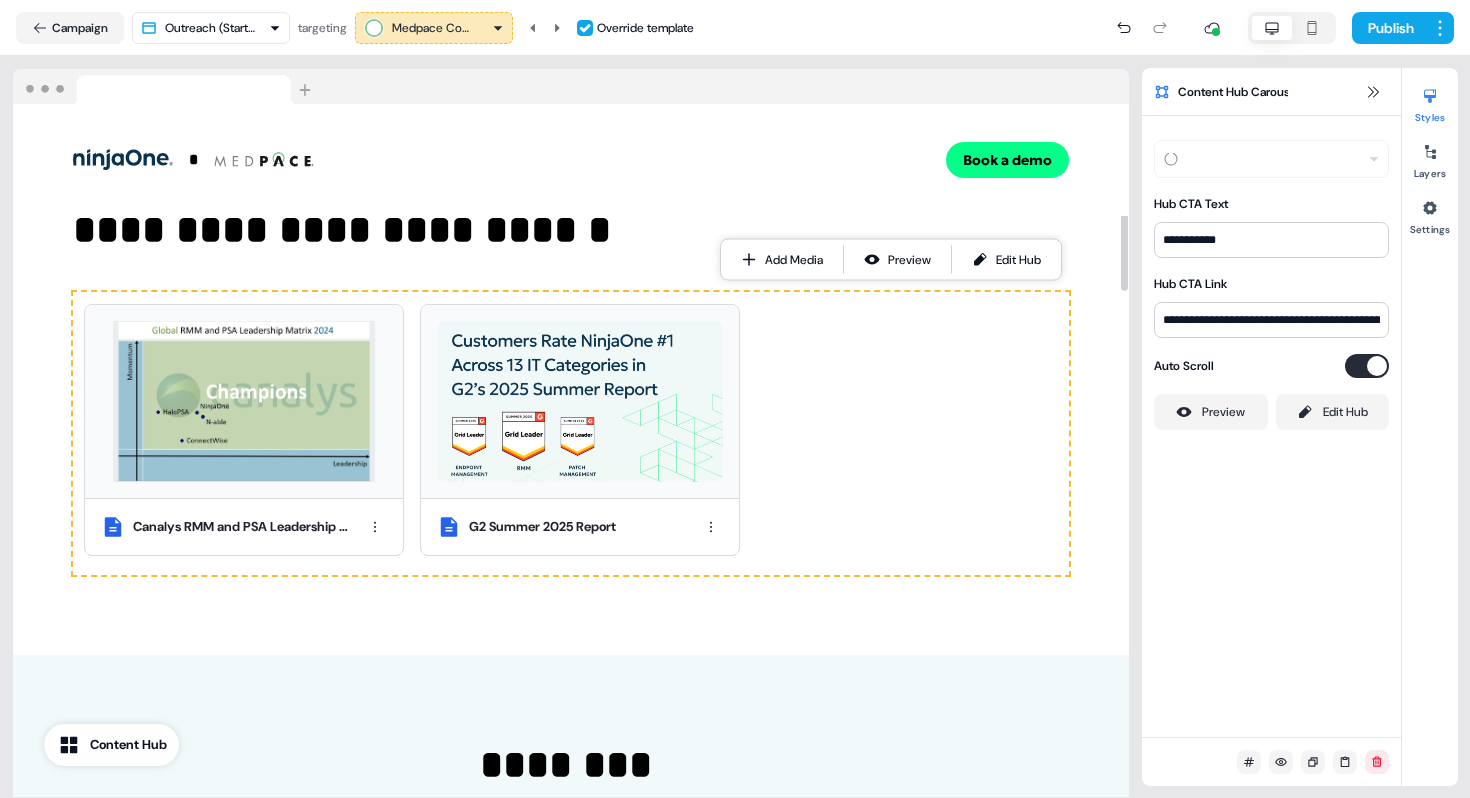 type 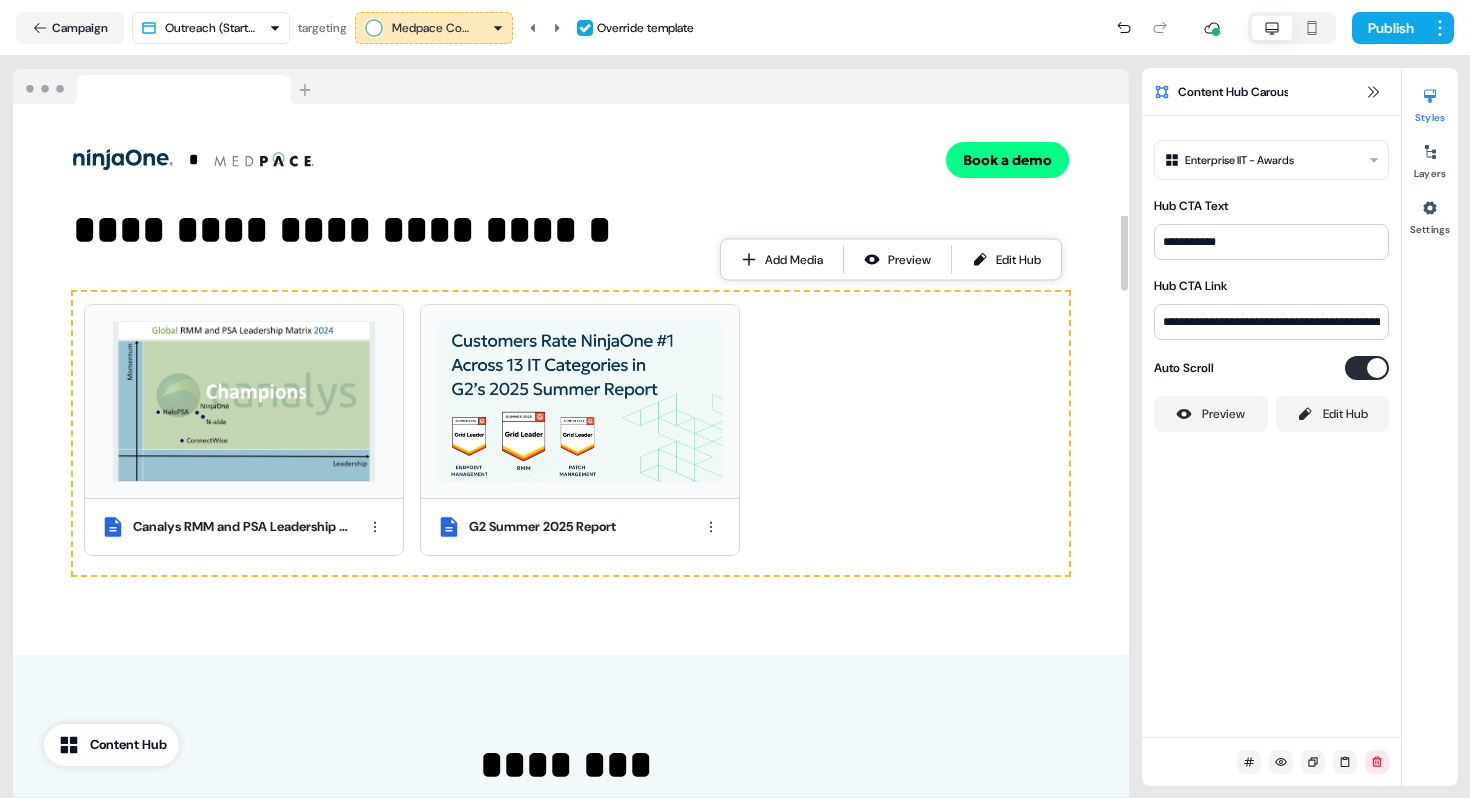 click on "**********" at bounding box center [735, 399] 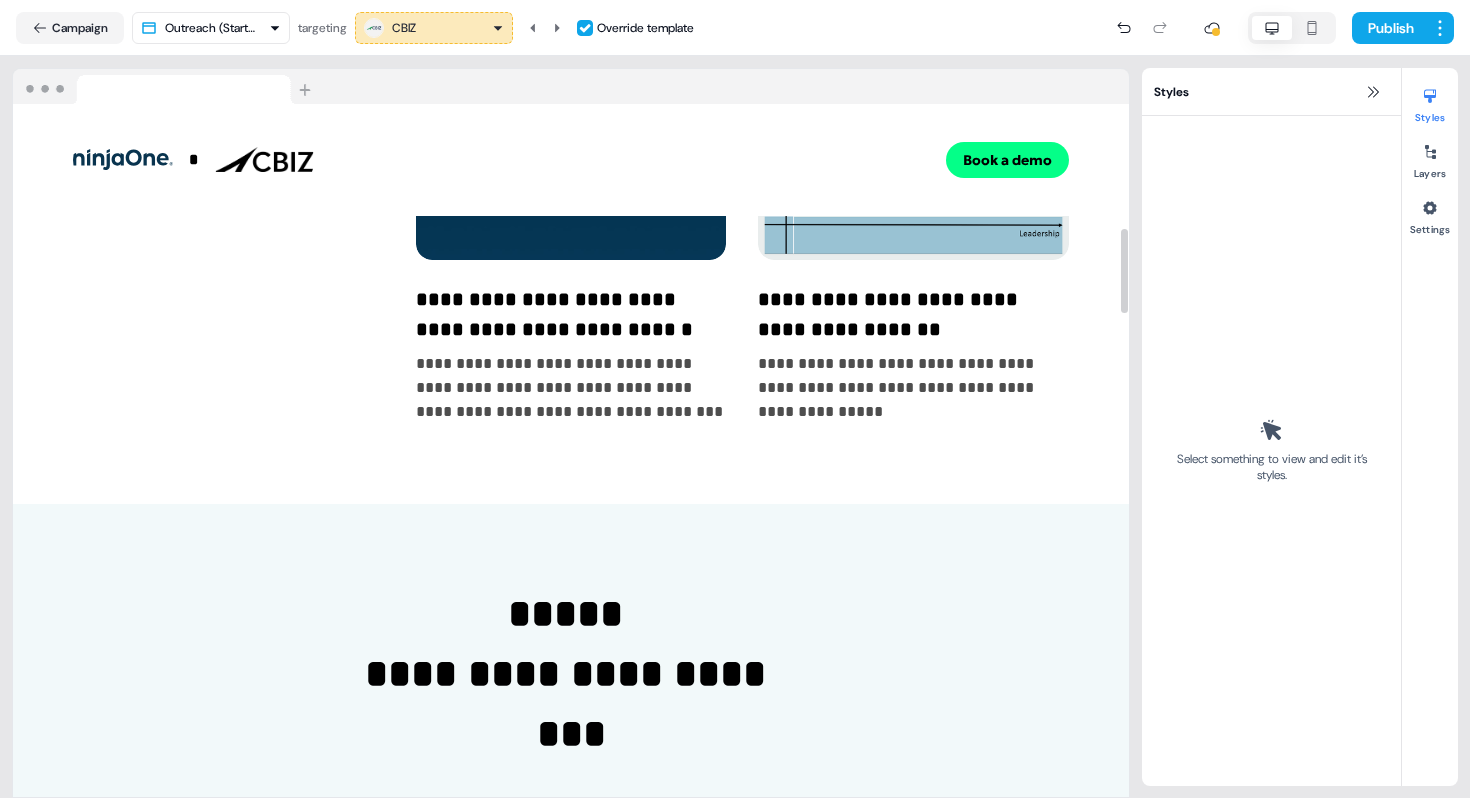 scroll, scrollTop: 1001, scrollLeft: 0, axis: vertical 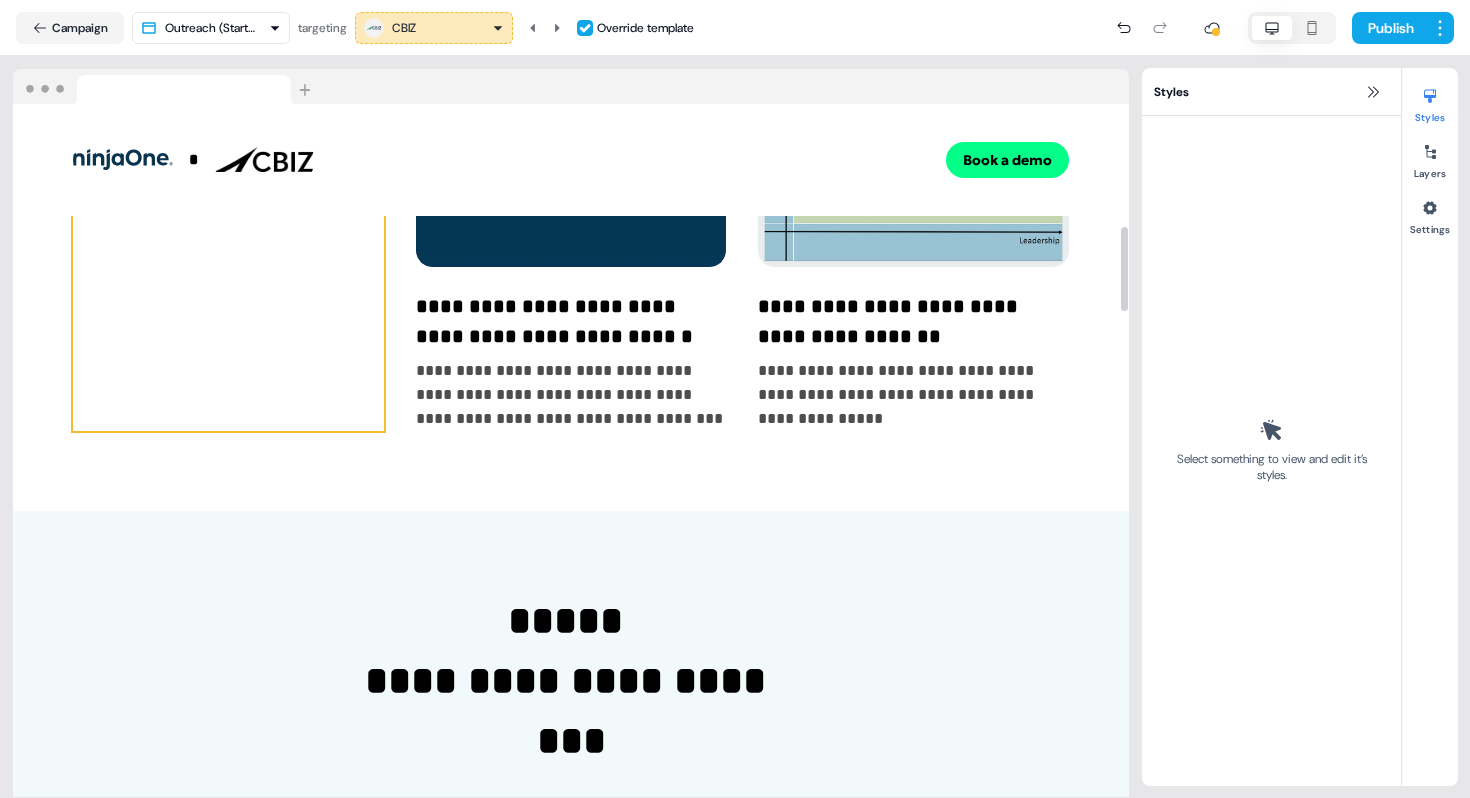 click on "**********" at bounding box center [228, 249] 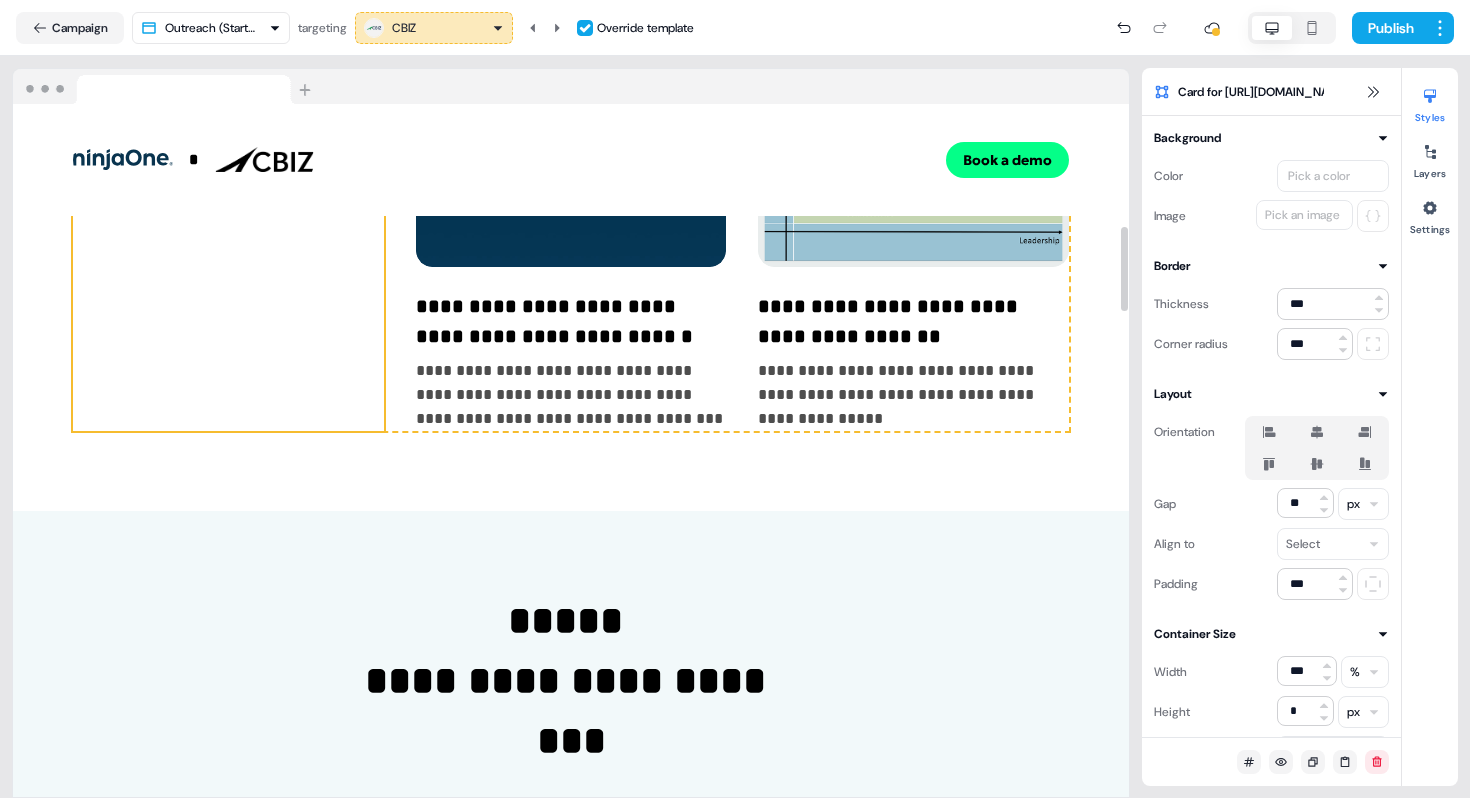 click on "**********" at bounding box center [571, 249] 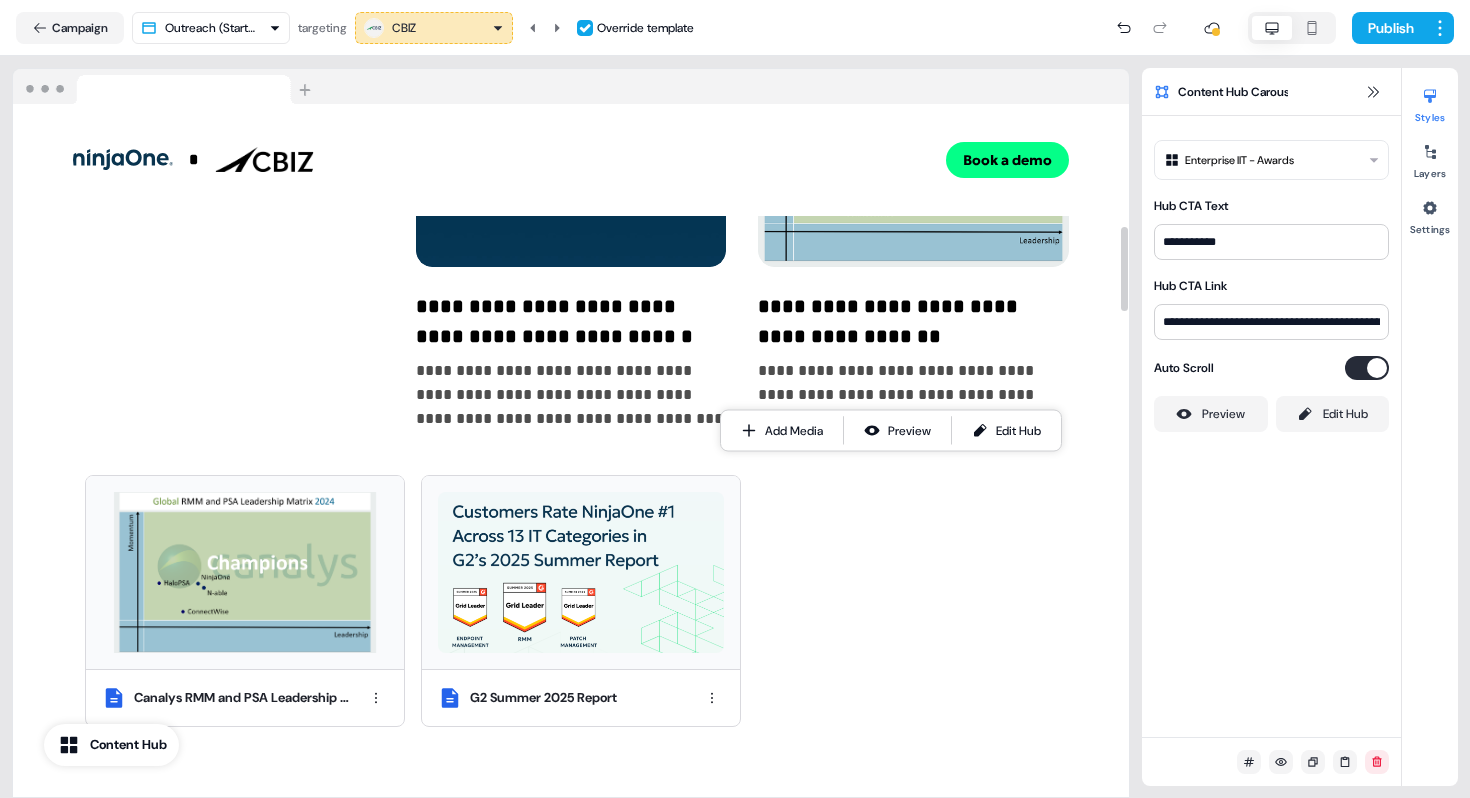 type 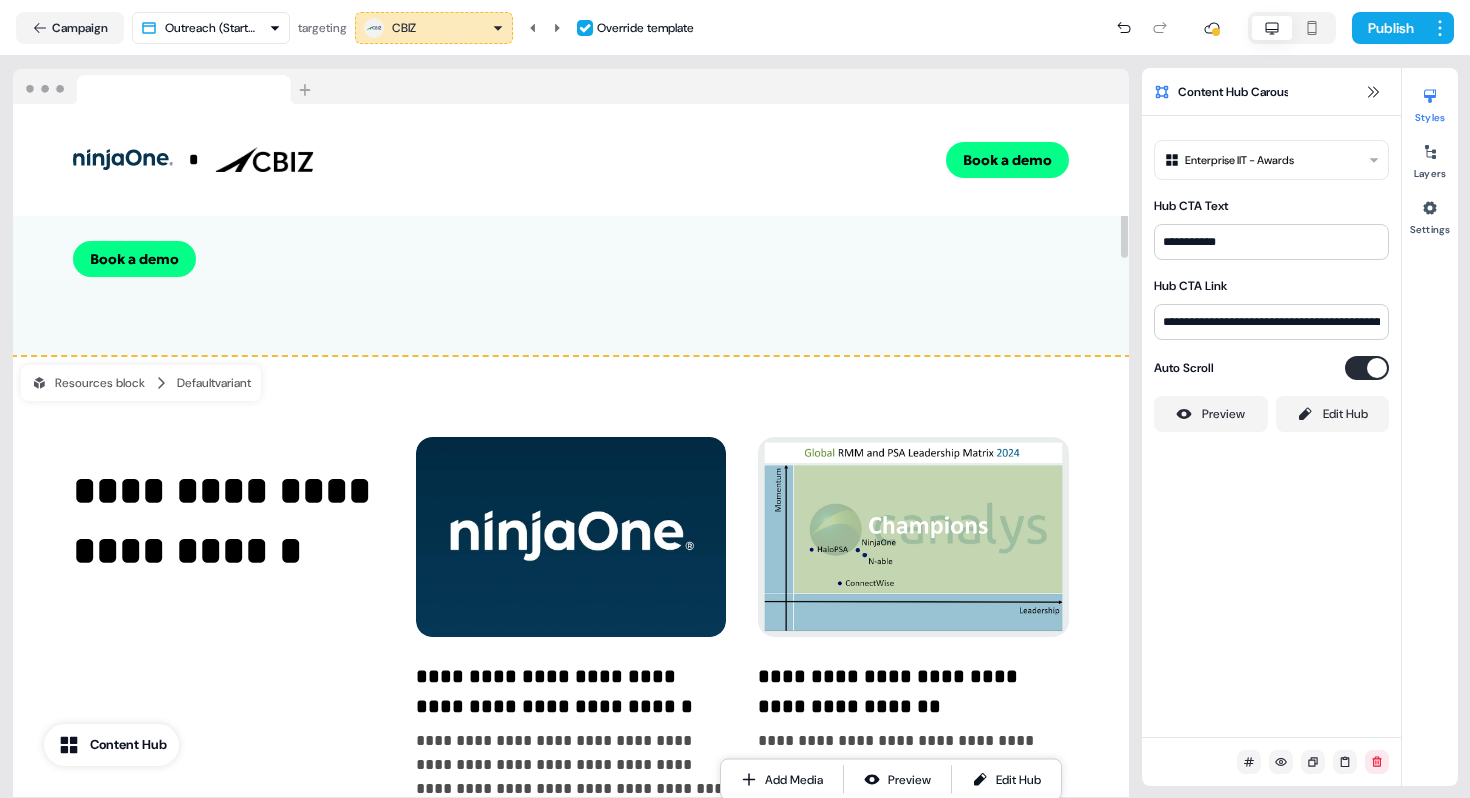 scroll, scrollTop: 631, scrollLeft: 0, axis: vertical 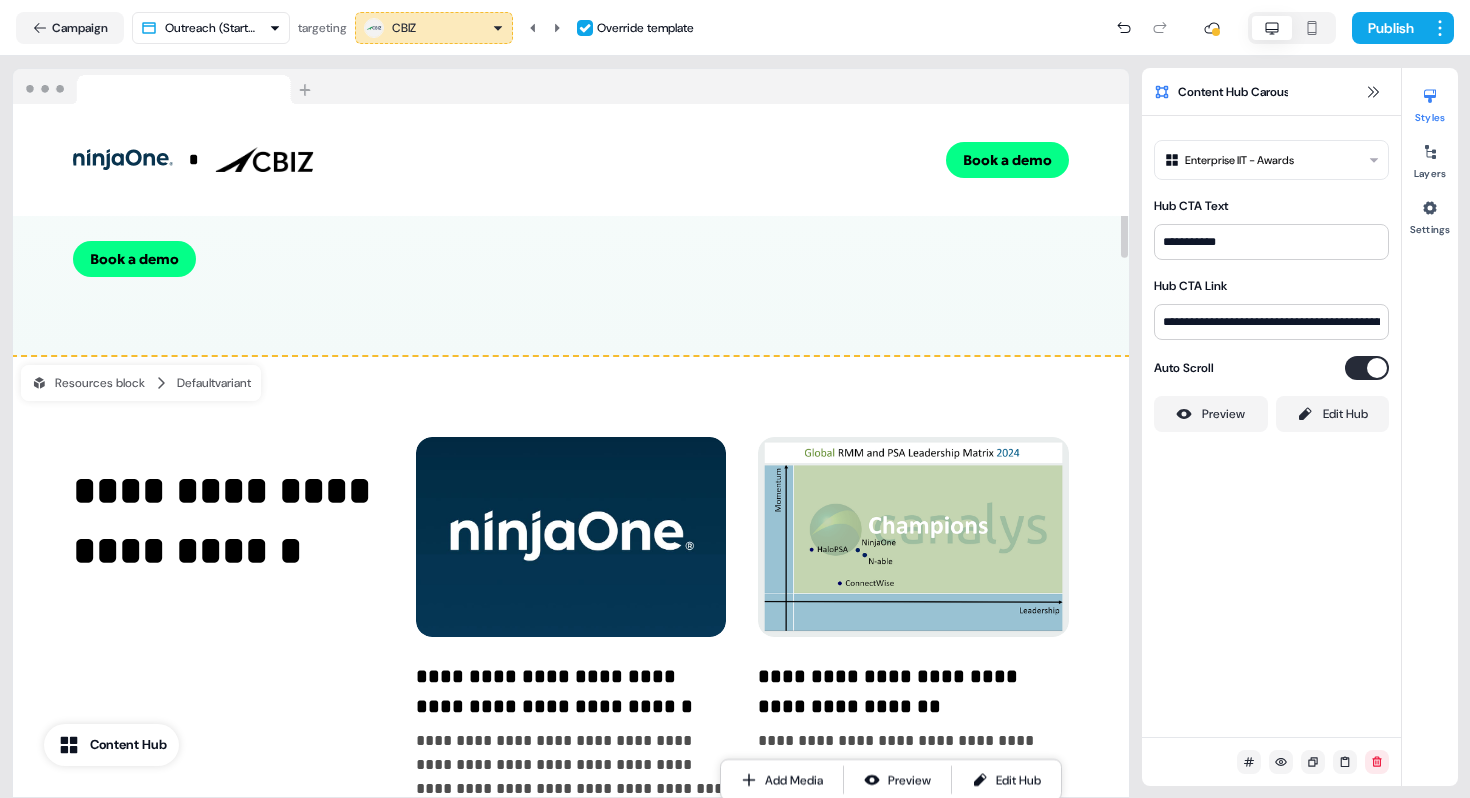 click on "**********" at bounding box center (571, 776) 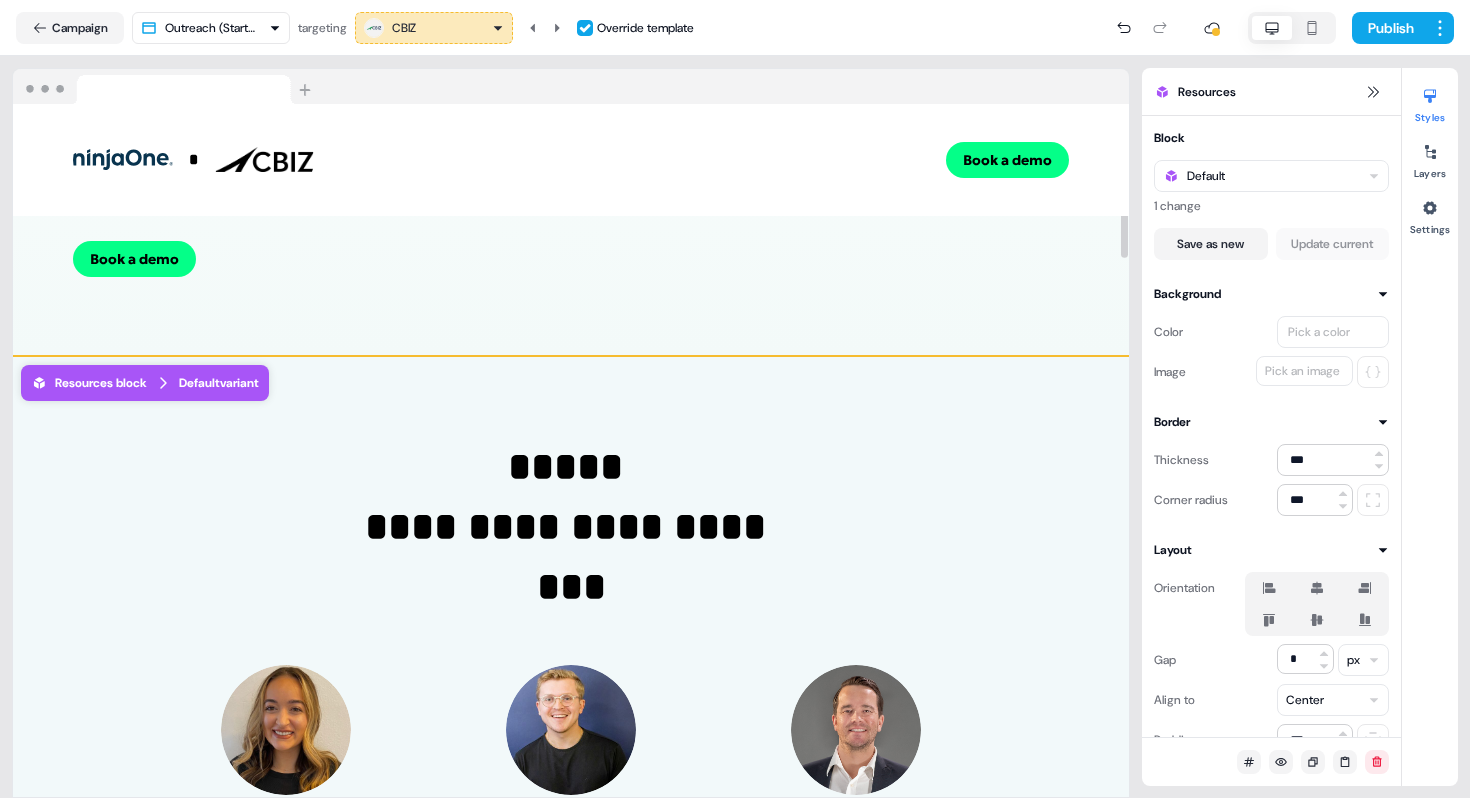 scroll, scrollTop: 538, scrollLeft: 0, axis: vertical 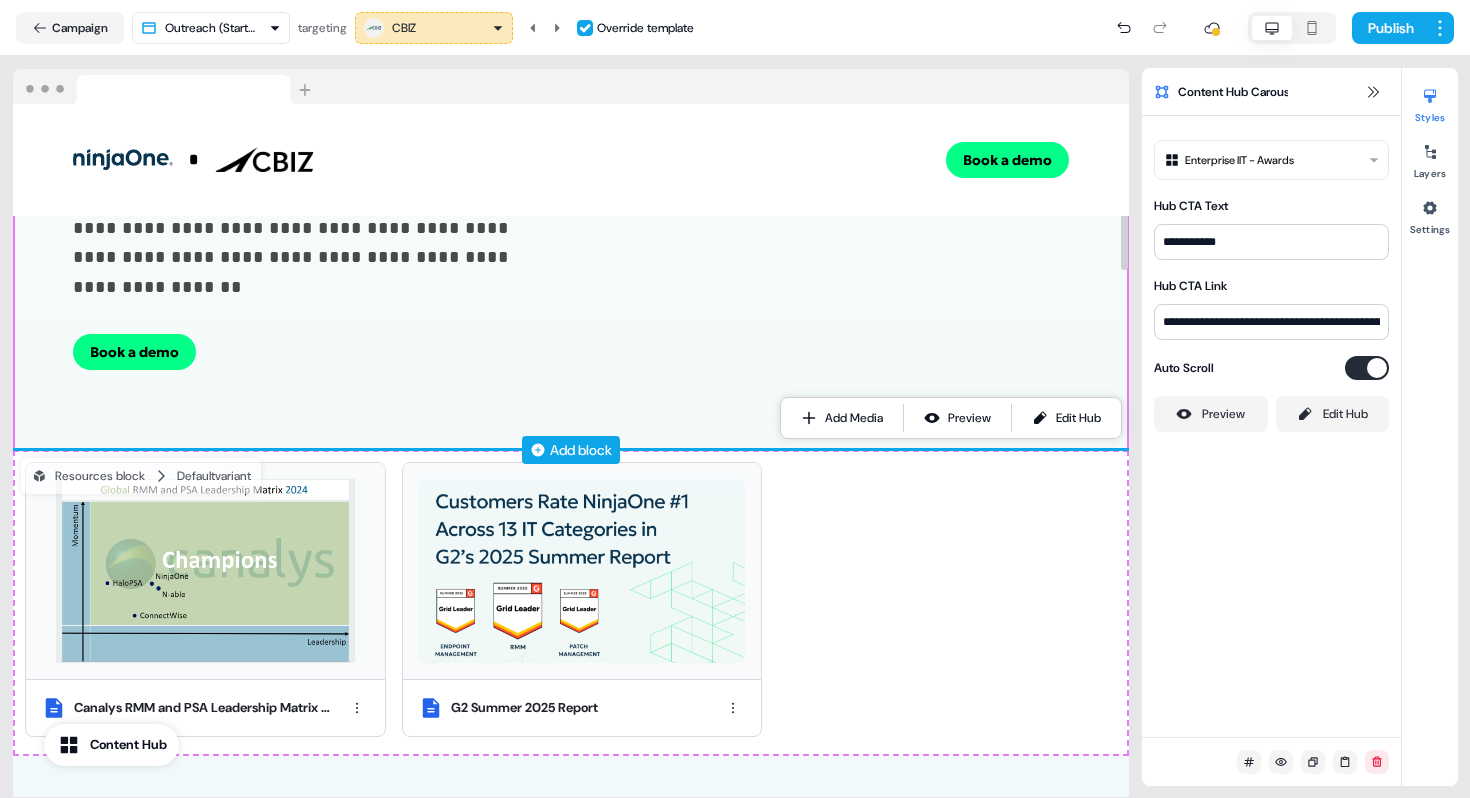 type 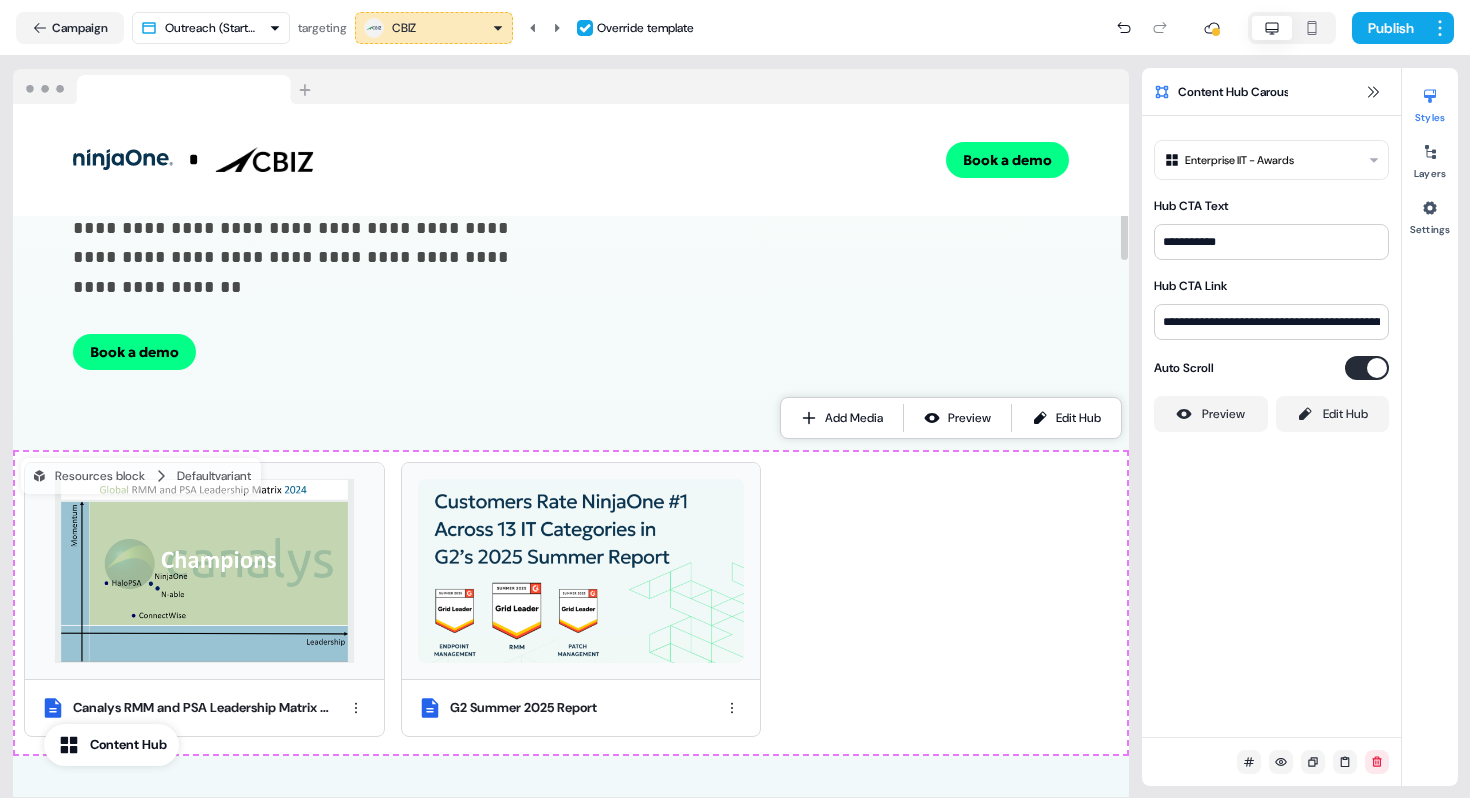 click on "**********" at bounding box center (735, 399) 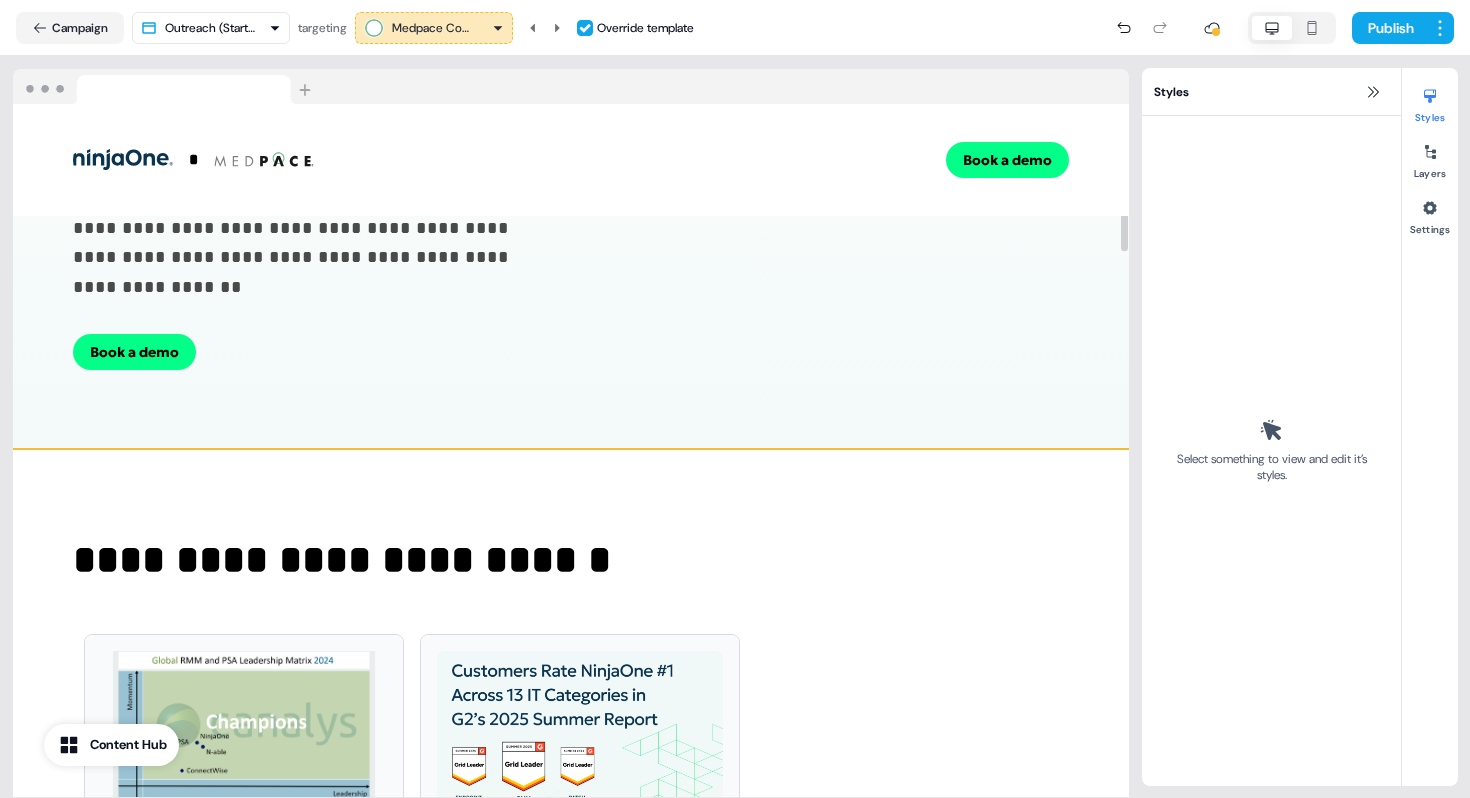 click on "**********" at bounding box center (571, 717) 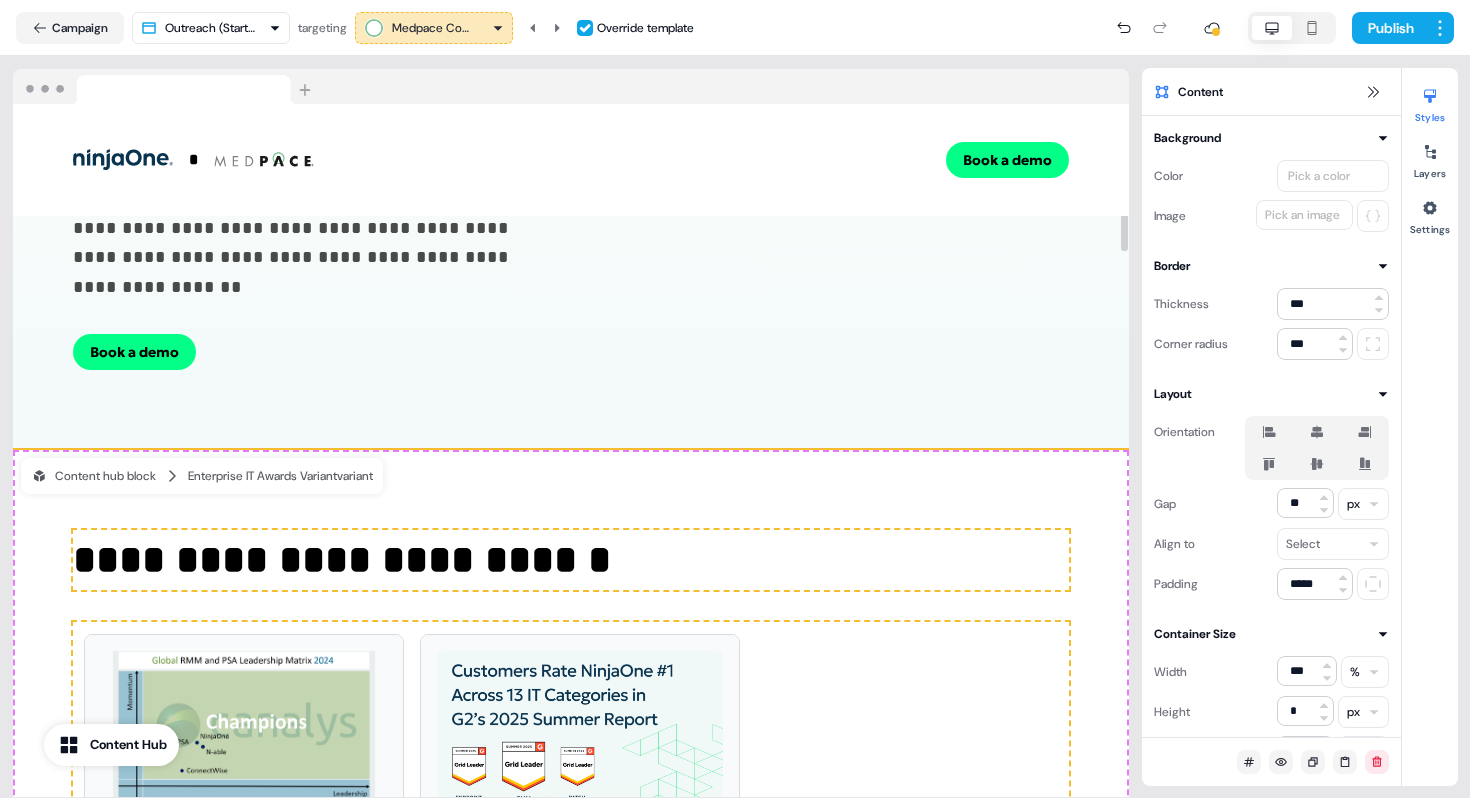 click on "**********" at bounding box center [735, 399] 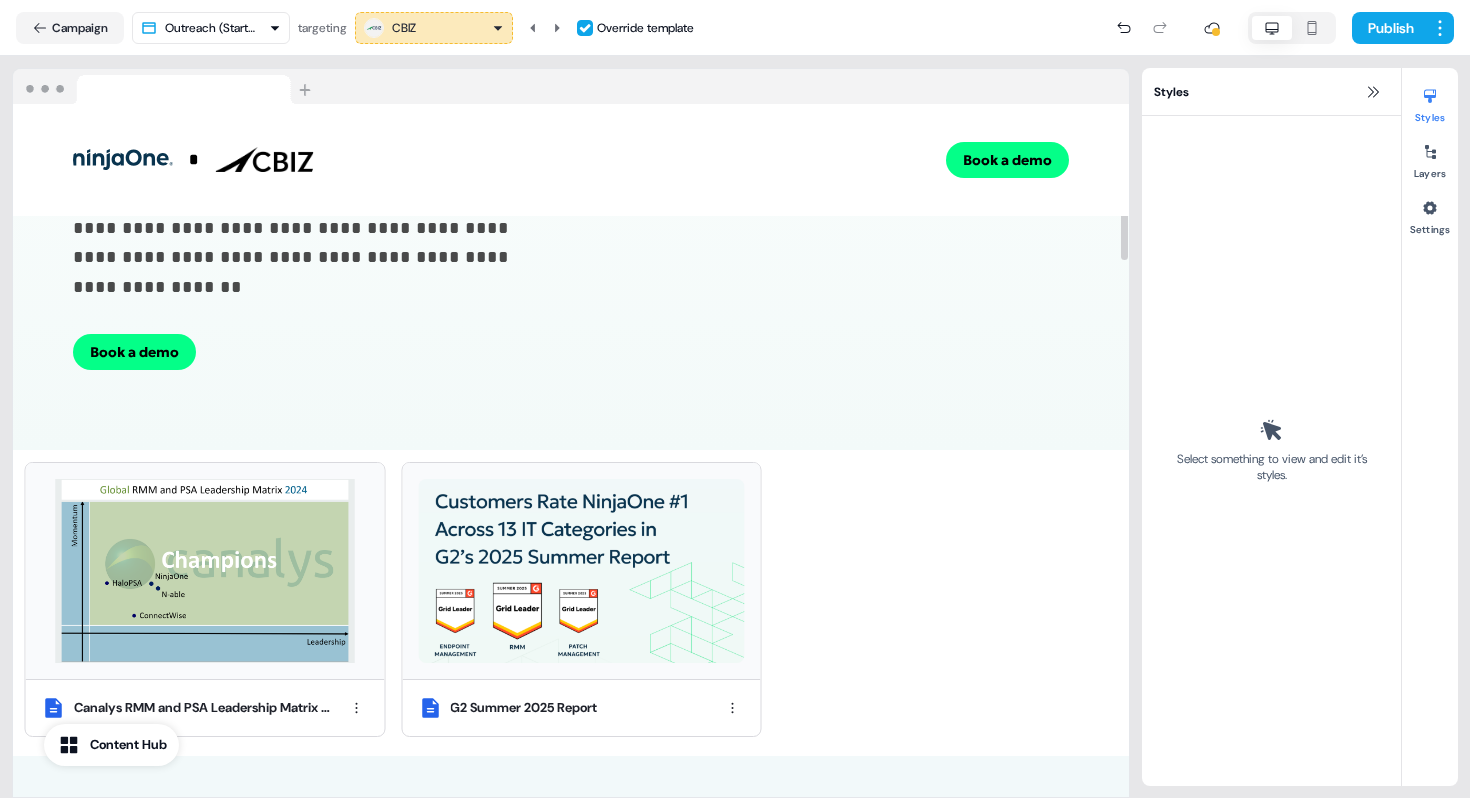 click on "Canalys RMM and PSA Leadership Matrix 2024 G2 Summer 2025 Report" at bounding box center (563, 603) 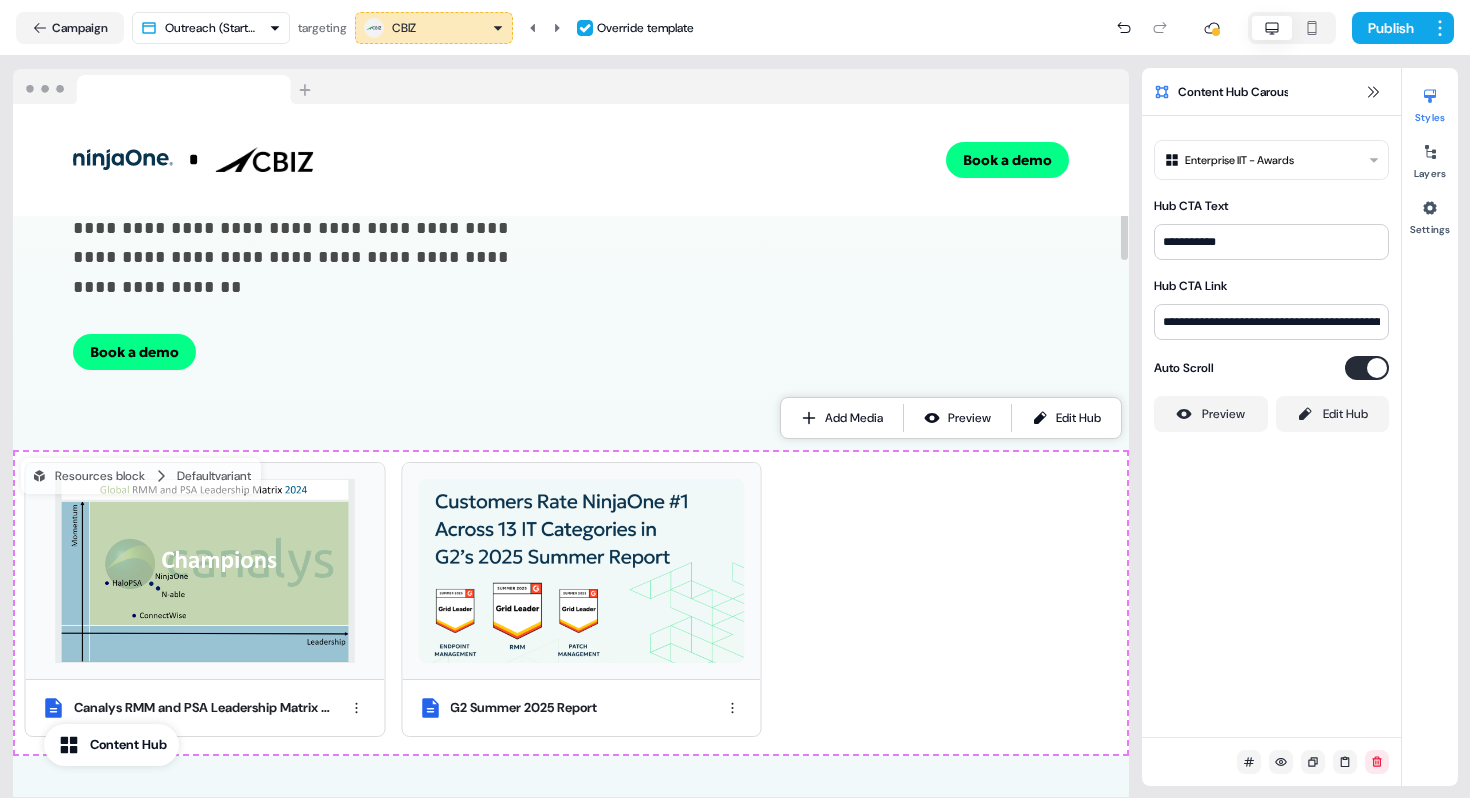 type 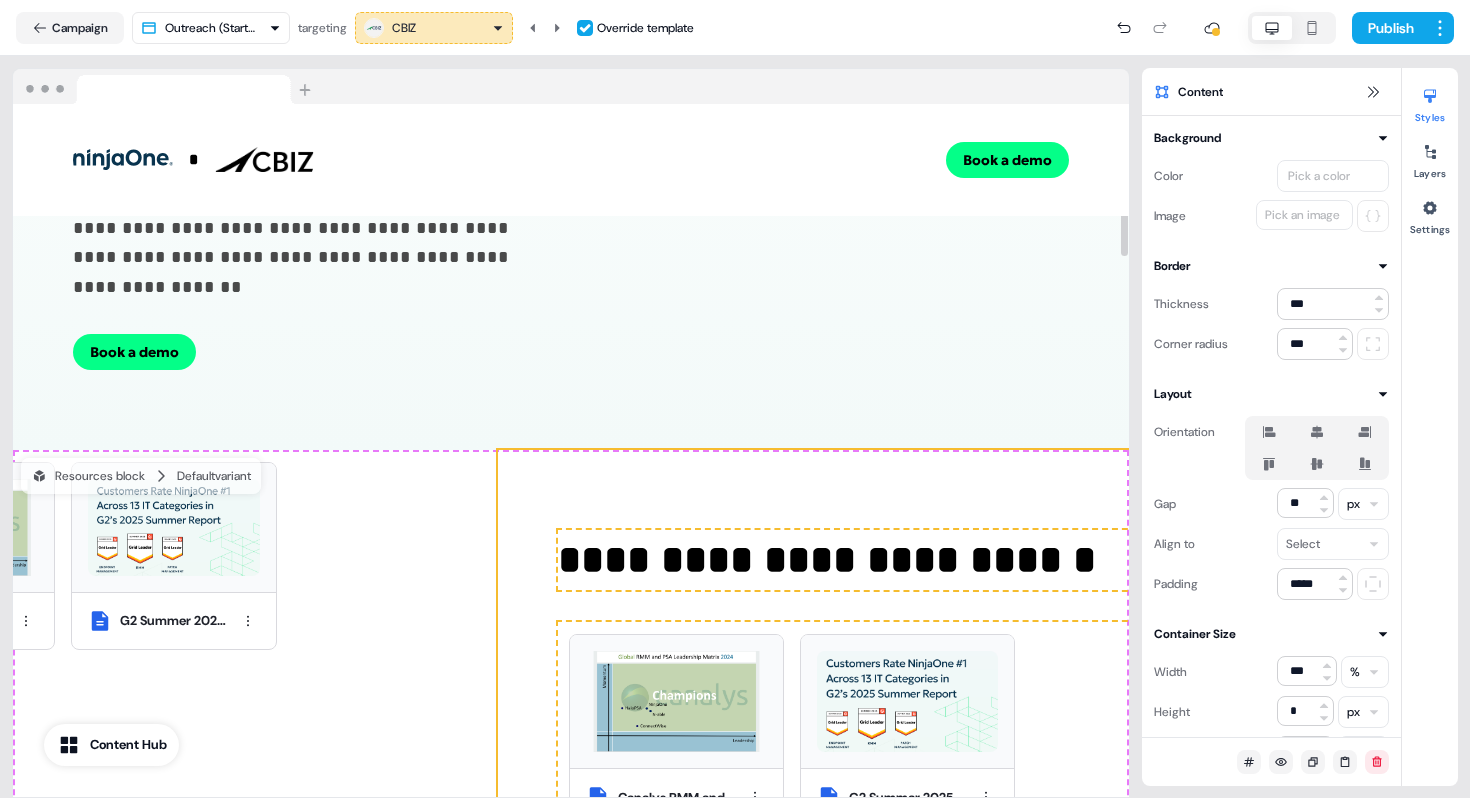 click on "Canalys RMM and PSA Leadership Matrix 2024 G2 Summer 2025 Report" at bounding box center [159, 559] 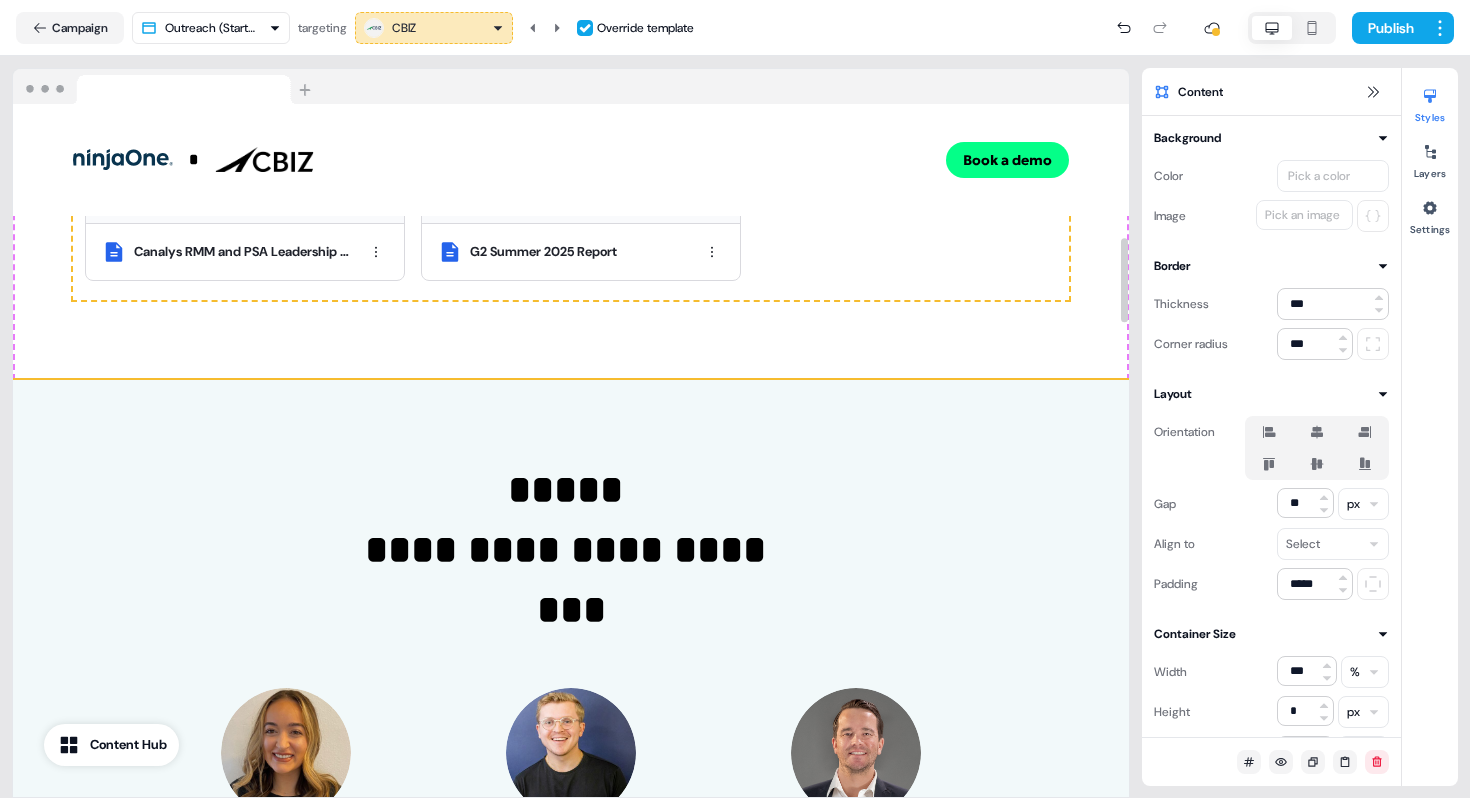 scroll, scrollTop: 1097, scrollLeft: 0, axis: vertical 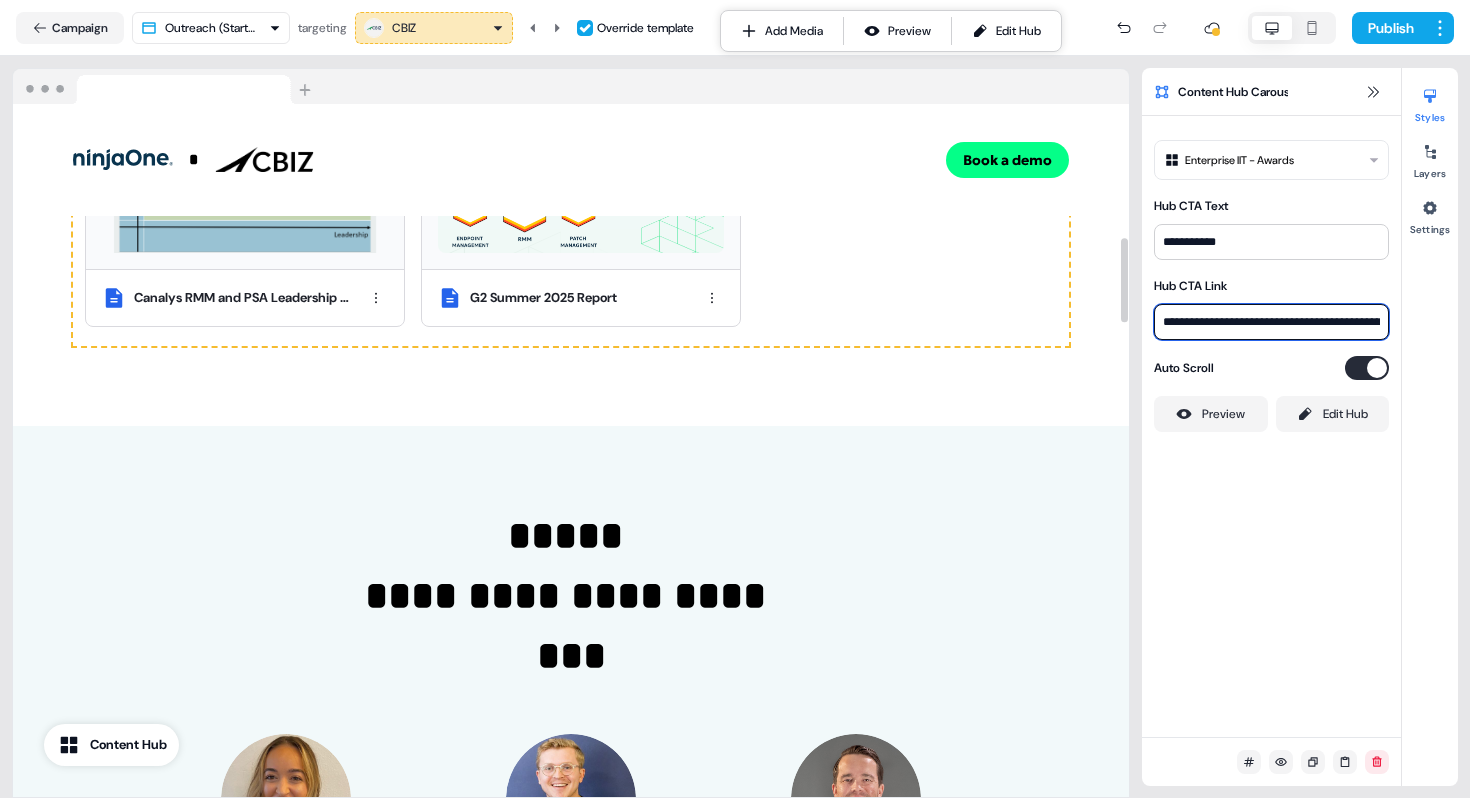 click on "**********" at bounding box center (1271, 322) 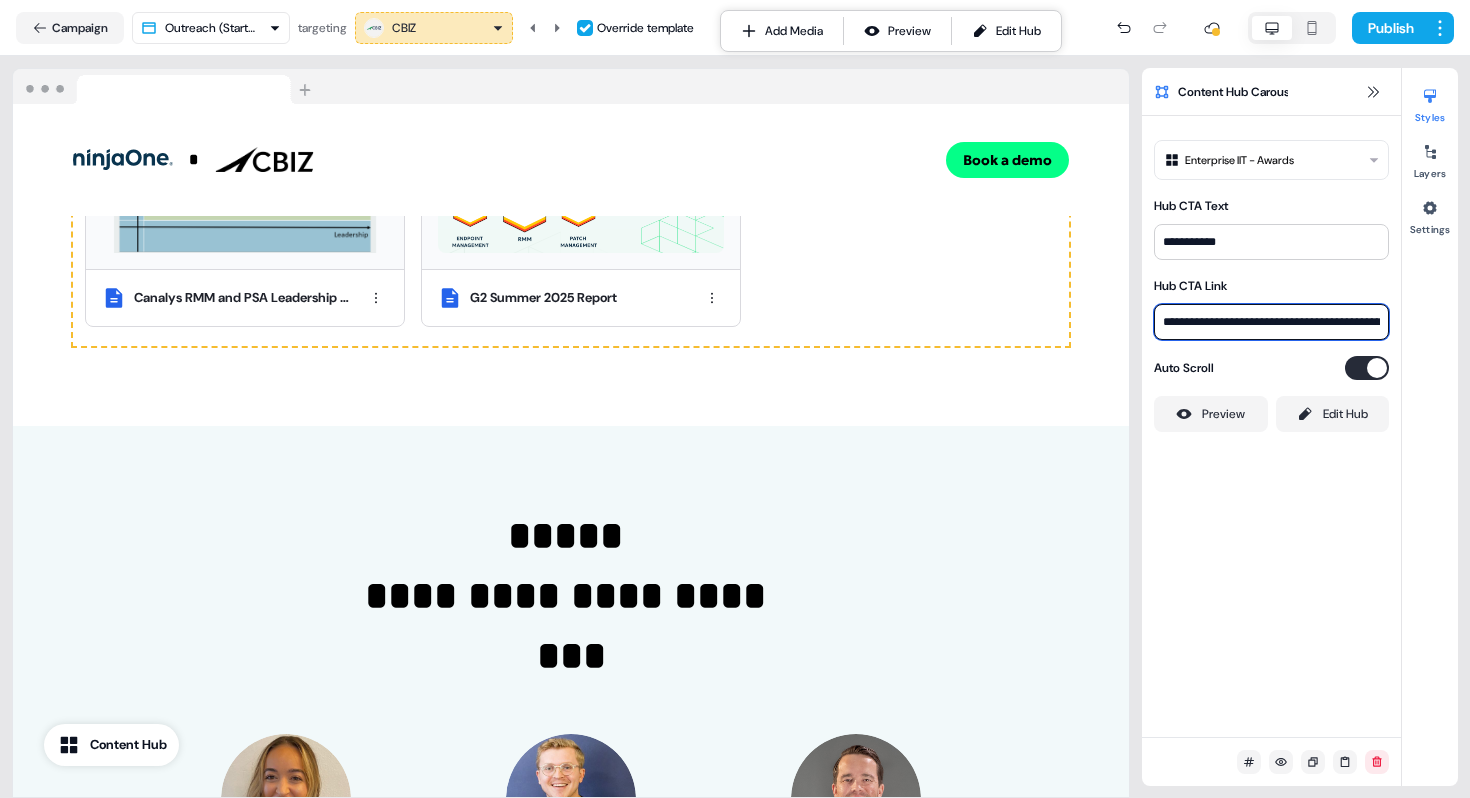 scroll, scrollTop: 0, scrollLeft: 80, axis: horizontal 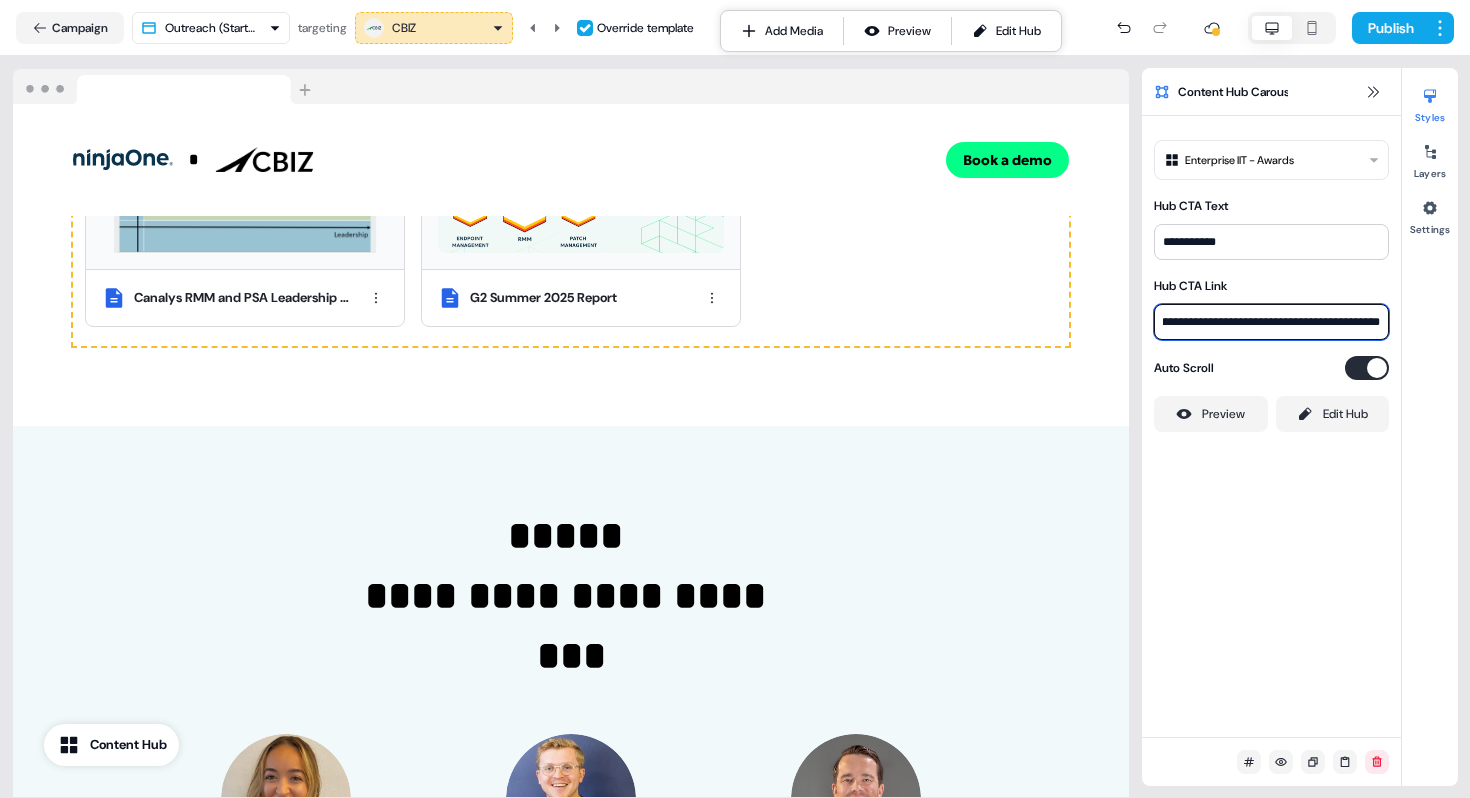 drag, startPoint x: 1293, startPoint y: 319, endPoint x: 1422, endPoint y: 312, distance: 129.18979 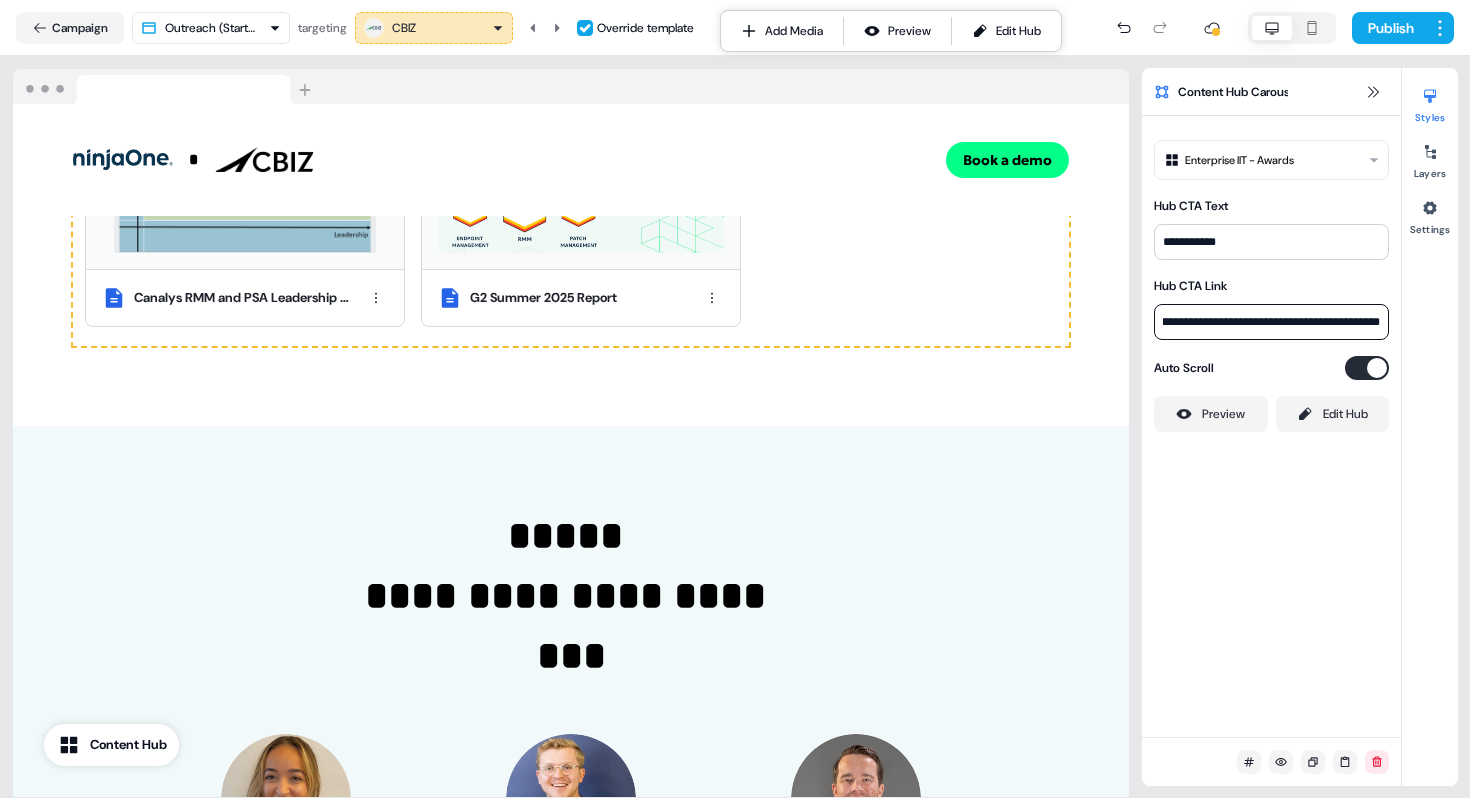 click on "**********" at bounding box center [735, 399] 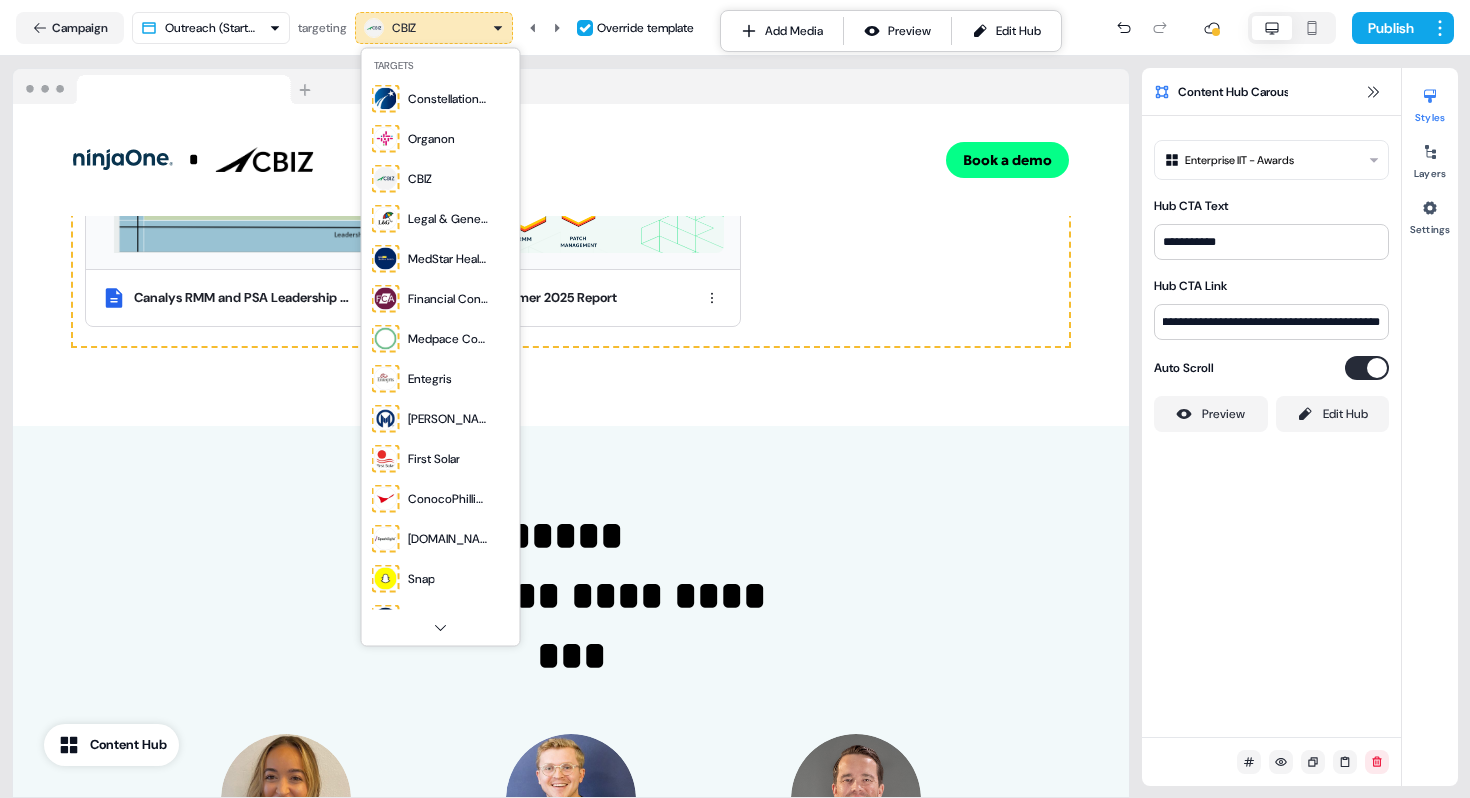 scroll, scrollTop: 0, scrollLeft: 0, axis: both 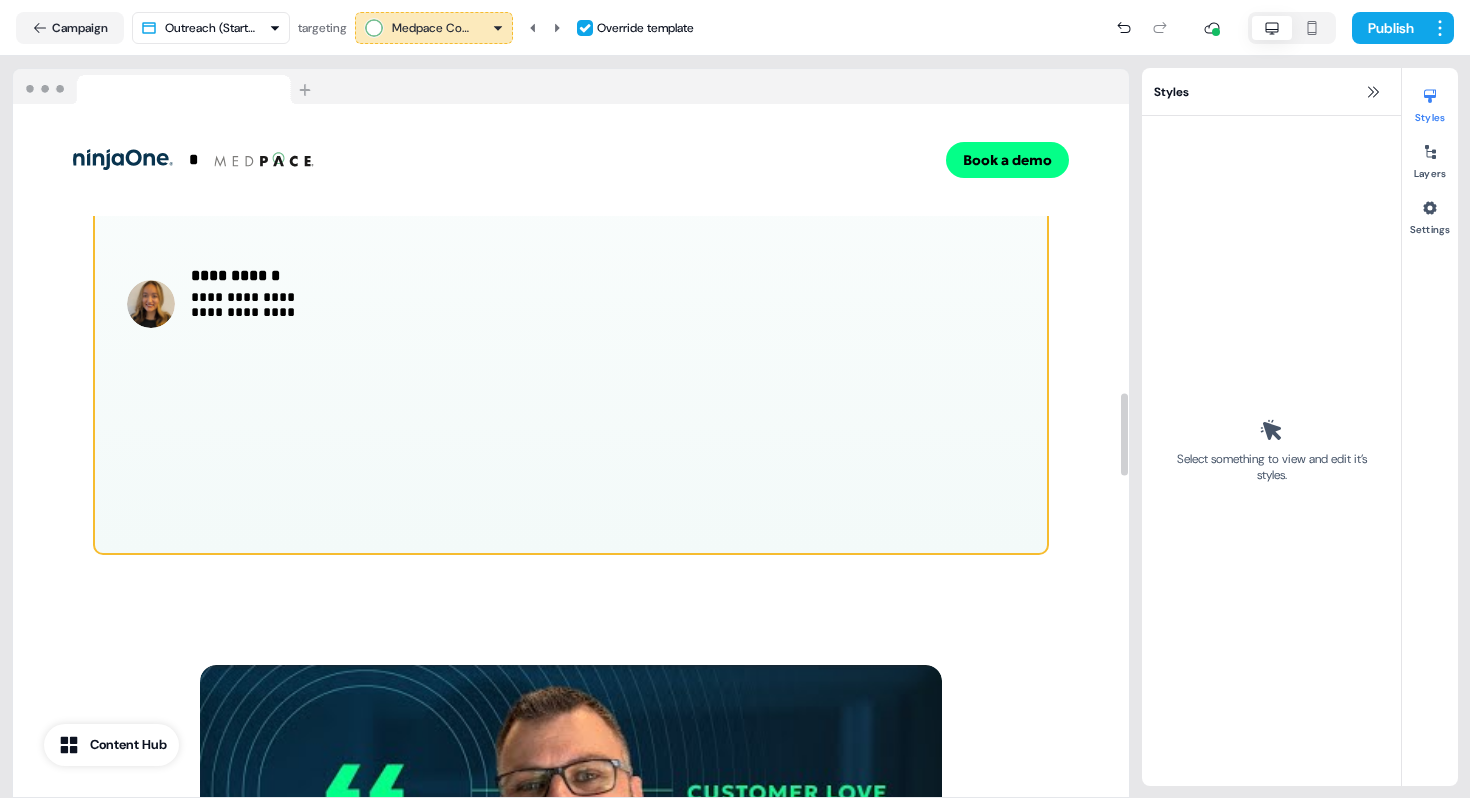 click on "**********" at bounding box center [570, 166] 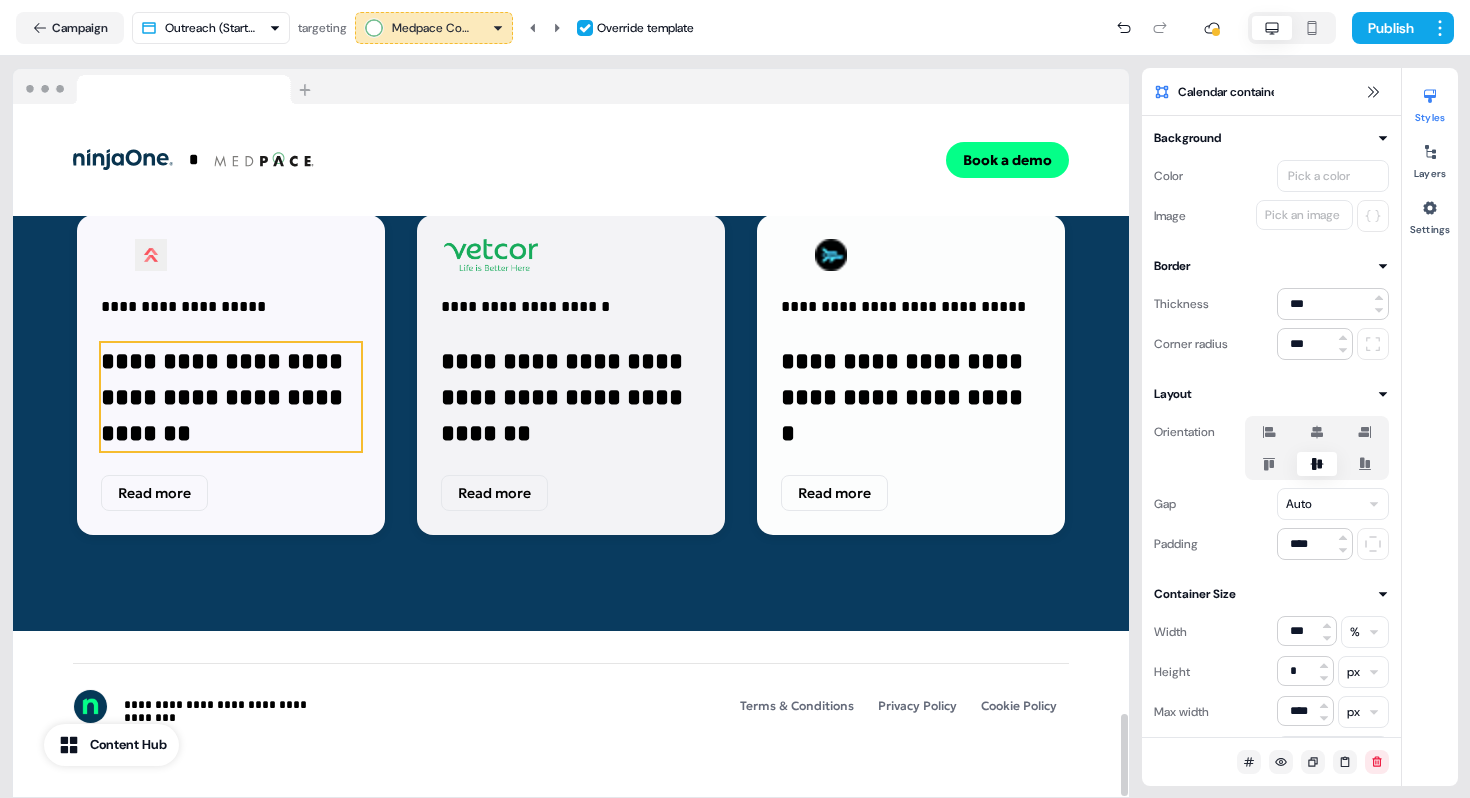 scroll, scrollTop: 5098, scrollLeft: 0, axis: vertical 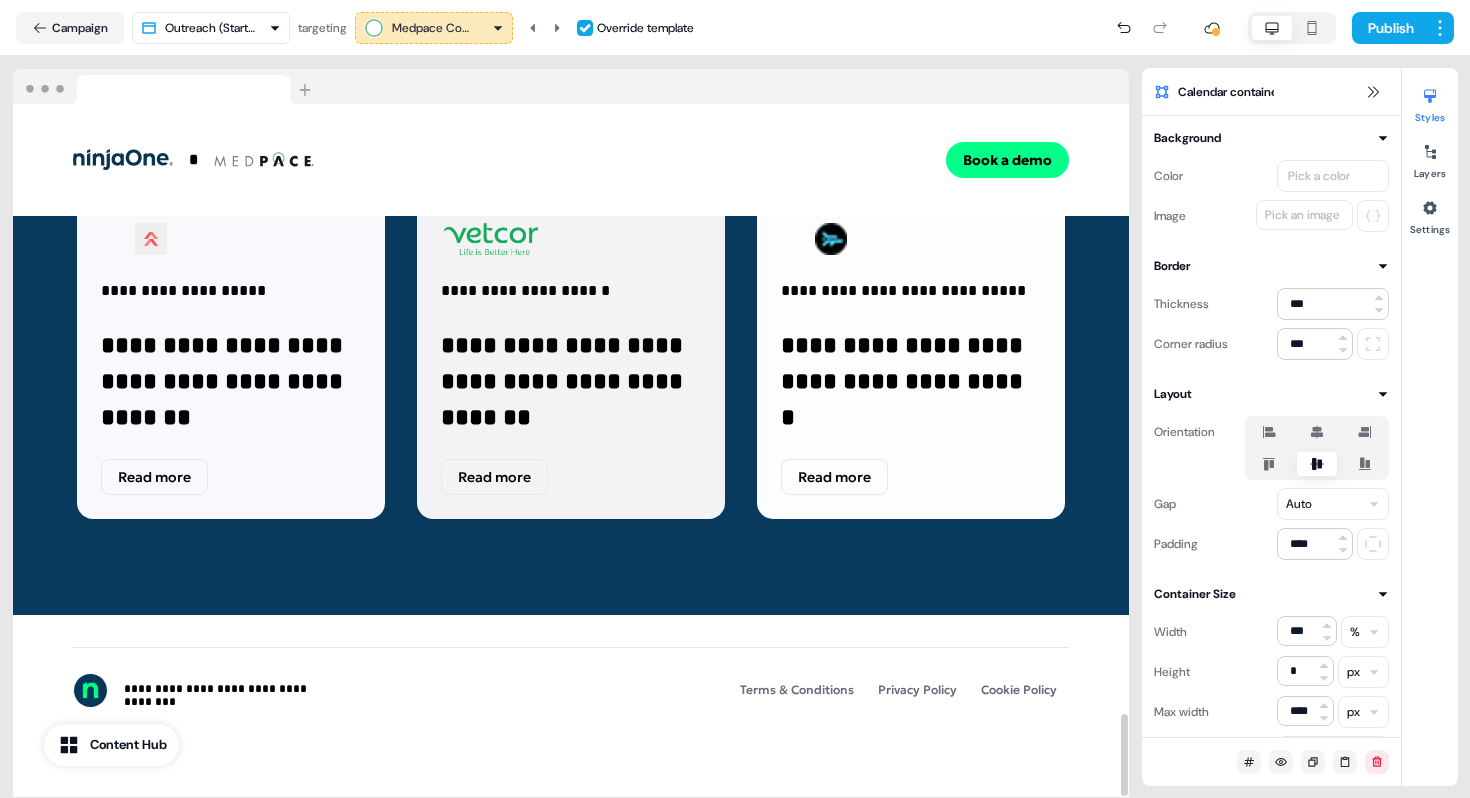 click on "**********" at bounding box center [735, 399] 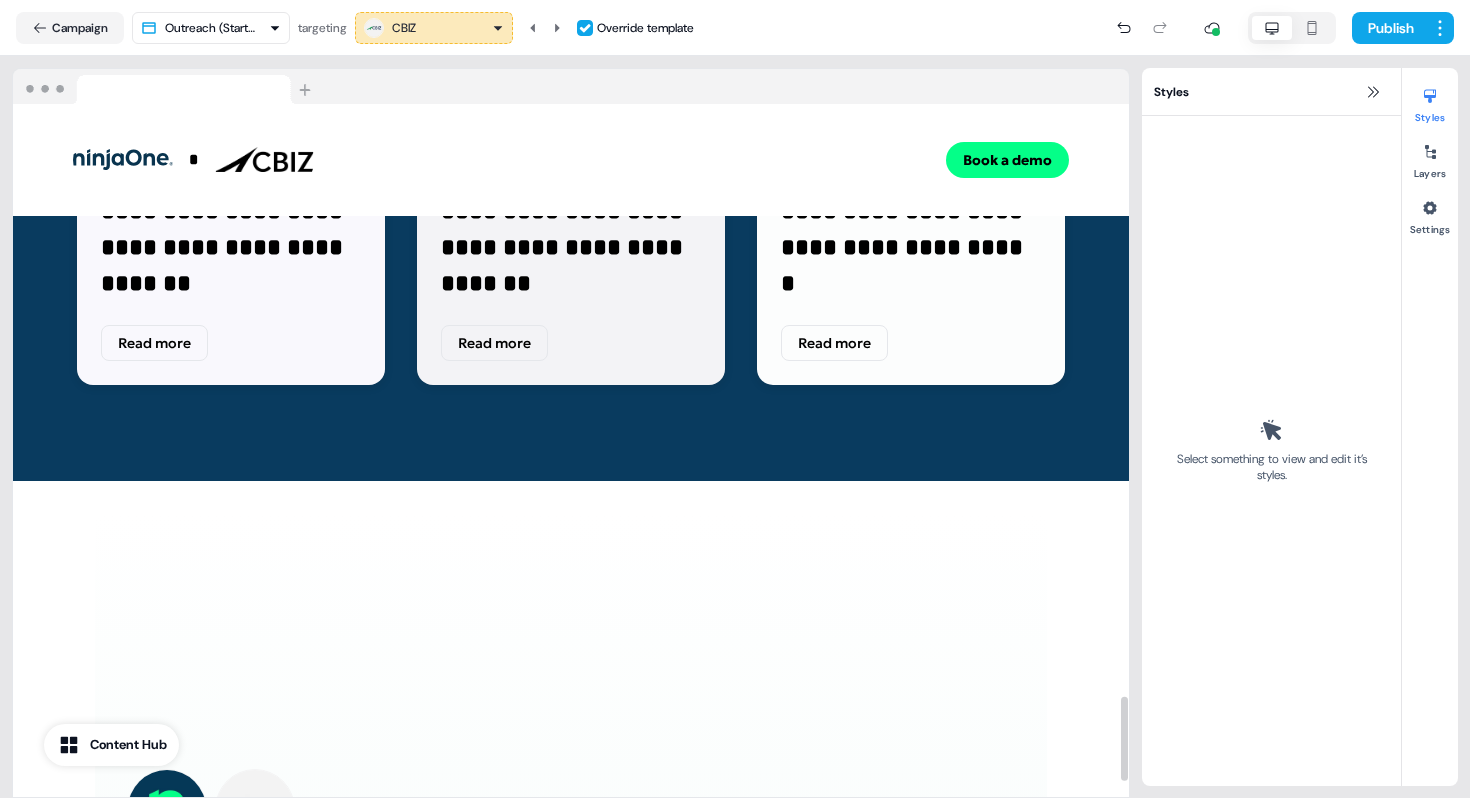 scroll, scrollTop: 4871, scrollLeft: 0, axis: vertical 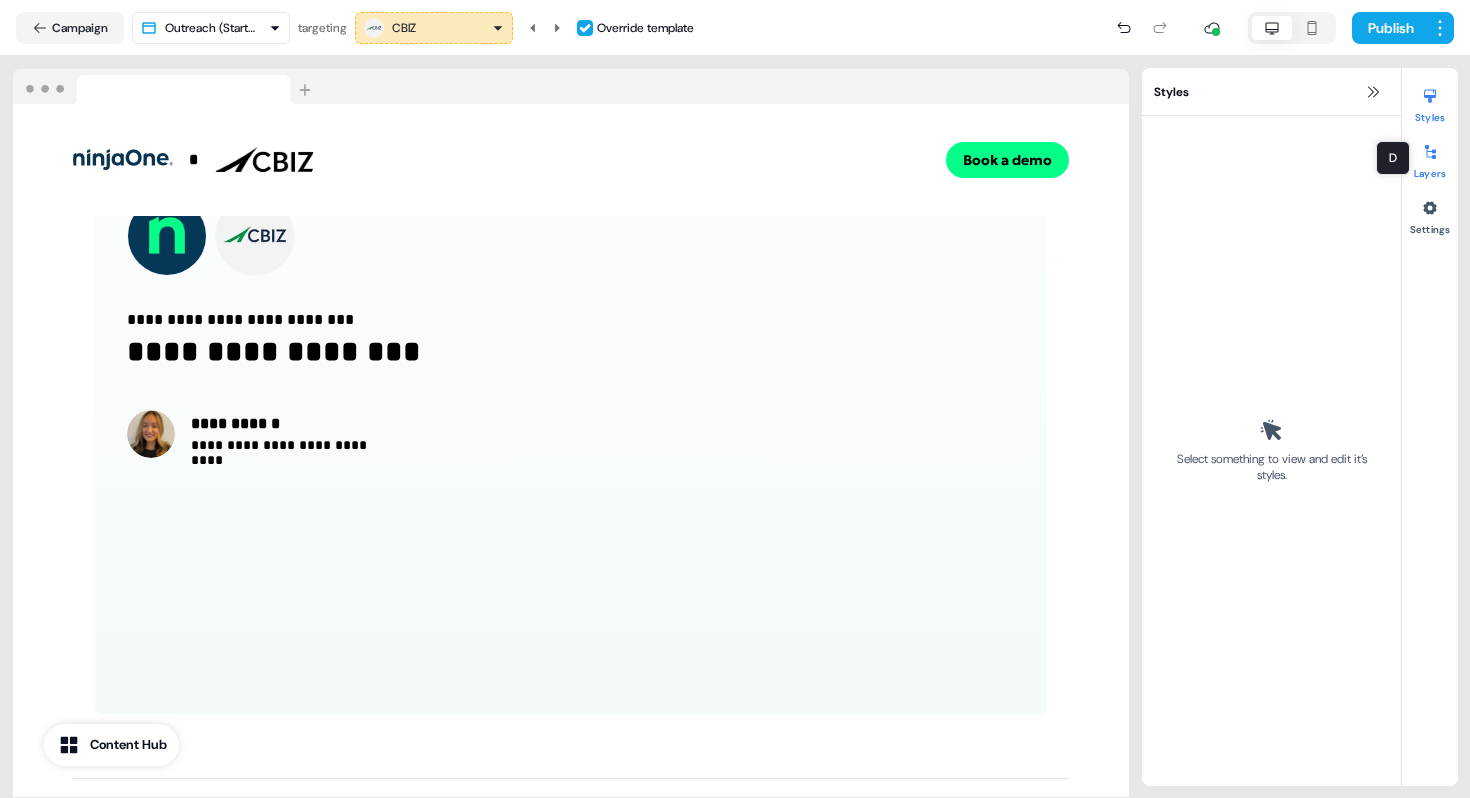 click at bounding box center [1430, 152] 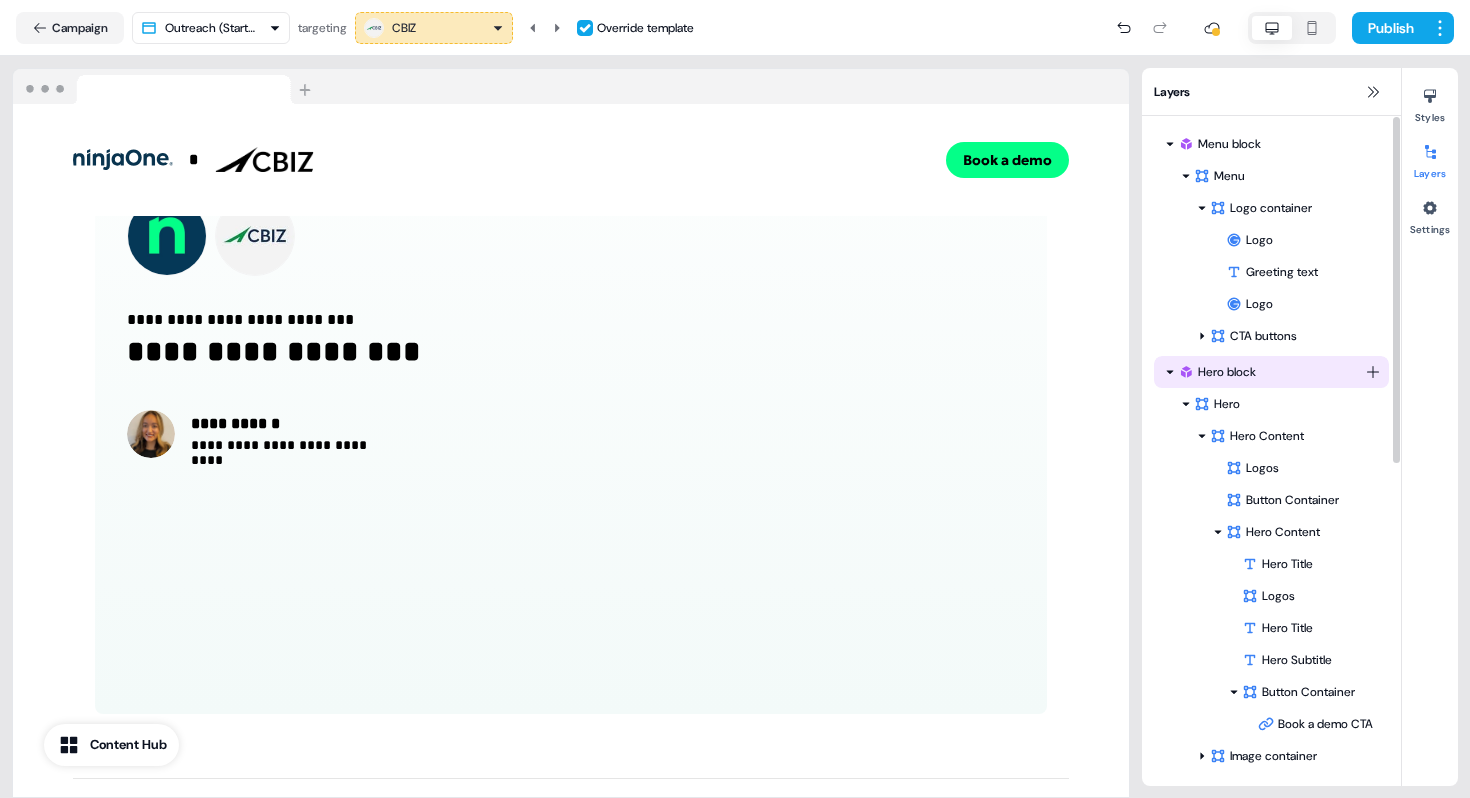 click on "Hero block" at bounding box center (1271, 372) 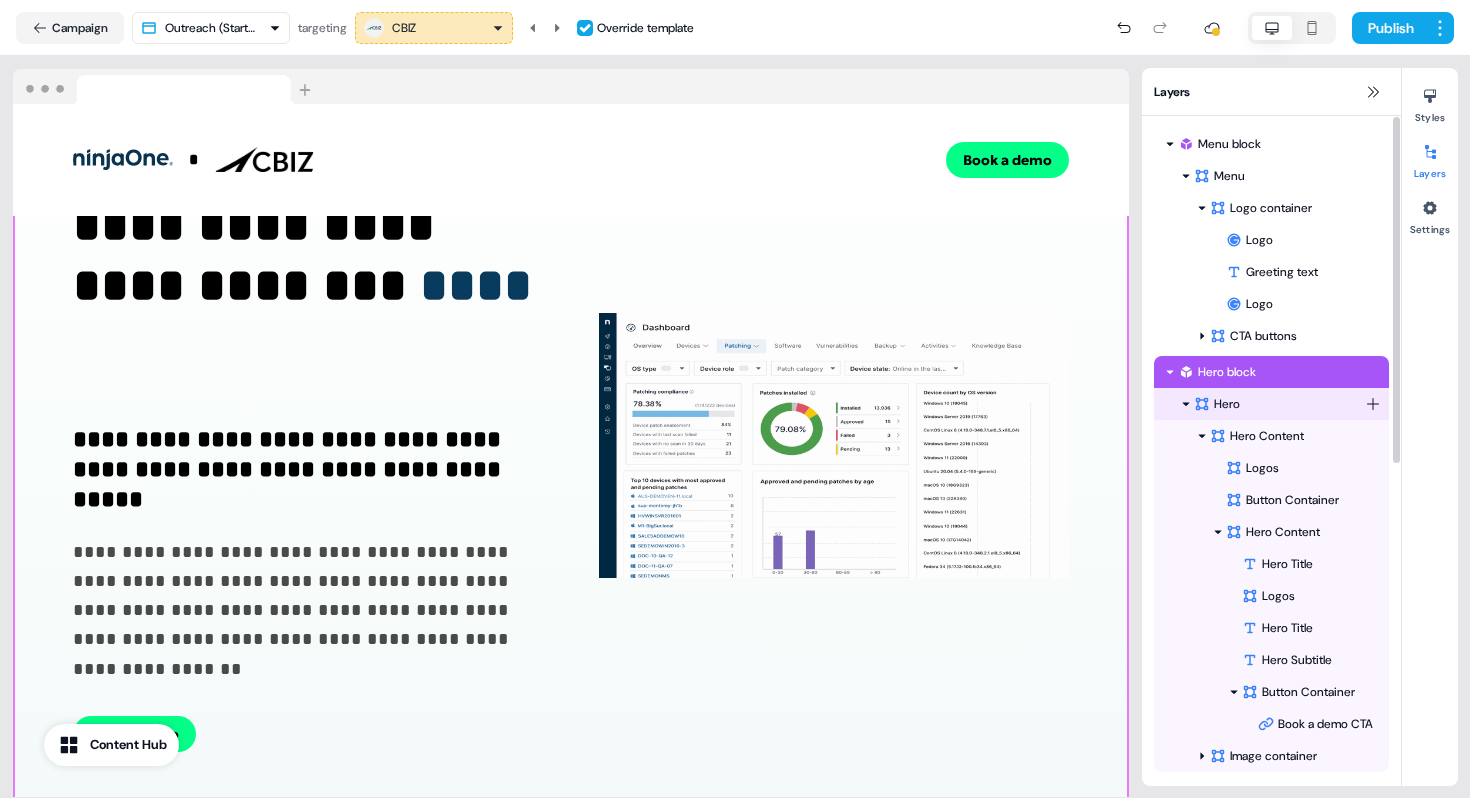 scroll, scrollTop: 151, scrollLeft: 0, axis: vertical 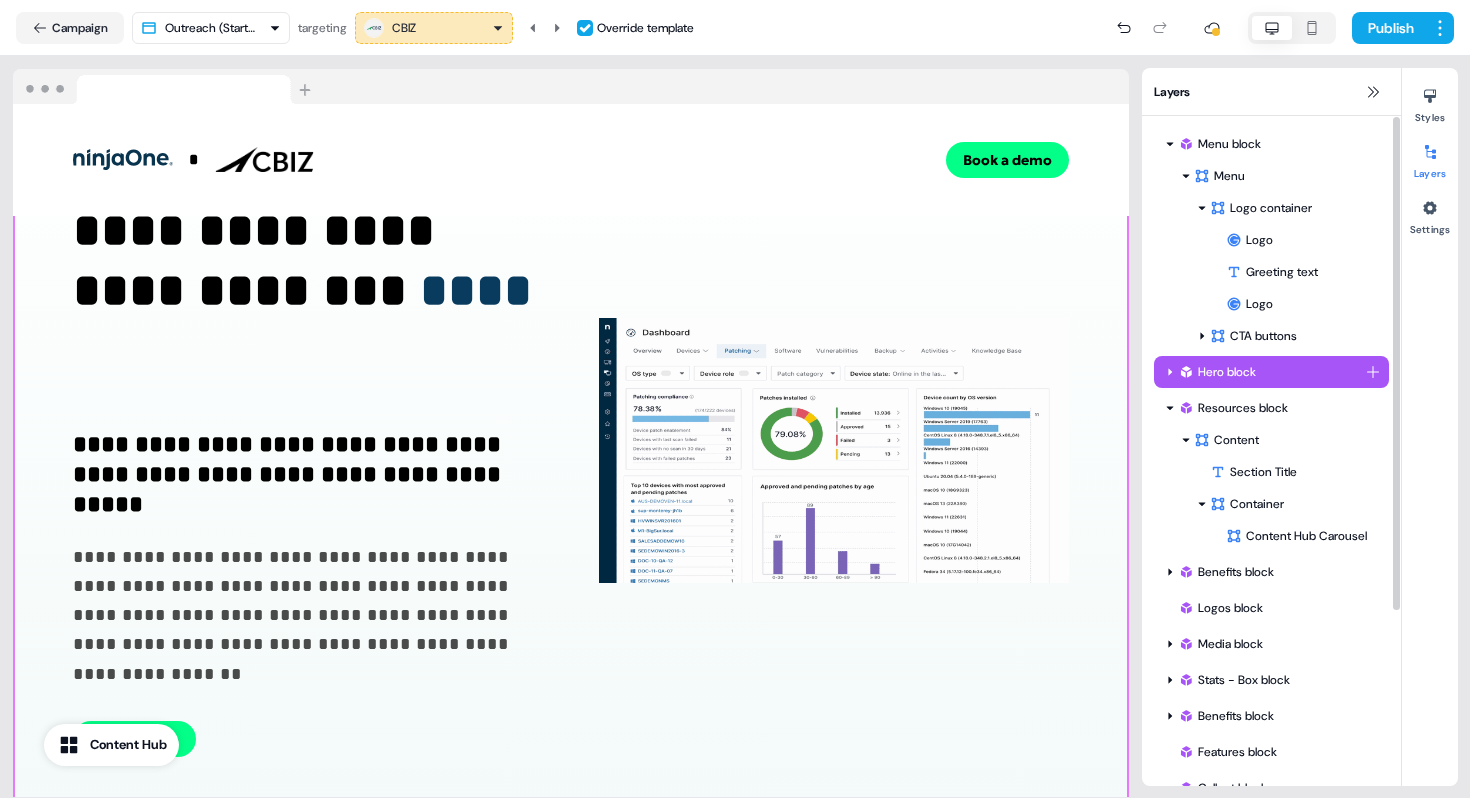 click 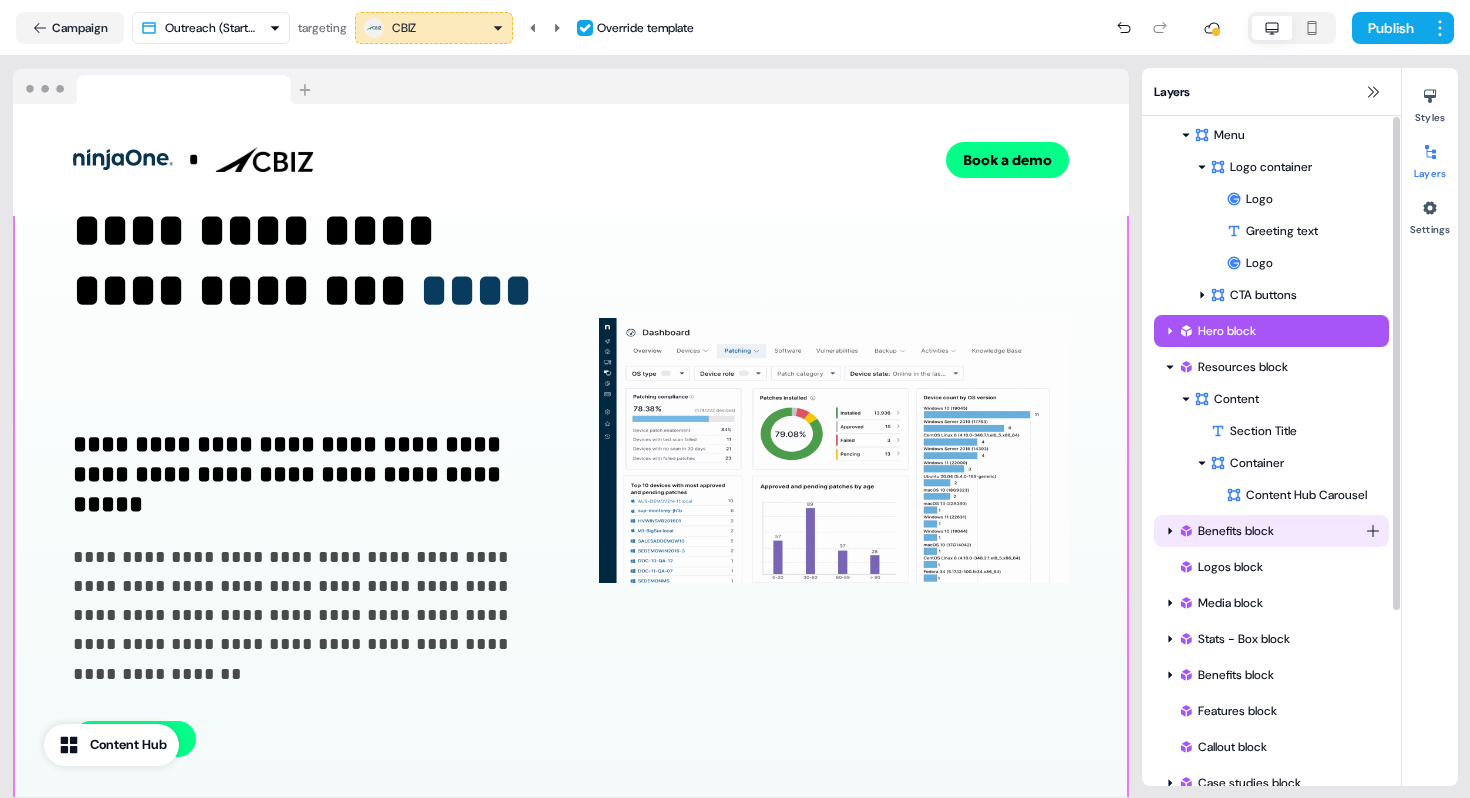 scroll, scrollTop: 238, scrollLeft: 0, axis: vertical 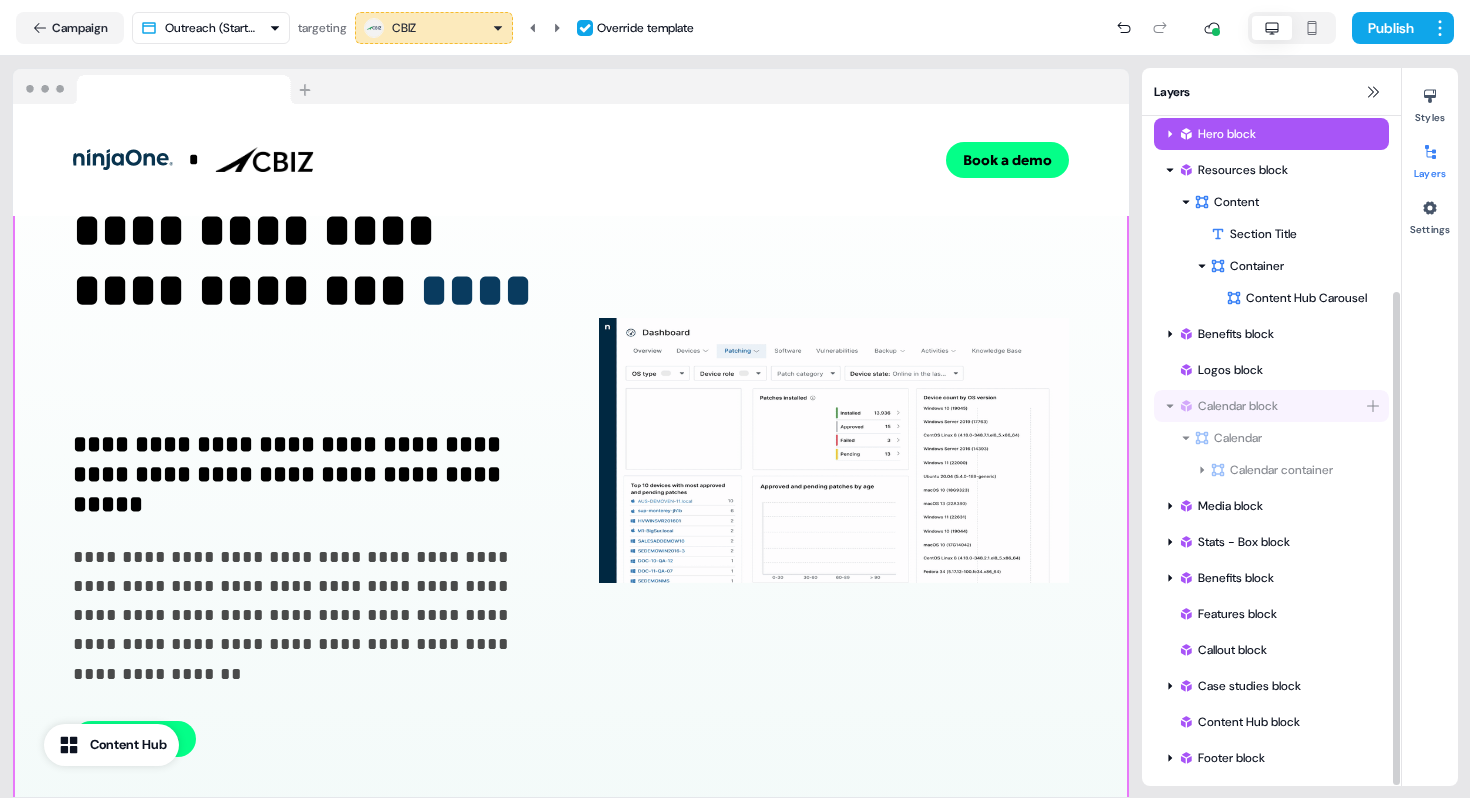 drag, startPoint x: 1255, startPoint y: 649, endPoint x: 1266, endPoint y: 381, distance: 268.22565 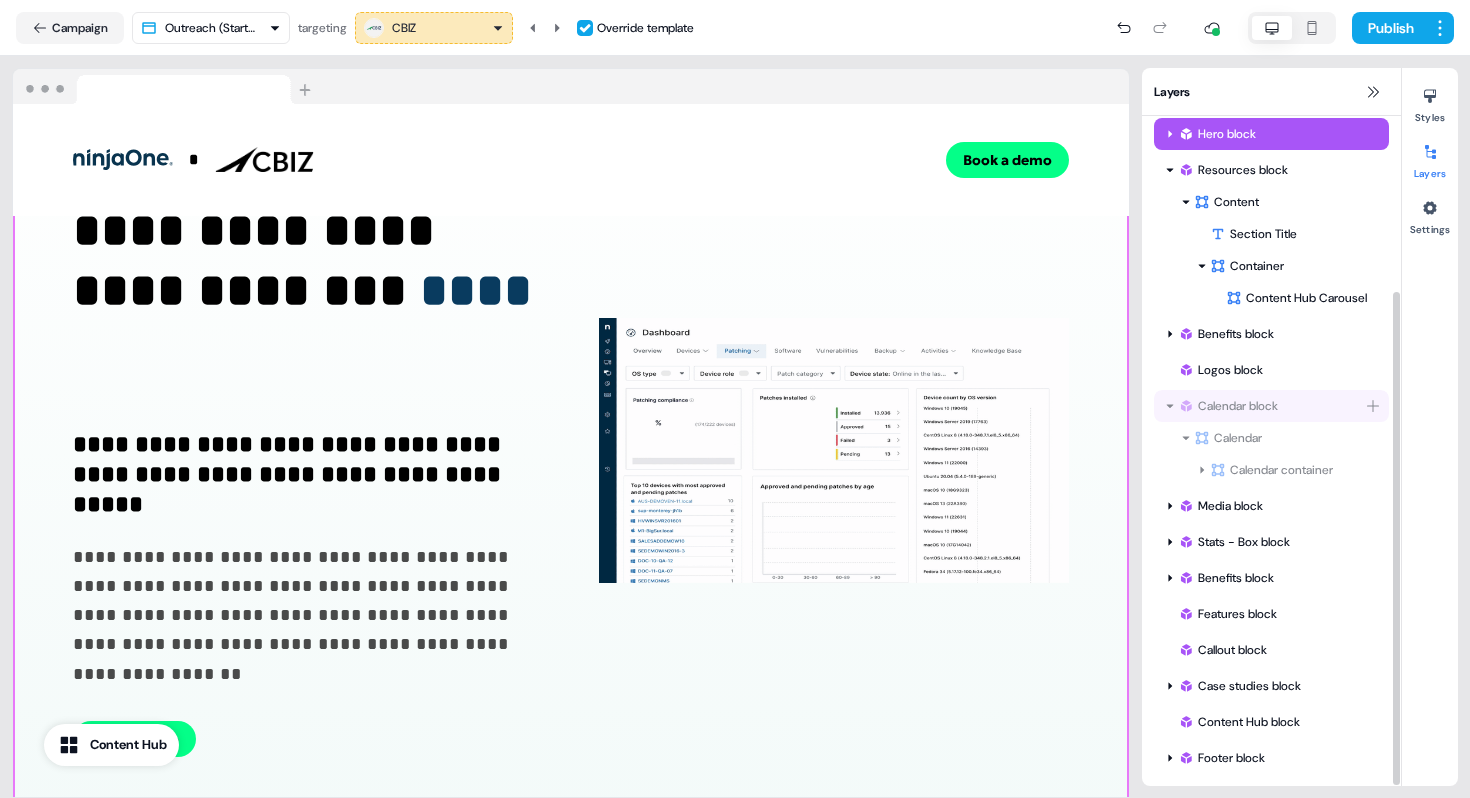 click on "Menu block Menu Logo container Logo Greeting text Logo
To pick up a draggable item, press the space bar.
While dragging, use the arrow keys to move the item.
Press space again to drop the item in its new position, or press escape to cancel.
CTA buttons
To pick up a draggable item, press the space bar.
While dragging, use the arrow keys to move the item.
Press space again to drop the item in its new position, or press escape to cancel.
To pick up a draggable item, press the space bar.
While dragging, use the arrow keys to move the item.
Press space again to drop the item in its new position, or press escape to cancel.
Hero block Resources block Content Section Title Container Content Hub Carousel
To pick up a draggable item, press the space bar.
While dragging, use the arrow keys to move the item.
Press space again to drop the item in its new position, or press escape to cancel.
Benefits block Logos block Media block Stats - Box block Calendar" at bounding box center [1271, 332] 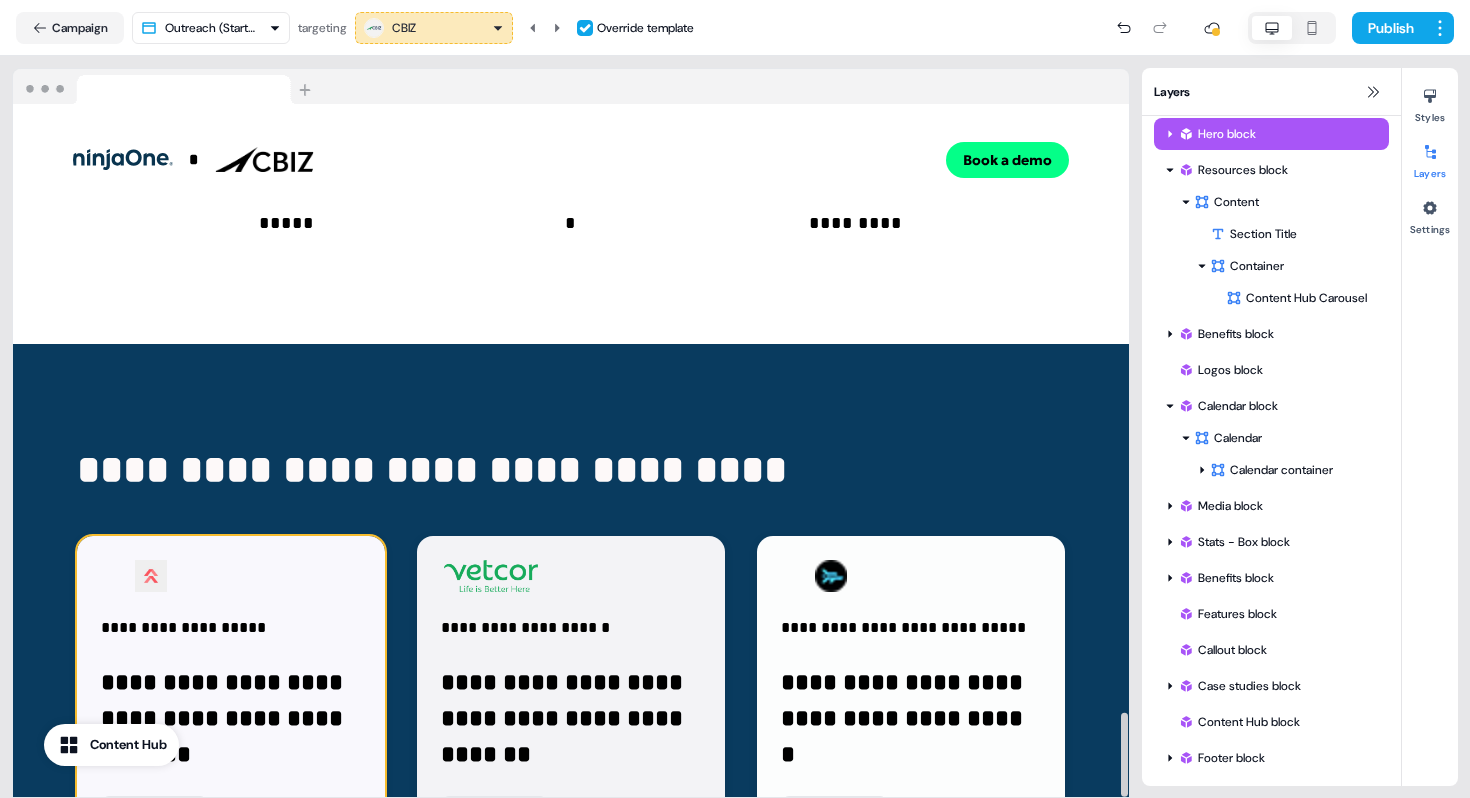 scroll, scrollTop: 5002, scrollLeft: 0, axis: vertical 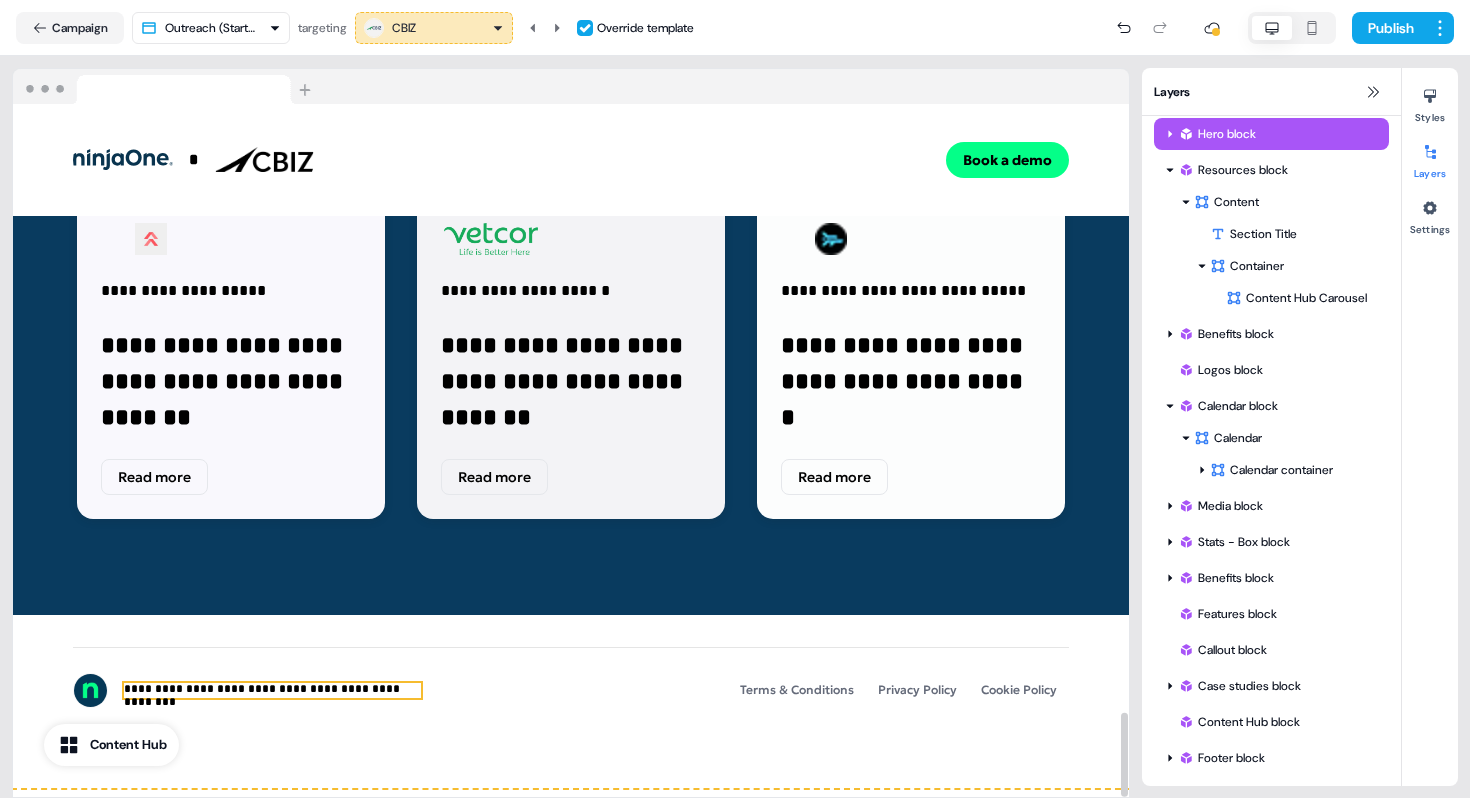 click on "**********" at bounding box center (272, 690) 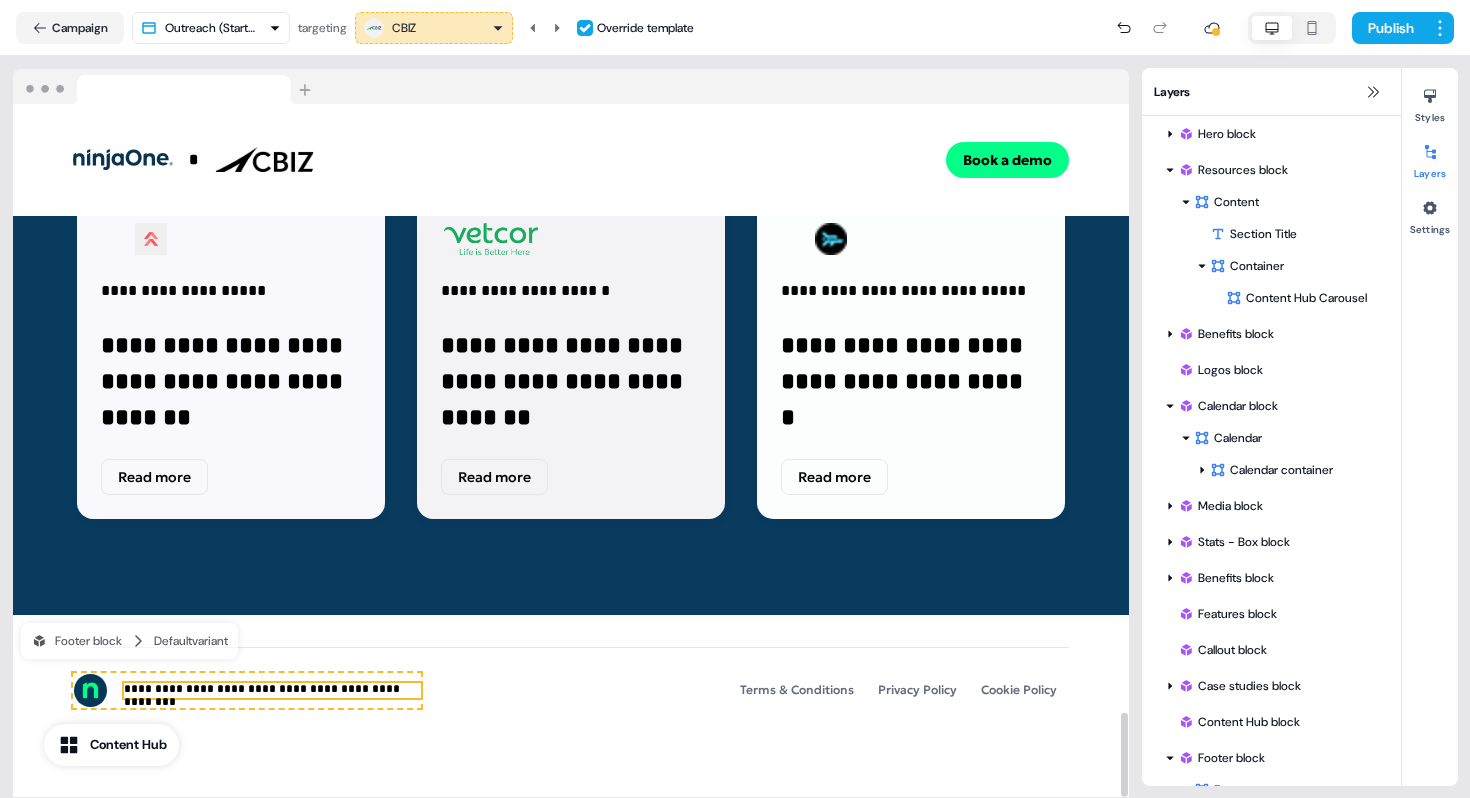 click on "**********" at bounding box center [272, 690] 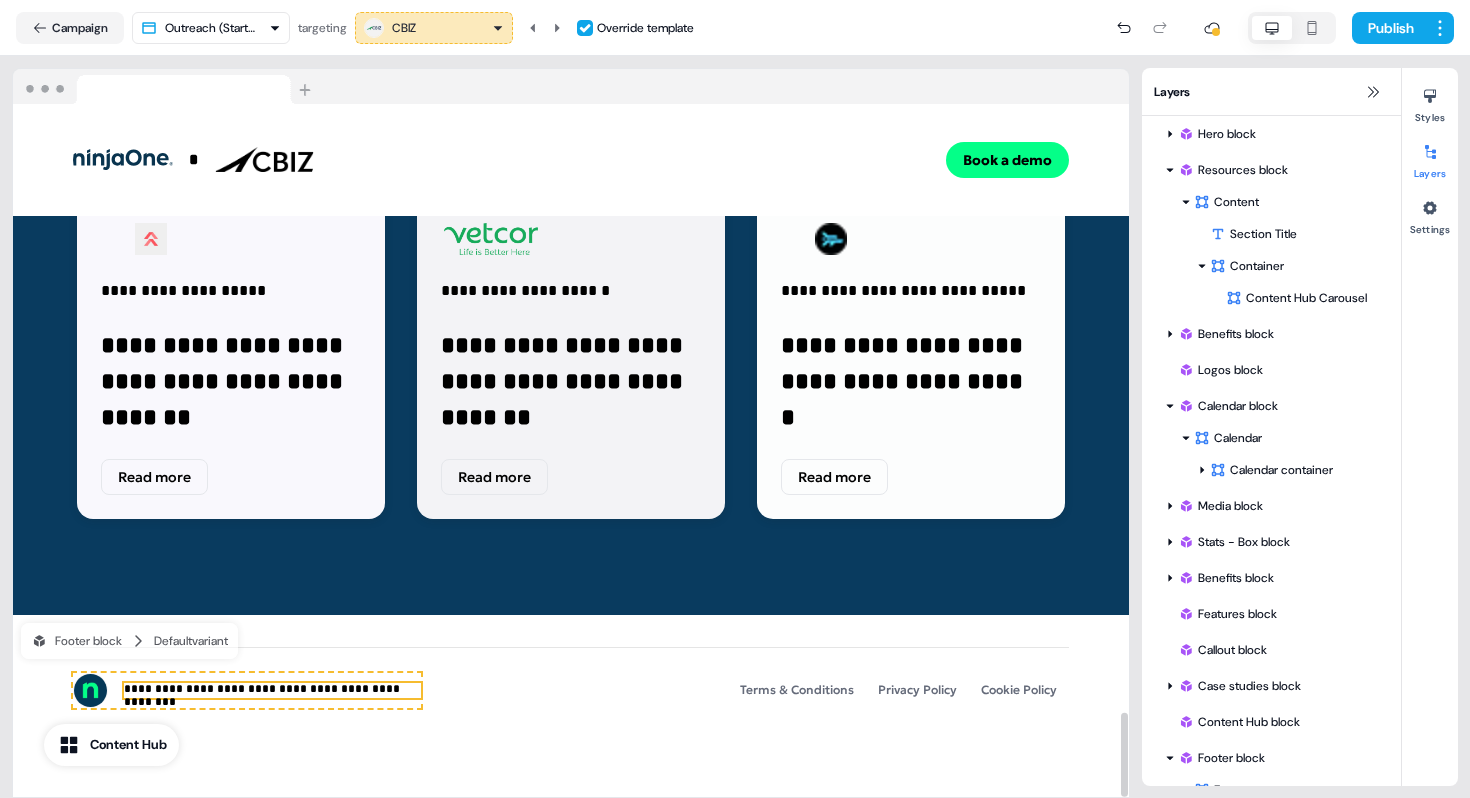 scroll, scrollTop: 386, scrollLeft: 0, axis: vertical 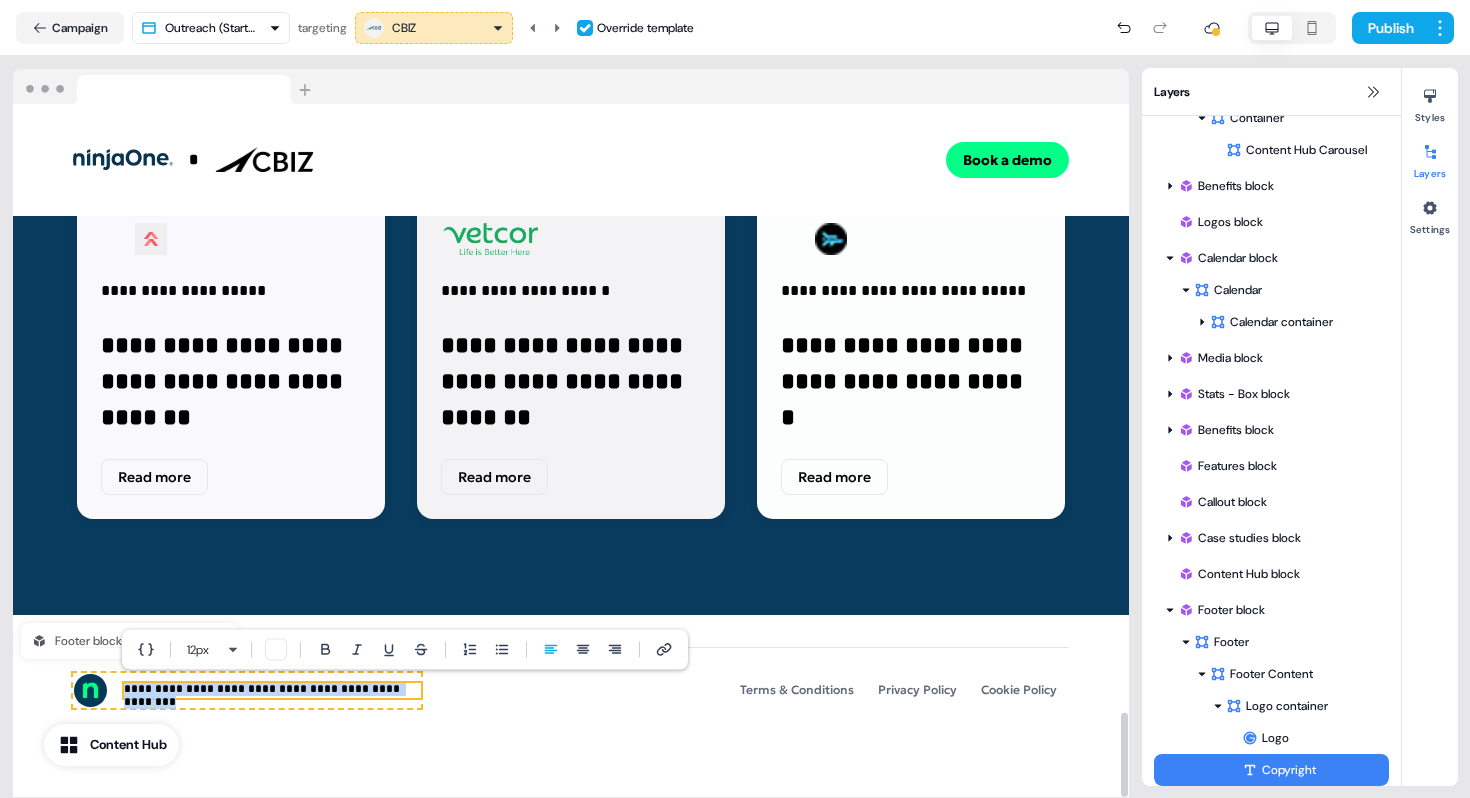 click on "**********" at bounding box center (272, 690) 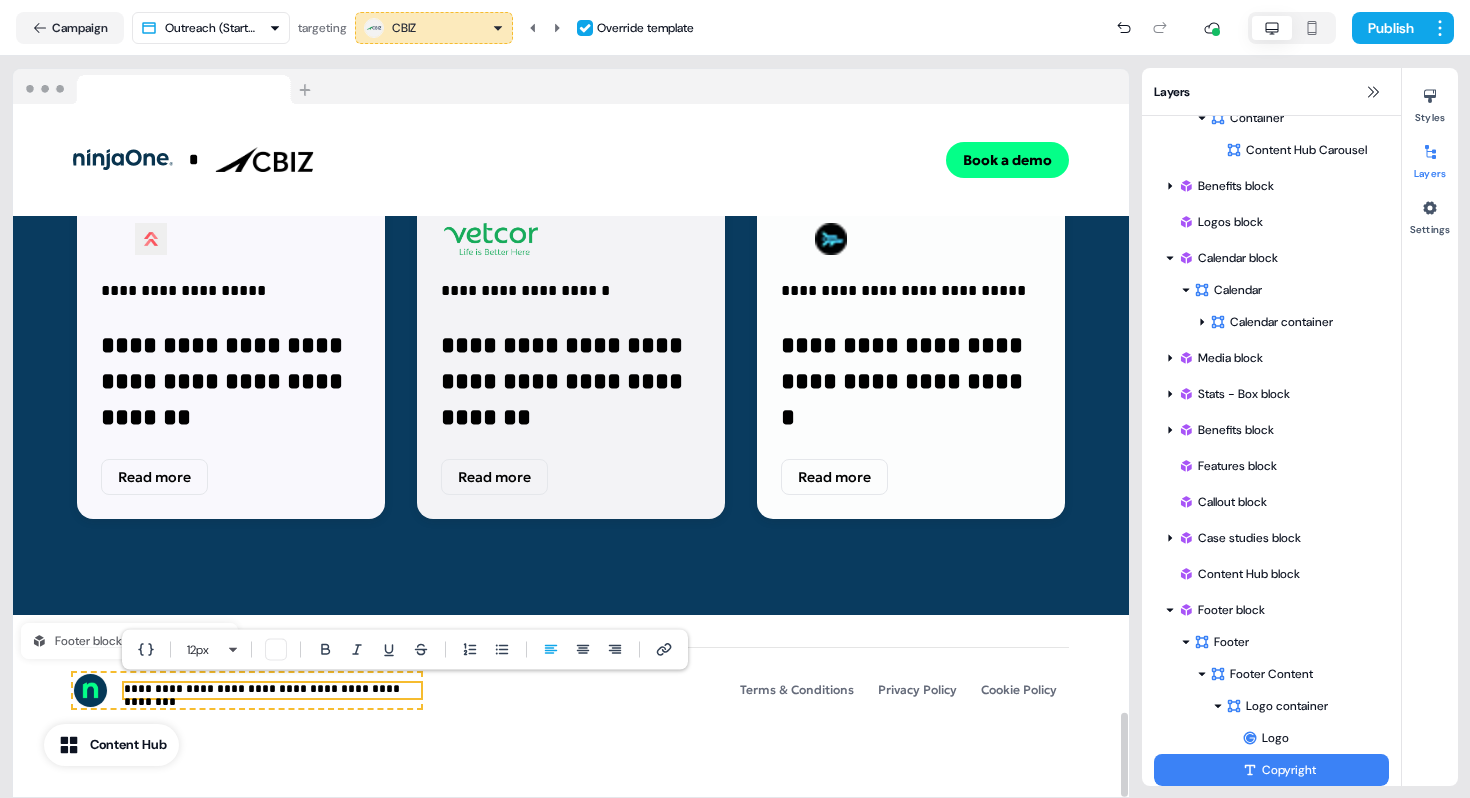 type 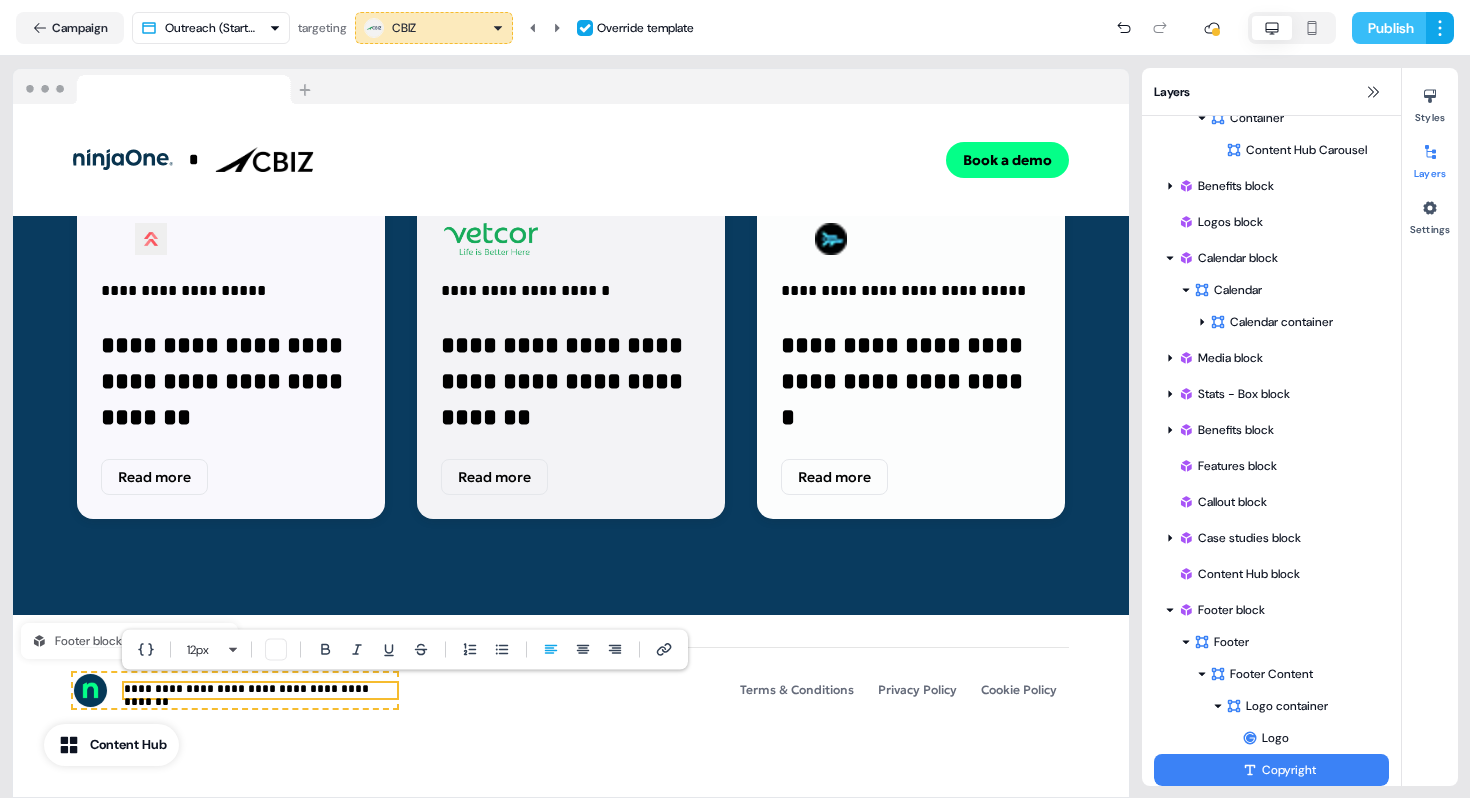 click on "Publish" at bounding box center (1389, 28) 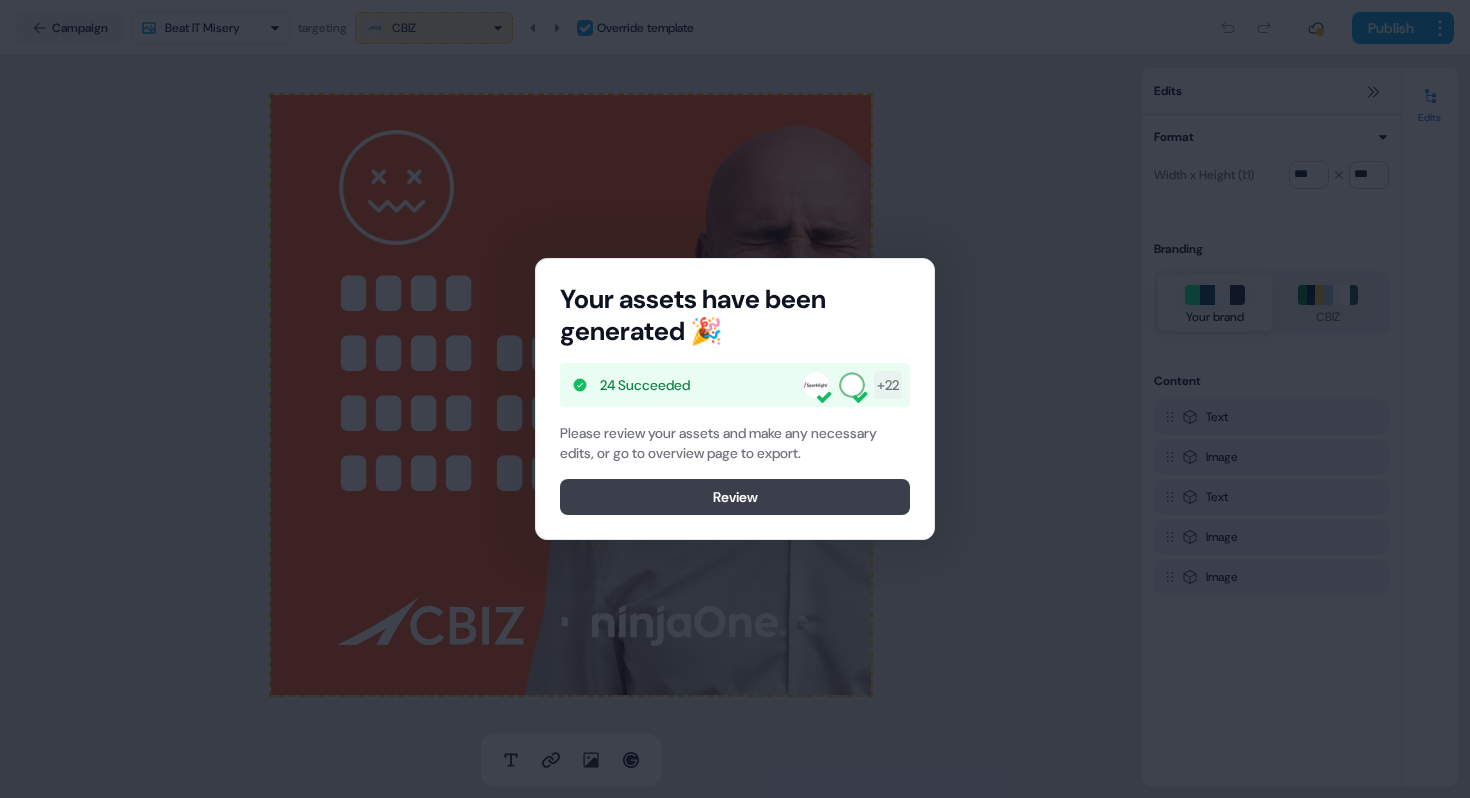 click on "Review" at bounding box center (735, 497) 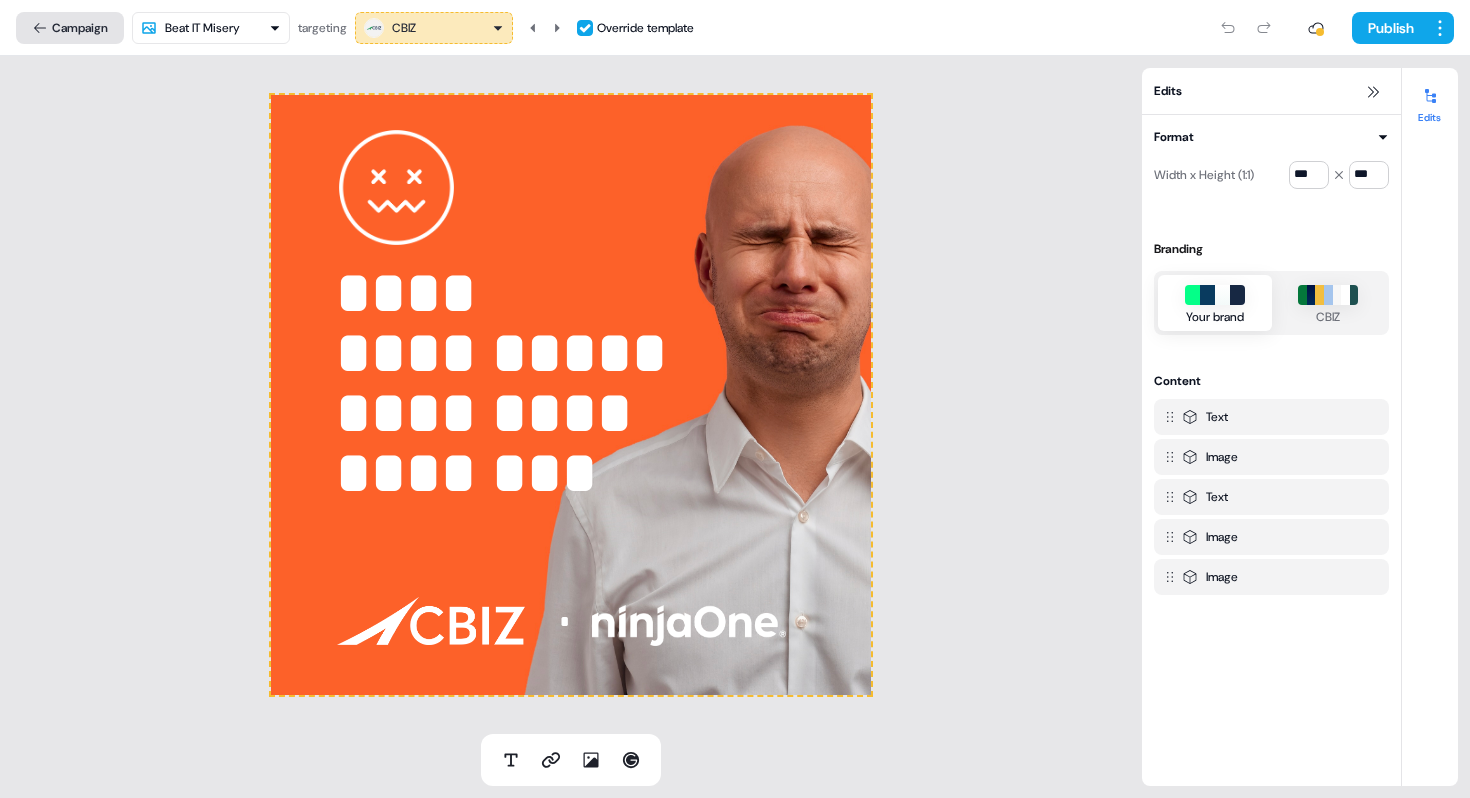 click on "Campaign" at bounding box center (70, 28) 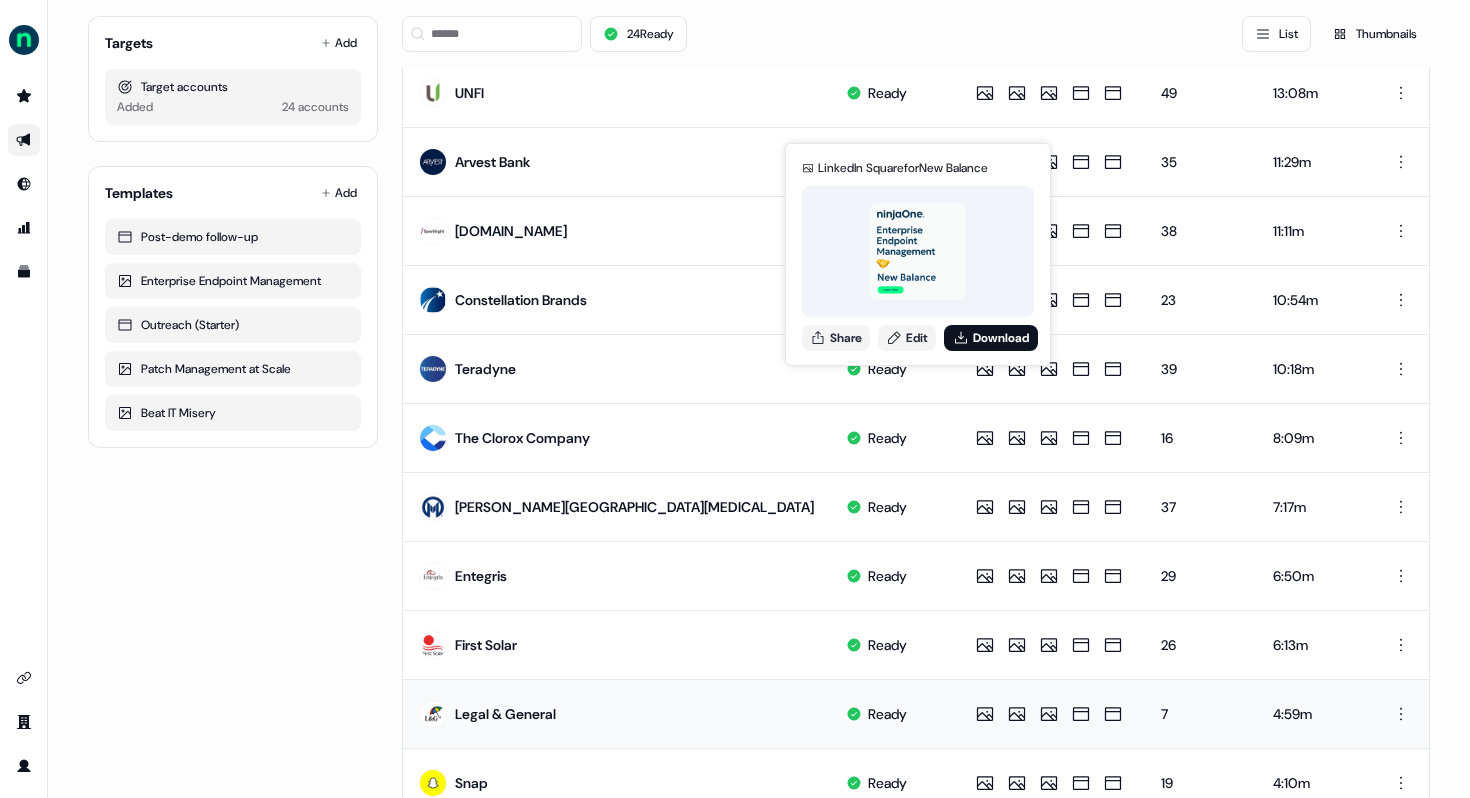 scroll, scrollTop: 913, scrollLeft: 0, axis: vertical 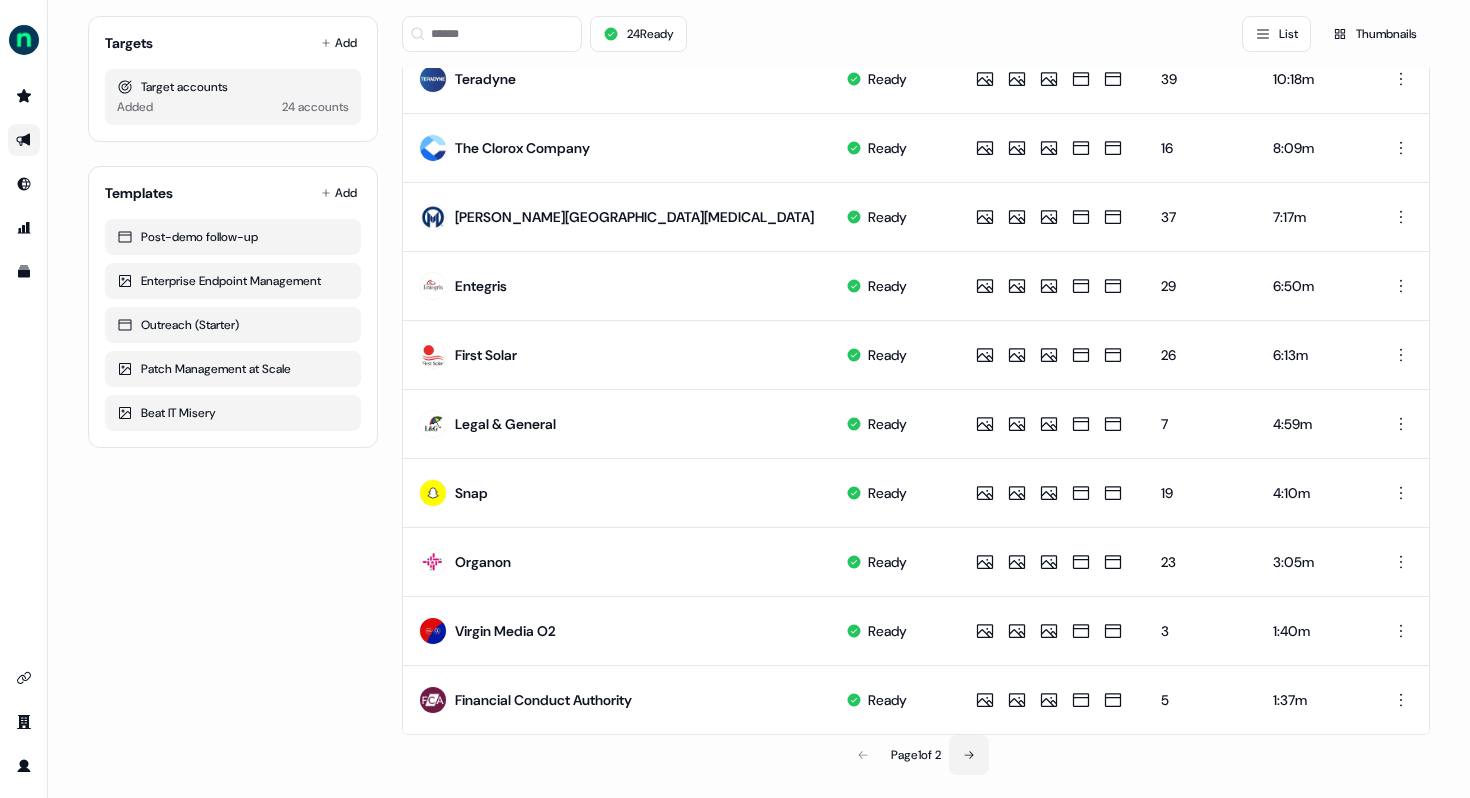 click at bounding box center [969, 755] 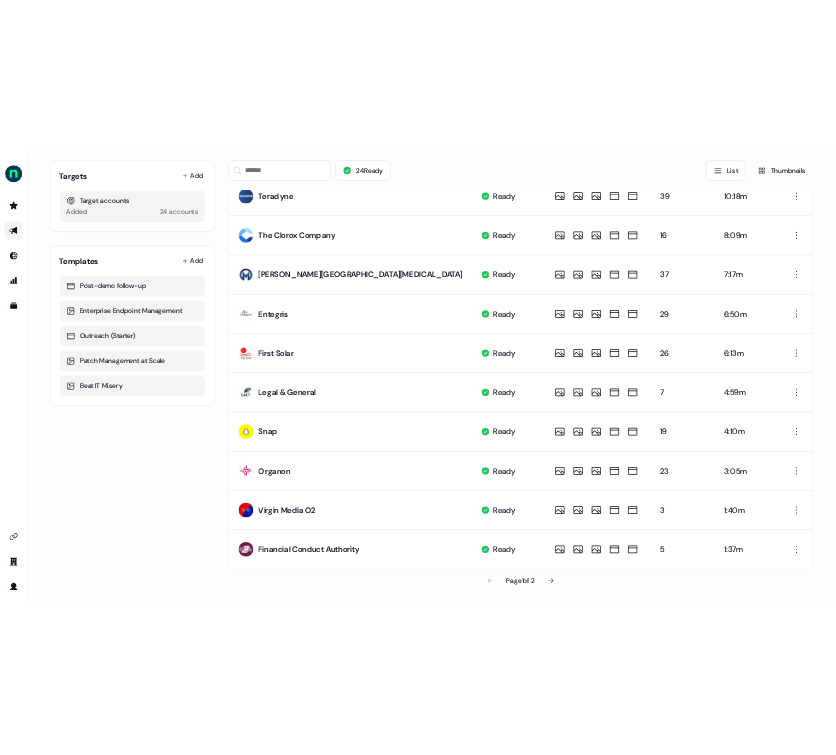 scroll, scrollTop: 0, scrollLeft: 0, axis: both 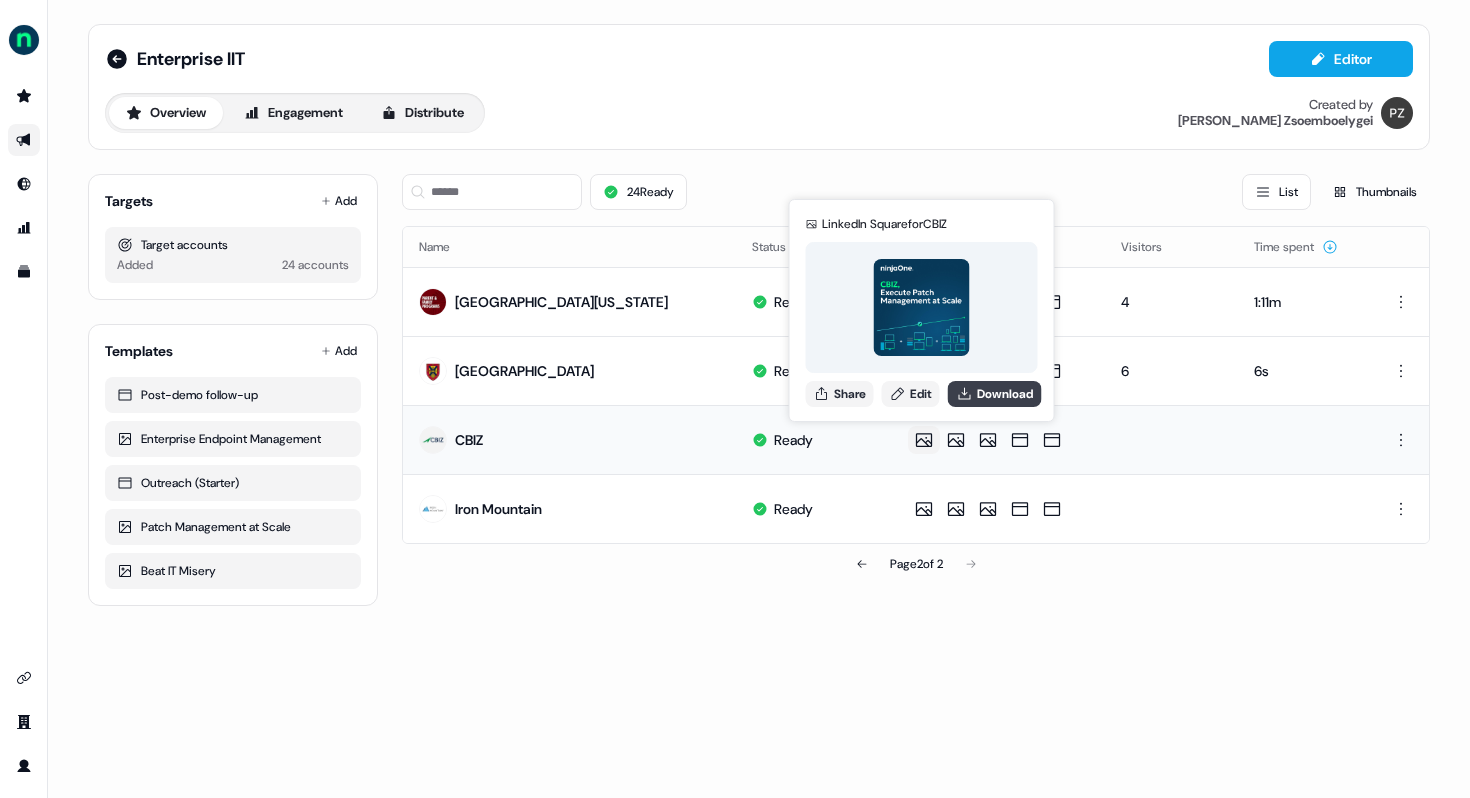 click on "Download" at bounding box center (995, 394) 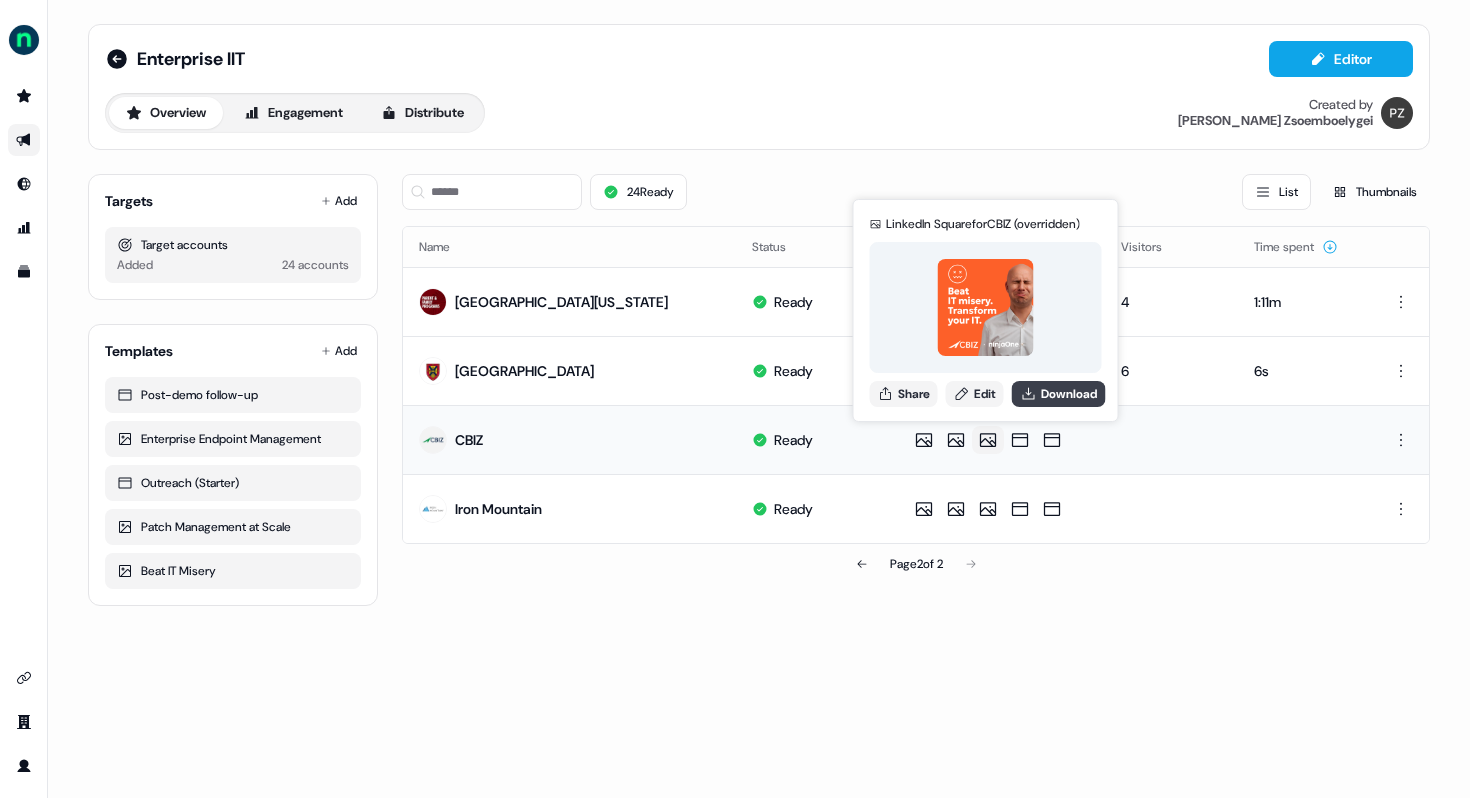 click 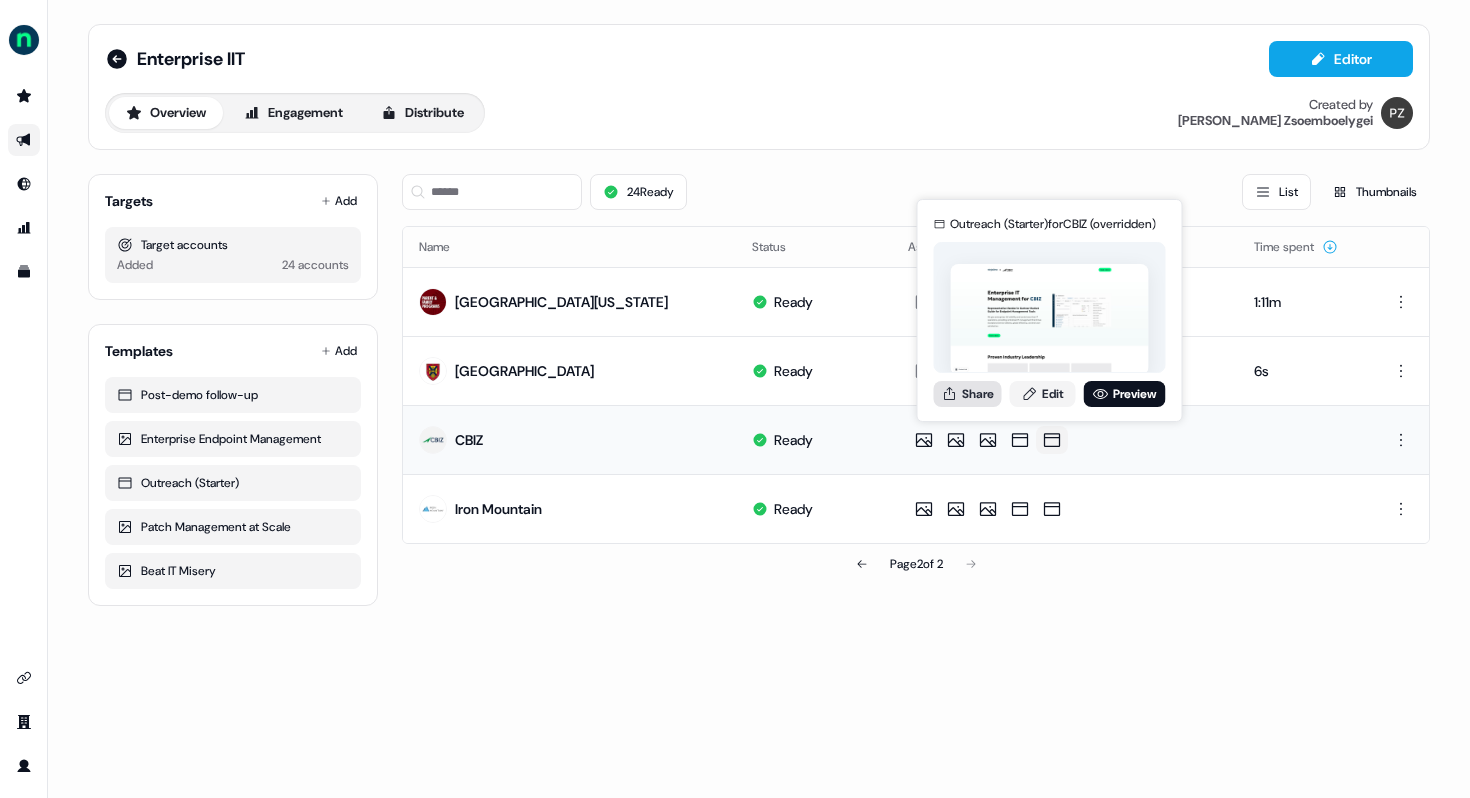 click on "Share" at bounding box center [968, 394] 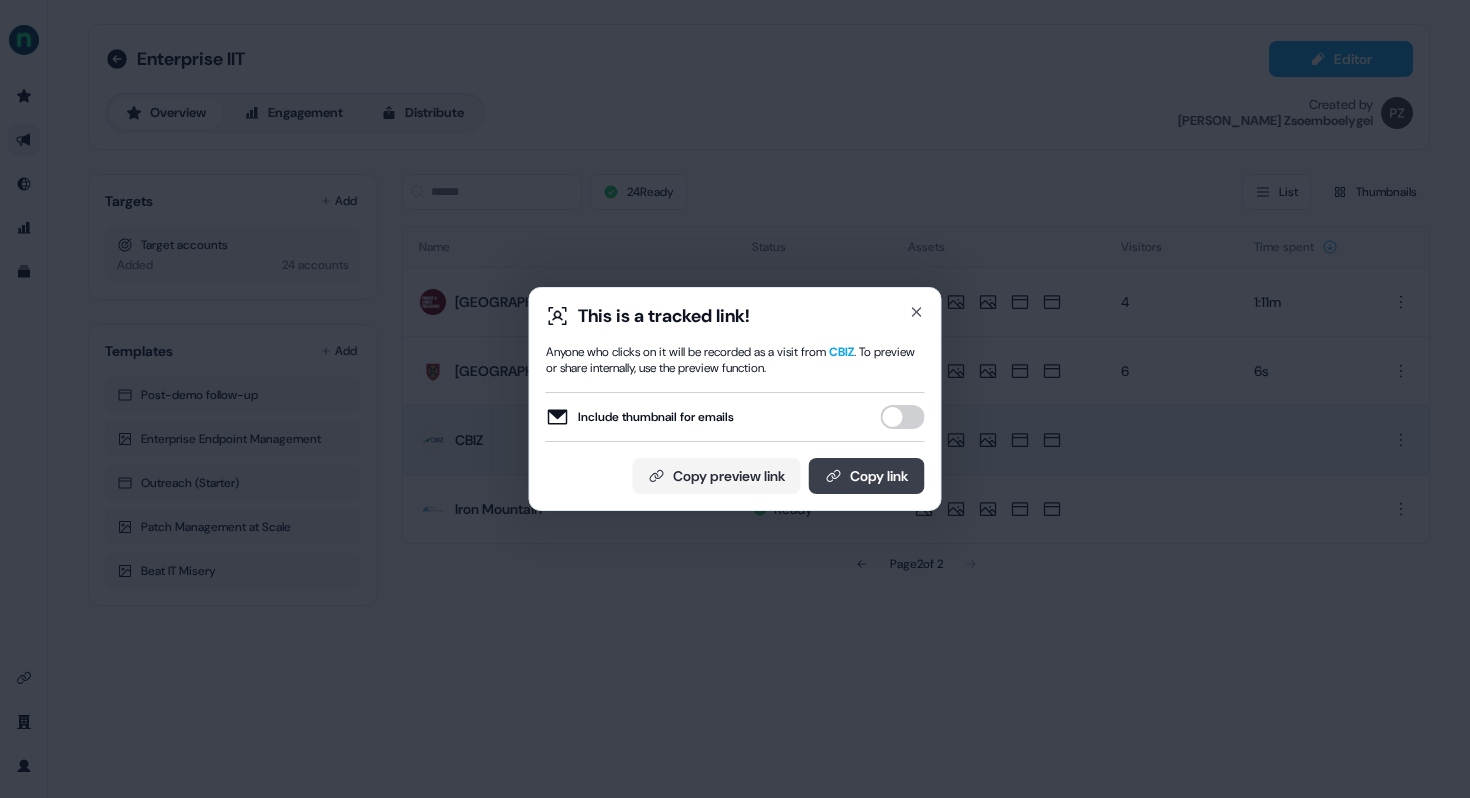 click on "Copy link" at bounding box center [867, 476] 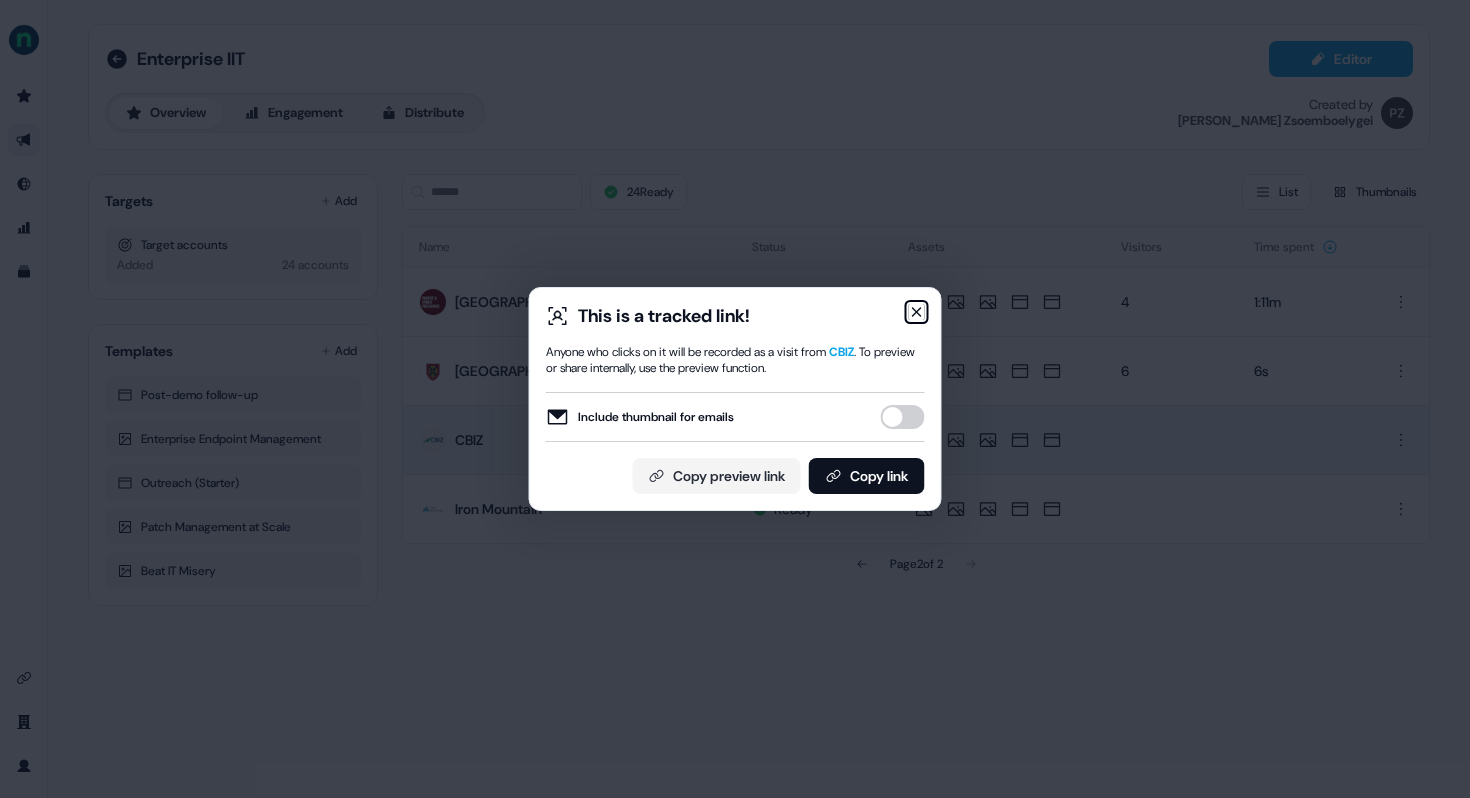 click 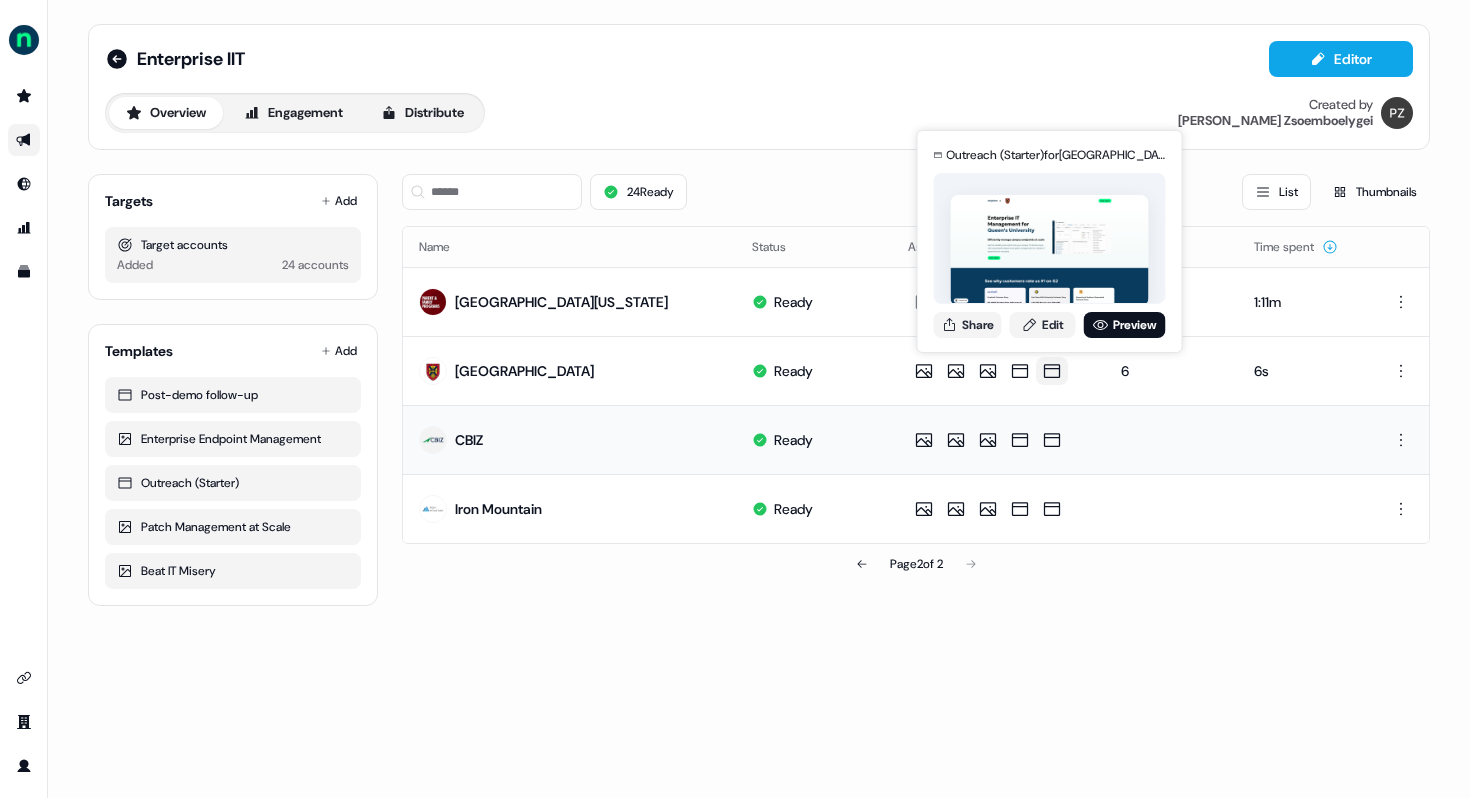click on "24  Ready List Thumbnails" at bounding box center (916, 192) 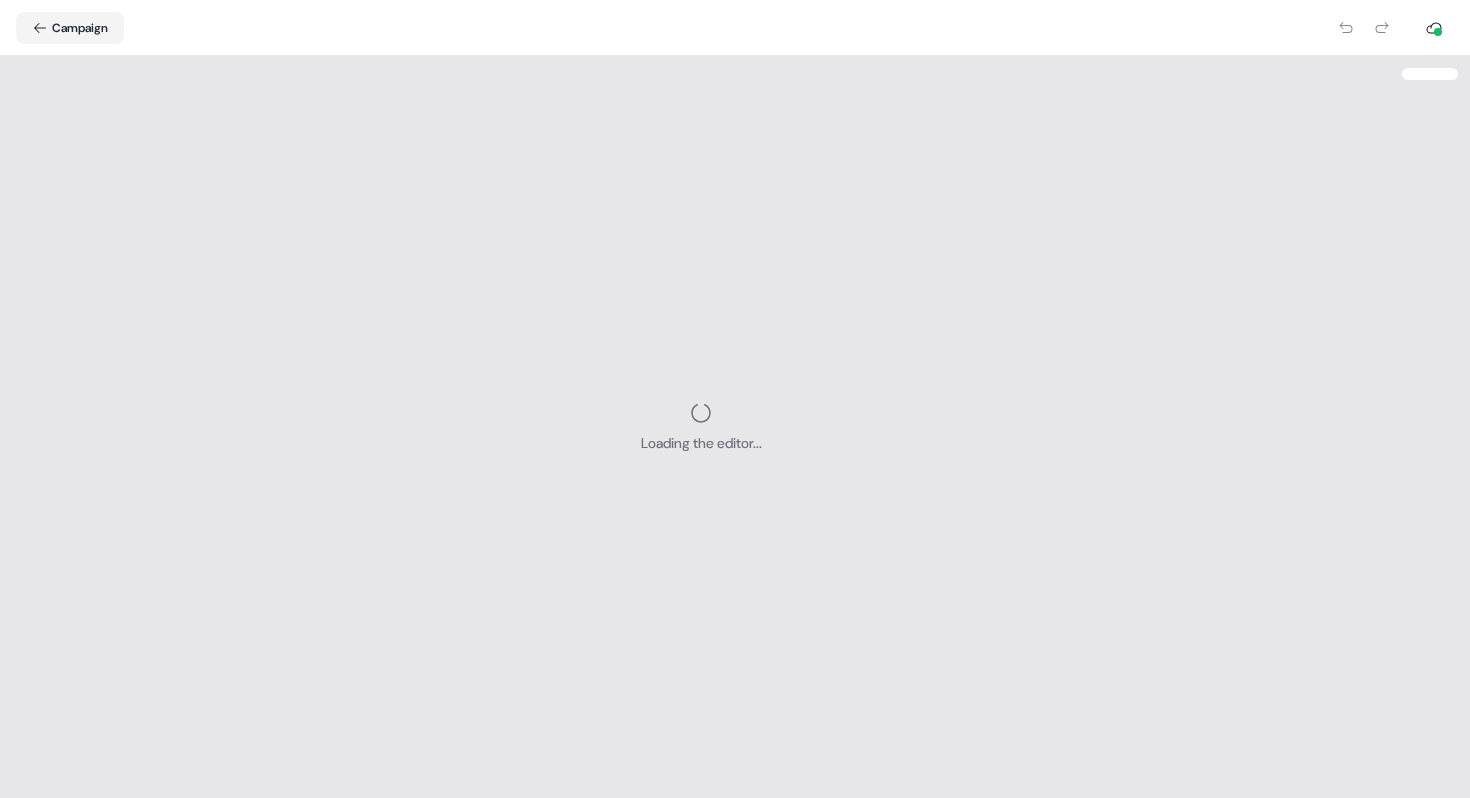 scroll, scrollTop: 0, scrollLeft: 0, axis: both 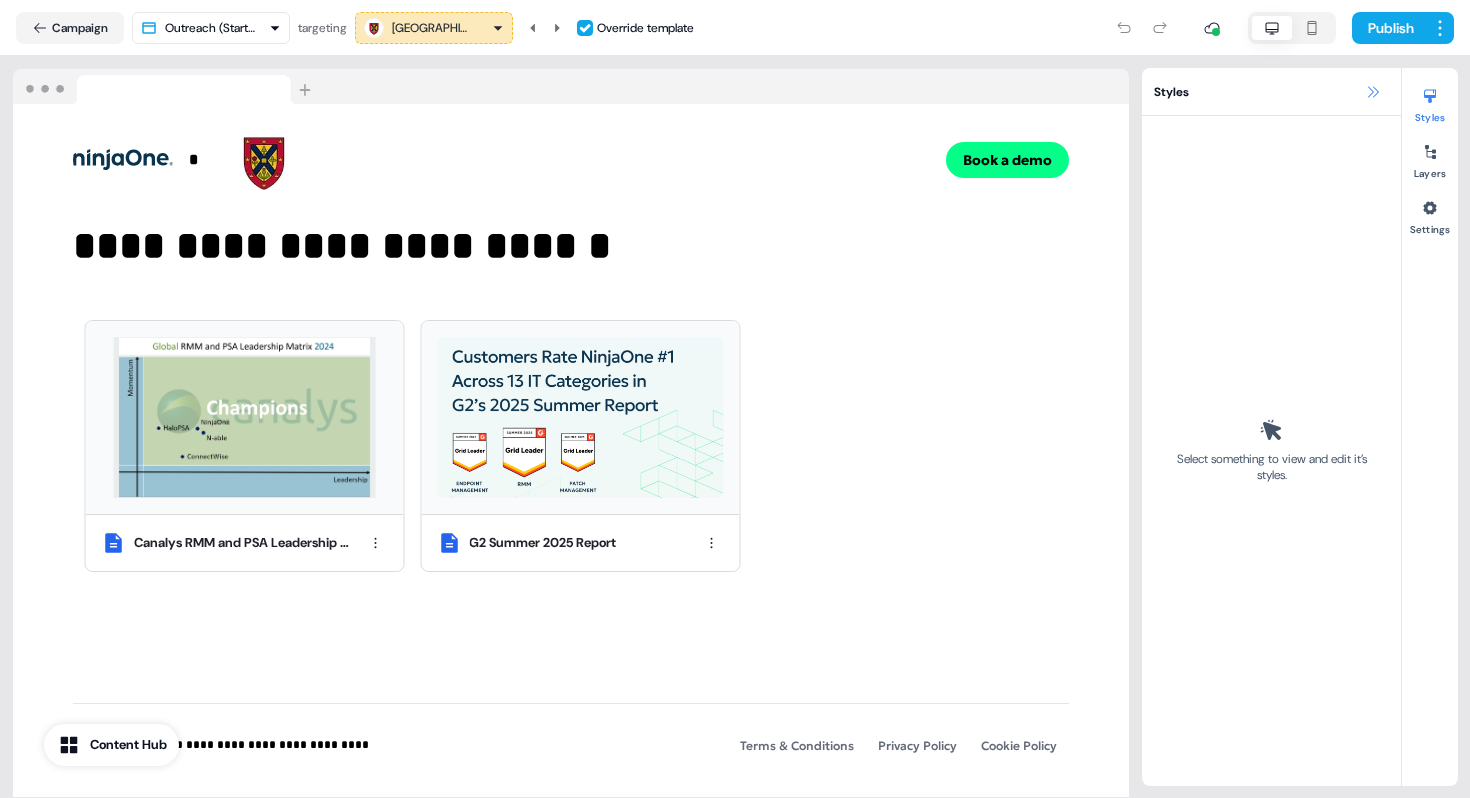 click 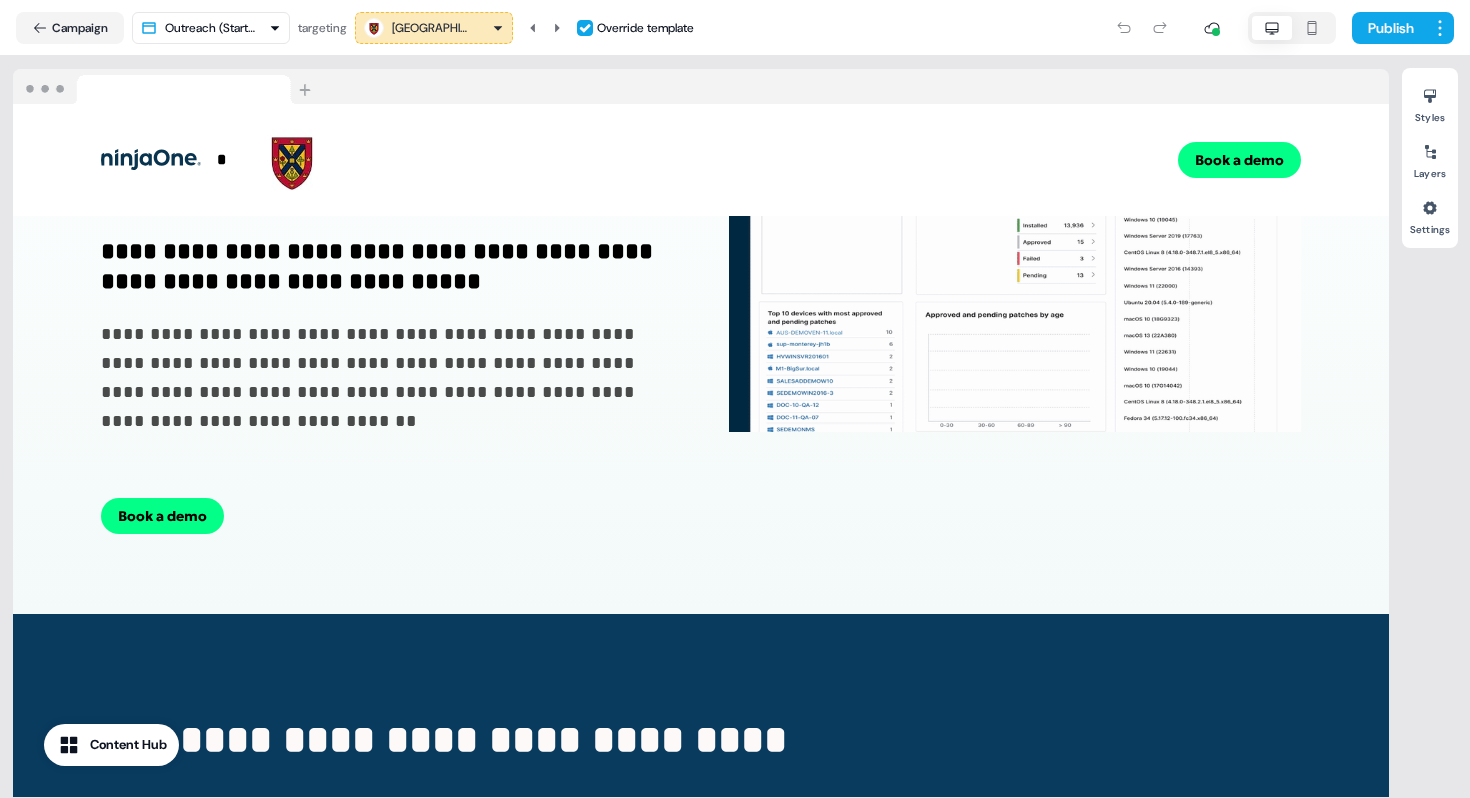 scroll, scrollTop: 0, scrollLeft: 0, axis: both 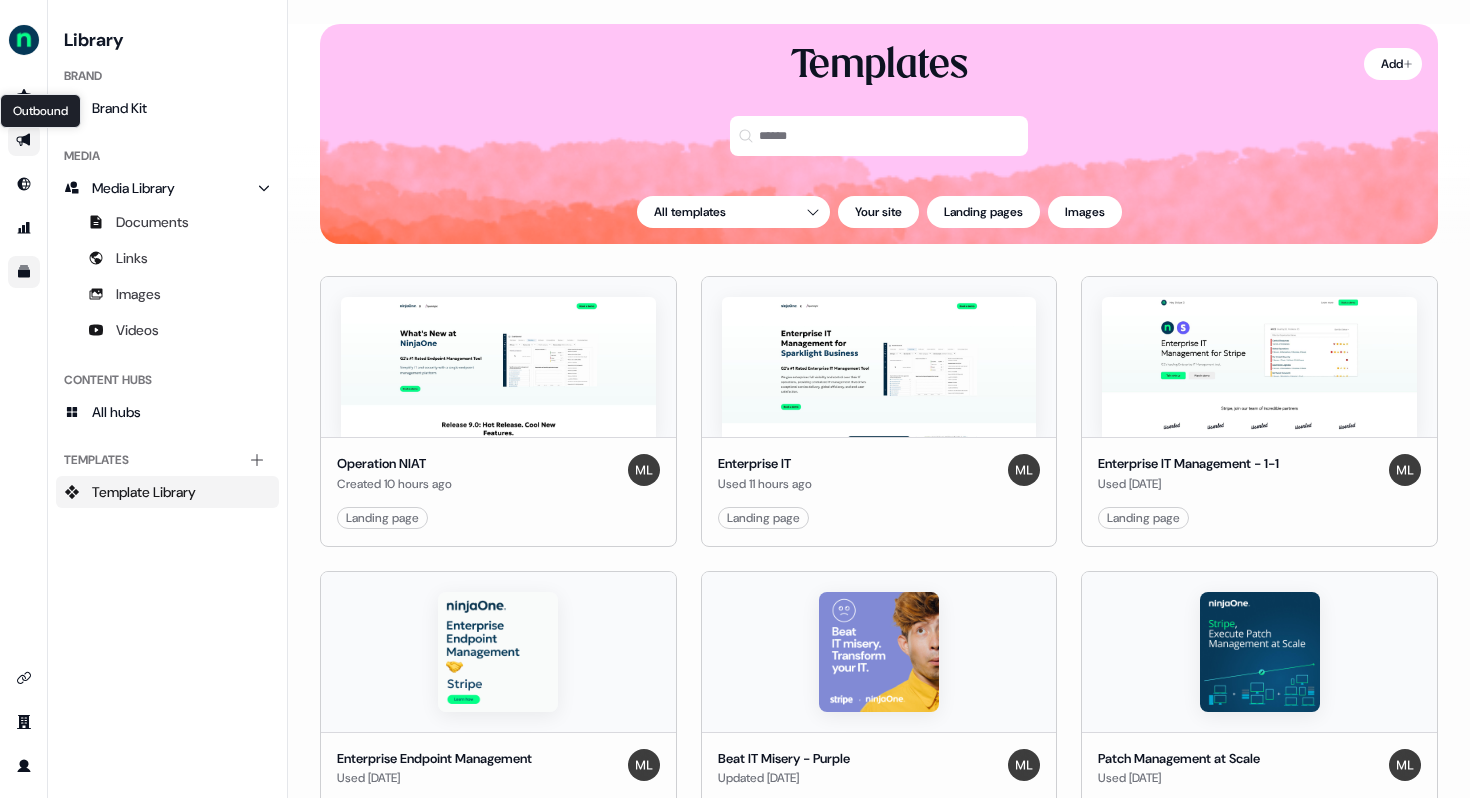 click 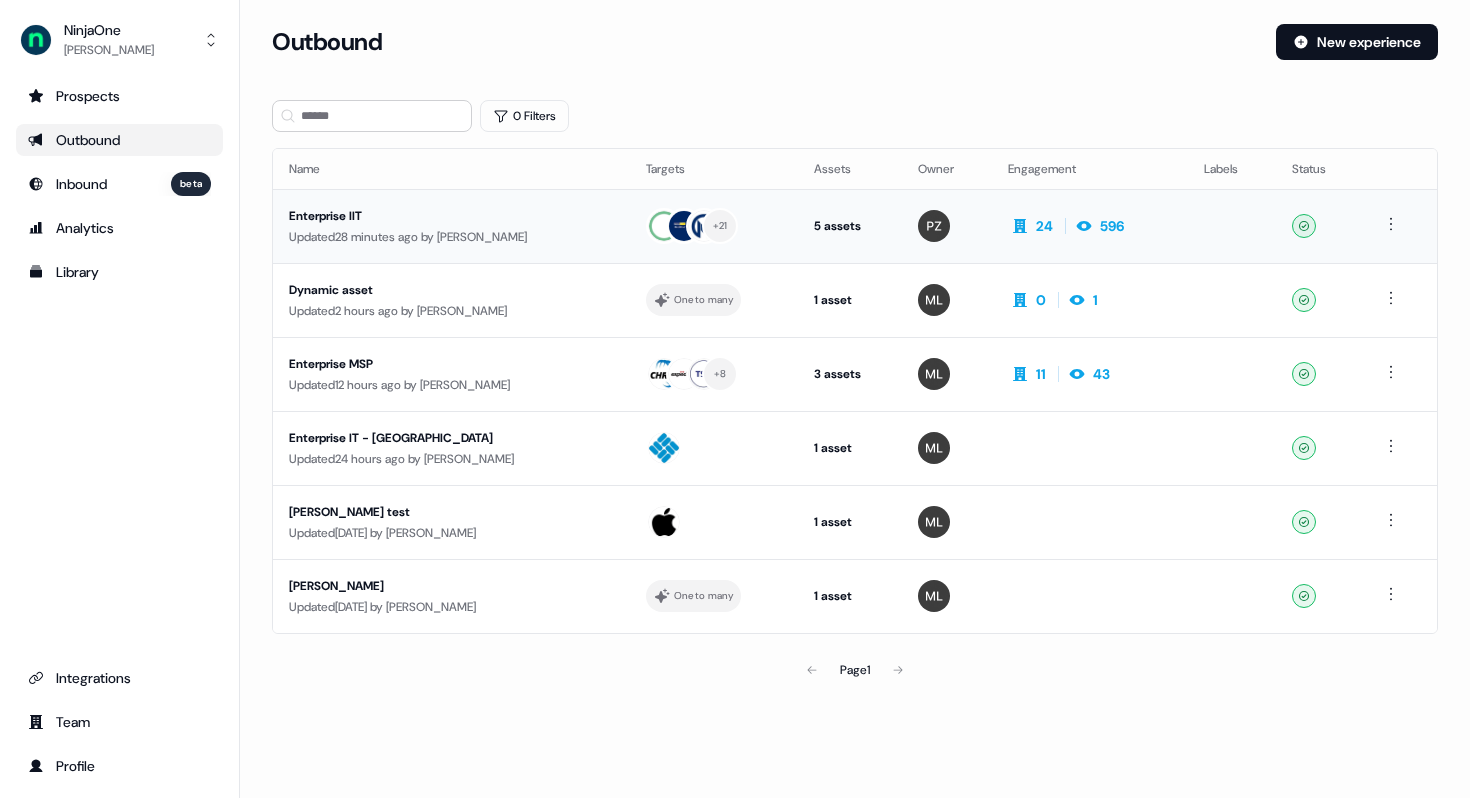 click on "Enterprise IIT" at bounding box center (451, 216) 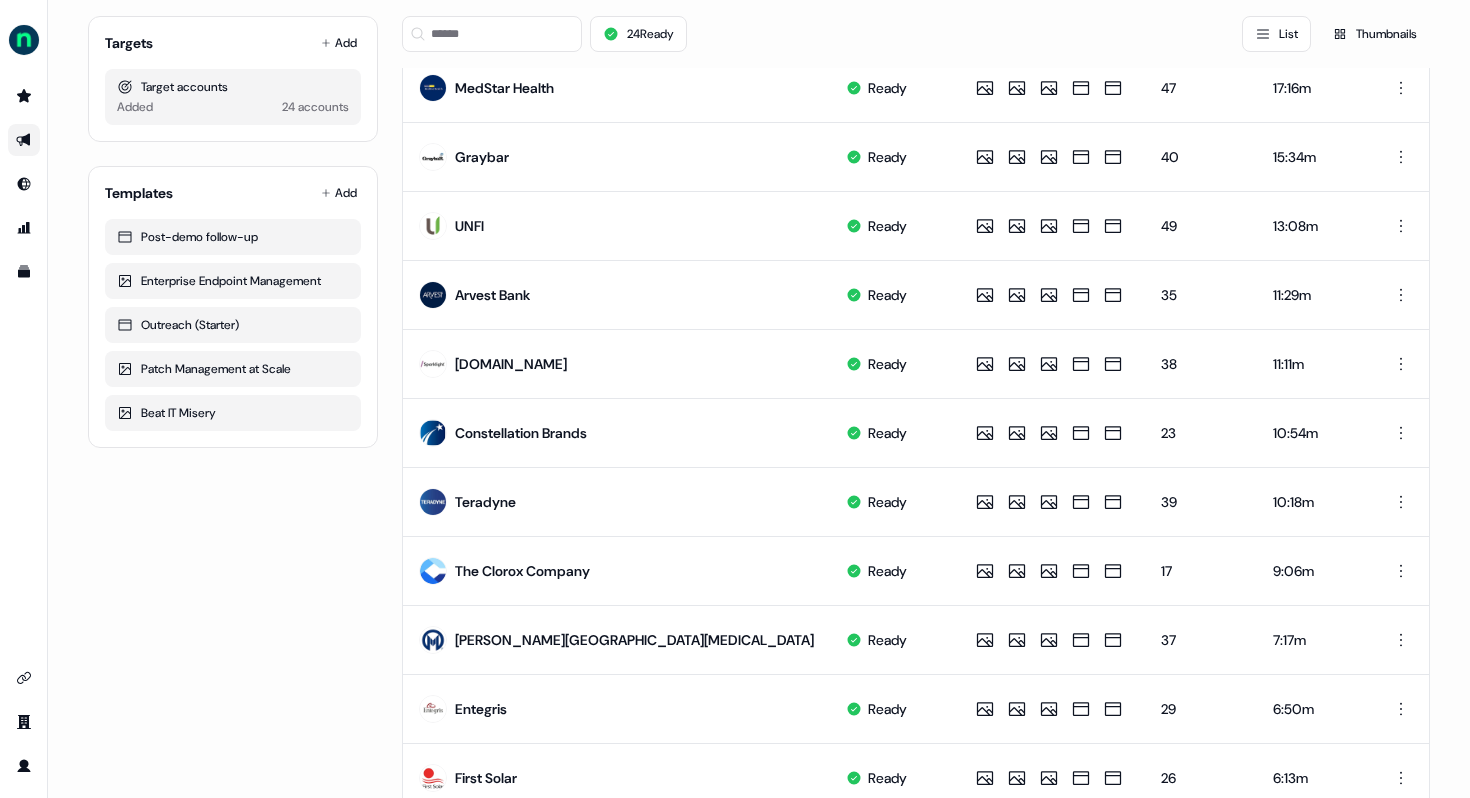 scroll, scrollTop: 913, scrollLeft: 0, axis: vertical 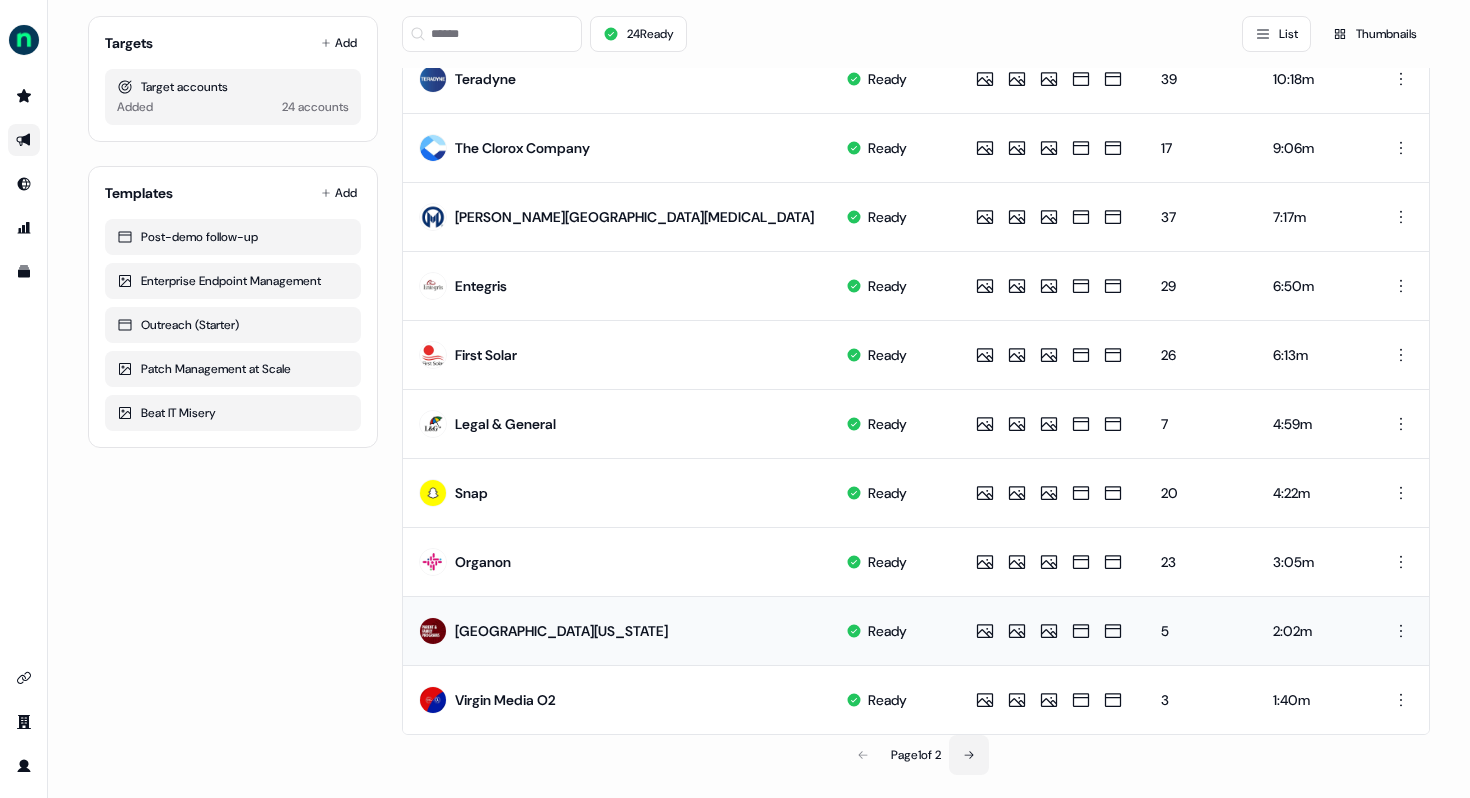 click at bounding box center [969, 755] 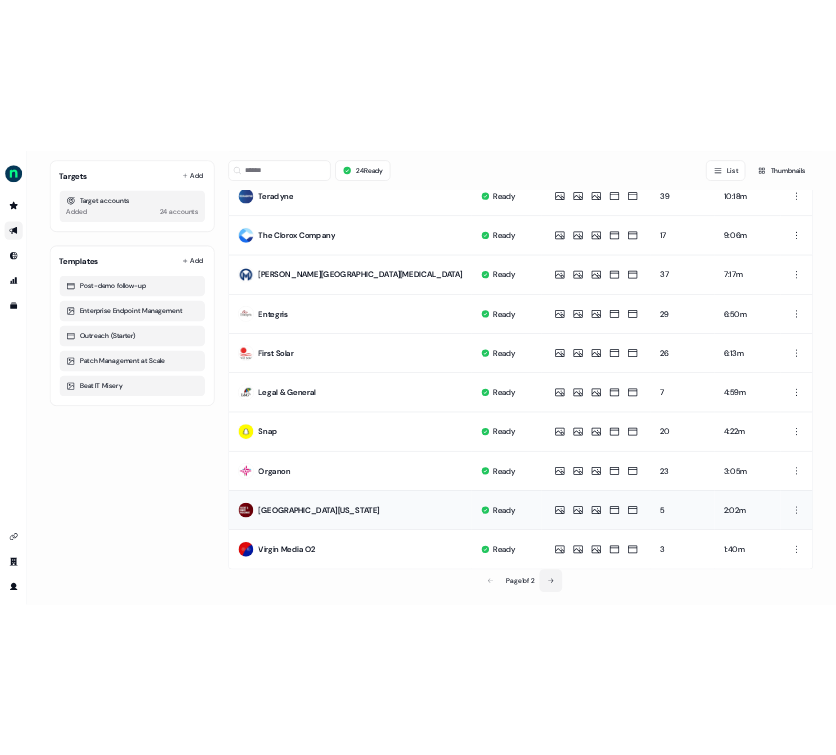 scroll, scrollTop: 0, scrollLeft: 0, axis: both 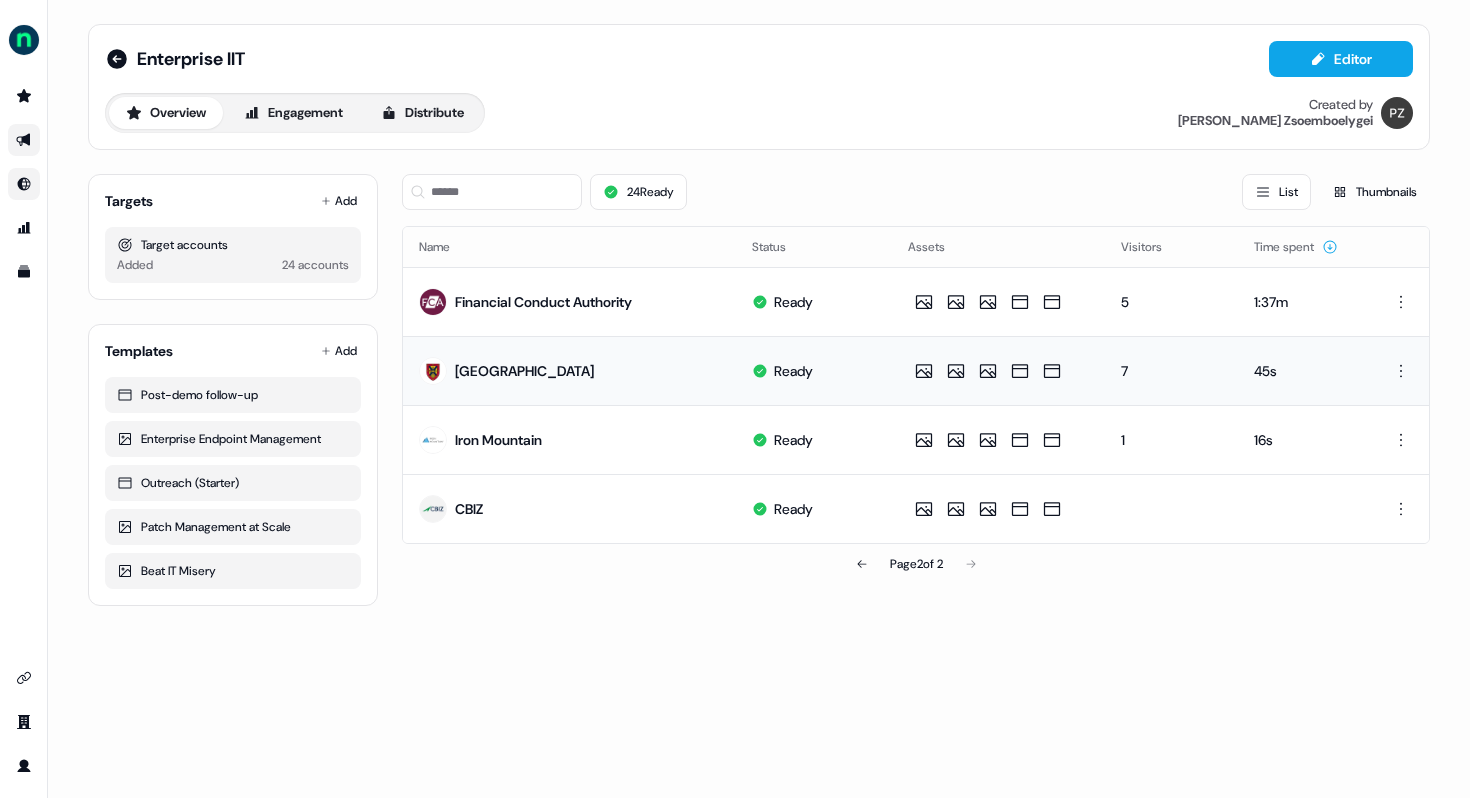 click at bounding box center (24, 184) 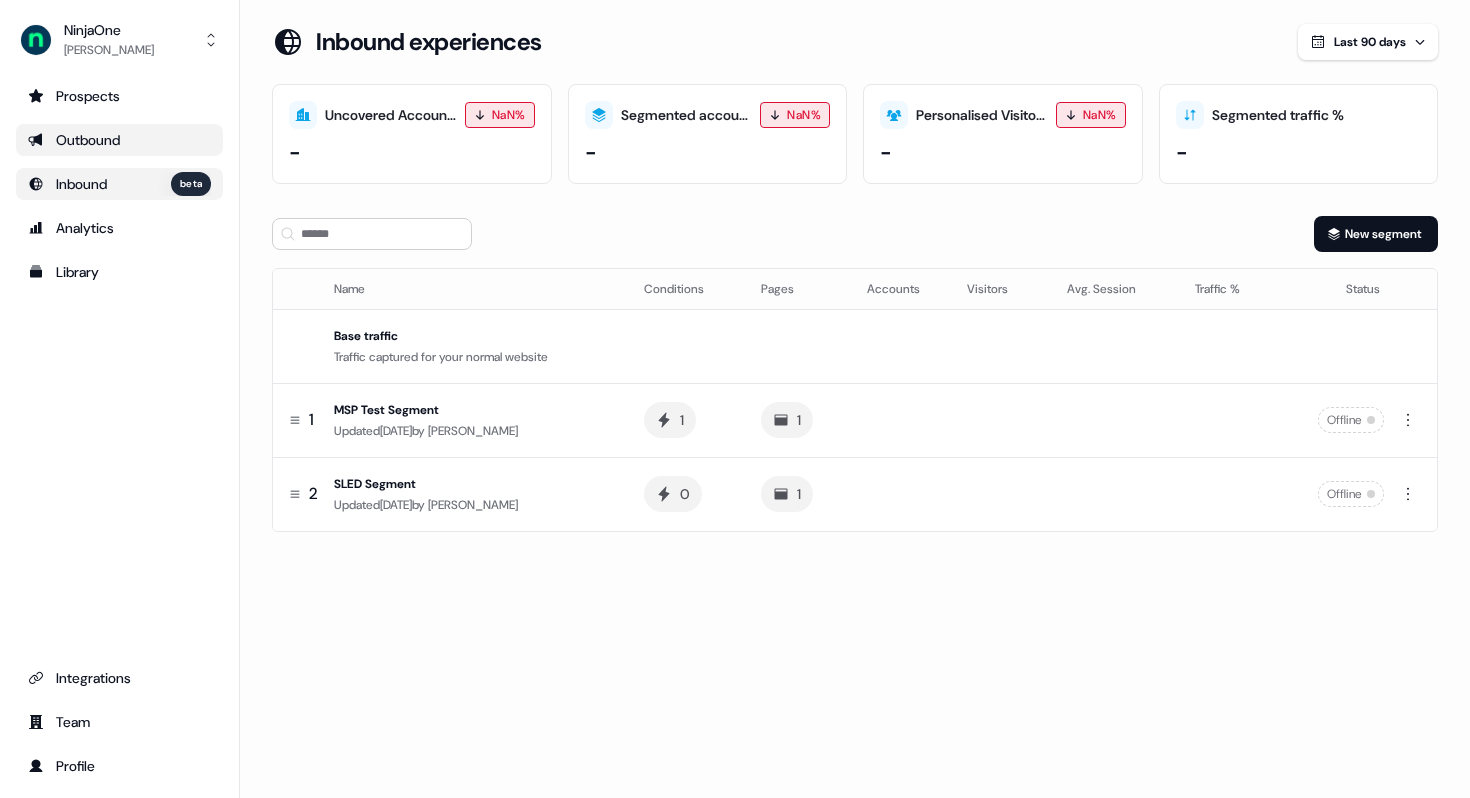 click on "Outbound" at bounding box center (119, 140) 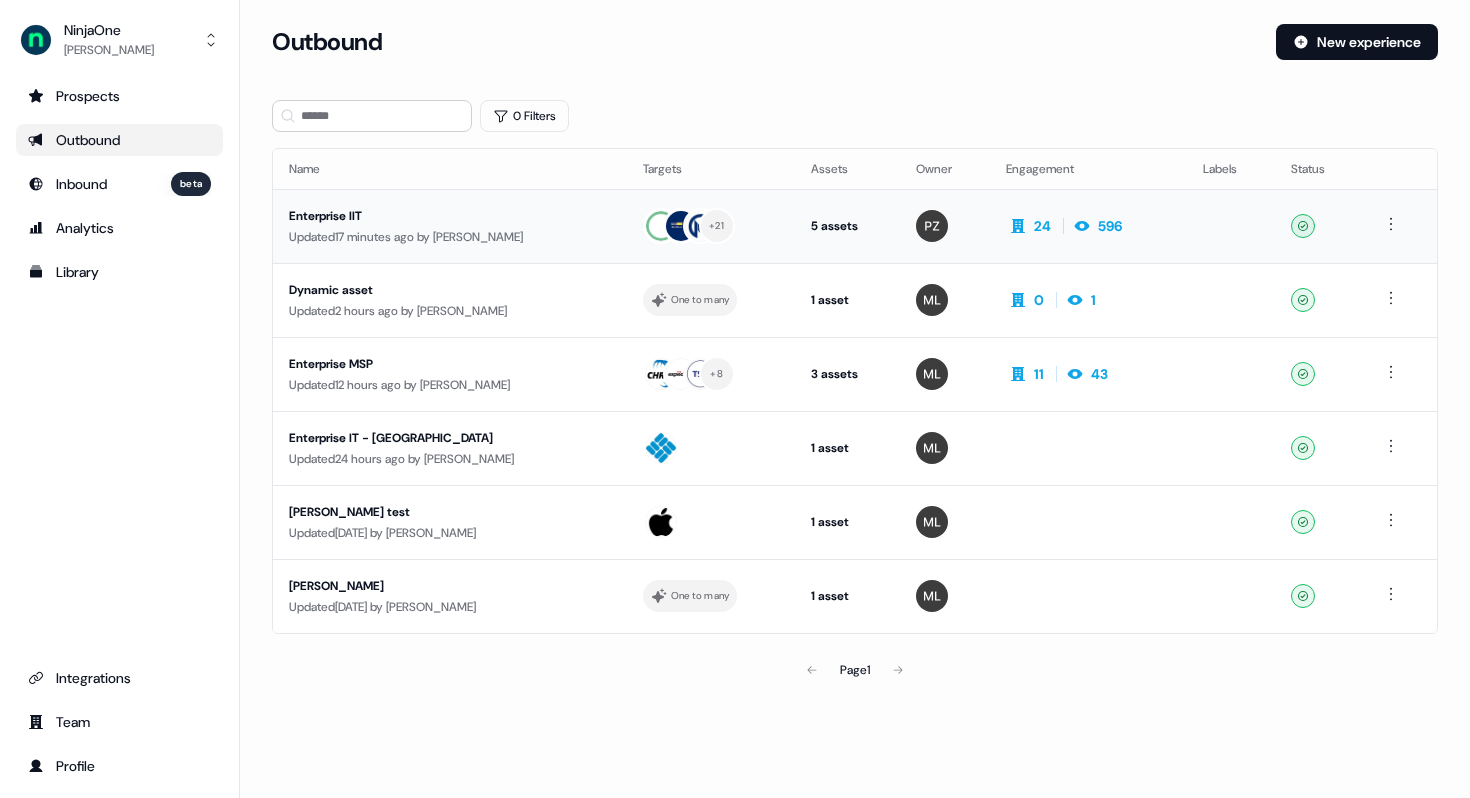 click on "Enterprise IIT" at bounding box center [450, 216] 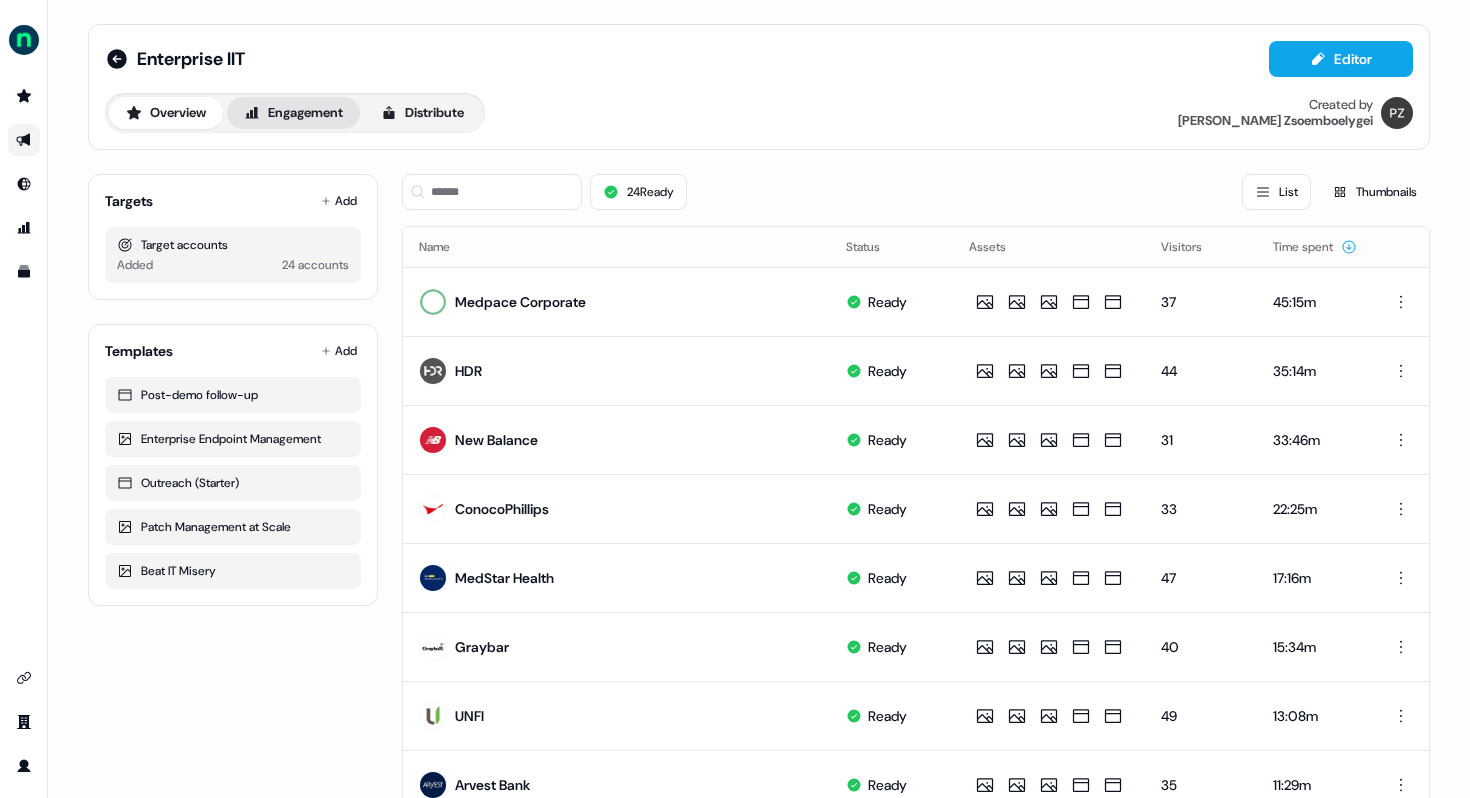 click on "Engagement" at bounding box center [293, 113] 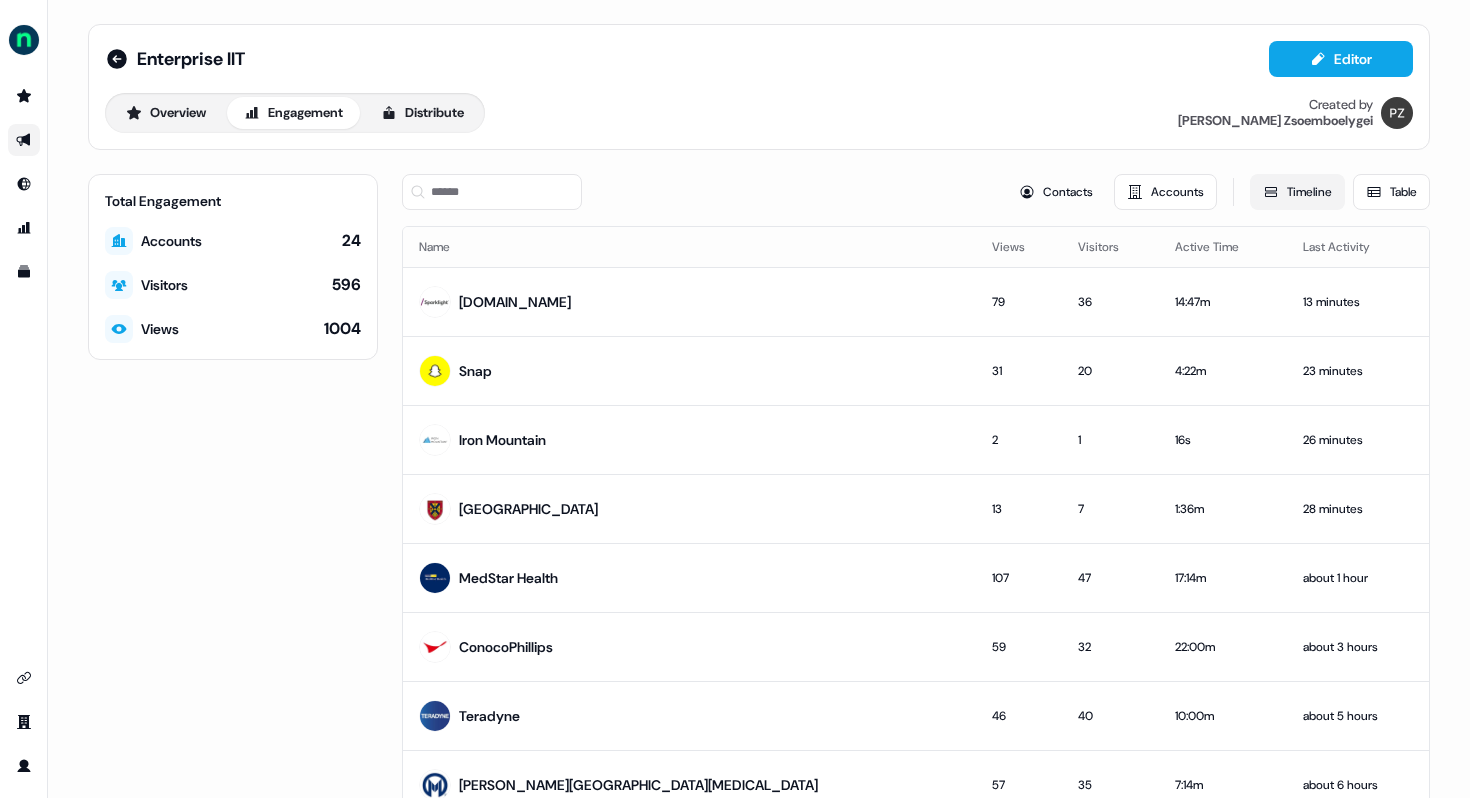 click on "Timeline" at bounding box center [1297, 192] 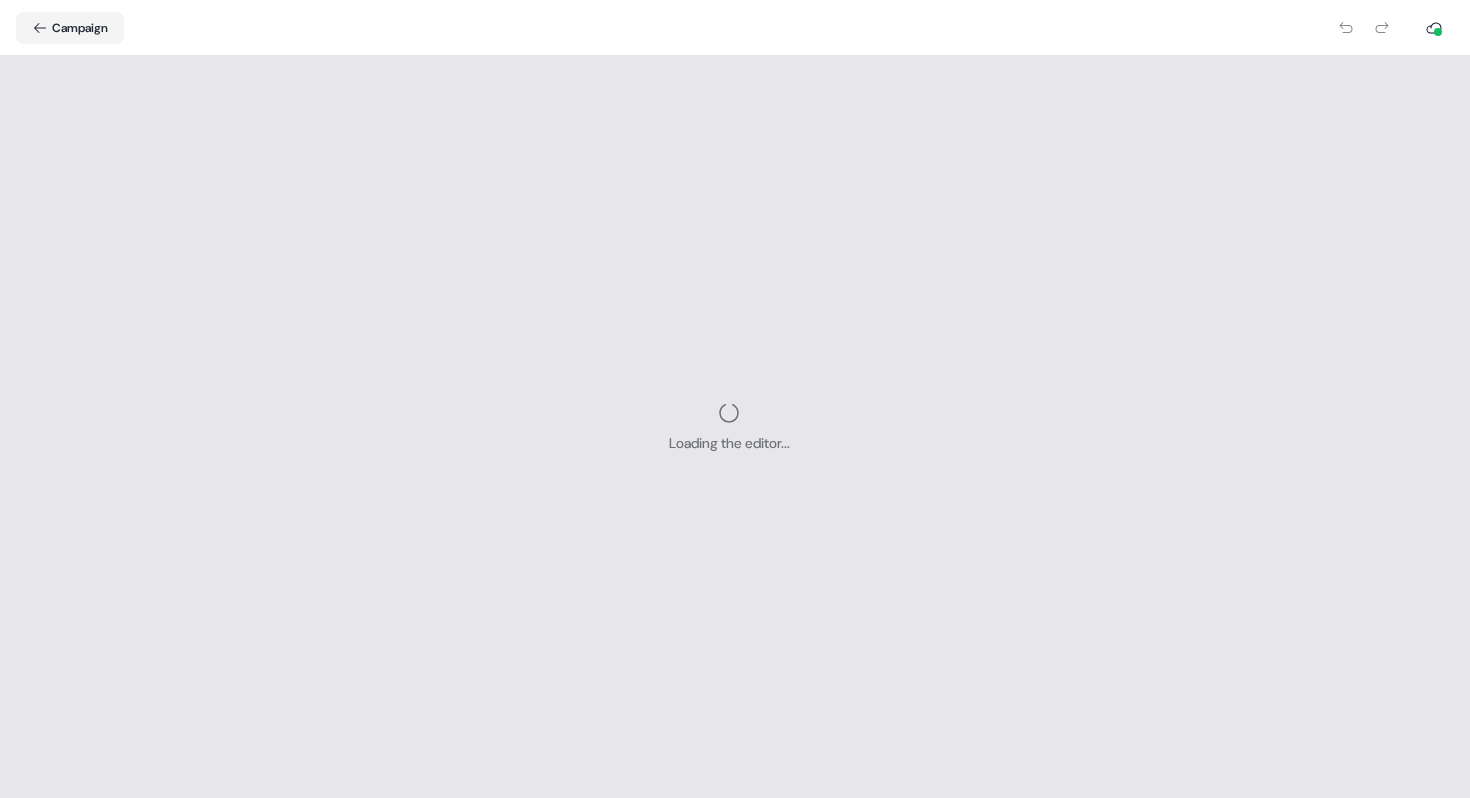 scroll, scrollTop: 0, scrollLeft: 0, axis: both 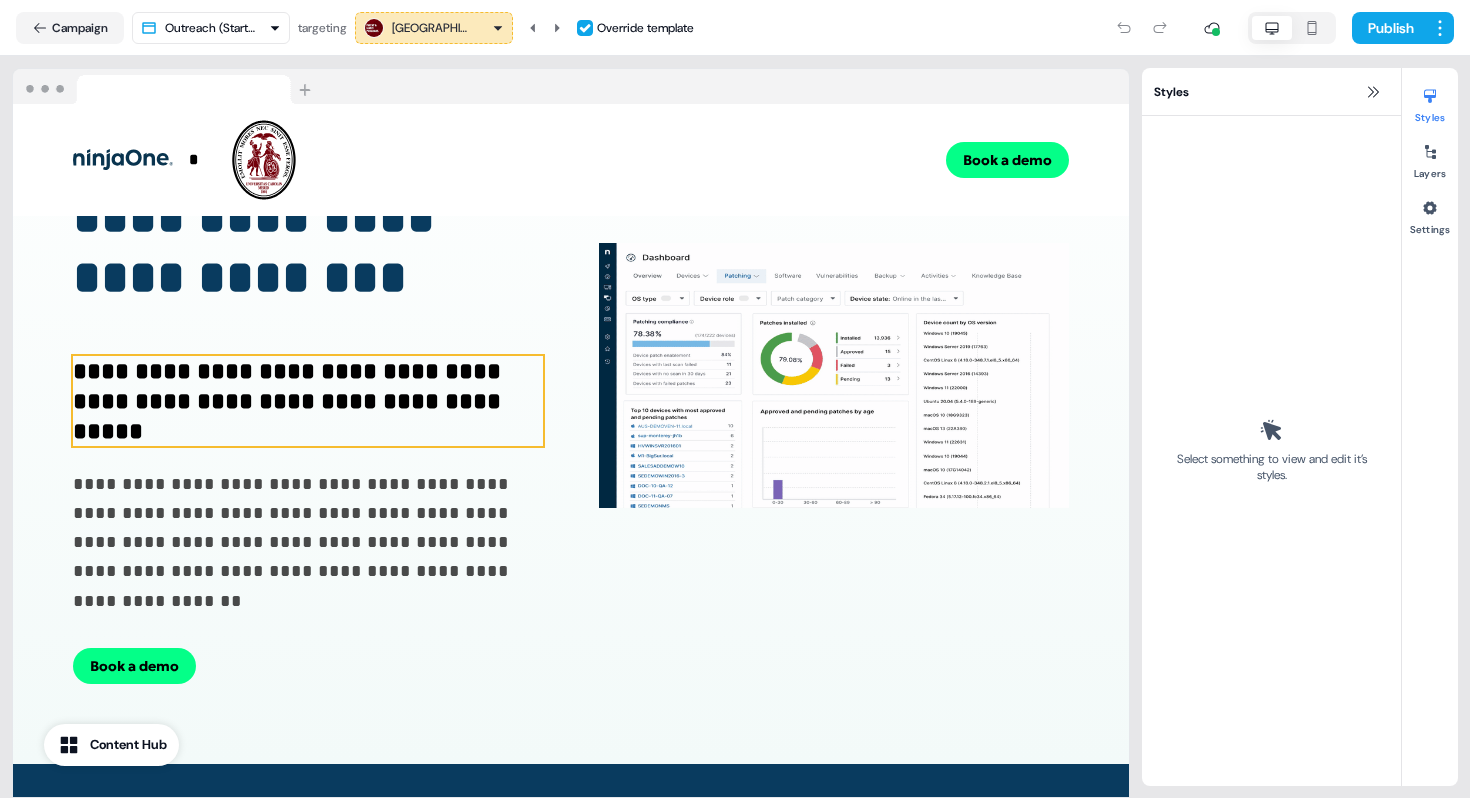 click on "**********" at bounding box center [308, 401] 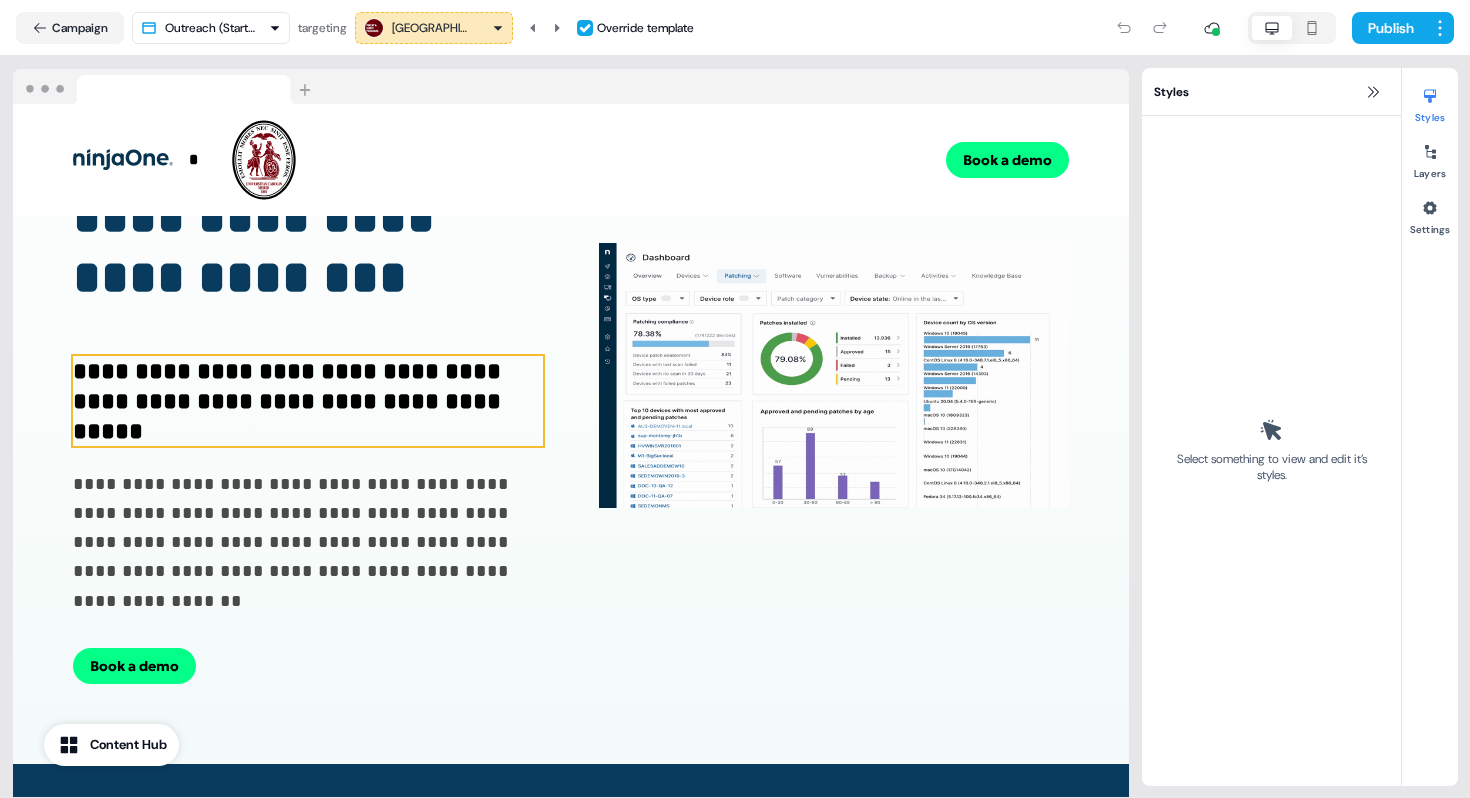 click on "**********" at bounding box center (308, 401) 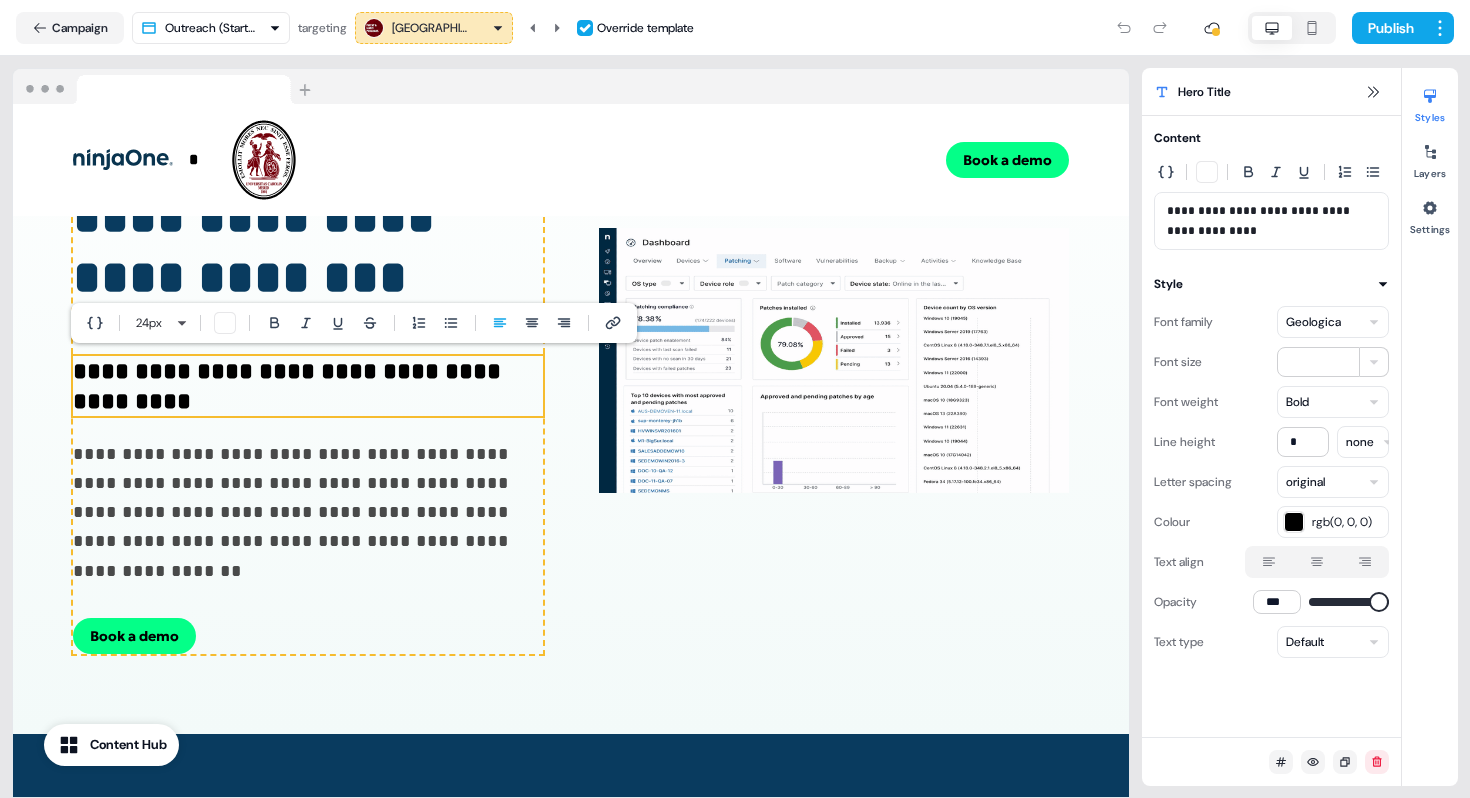click on "**********" at bounding box center (308, 498) 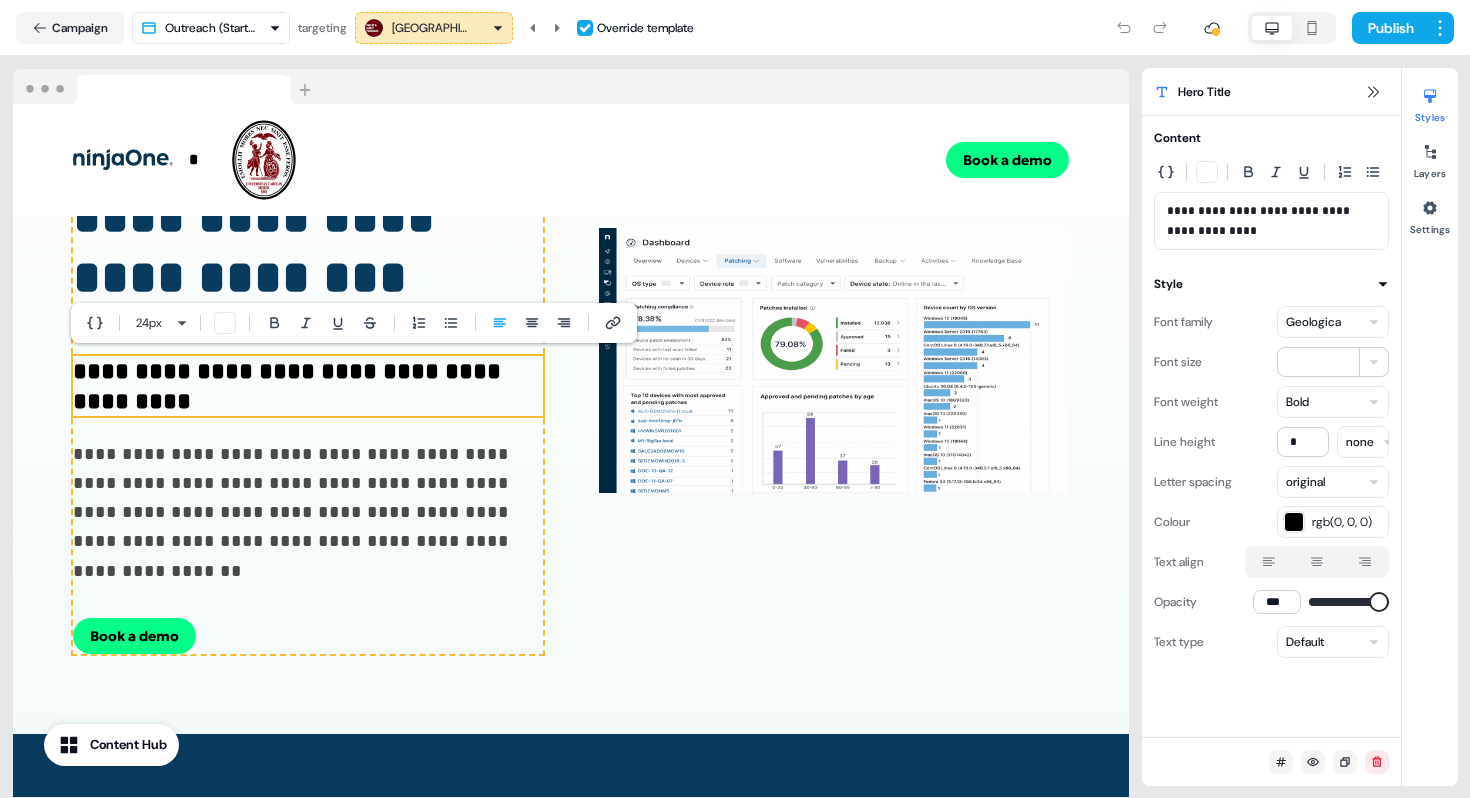 click on "**********" at bounding box center (308, 498) 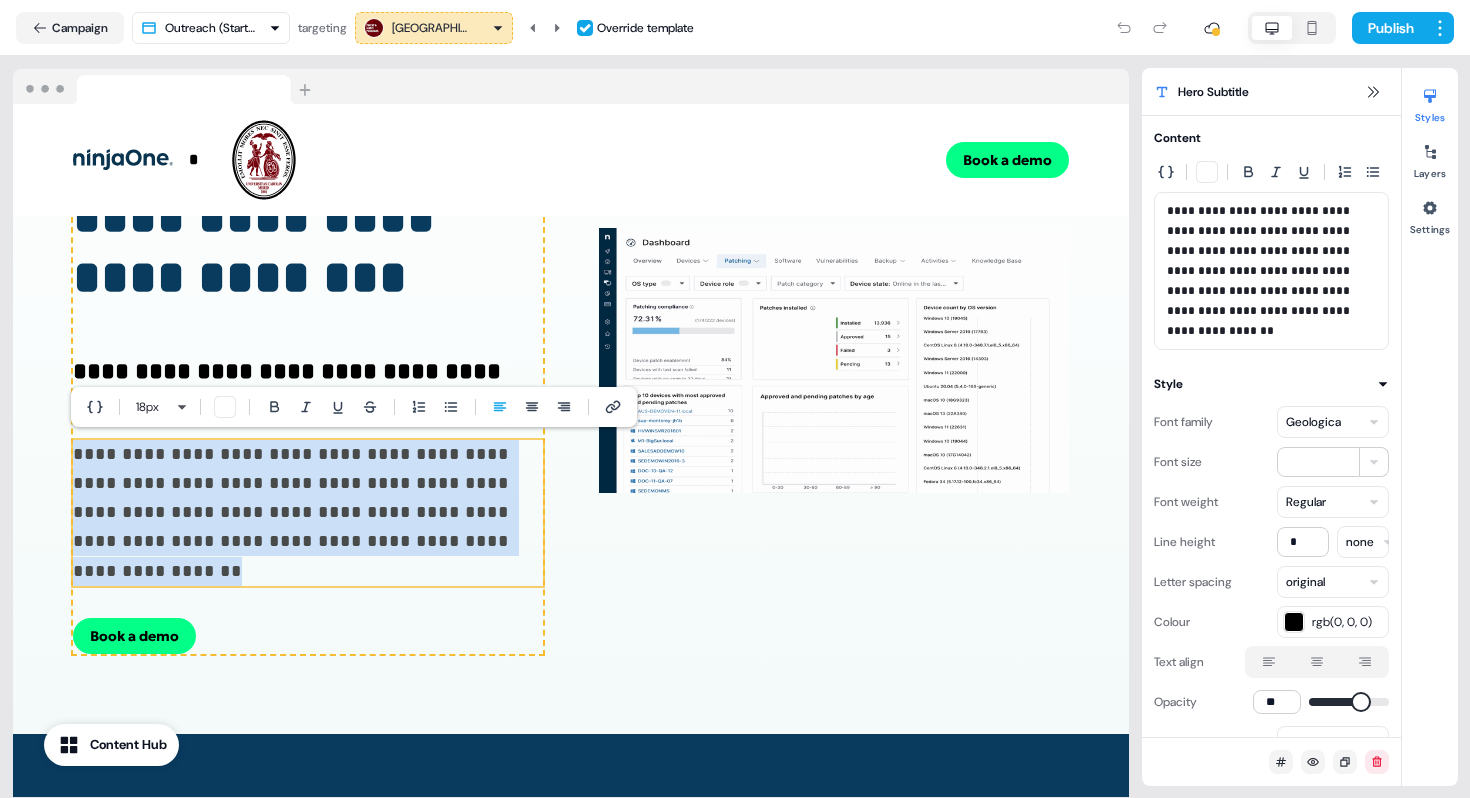 click on "**********" at bounding box center [308, 498] 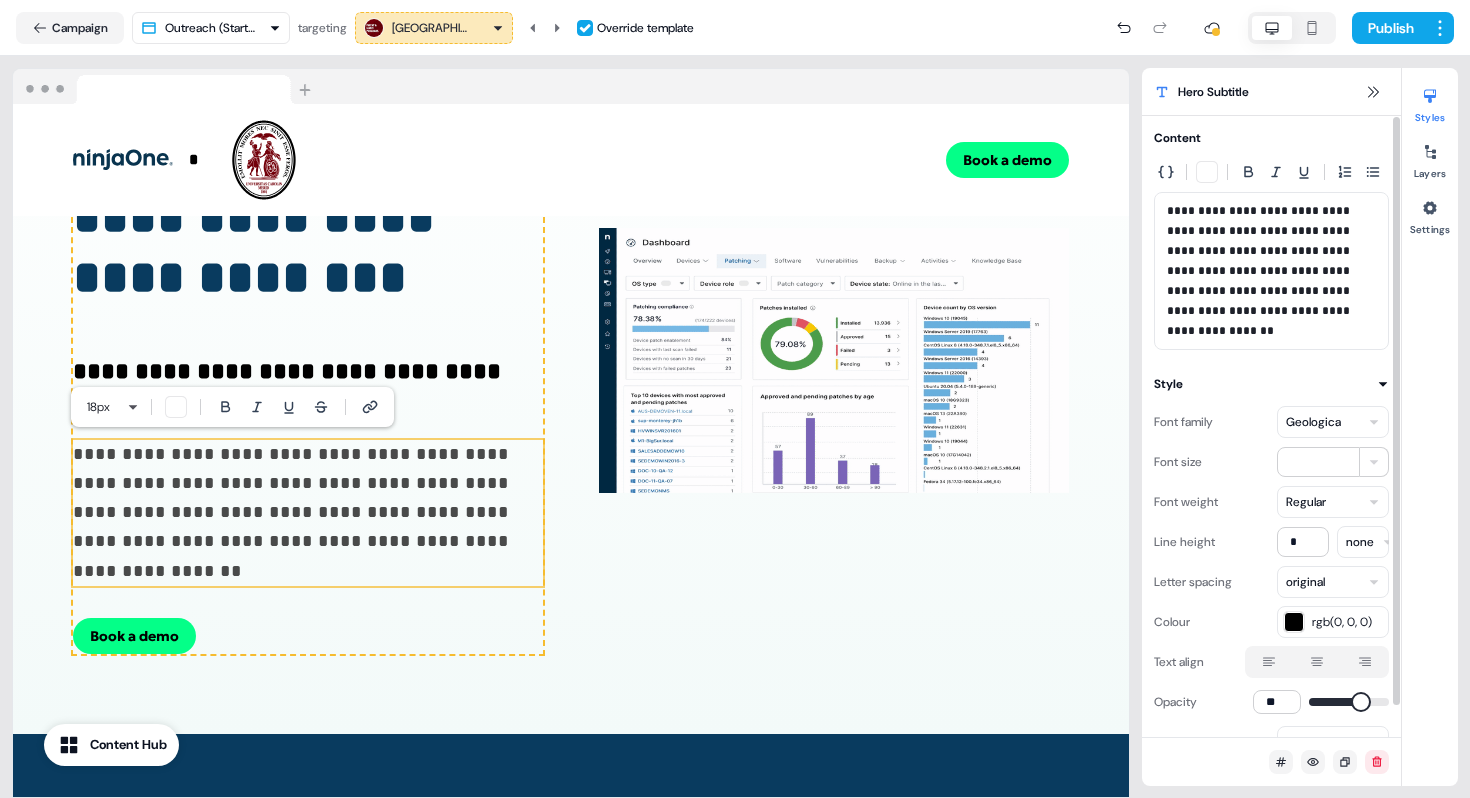 click on "**********" at bounding box center [1271, 261] 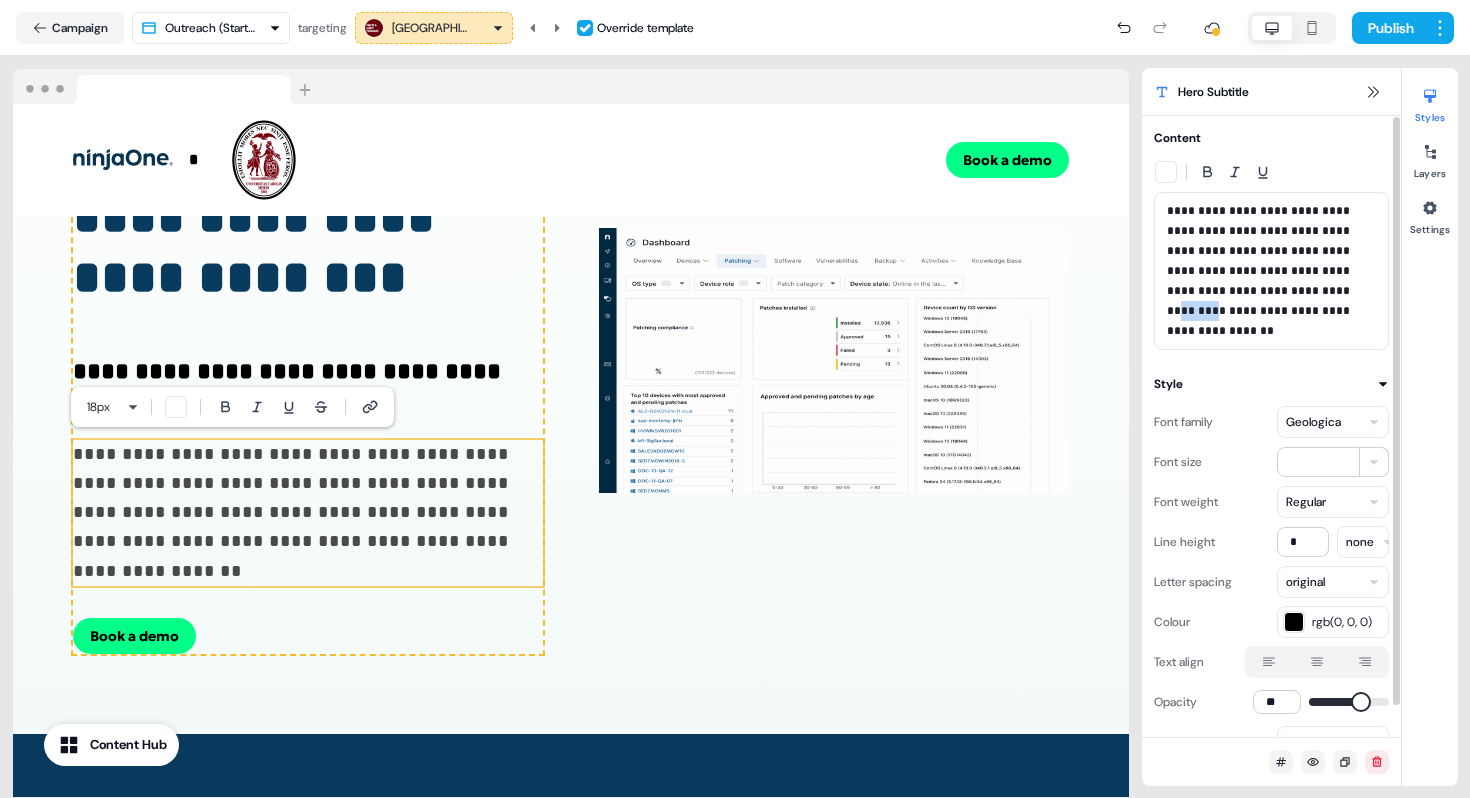 click on "**********" at bounding box center [1271, 261] 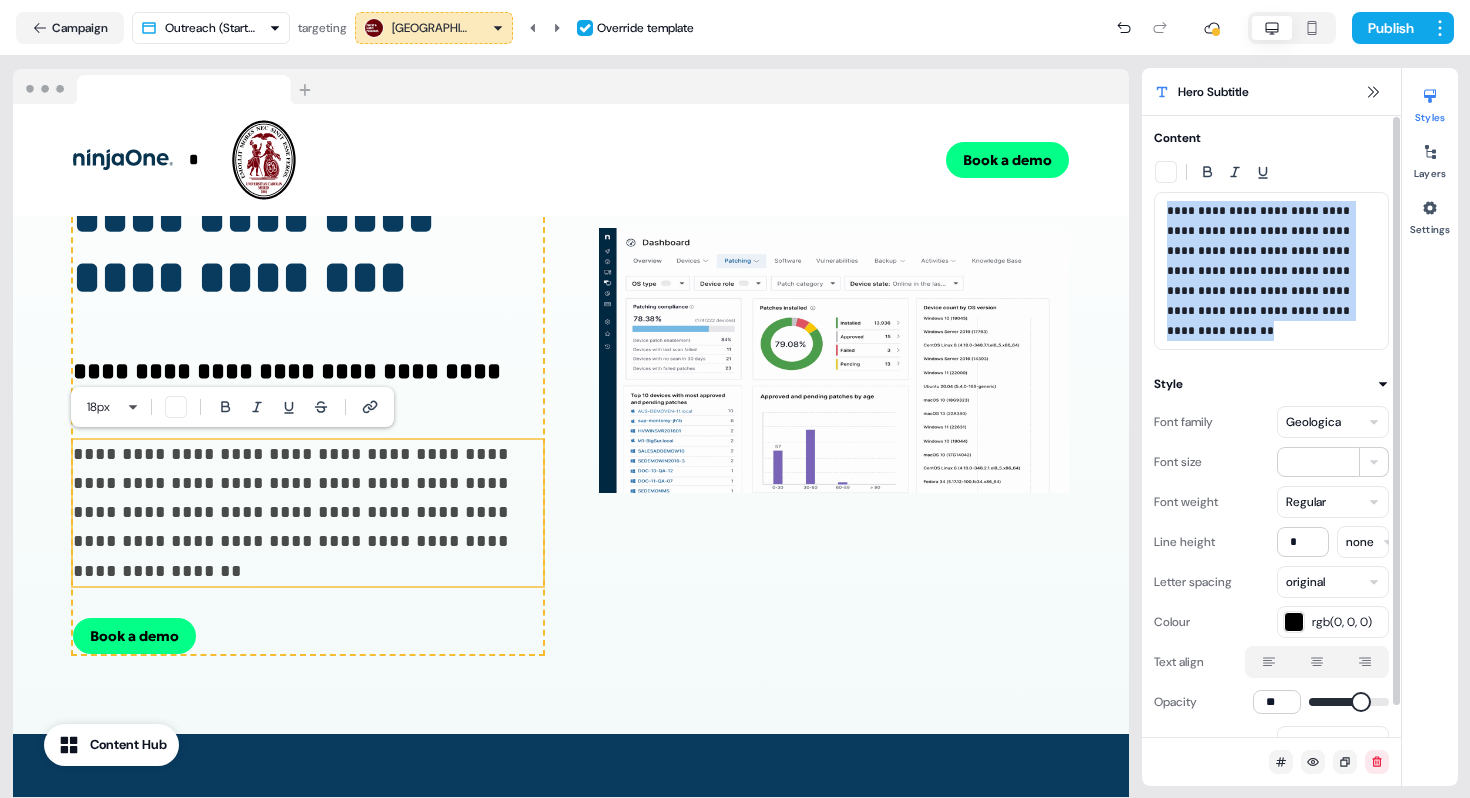 click on "**********" at bounding box center [1271, 261] 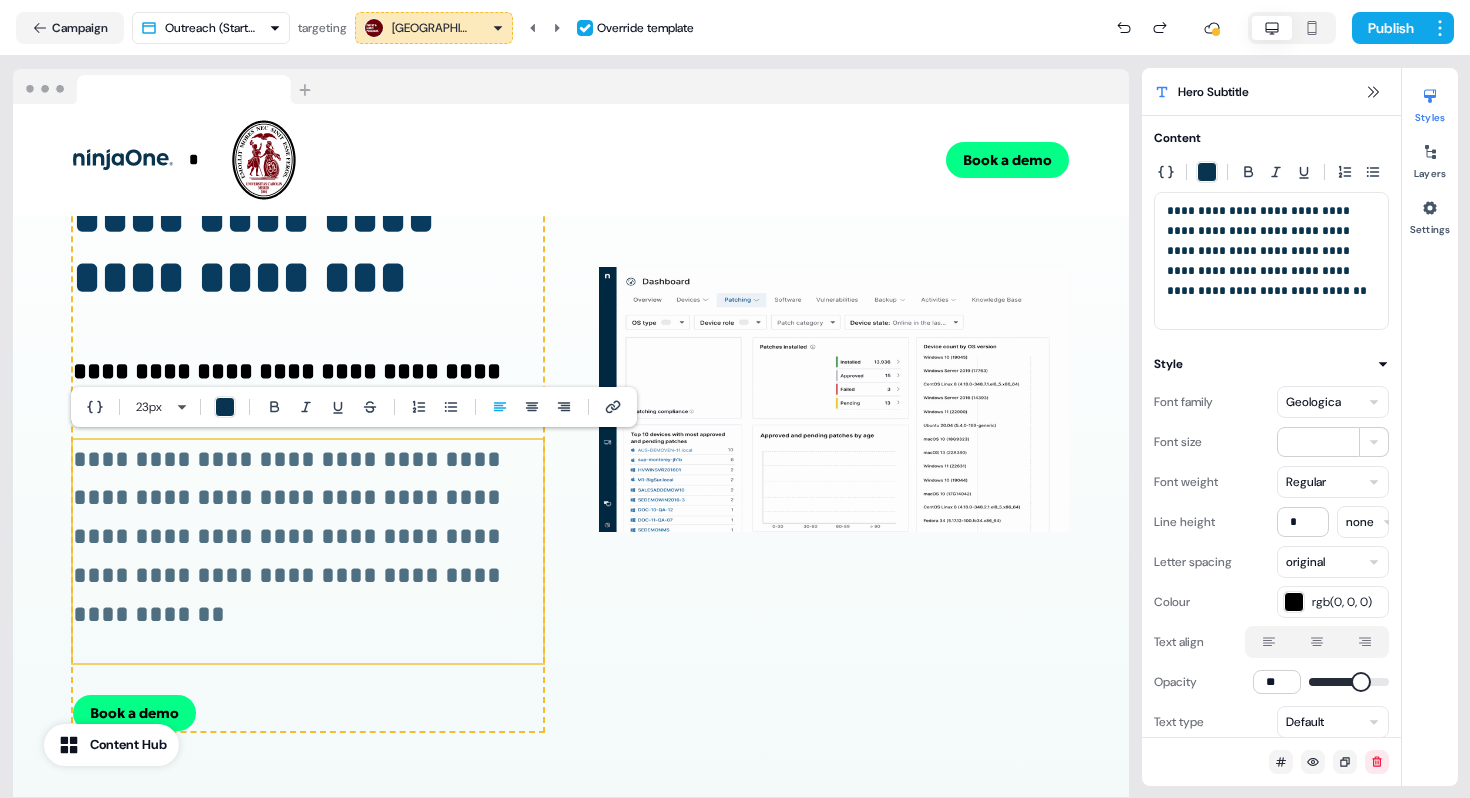 click on "**********" at bounding box center [290, 537] 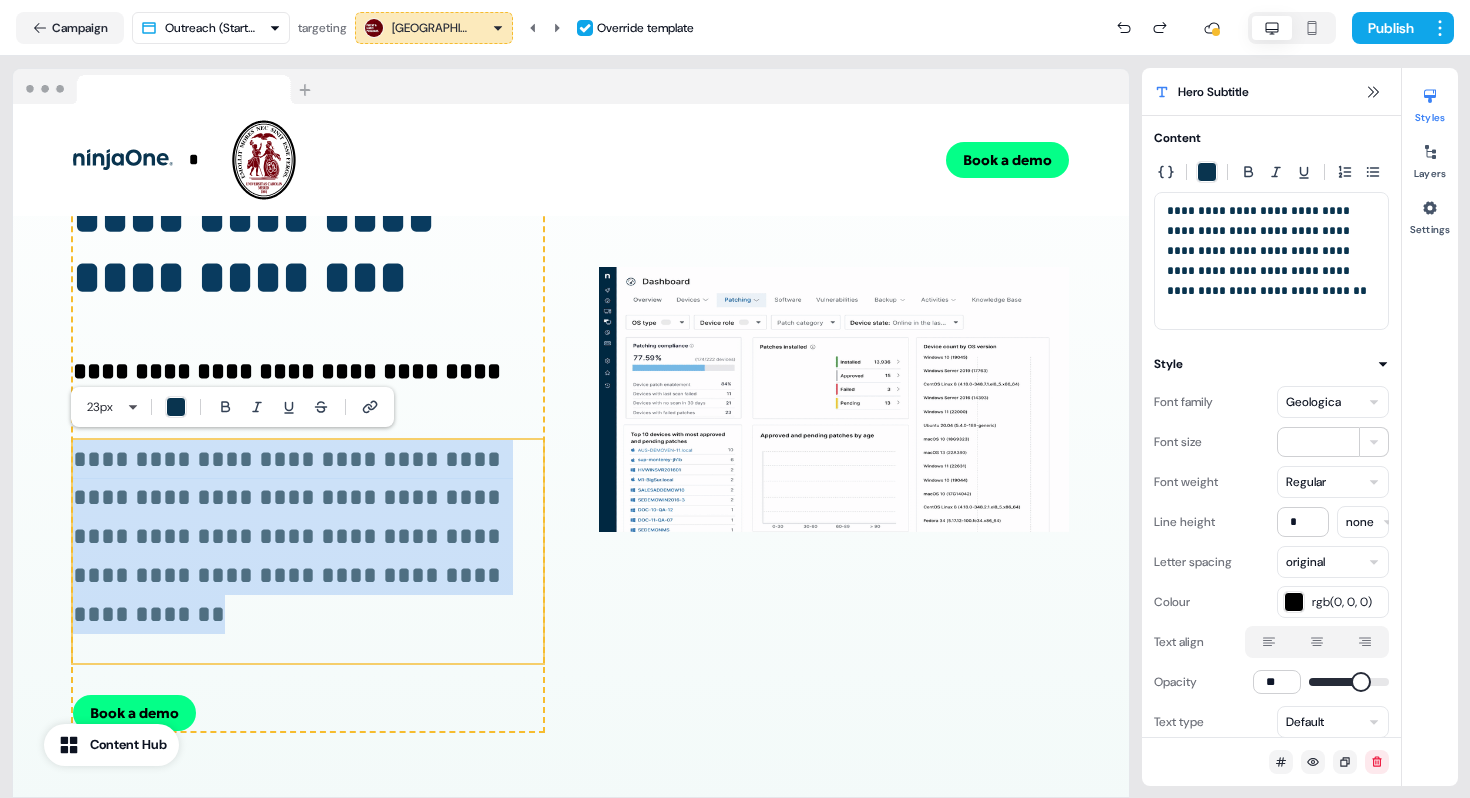 drag, startPoint x: 239, startPoint y: 618, endPoint x: 68, endPoint y: 465, distance: 229.45587 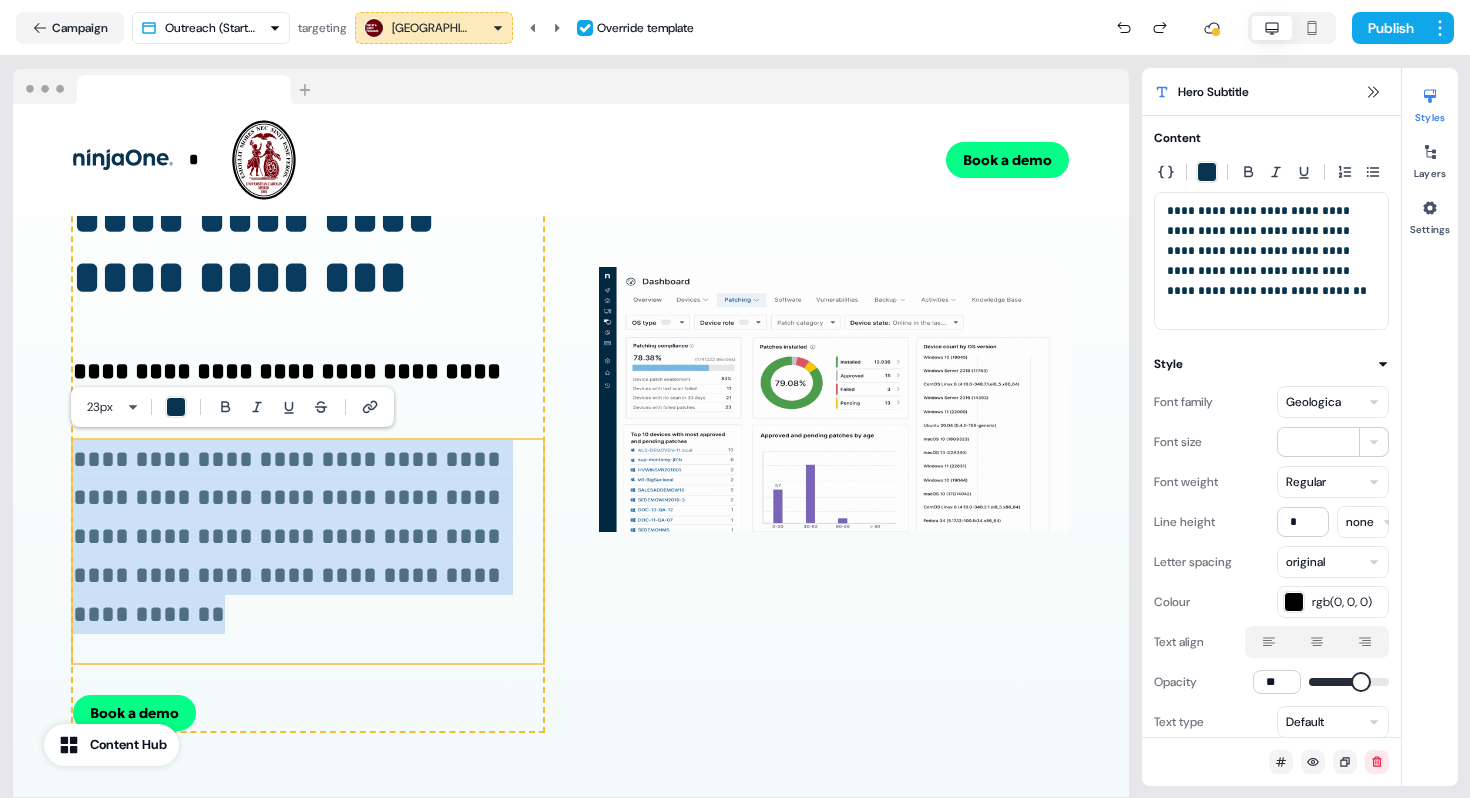 click on "**********" at bounding box center [571, 400] 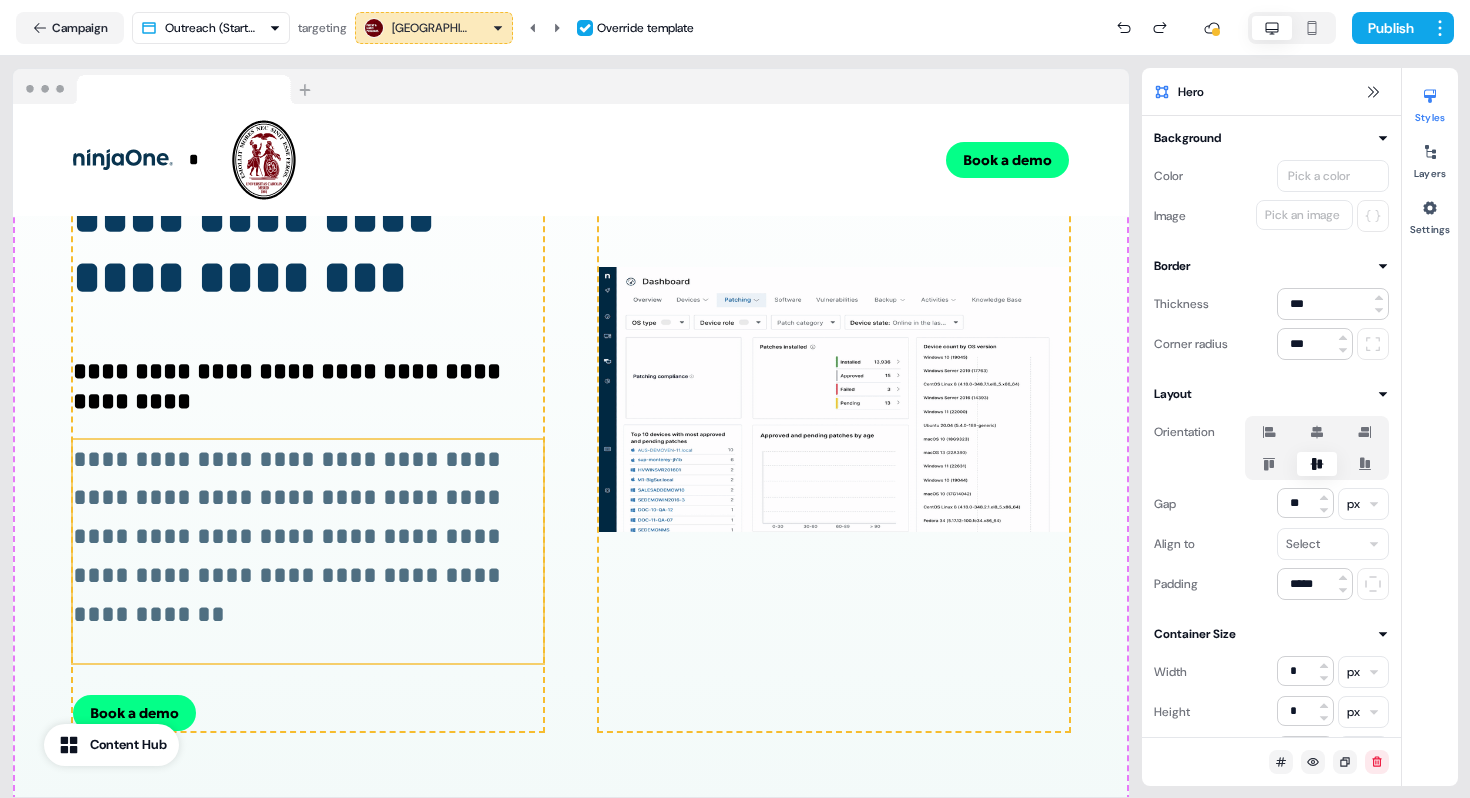 click on "**********" at bounding box center [290, 537] 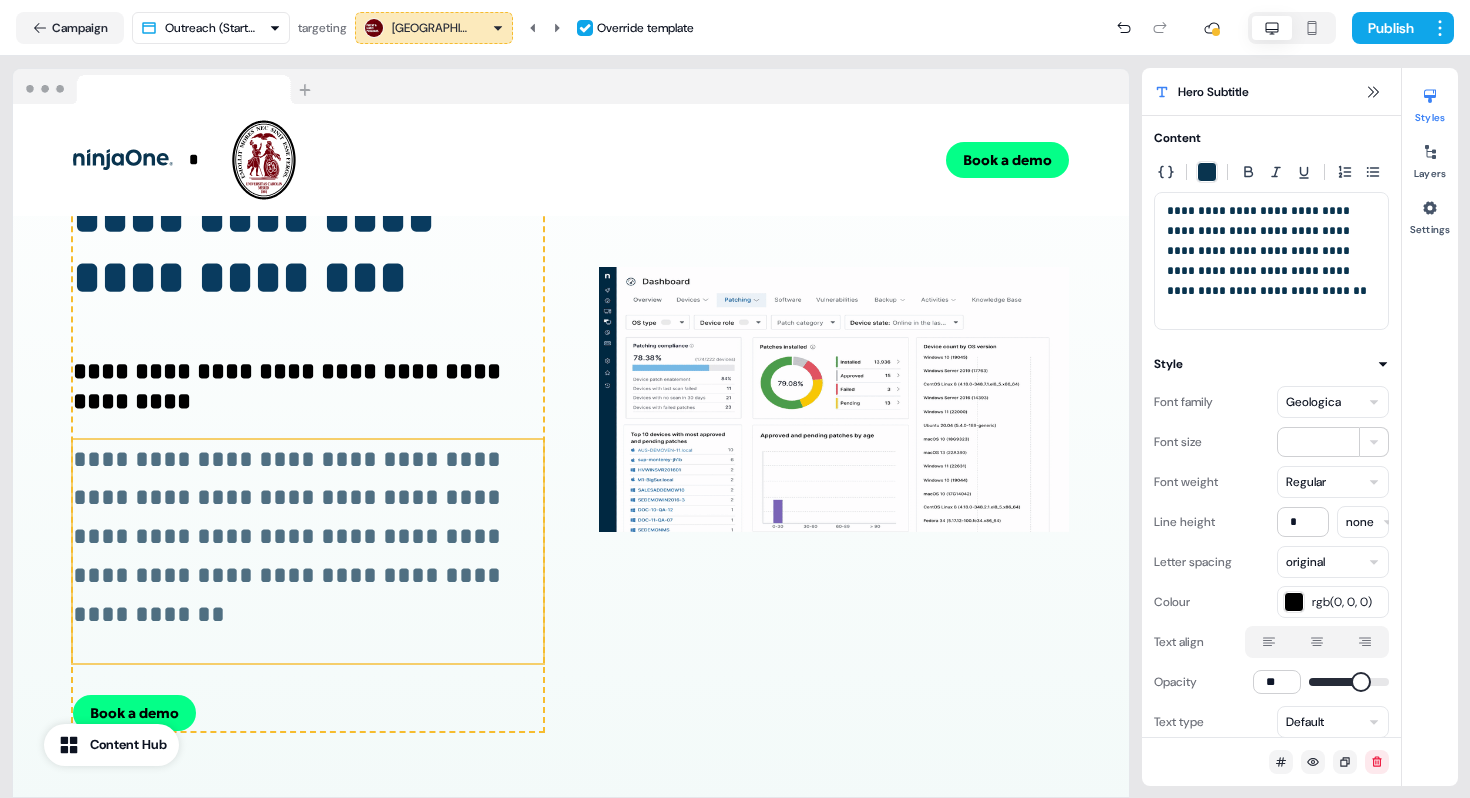 click on "**********" at bounding box center [308, 537] 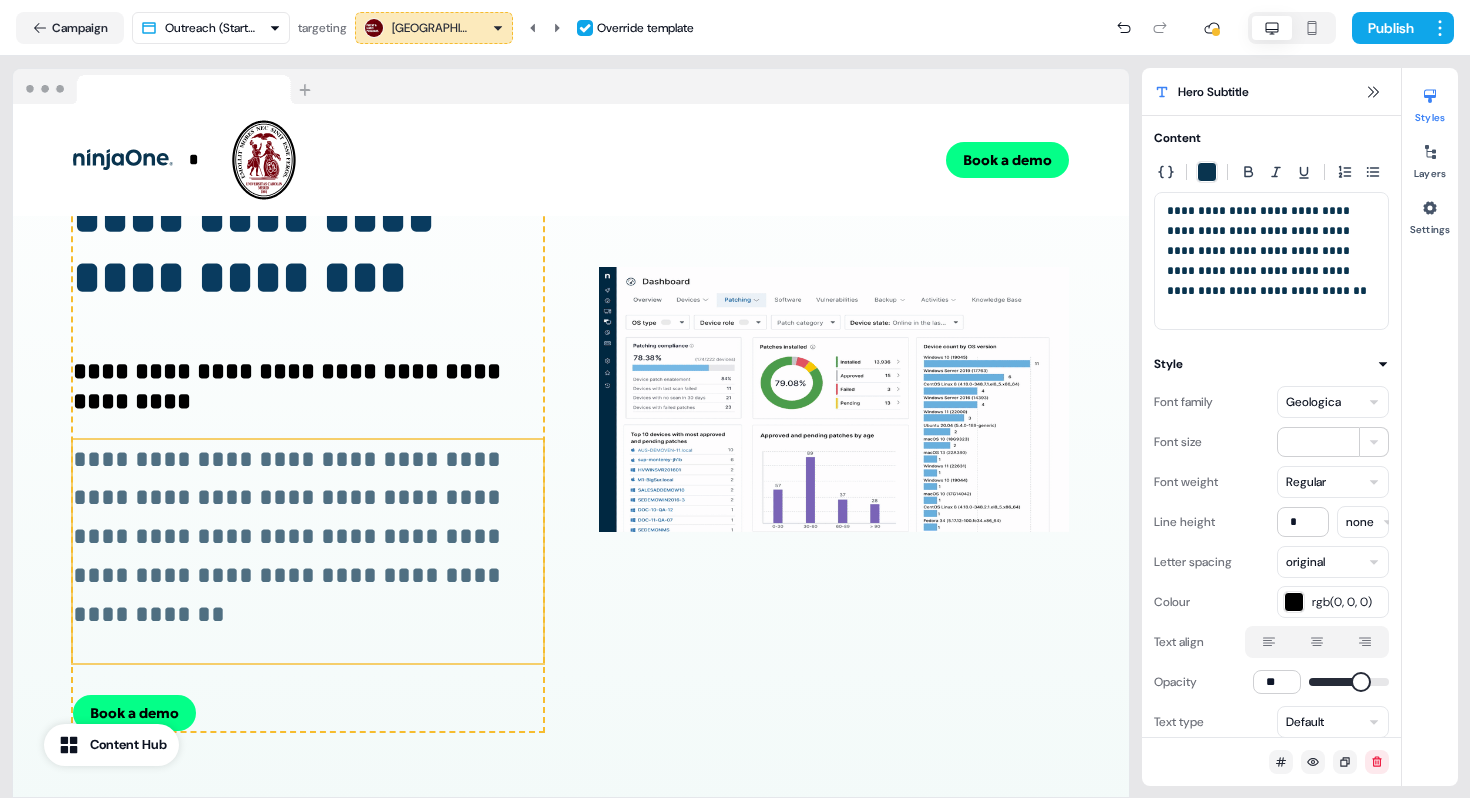 click on "**********" at bounding box center (308, 537) 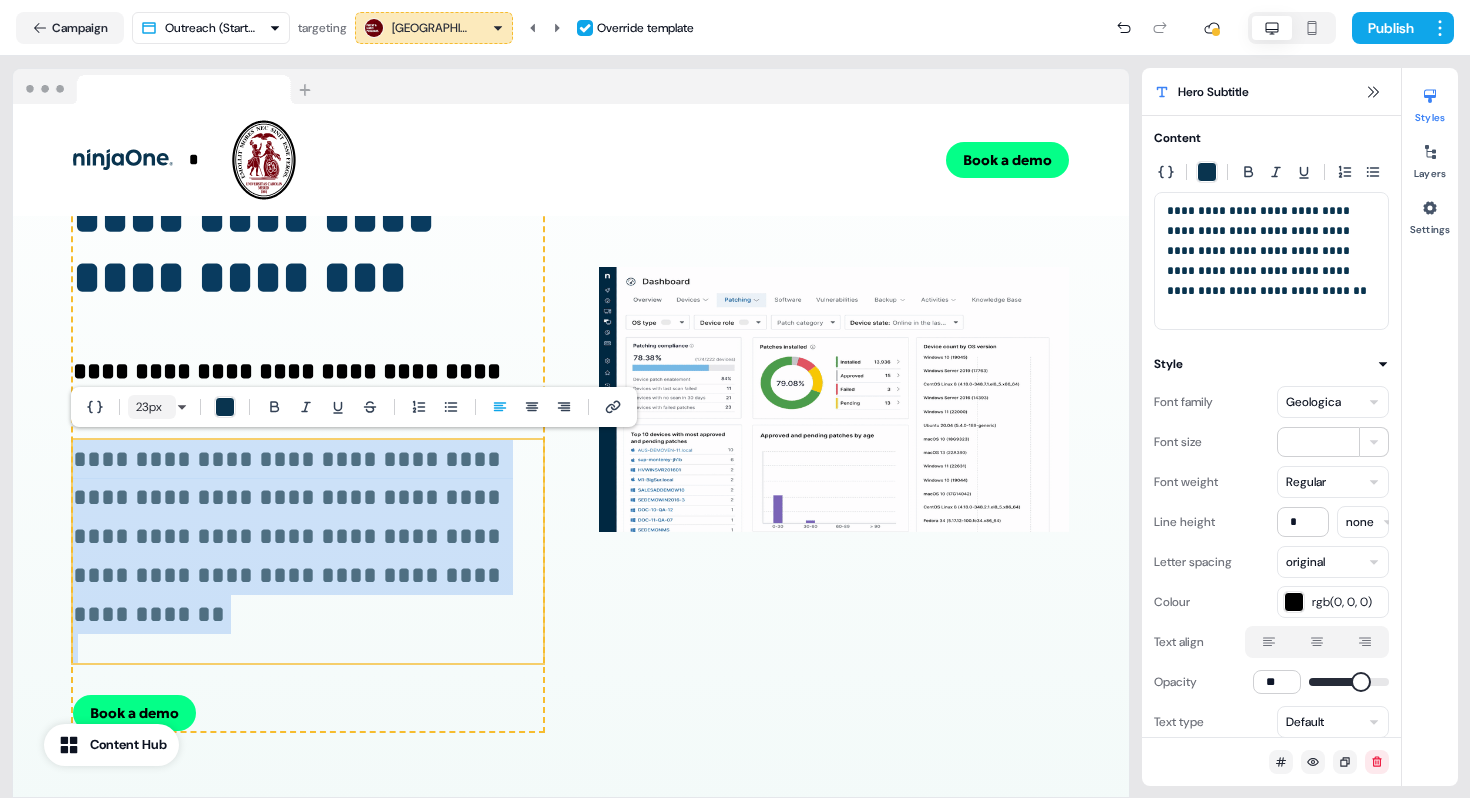 click on "23 px" at bounding box center (152, 407) 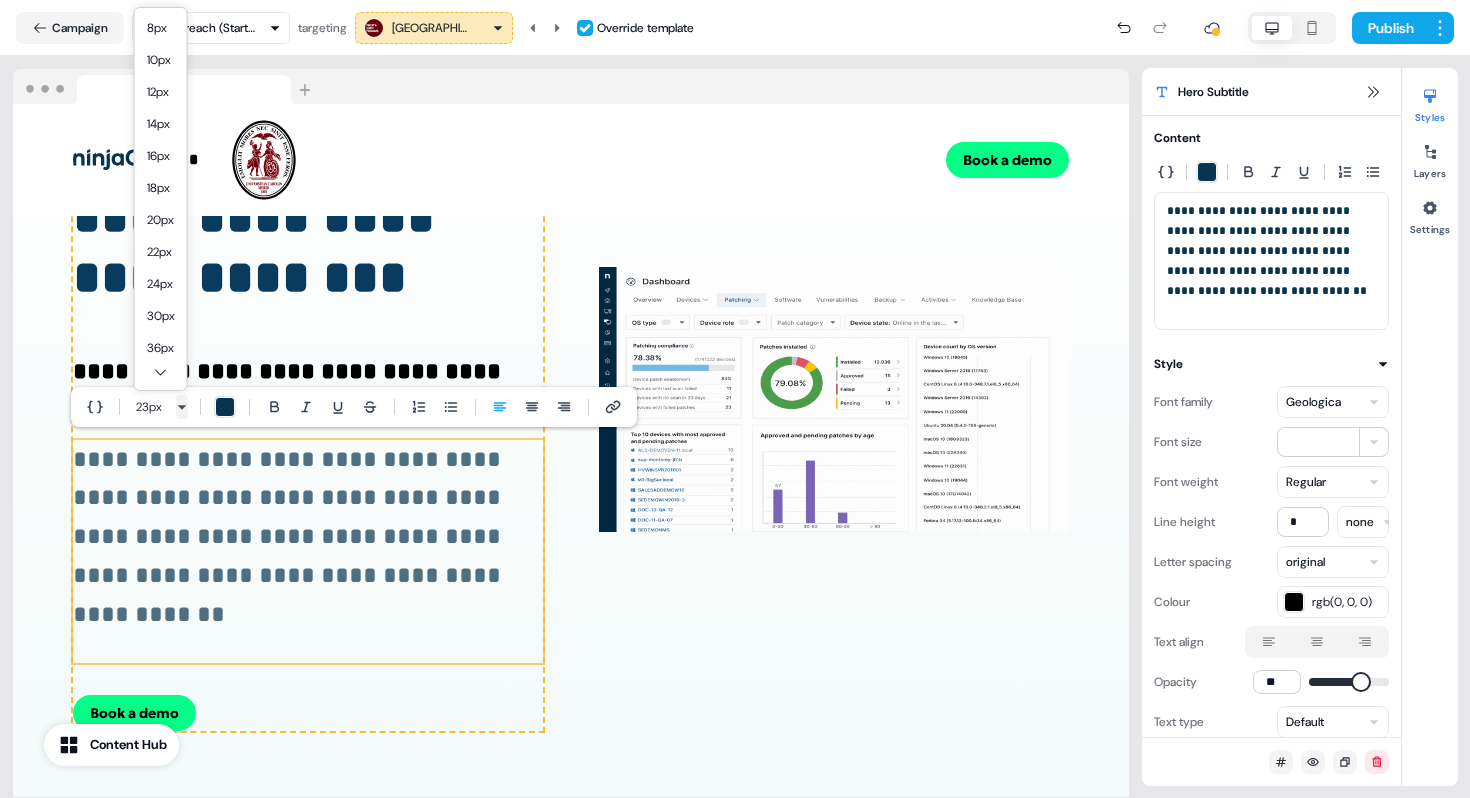 click on "**********" at bounding box center [735, 399] 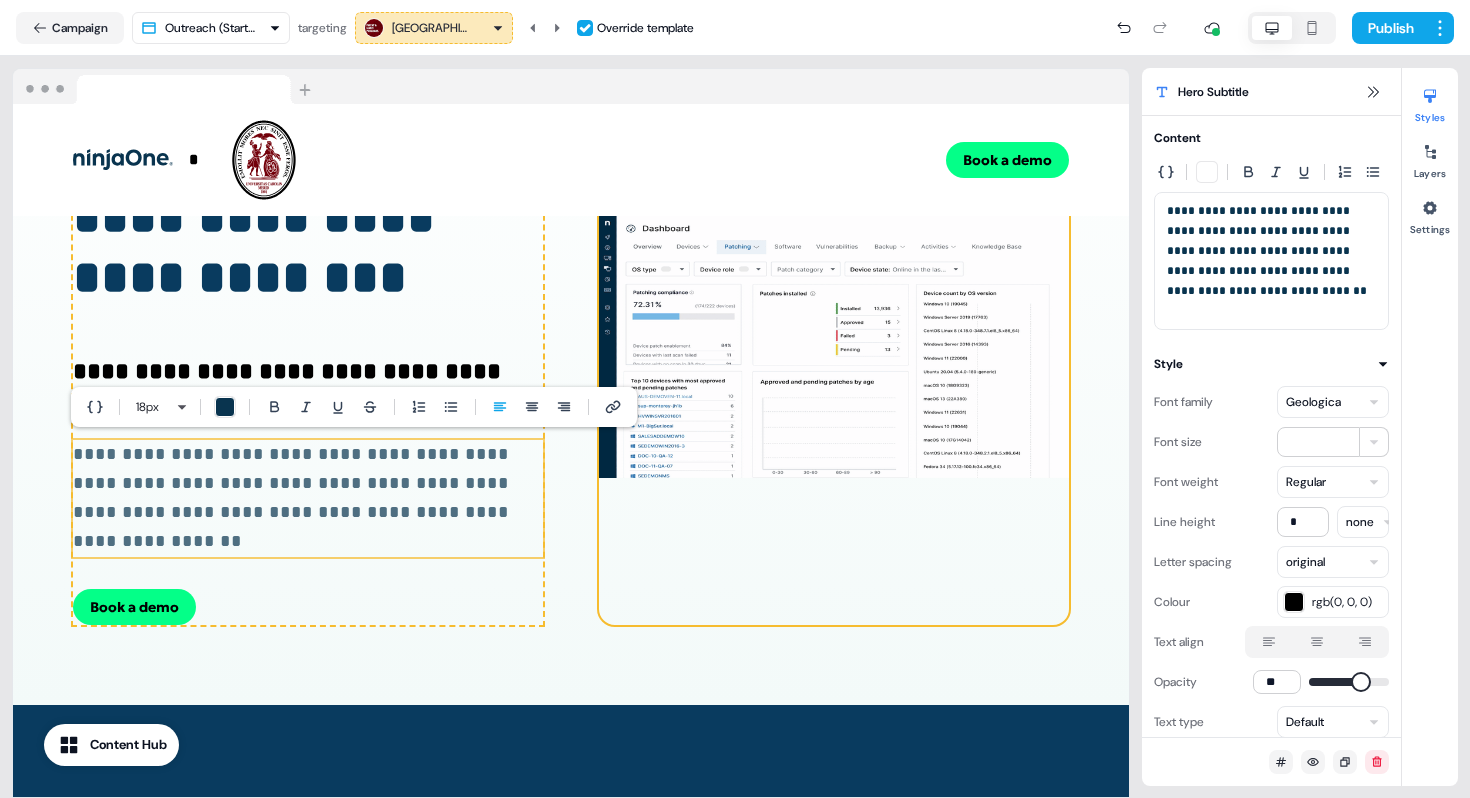 click at bounding box center [834, 346] 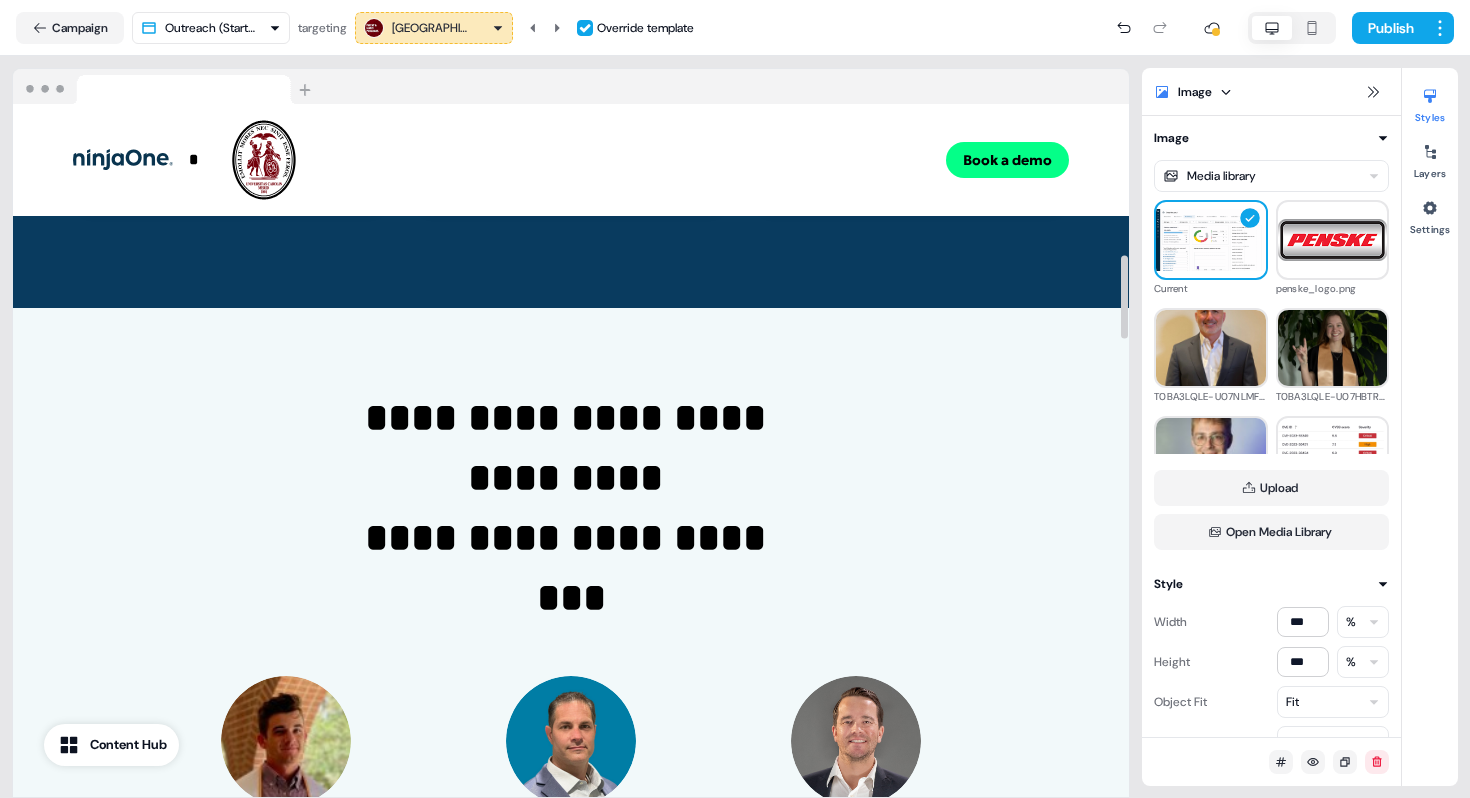 scroll, scrollTop: 1559, scrollLeft: 0, axis: vertical 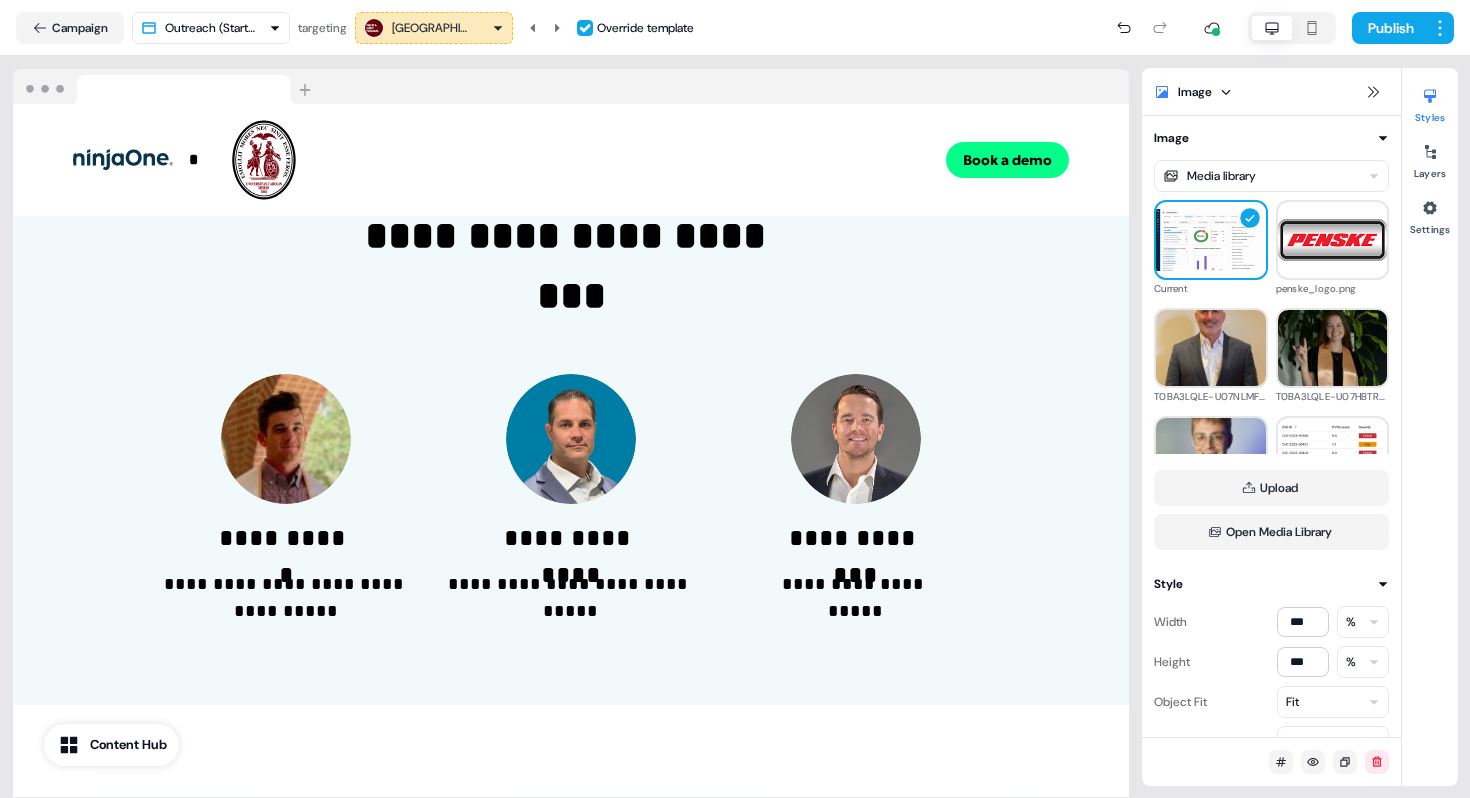 click on "**********" at bounding box center [735, 399] 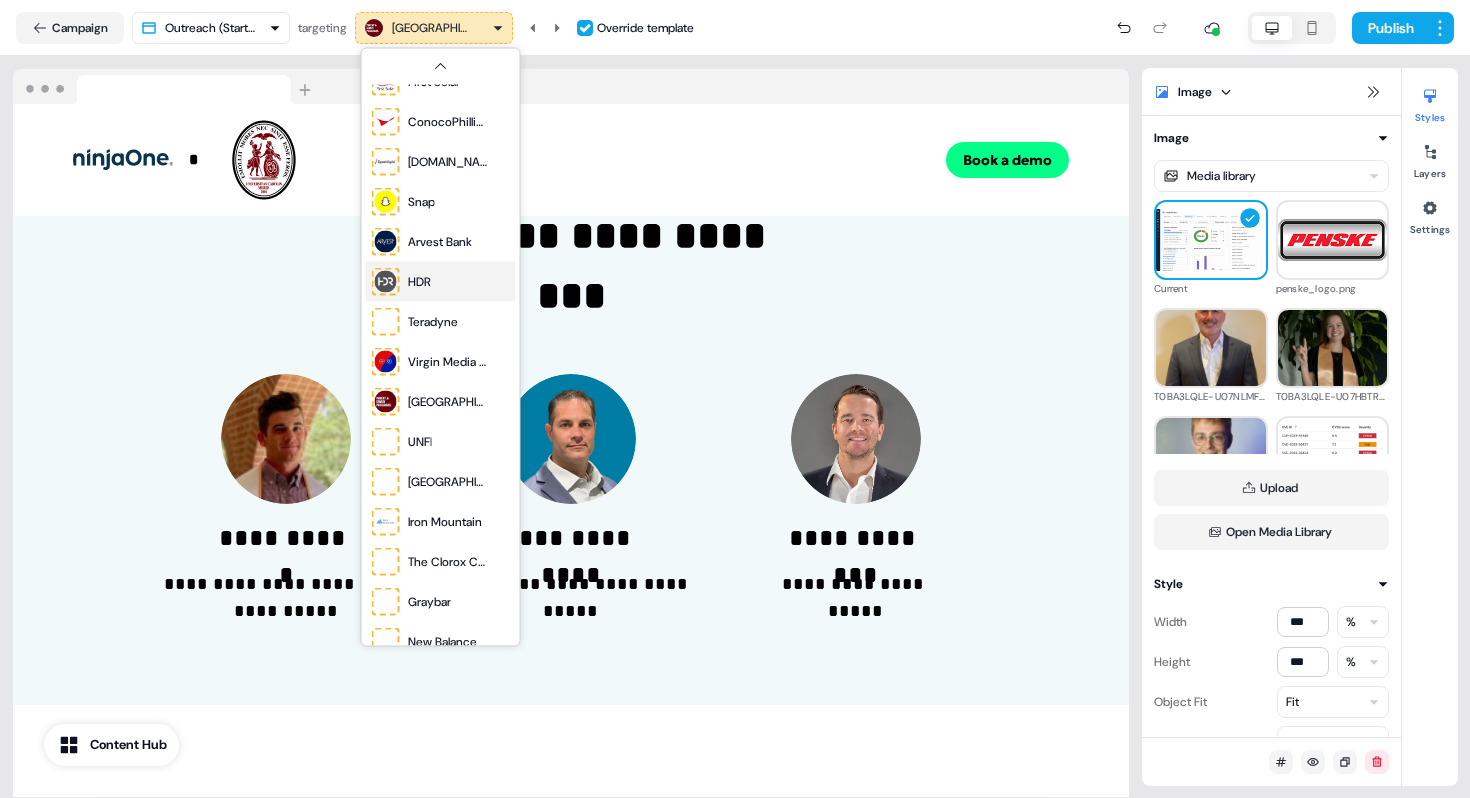 scroll, scrollTop: 433, scrollLeft: 0, axis: vertical 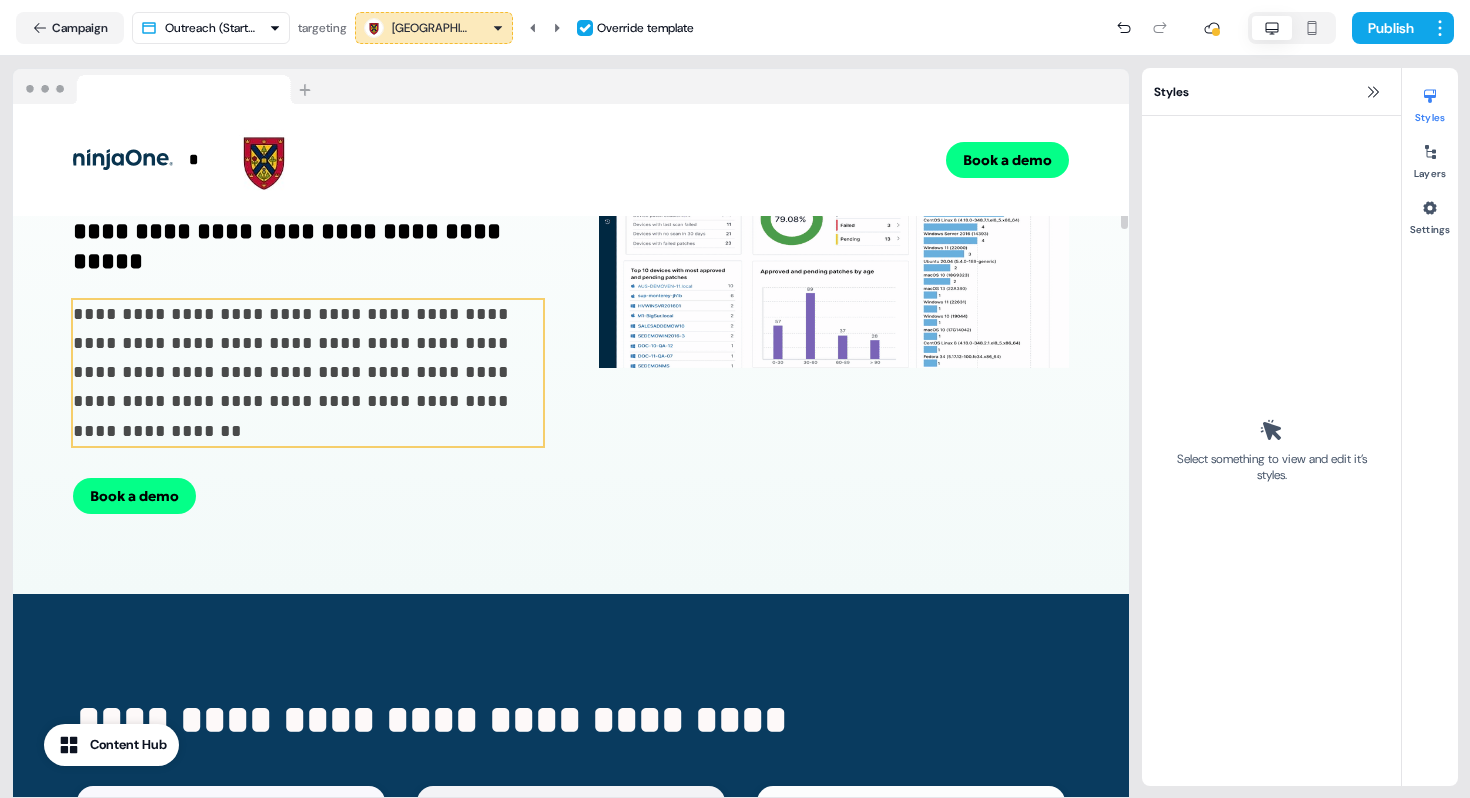 click on "**********" at bounding box center (308, 358) 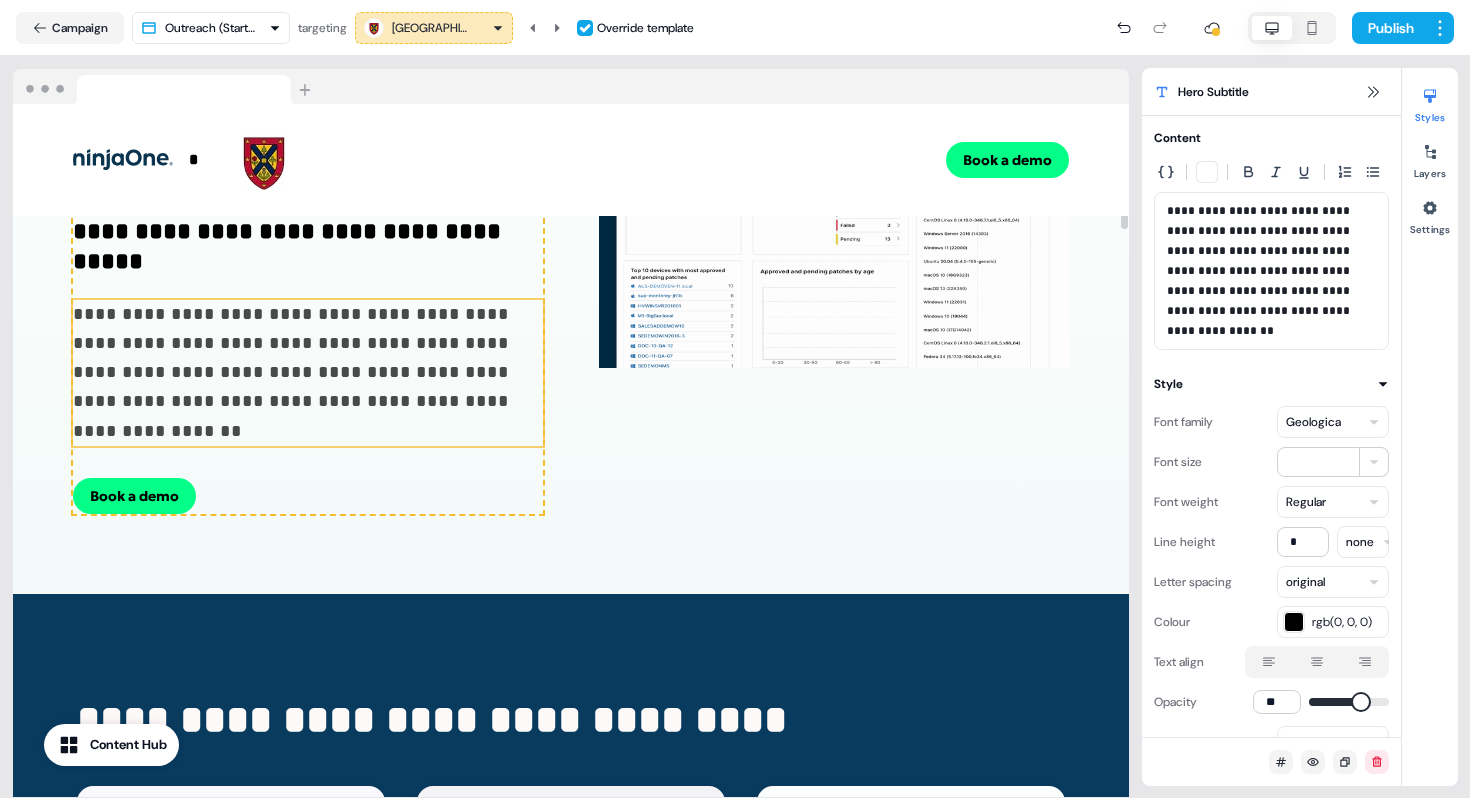 click on "**********" at bounding box center (308, 358) 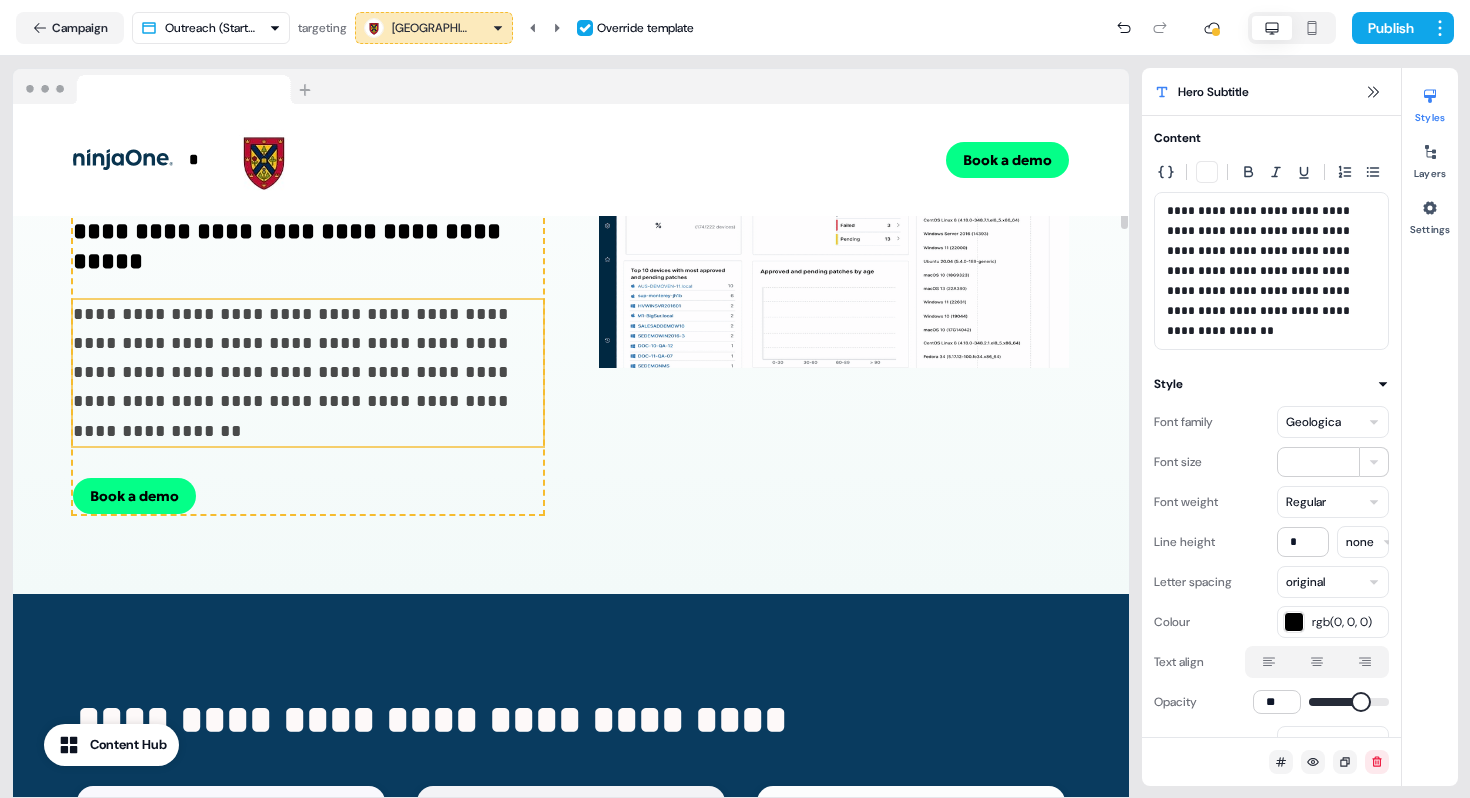 click on "**********" at bounding box center (308, 358) 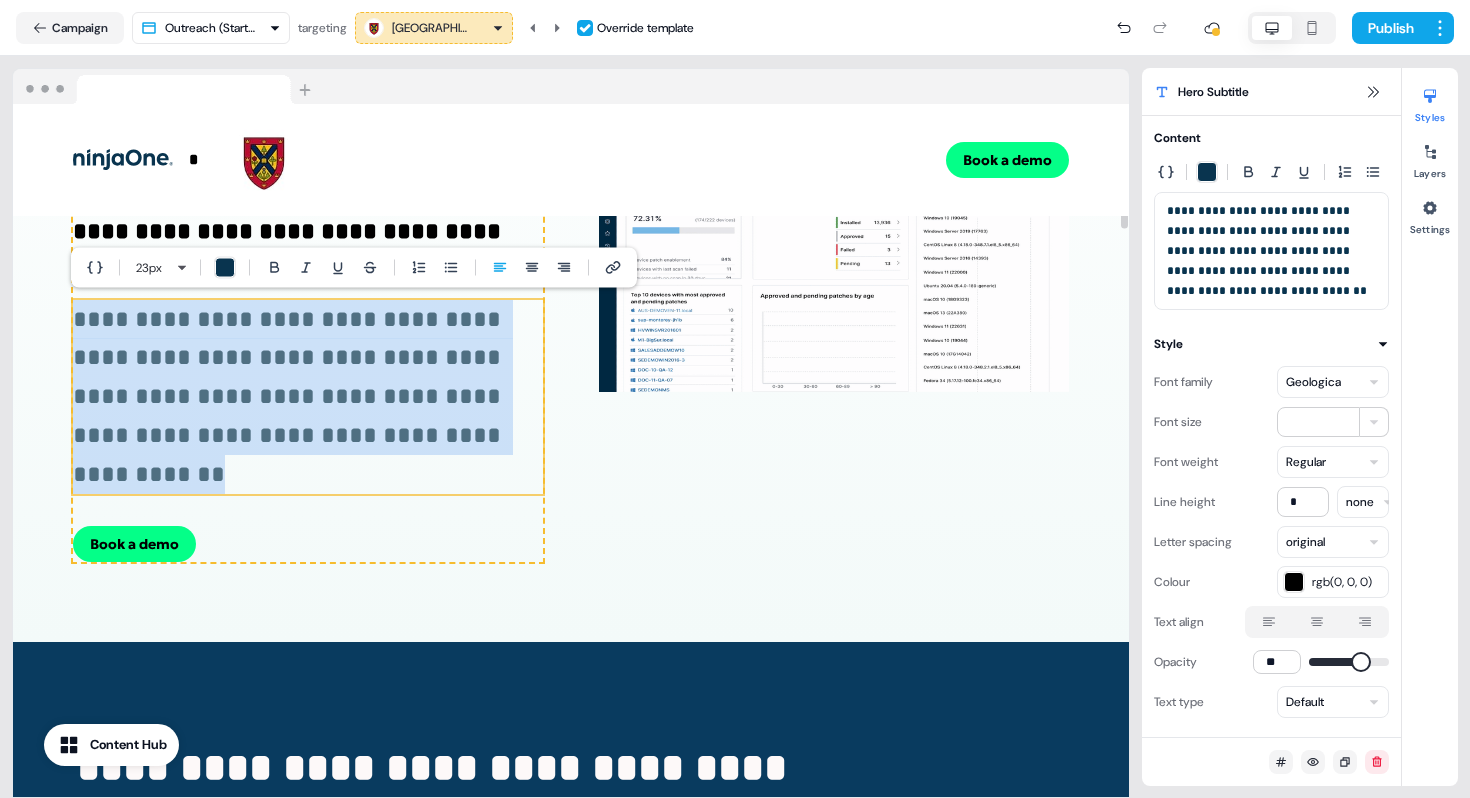 drag, startPoint x: 269, startPoint y: 469, endPoint x: 63, endPoint y: 309, distance: 260.83713 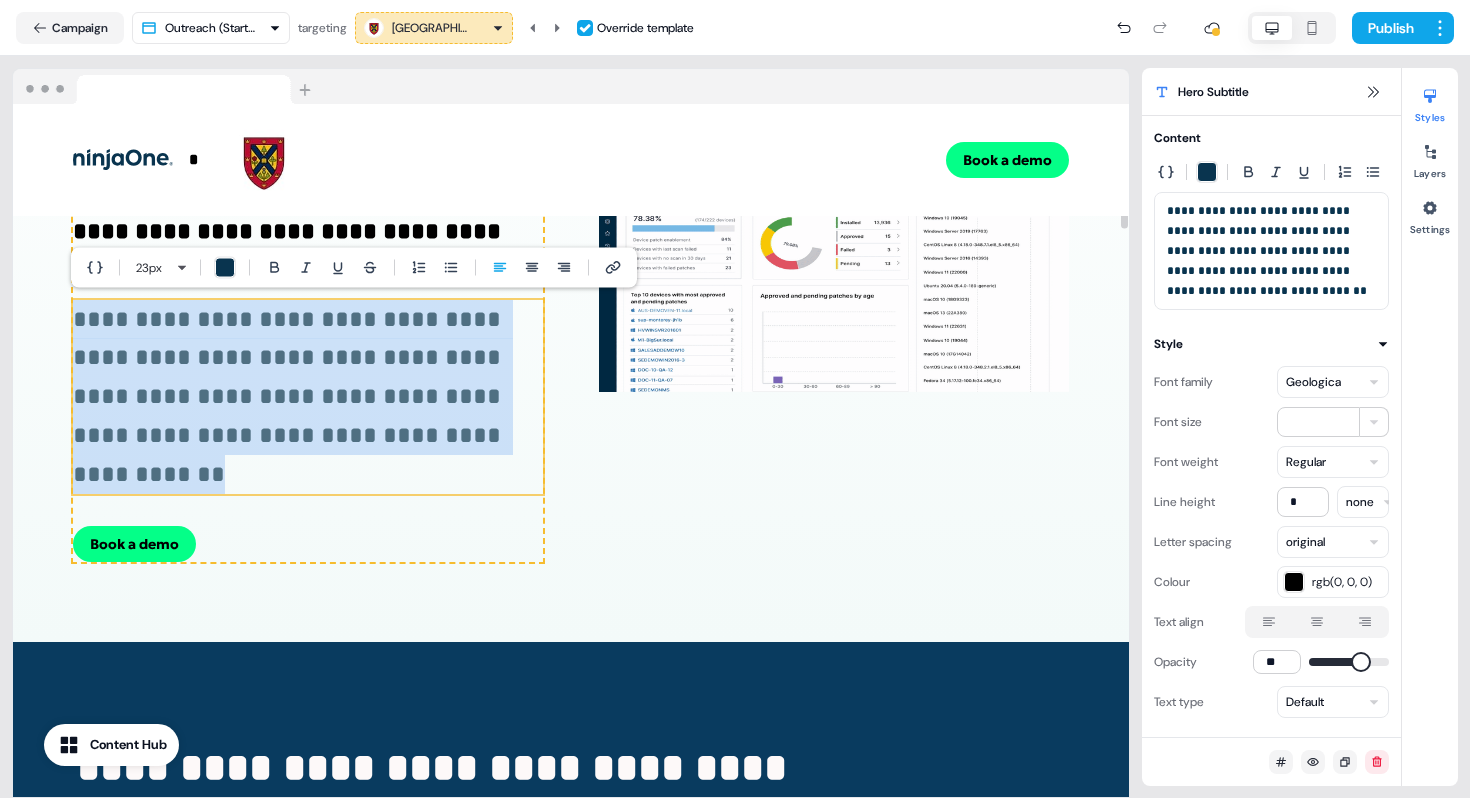 click on "**********" at bounding box center [571, 260] 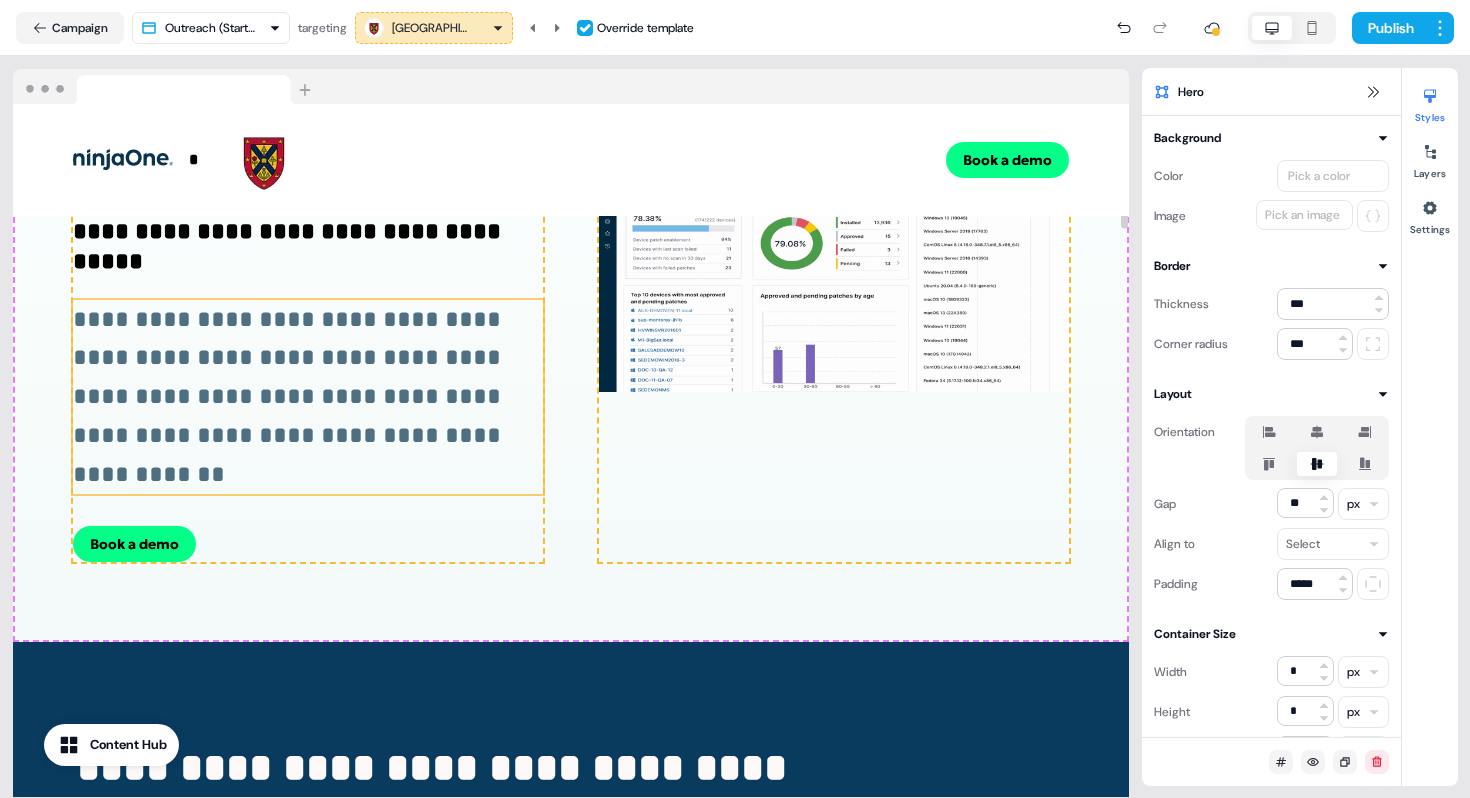 click on "**********" at bounding box center (290, 397) 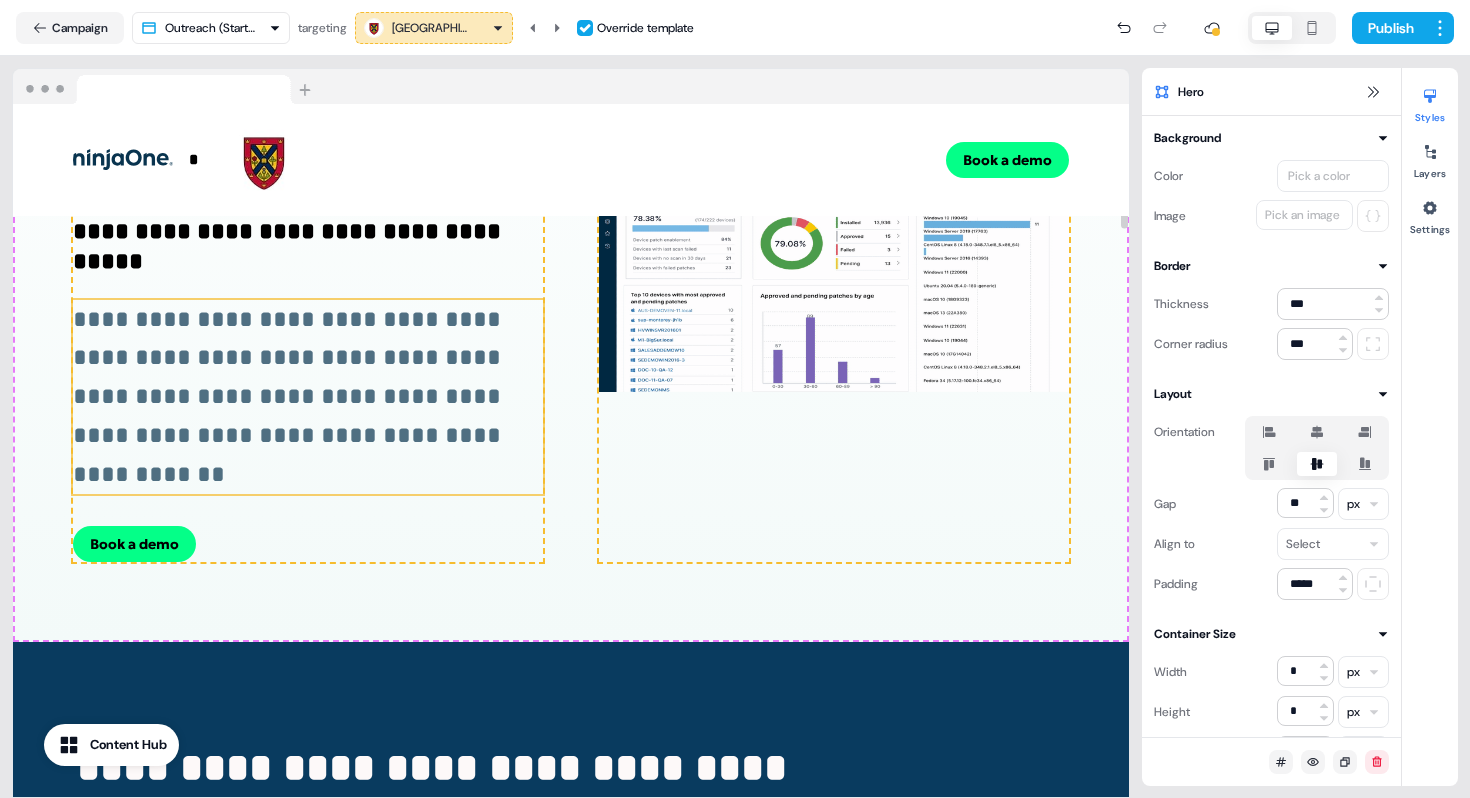 click on "**********" at bounding box center [290, 397] 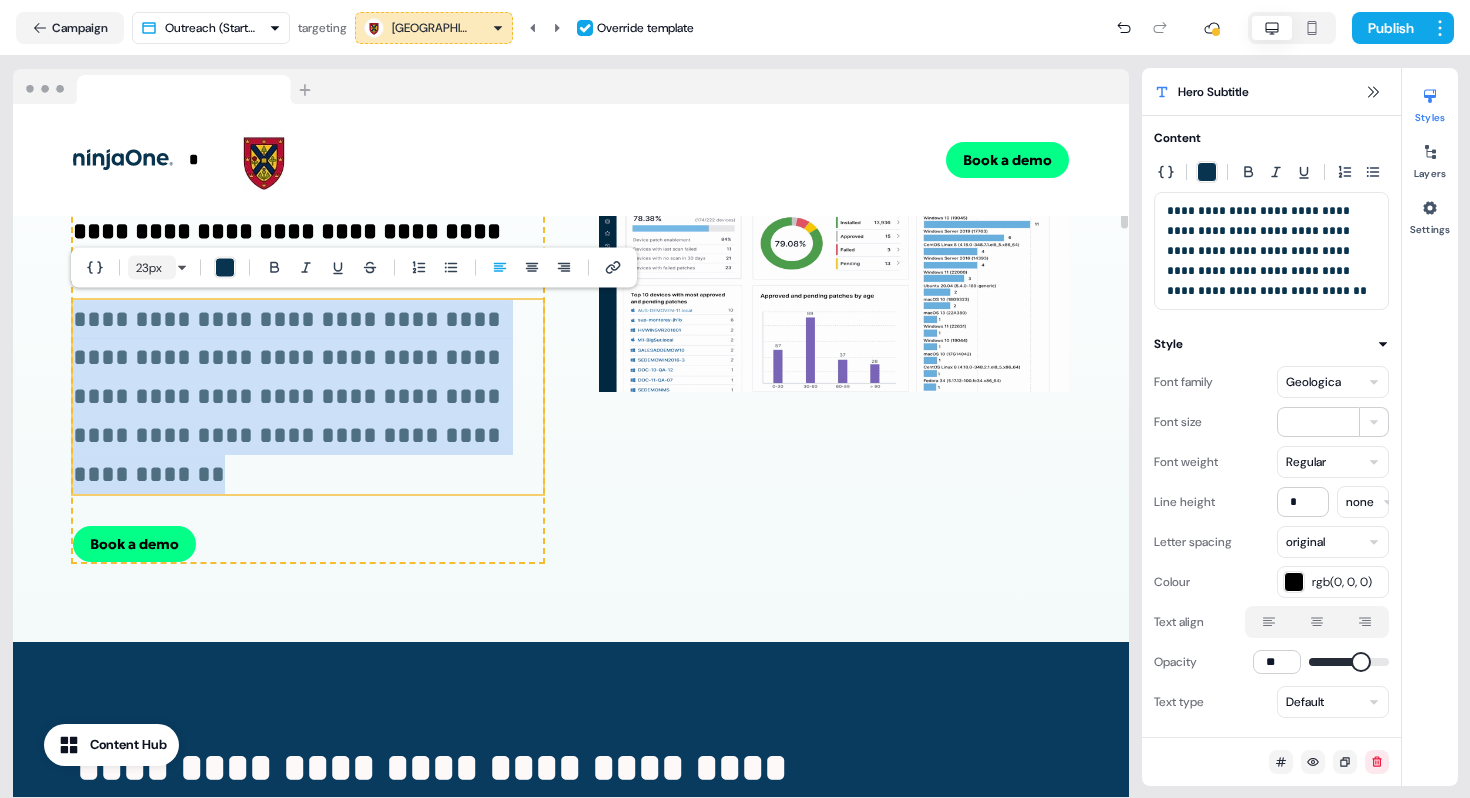 click on "23 px" at bounding box center [149, 268] 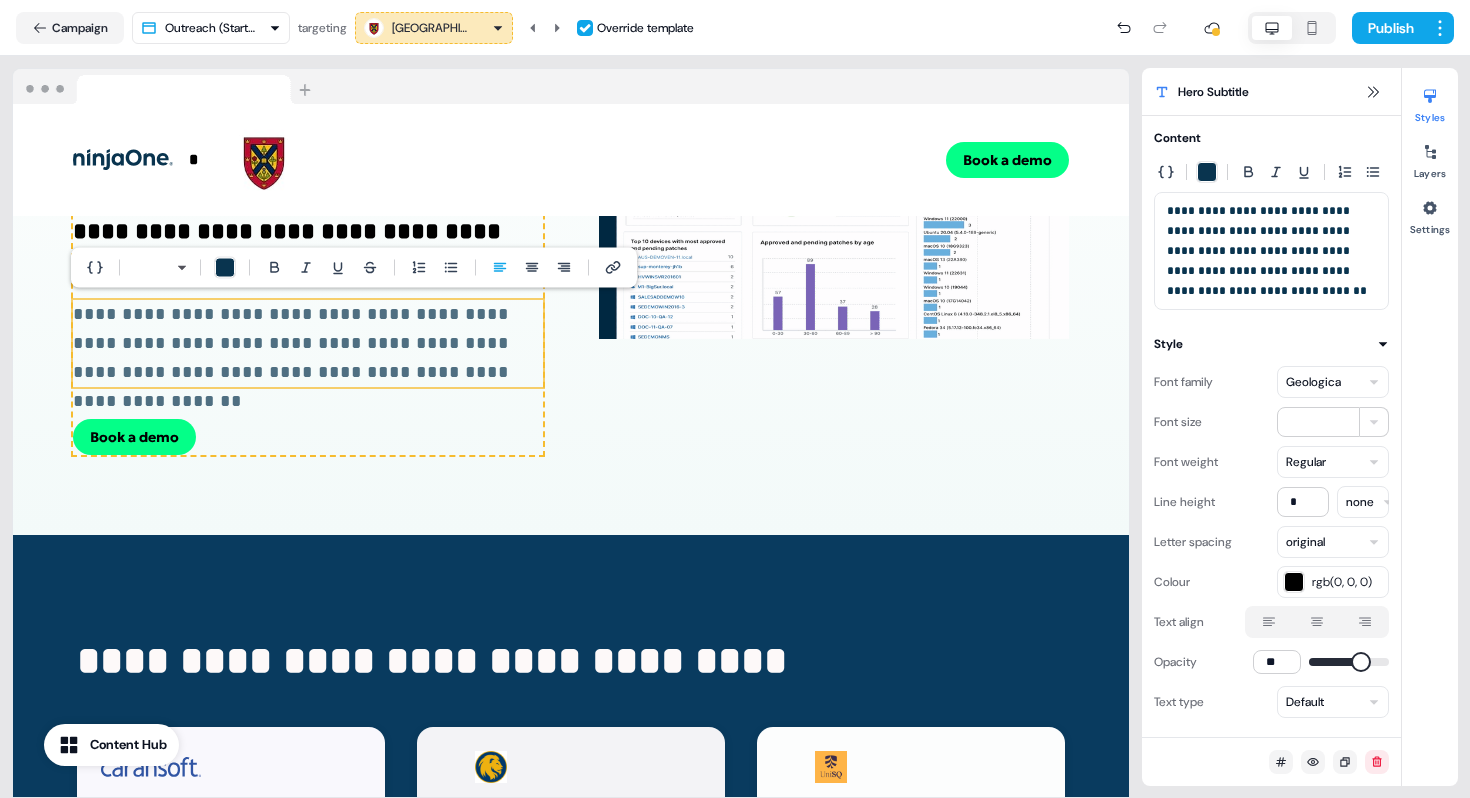 type on "**" 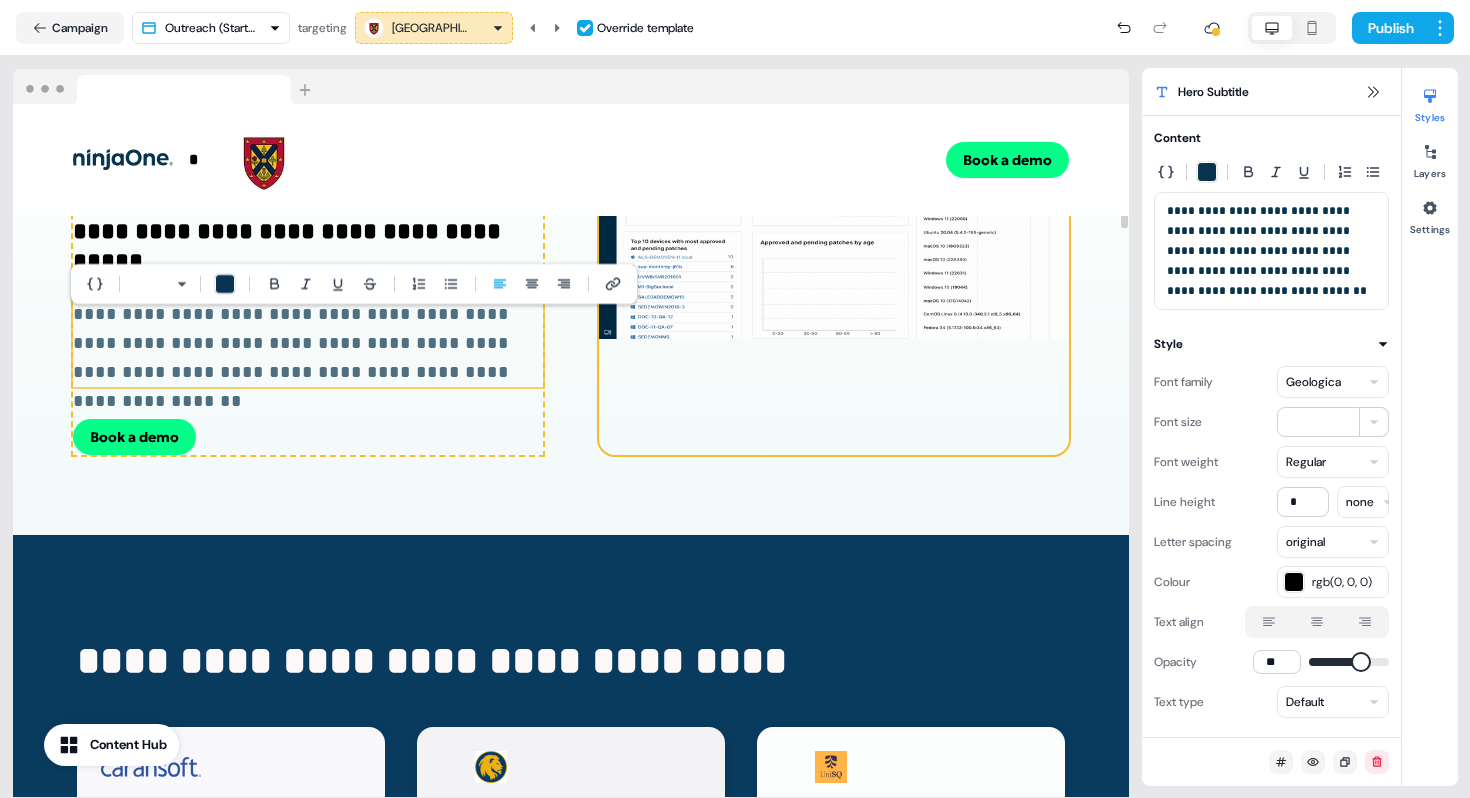 scroll, scrollTop: 0, scrollLeft: 0, axis: both 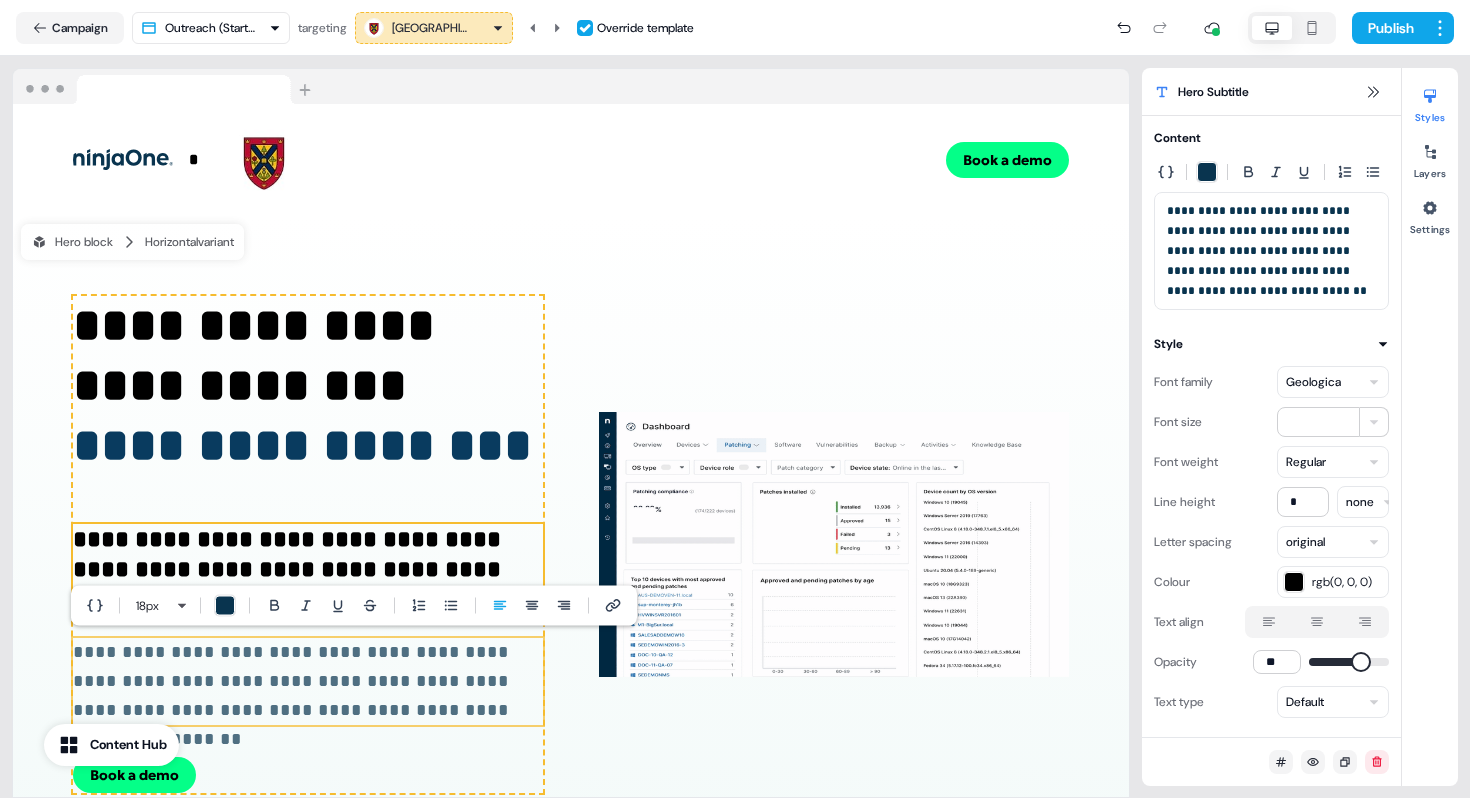 click on "**********" at bounding box center (308, 569) 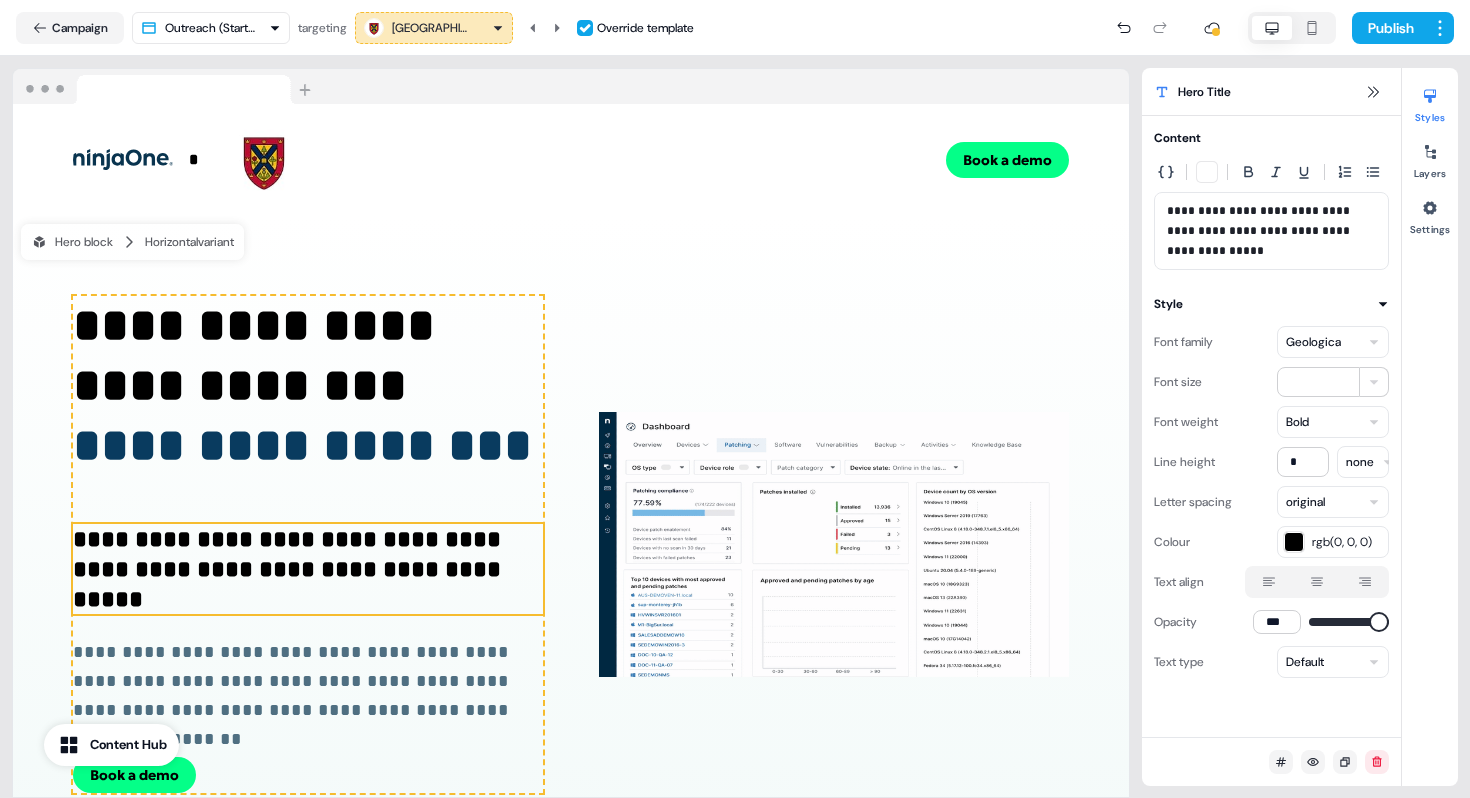 click on "**********" at bounding box center (1271, 231) 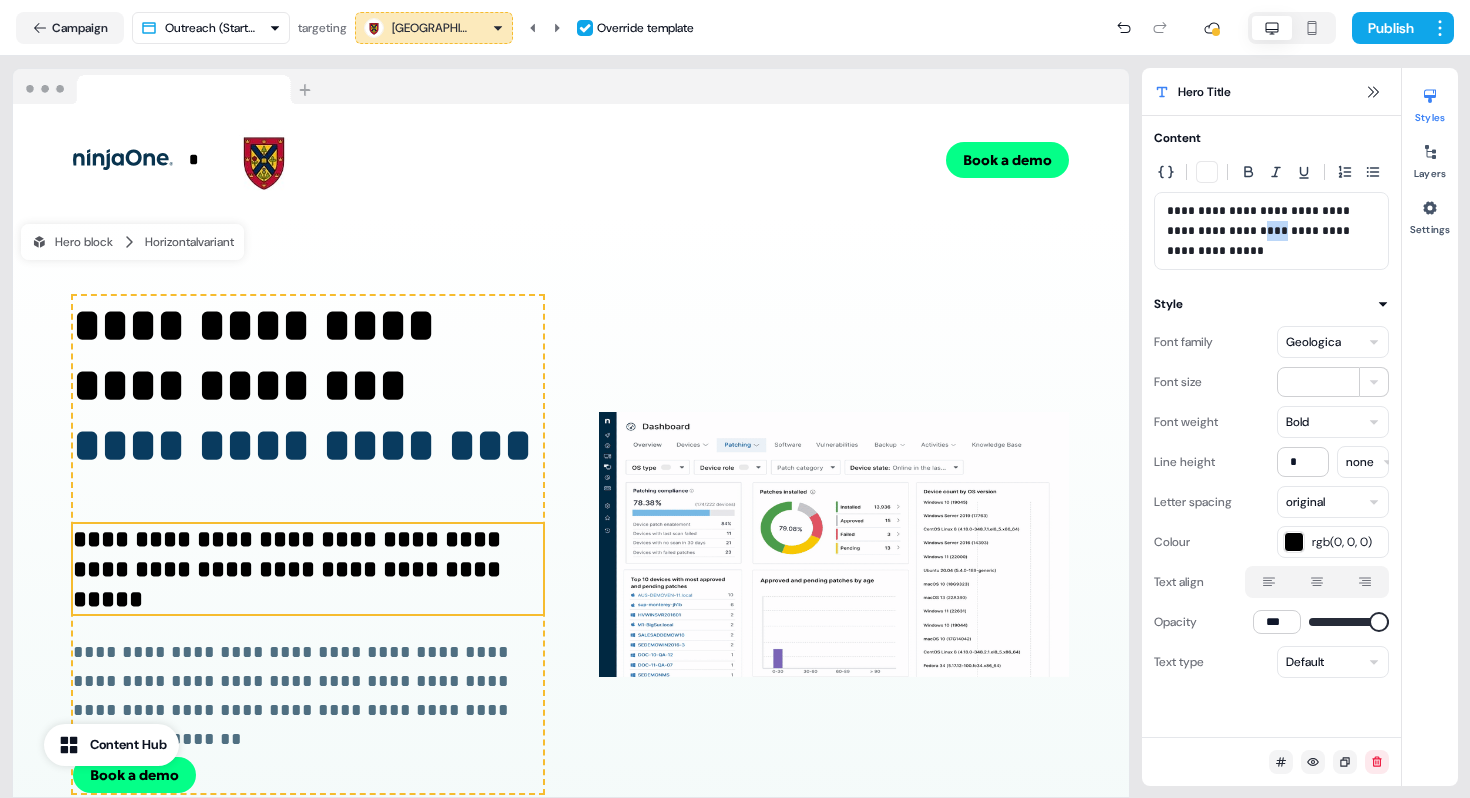 click on "**********" at bounding box center [1271, 231] 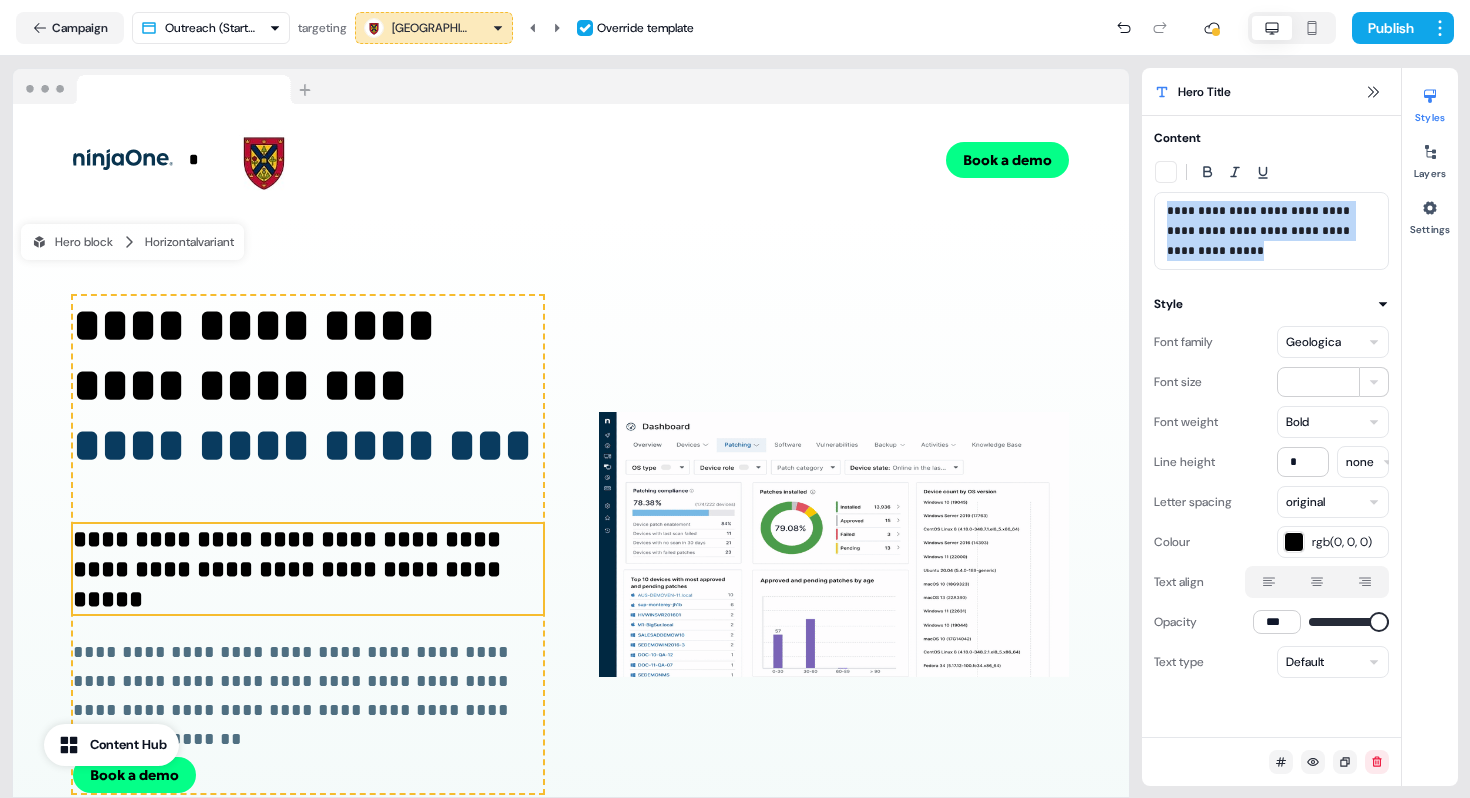 click on "**********" at bounding box center (1271, 231) 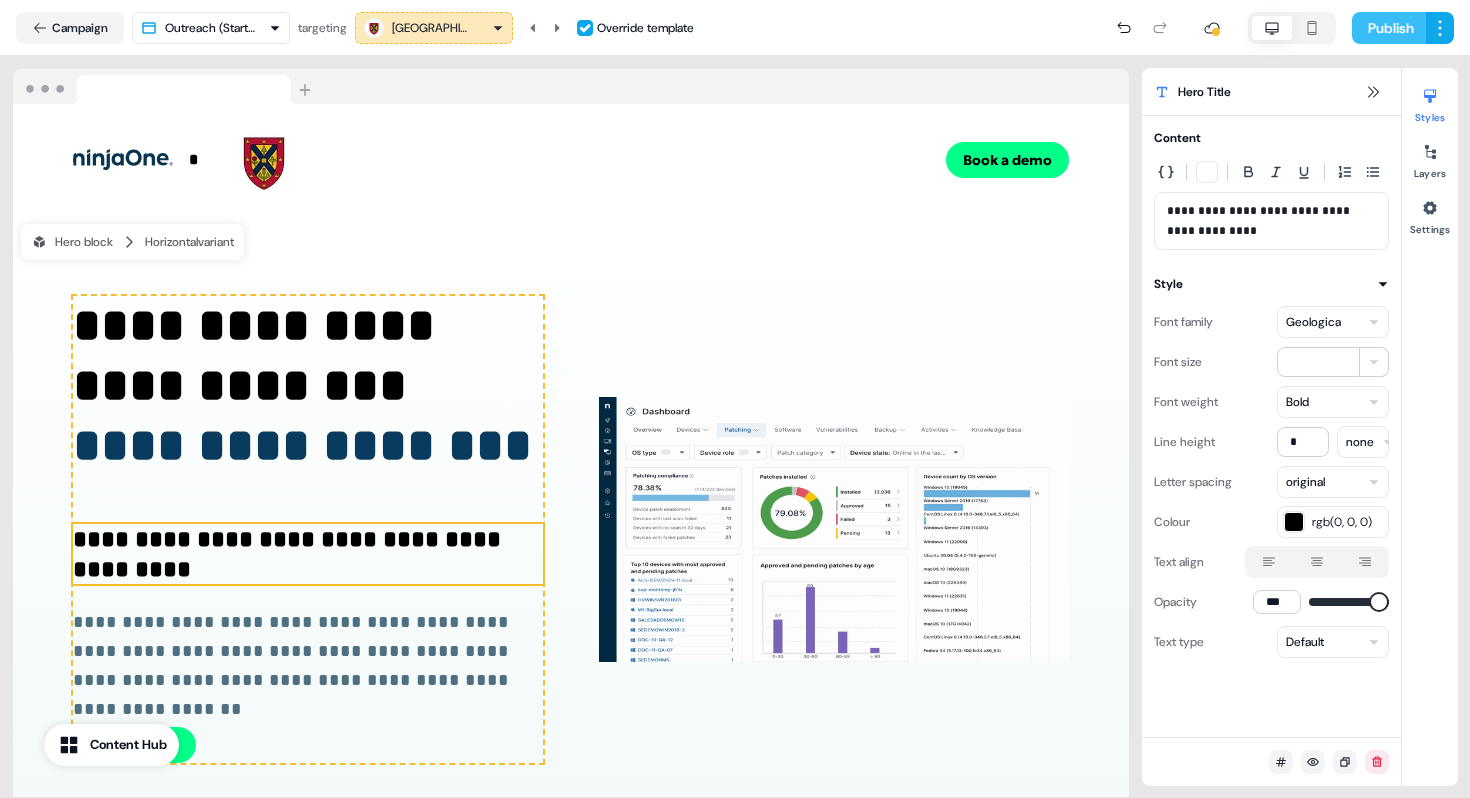 click on "Publish" at bounding box center (1389, 28) 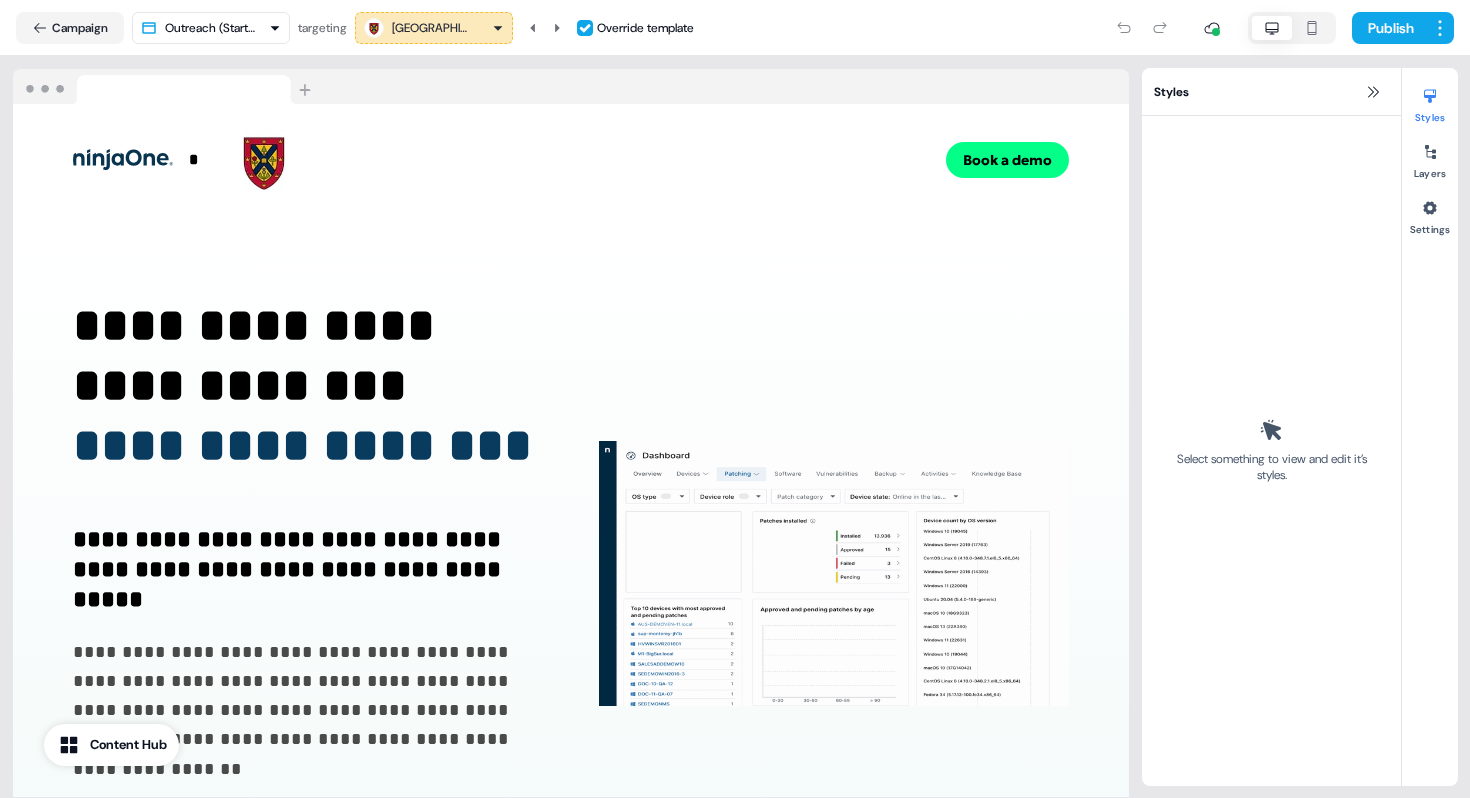 scroll, scrollTop: 0, scrollLeft: 0, axis: both 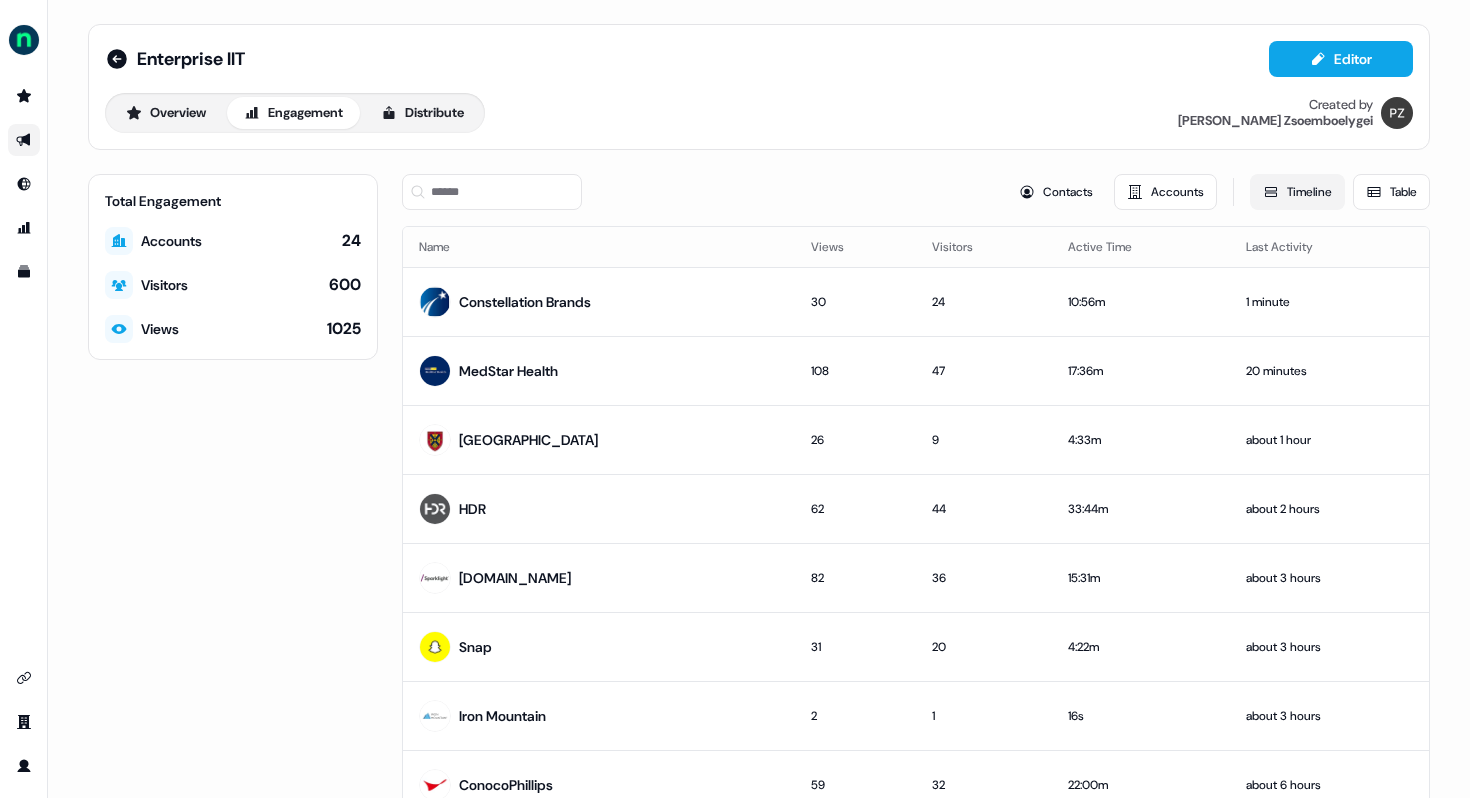 click on "Timeline" at bounding box center (1297, 192) 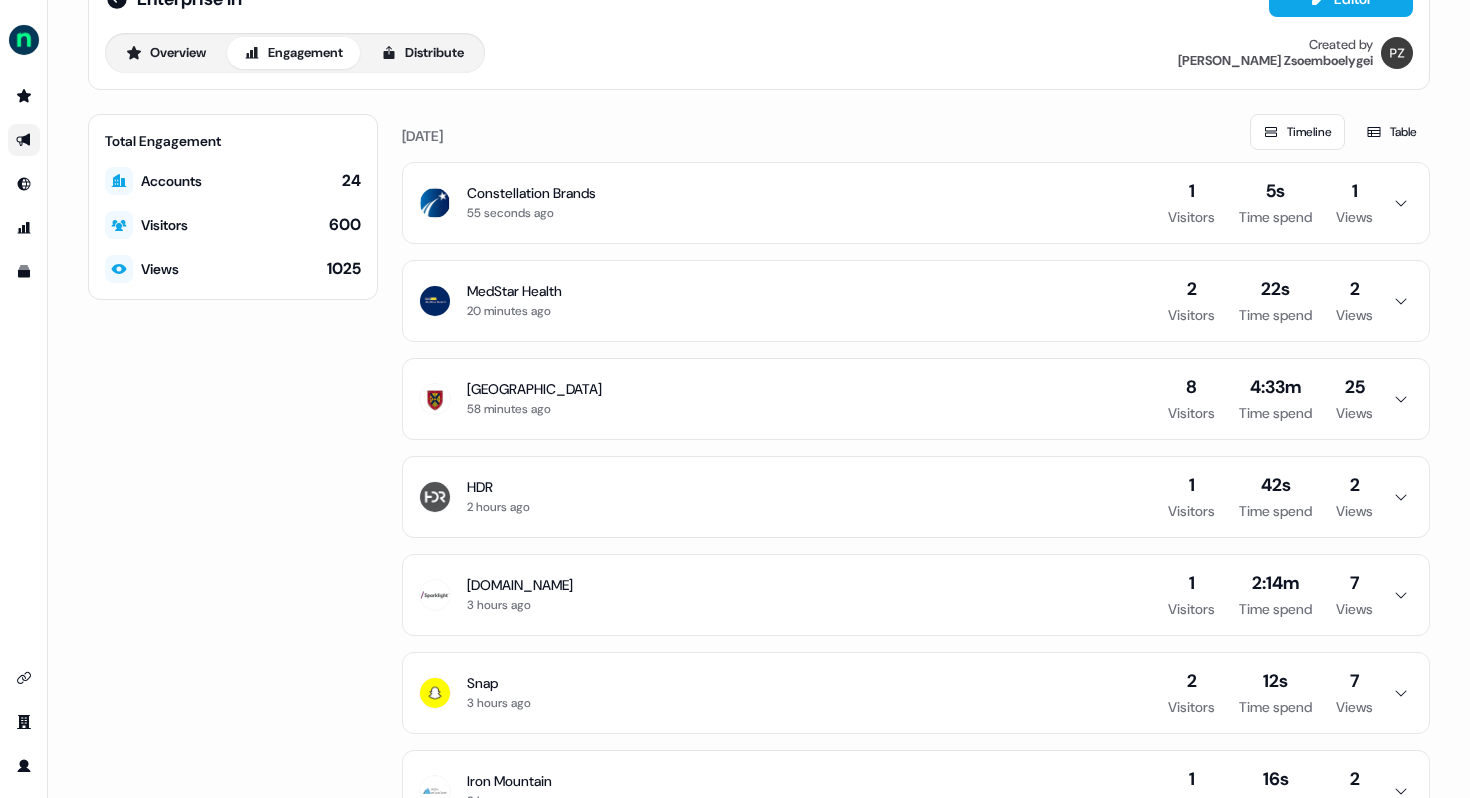 scroll, scrollTop: 0, scrollLeft: 0, axis: both 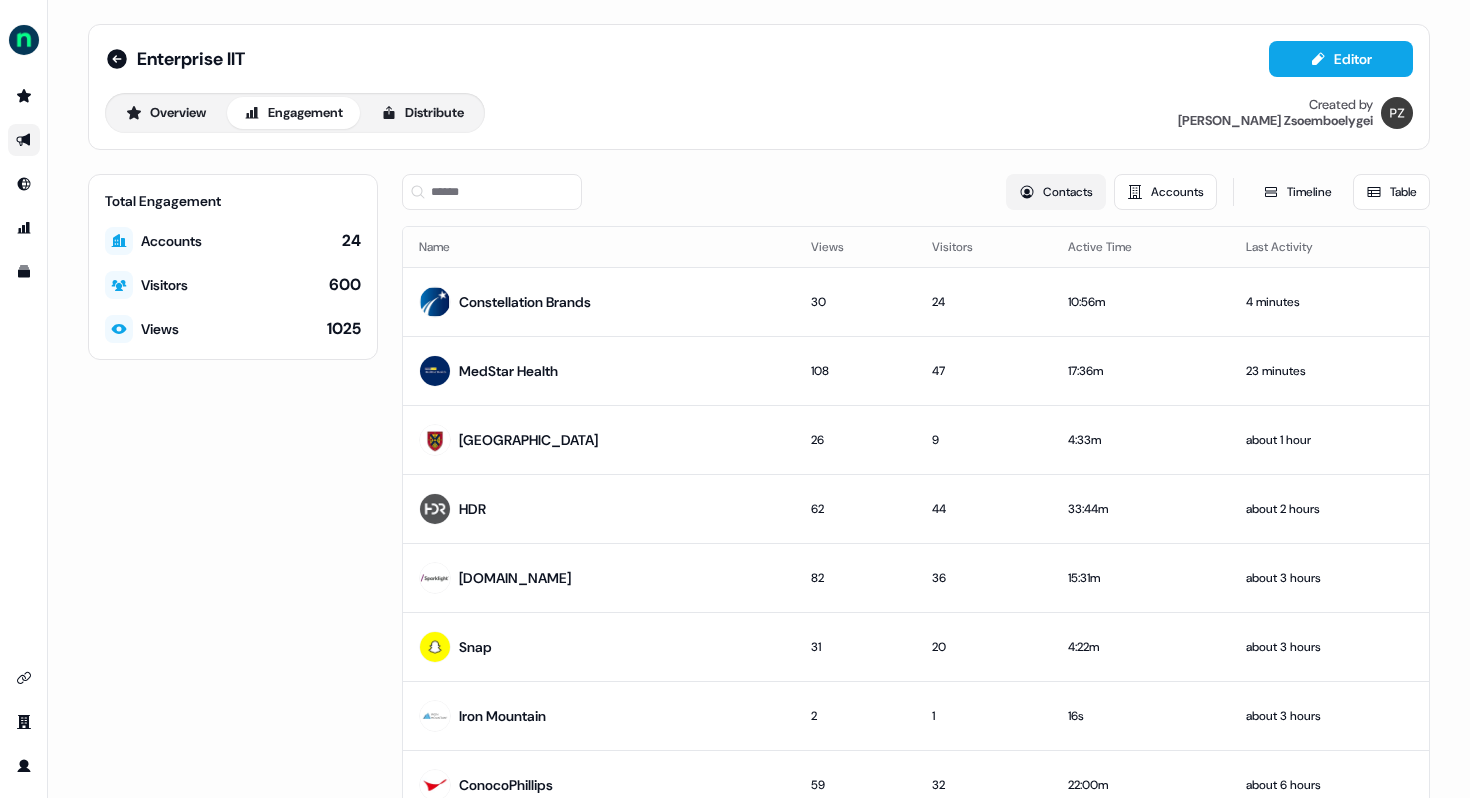 click on "Contacts" at bounding box center (1056, 192) 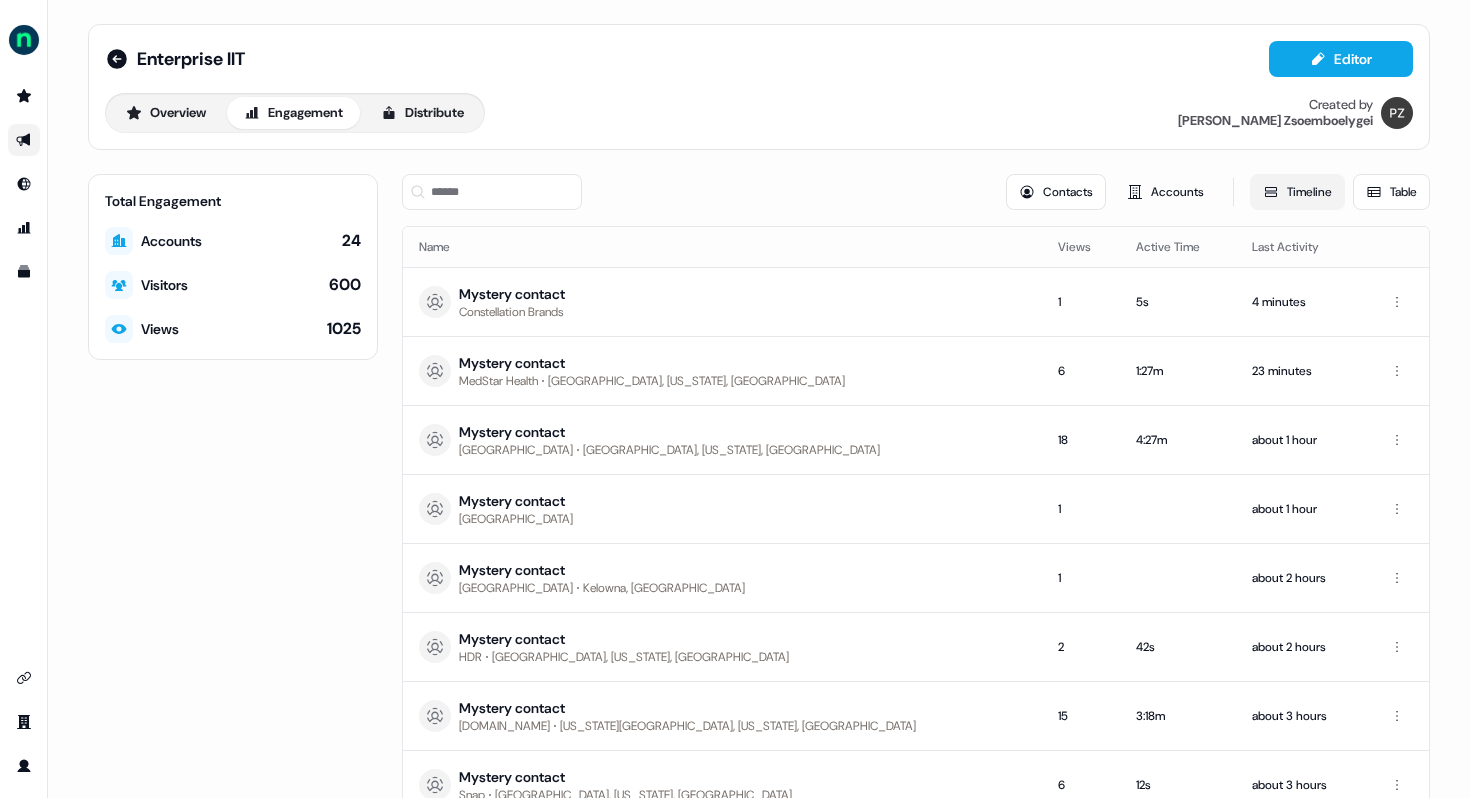 click on "Timeline" at bounding box center [1297, 192] 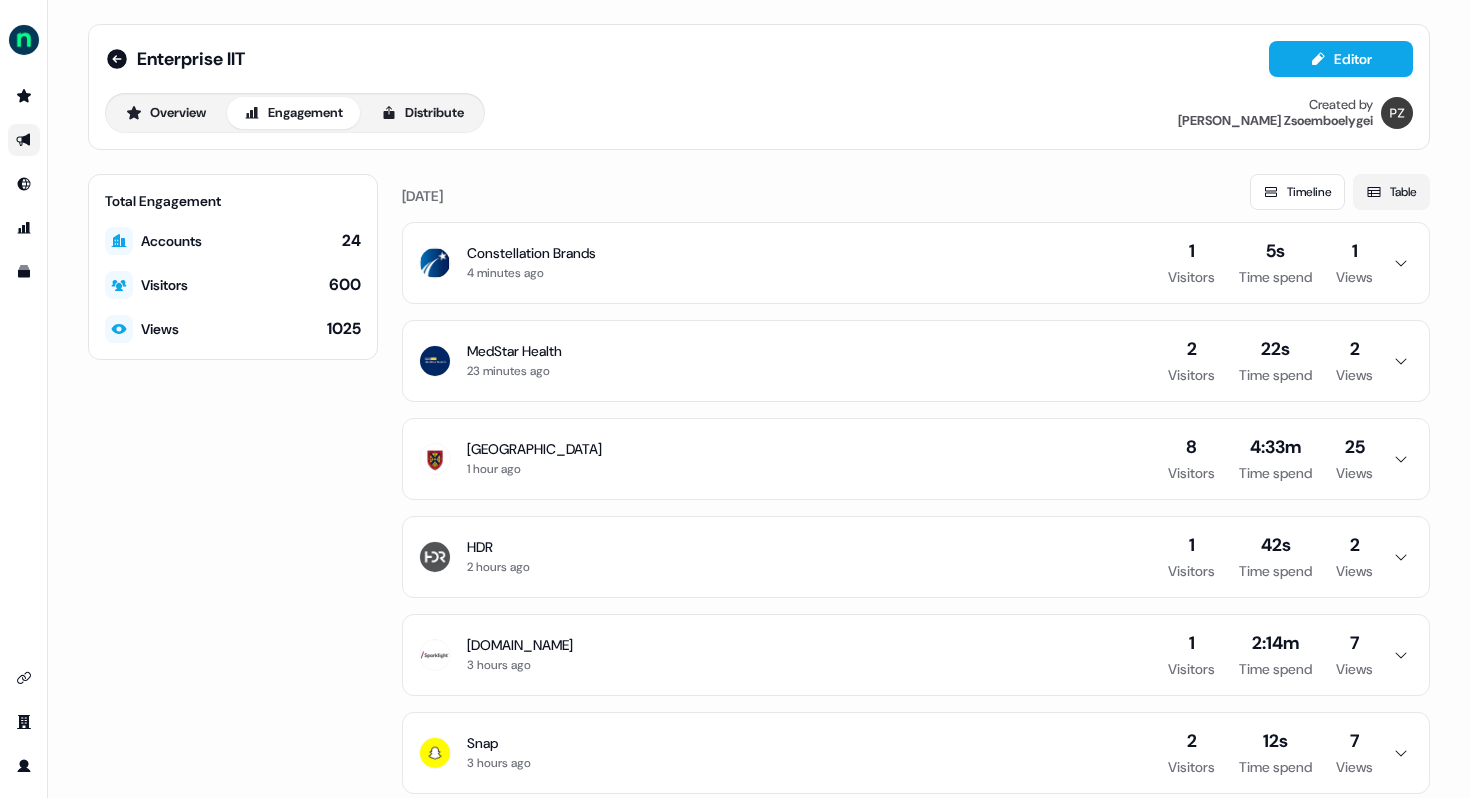 click on "Table" at bounding box center [1391, 192] 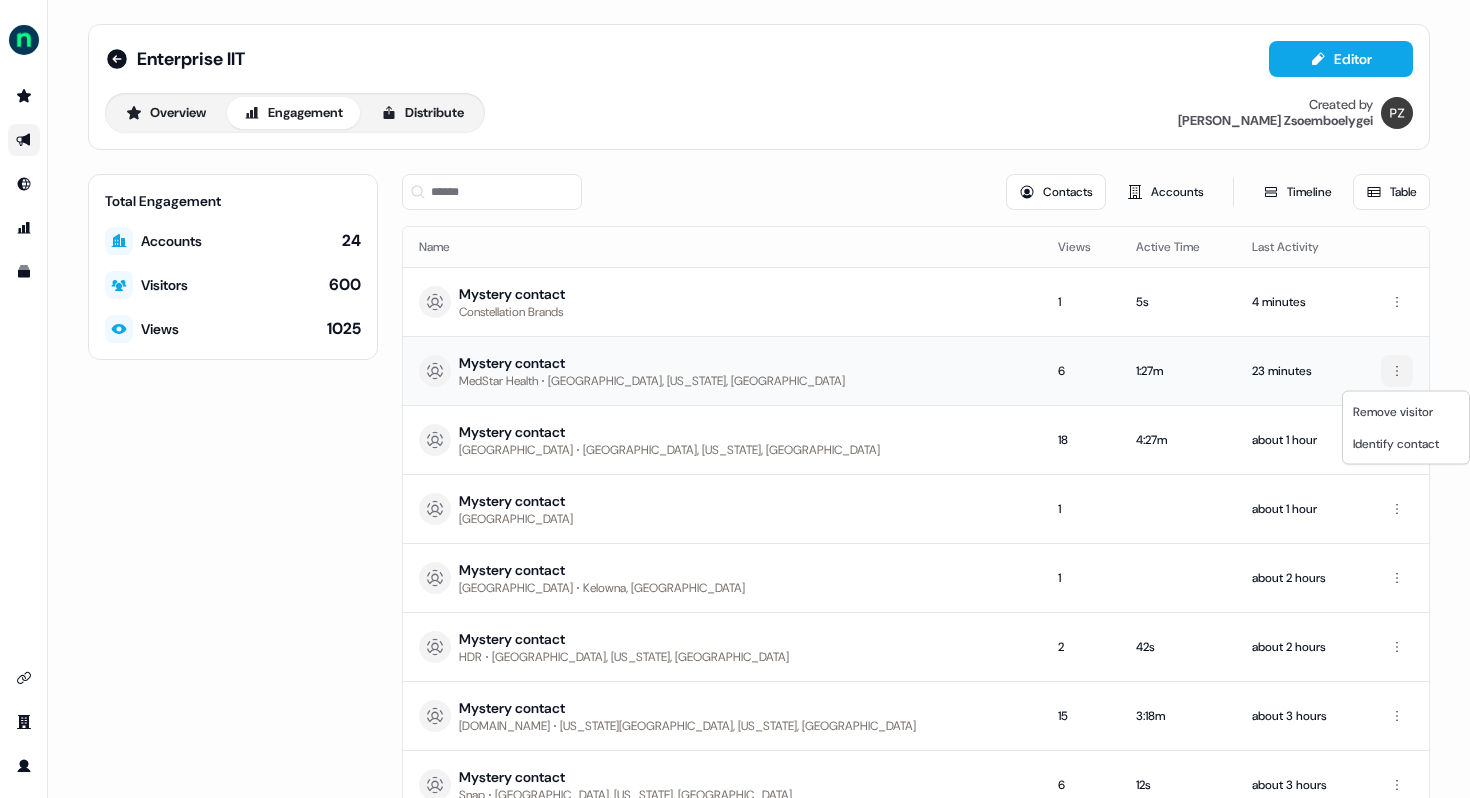 click on "For the best experience switch devices to a bigger screen. Go to Userled.io   Enterprise IIT Editor Overview Engagement Distribute Created by Petra   Zsoemboelygei Total Engagement Accounts 24 Visitors 600 Views 1025 Contacts Accounts Timeline Table Name Views Active Time Last Activity Mystery contact Constellation Brands 1 5s 4 minutes Mystery contact MedStar Health Bolivar, Ohio, US 6 1:27m 23 minutes Mystery contact Queen's University Houston, Texas, US 18 4:27m about 1 hour Mystery contact Queen's University 1 about 1 hour Mystery contact Queen's University Kelowna, Canada 1 about 2 hours Mystery contact HDR Phoenix, Arizona, US 2 42s about 2 hours Mystery contact business.cableone.net Colorado Springs, Colorado, US 15 3:18m about 3 hours Mystery contact Snap Houston, Texas, US 6 12s about 3 hours Page  1 Remove visitor Identify contact" at bounding box center [735, 399] 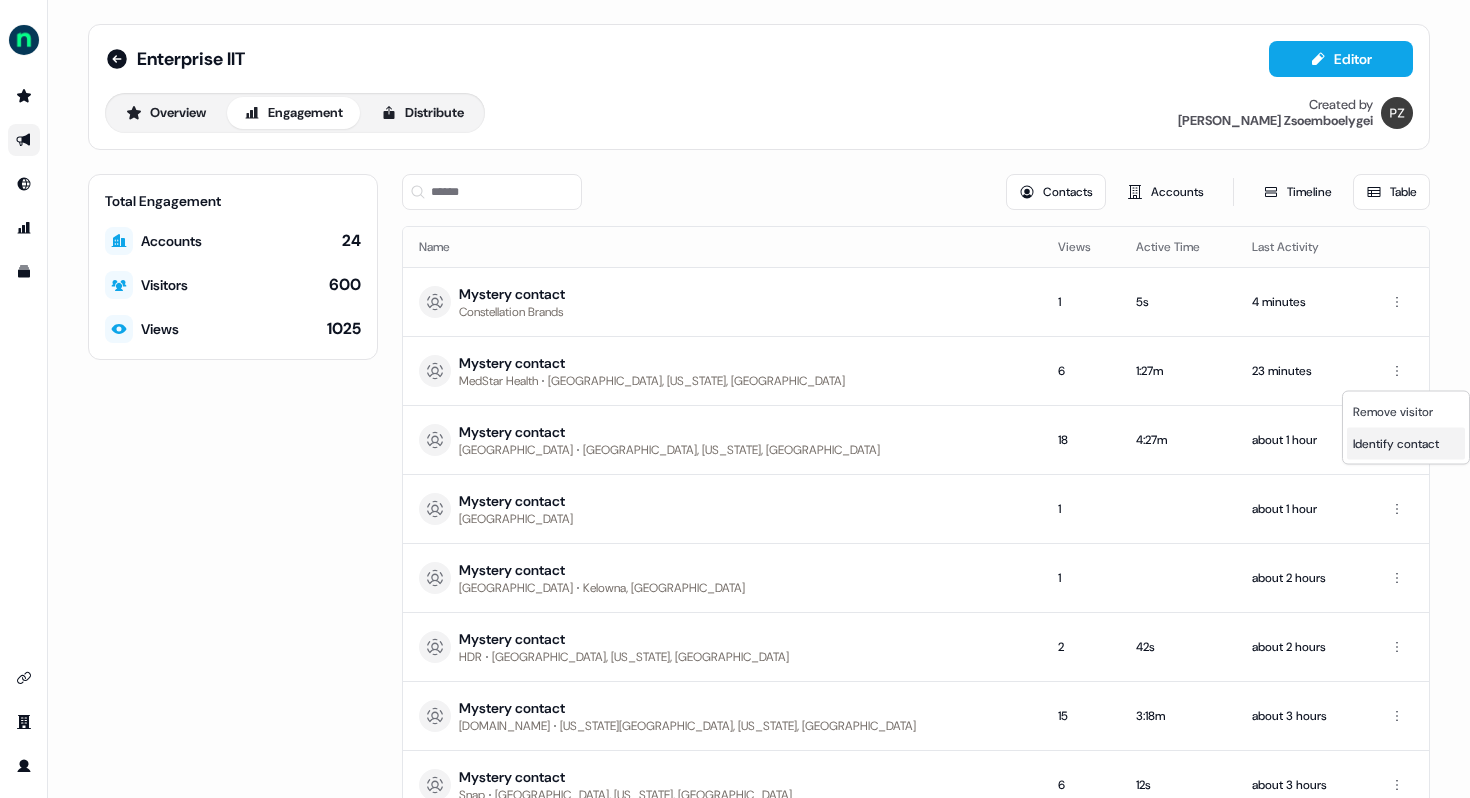 click on "Identify contact" at bounding box center [1396, 444] 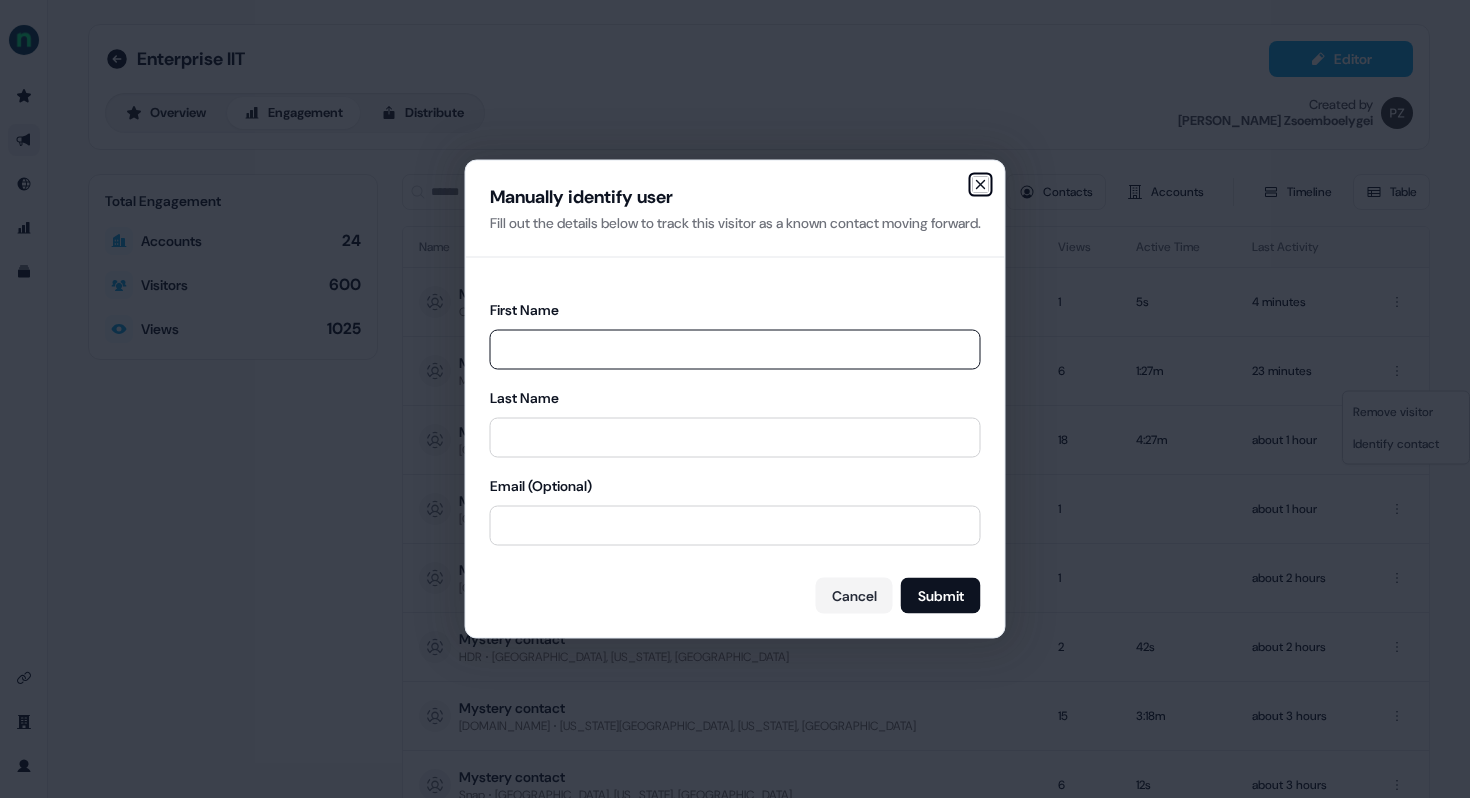 click 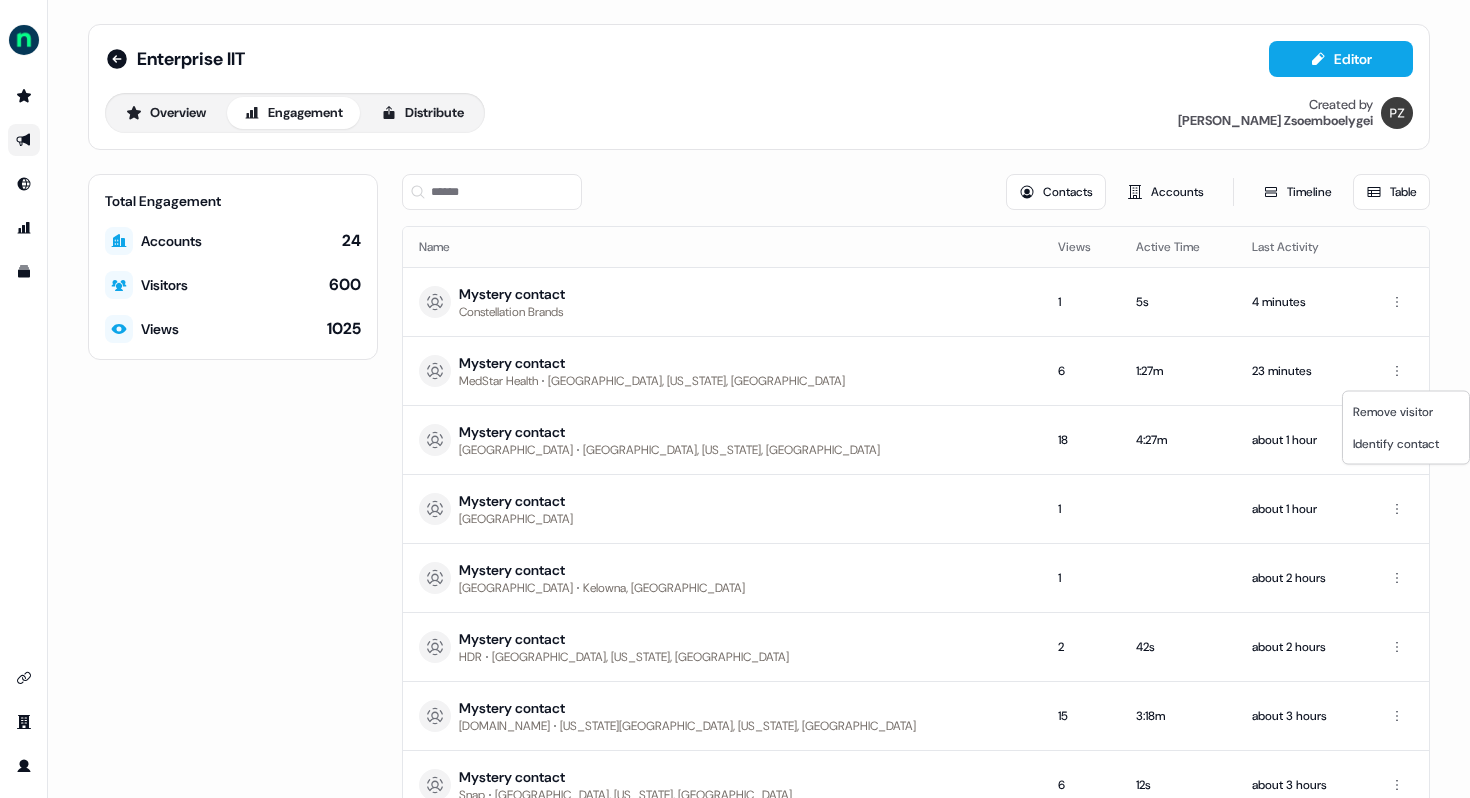 click on "For the best experience switch devices to a bigger screen. Go to Userled.io   Enterprise IIT Editor Overview Engagement Distribute Created by Petra   Zsoemboelygei Total Engagement Accounts 24 Visitors 600 Views 1025 Contacts Accounts Timeline Table Name Views Active Time Last Activity Mystery contact Constellation Brands 1 5s 4 minutes Mystery contact MedStar Health Bolivar, Ohio, US 6 1:27m 23 minutes Mystery contact Queen's University Houston, Texas, US 18 4:27m about 1 hour Mystery contact Queen's University 1 about 1 hour Mystery contact Queen's University Kelowna, Canada 1 about 2 hours Mystery contact HDR Phoenix, Arizona, US 2 42s about 2 hours Mystery contact business.cableone.net Colorado Springs, Colorado, US 15 3:18m about 3 hours Mystery contact Snap Houston, Texas, US 6 12s about 3 hours Page  1 Remove visitor Identify contact" at bounding box center (735, 399) 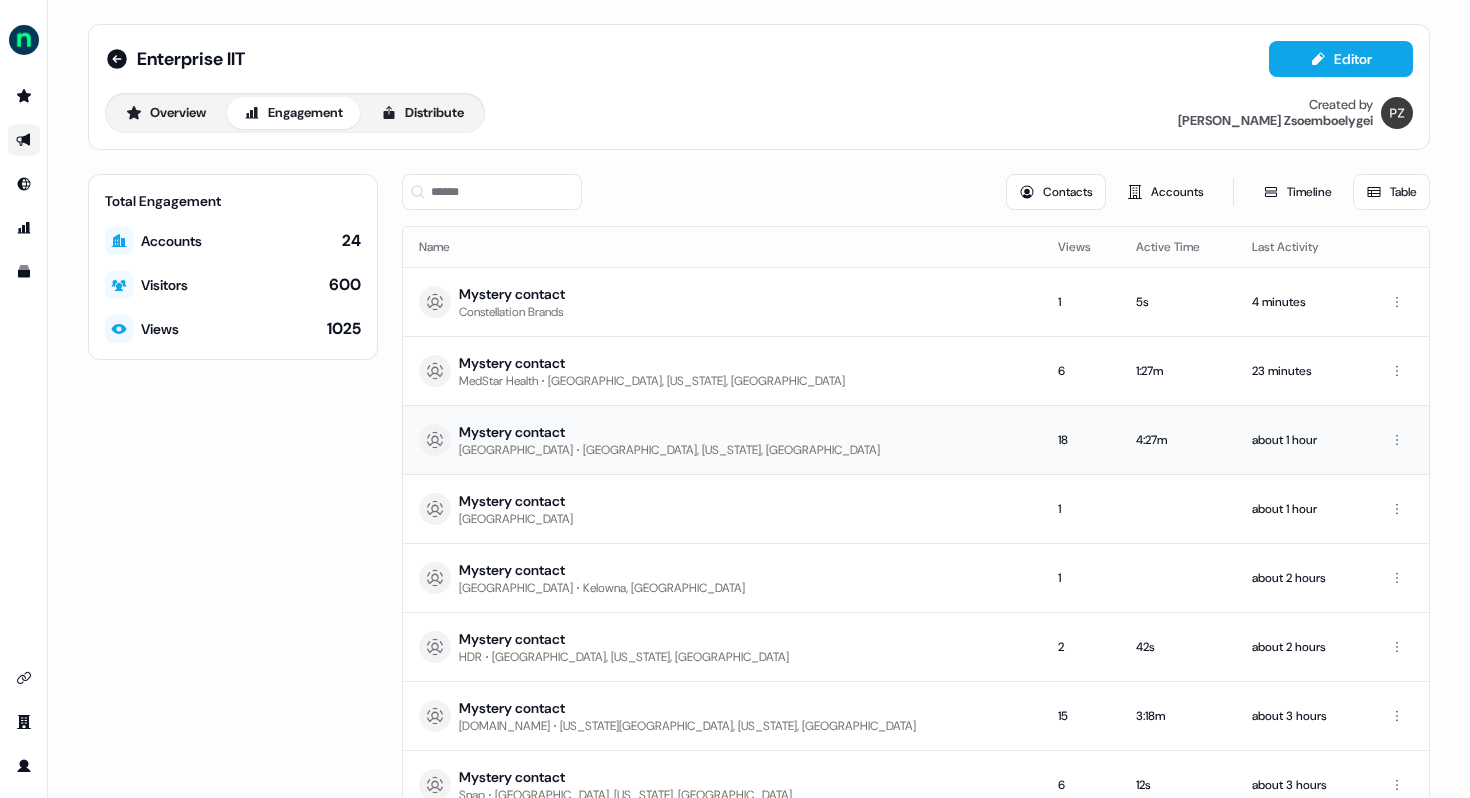 click 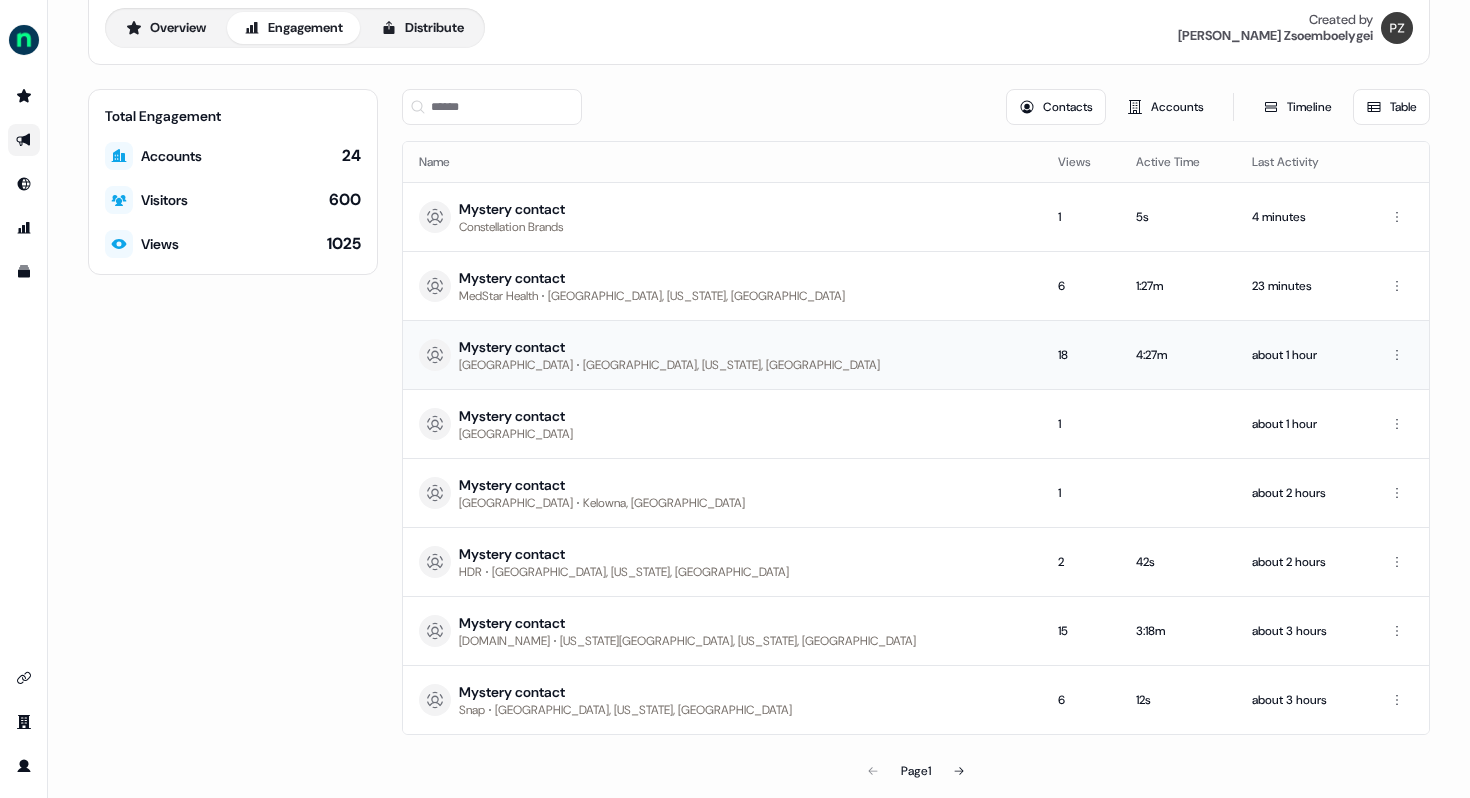 scroll, scrollTop: 101, scrollLeft: 0, axis: vertical 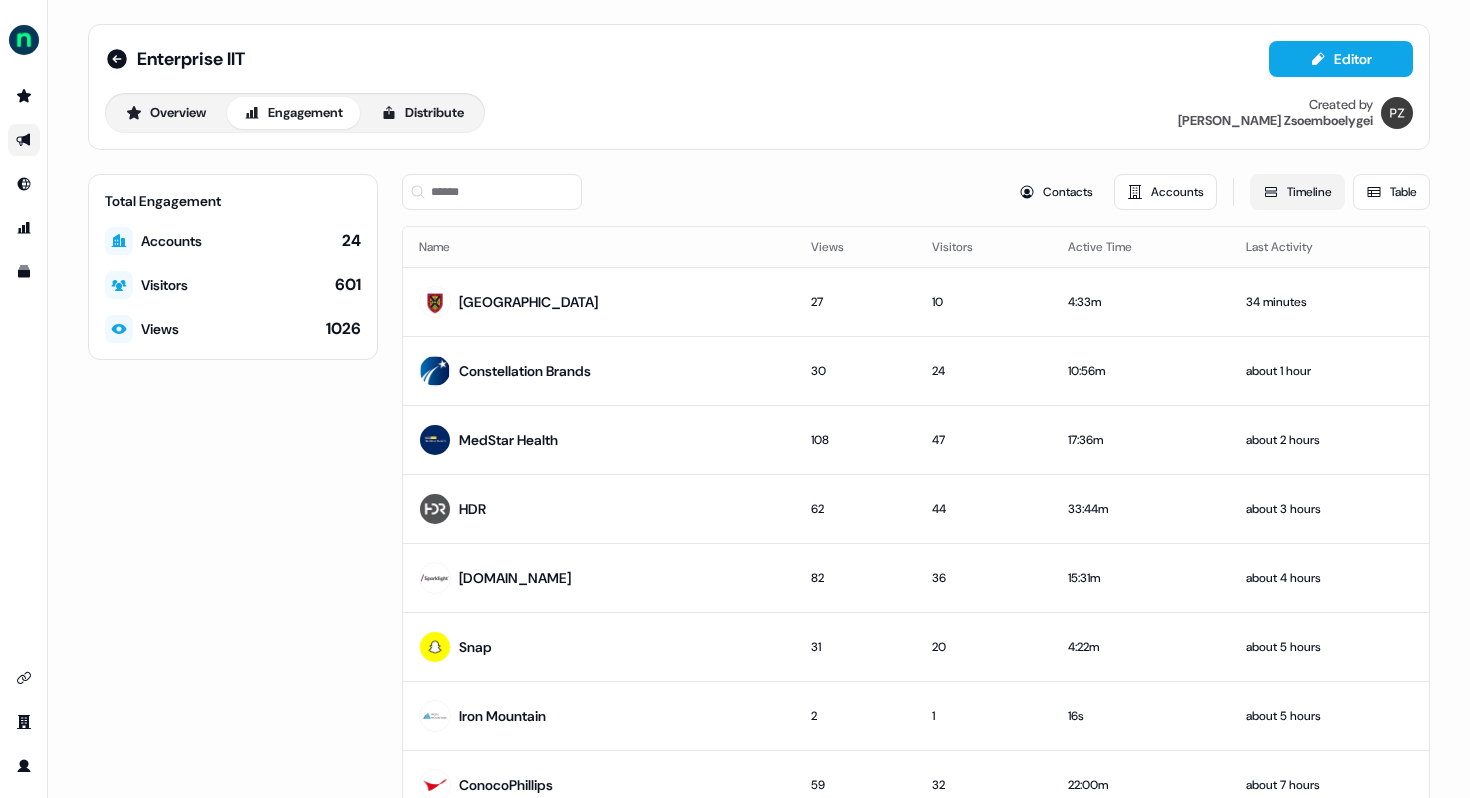 click on "Timeline" at bounding box center [1297, 192] 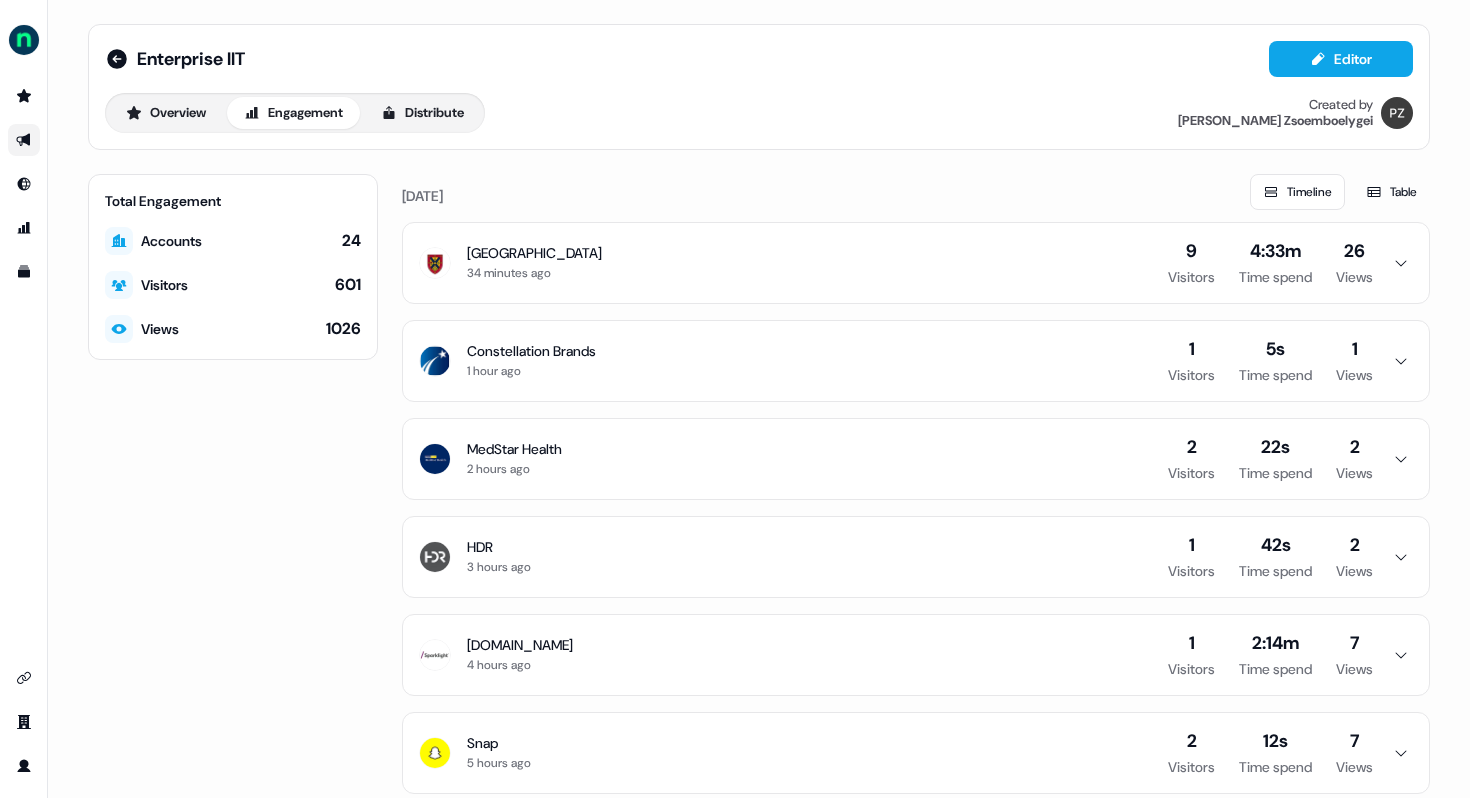 click 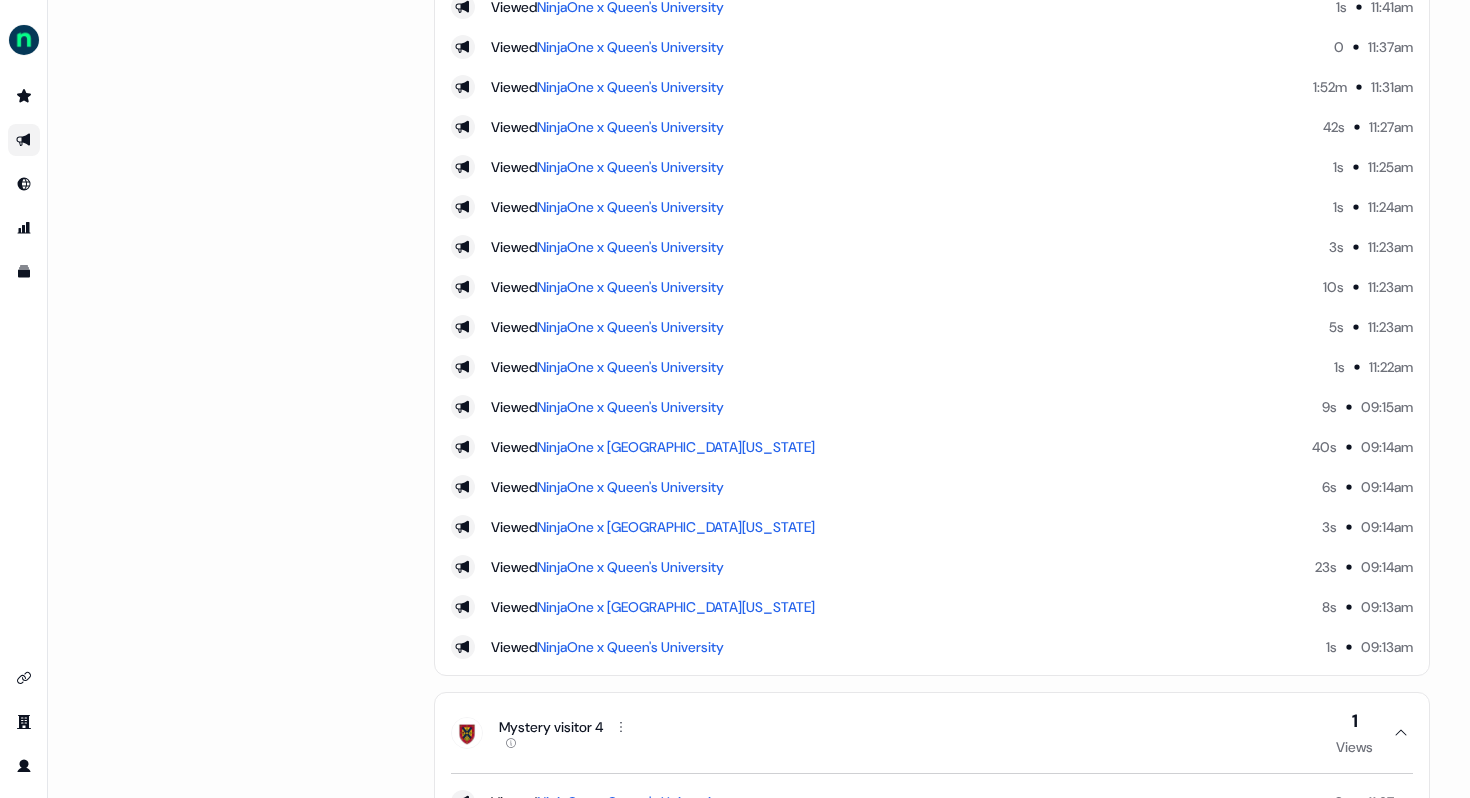 scroll, scrollTop: 0, scrollLeft: 0, axis: both 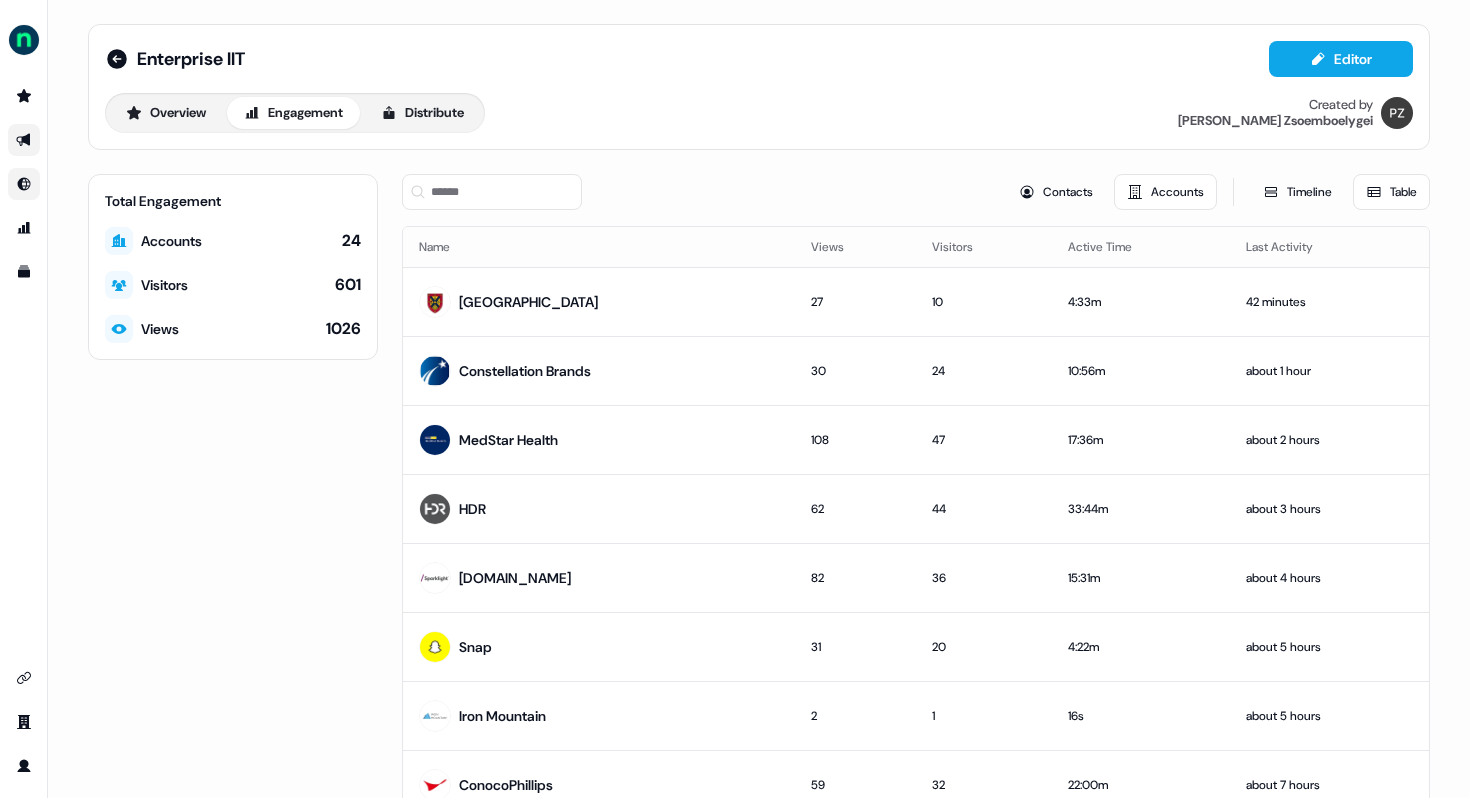 click at bounding box center [24, 184] 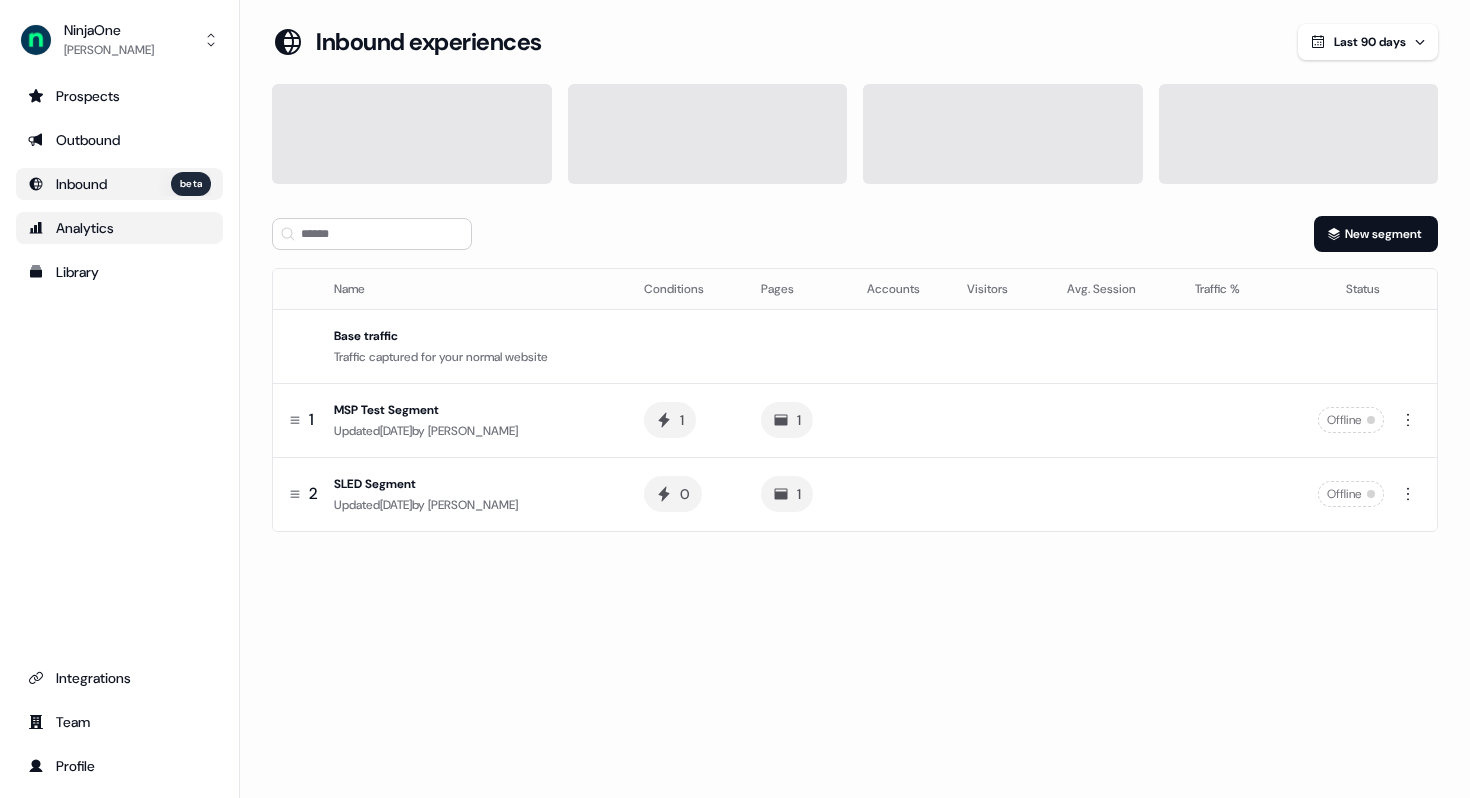 click on "Analytics" at bounding box center (119, 228) 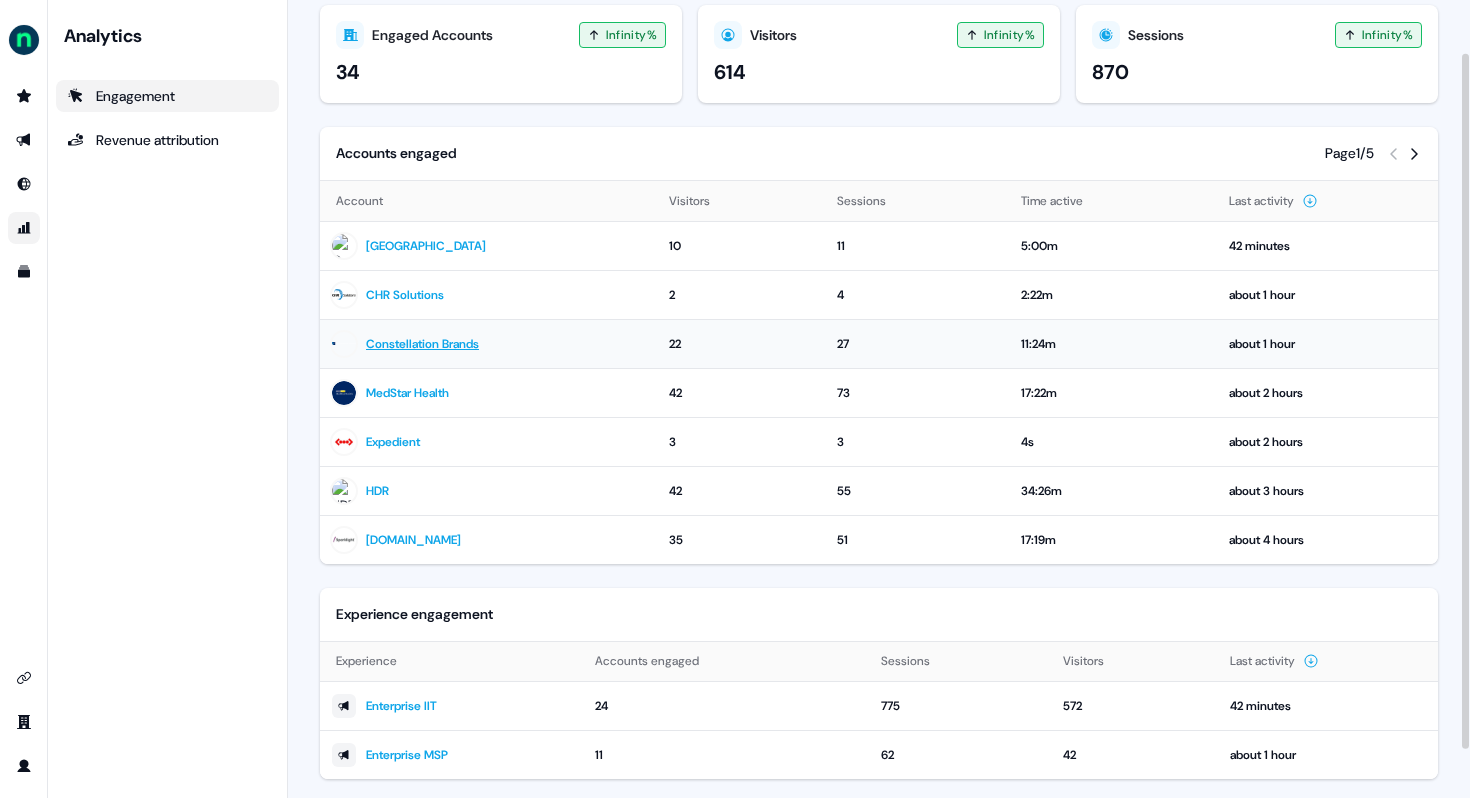 scroll, scrollTop: 116, scrollLeft: 0, axis: vertical 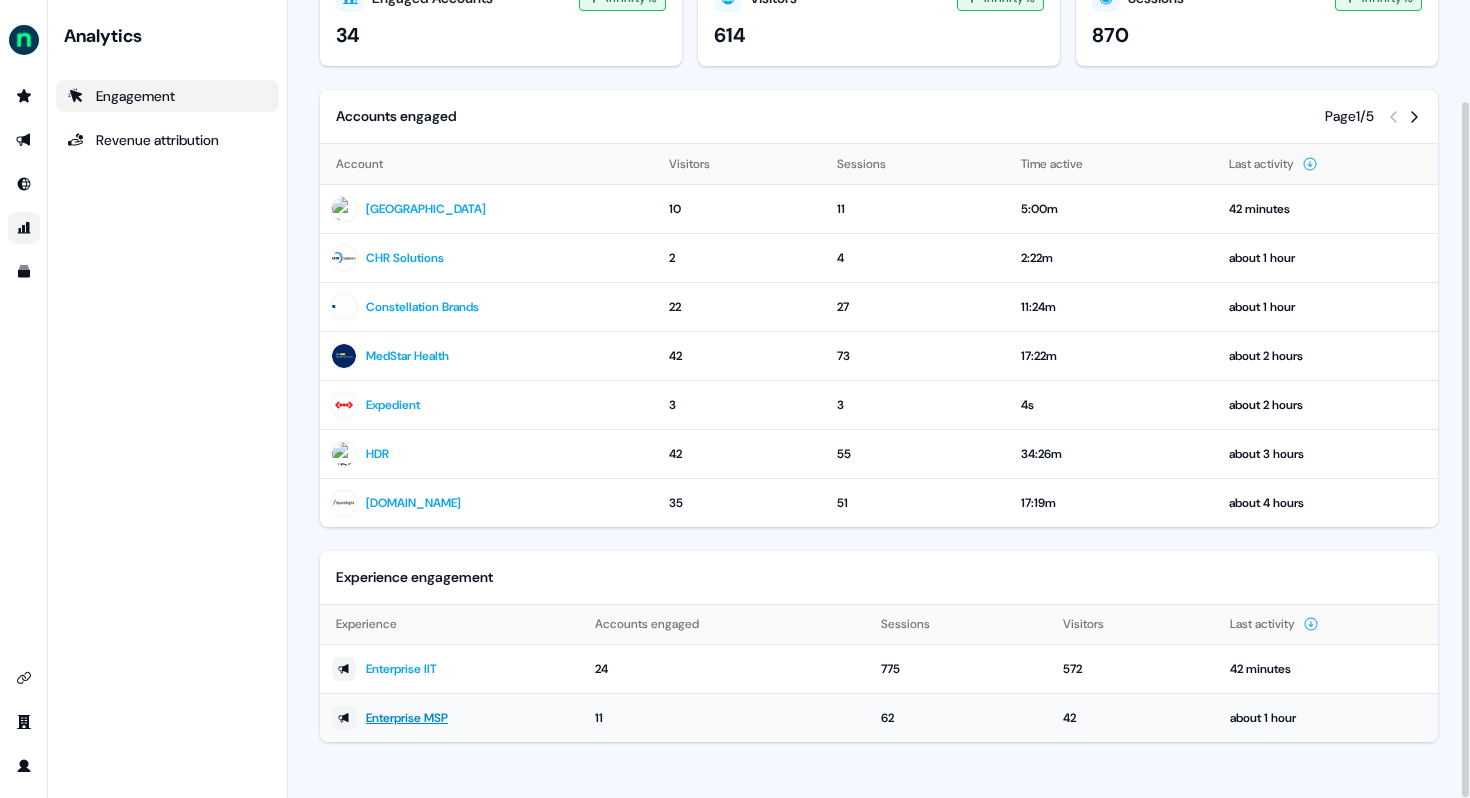 click on "Enterprise MSP" at bounding box center [407, 718] 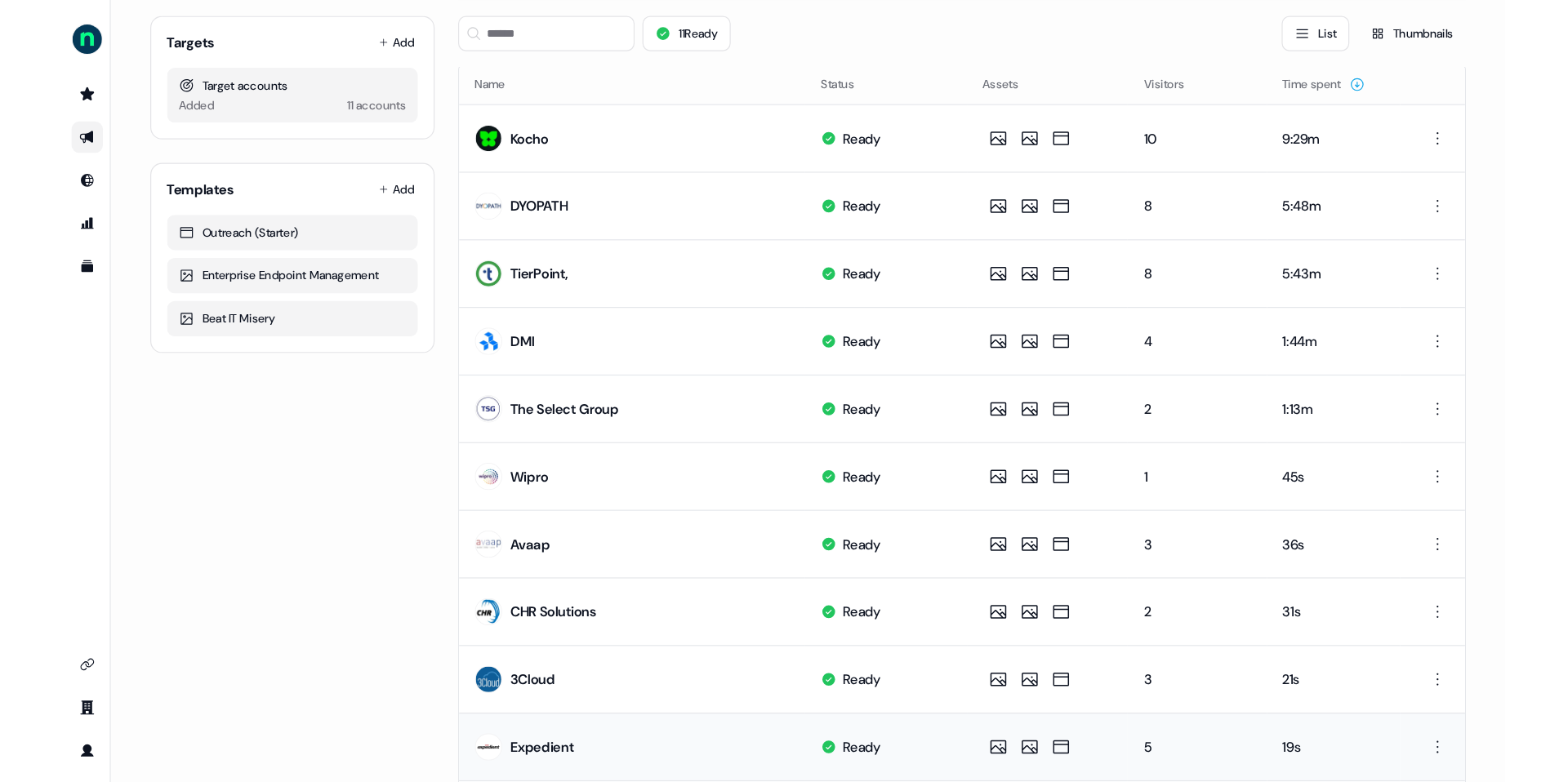 scroll, scrollTop: 0, scrollLeft: 0, axis: both 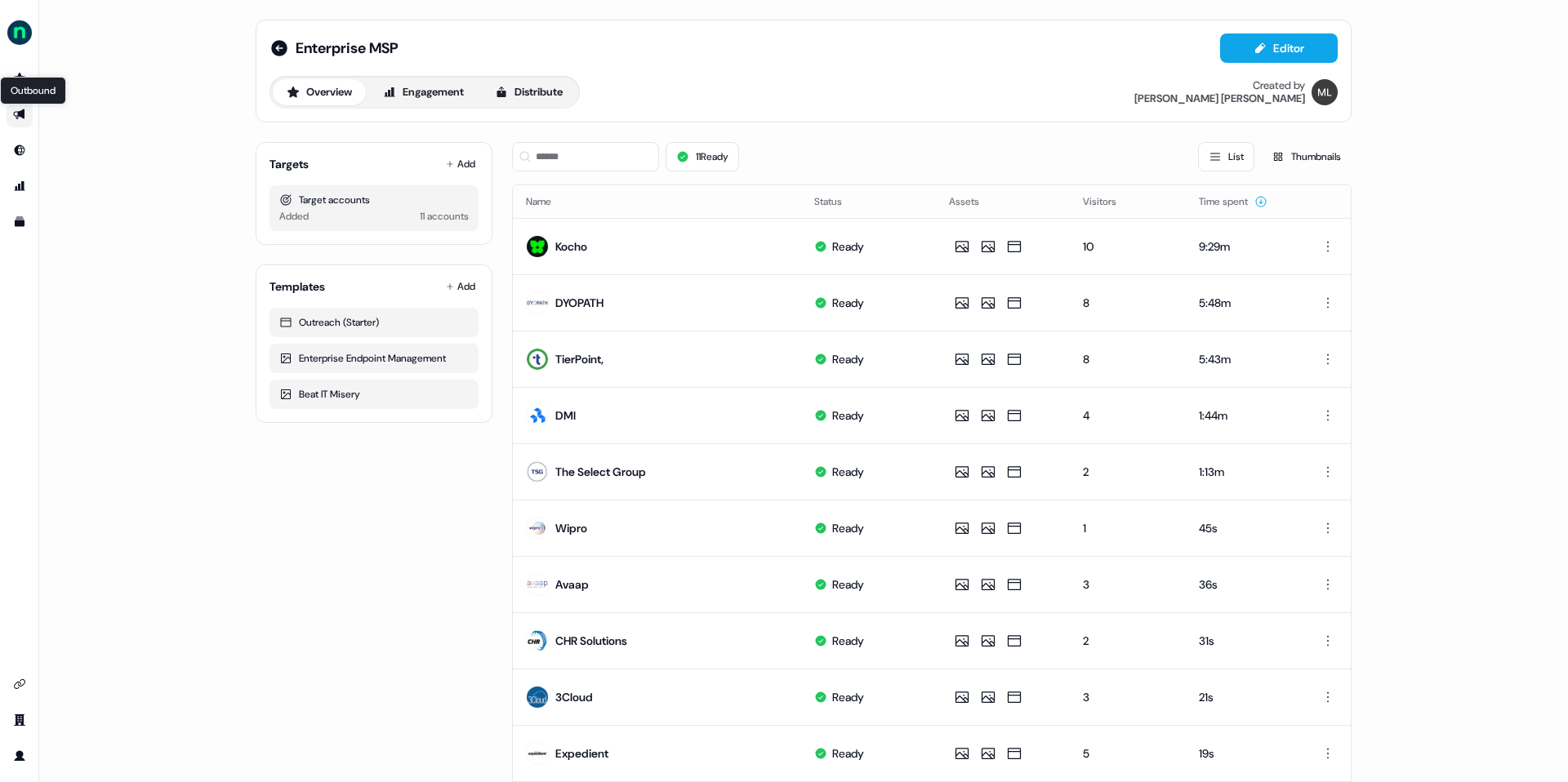 click 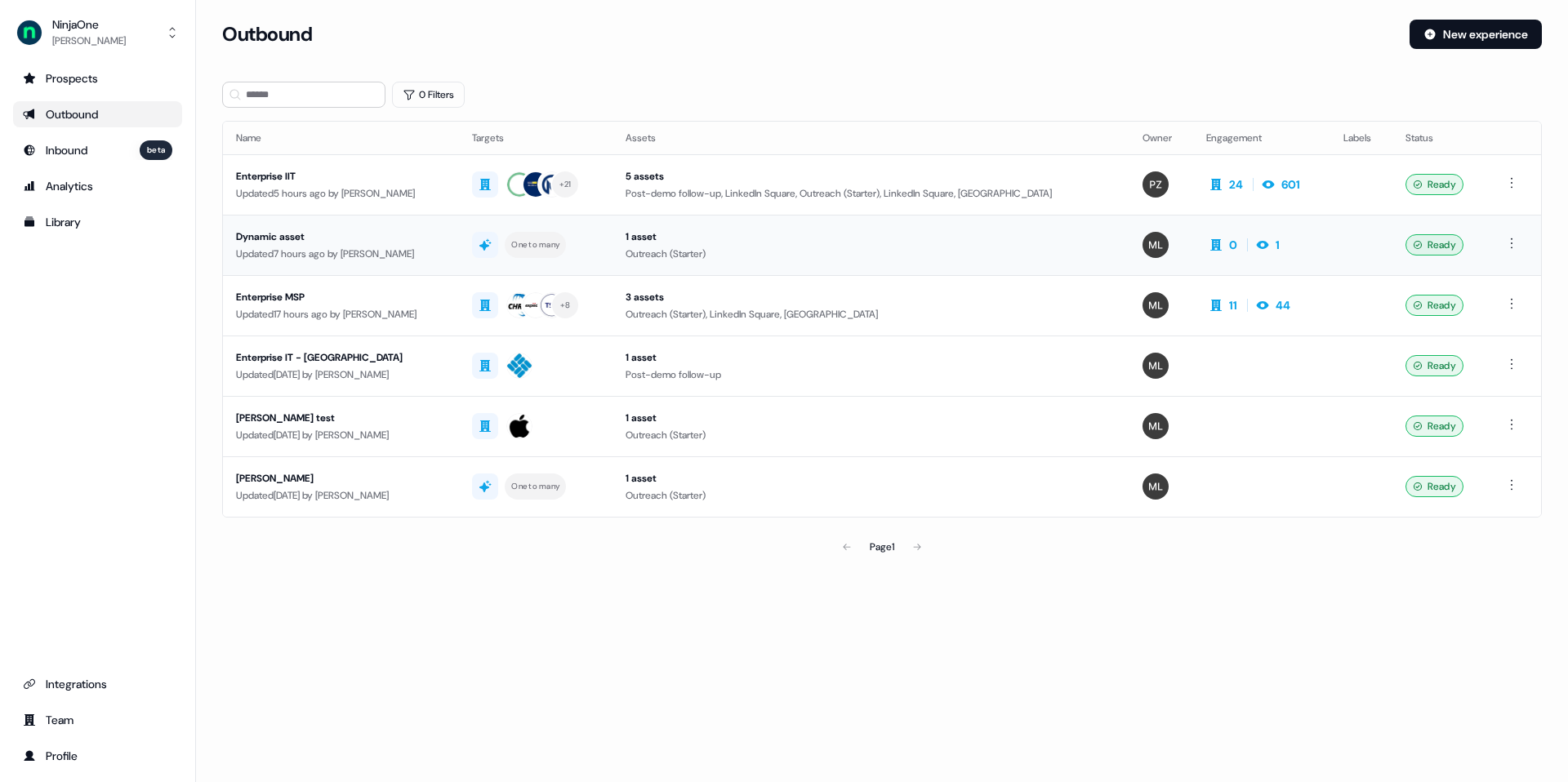 click on "Dynamic asset" at bounding box center (341, 237) 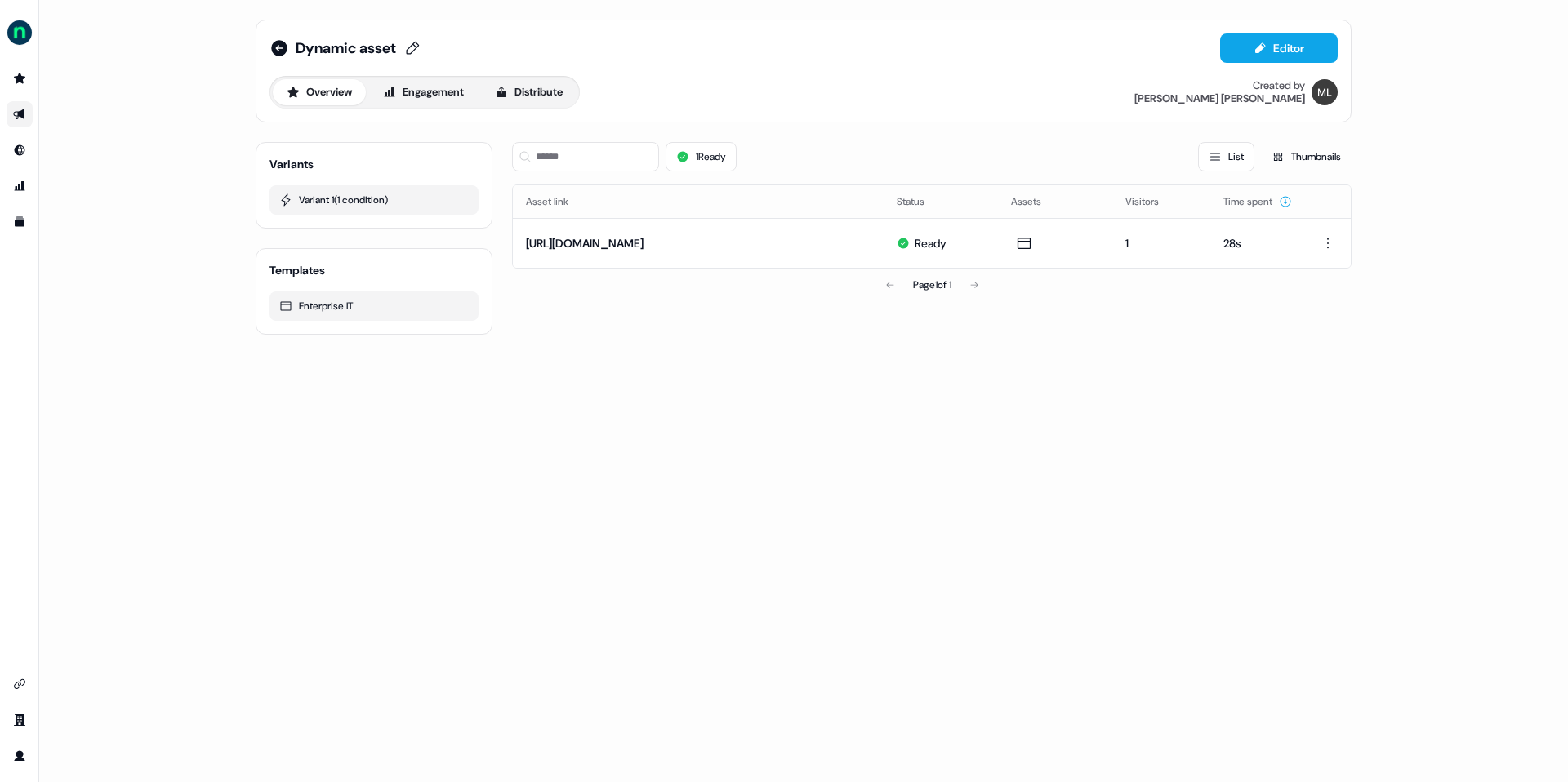 click on "Dynamic asset" at bounding box center (345, 48) 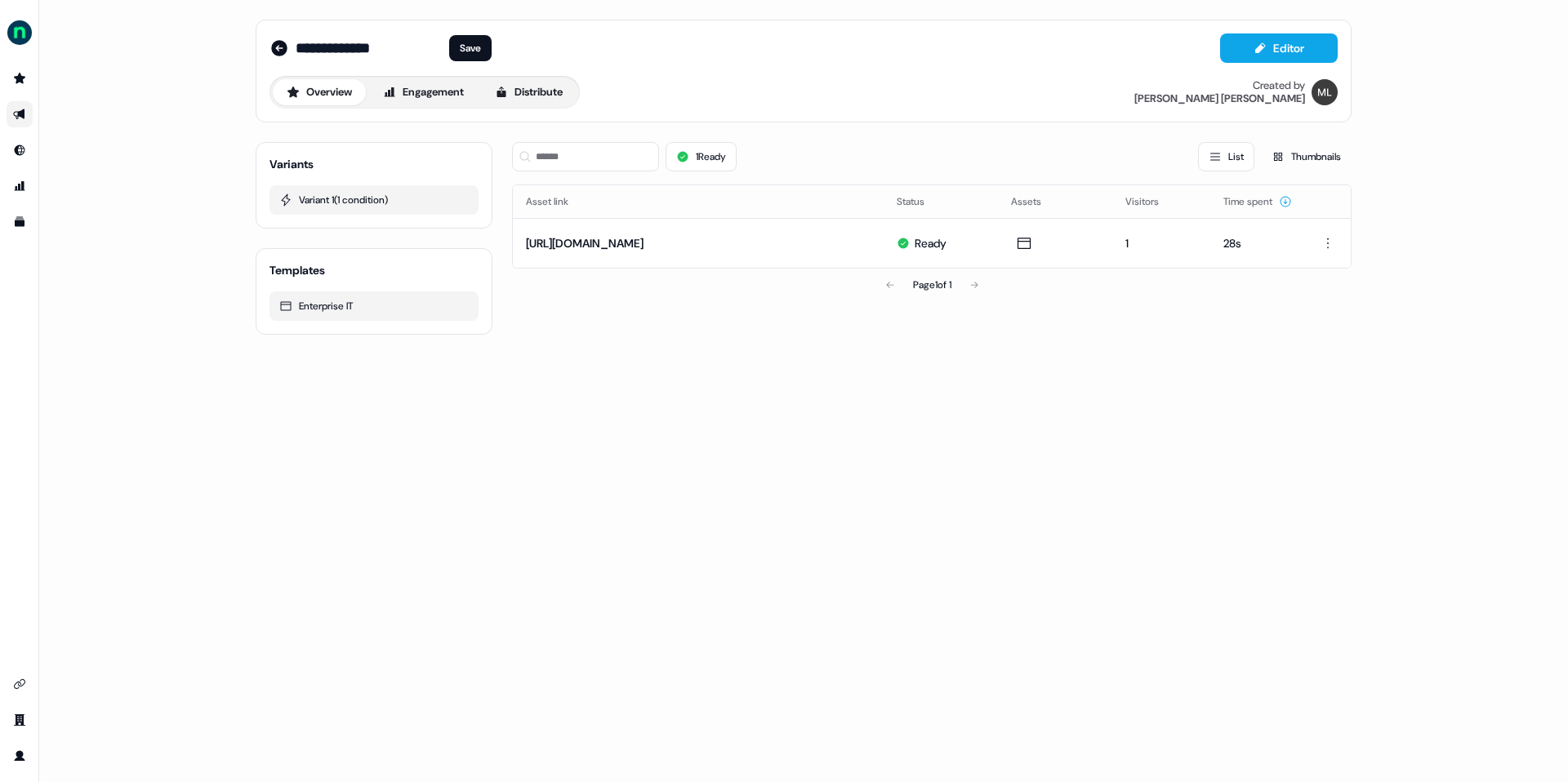 click on "**********" at bounding box center (369, 48) 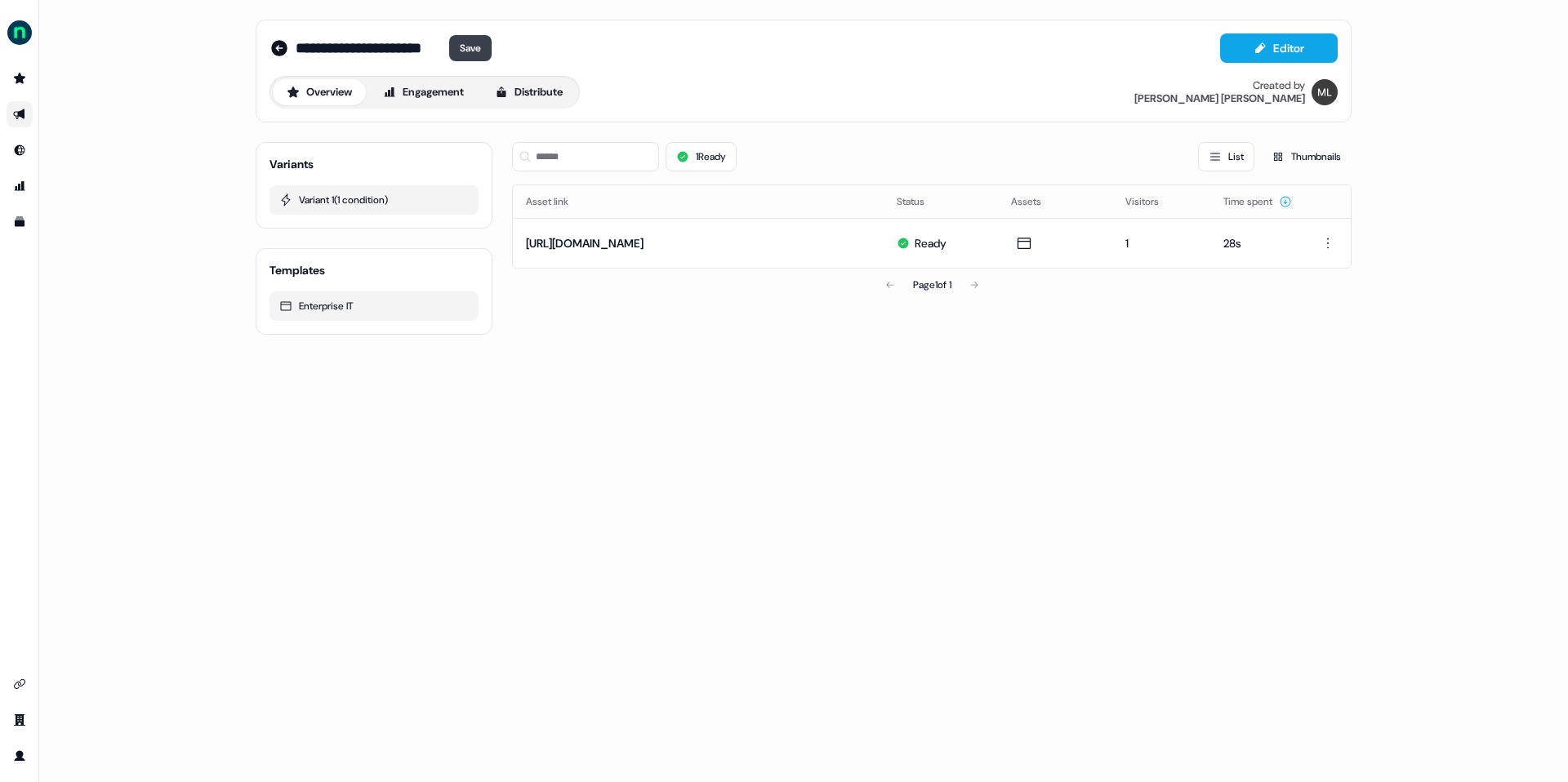 type on "**********" 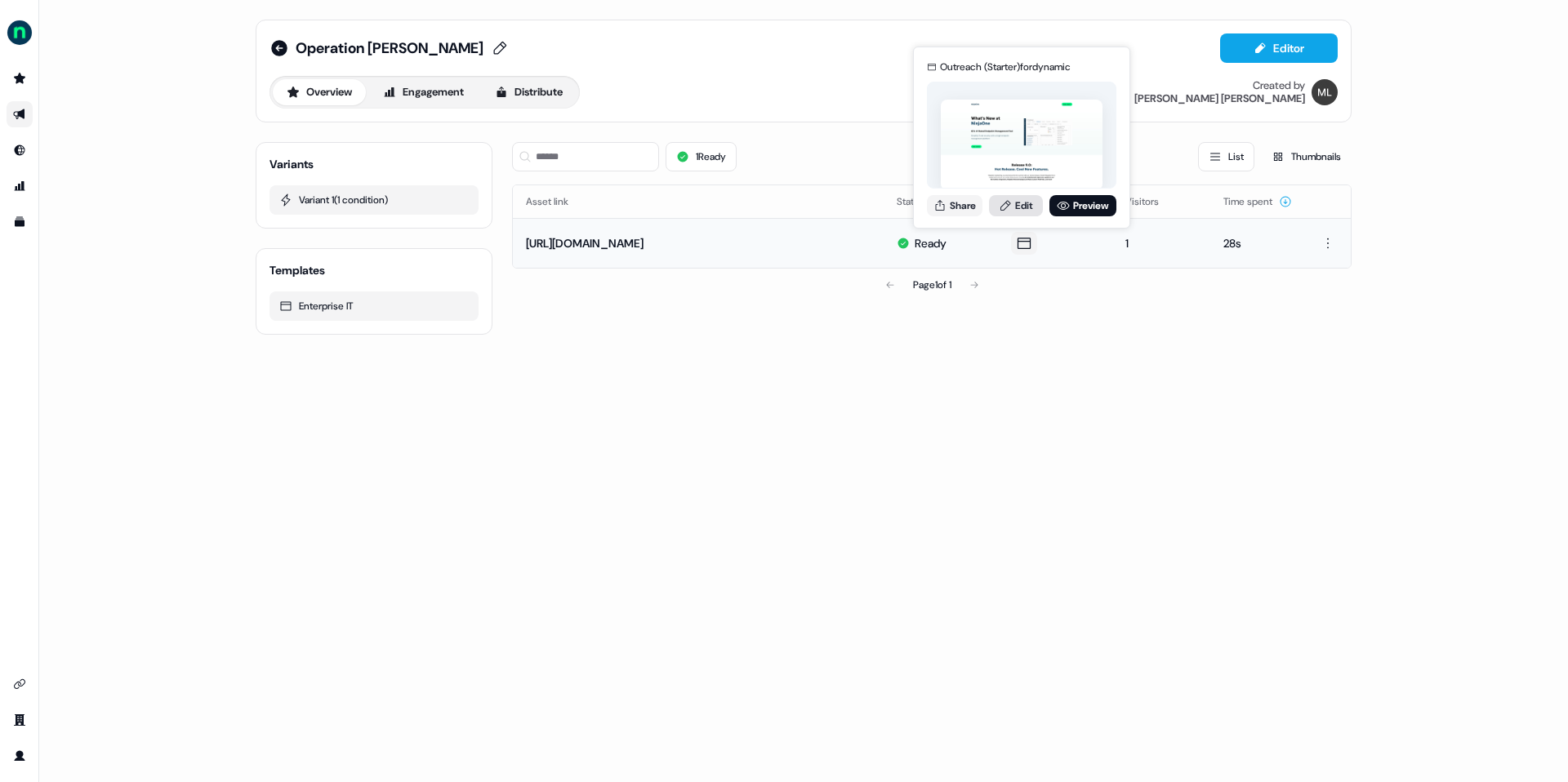 click on "Edit" at bounding box center (1016, 206) 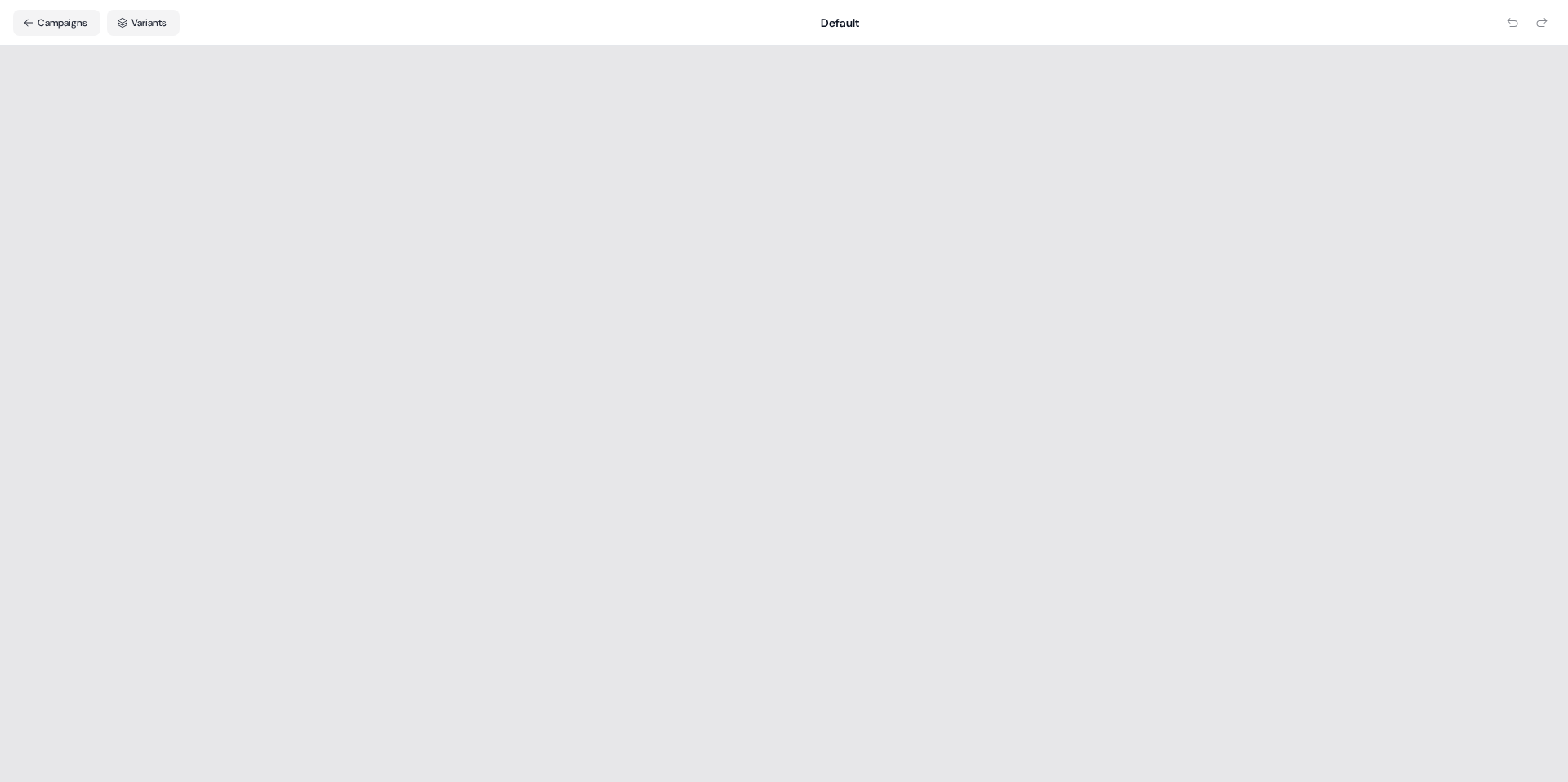click on "Default" at bounding box center (840, 23) 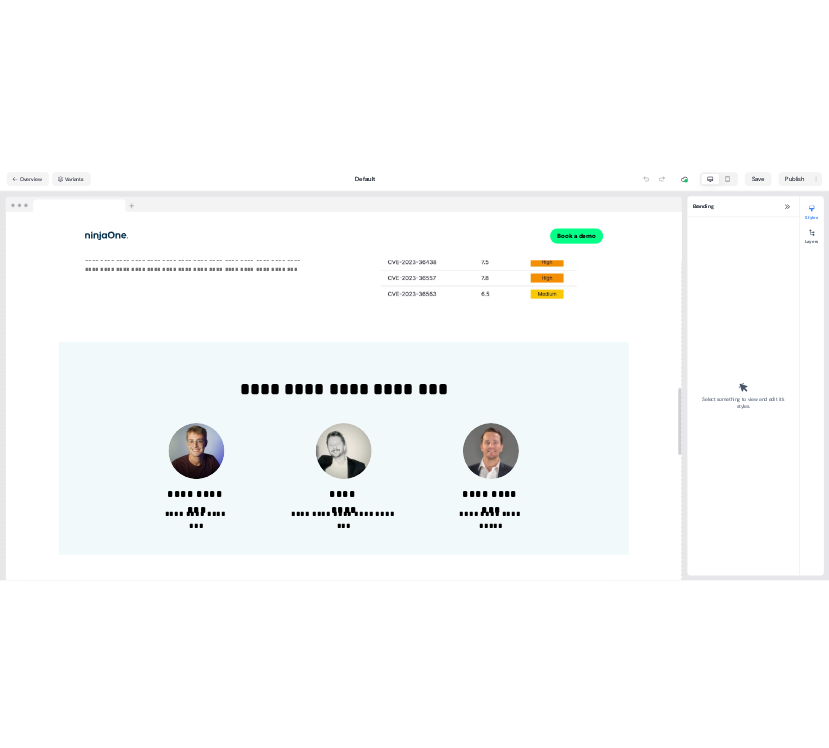 scroll, scrollTop: 2233, scrollLeft: 0, axis: vertical 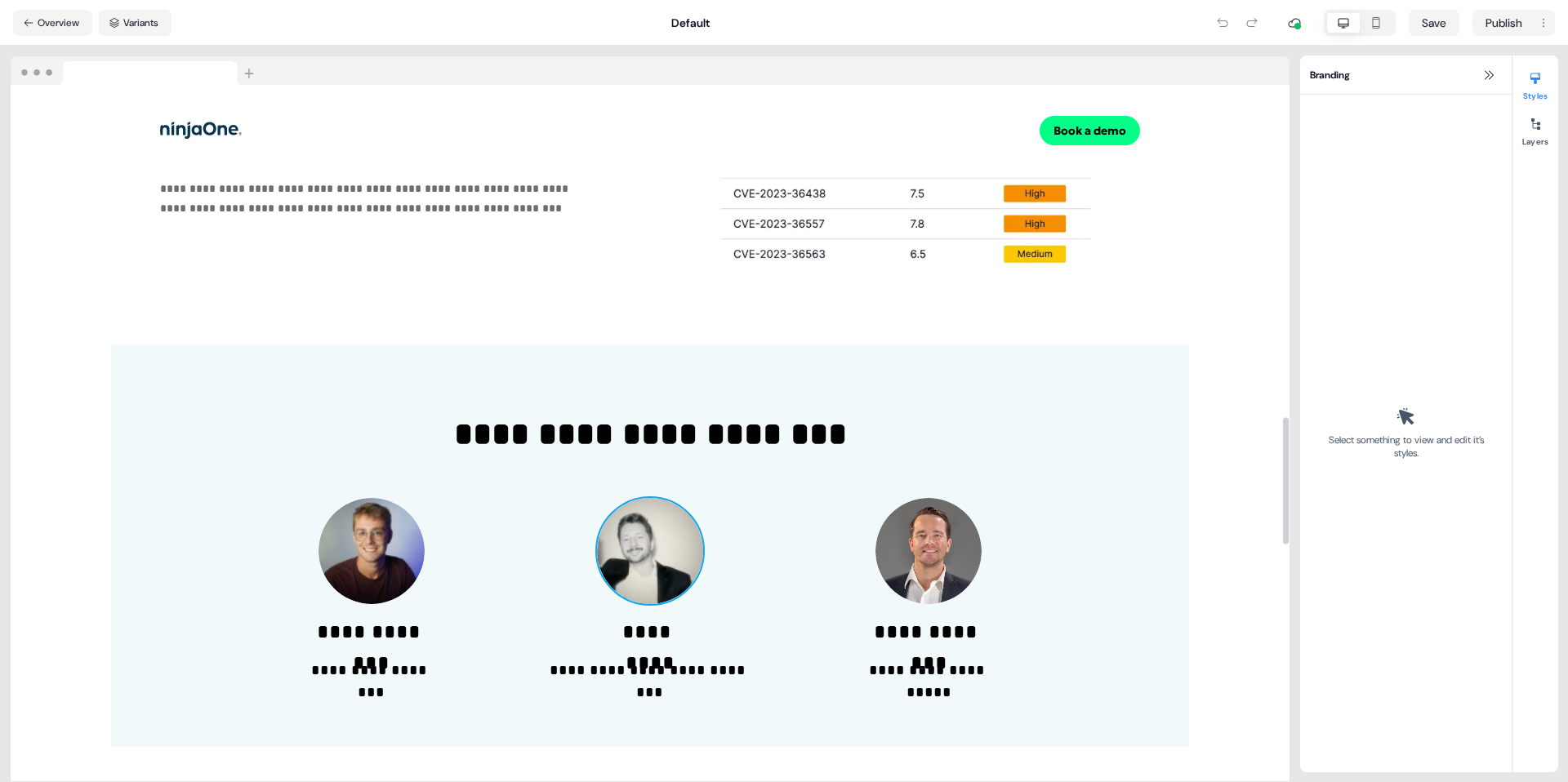 click at bounding box center (650, 551) 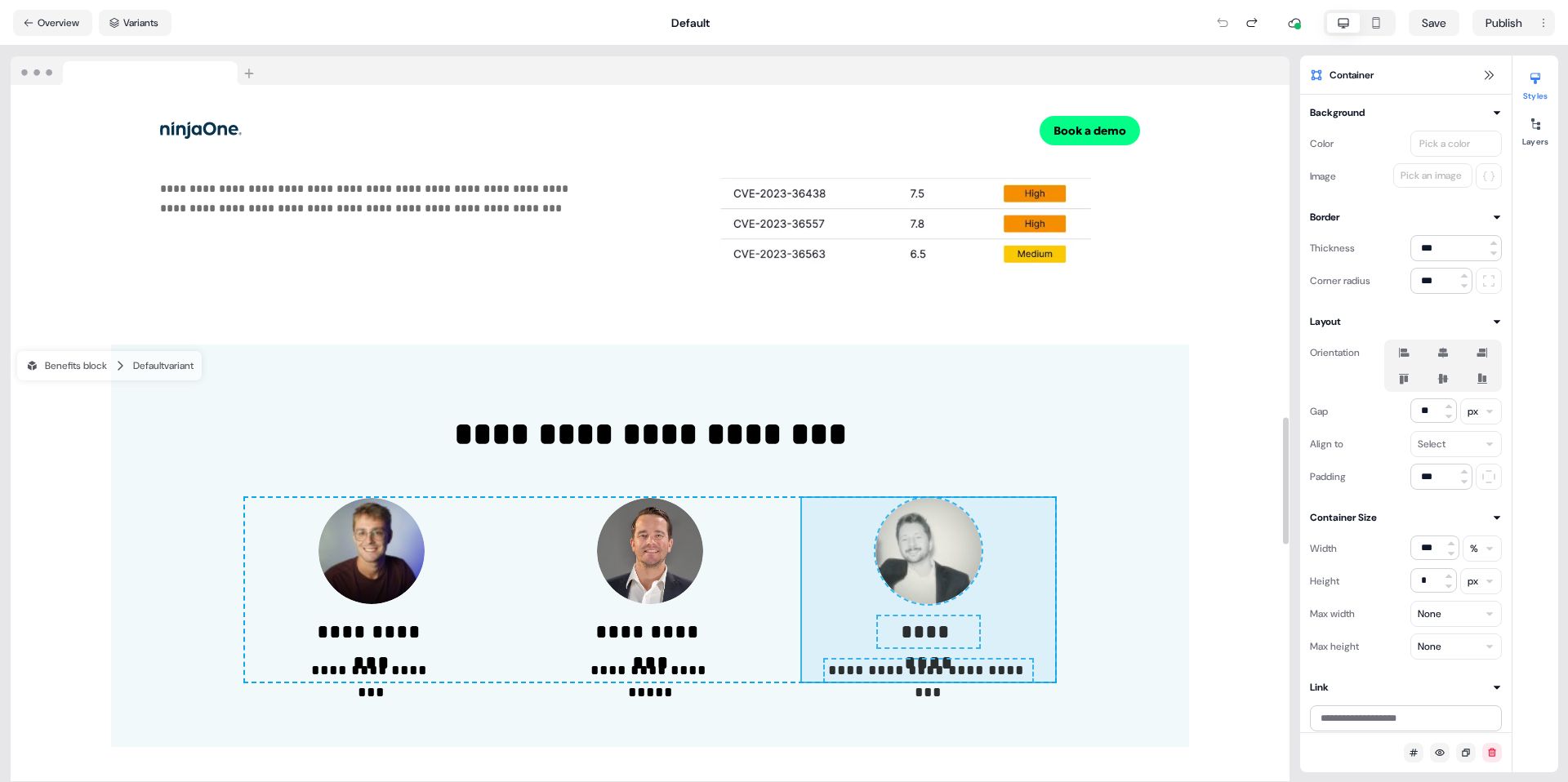 drag, startPoint x: 724, startPoint y: 525, endPoint x: 1012, endPoint y: 541, distance: 288.4441 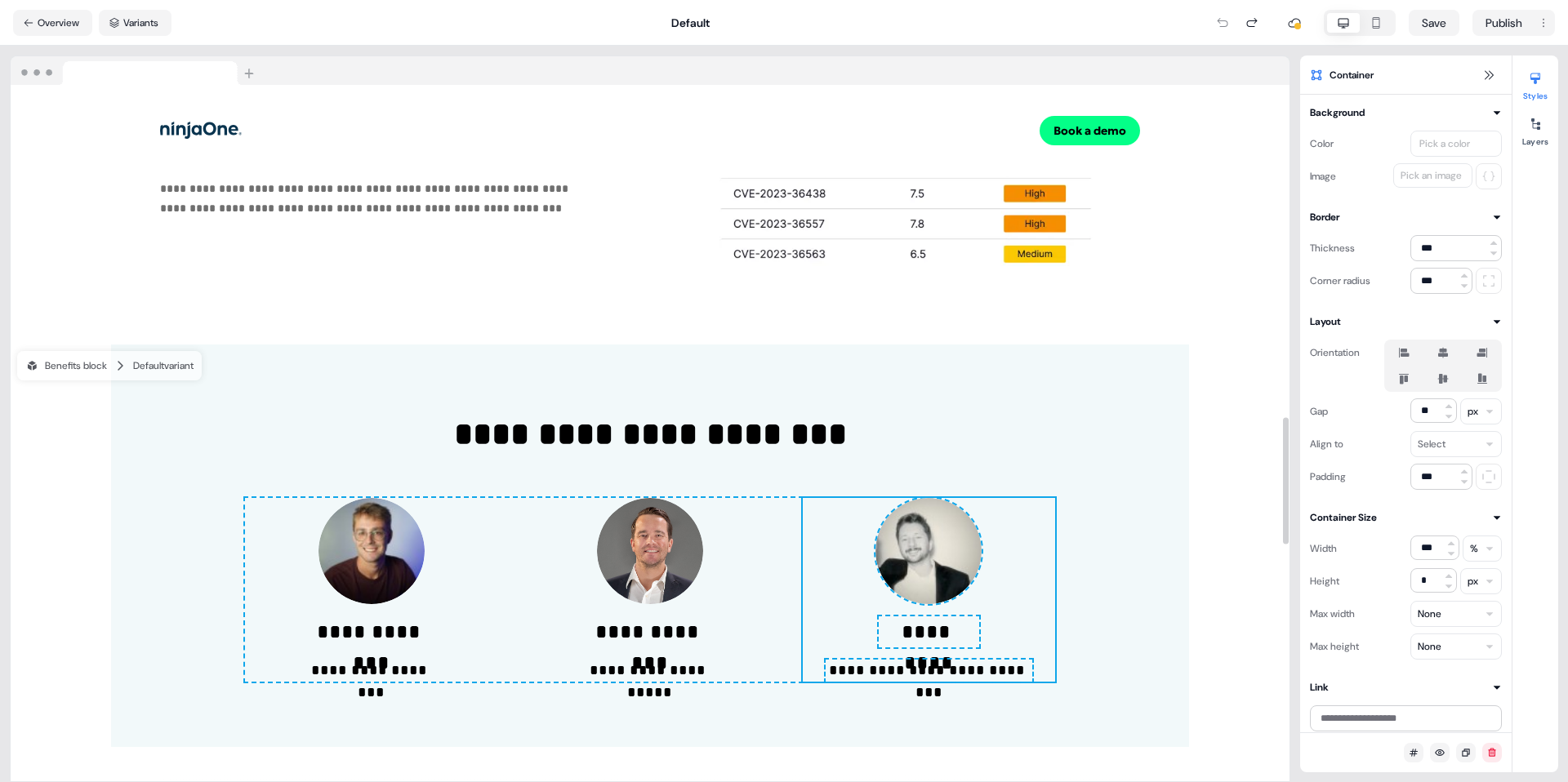 click on "**********" at bounding box center (929, 670) 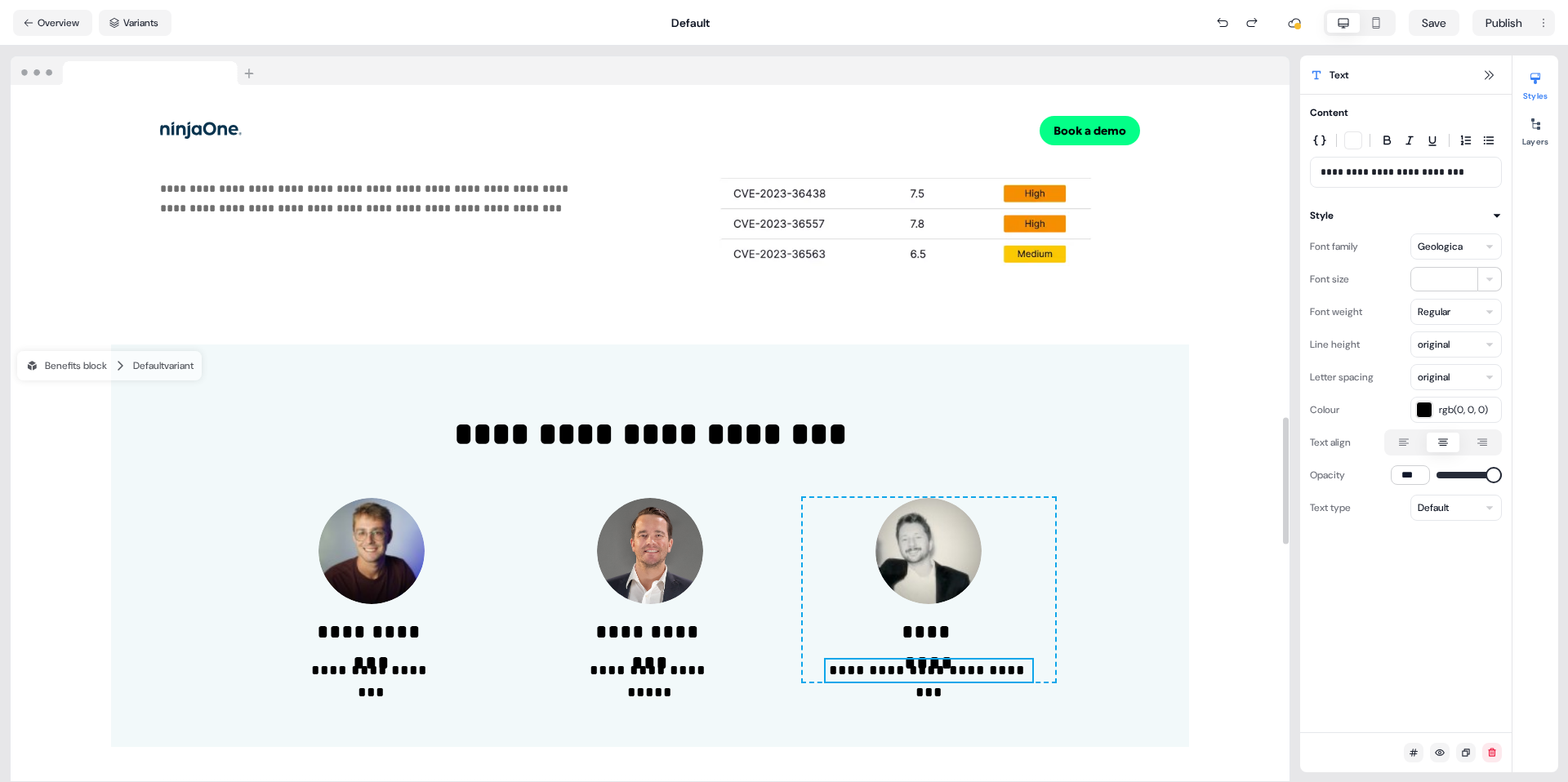 click on "**********" at bounding box center (929, 670) 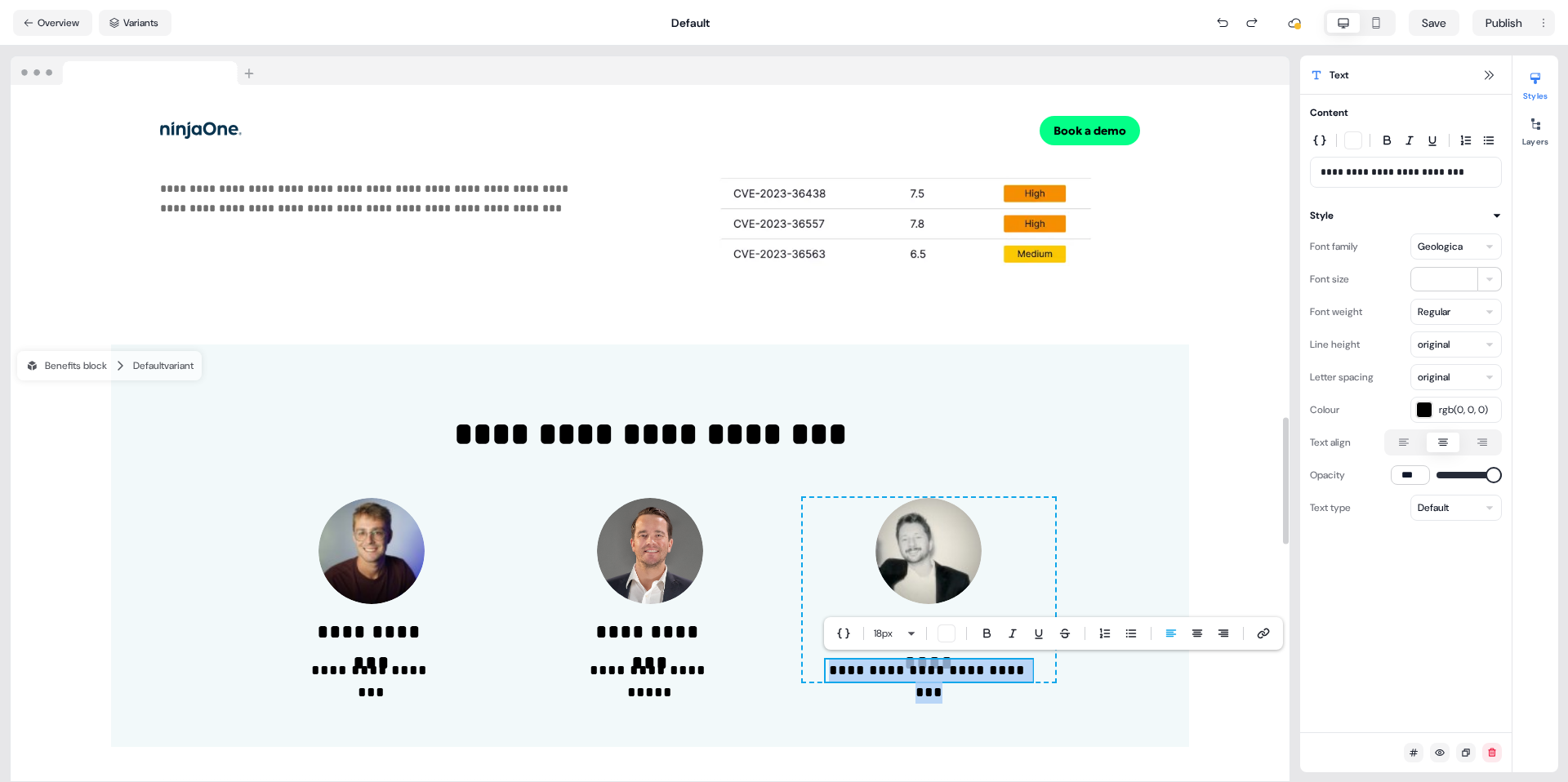 type 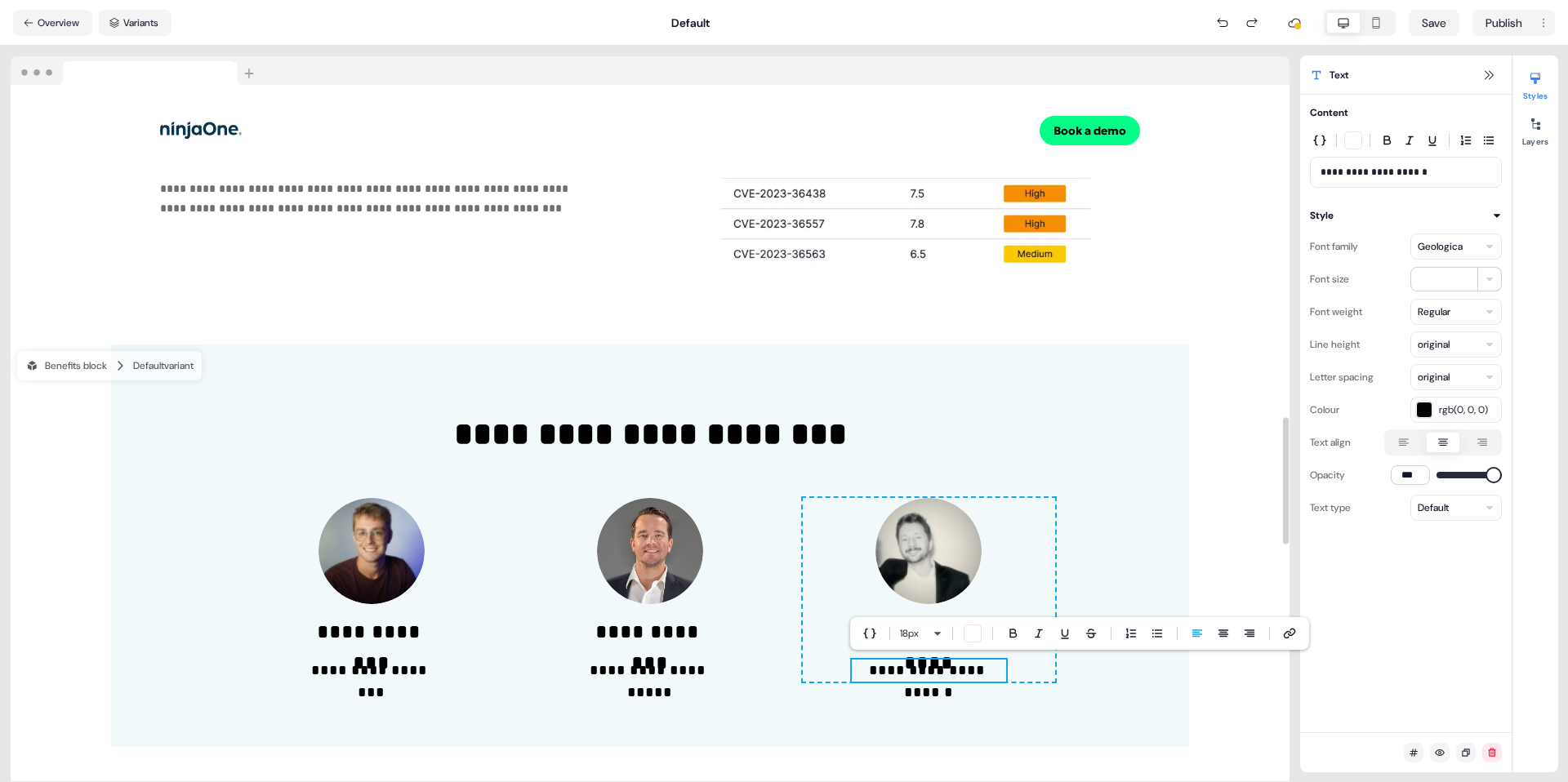 click on "**********" at bounding box center [929, 589] 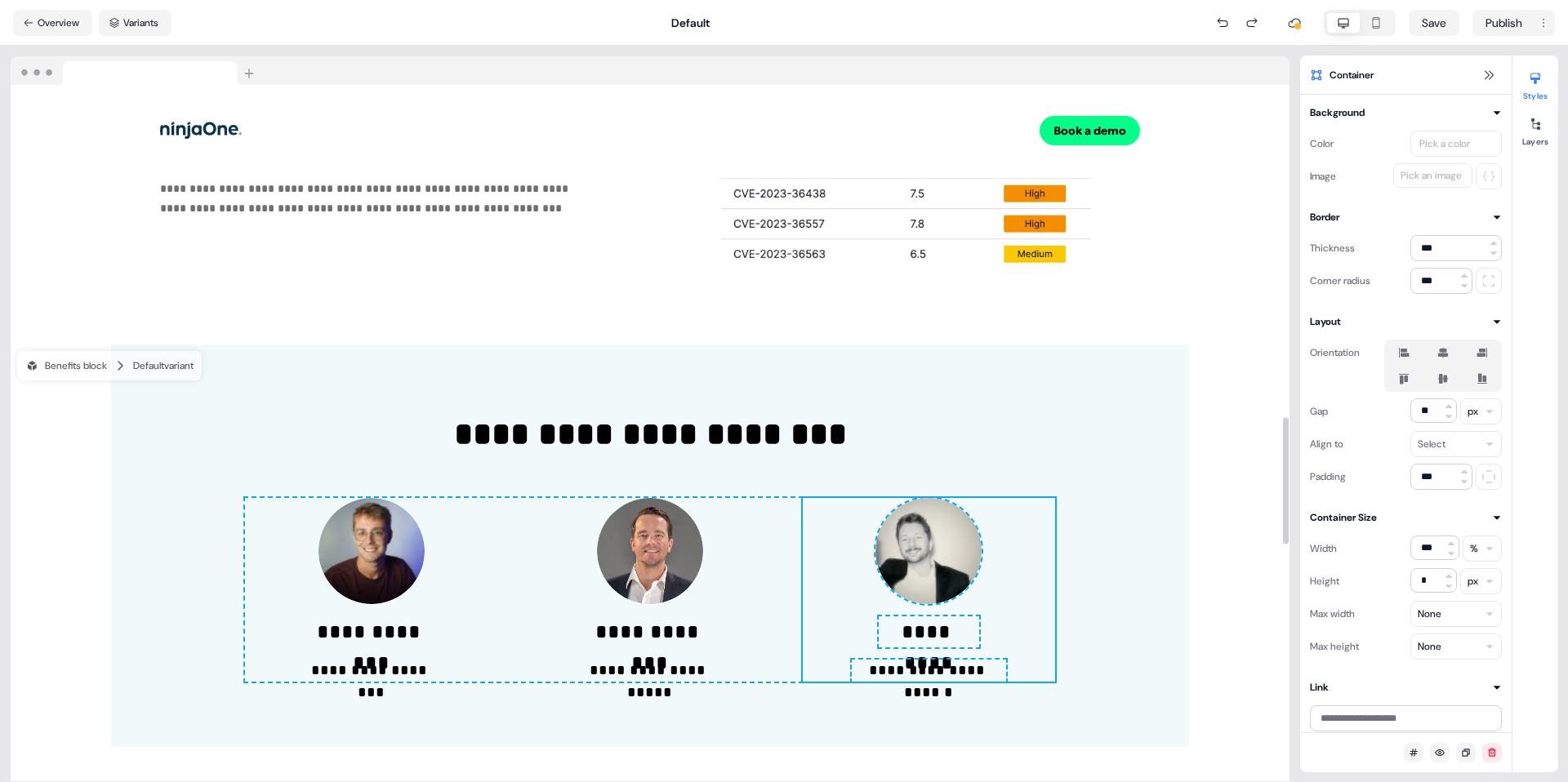 click on "*********" at bounding box center [929, 632] 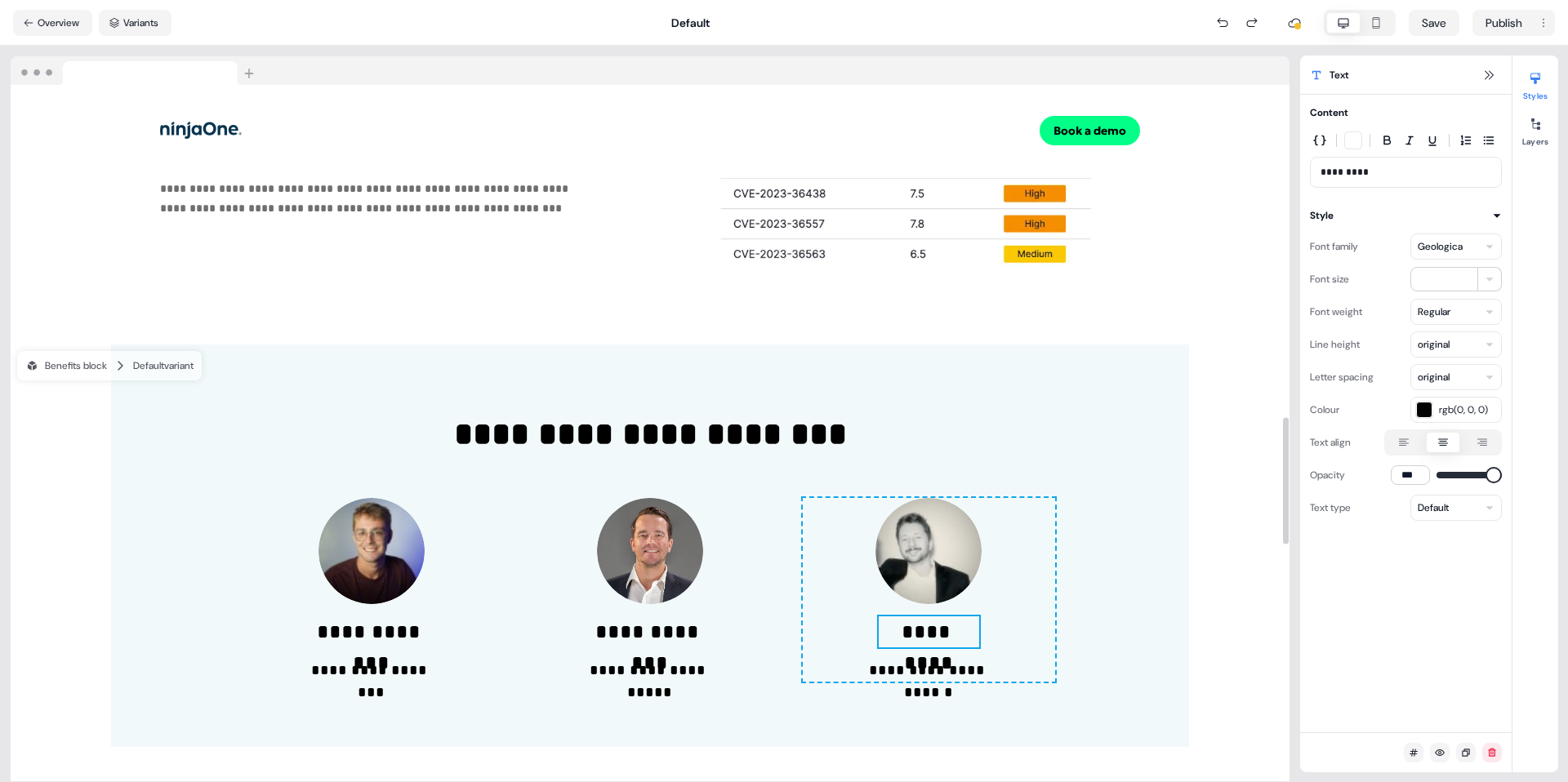 click on "*********" at bounding box center [929, 632] 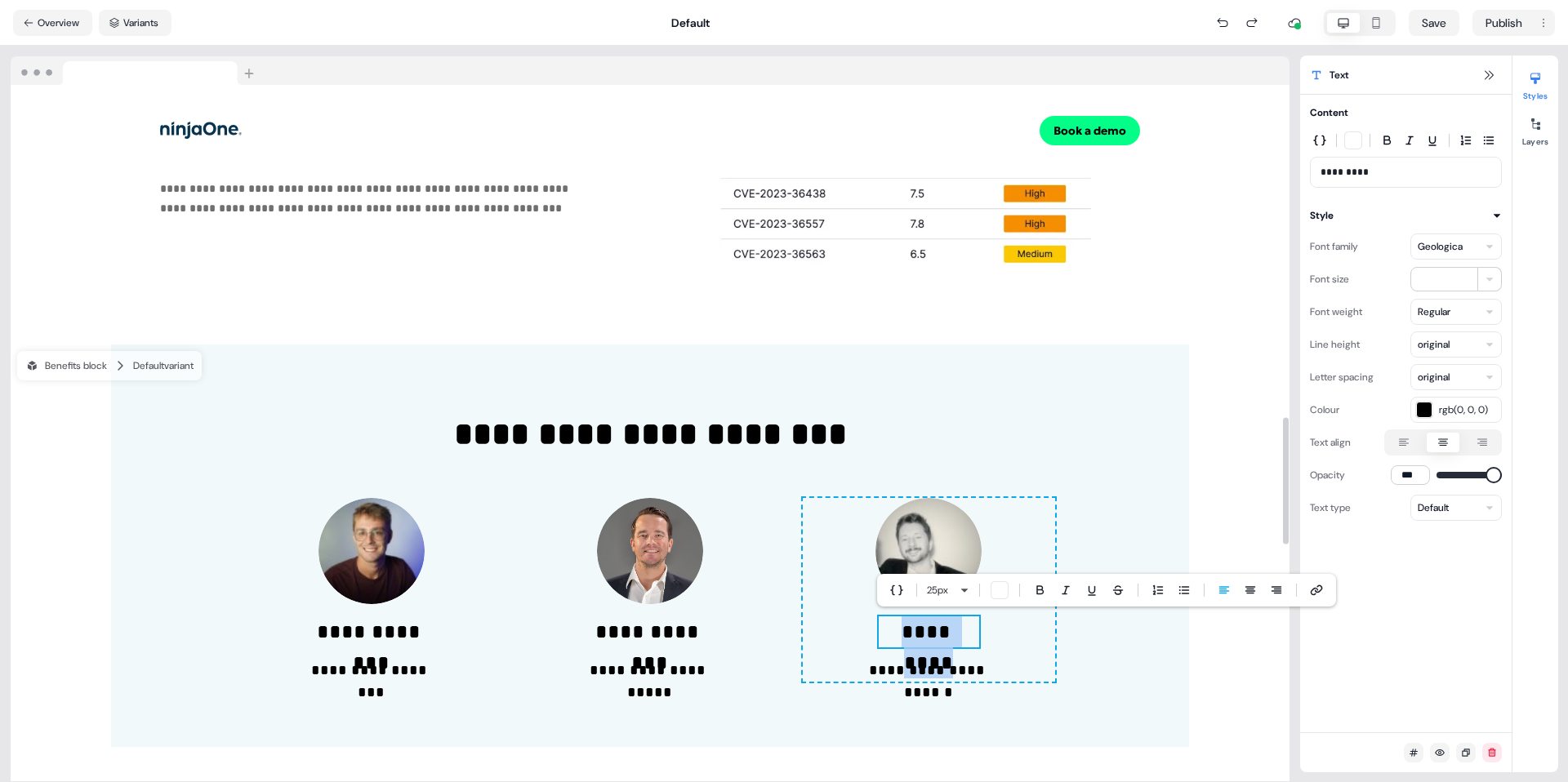 type 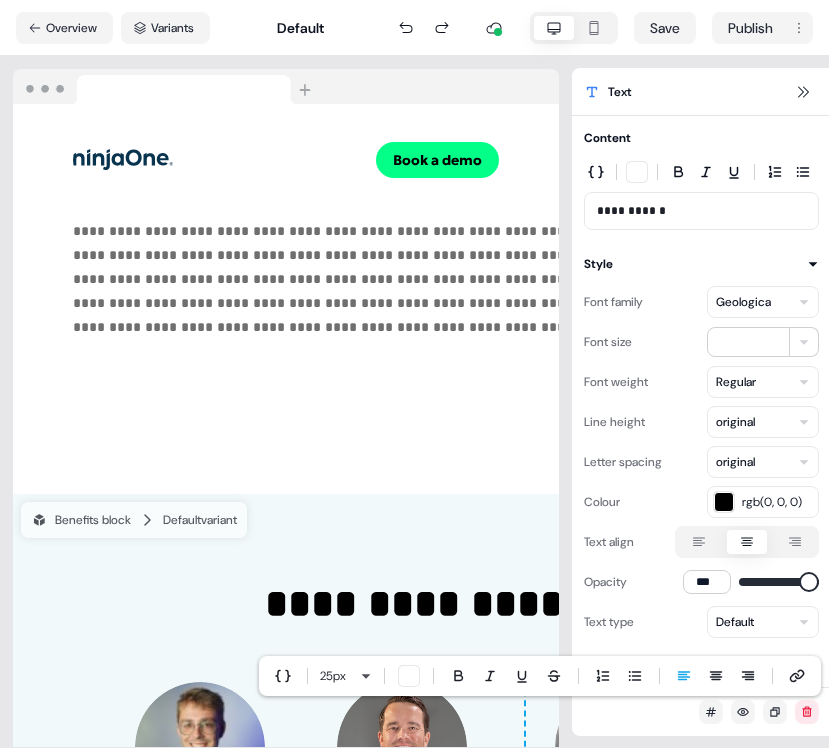 scroll, scrollTop: 3521, scrollLeft: 0, axis: vertical 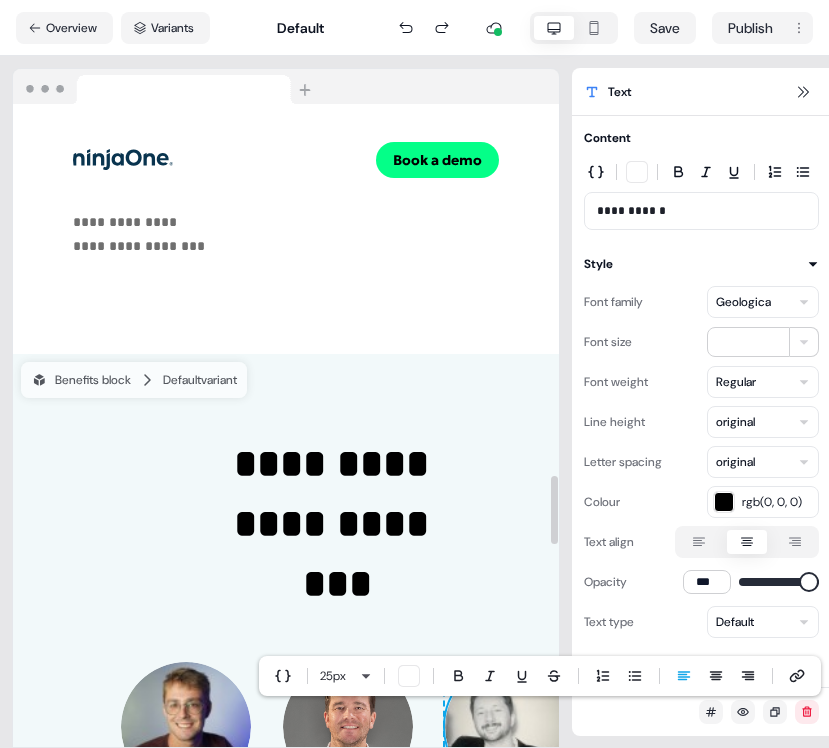 click at bounding box center (510, 727) 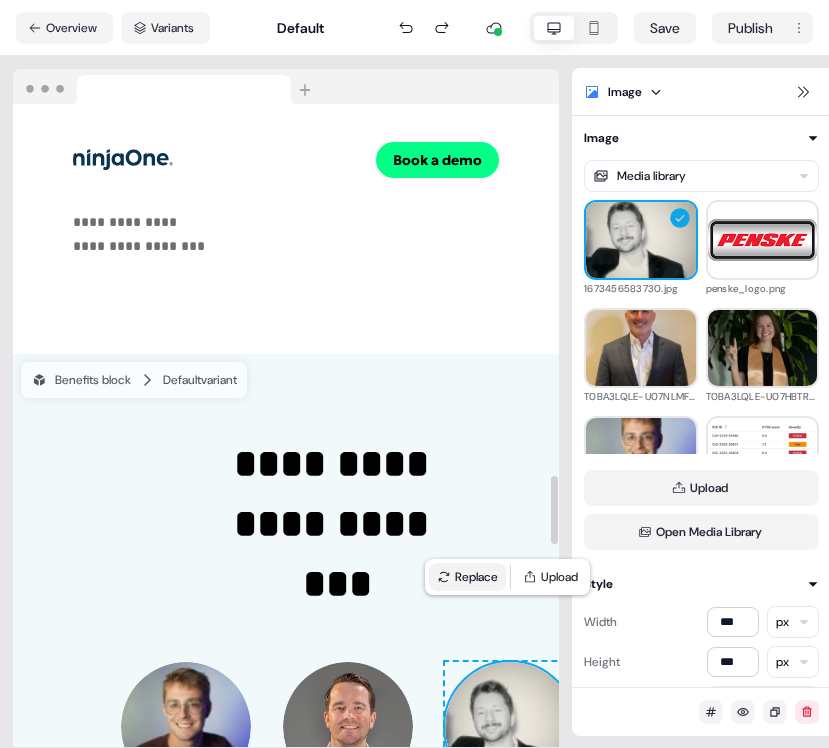 click on "Replace" at bounding box center (467, 577) 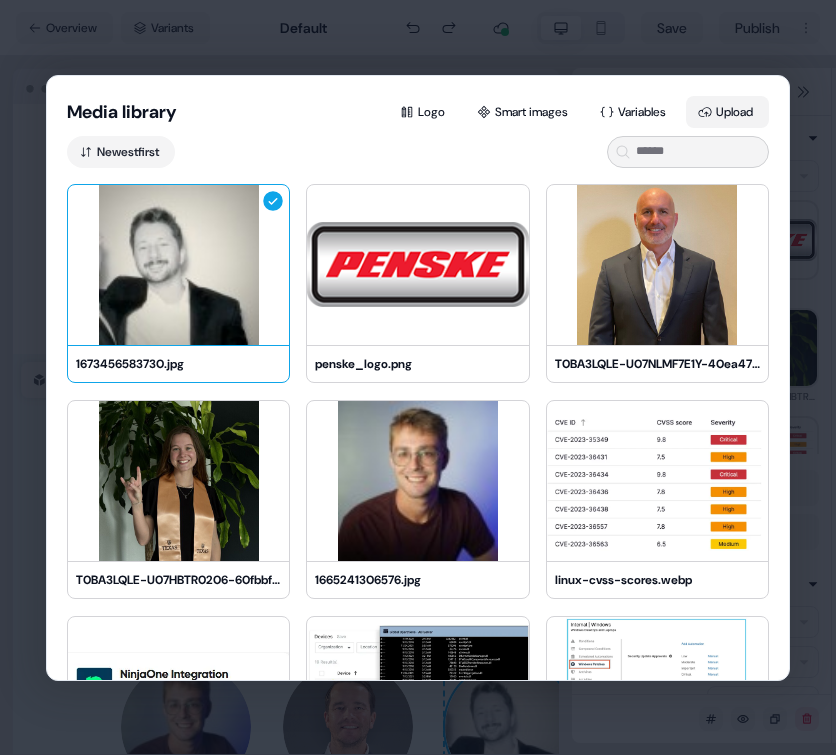 click on "Upload" at bounding box center [727, 112] 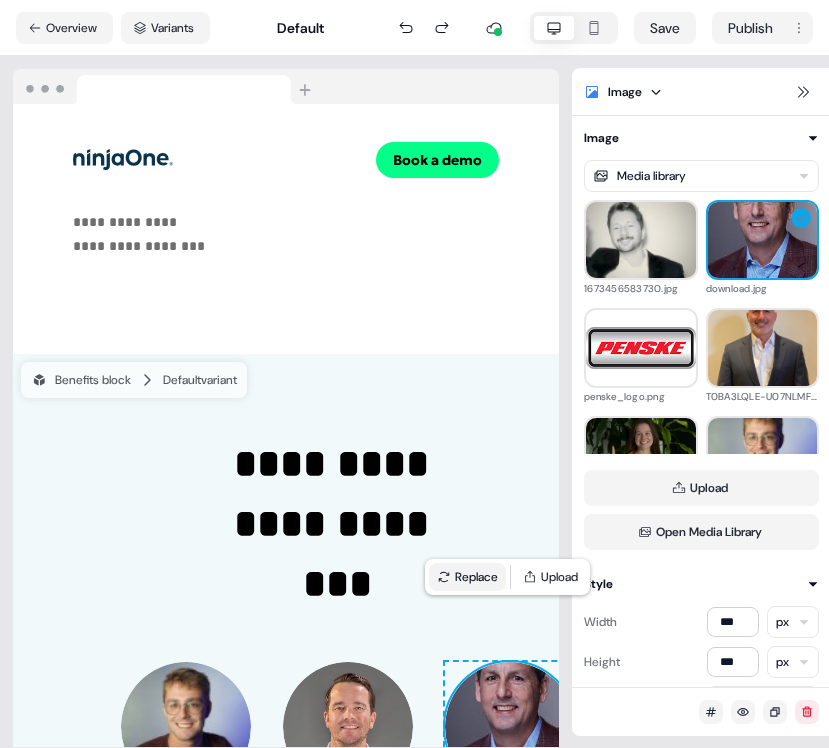 click on "Replace" at bounding box center [467, 577] 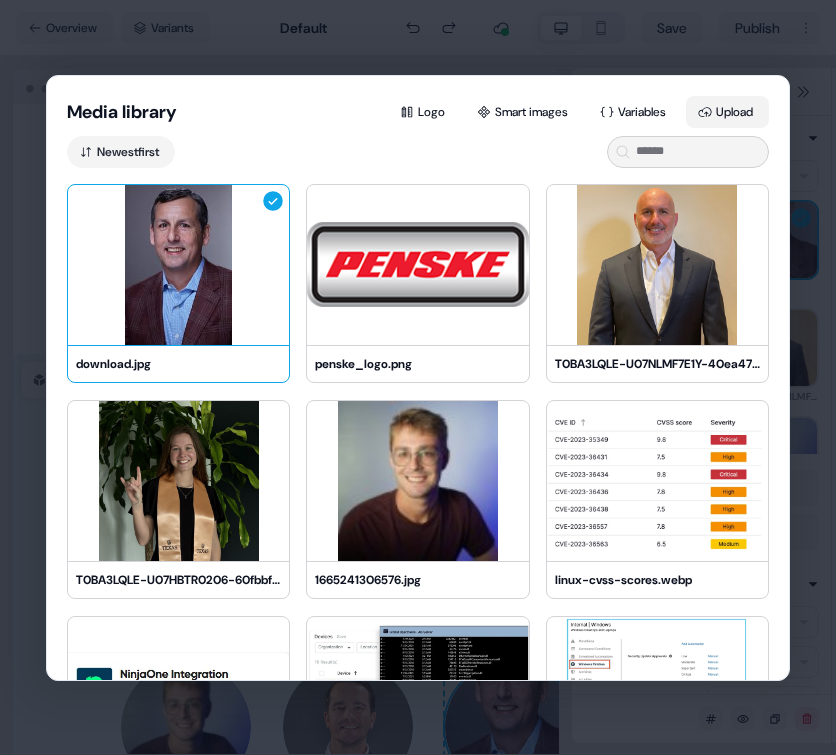 click on "Upload" at bounding box center [727, 112] 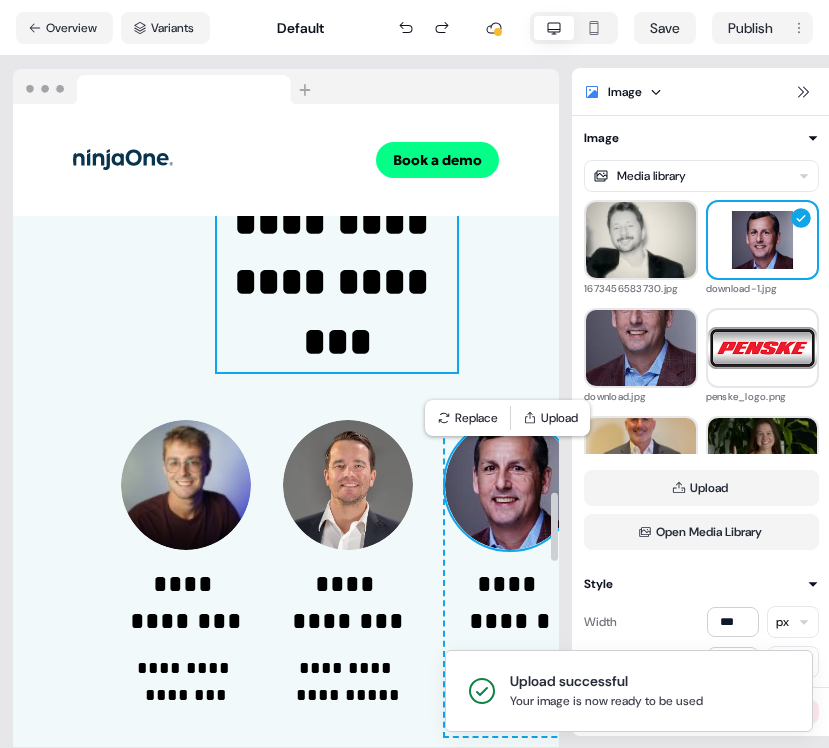 scroll, scrollTop: 3772, scrollLeft: 0, axis: vertical 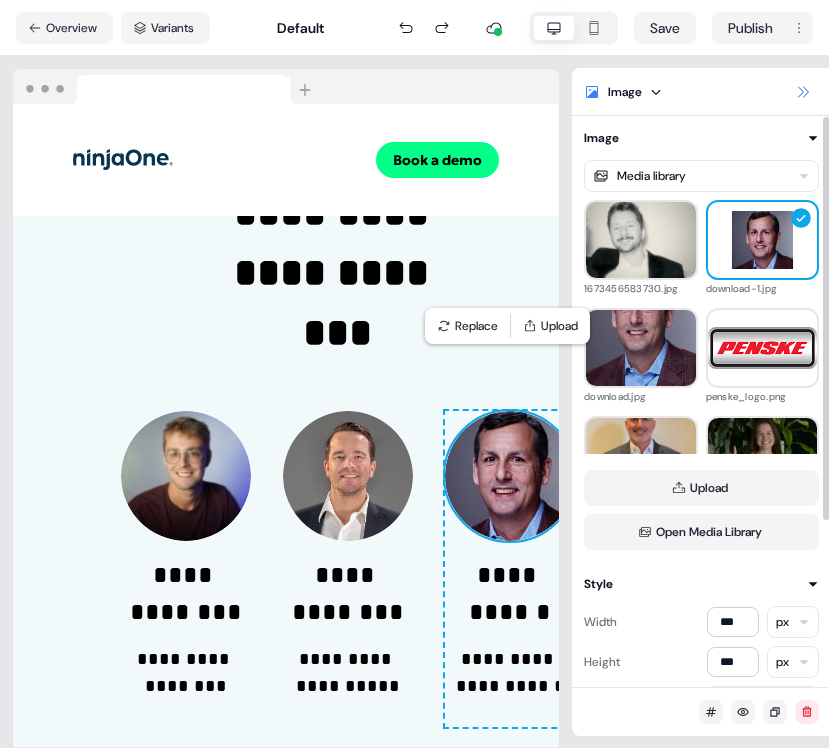 click 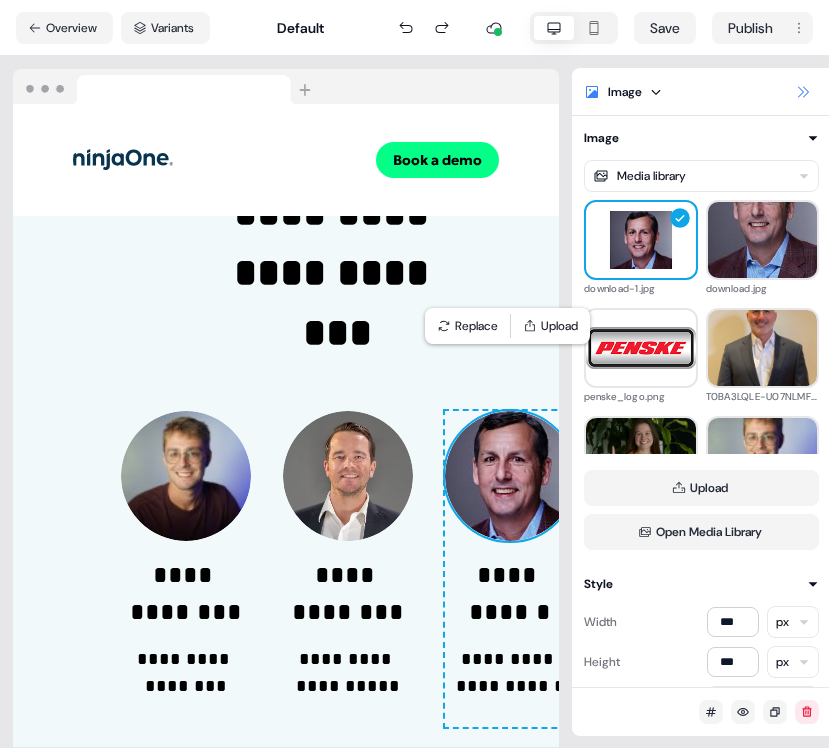 click 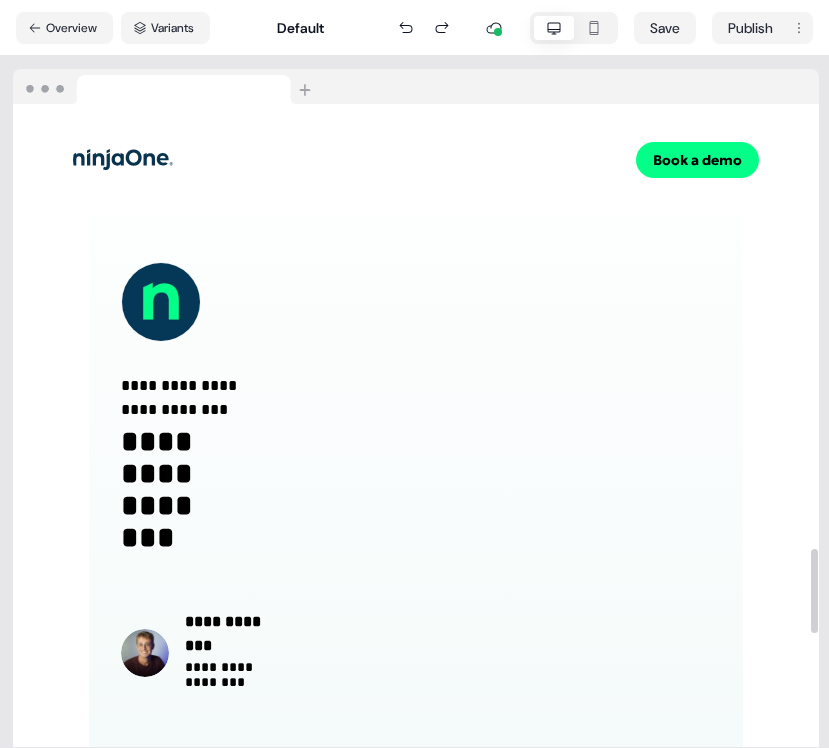 scroll, scrollTop: 3436, scrollLeft: 0, axis: vertical 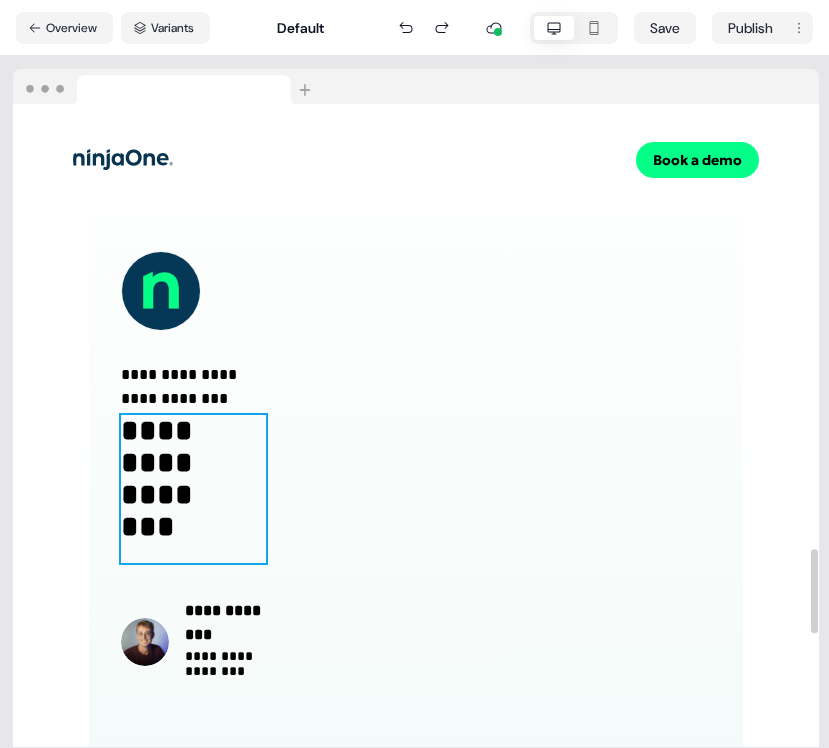 click on "**********" at bounding box center [185, 489] 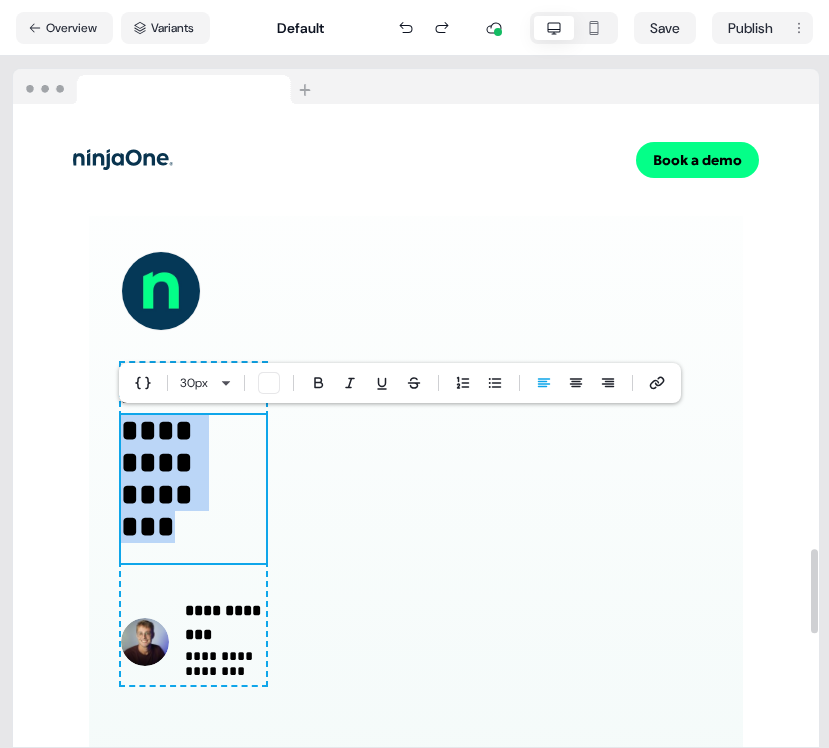 type 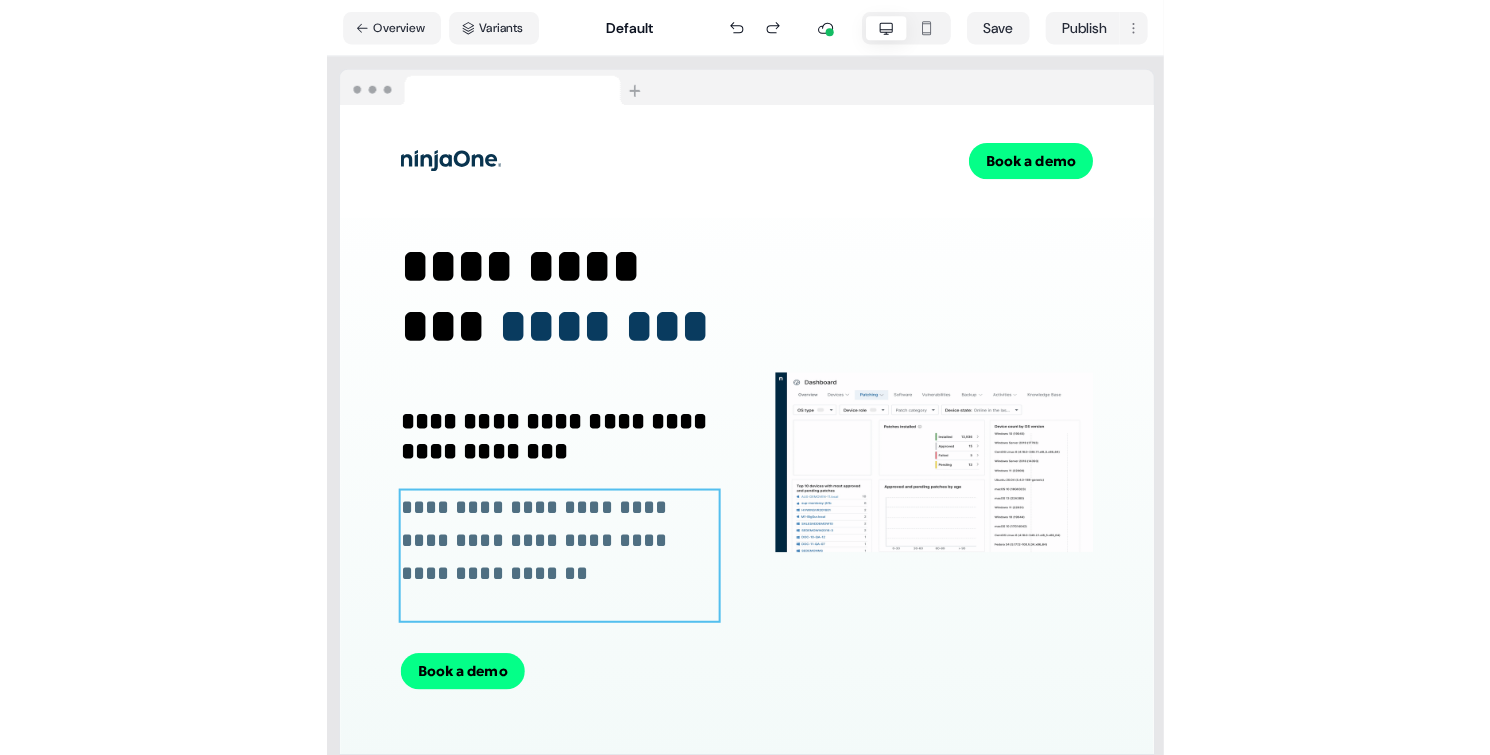 scroll, scrollTop: 67, scrollLeft: 0, axis: vertical 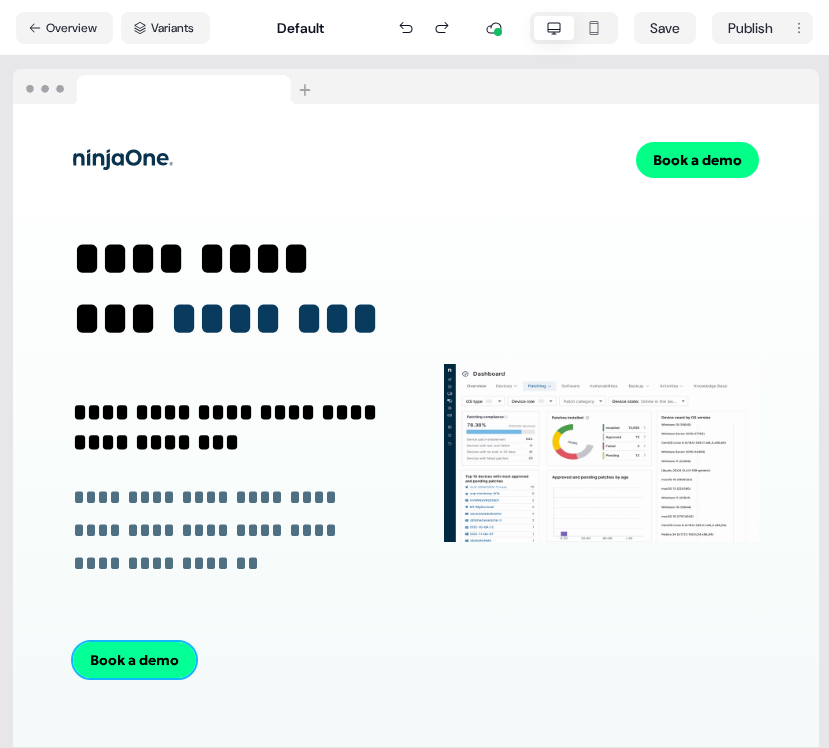 click on "Book a demo" at bounding box center [134, 660] 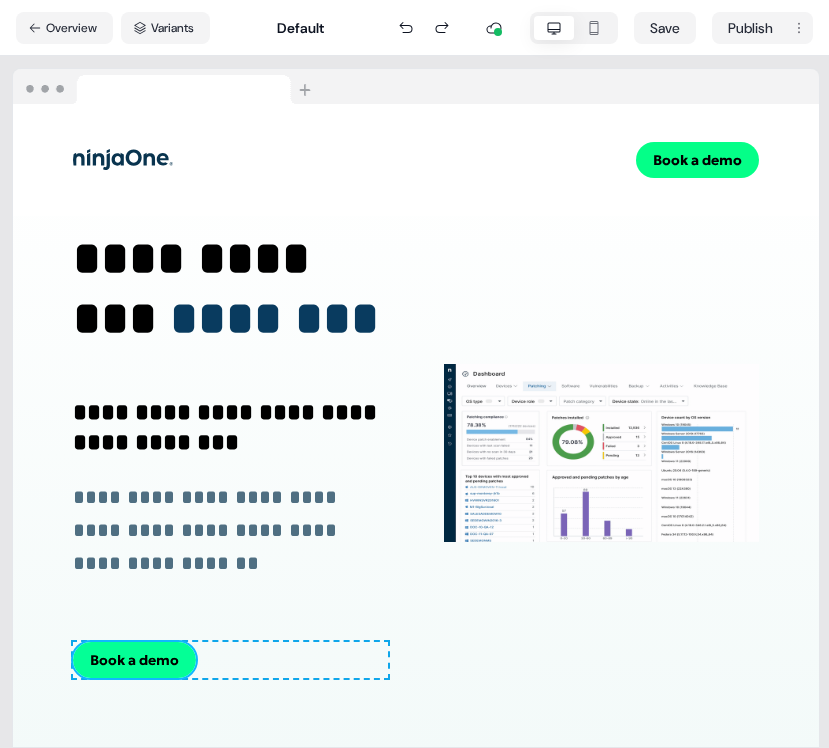 click on "Book a demo" at bounding box center (134, 660) 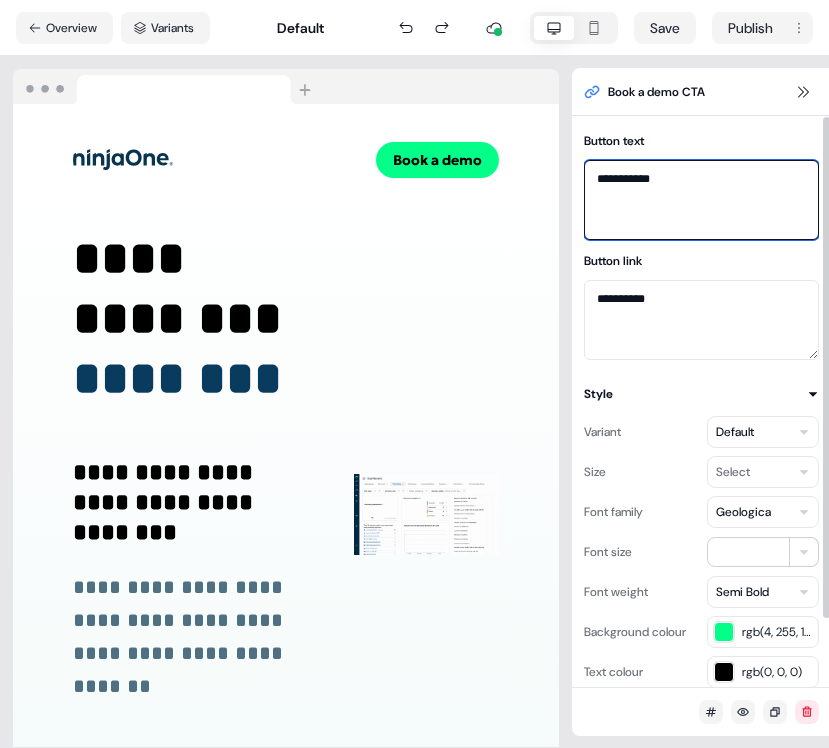 click on "**********" at bounding box center [701, 200] 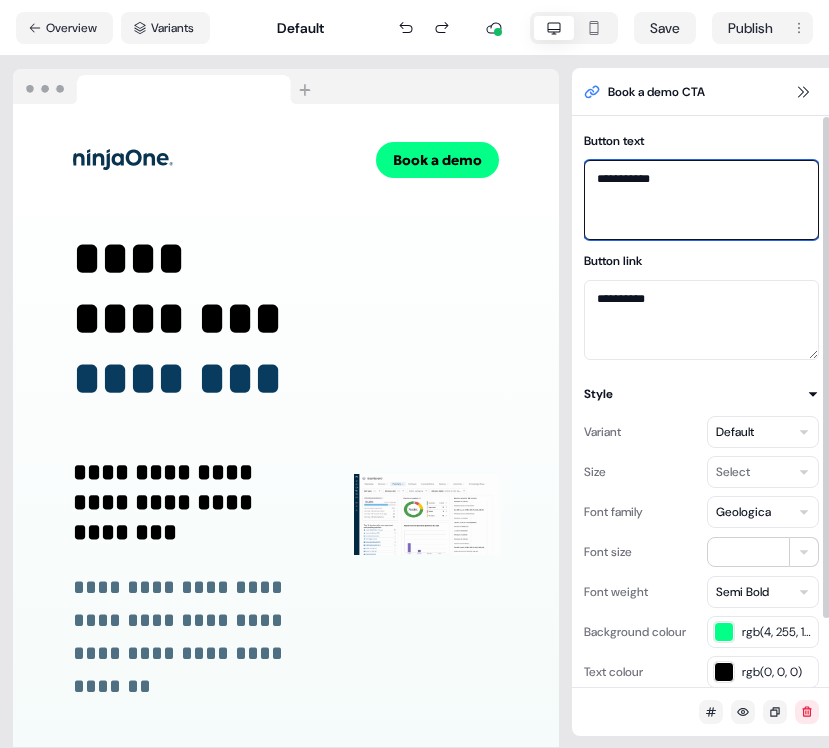 click on "**********" at bounding box center (701, 200) 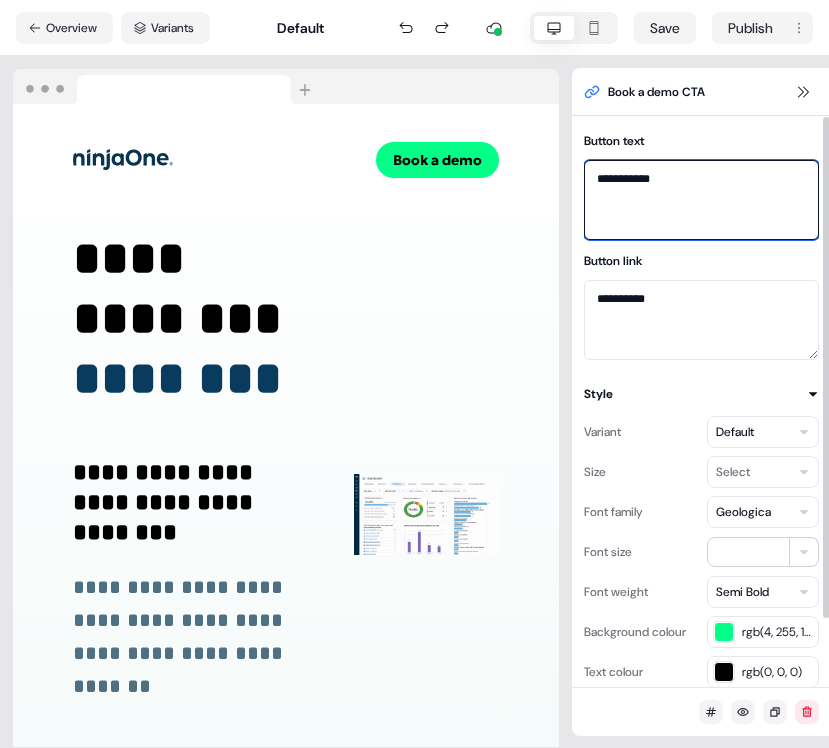 click on "**********" at bounding box center (701, 200) 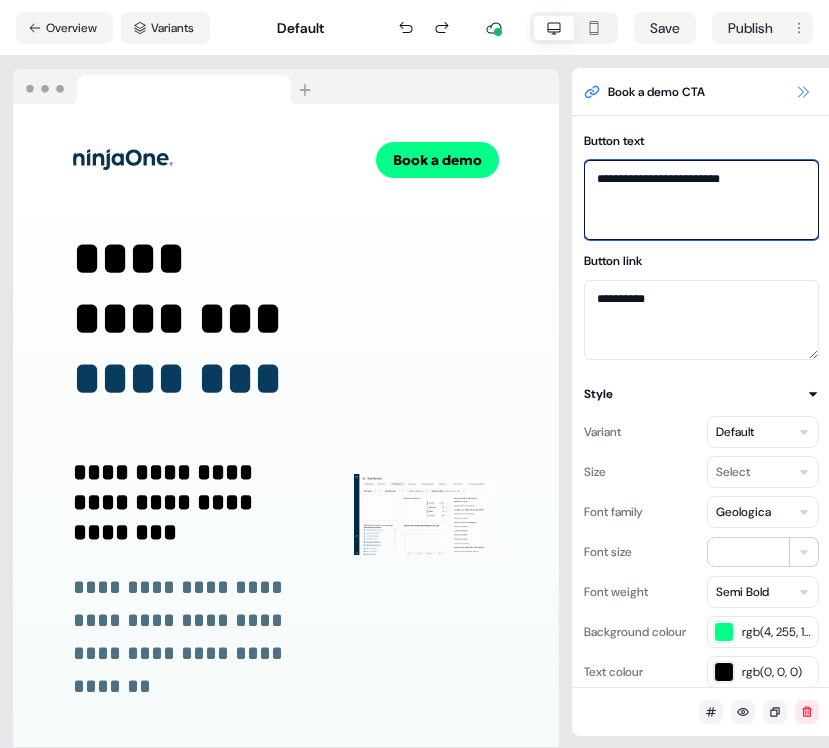 type on "**********" 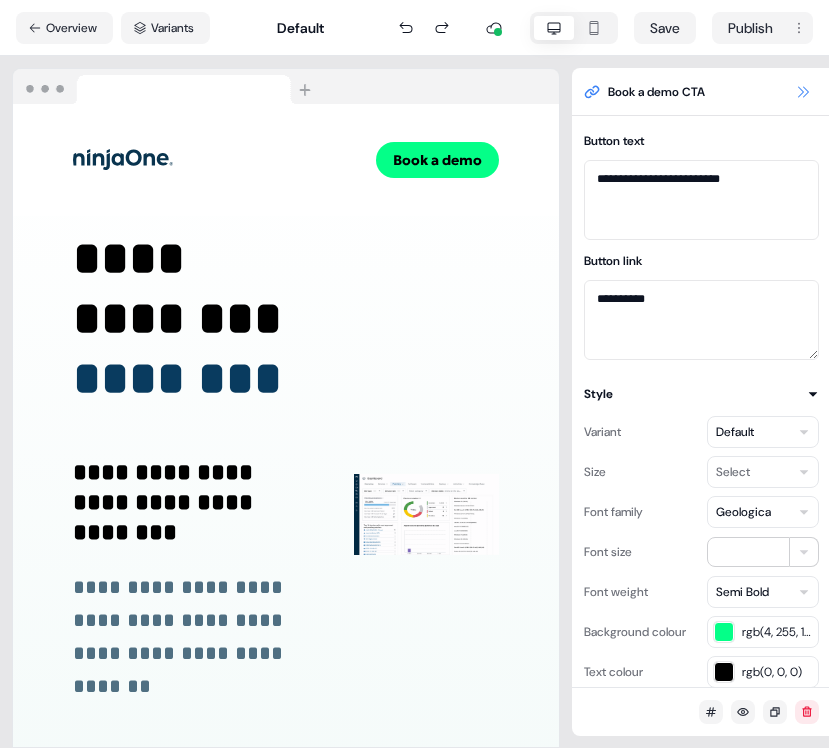 click 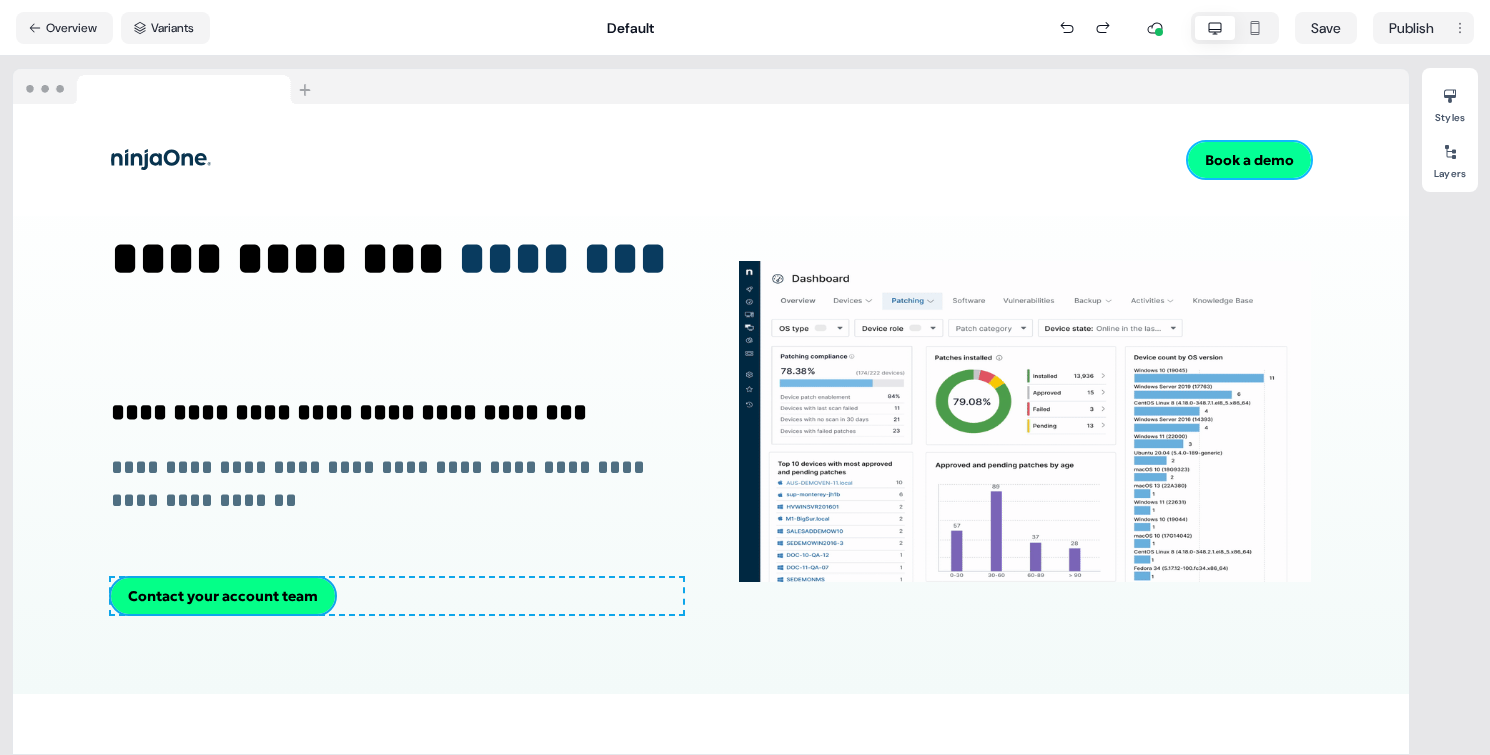 click on "Book a demo" at bounding box center (1249, 160) 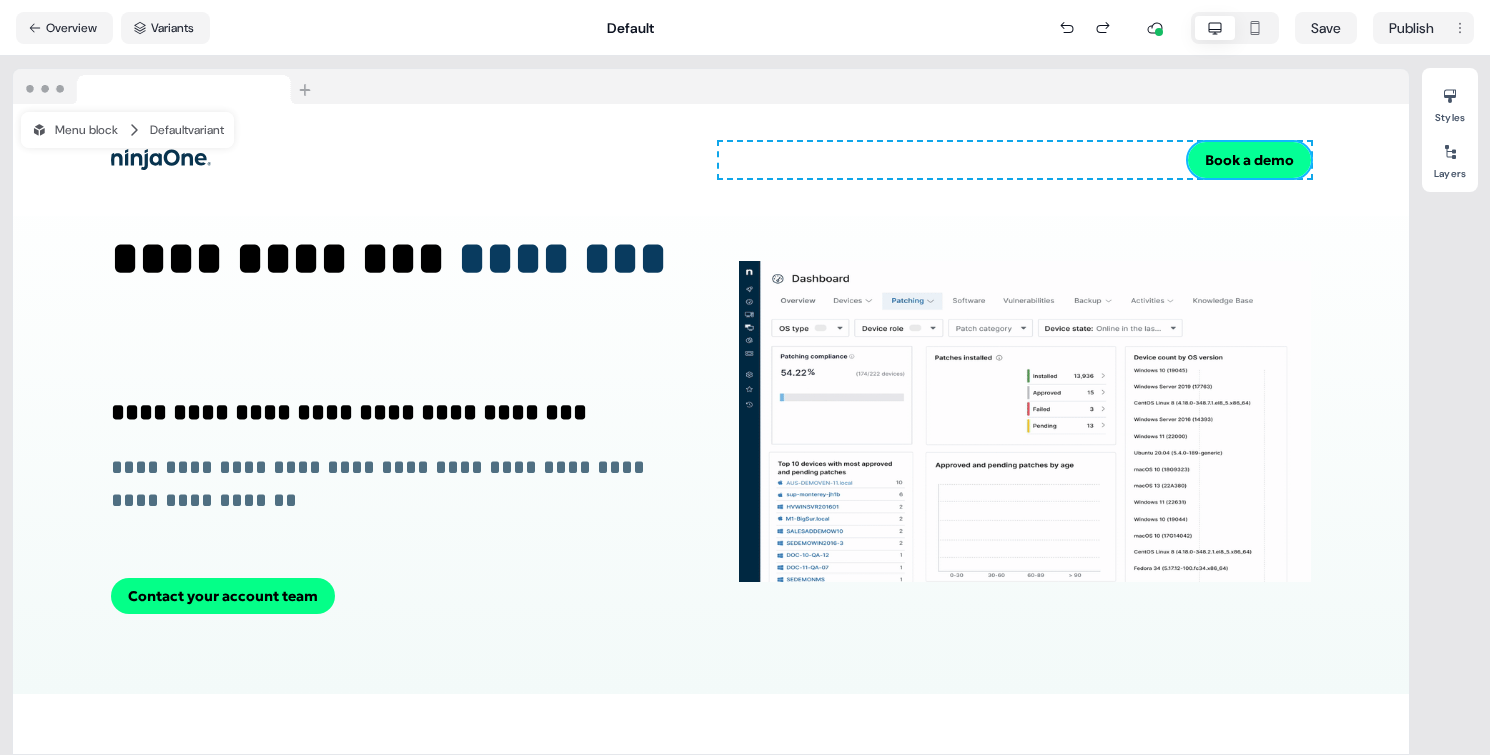 click on "Book a demo" at bounding box center (1249, 160) 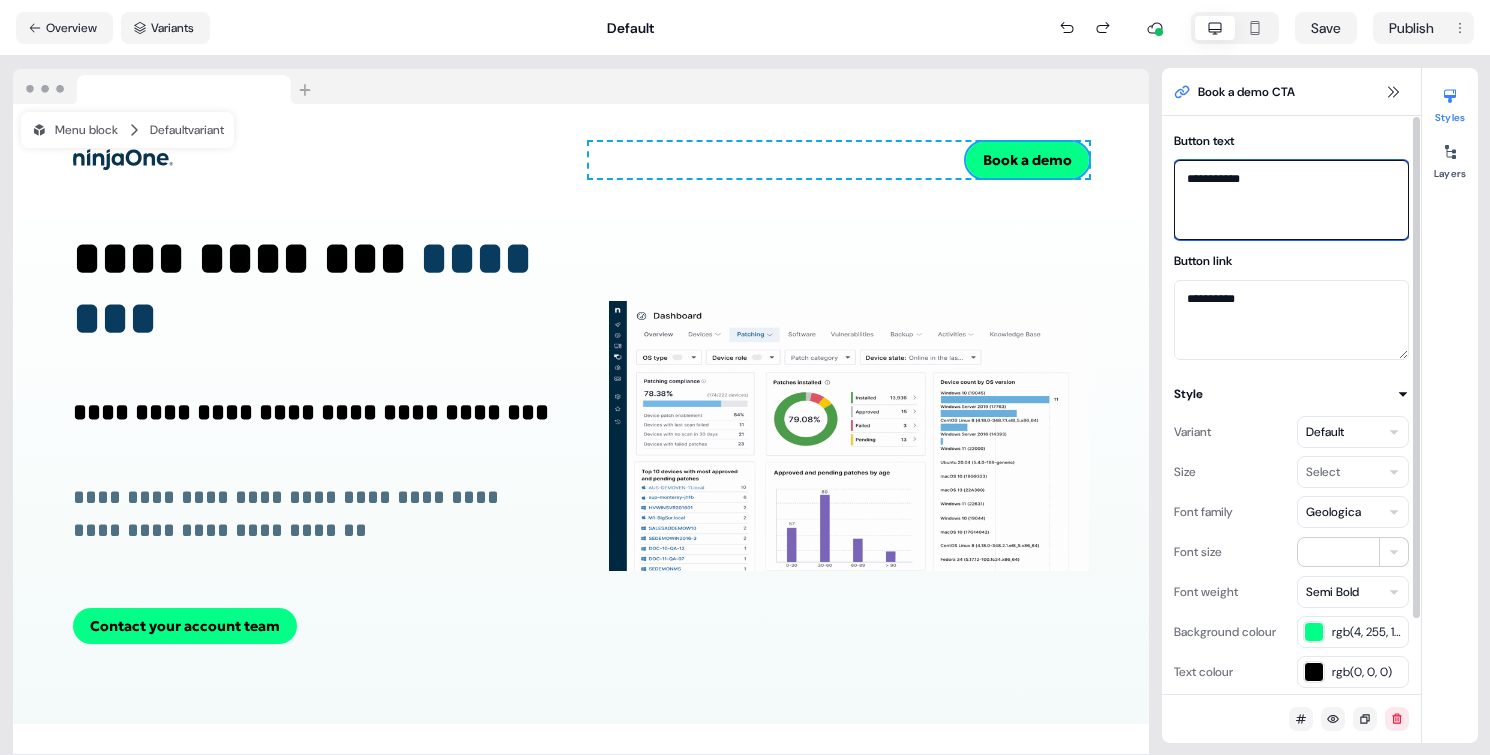 click on "**********" at bounding box center [1291, 200] 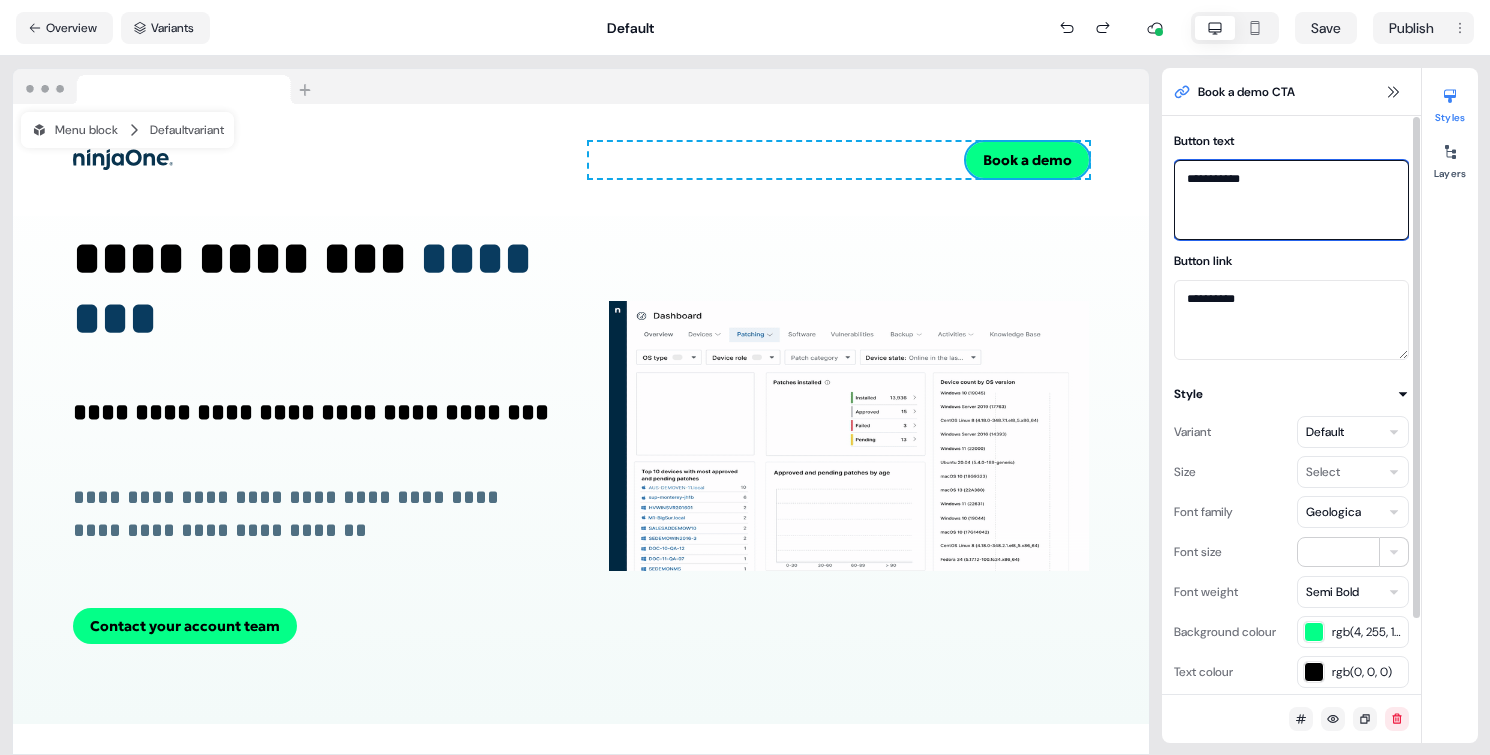 click on "**********" at bounding box center [1291, 200] 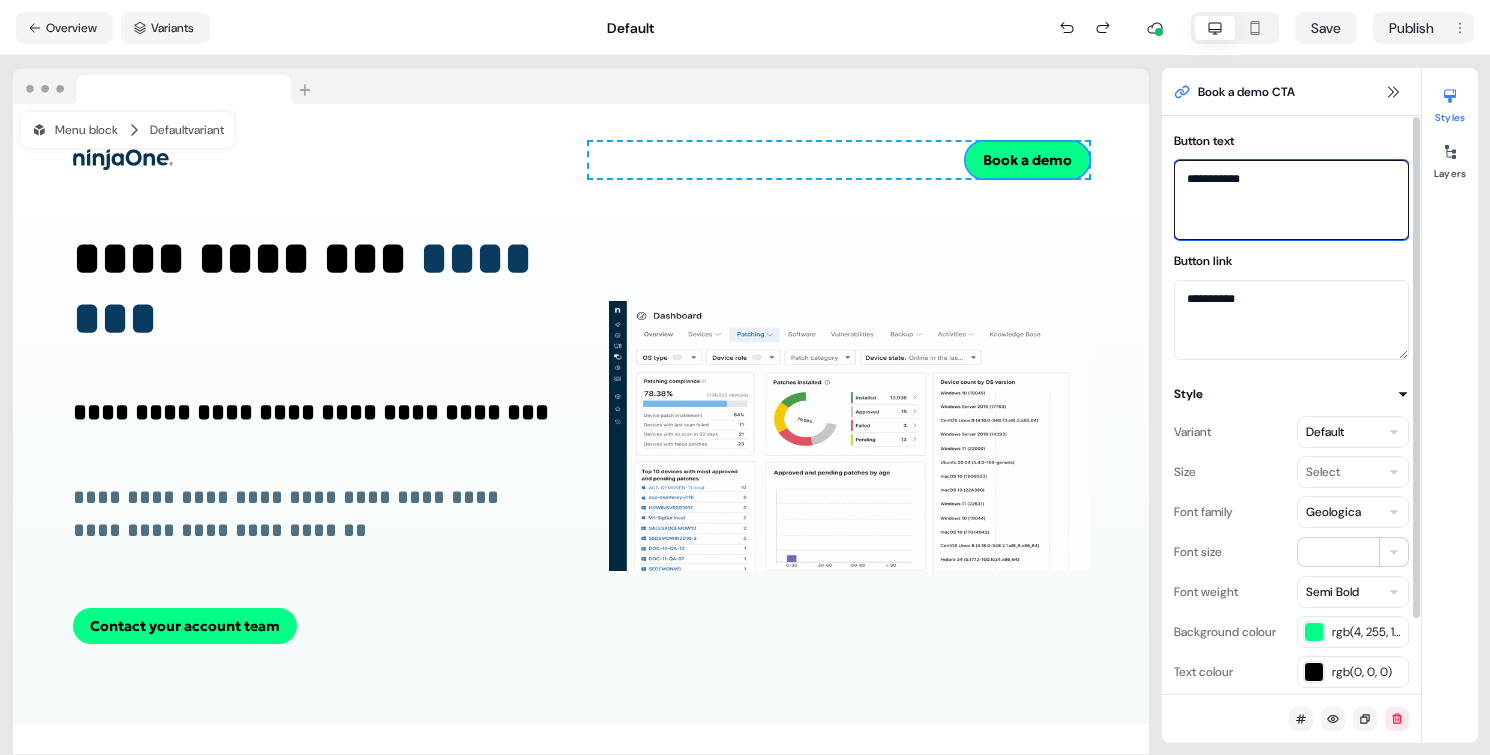 click on "**********" at bounding box center [1291, 200] 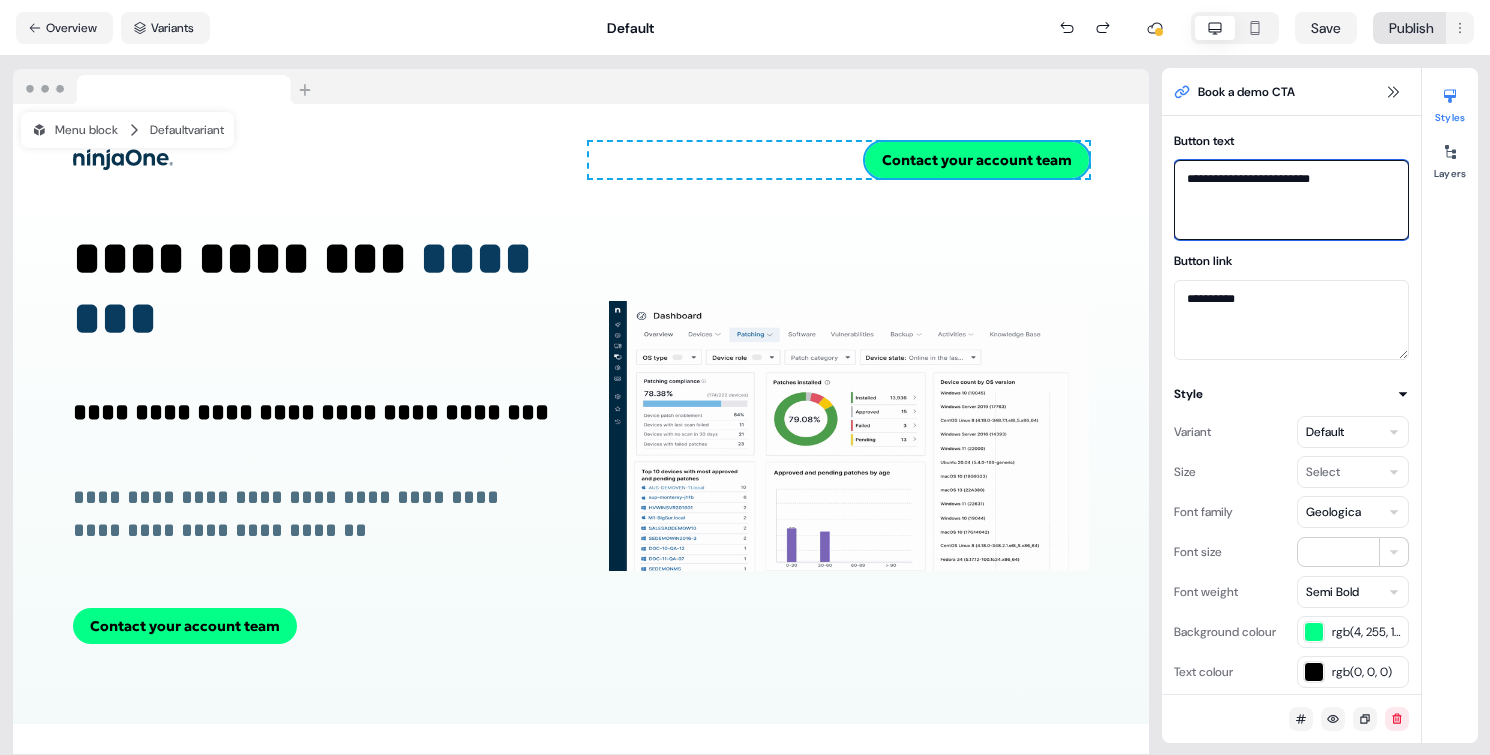 type on "**********" 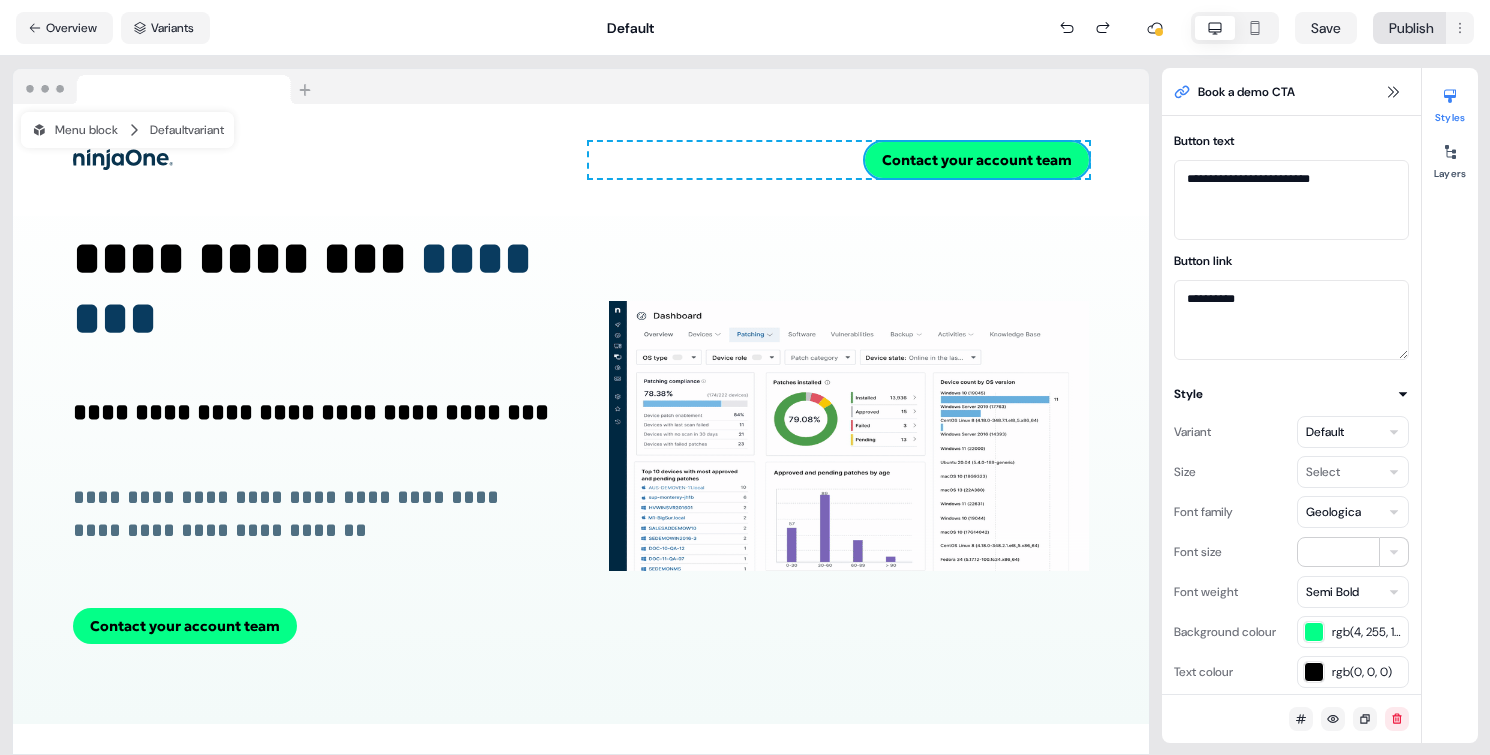 click on "**********" at bounding box center [745, 377] 